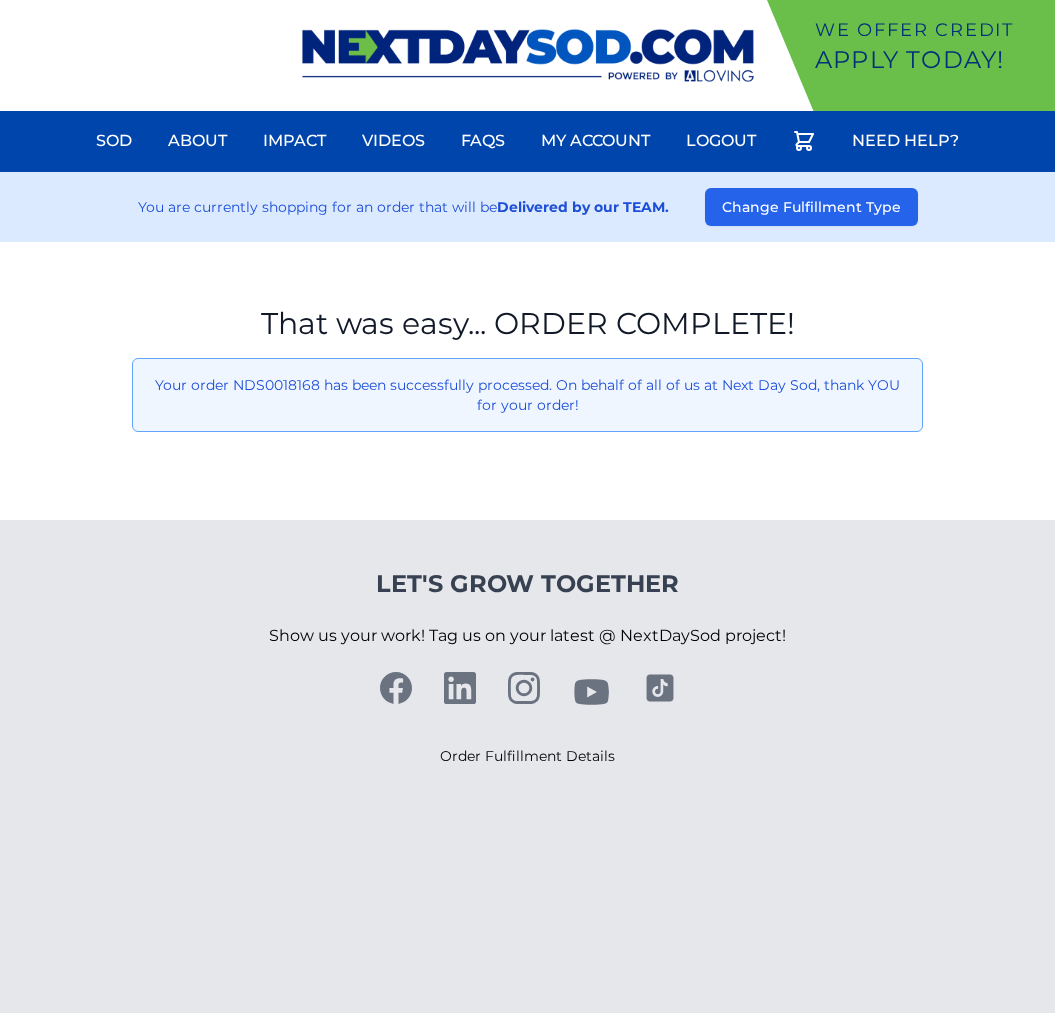 scroll, scrollTop: 0, scrollLeft: 0, axis: both 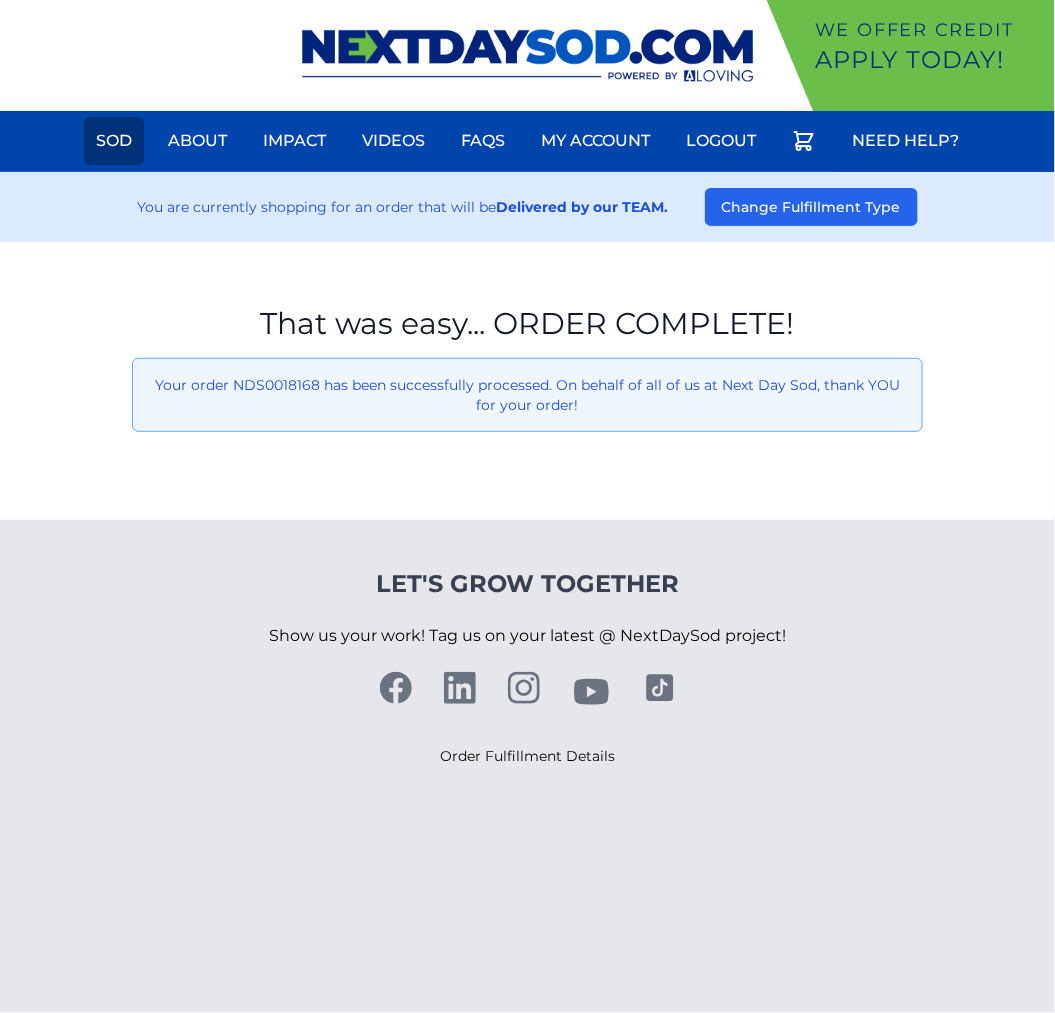 click on "Sod" at bounding box center (114, 141) 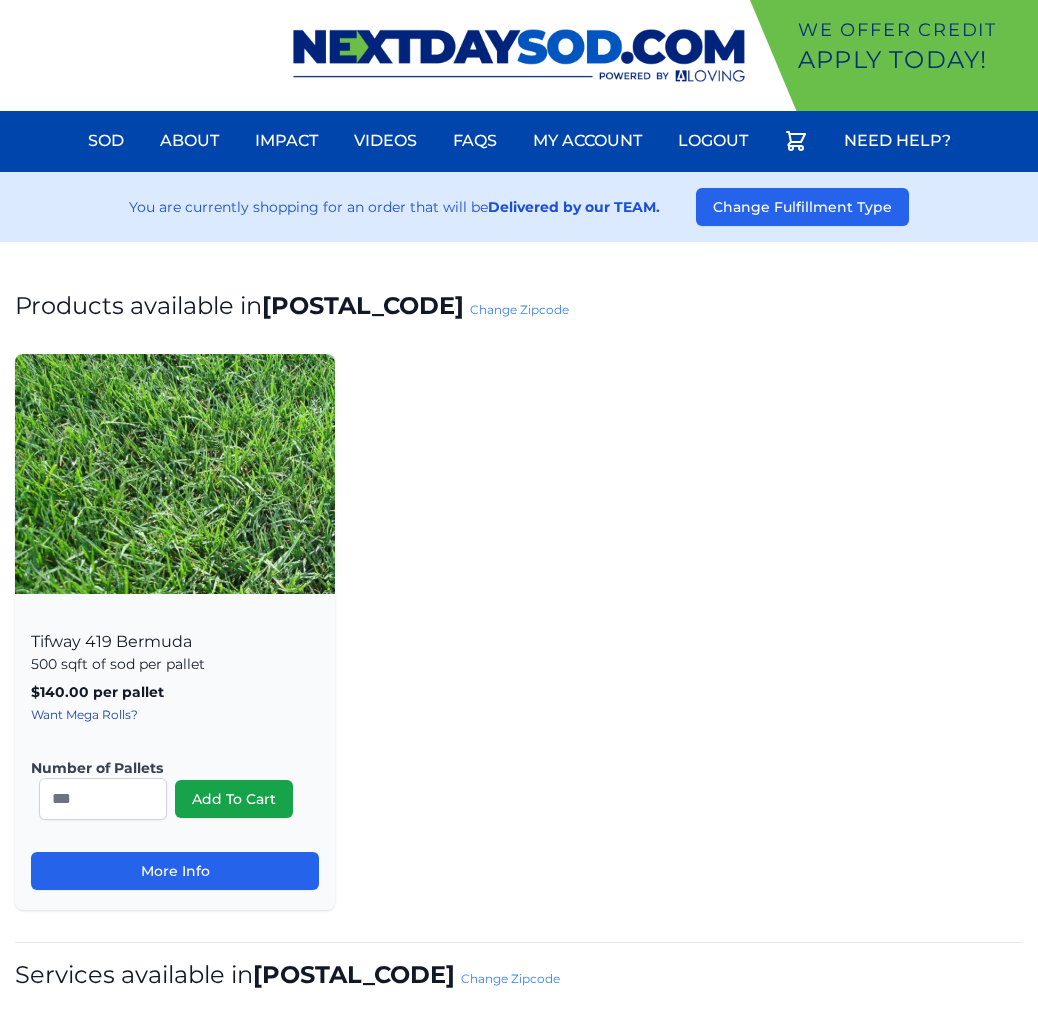 scroll, scrollTop: 0, scrollLeft: 0, axis: both 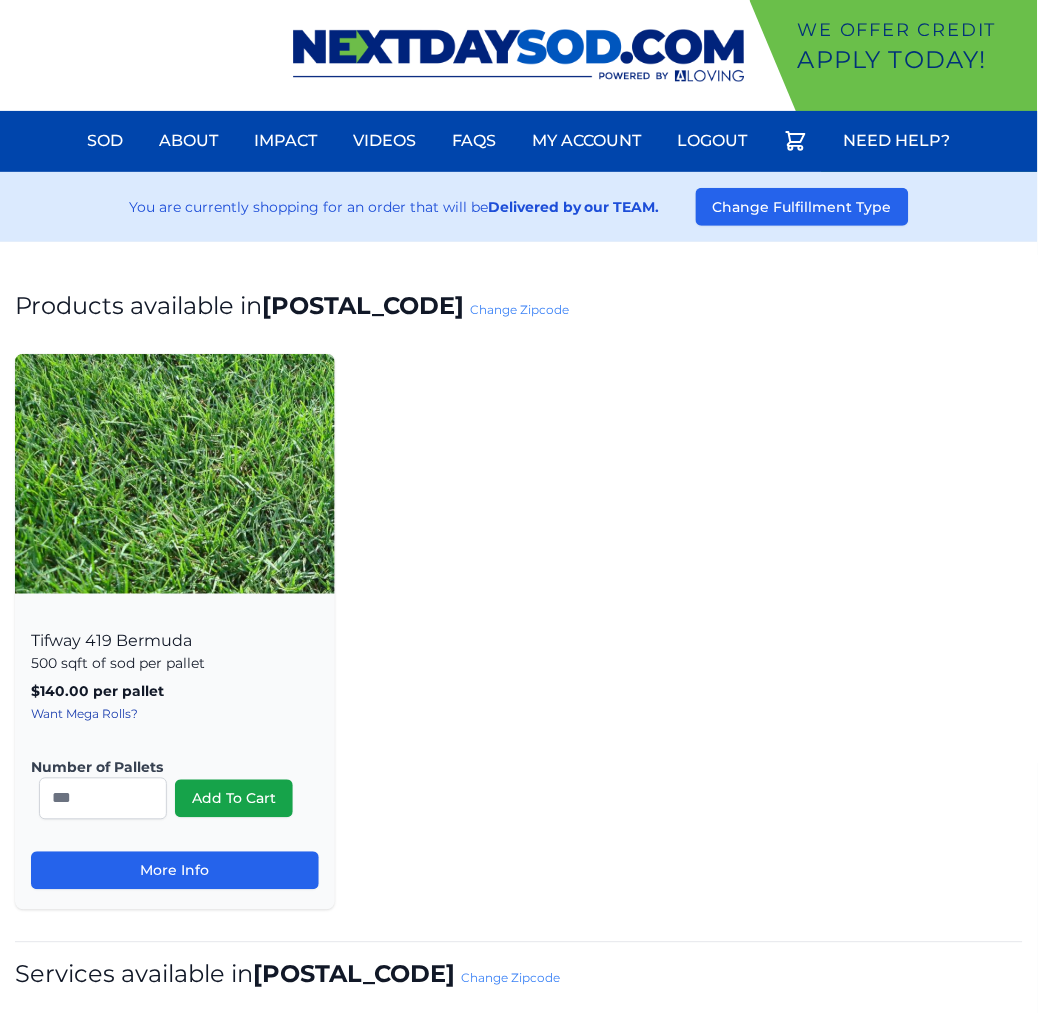 click on "Products available in  28056   Change Zipcode" at bounding box center [519, 306] 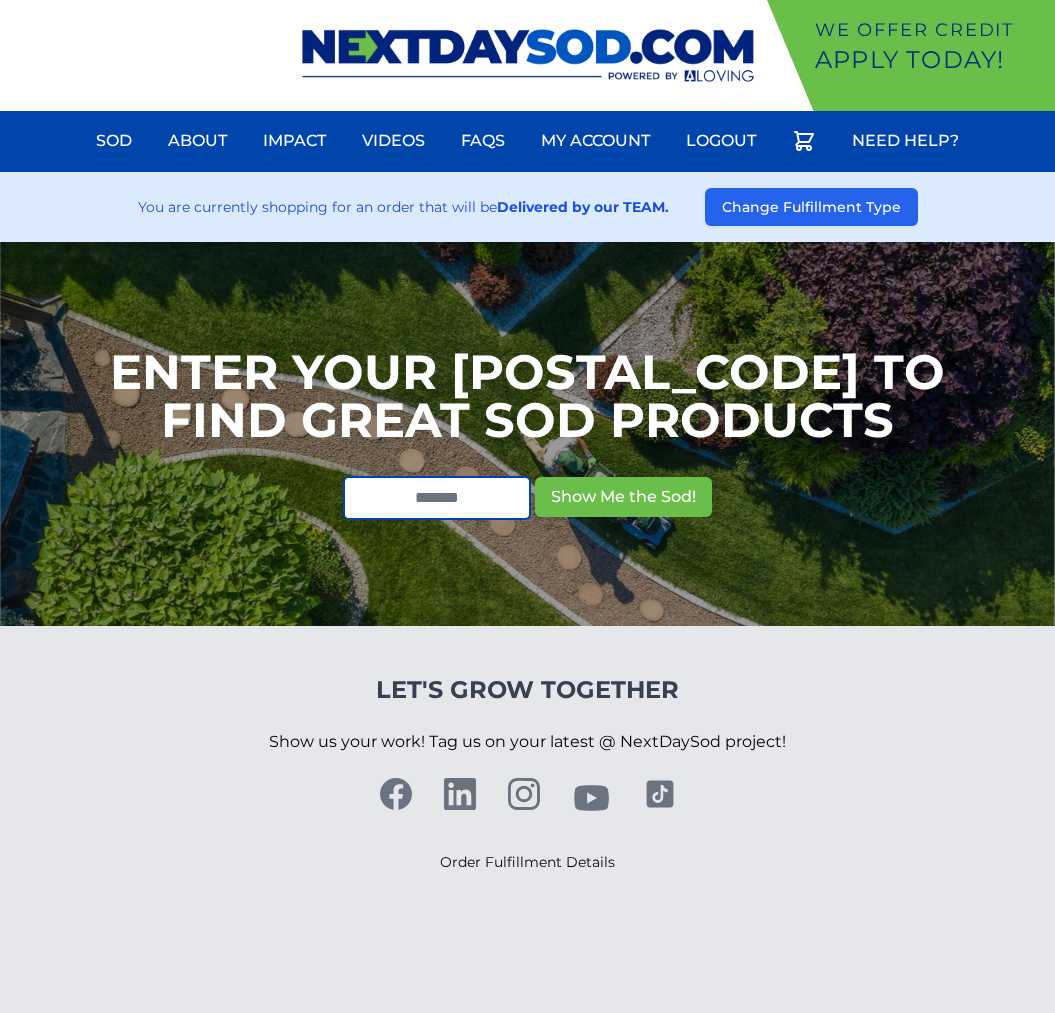 scroll, scrollTop: 0, scrollLeft: 0, axis: both 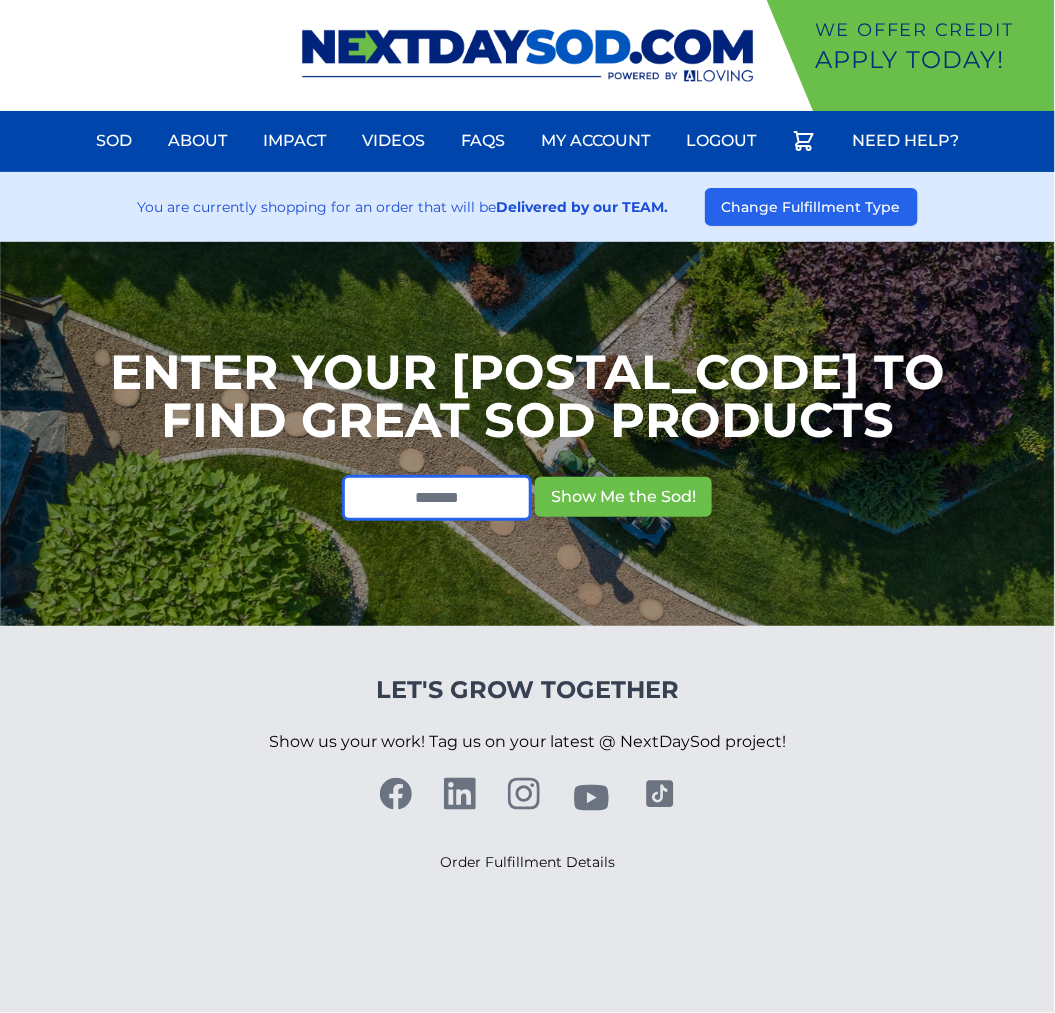 drag, startPoint x: 428, startPoint y: 501, endPoint x: 436, endPoint y: 487, distance: 16.124516 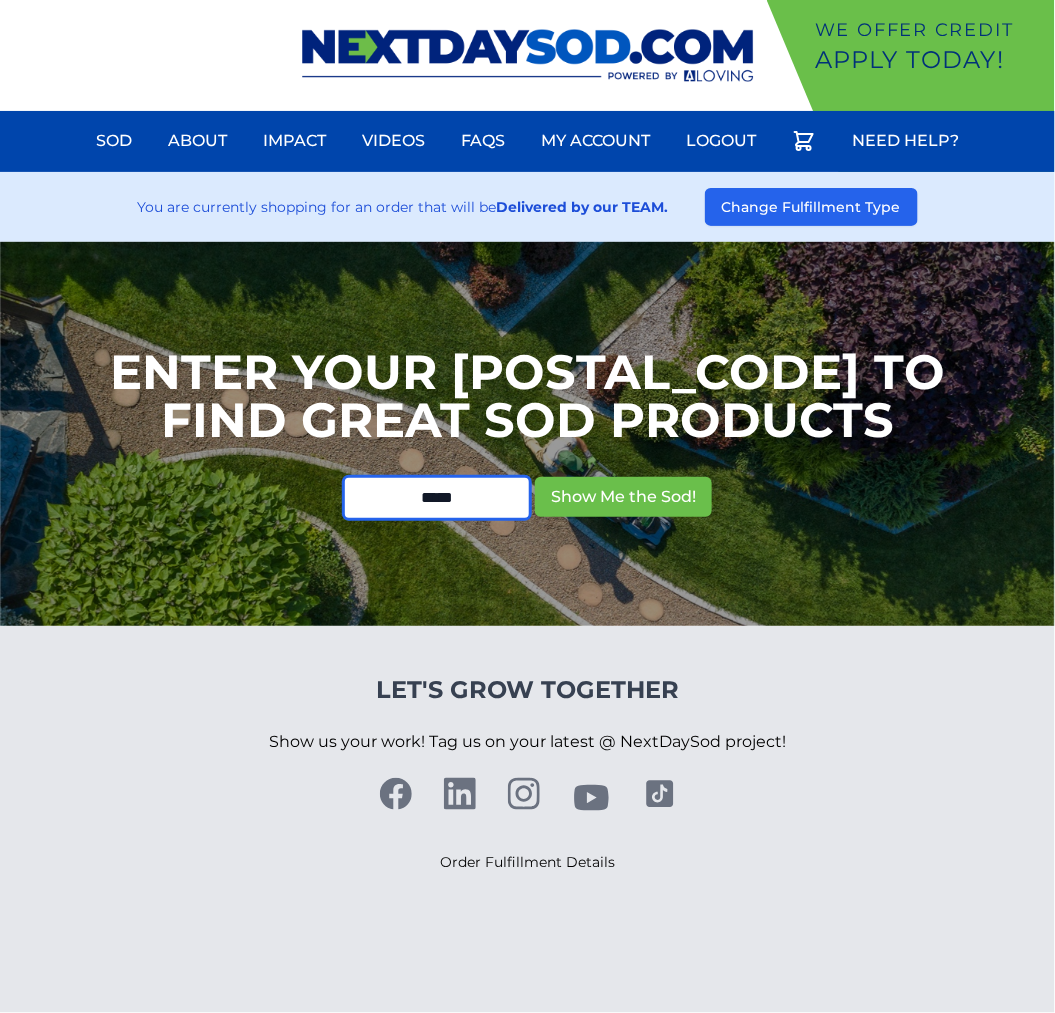 type on "*****" 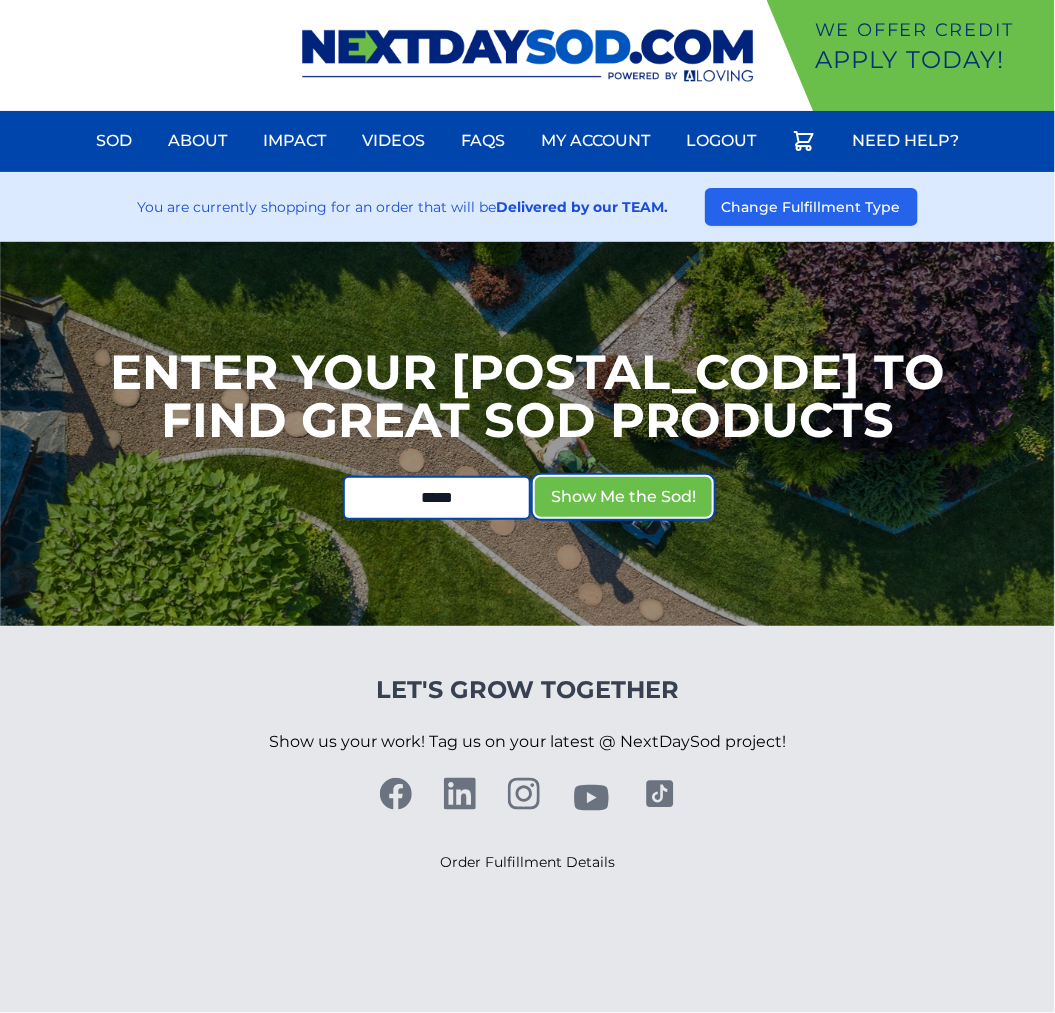 type 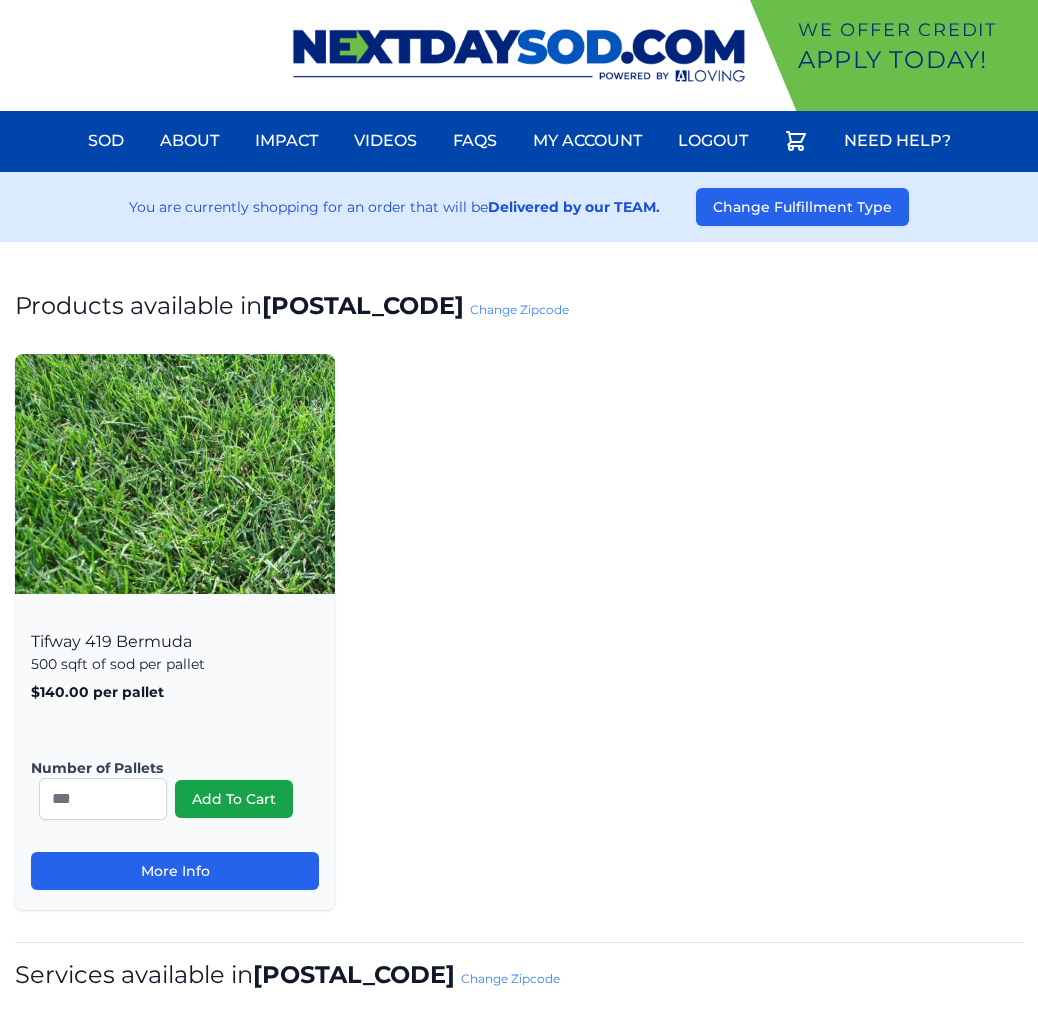 scroll, scrollTop: 0, scrollLeft: 0, axis: both 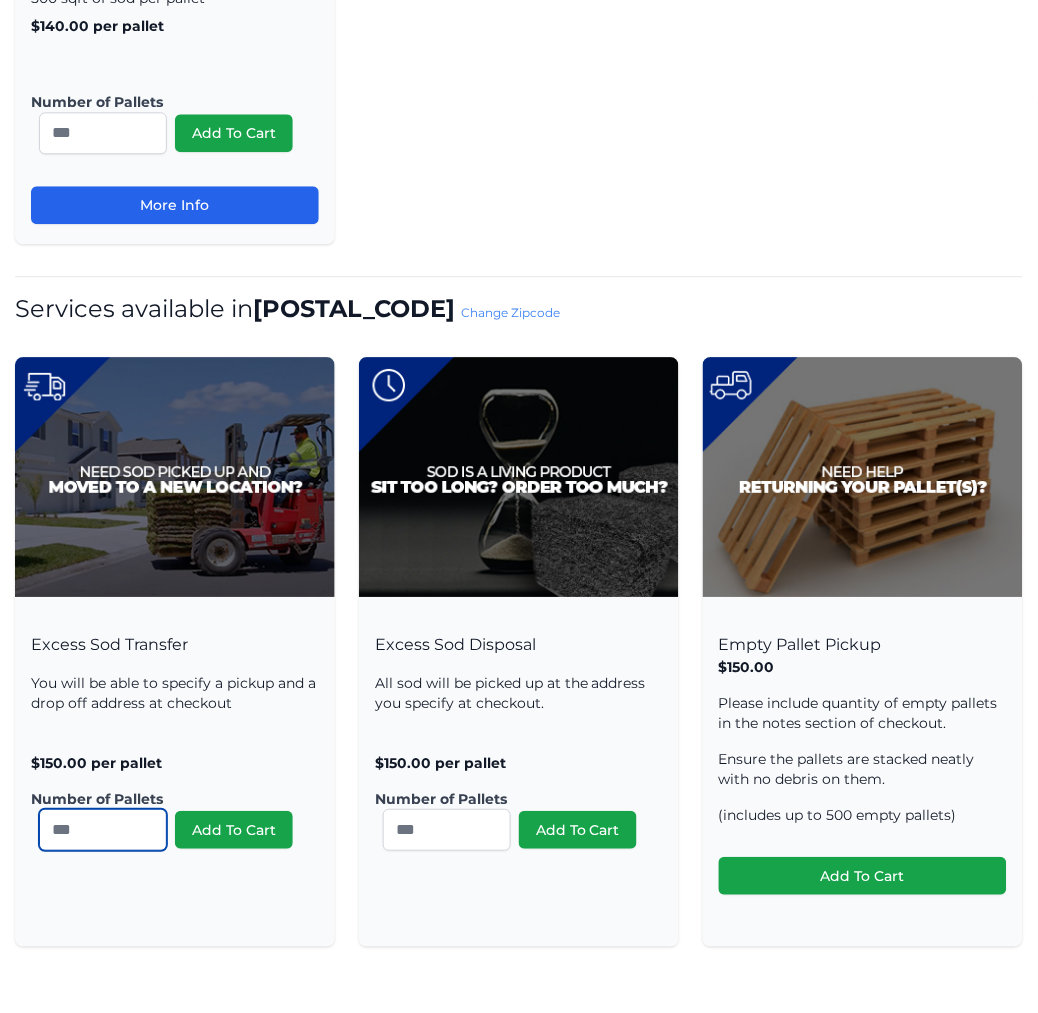 drag, startPoint x: 80, startPoint y: 824, endPoint x: -67, endPoint y: 803, distance: 148.49243 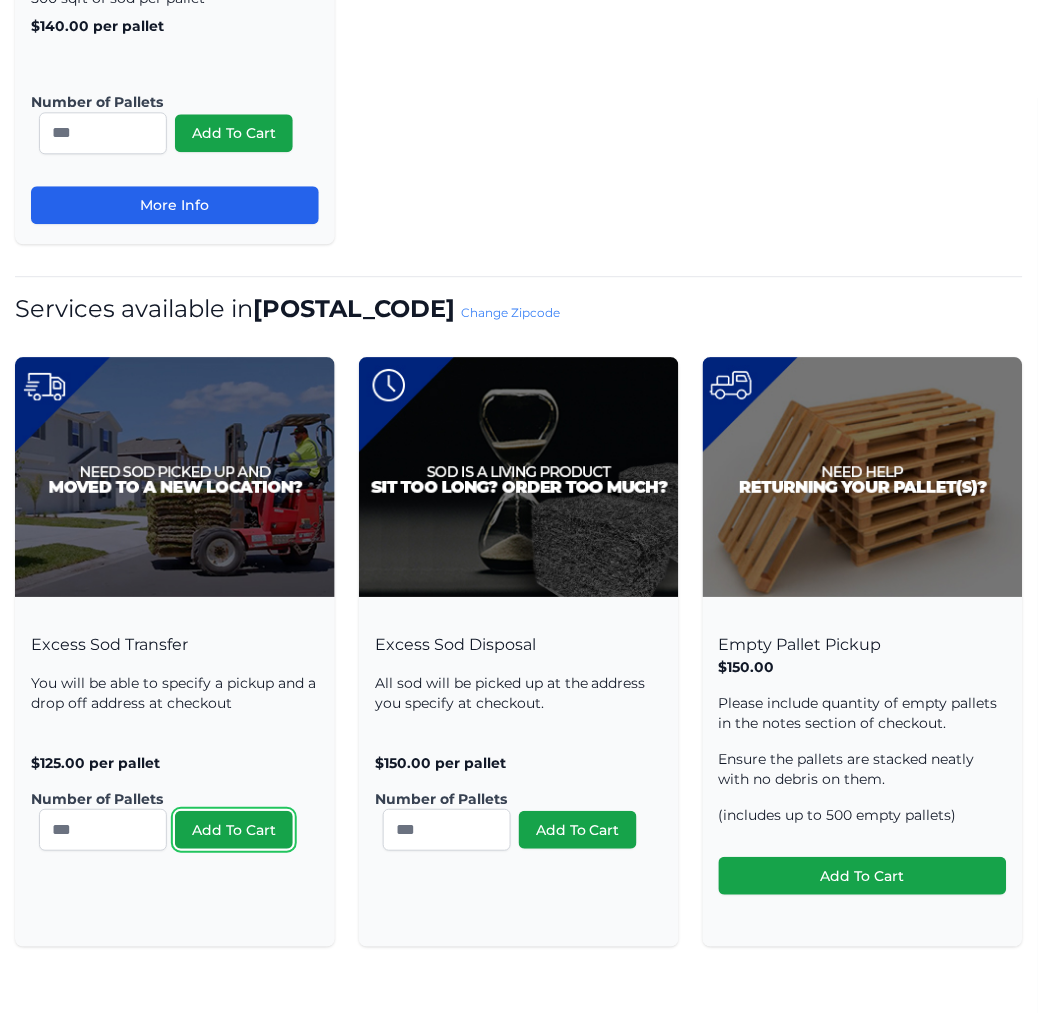type 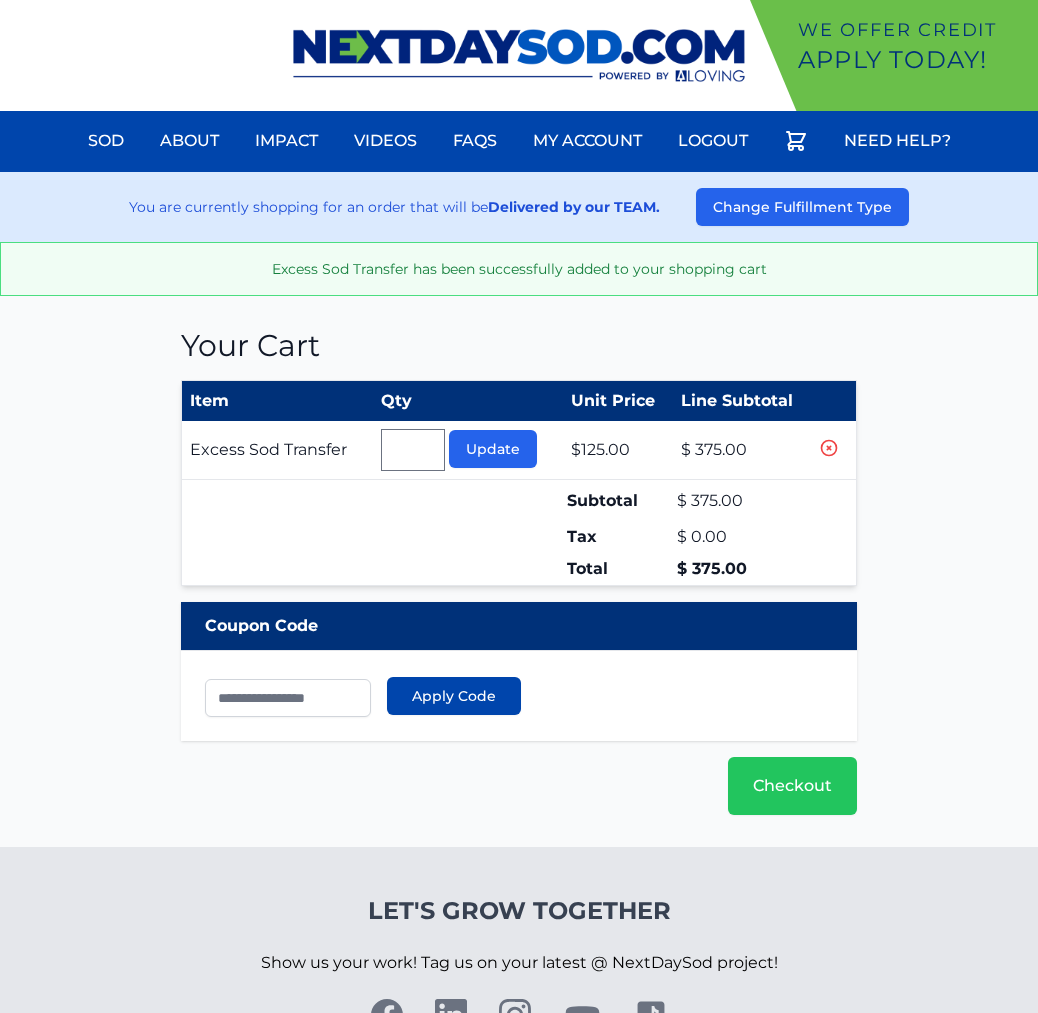 scroll, scrollTop: 0, scrollLeft: 0, axis: both 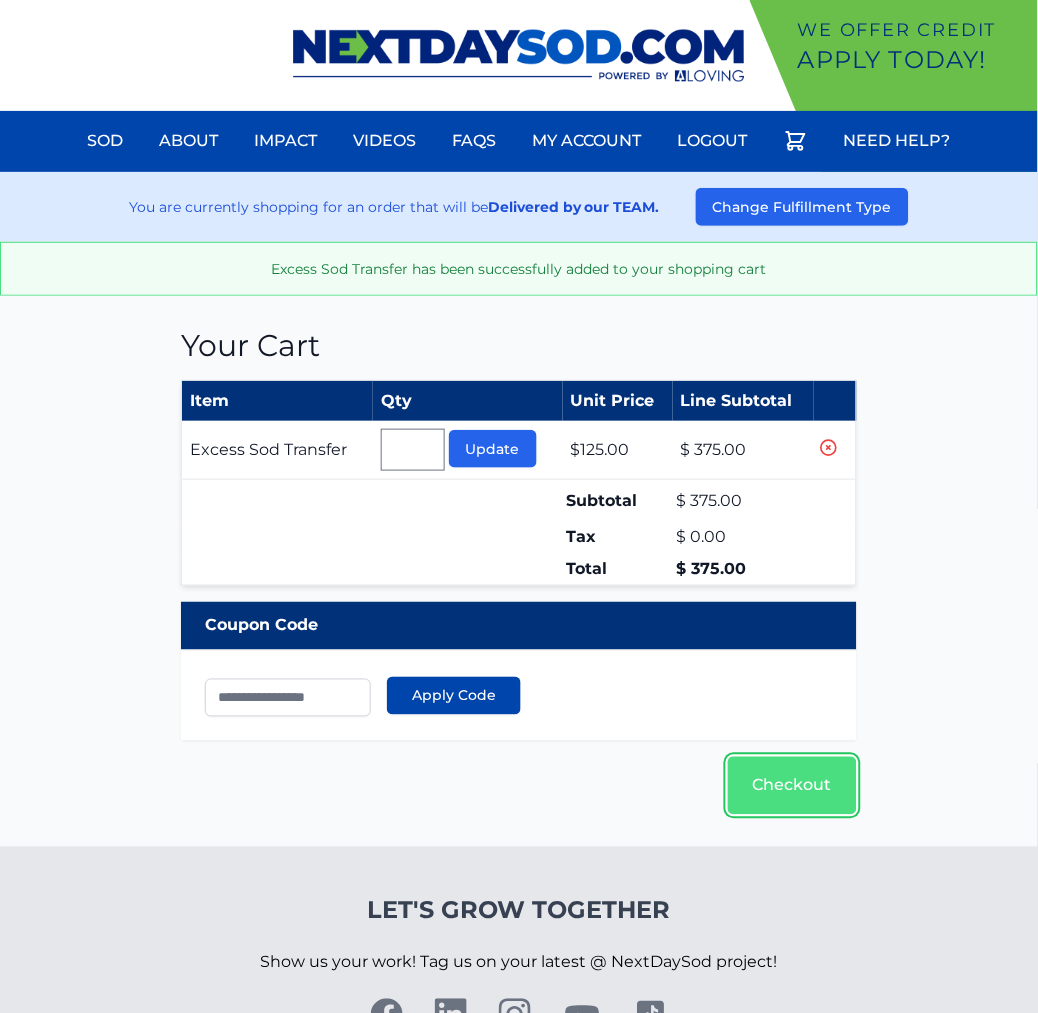 click on "Checkout" at bounding box center (792, 786) 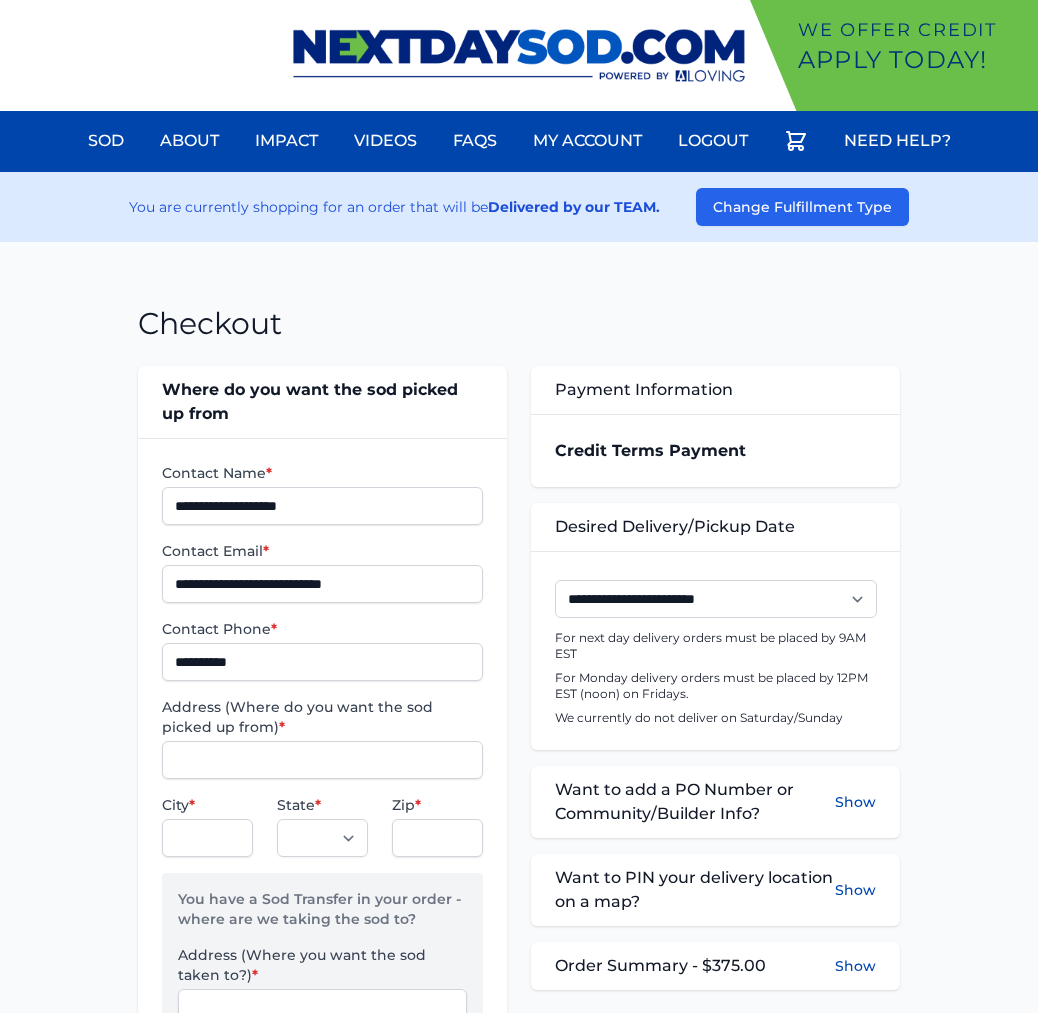 scroll, scrollTop: 0, scrollLeft: 0, axis: both 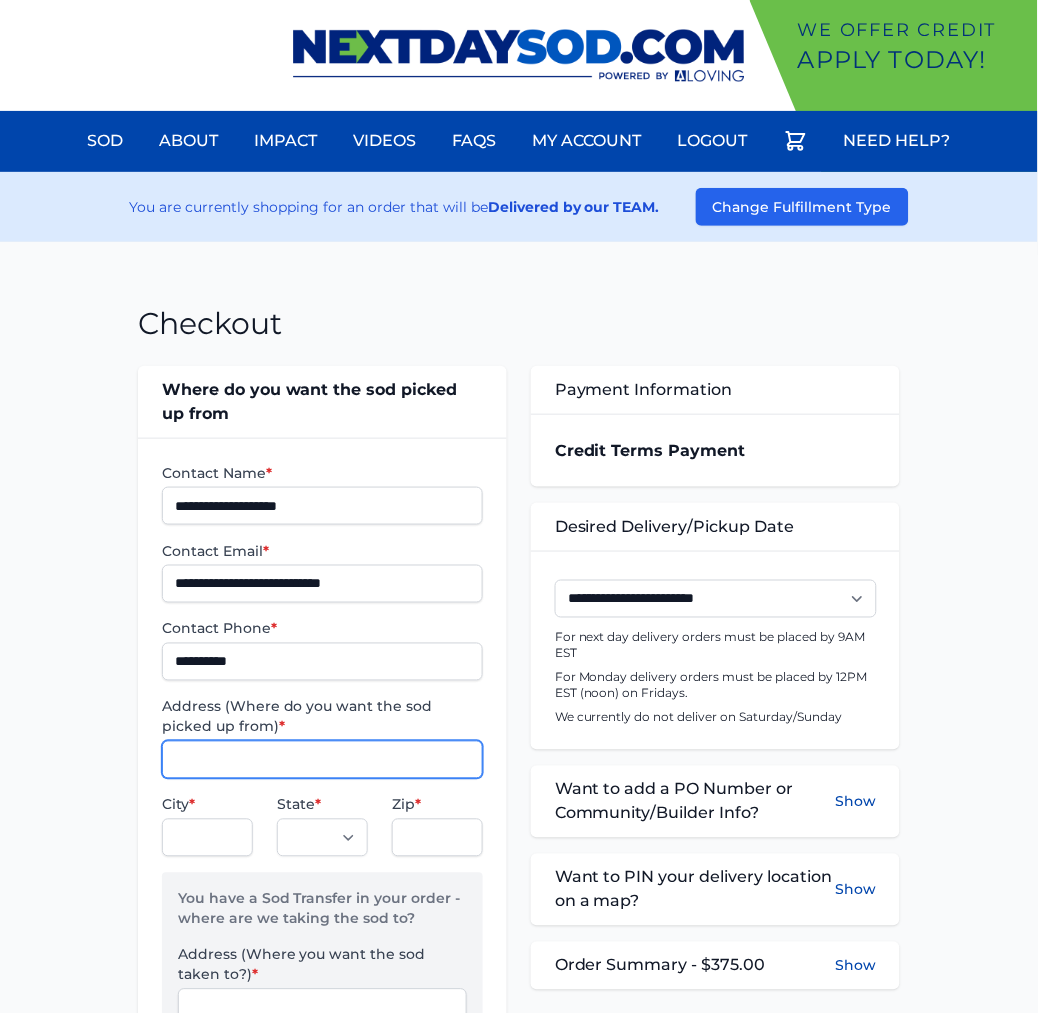 click on "Address (Where do you want the sod picked up from)
*" at bounding box center (322, 760) 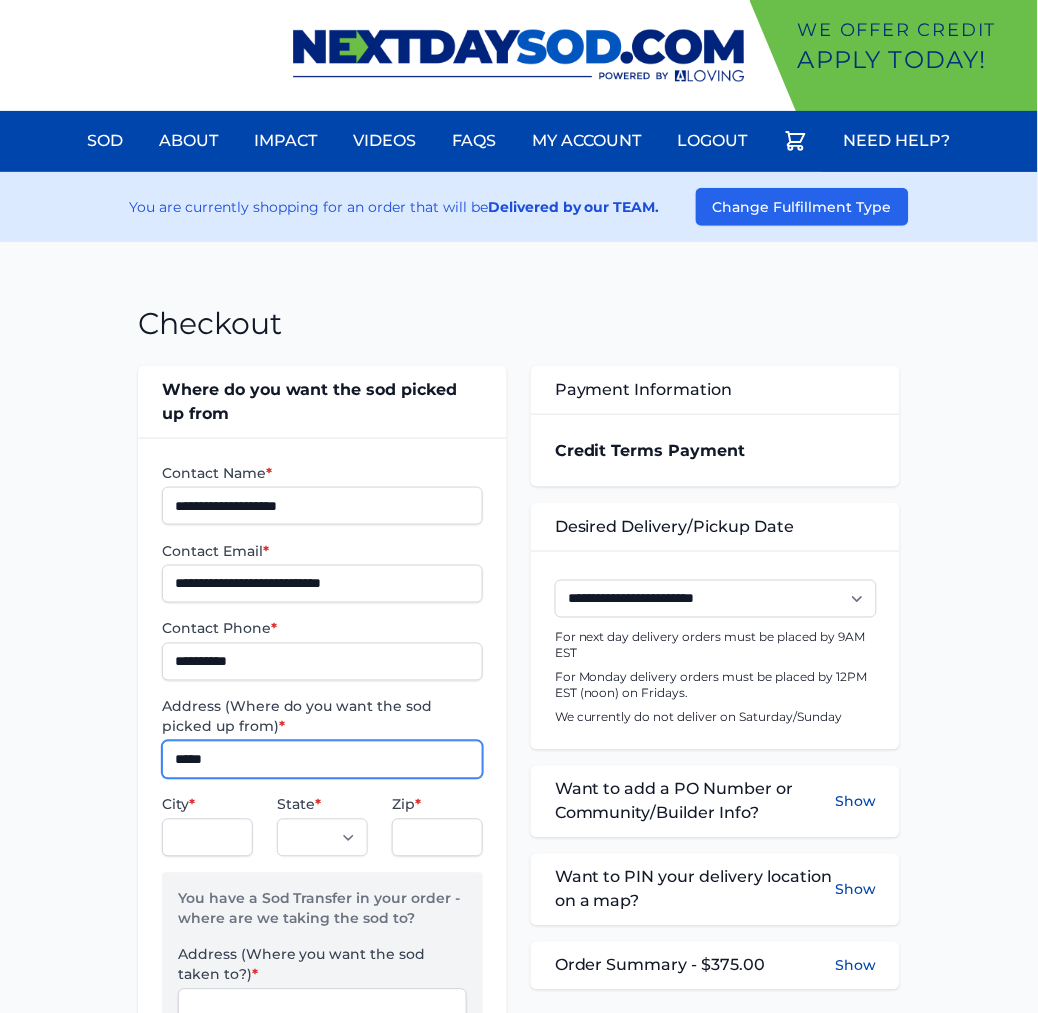 type on "**********" 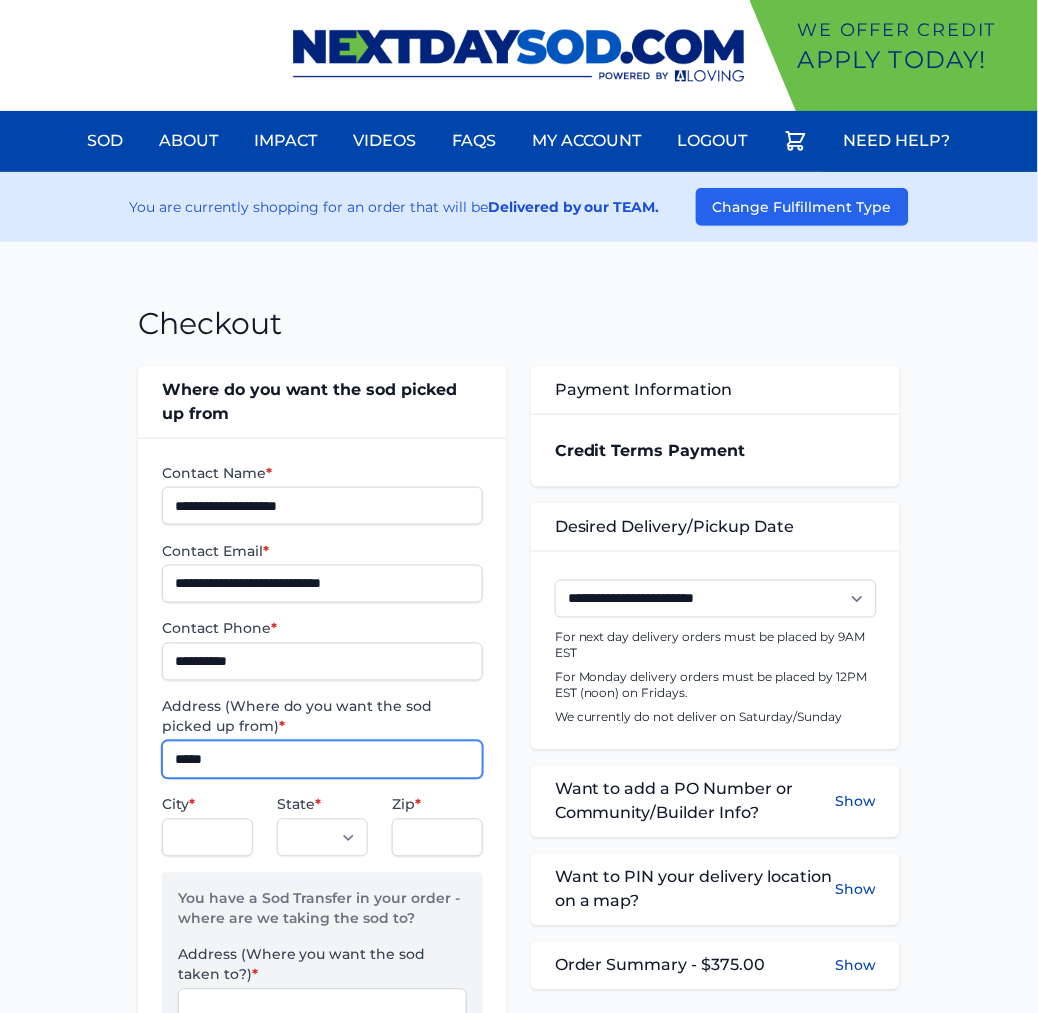 type on "**********" 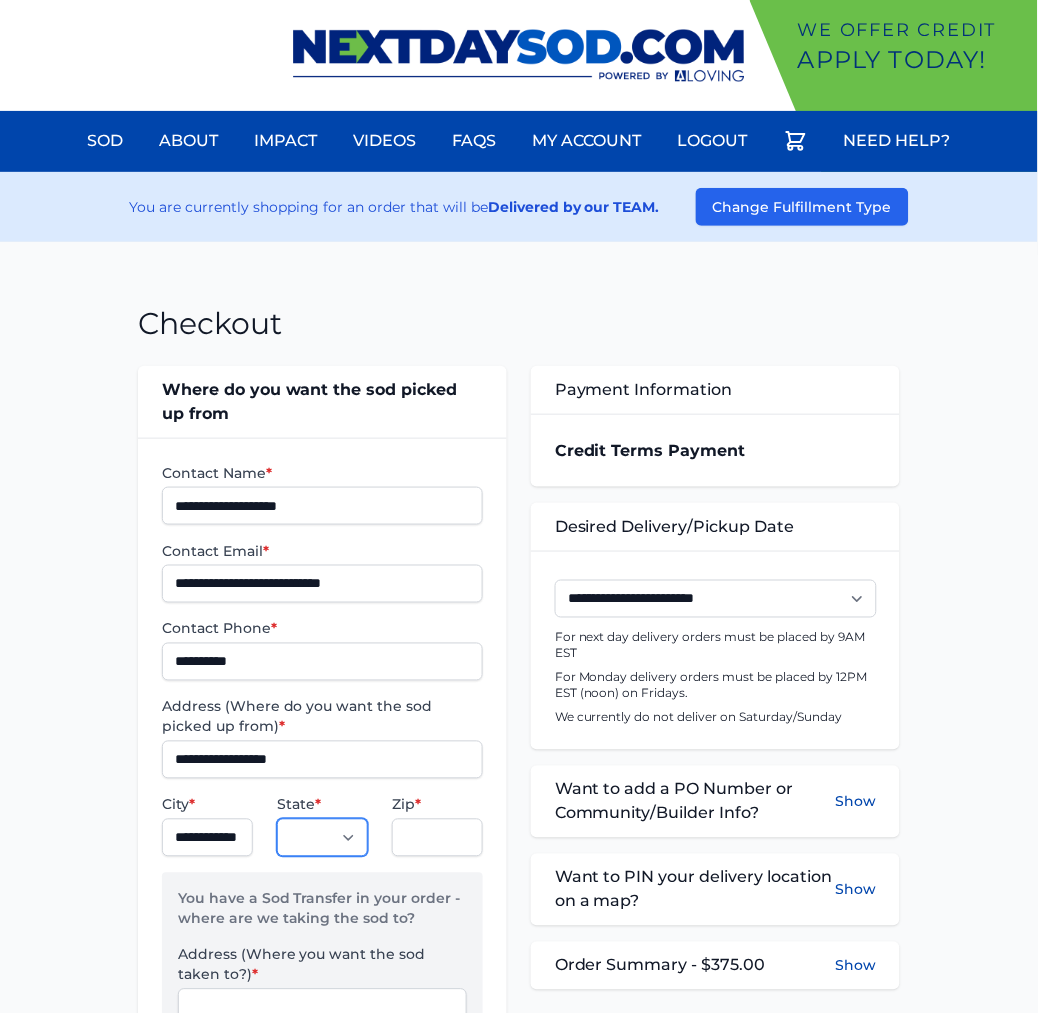 select on "**" 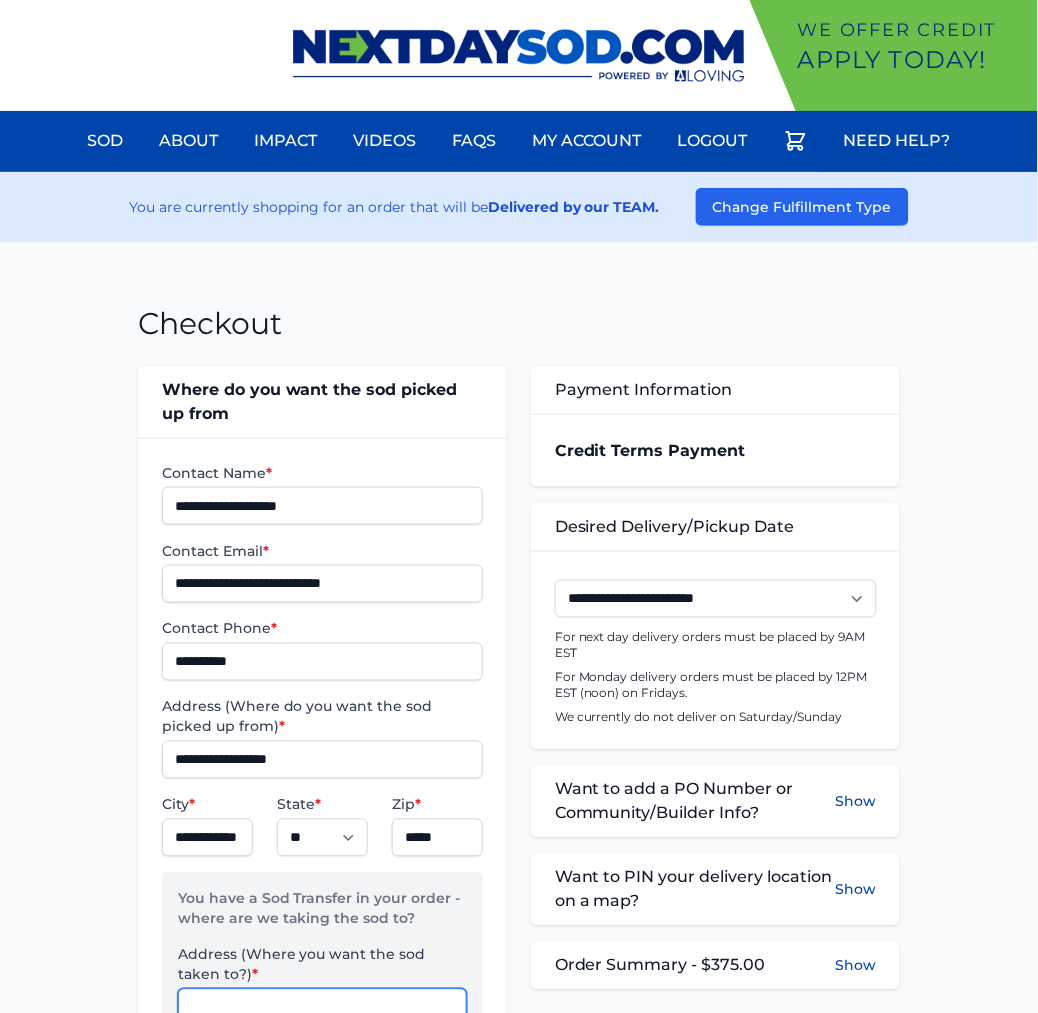 scroll, scrollTop: 15, scrollLeft: 0, axis: vertical 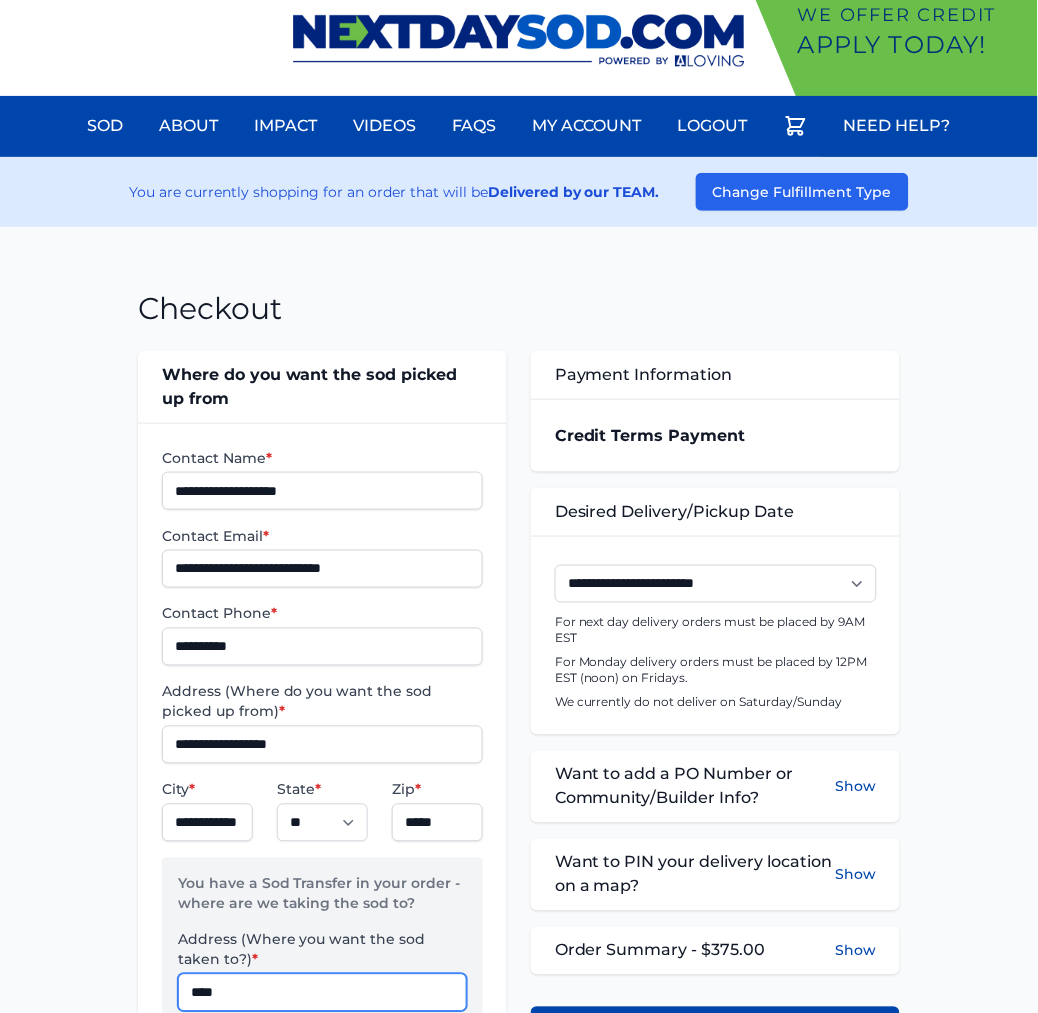 type on "**********" 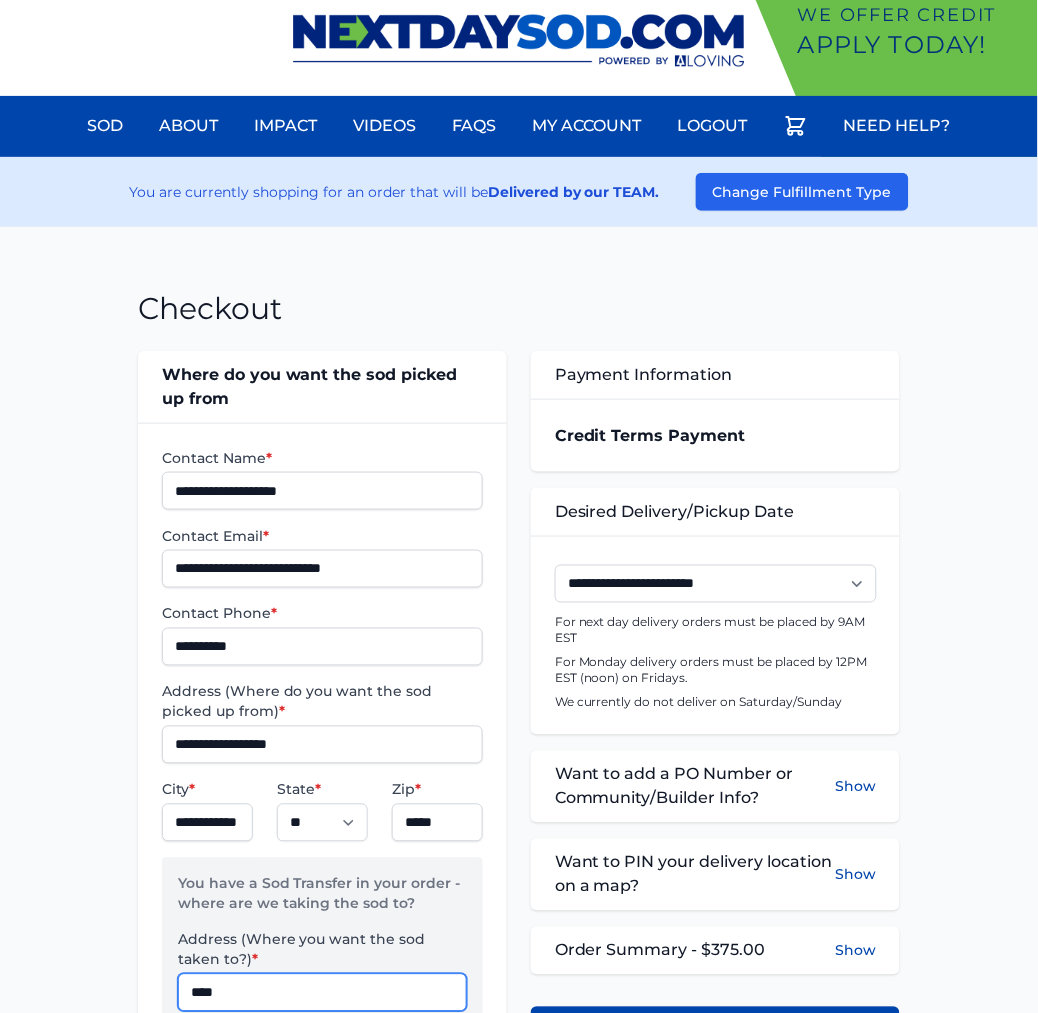 type on "*******" 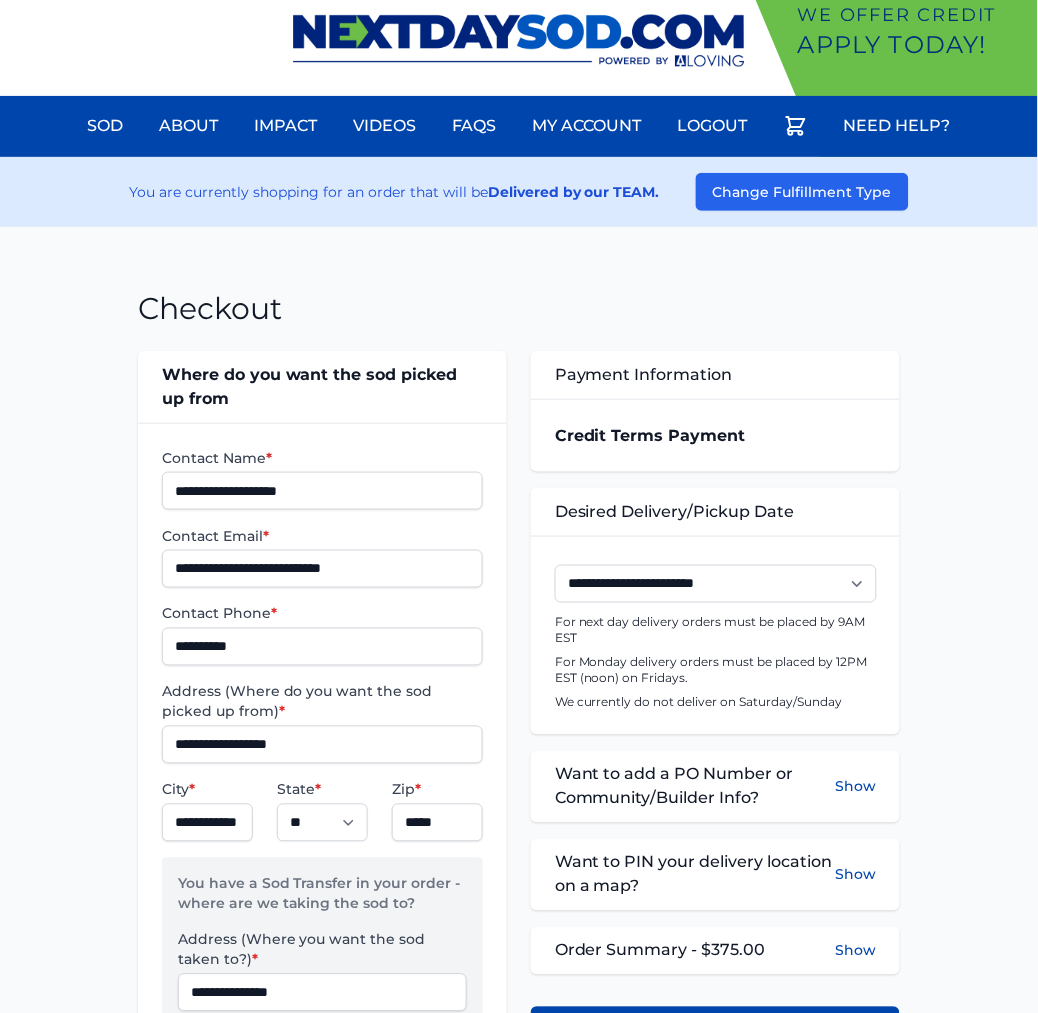 select on "**" 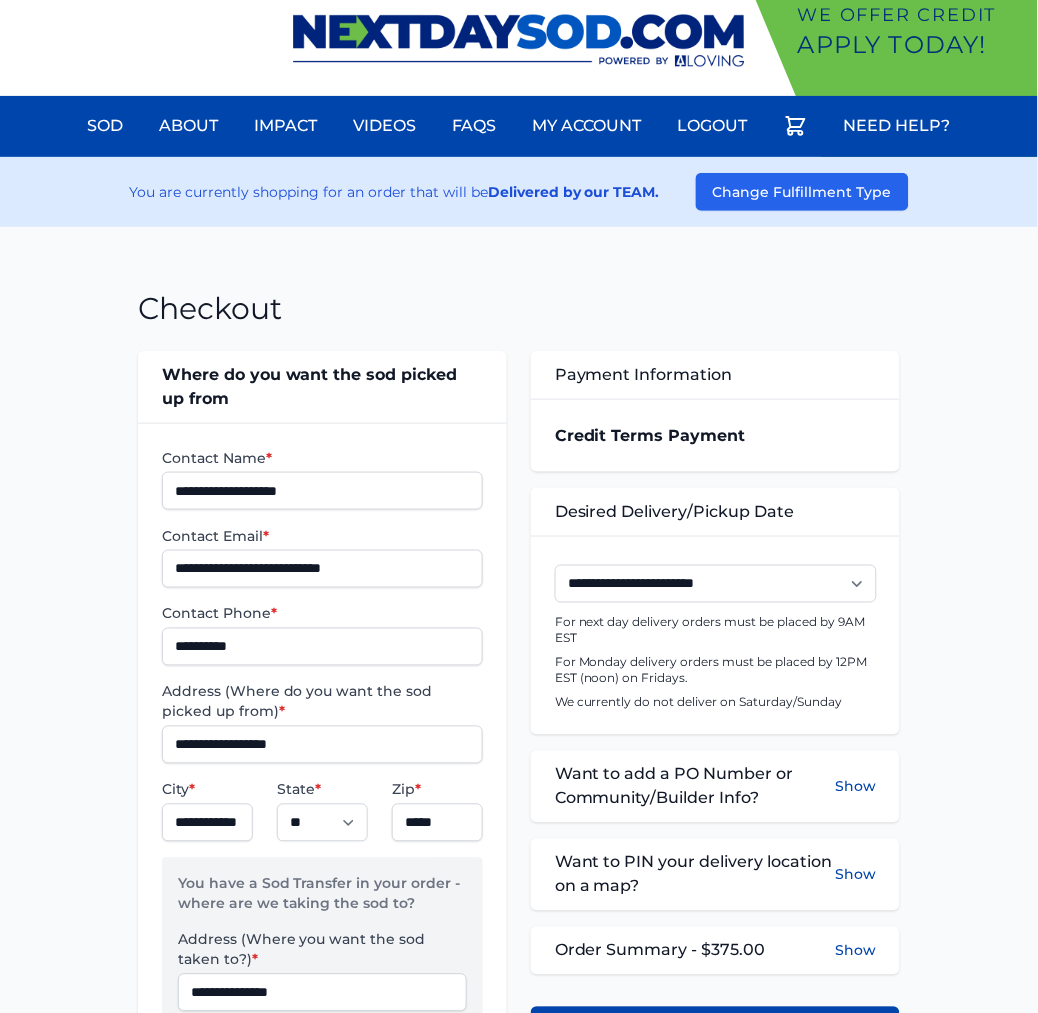 type on "*****" 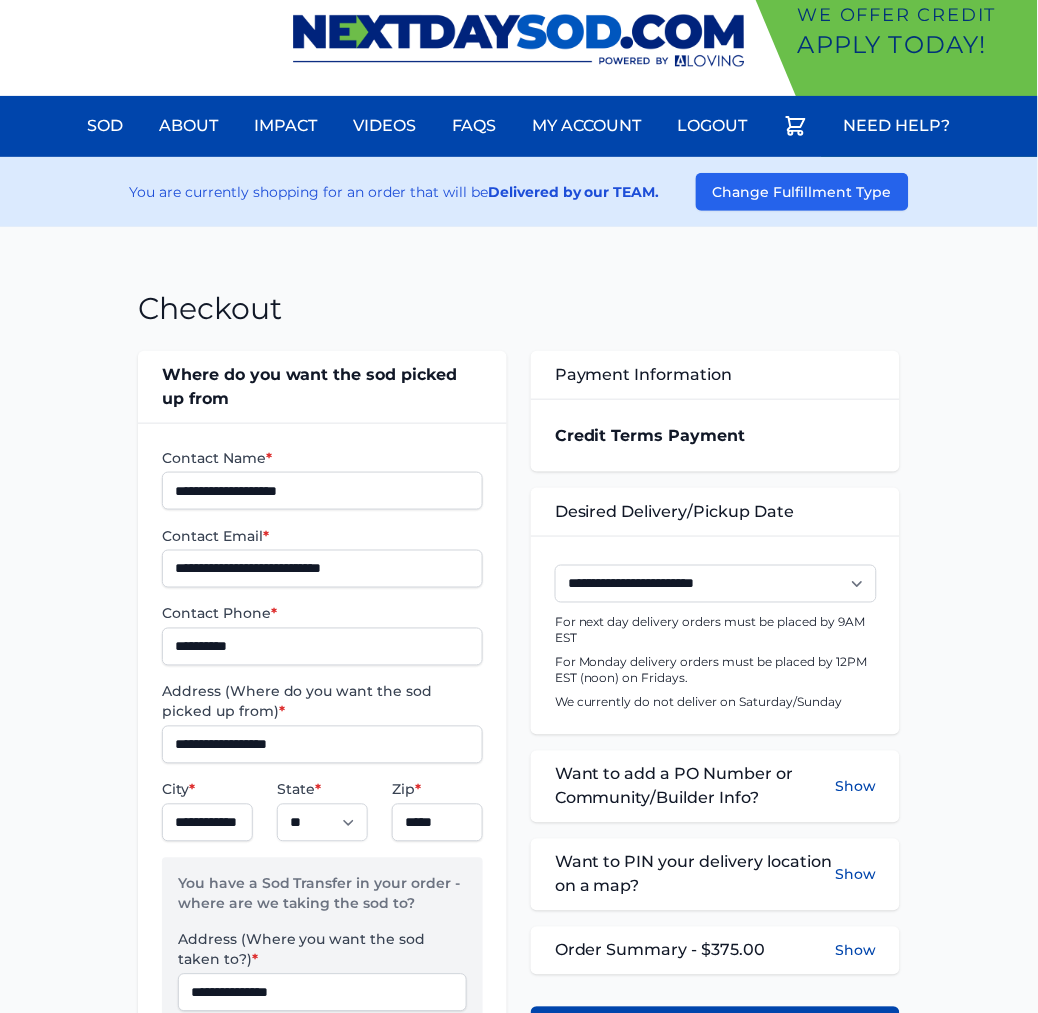 scroll, scrollTop: 588, scrollLeft: 0, axis: vertical 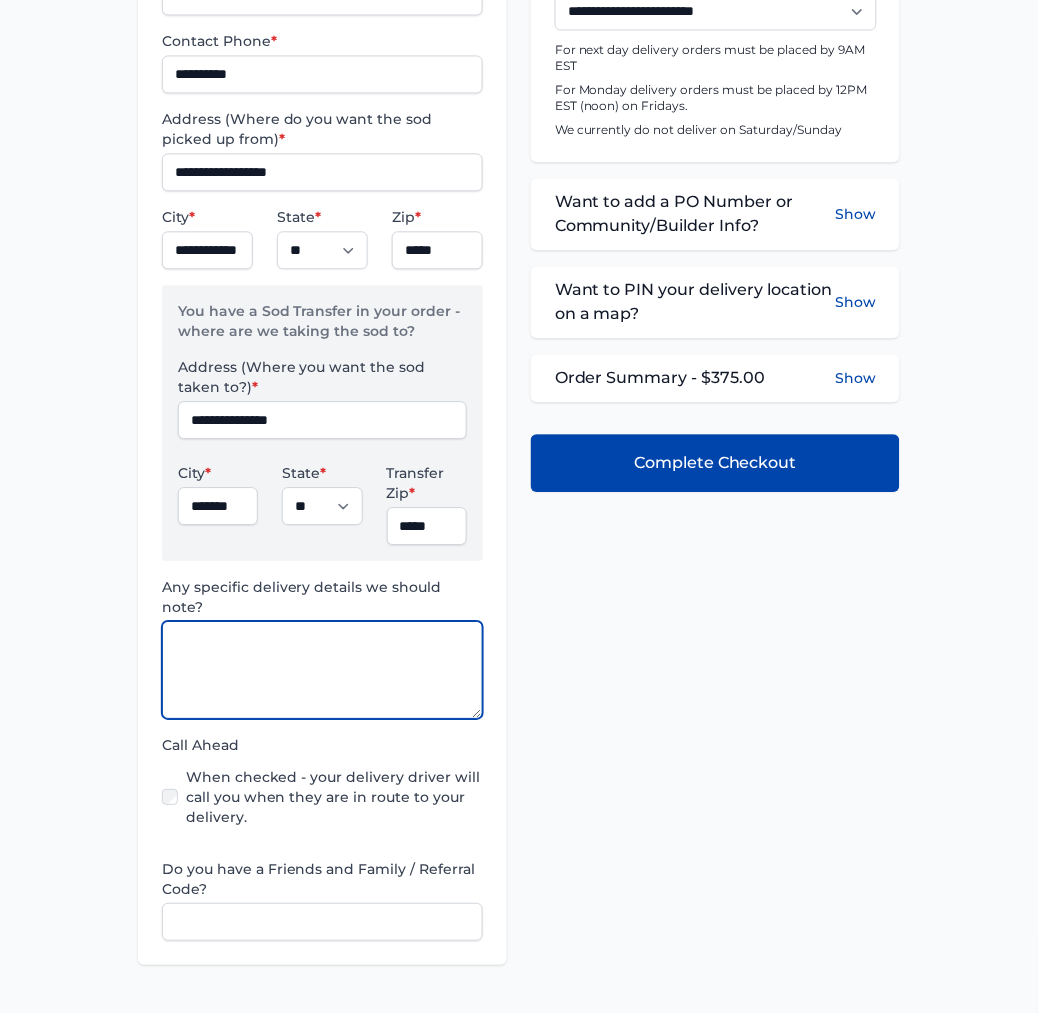 click at bounding box center [322, 670] 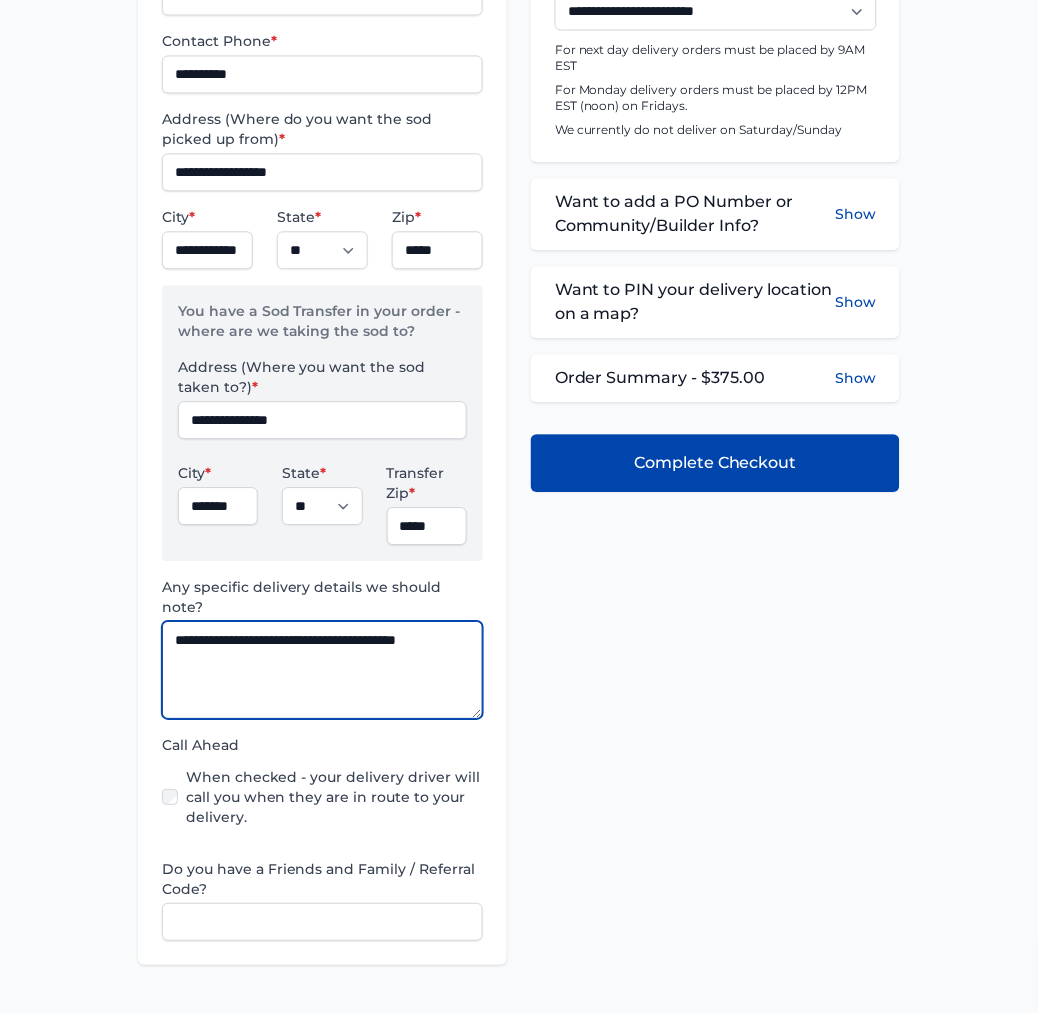 type on "**********" 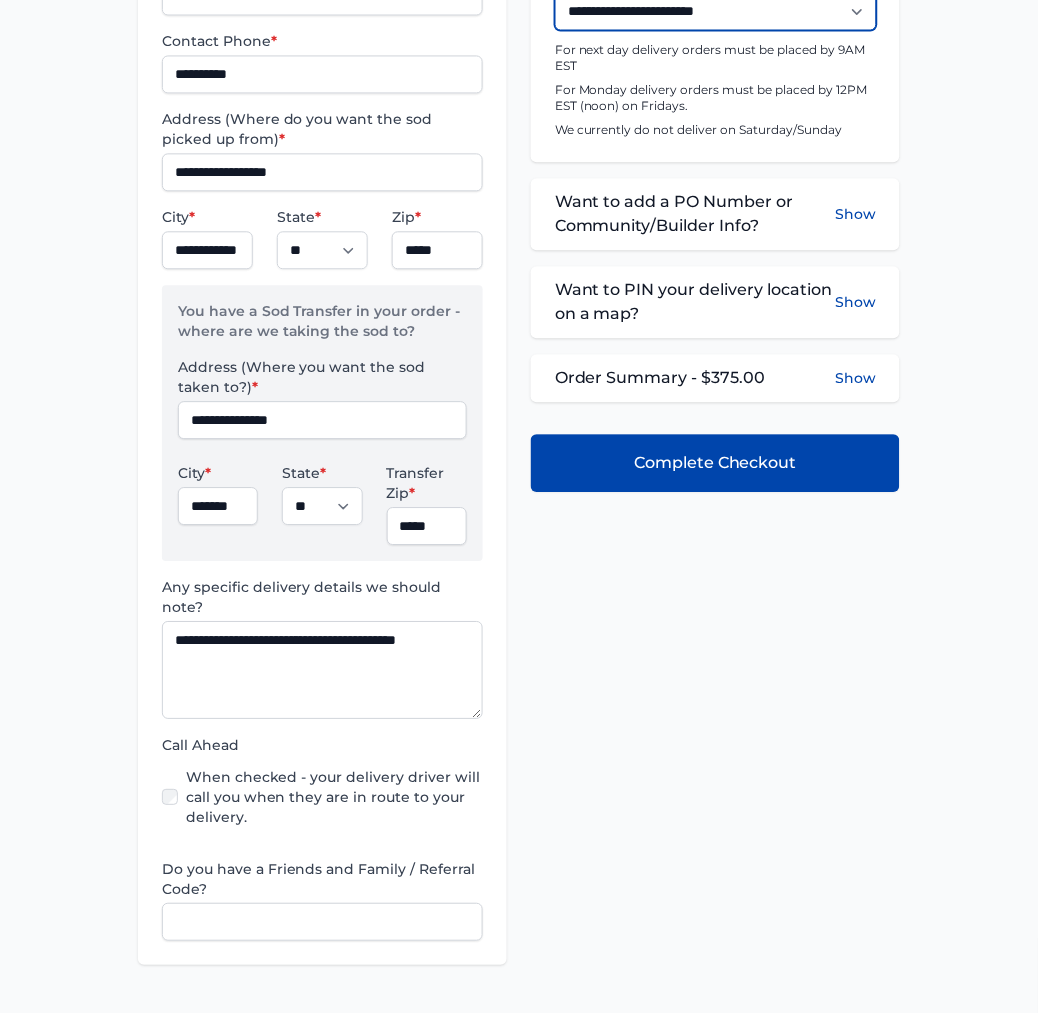 scroll, scrollTop: 581, scrollLeft: 0, axis: vertical 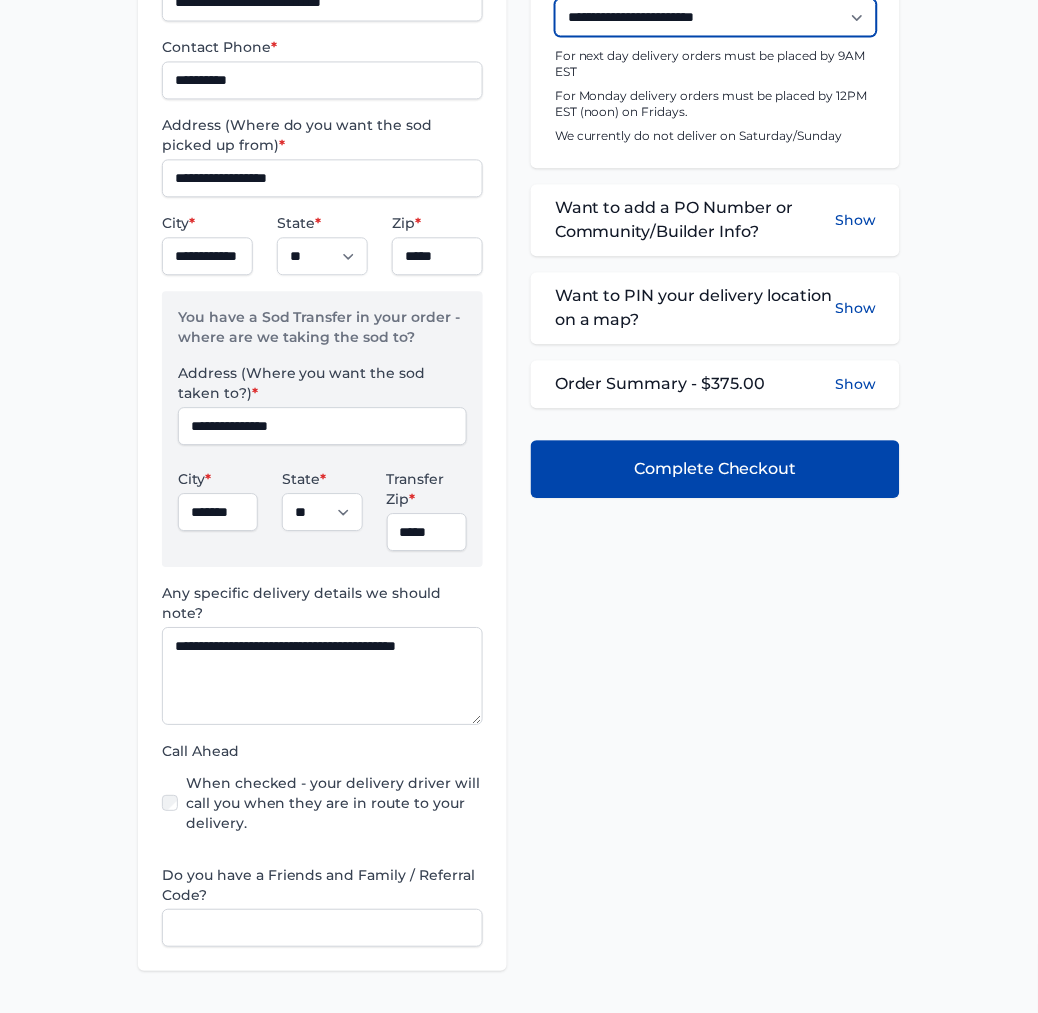 drag, startPoint x: 645, startPoint y: 13, endPoint x: 653, endPoint y: 24, distance: 13.601471 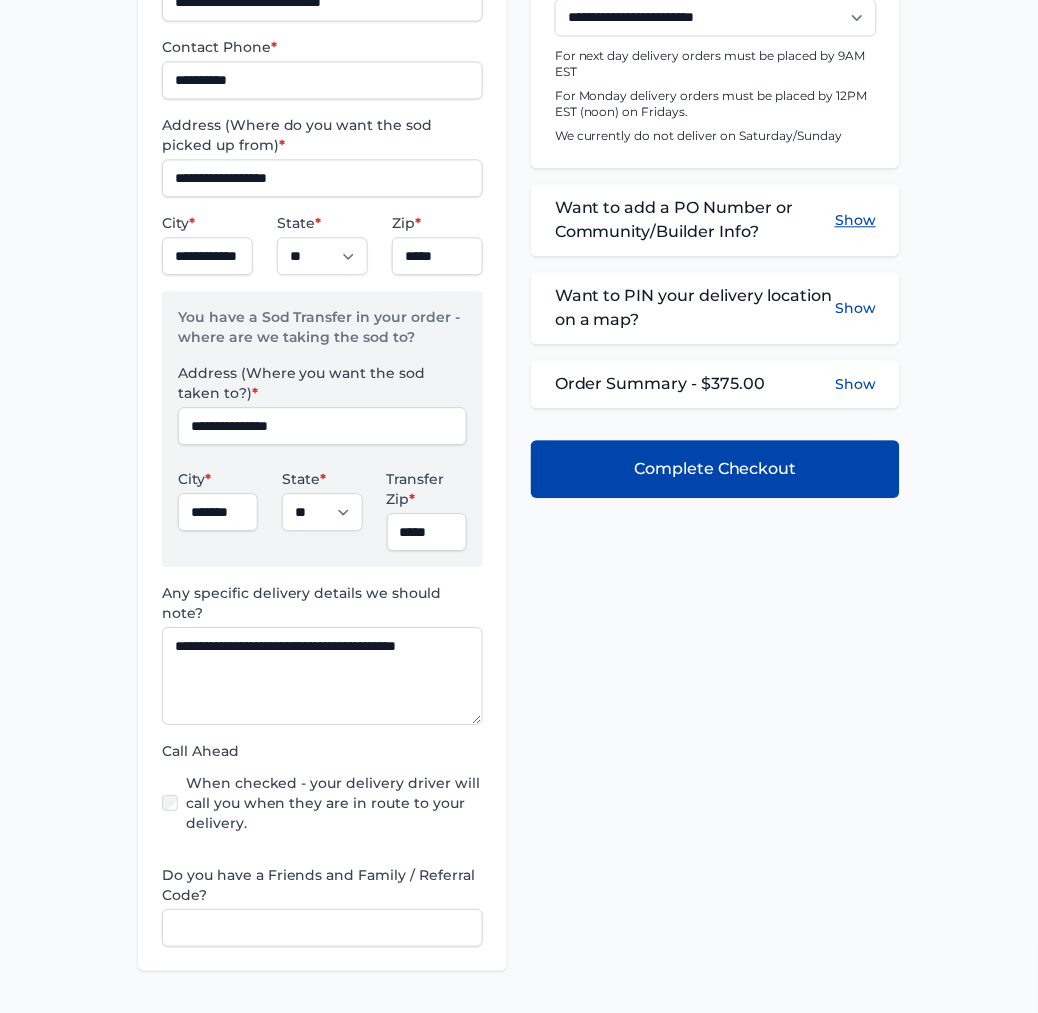 click on "Show" at bounding box center (855, 221) 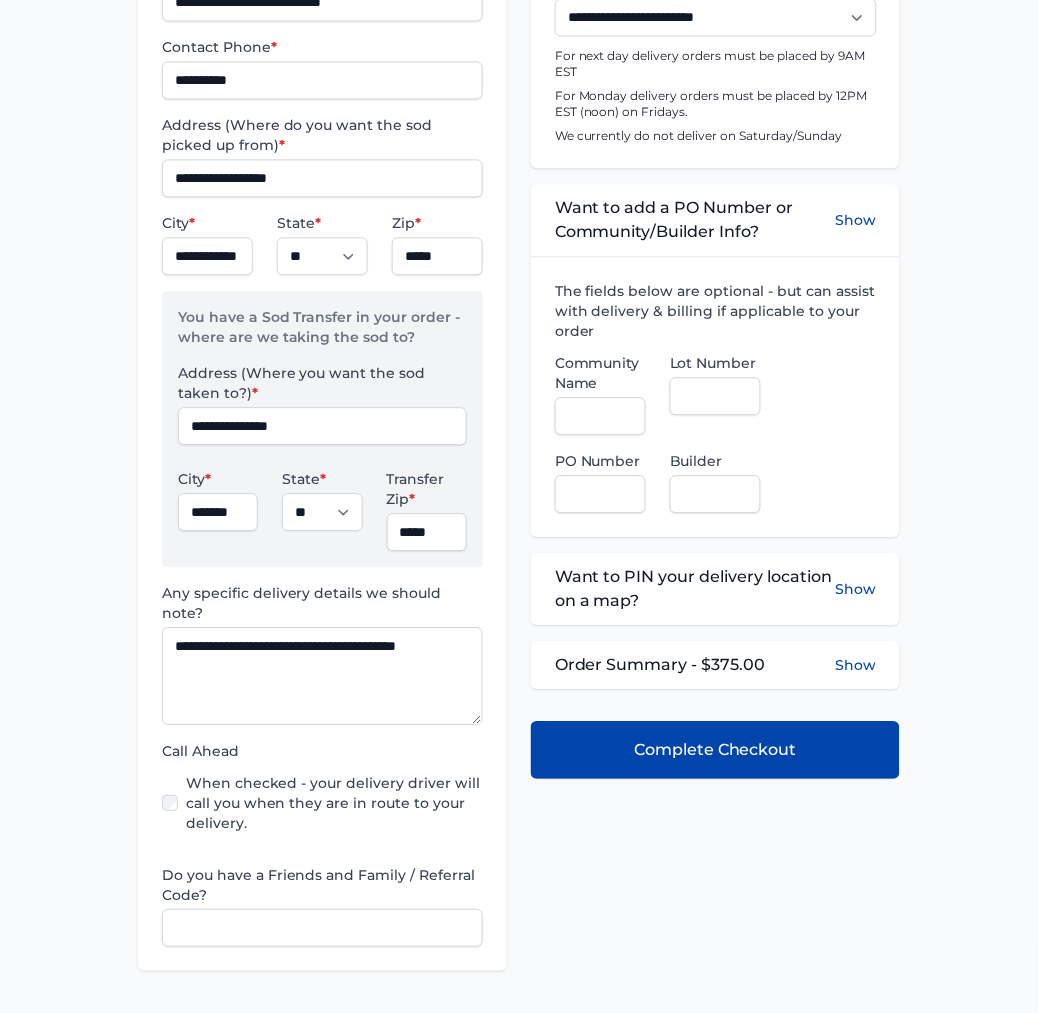 click on "The fields below are optional - but can assist with delivery & billing if applicable to your order
Community Name
Lot Number
PO Number
Builder" at bounding box center (715, 397) 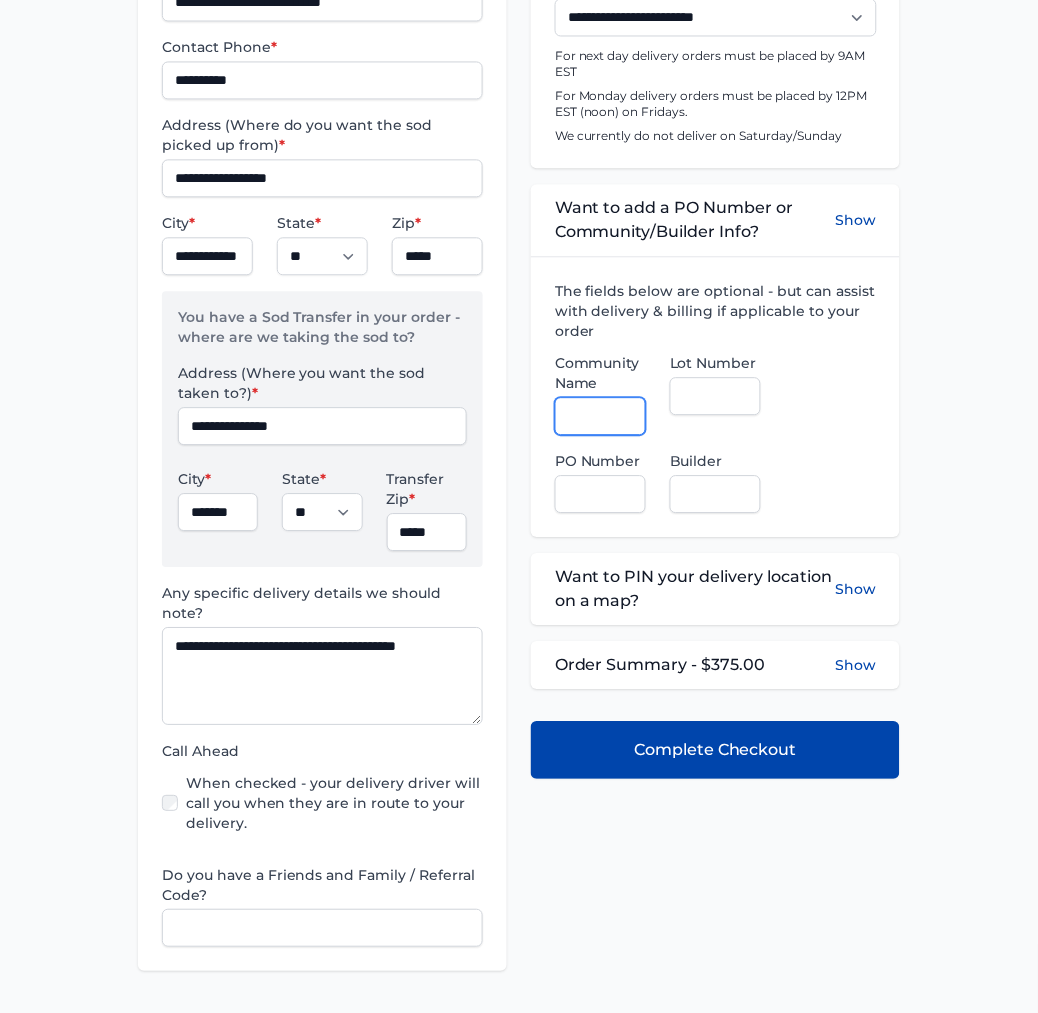 click on "Community Name" at bounding box center [600, 417] 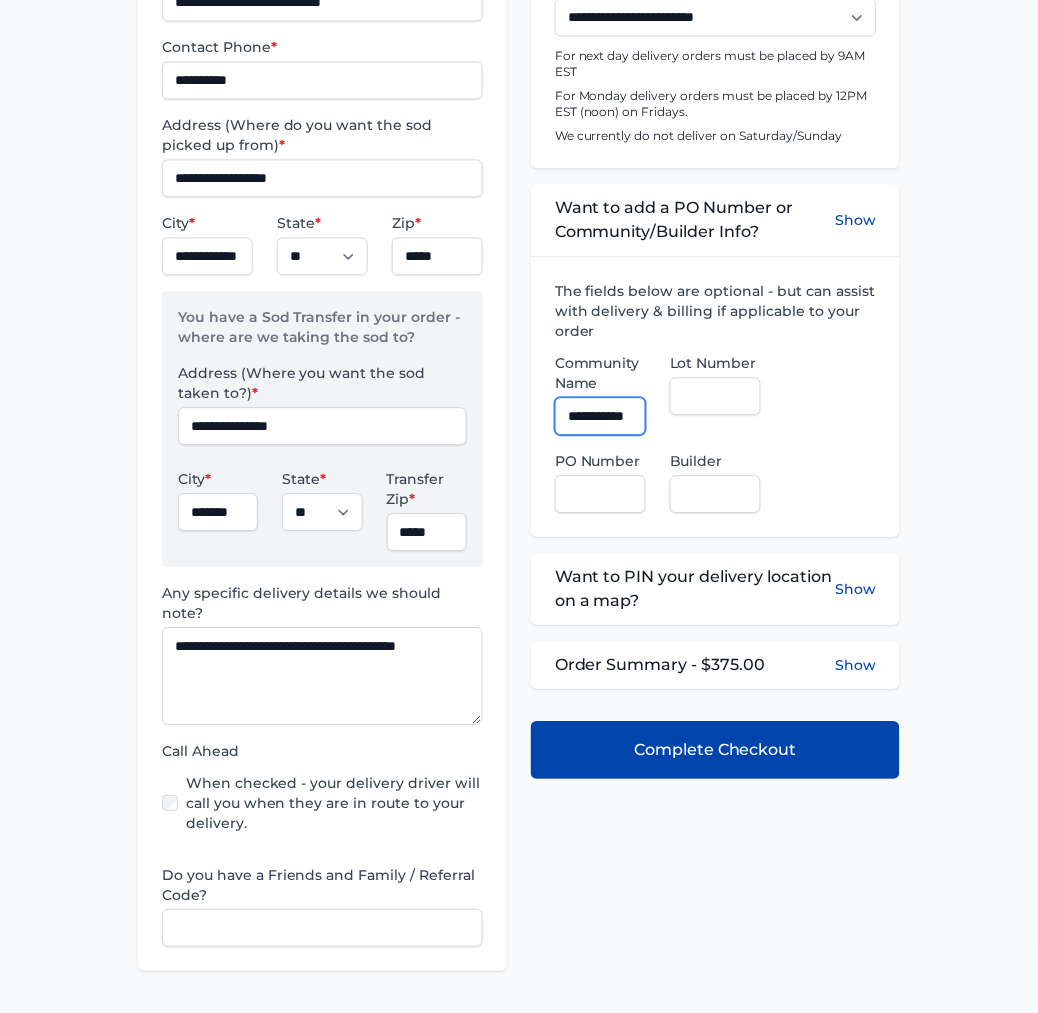scroll, scrollTop: 0, scrollLeft: 18, axis: horizontal 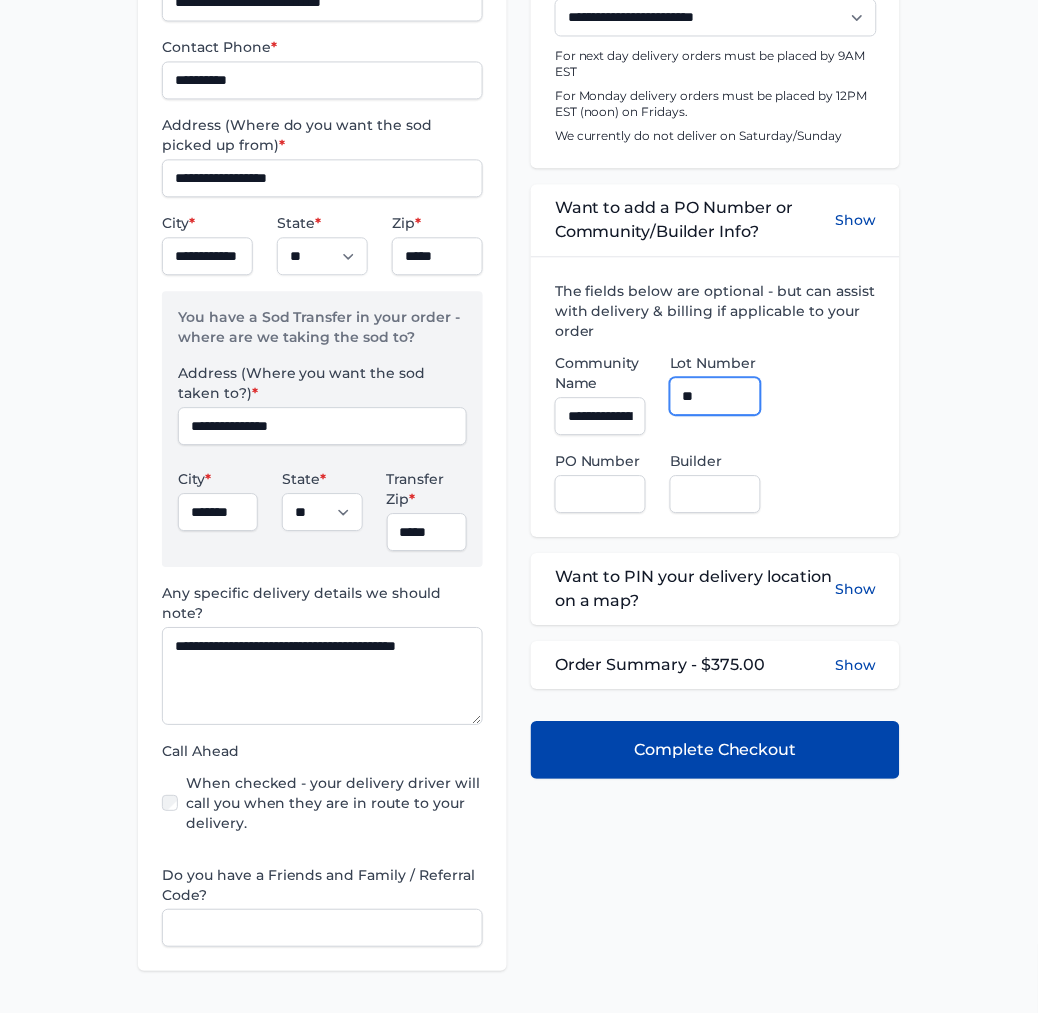 type on "**" 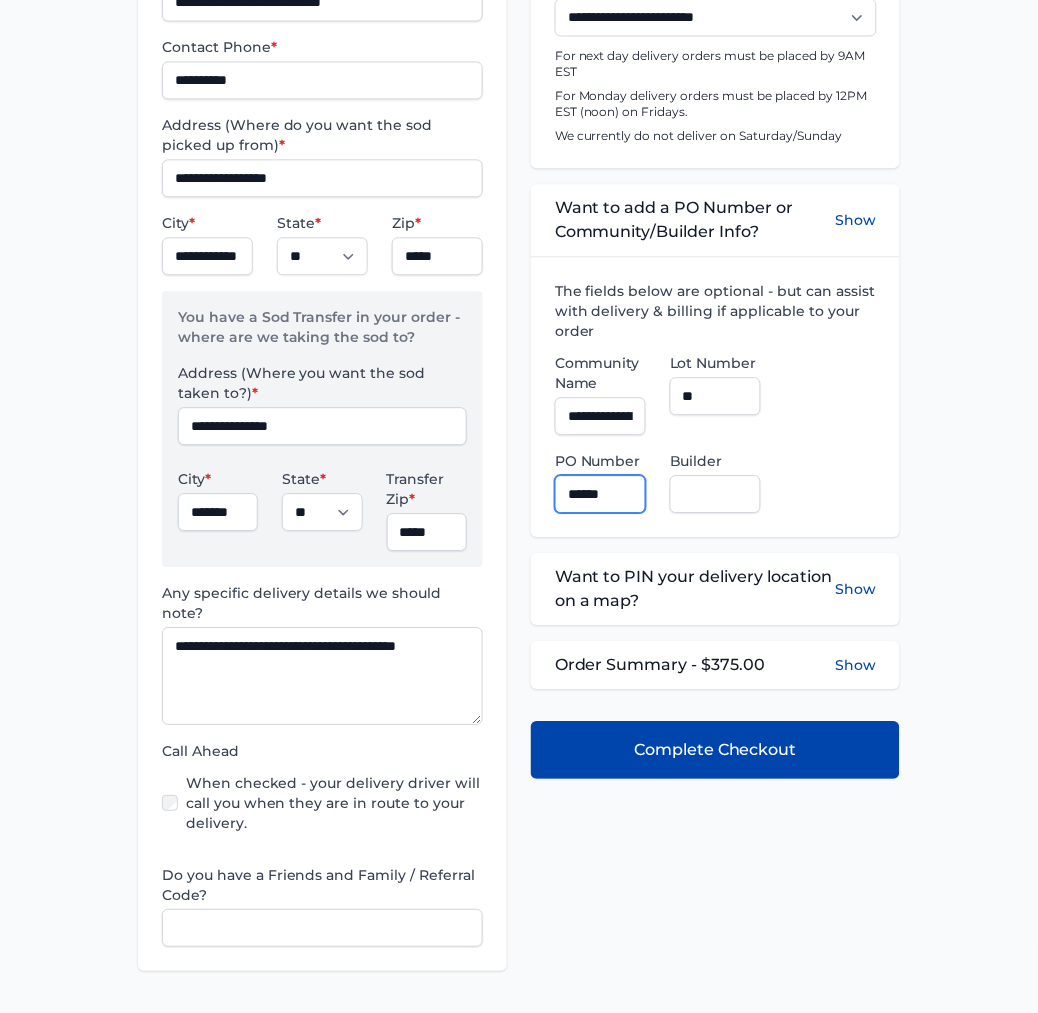 type on "******" 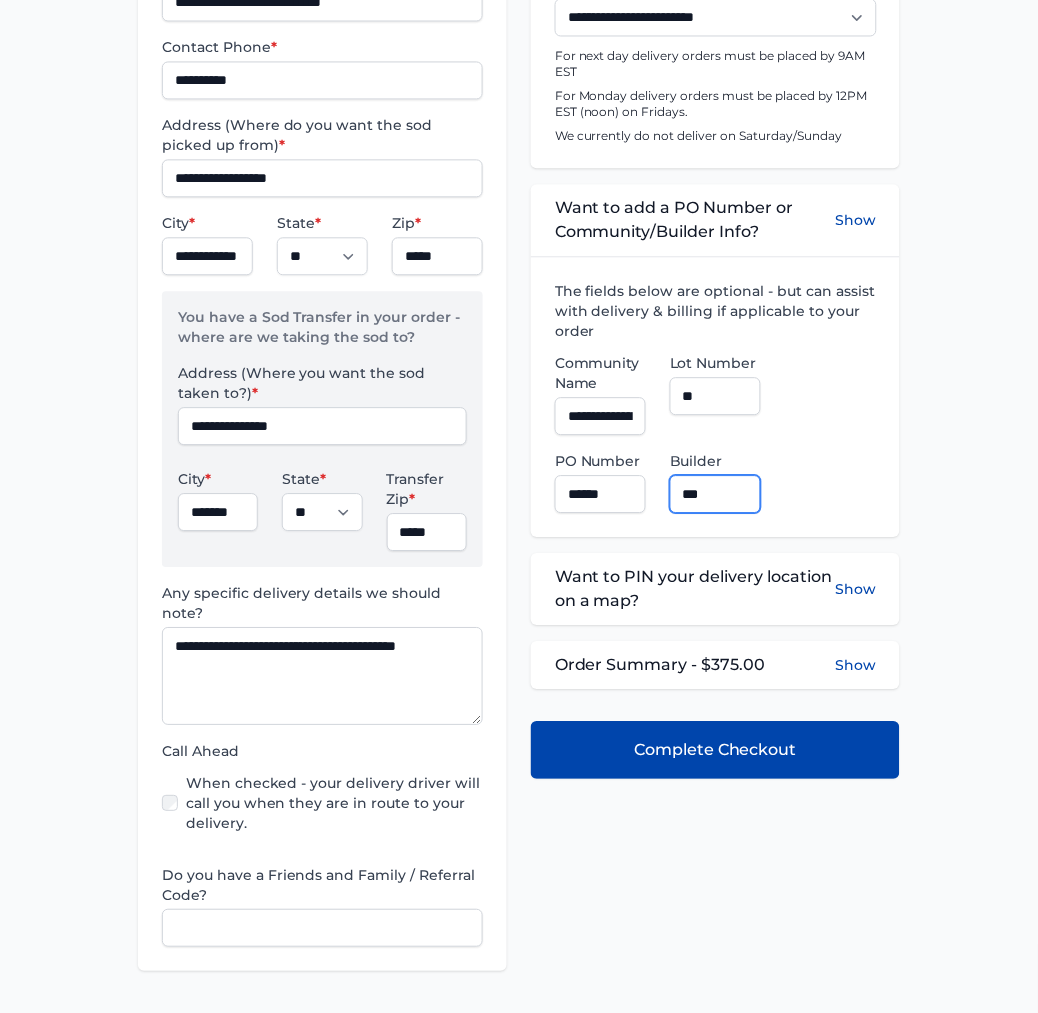 type on "**********" 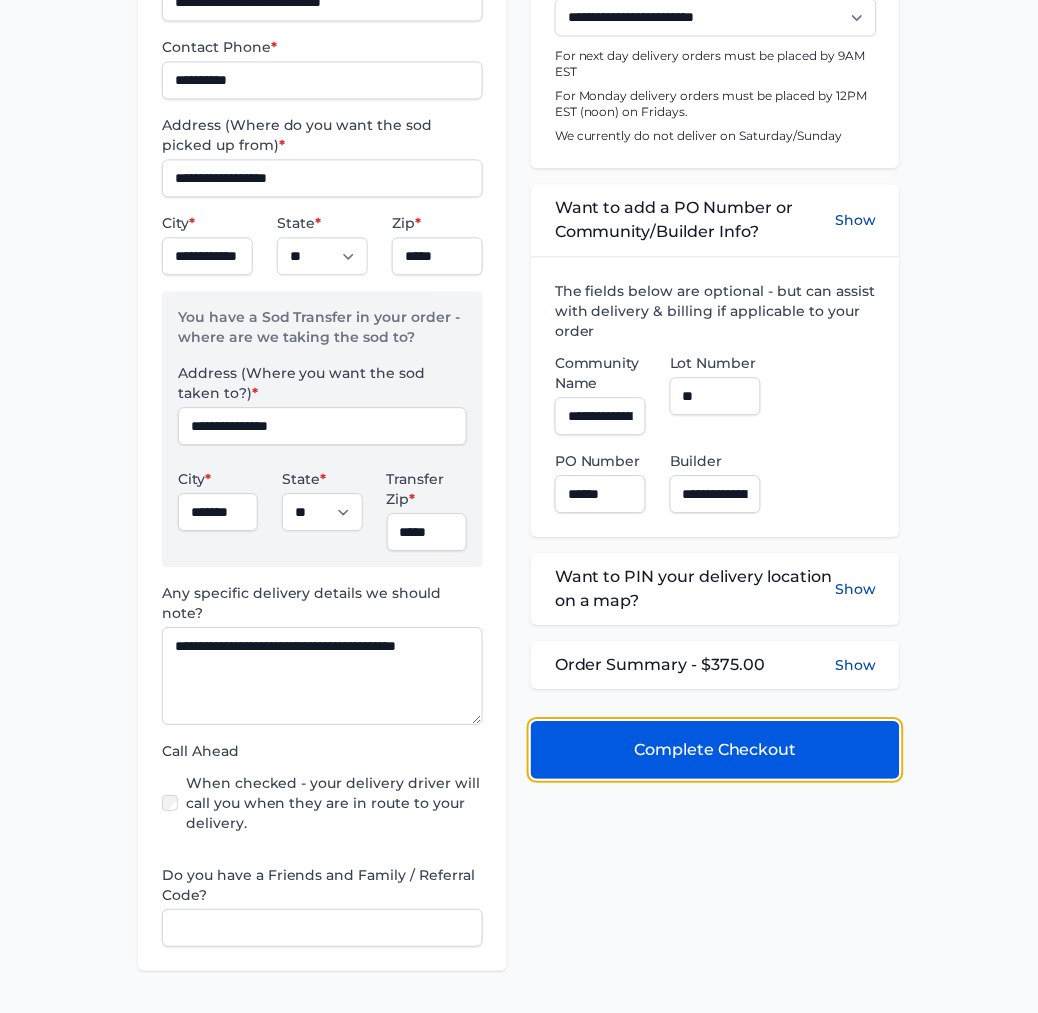 click on "Complete Checkout" at bounding box center [715, 751] 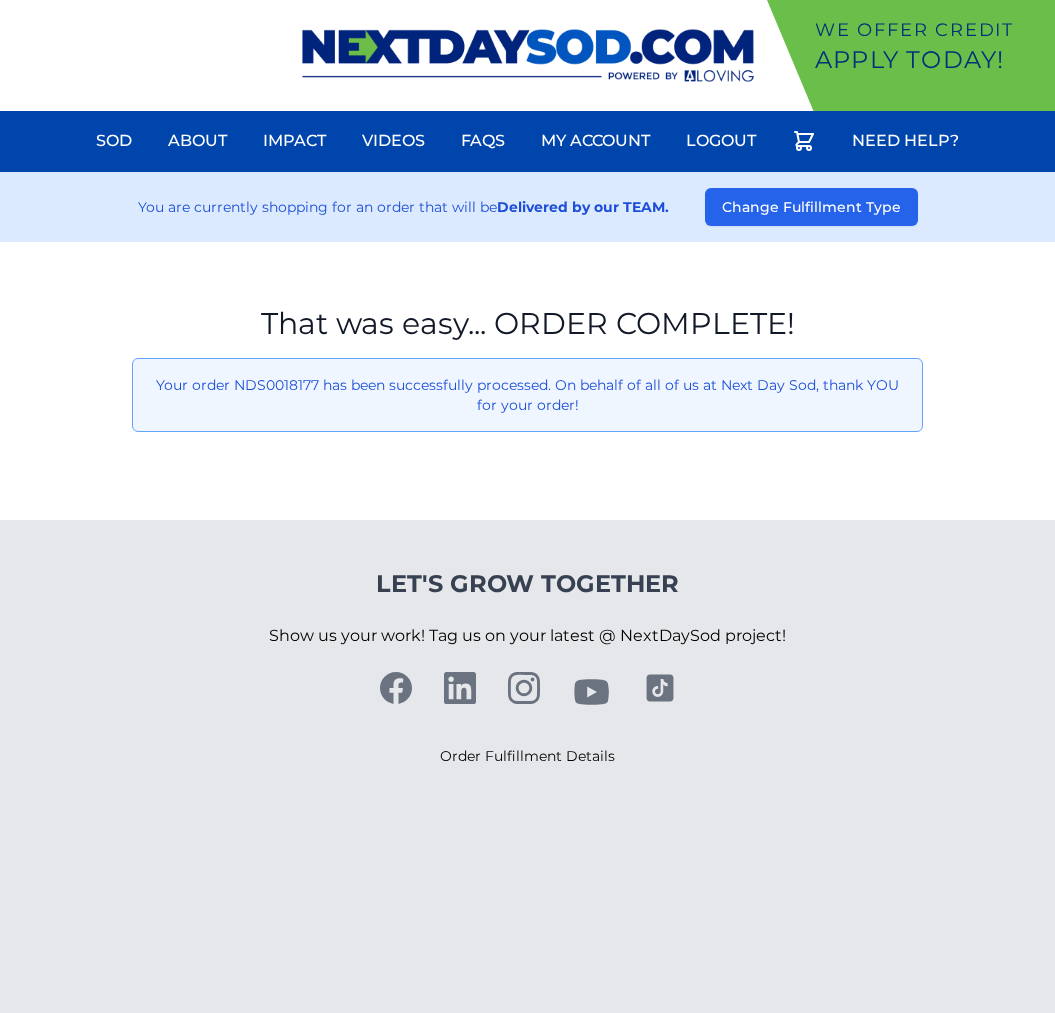 scroll, scrollTop: 0, scrollLeft: 0, axis: both 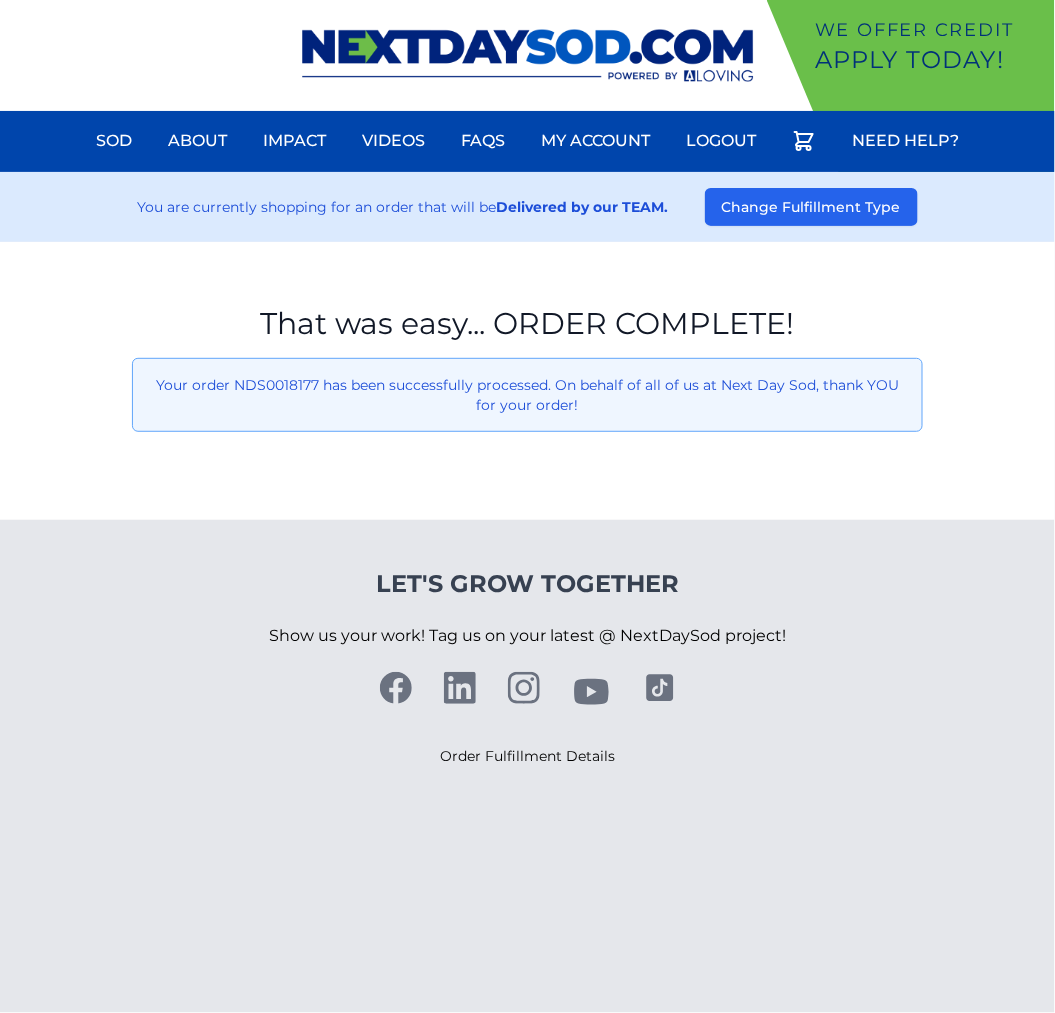 click on "That was easy... ORDER COMPLETE!
Your order NDS0018177 has been successfully processed. On behalf of all of us at  Next Day Sod, thank YOU for your order!" at bounding box center (527, 381) 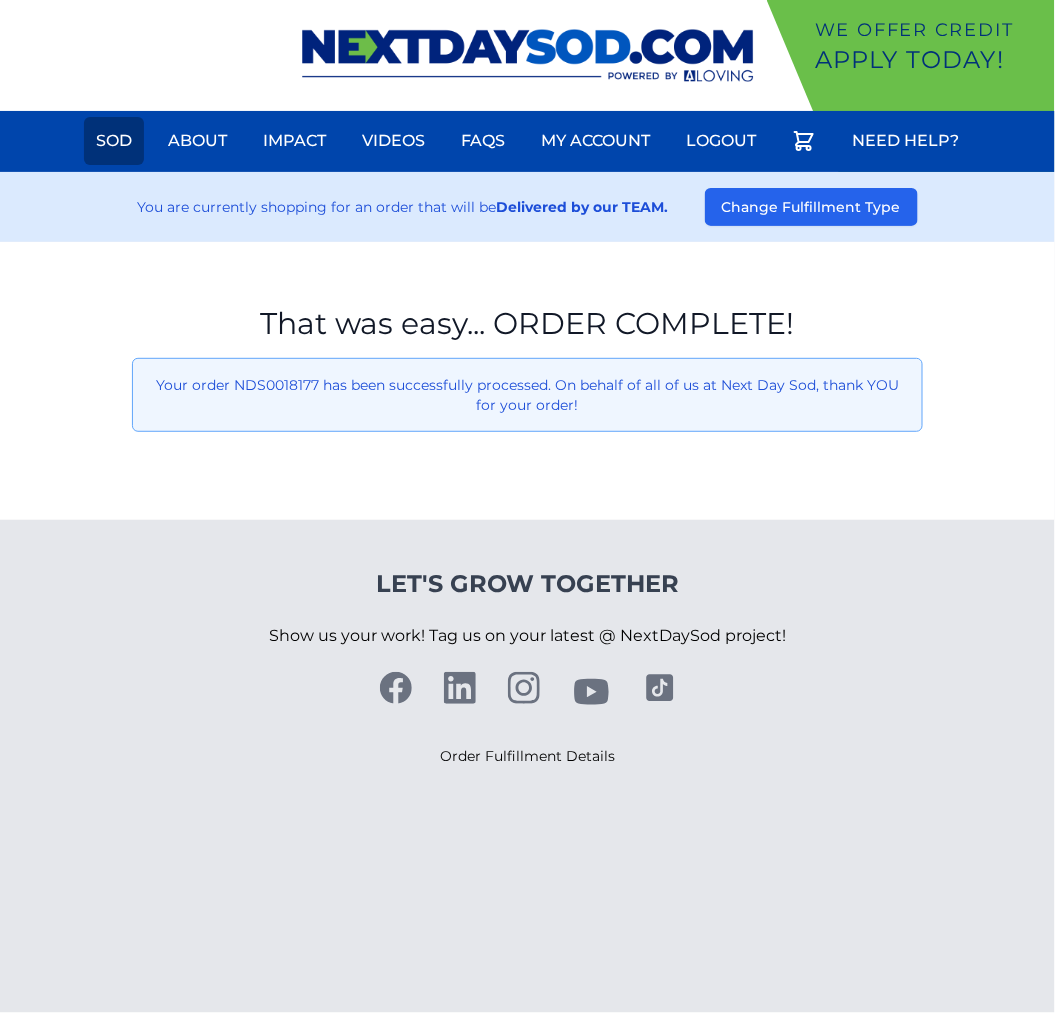 click on "Sod" at bounding box center [114, 141] 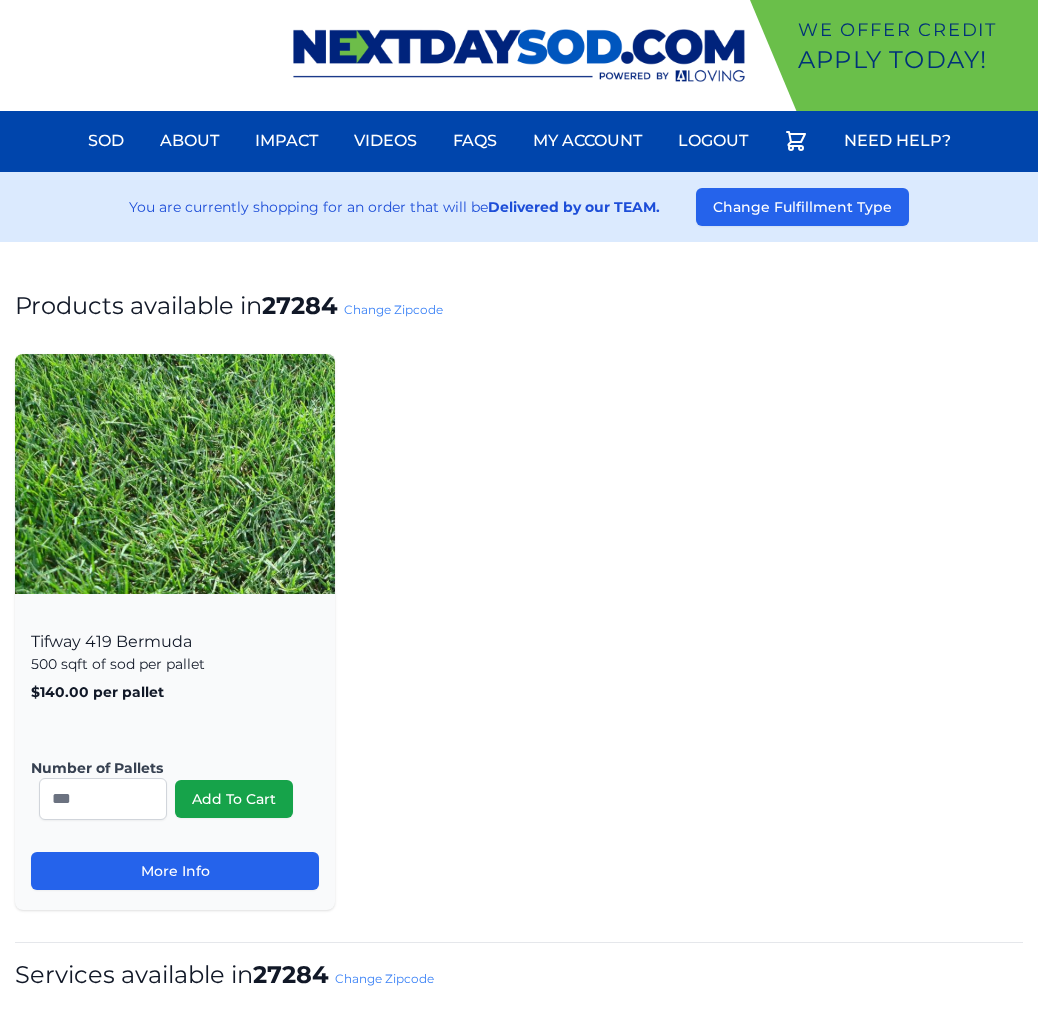 scroll, scrollTop: 0, scrollLeft: 0, axis: both 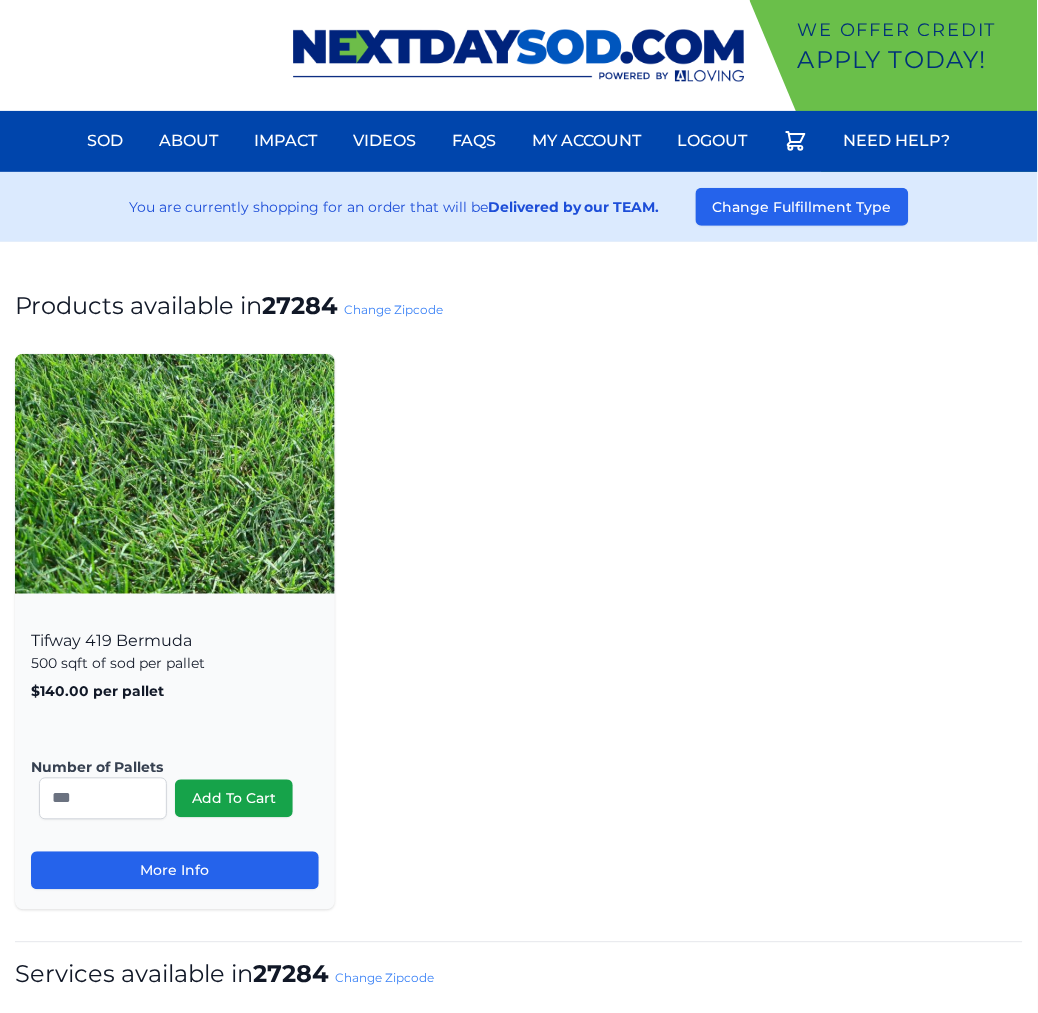 click on "Change Zipcode" at bounding box center (393, 309) 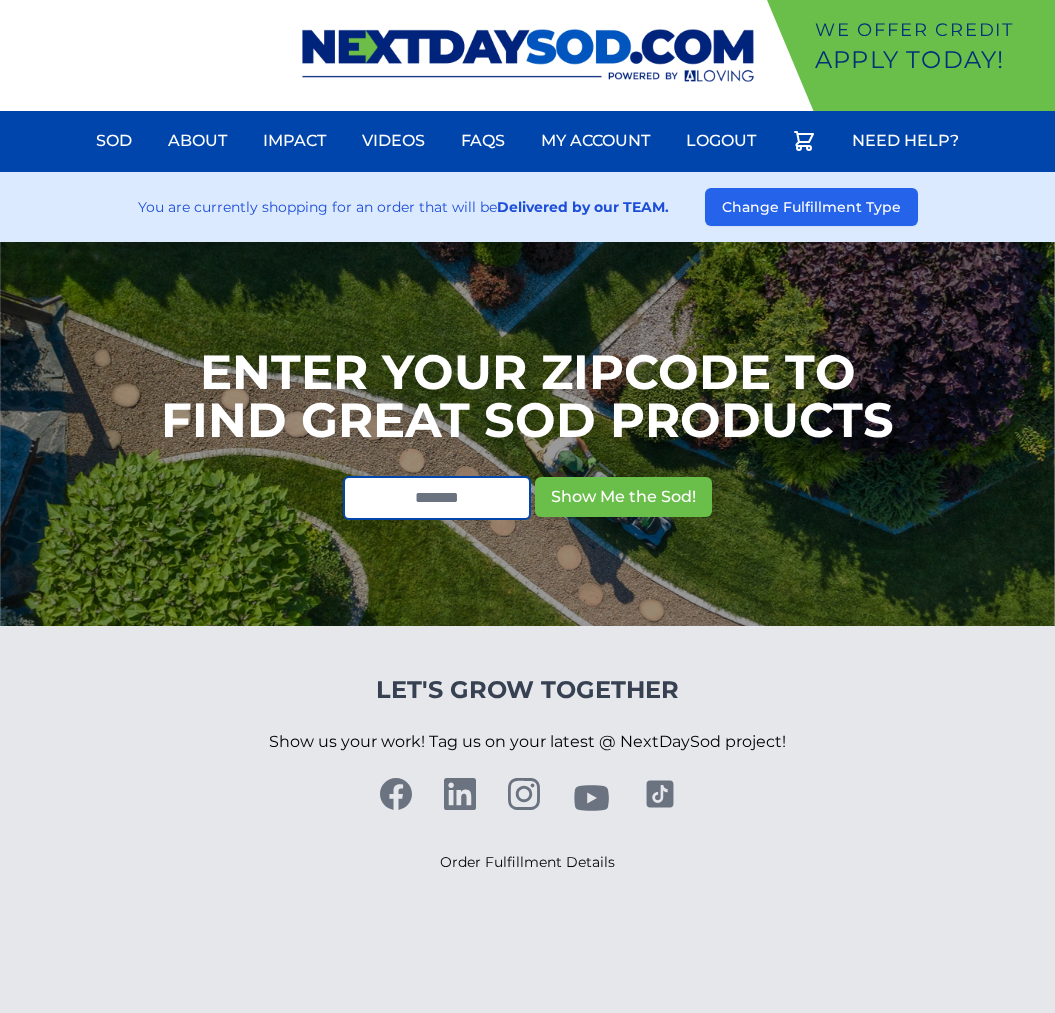 scroll, scrollTop: 0, scrollLeft: 0, axis: both 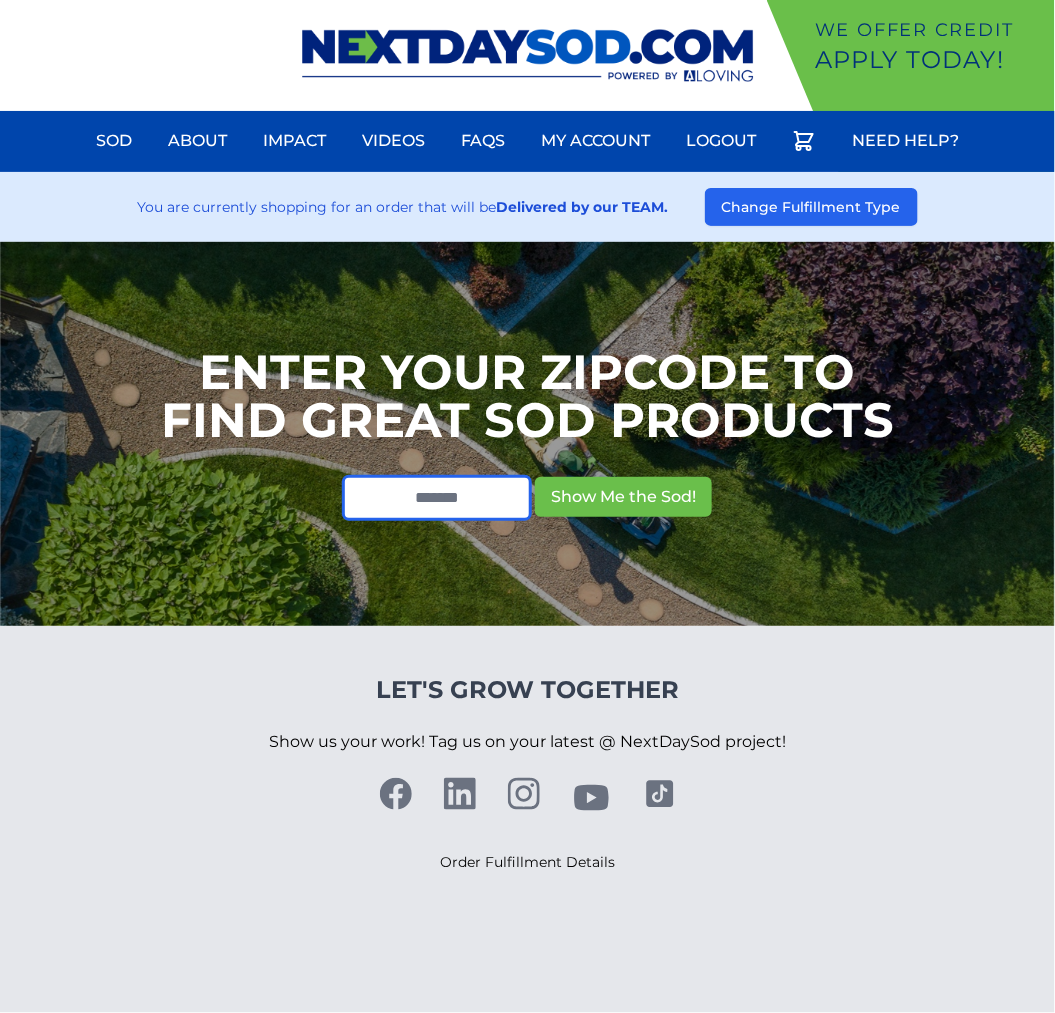 drag, startPoint x: 403, startPoint y: 492, endPoint x: 431, endPoint y: 475, distance: 32.75668 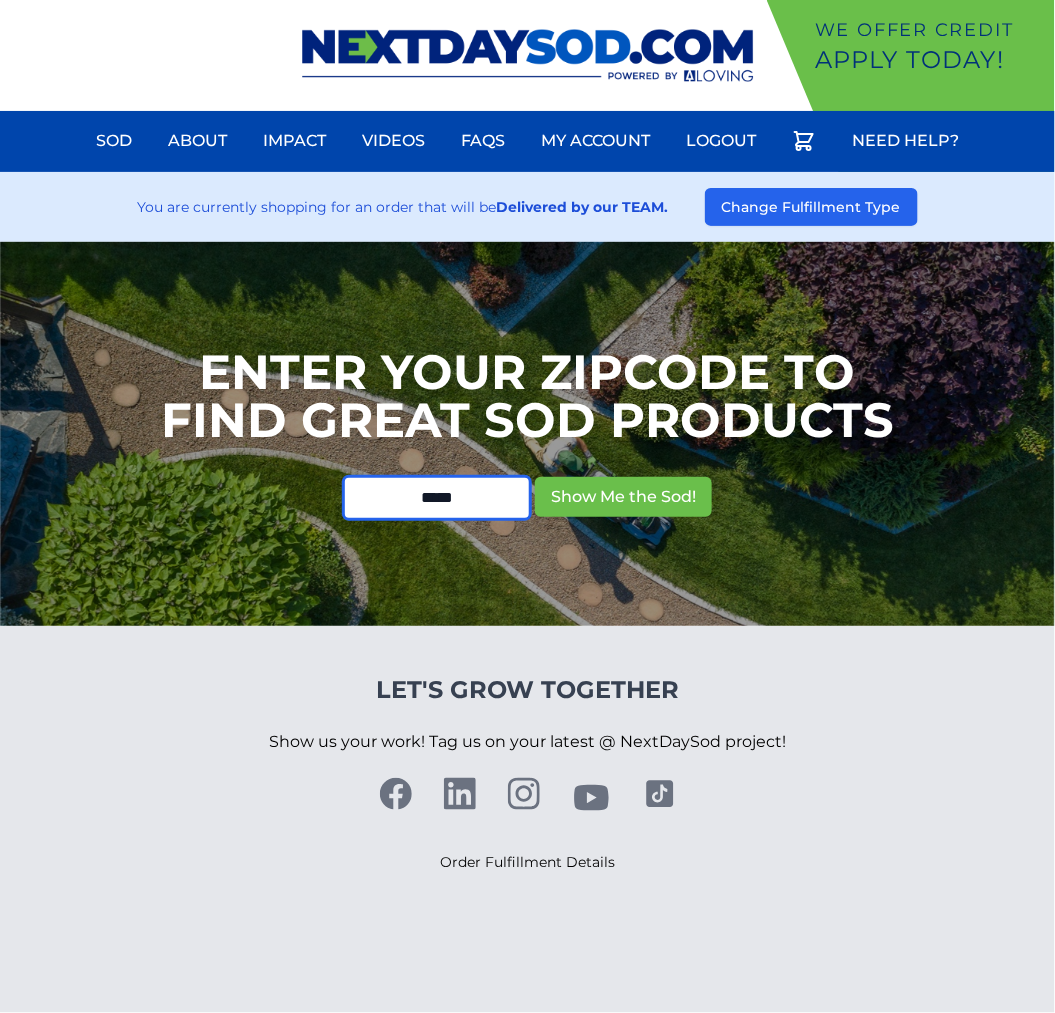 type on "*****" 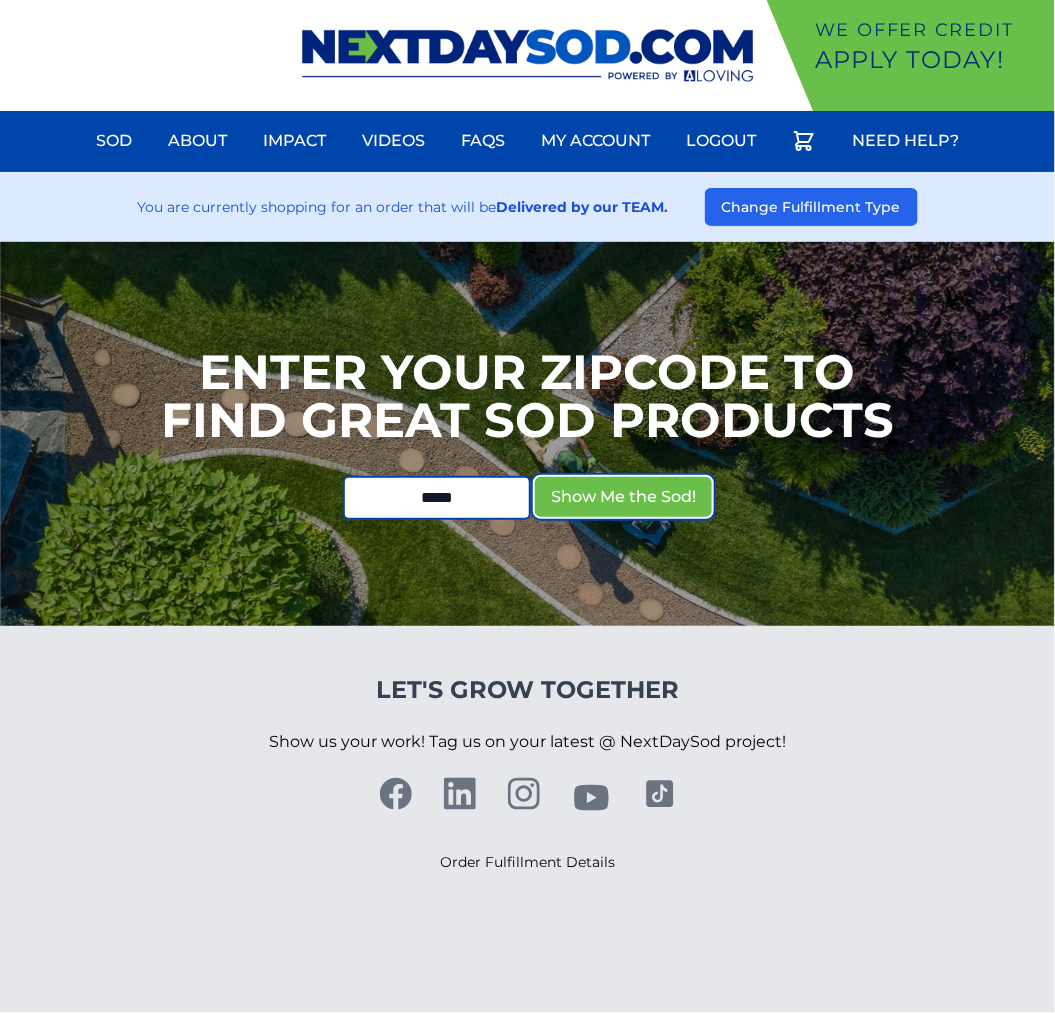 type 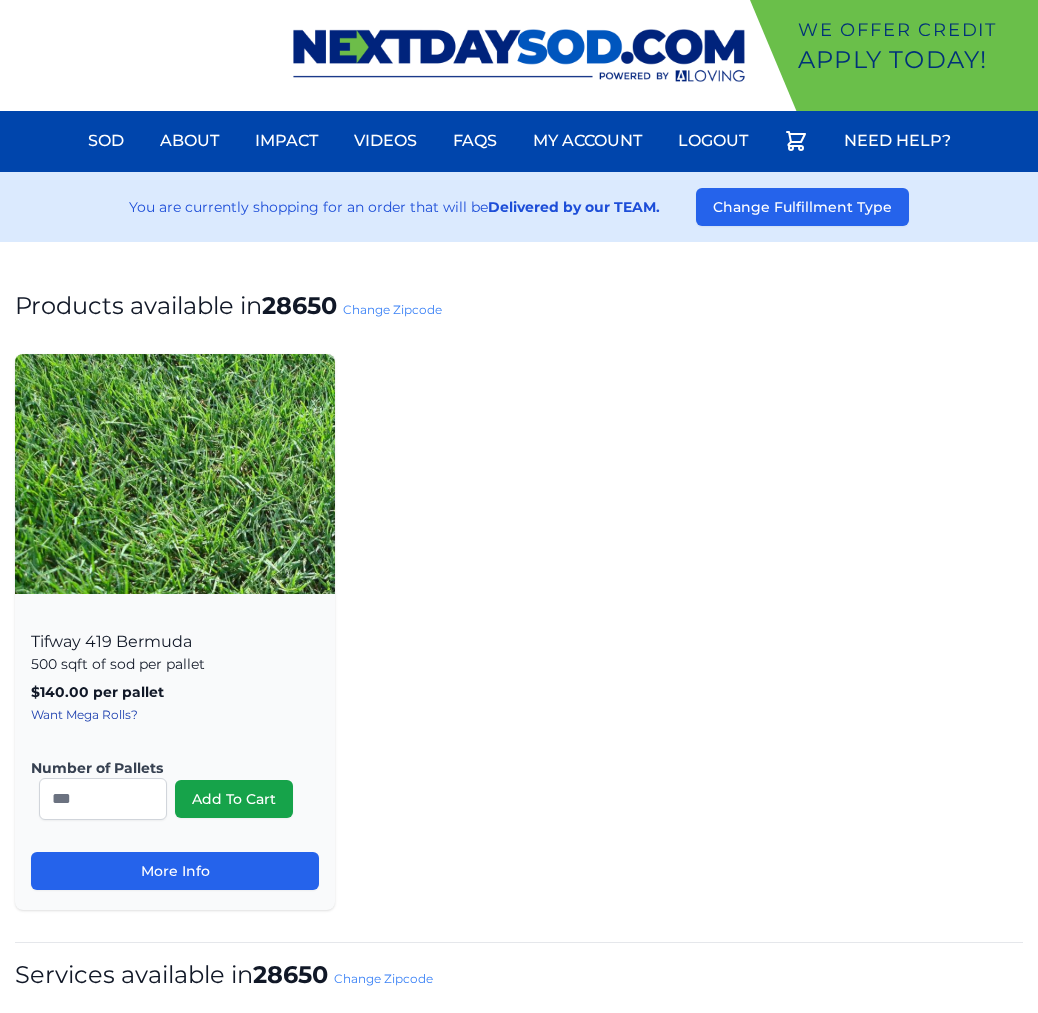 scroll, scrollTop: 0, scrollLeft: 0, axis: both 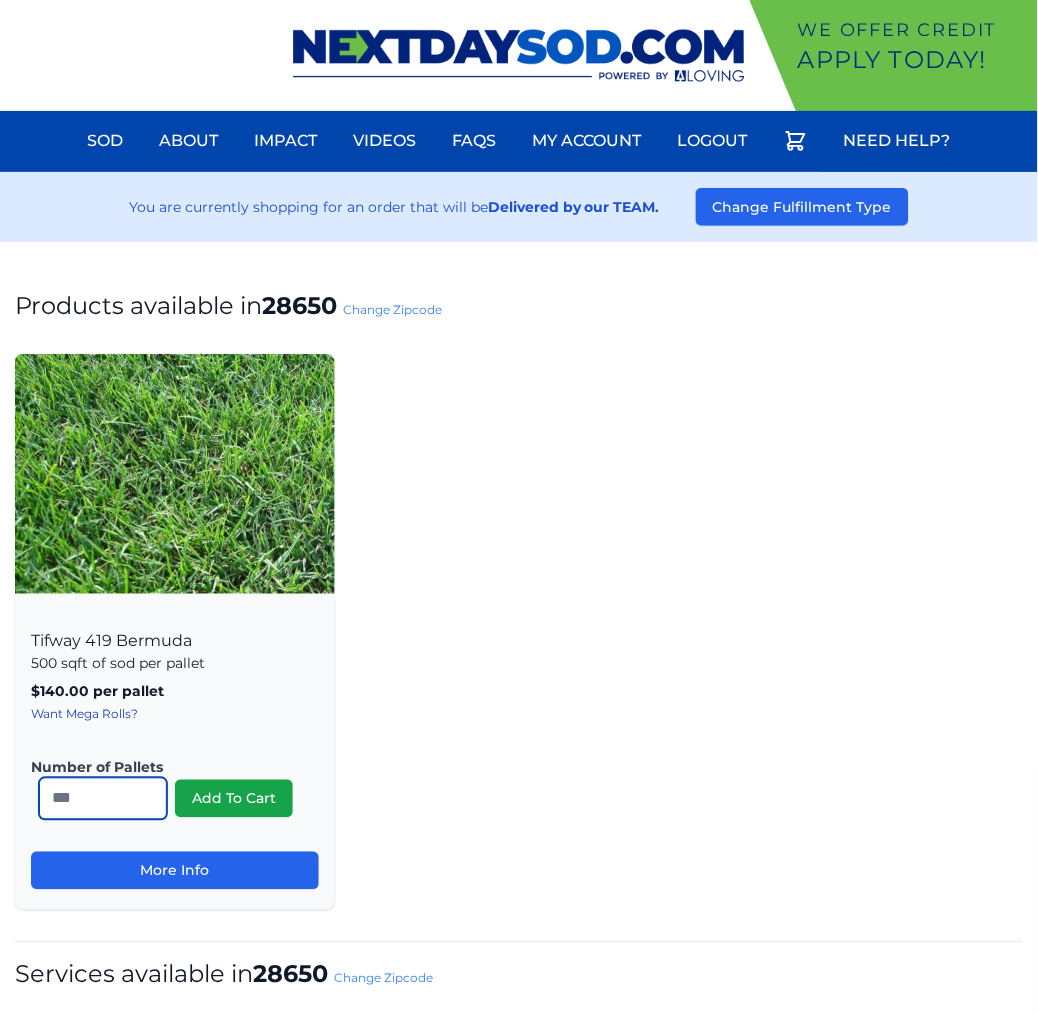 click on "*" at bounding box center (103, 799) 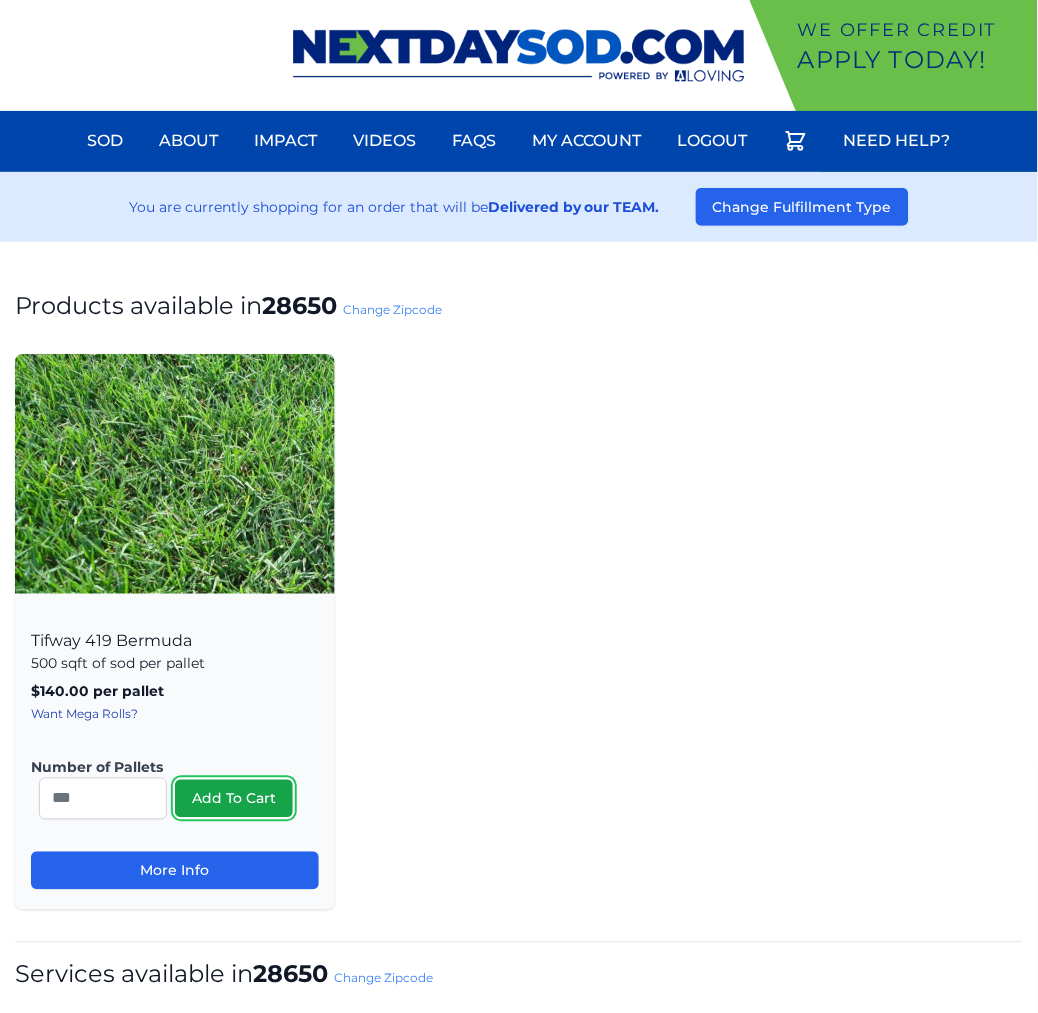 type 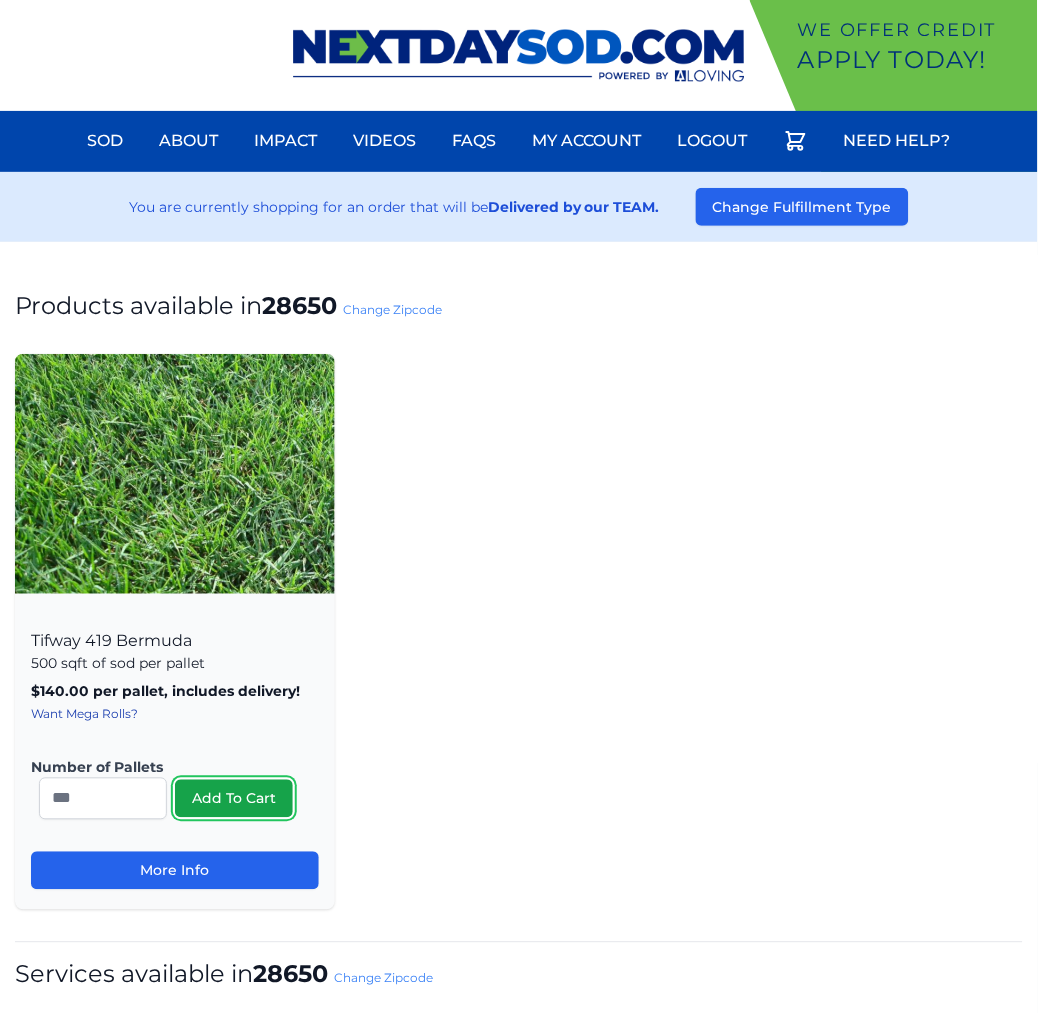click on "Add To Cart" at bounding box center [234, 799] 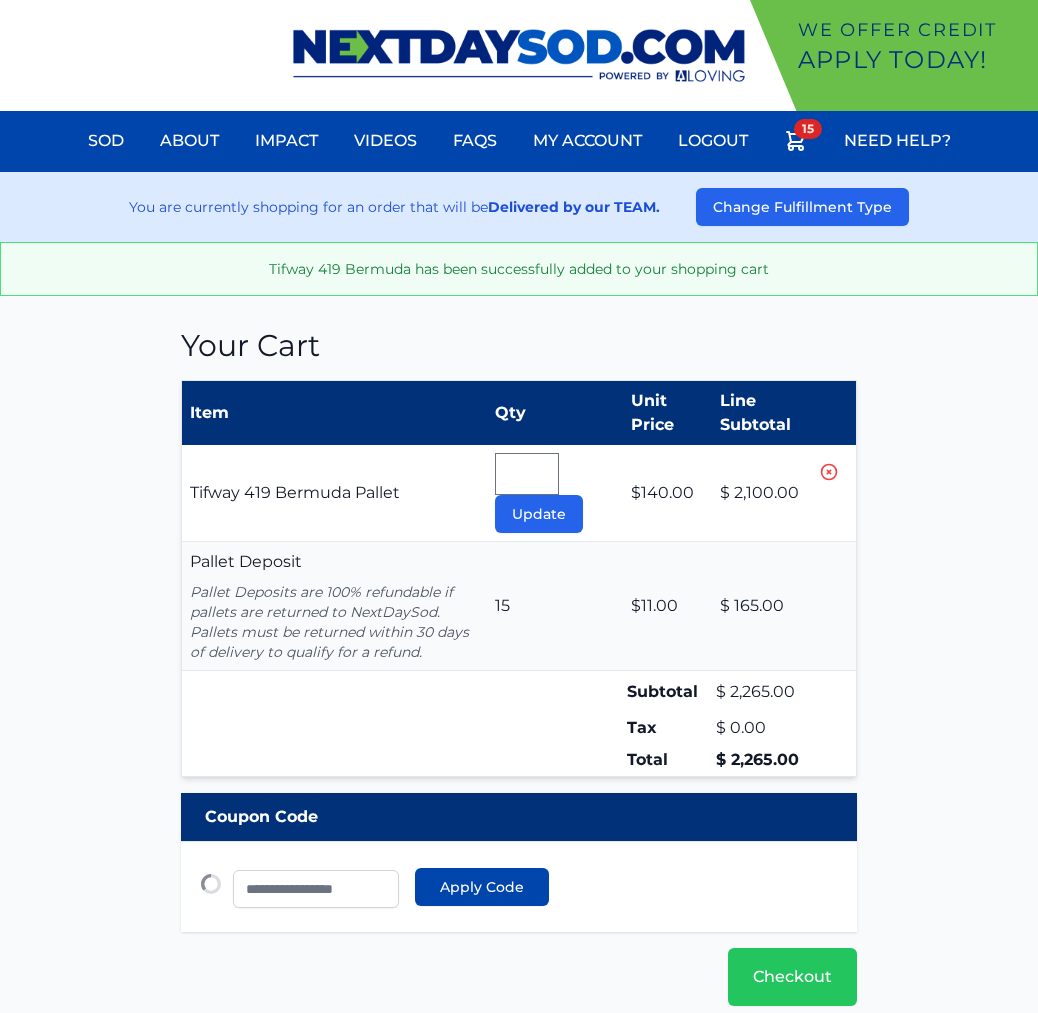 type 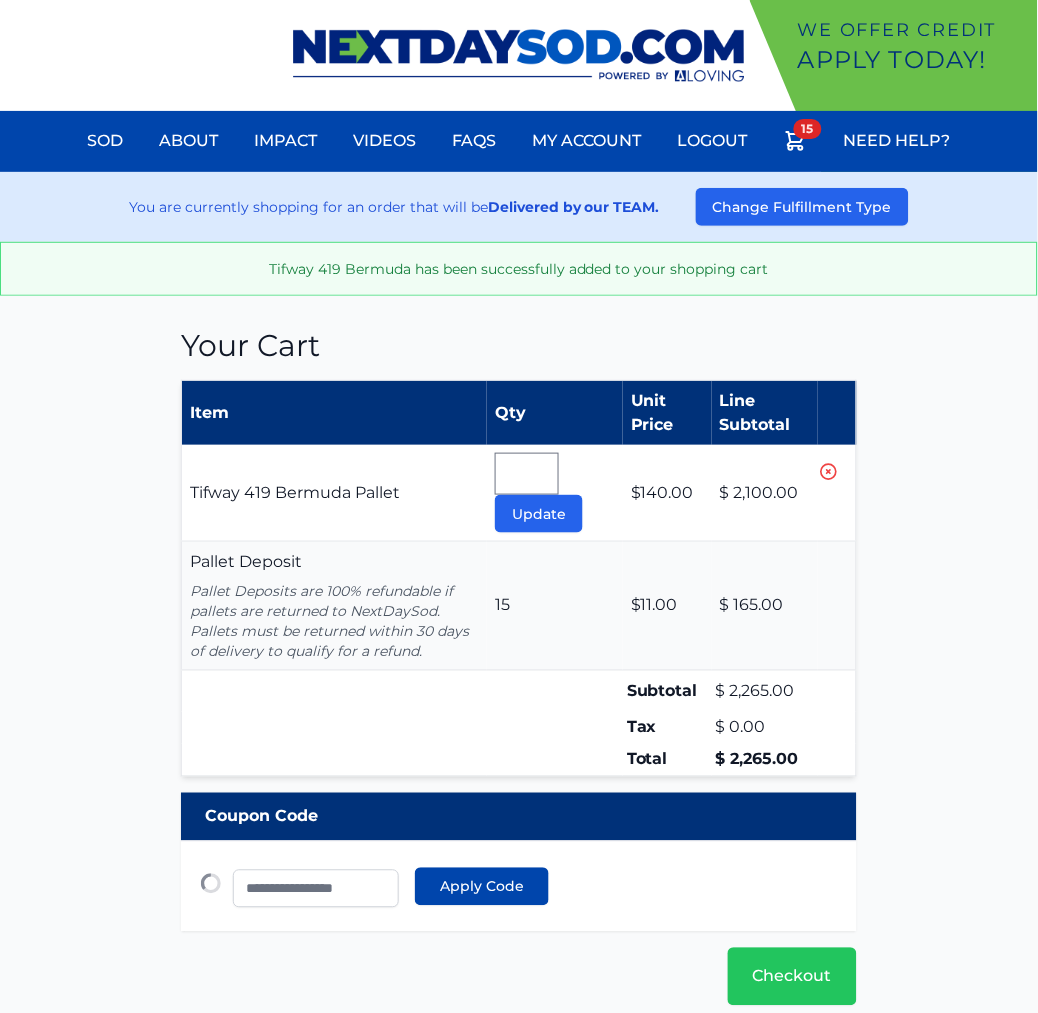 scroll, scrollTop: 0, scrollLeft: 0, axis: both 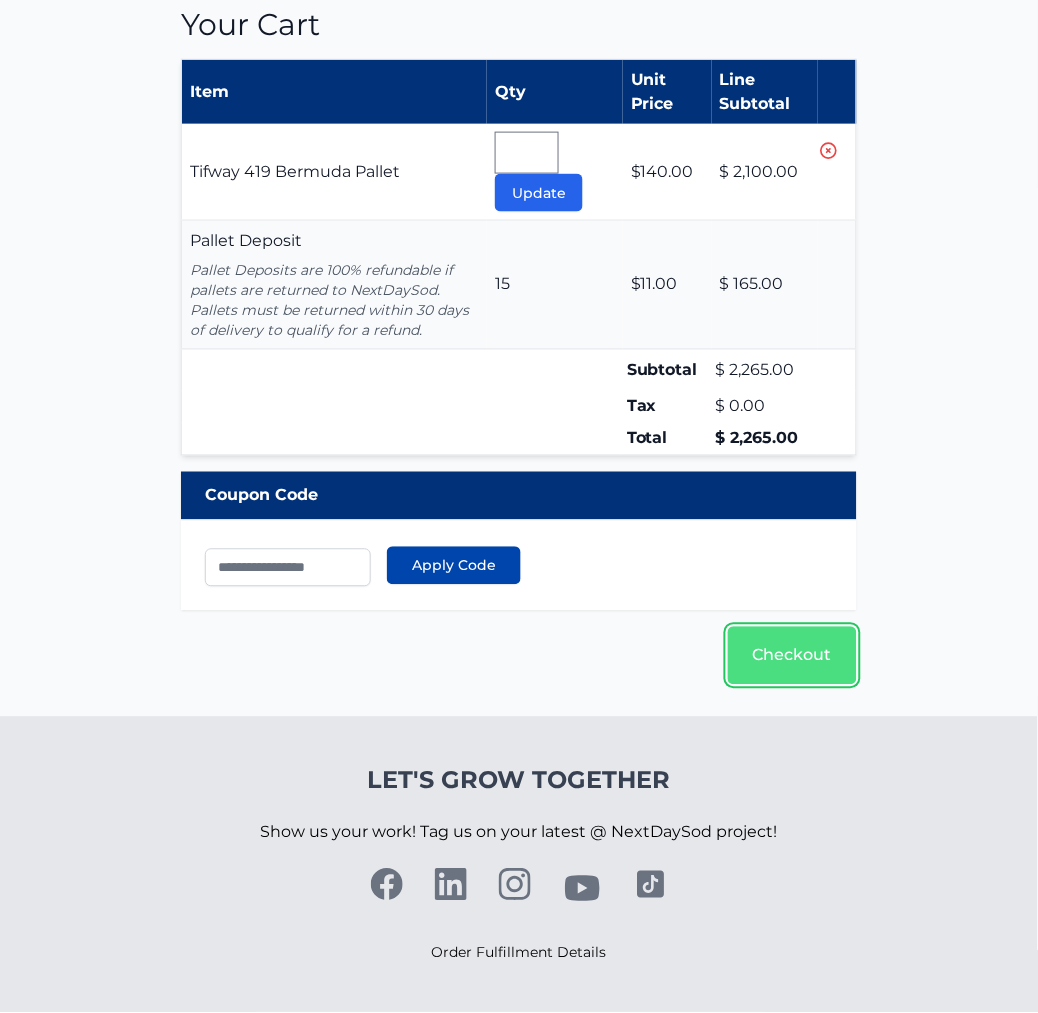 click on "Checkout" at bounding box center (792, 656) 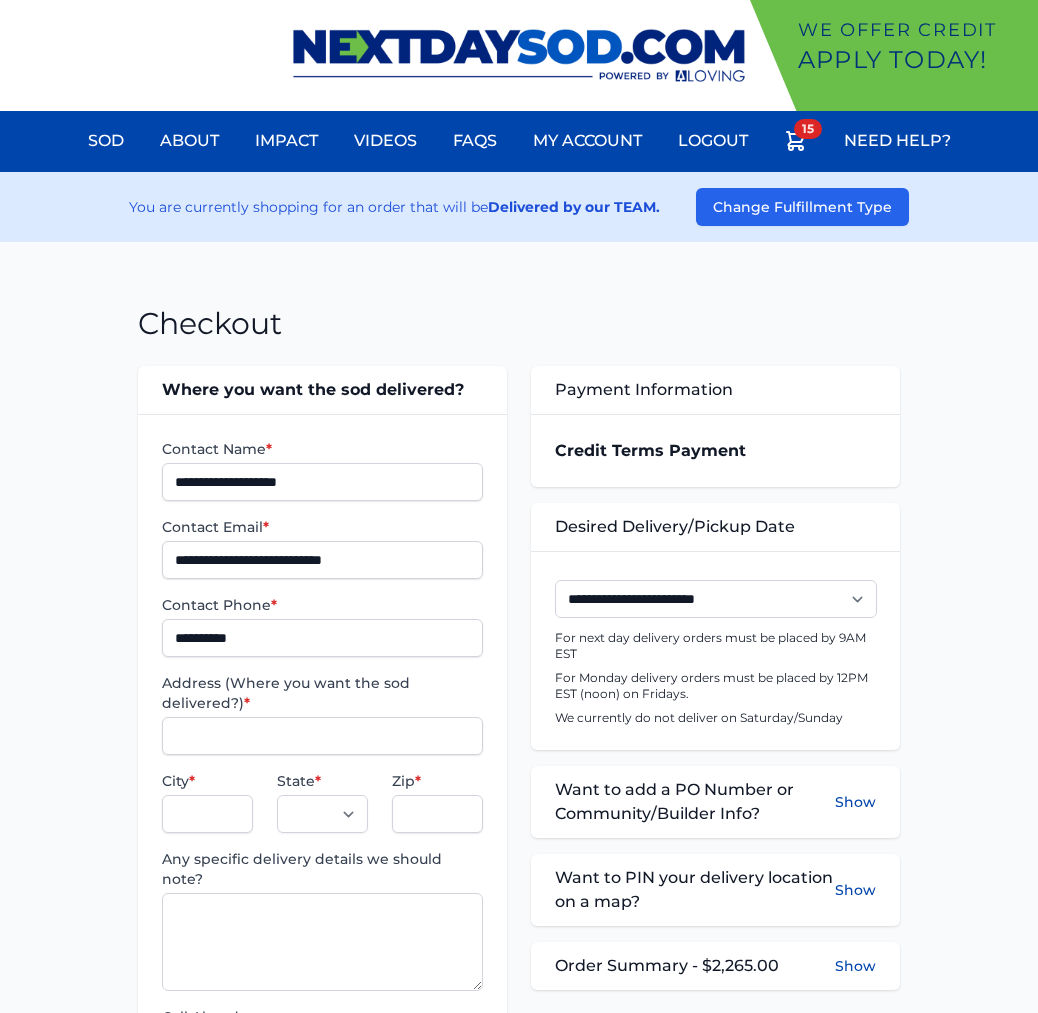 scroll, scrollTop: 0, scrollLeft: 0, axis: both 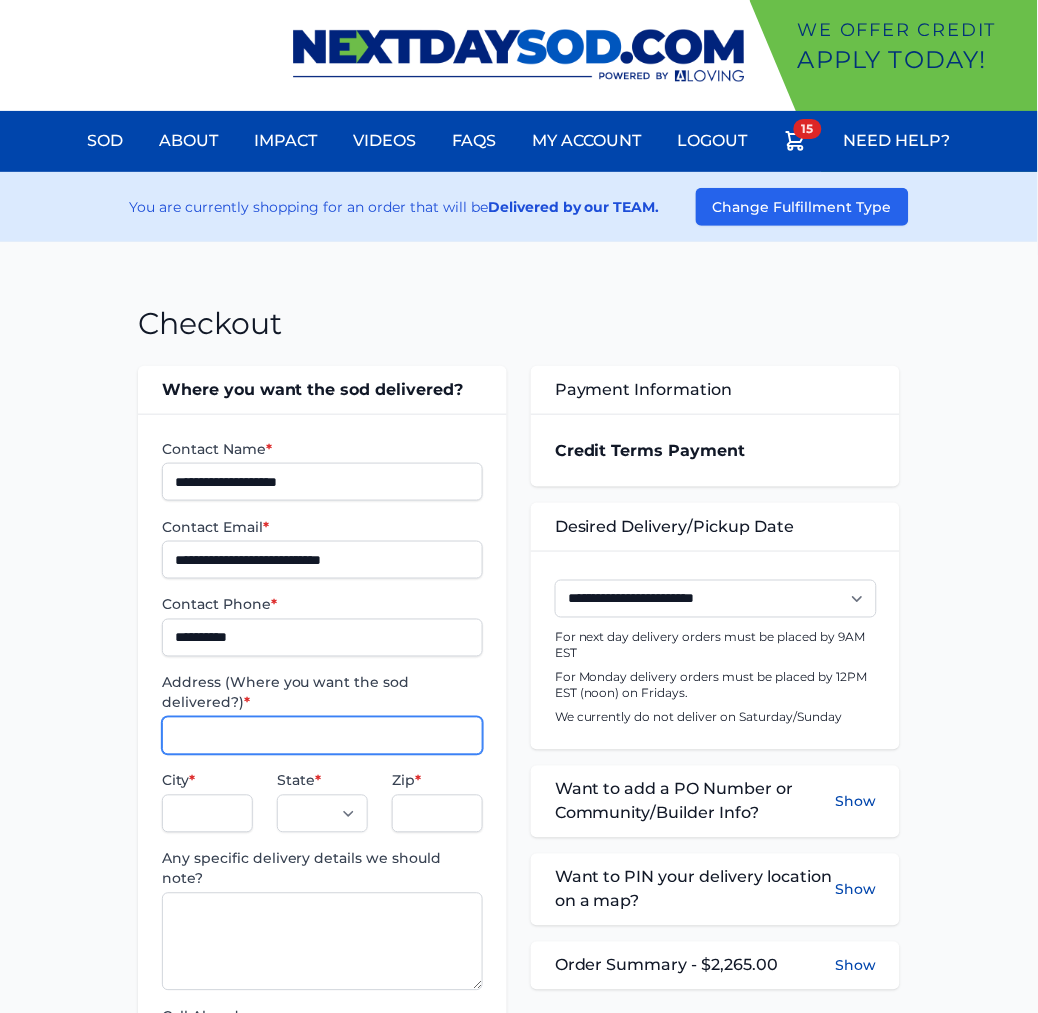 click on "Address (Where you want the sod delivered?)
*" at bounding box center (322, 736) 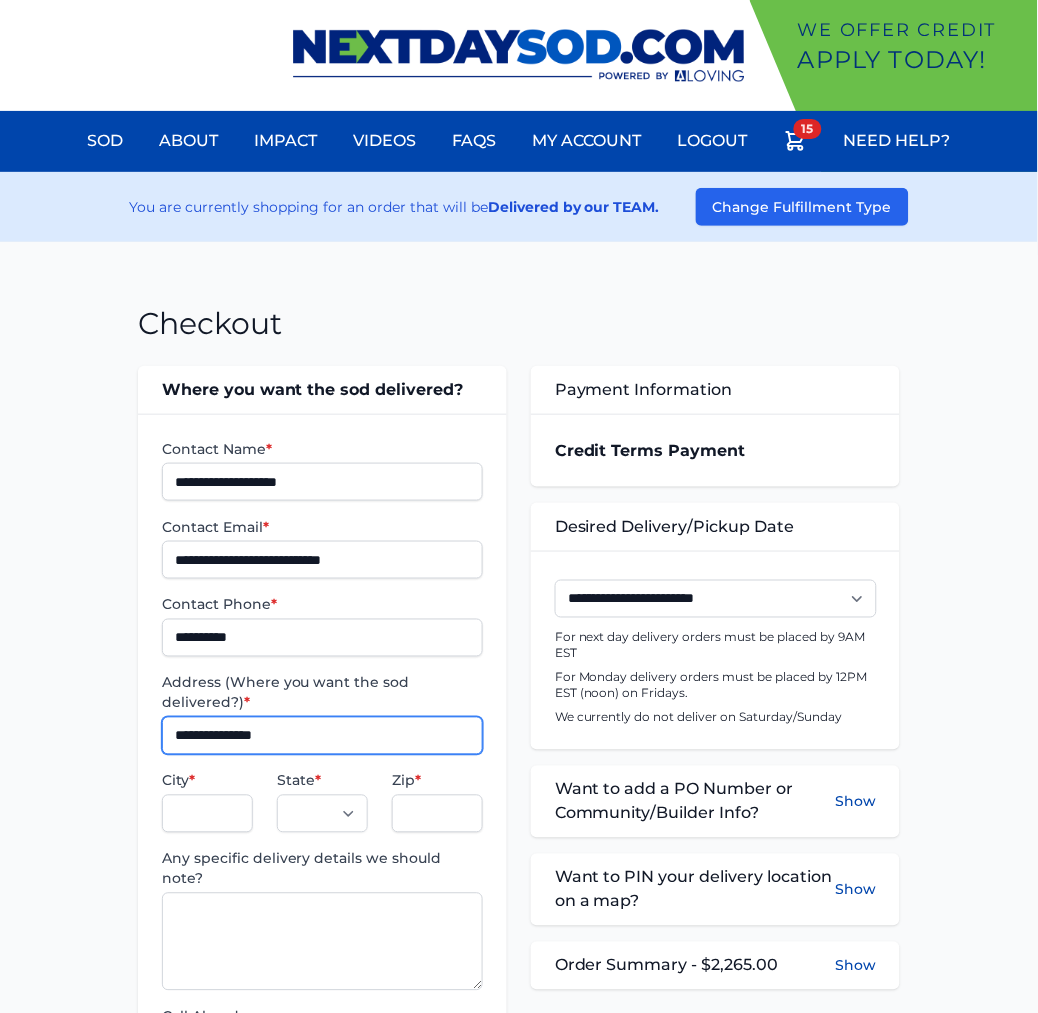 type on "**********" 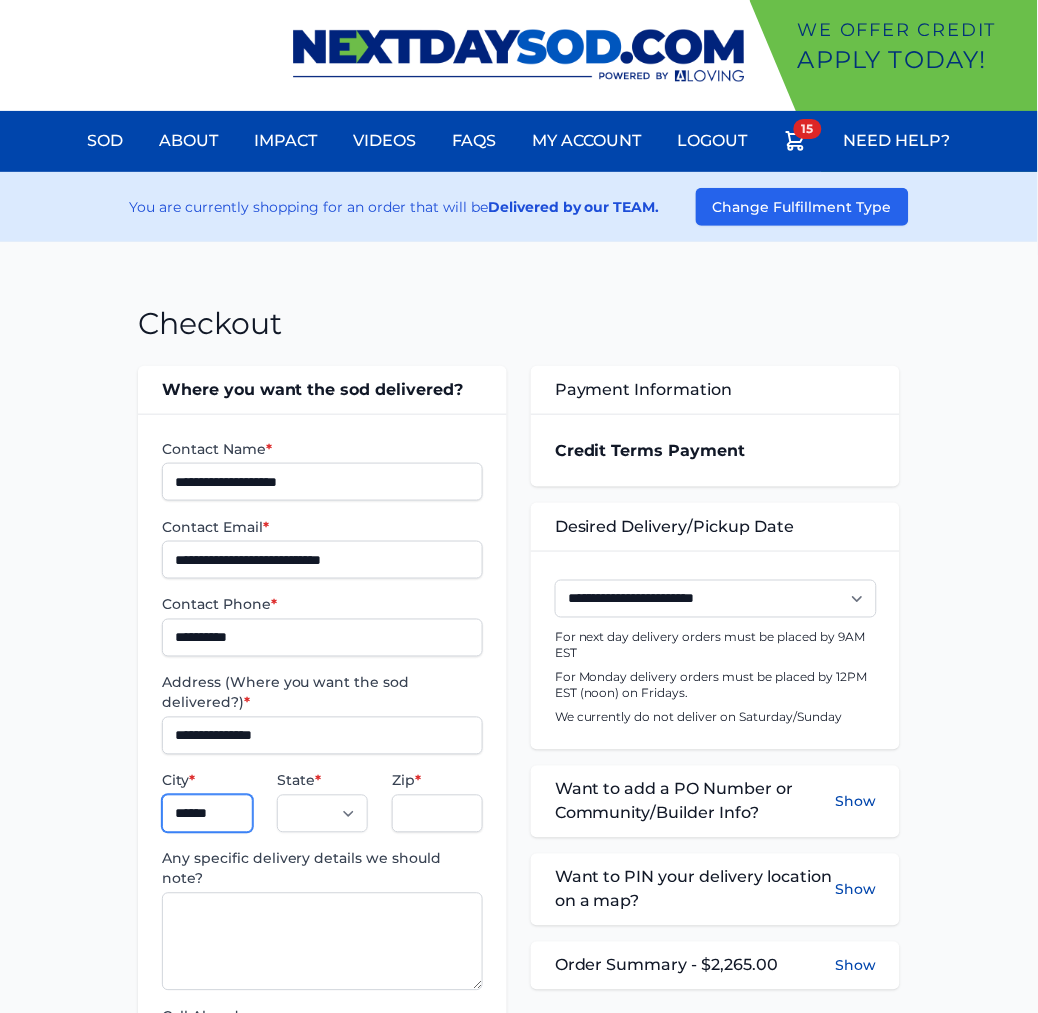 type on "******" 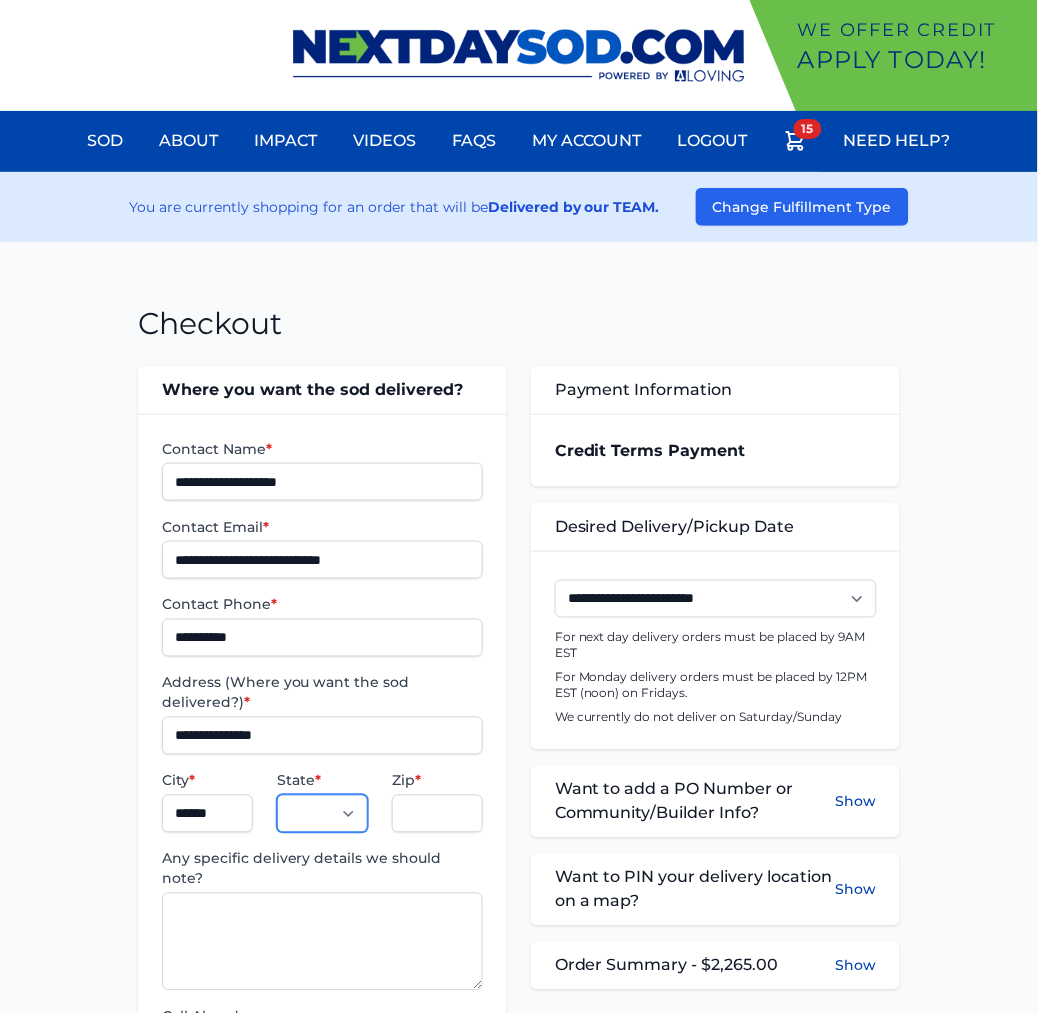 select on "**" 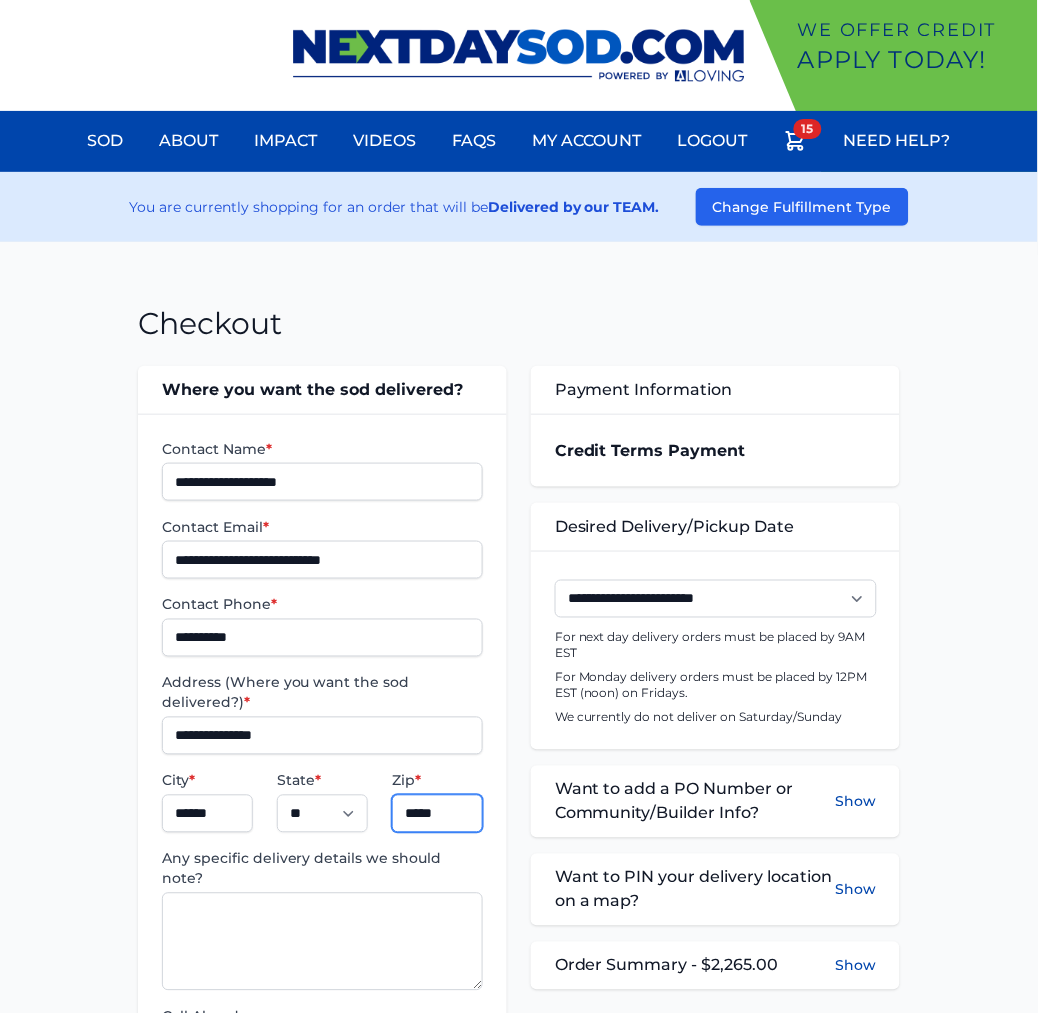 type on "*****" 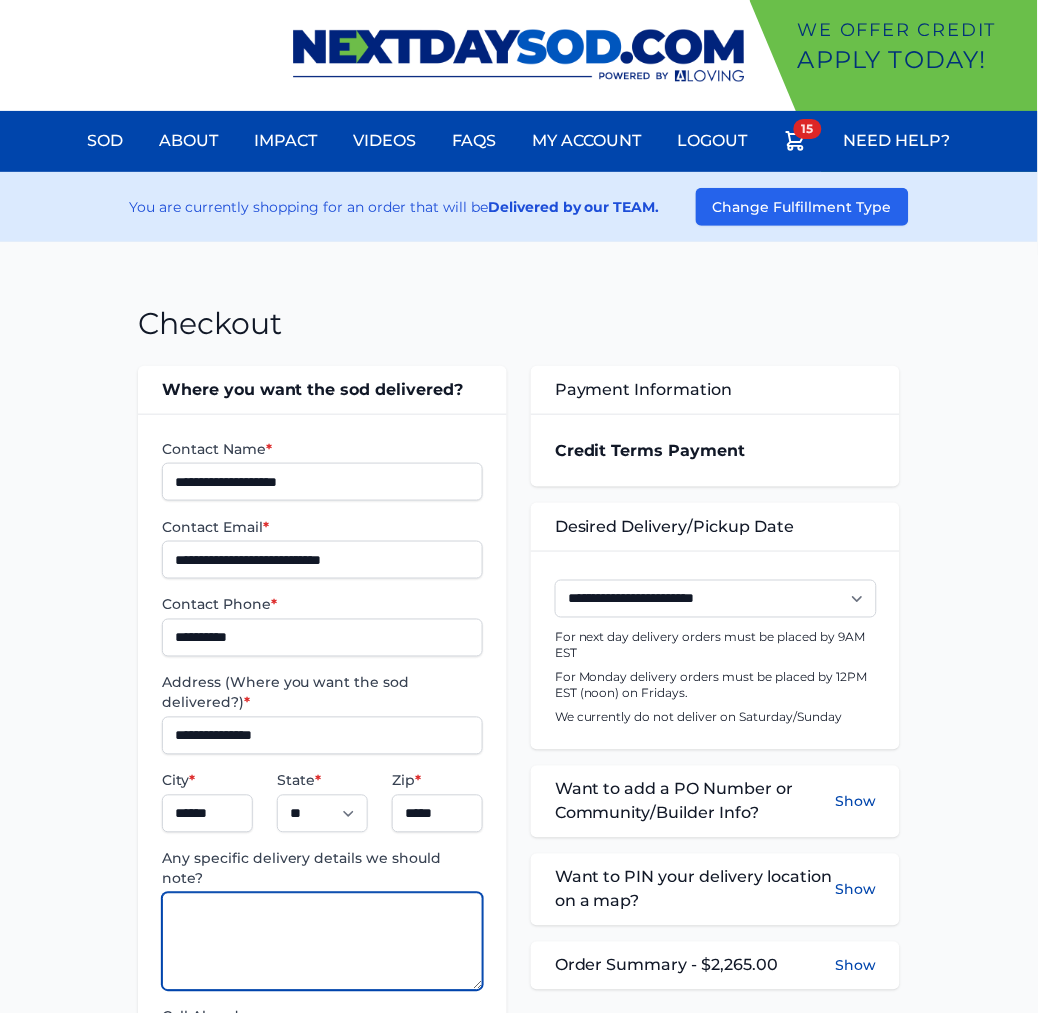 paste on "**********" 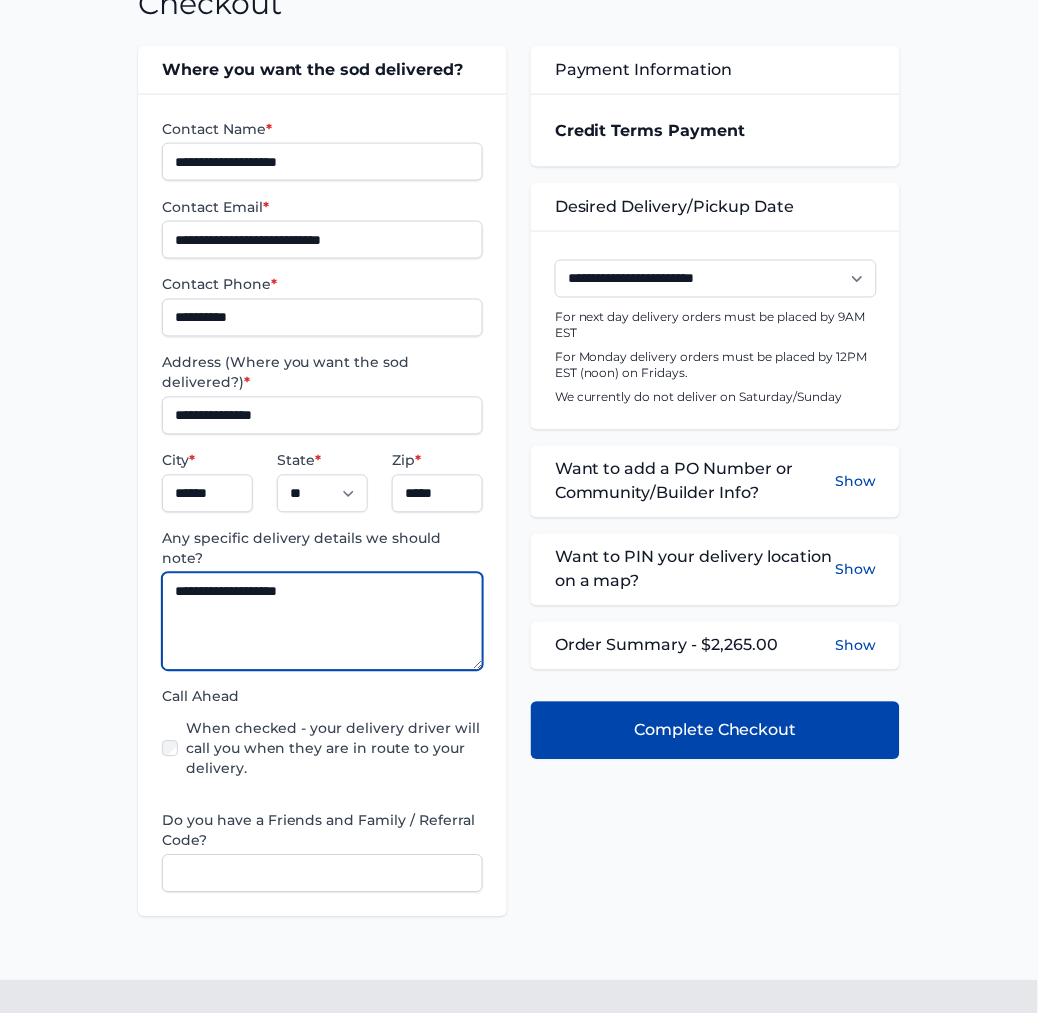 scroll, scrollTop: 333, scrollLeft: 0, axis: vertical 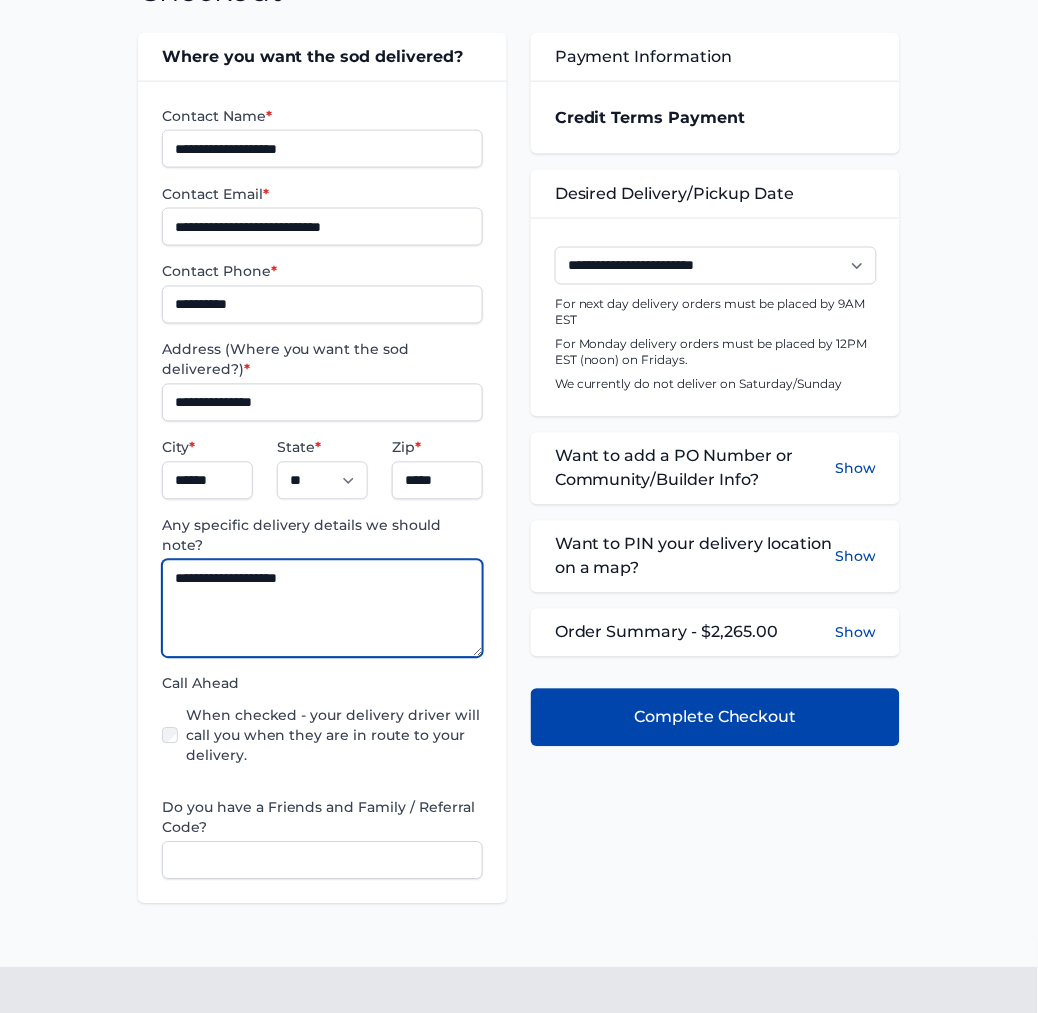 type on "**********" 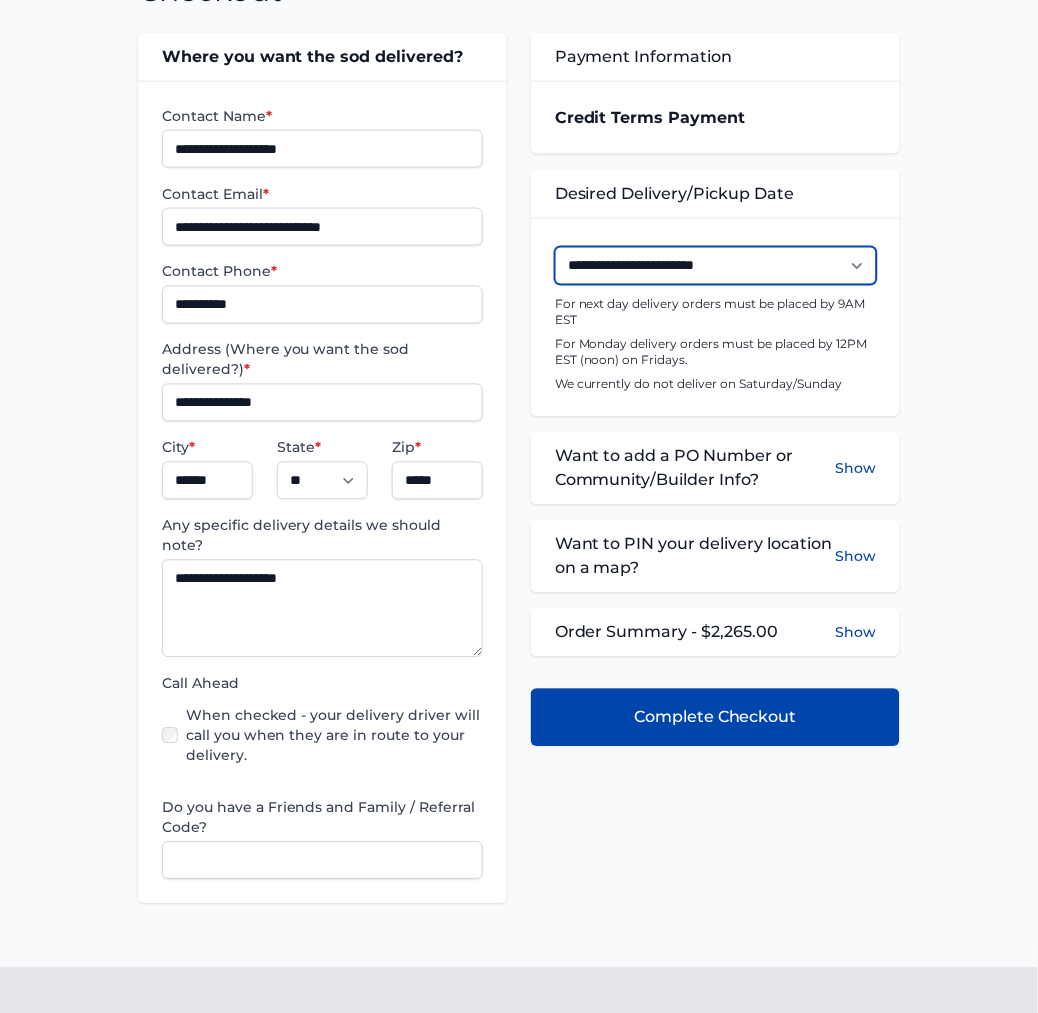 click on "**********" at bounding box center (716, 266) 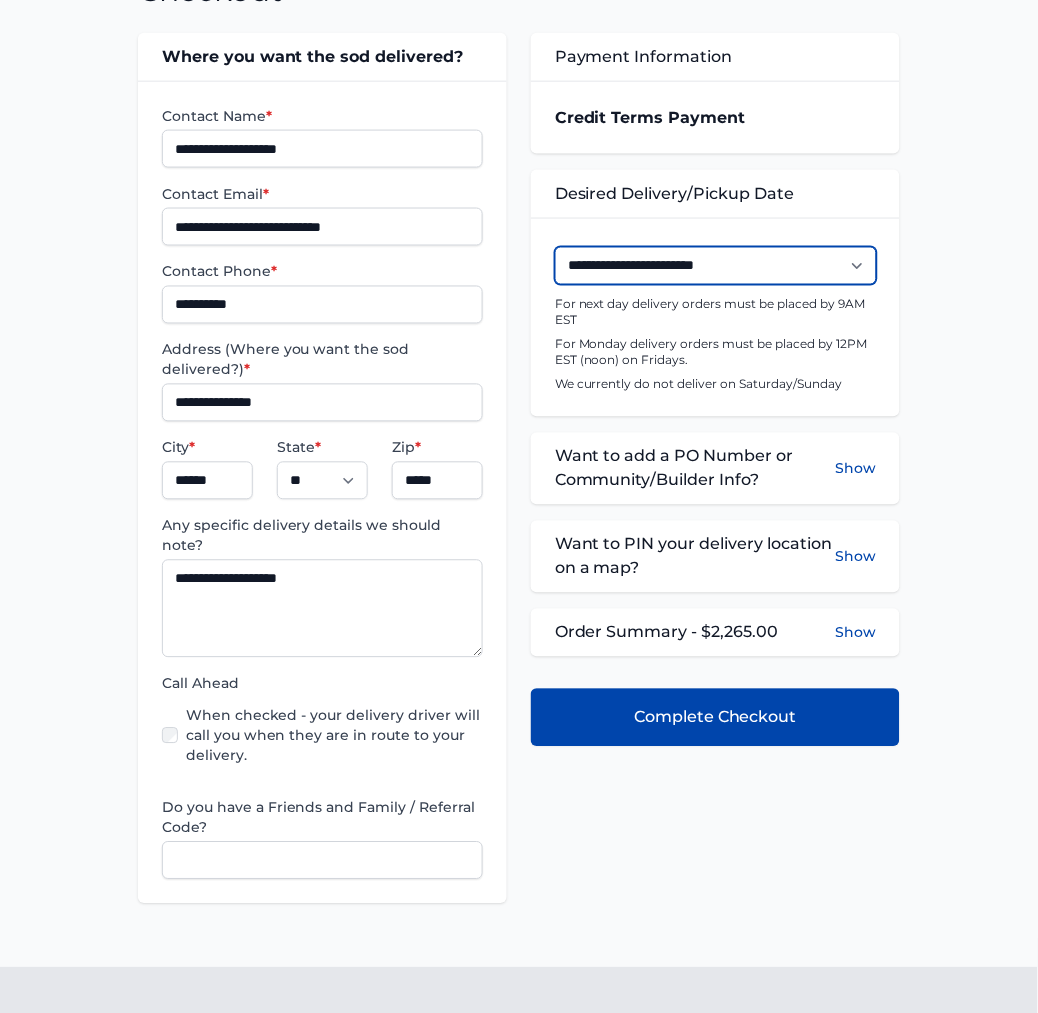 select on "**********" 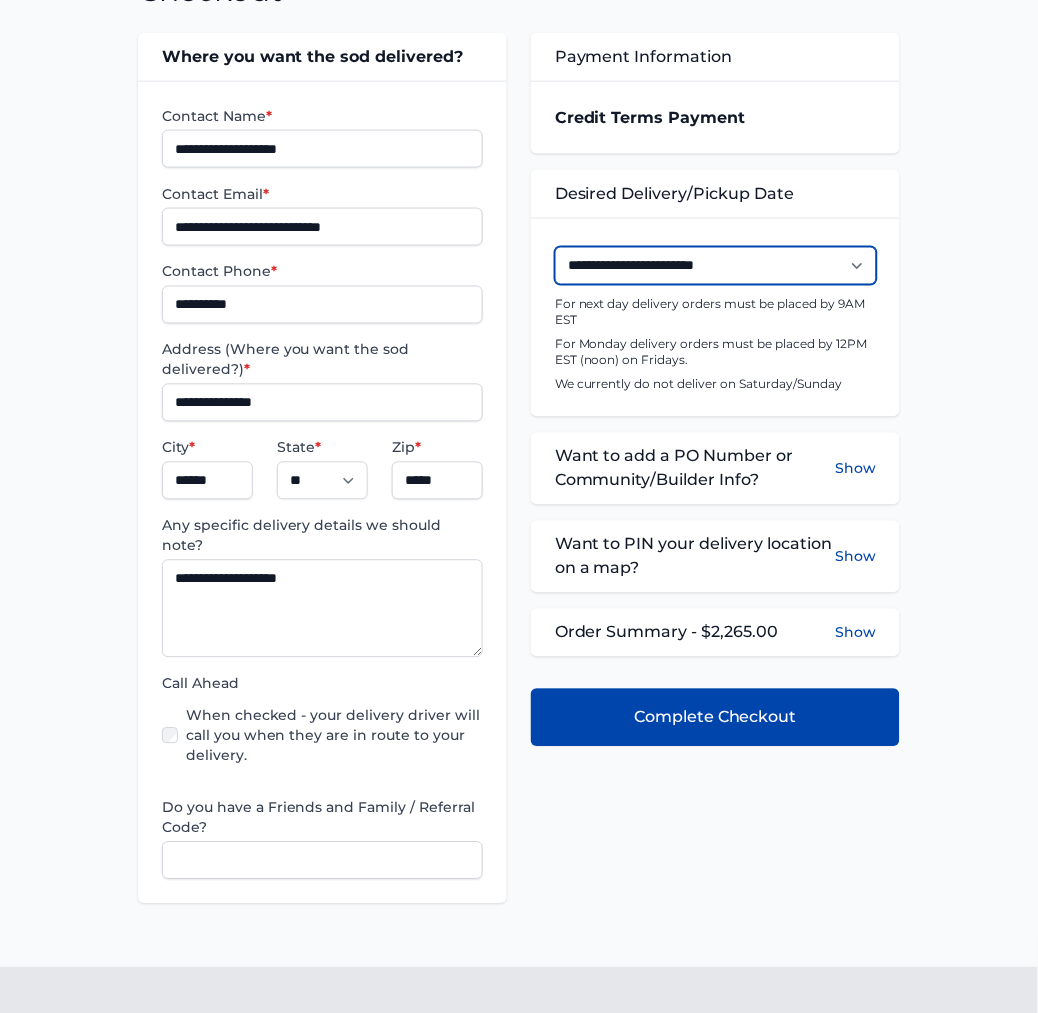 click on "**********" at bounding box center (716, 266) 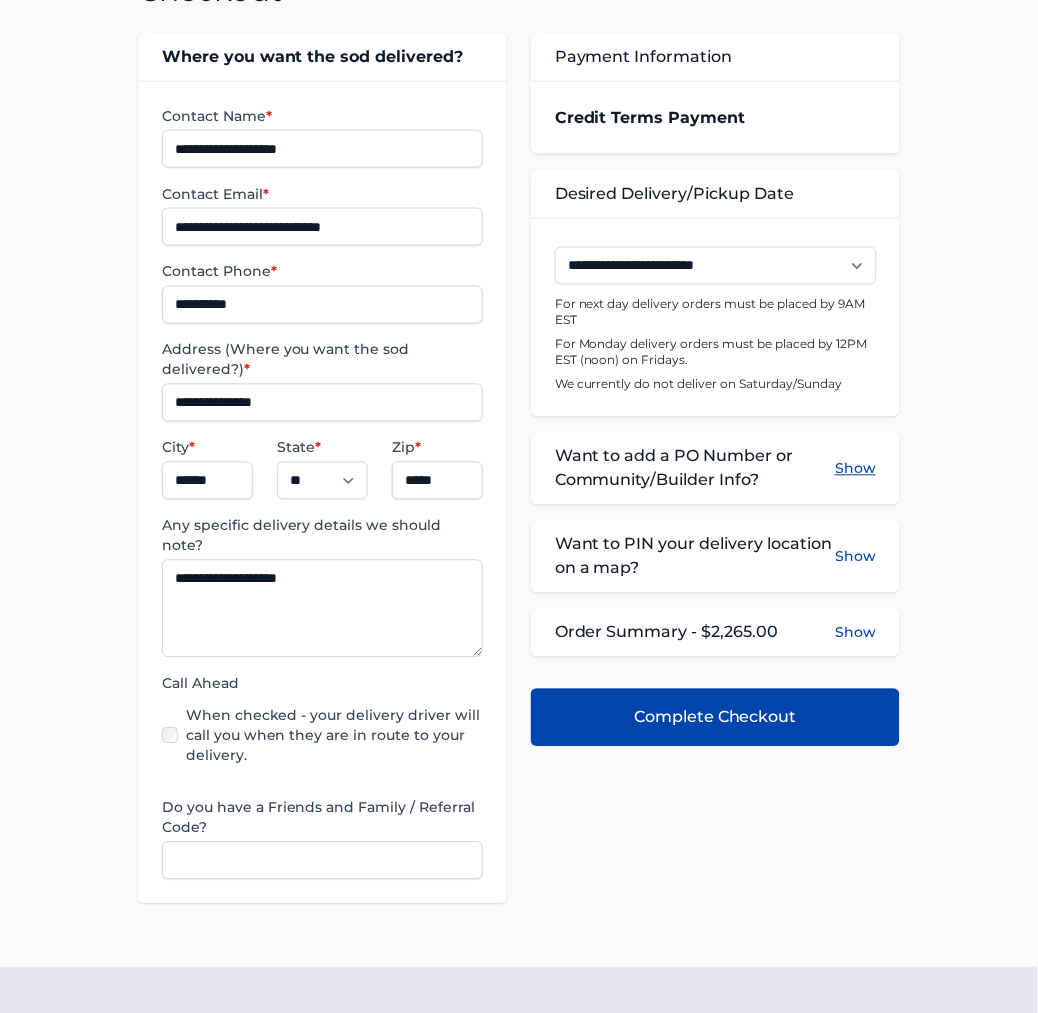 click on "Show" at bounding box center [855, 469] 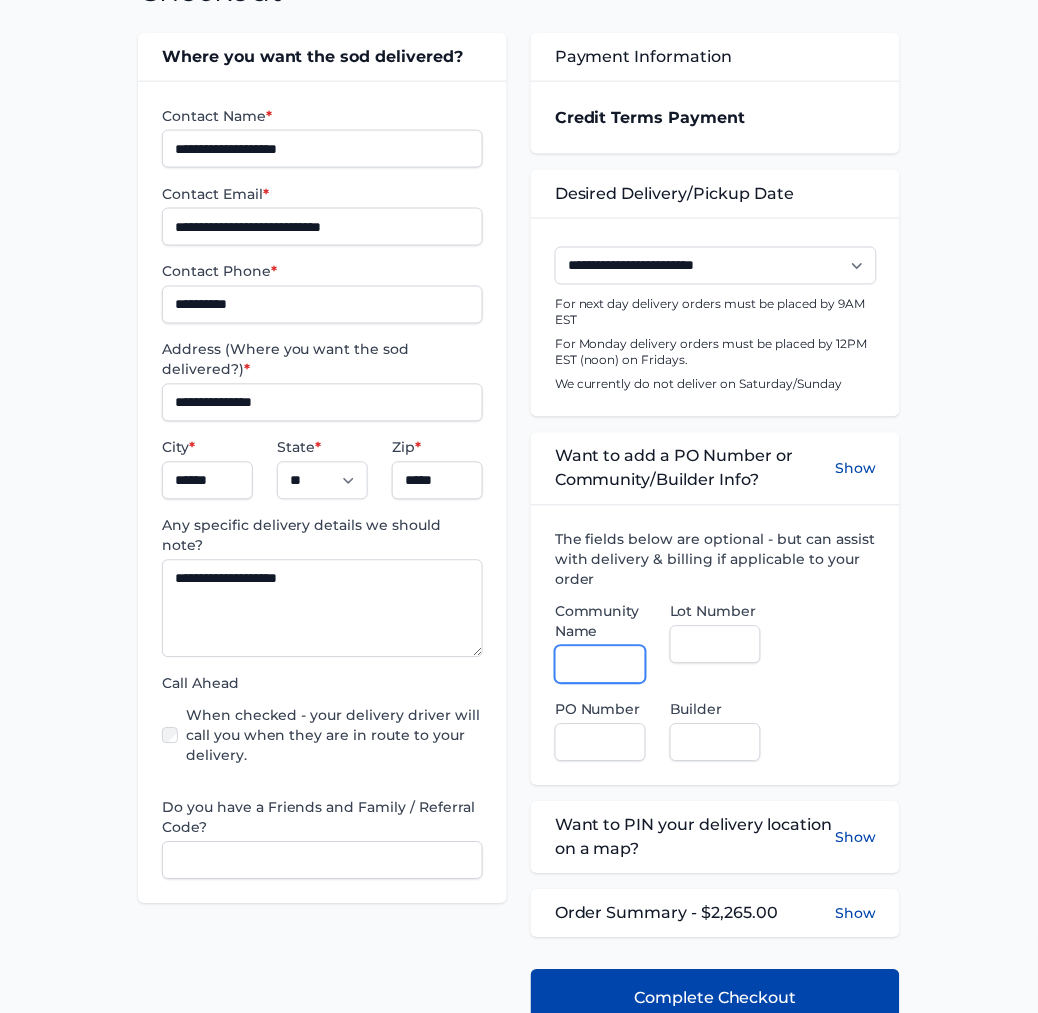 click on "Community Name" at bounding box center (600, 665) 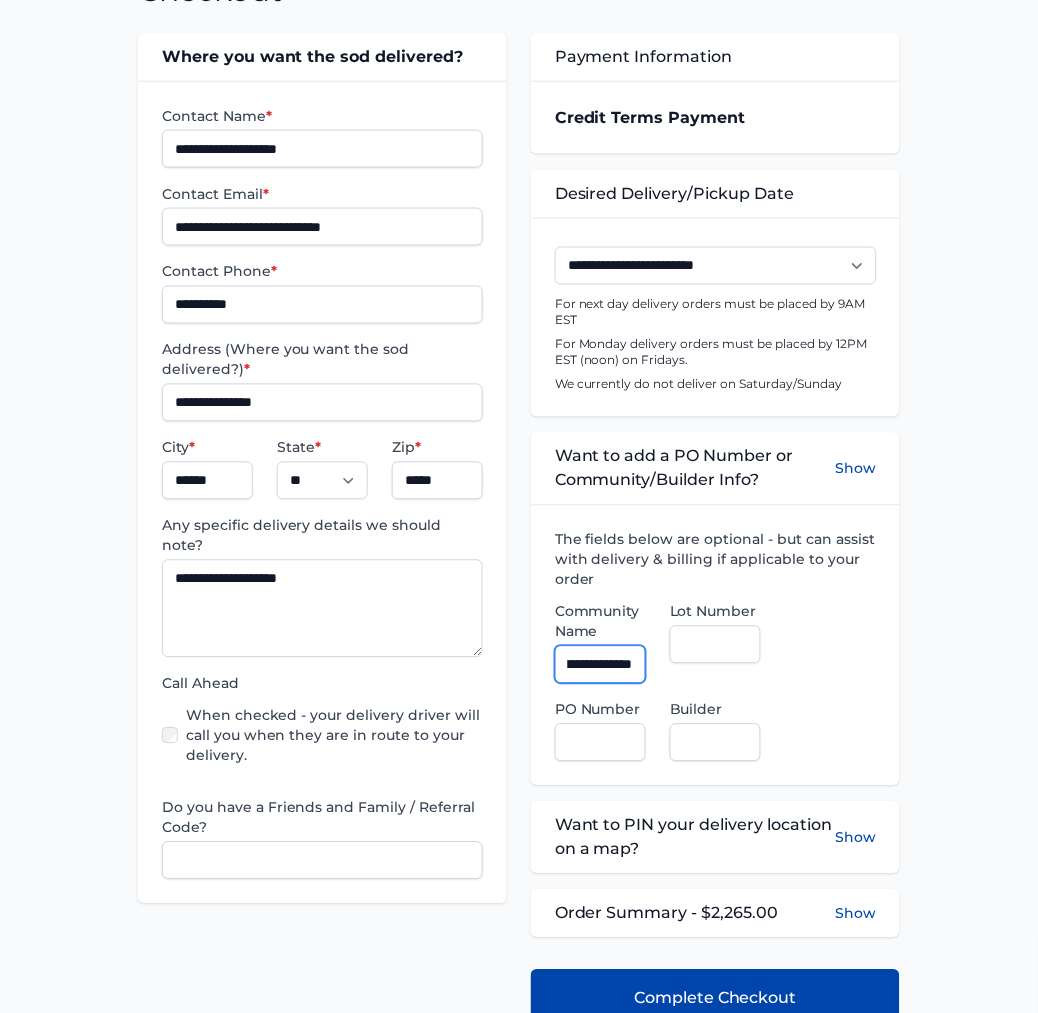 scroll, scrollTop: 0, scrollLeft: 121, axis: horizontal 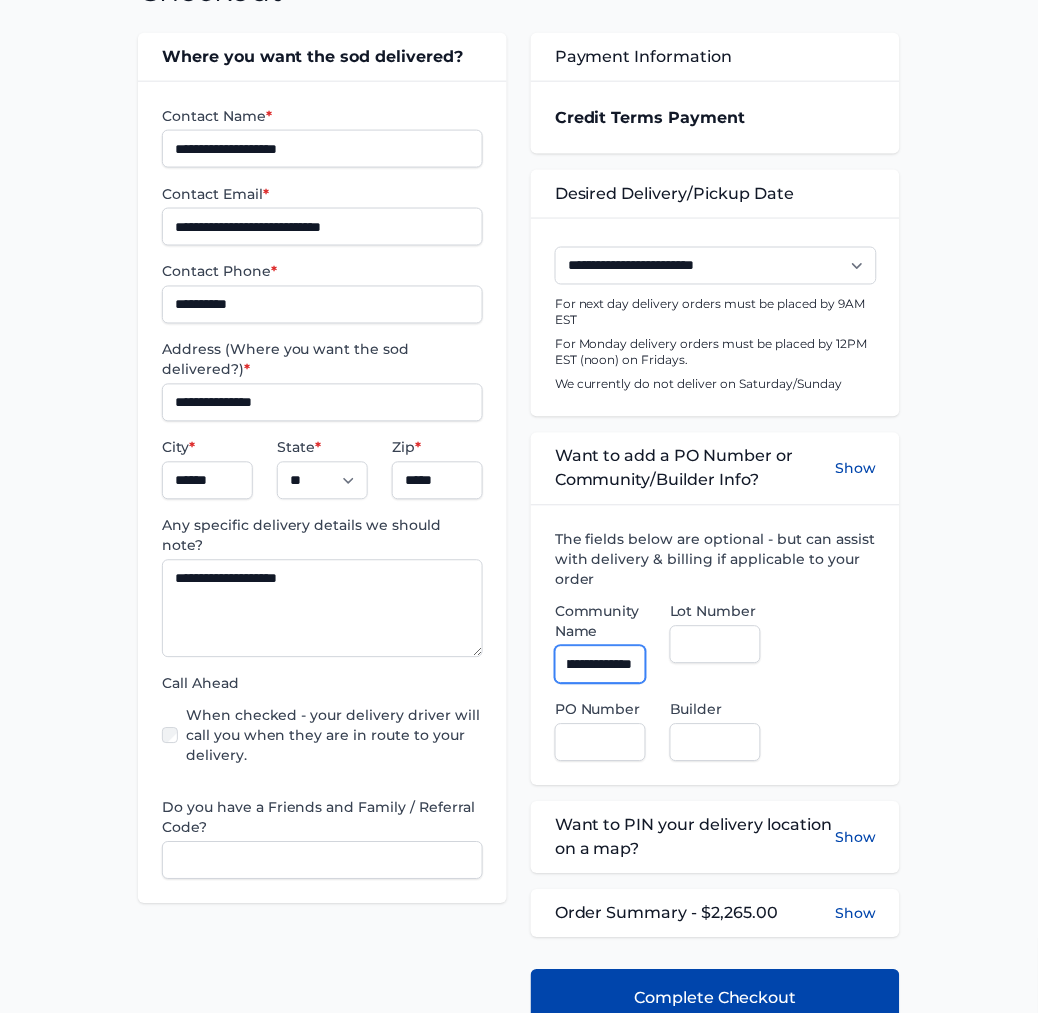 type on "**********" 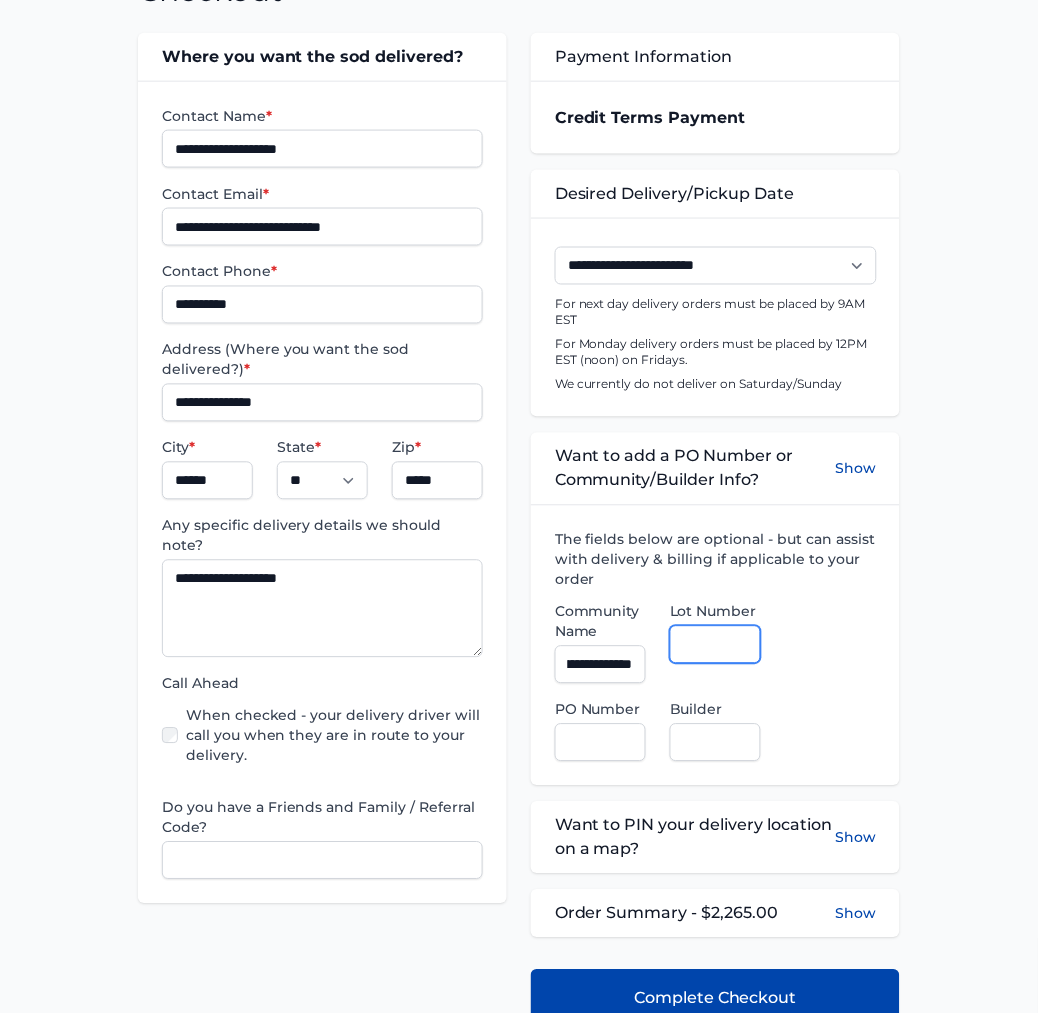 scroll, scrollTop: 0, scrollLeft: 0, axis: both 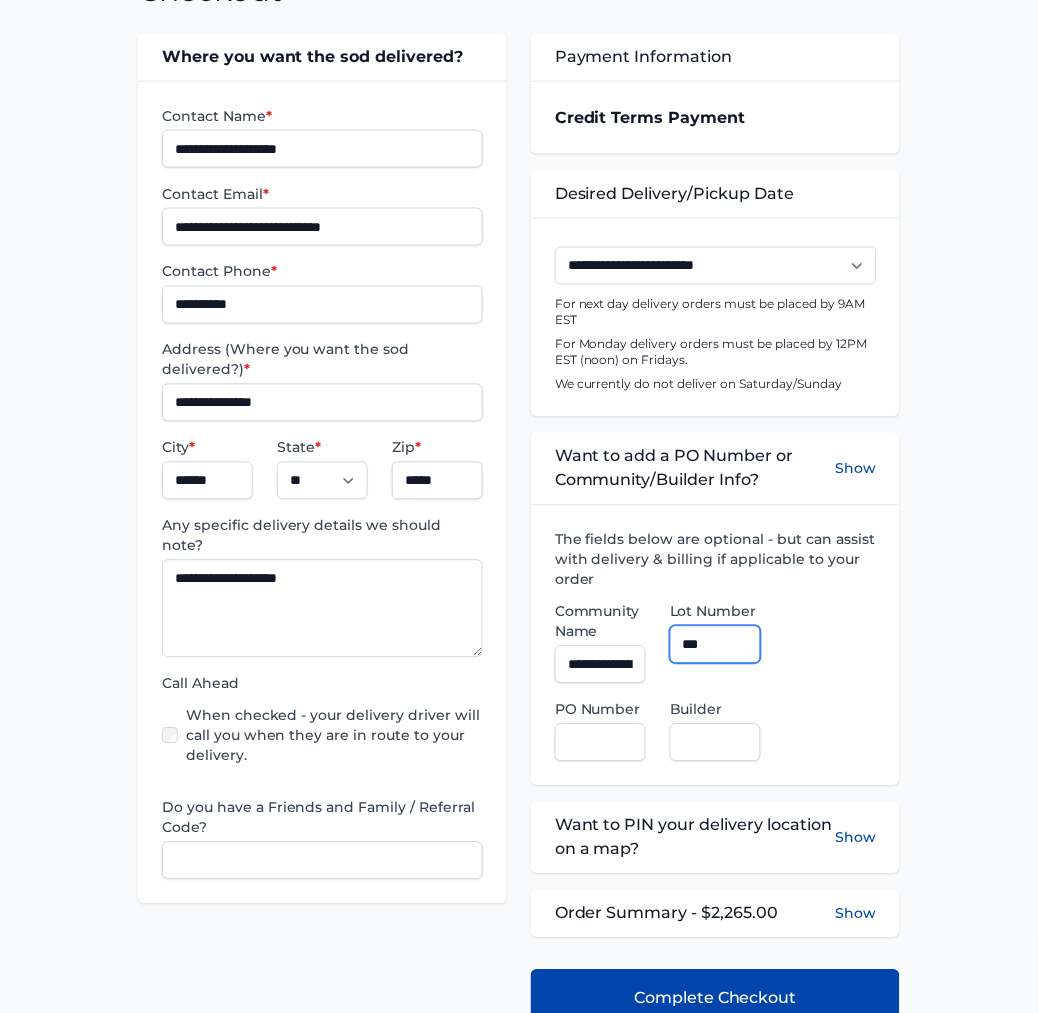 type on "***" 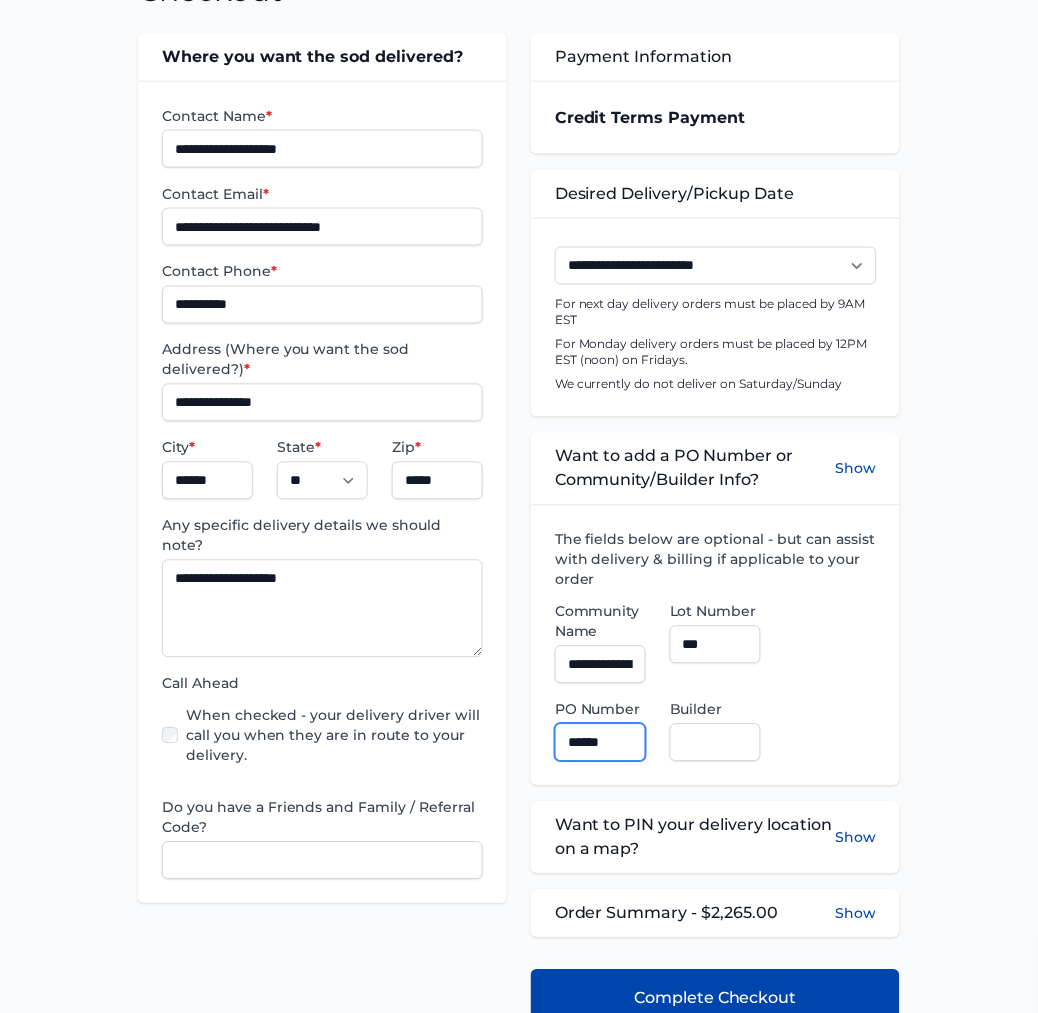 type on "******" 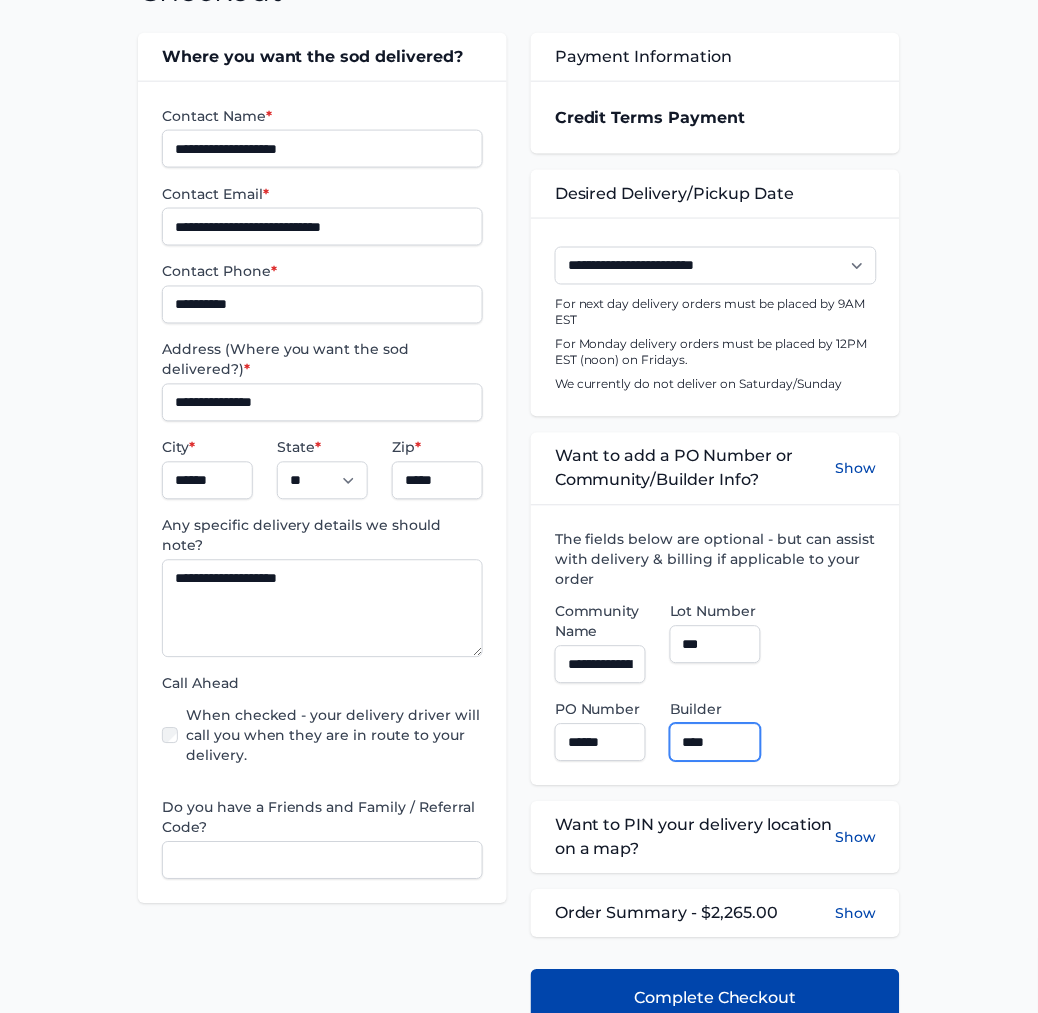 type on "**********" 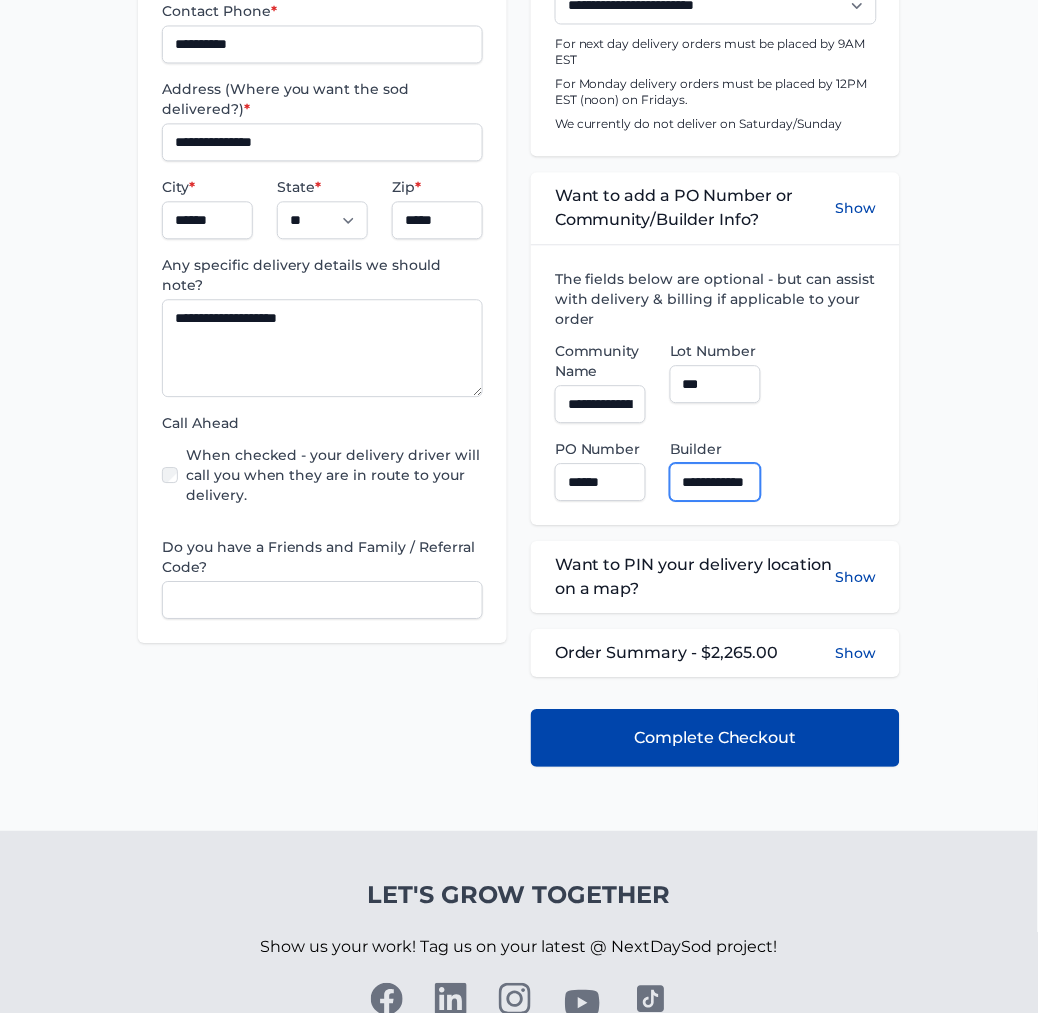 scroll, scrollTop: 666, scrollLeft: 0, axis: vertical 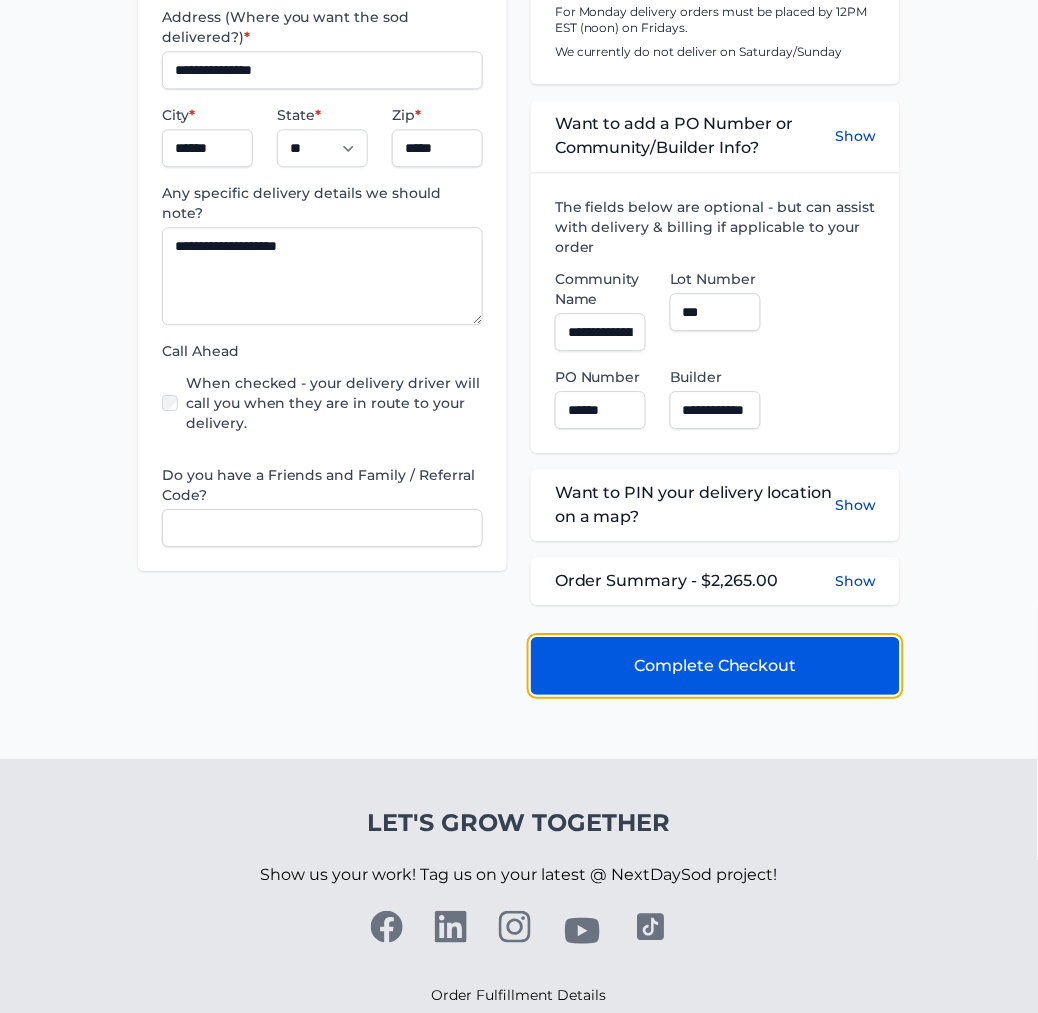 click on "Complete Checkout" at bounding box center [715, 666] 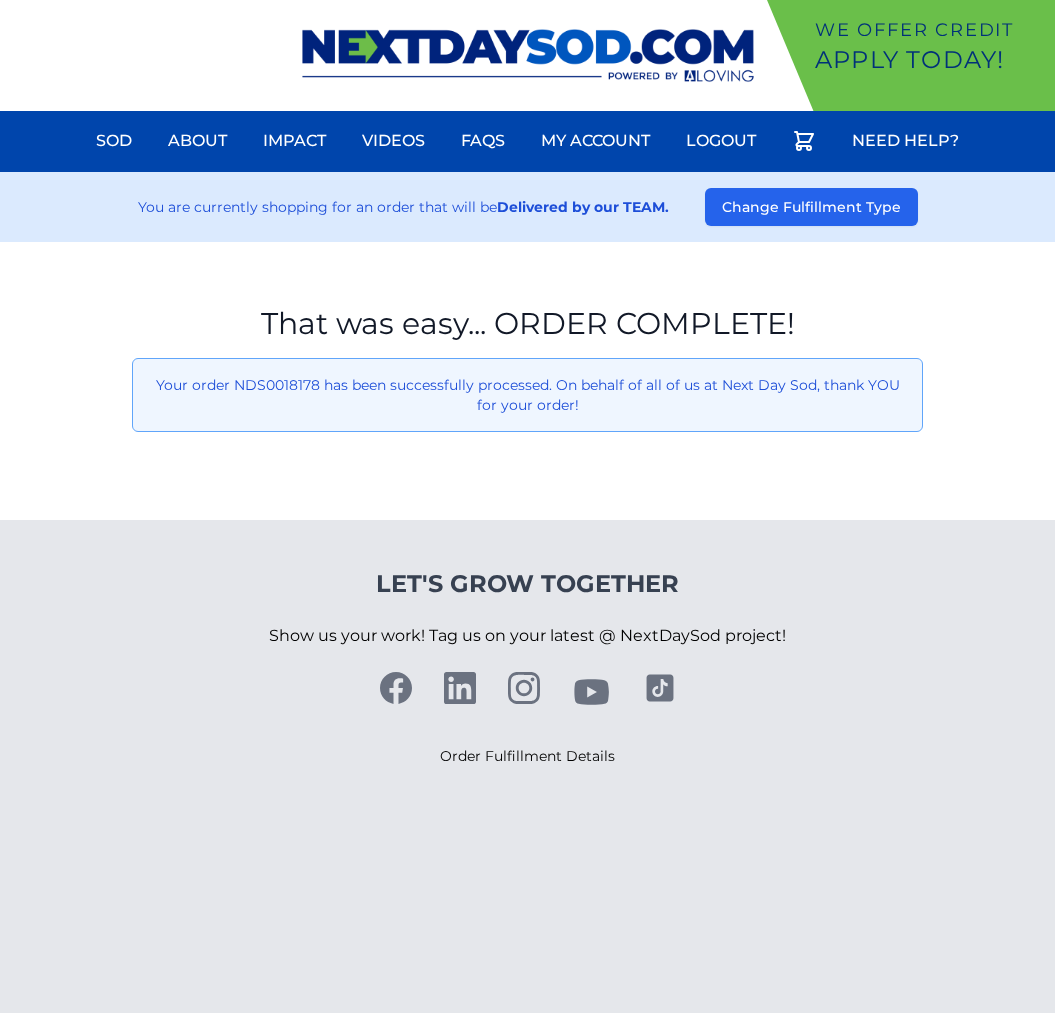 scroll, scrollTop: 0, scrollLeft: 0, axis: both 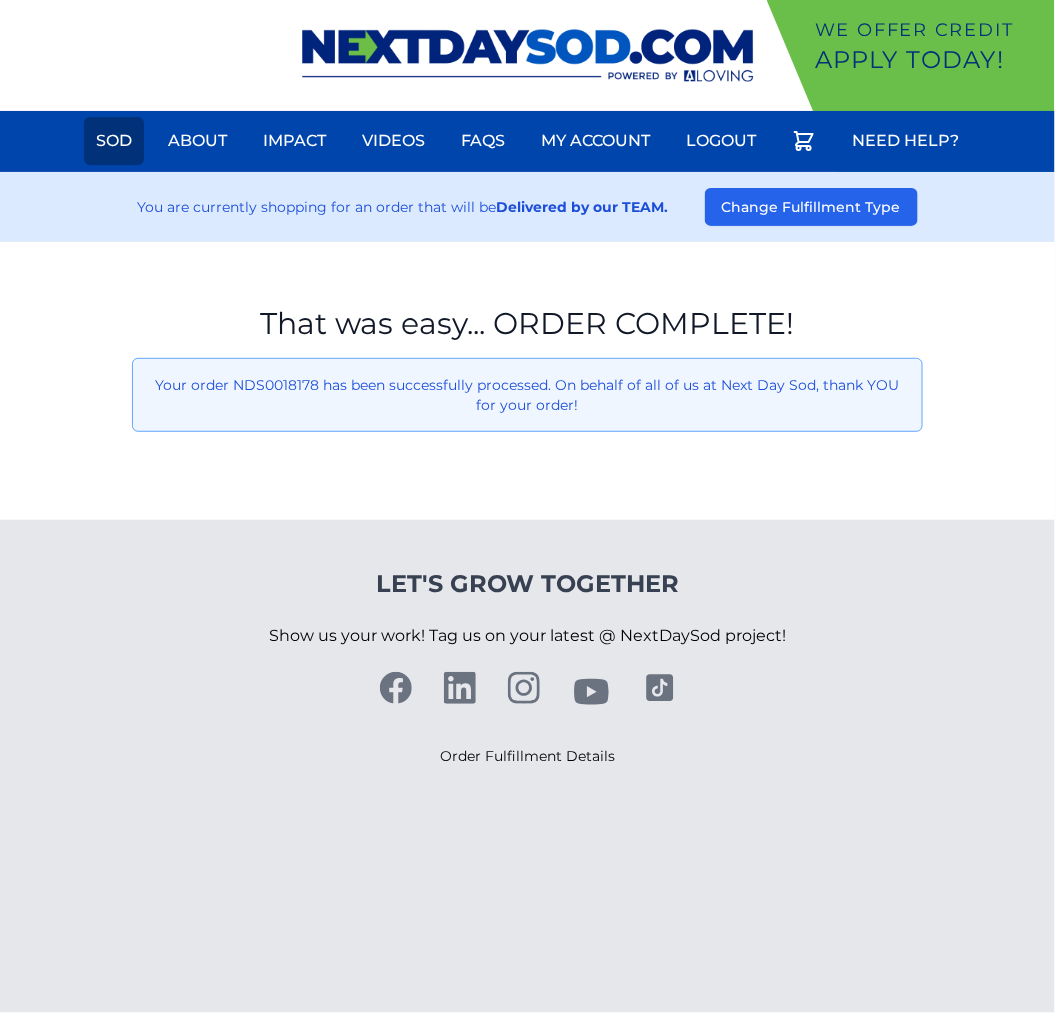 click on "Sod" at bounding box center (114, 141) 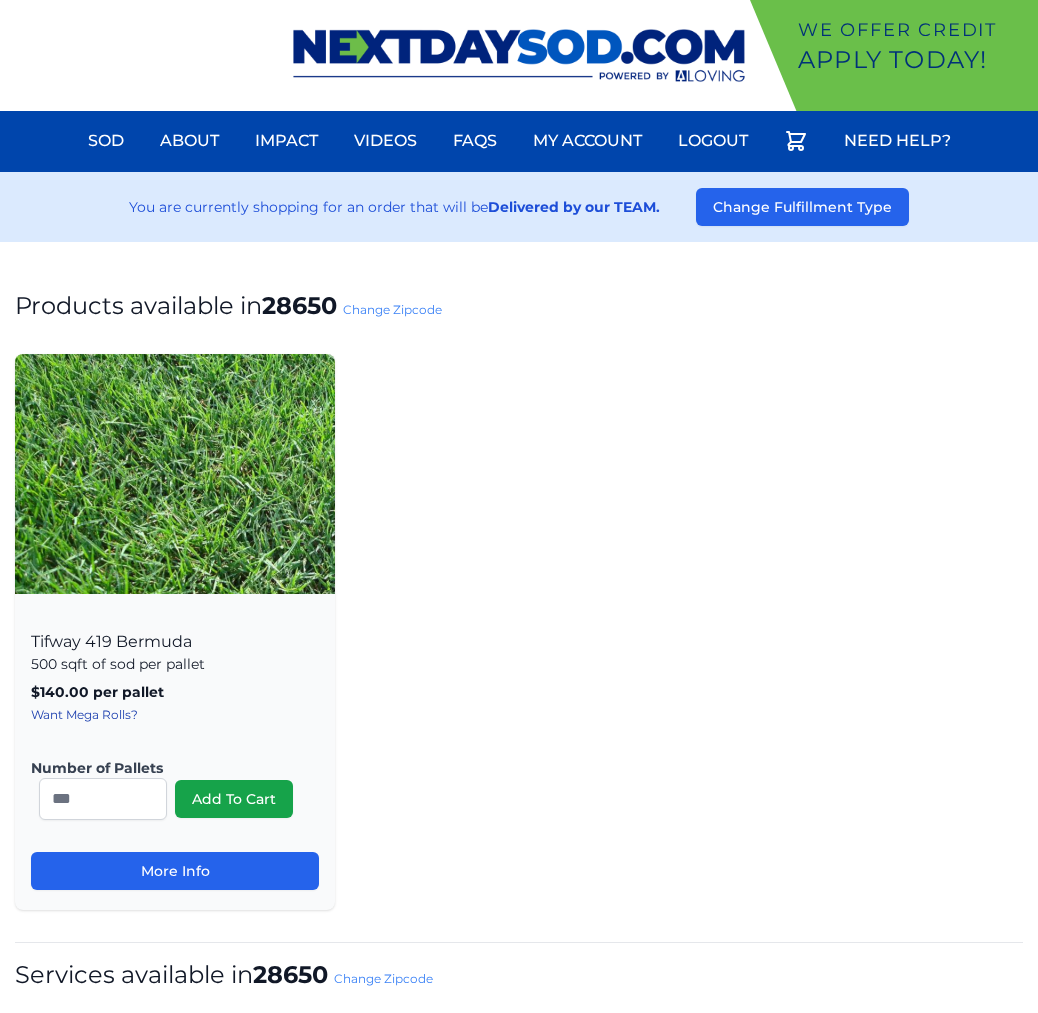 scroll, scrollTop: 0, scrollLeft: 0, axis: both 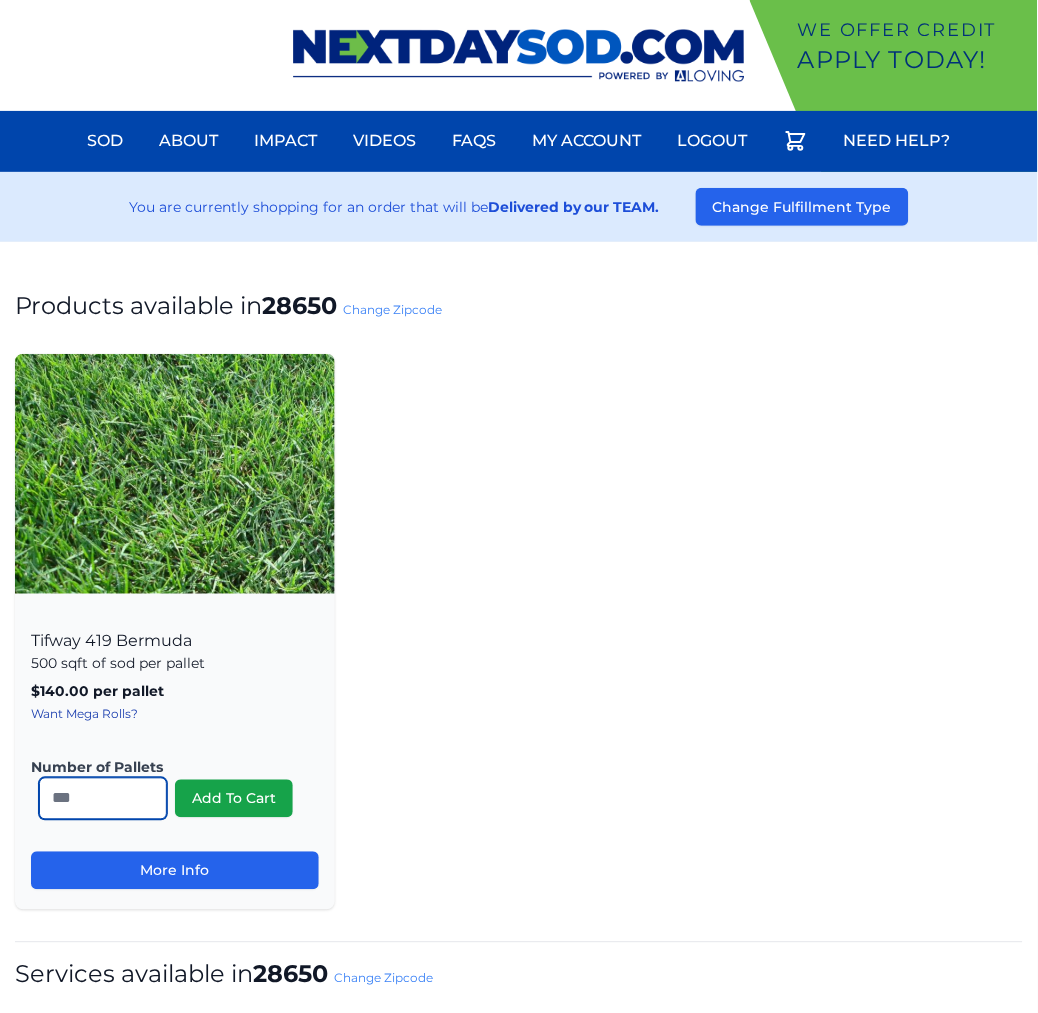 click on "*" at bounding box center (103, 799) 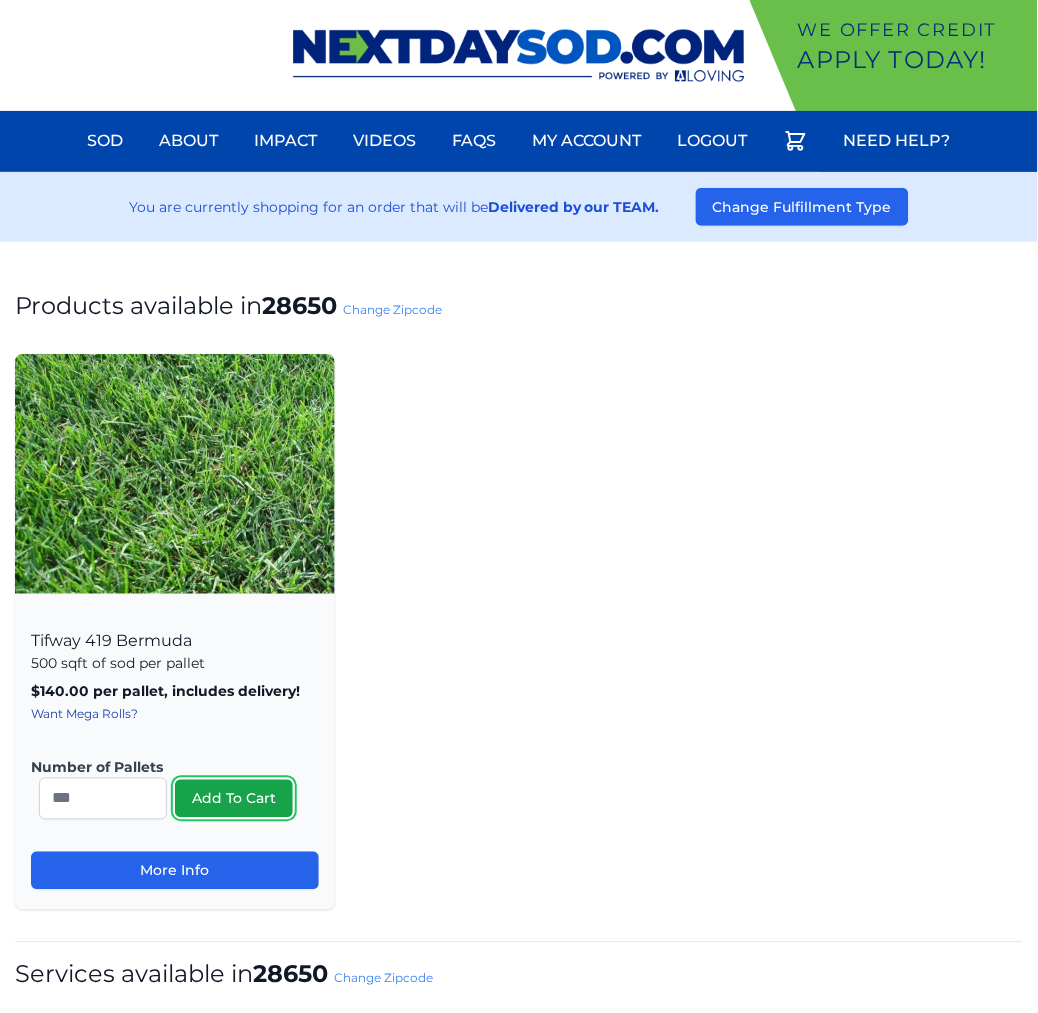 type 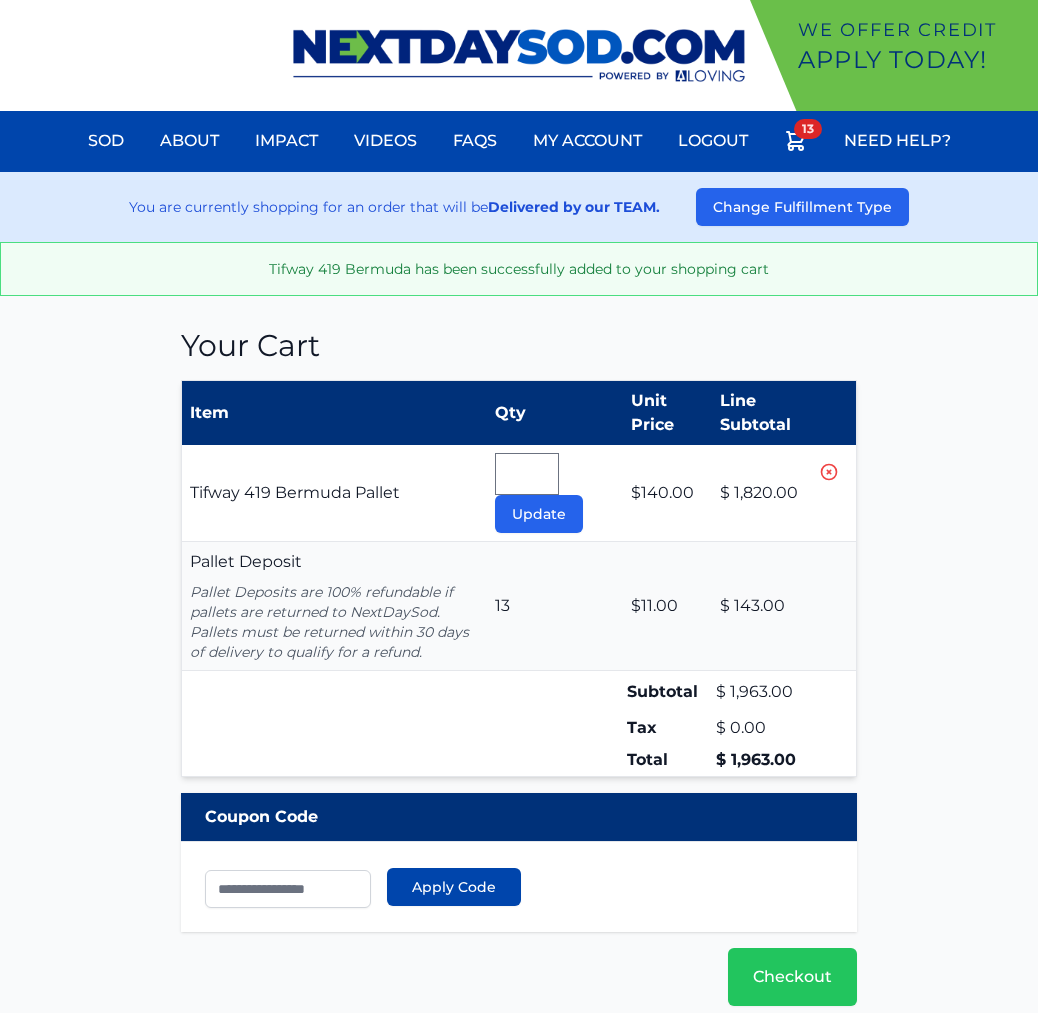 scroll, scrollTop: 0, scrollLeft: 0, axis: both 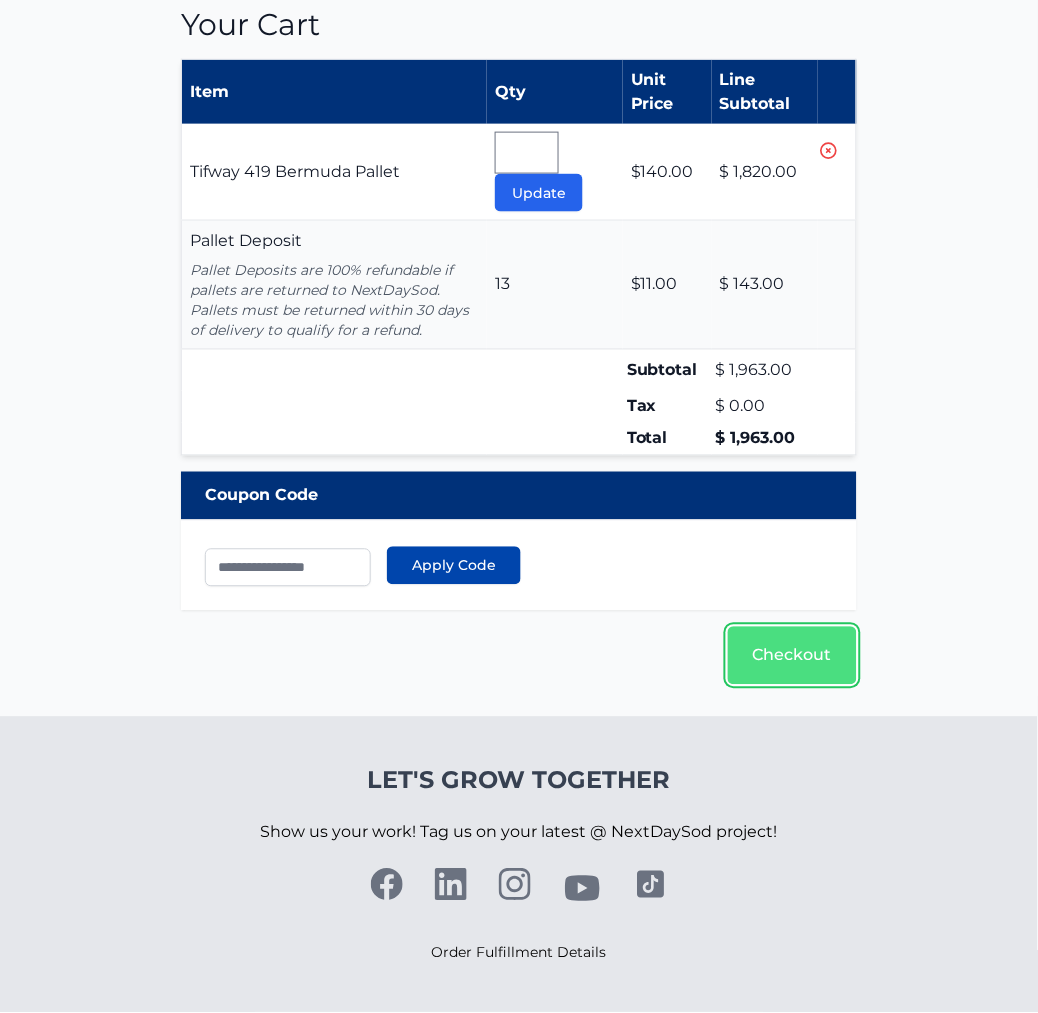 click on "Checkout" at bounding box center [792, 656] 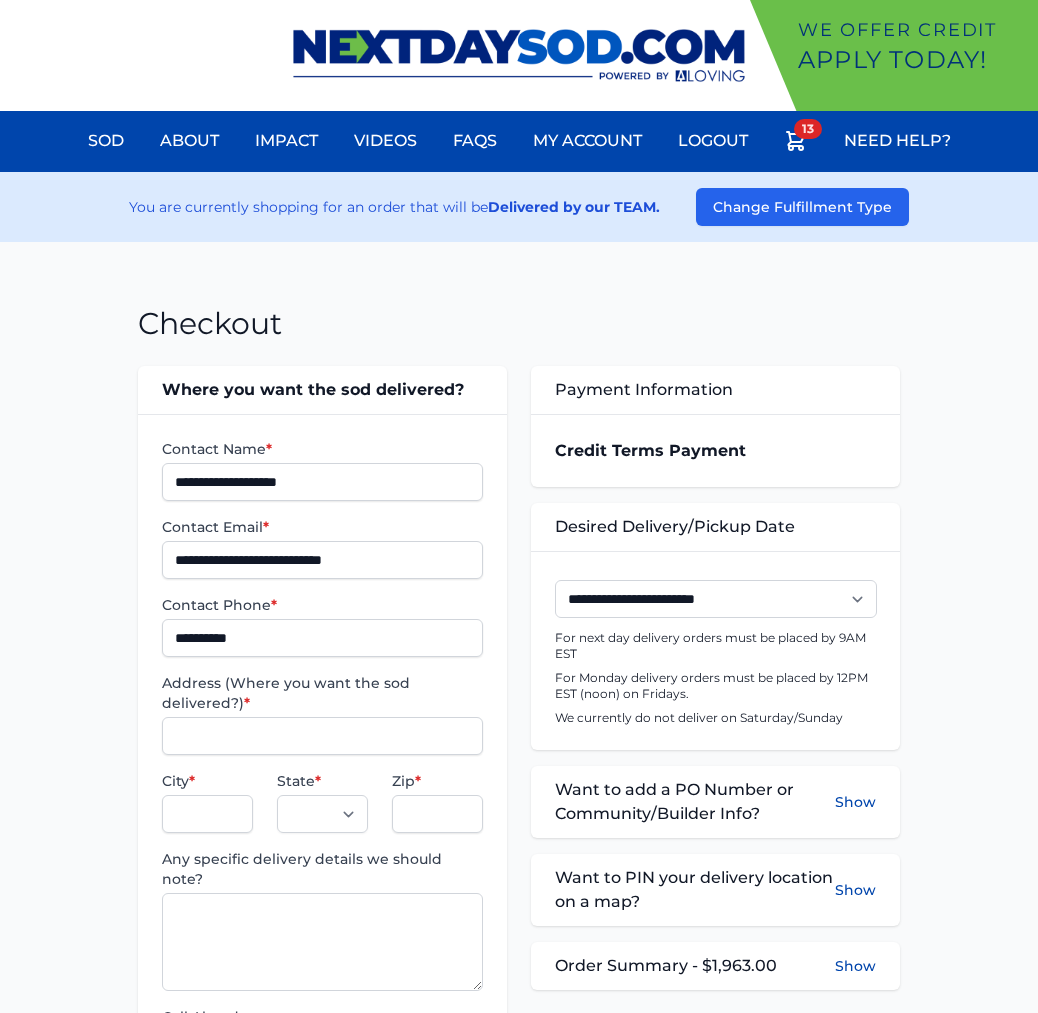 scroll, scrollTop: 0, scrollLeft: 0, axis: both 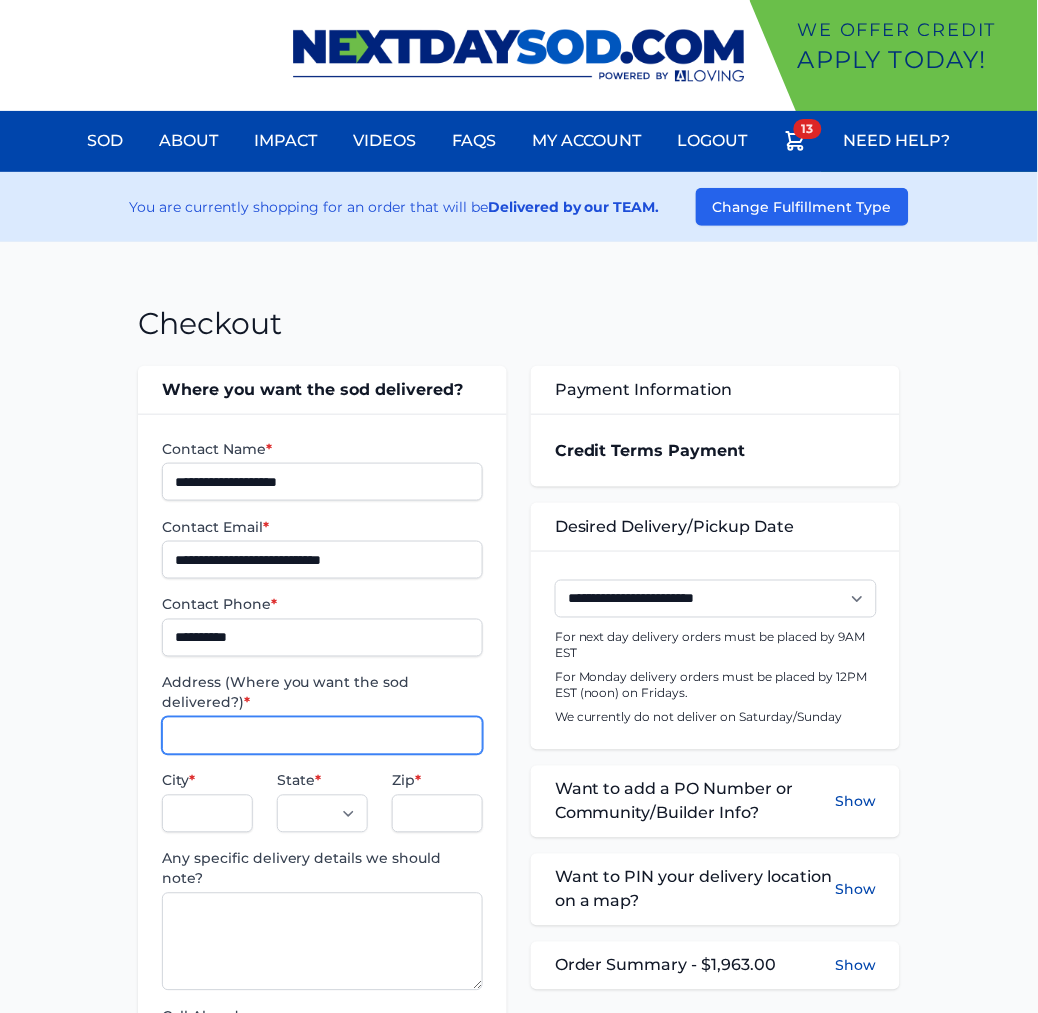 click on "Address (Where you want the sod delivered?)
*" at bounding box center (322, 736) 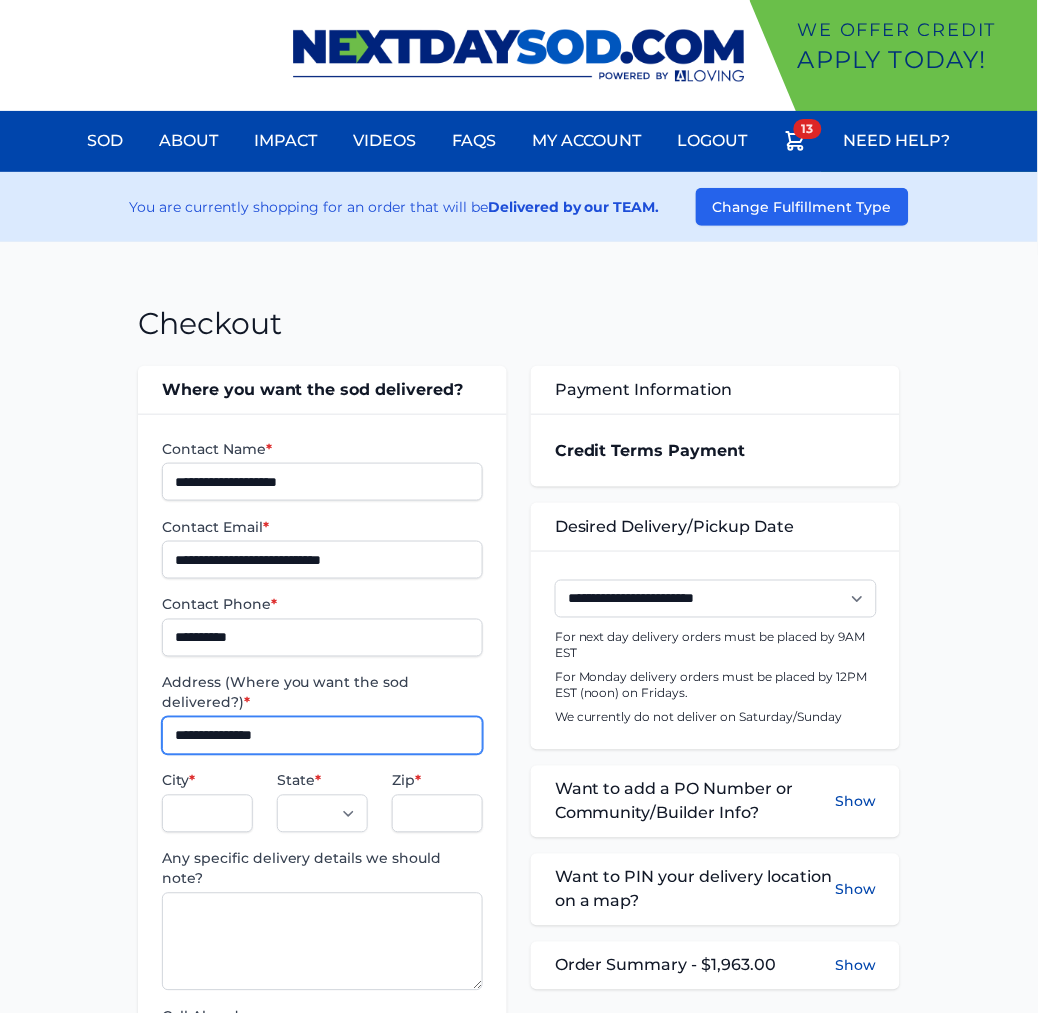 type on "**********" 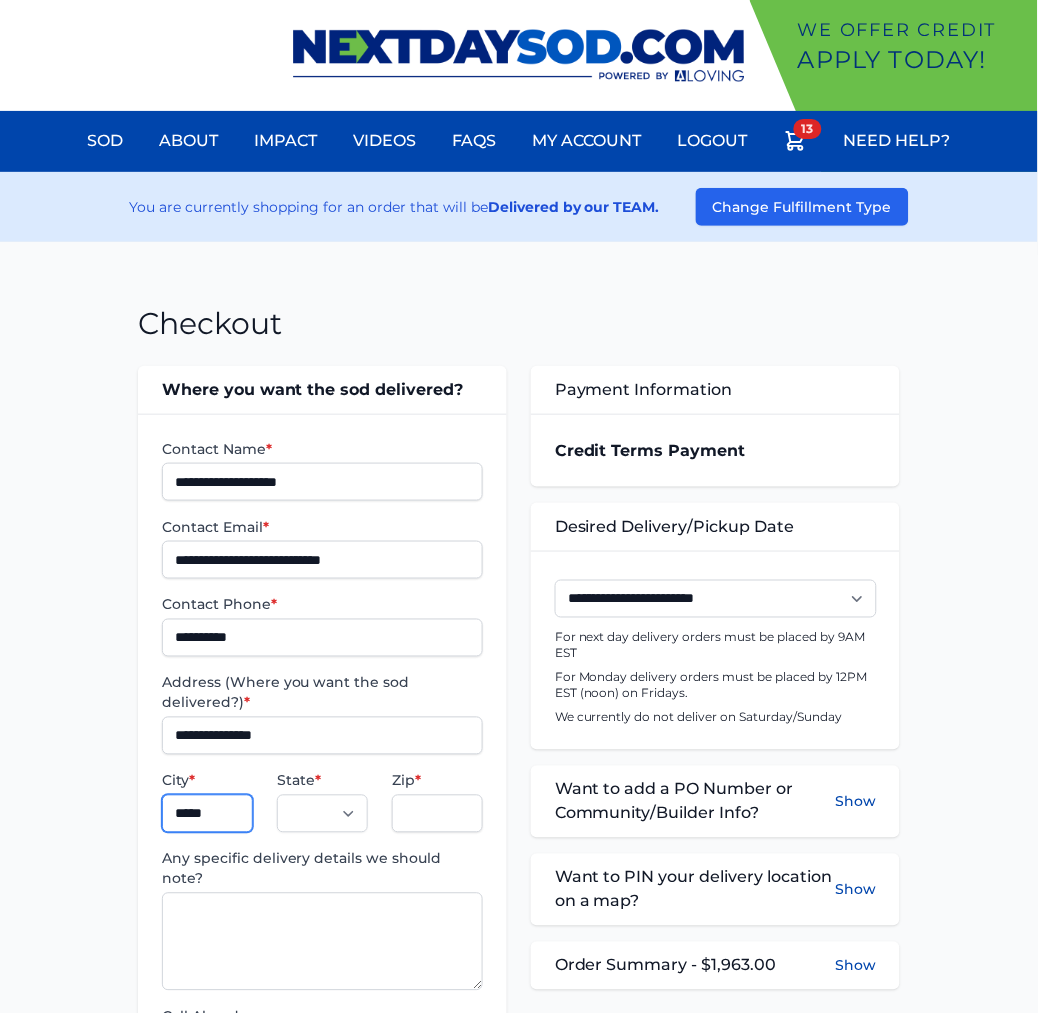 type on "******" 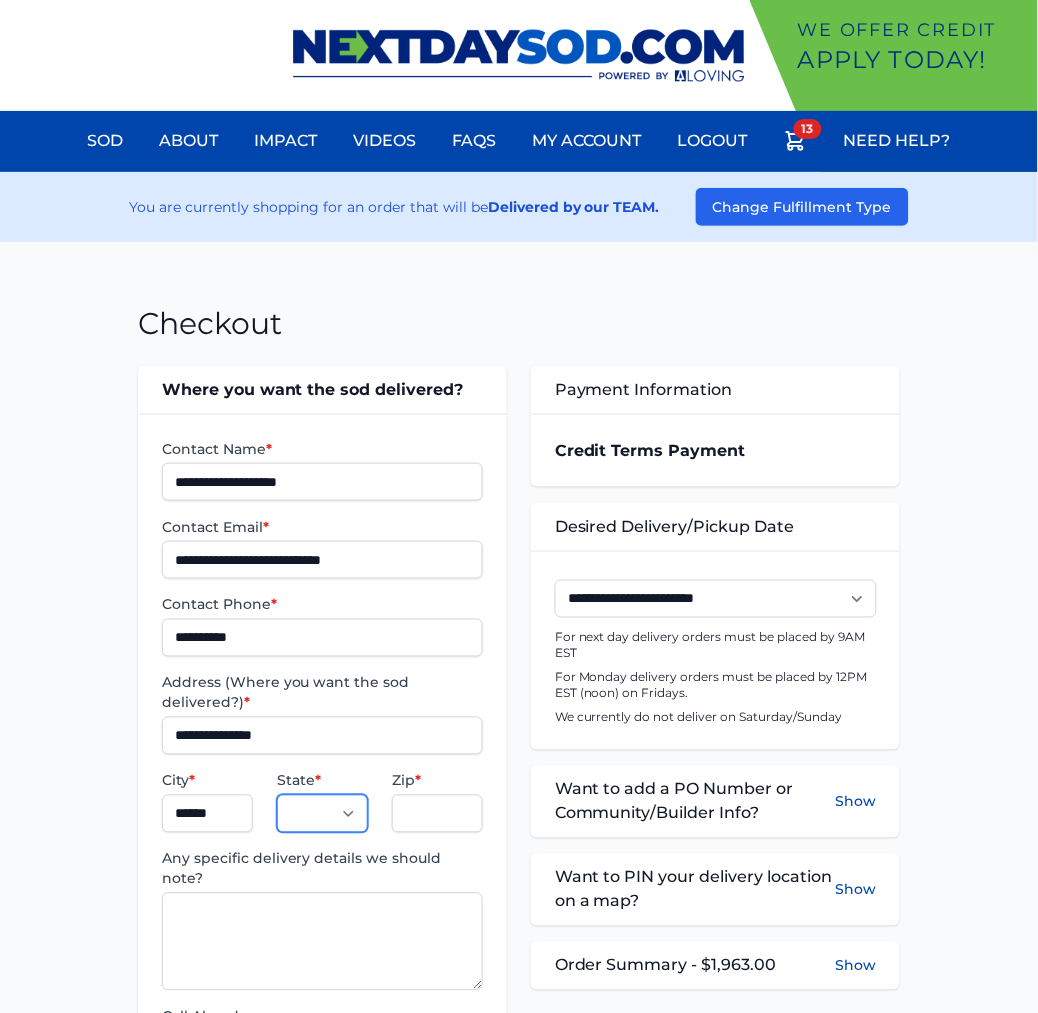 select on "**" 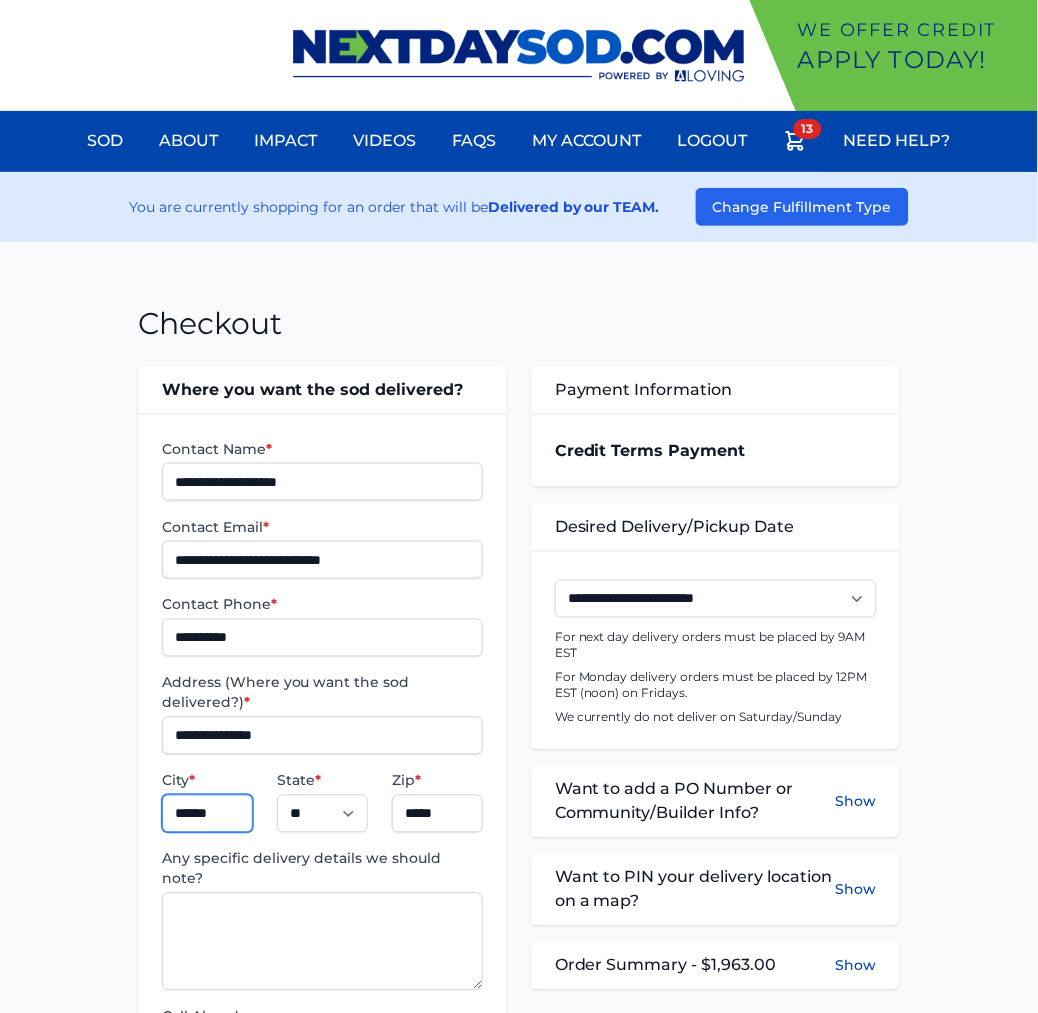 type on "******" 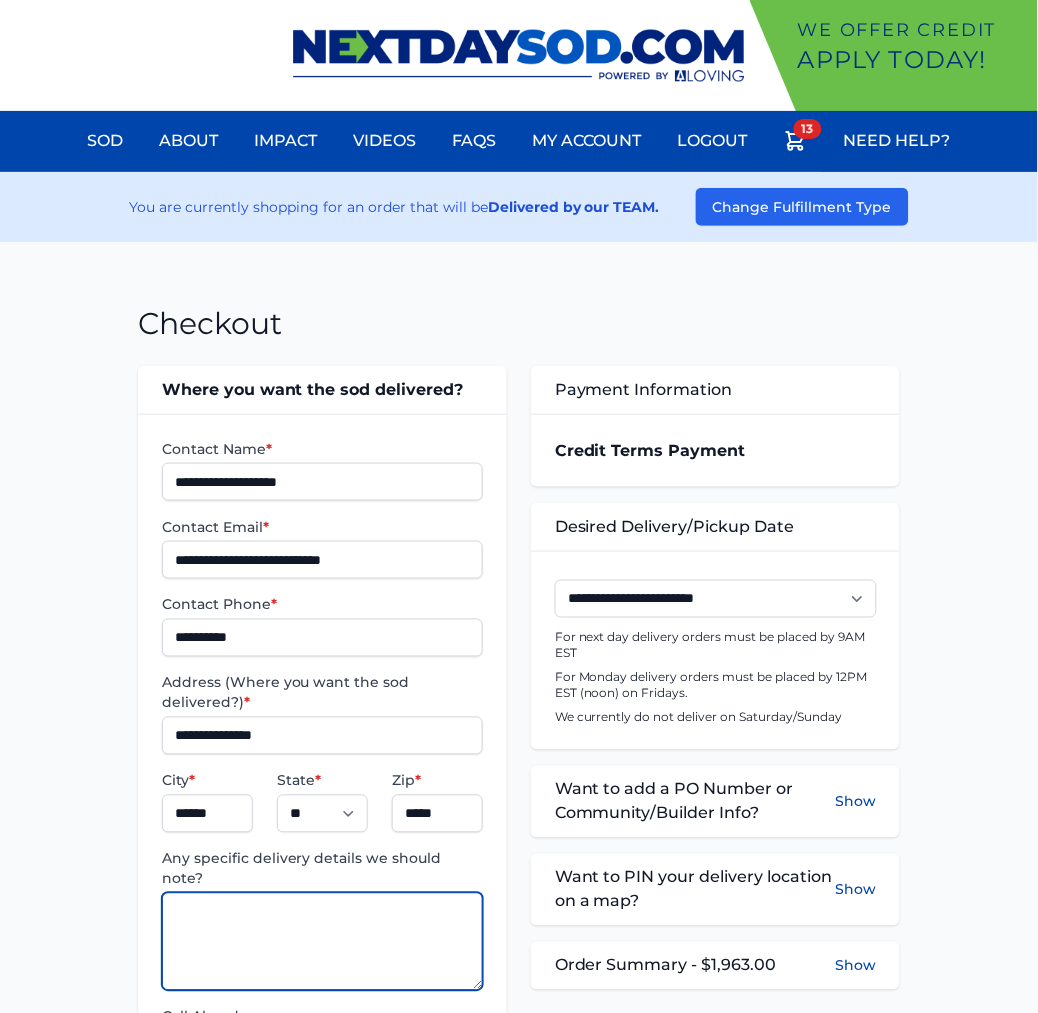 paste on "**********" 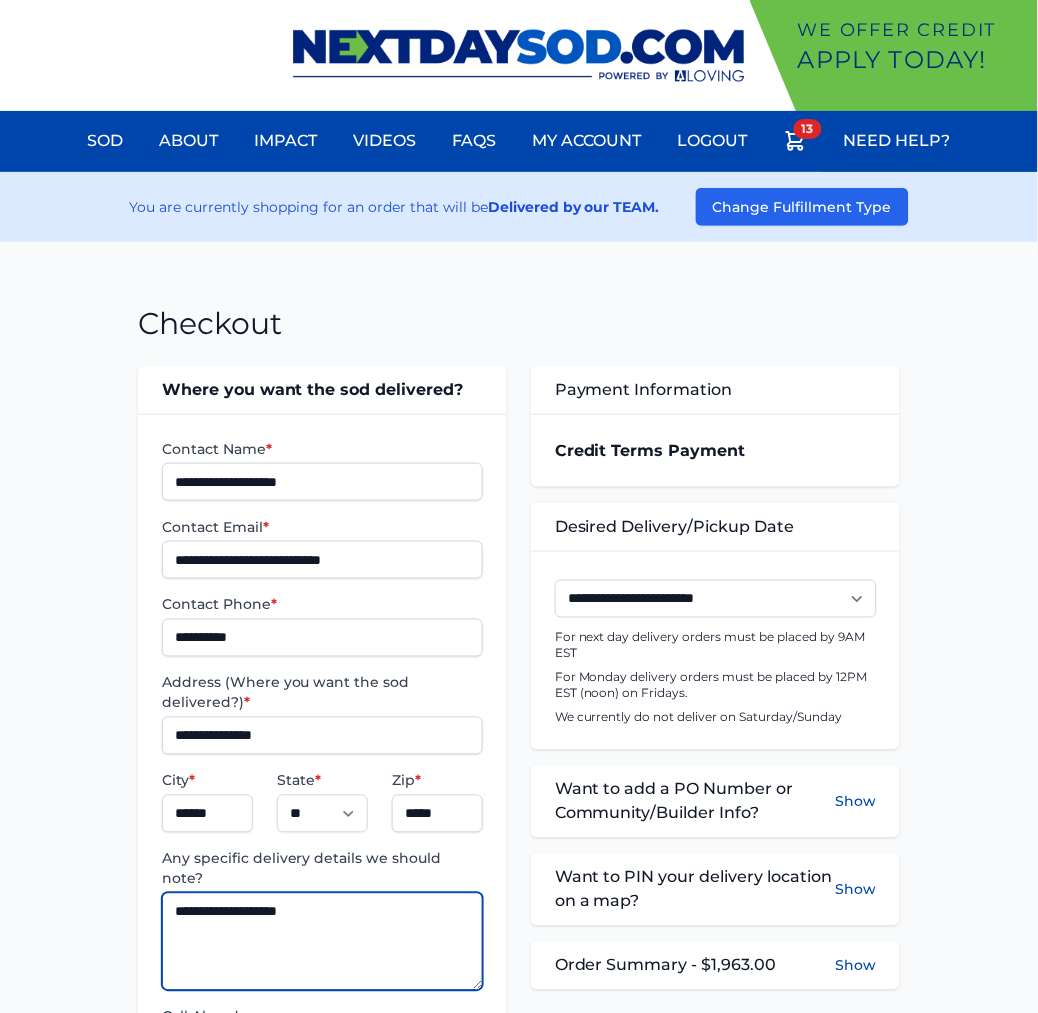 type on "**********" 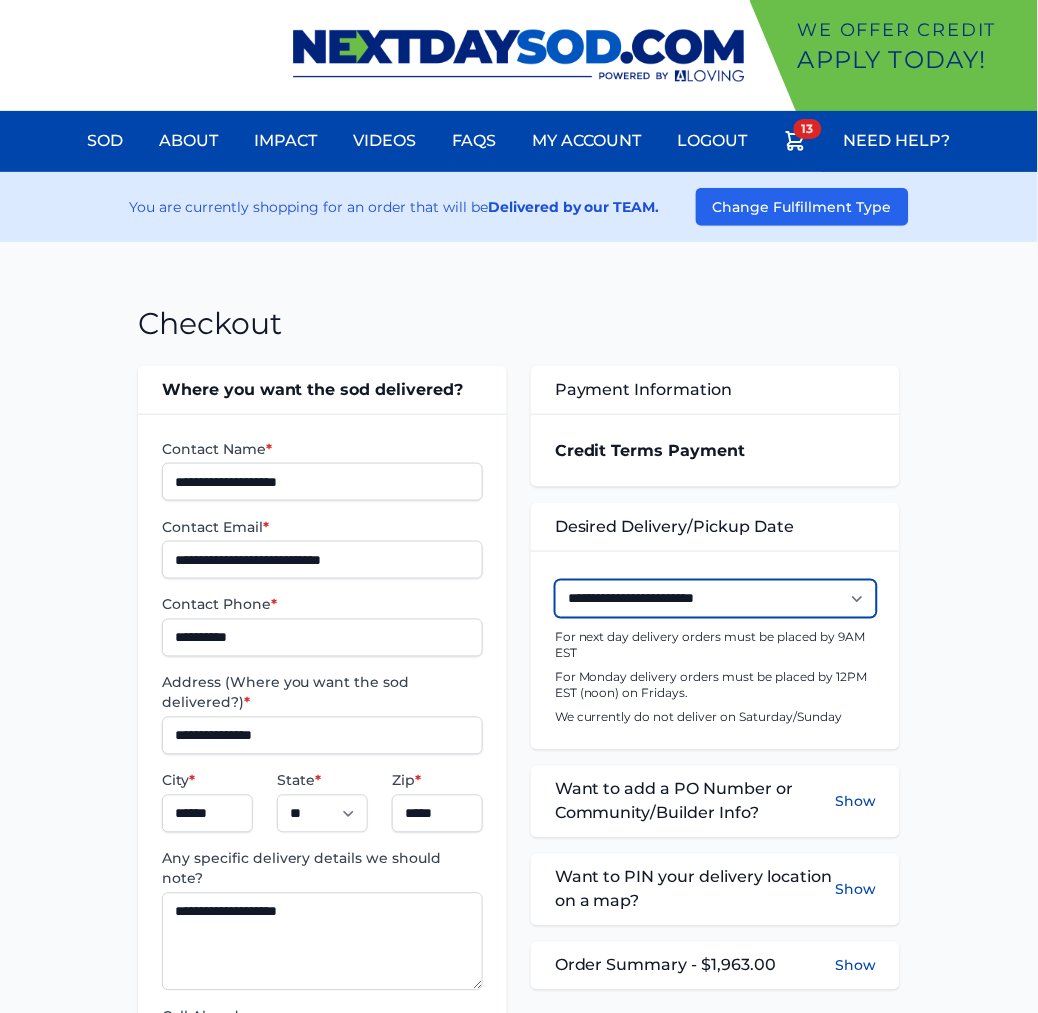 click on "**********" at bounding box center (716, 599) 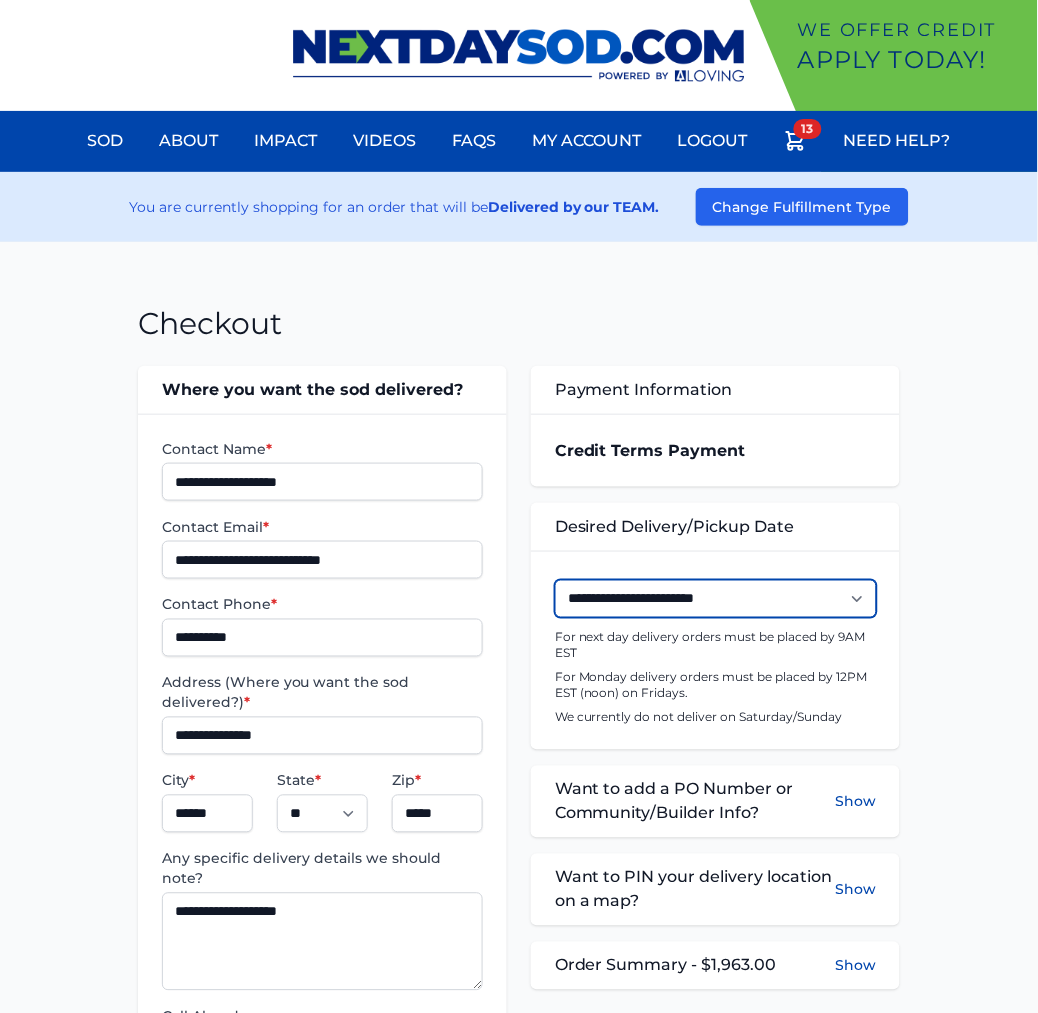 select on "**********" 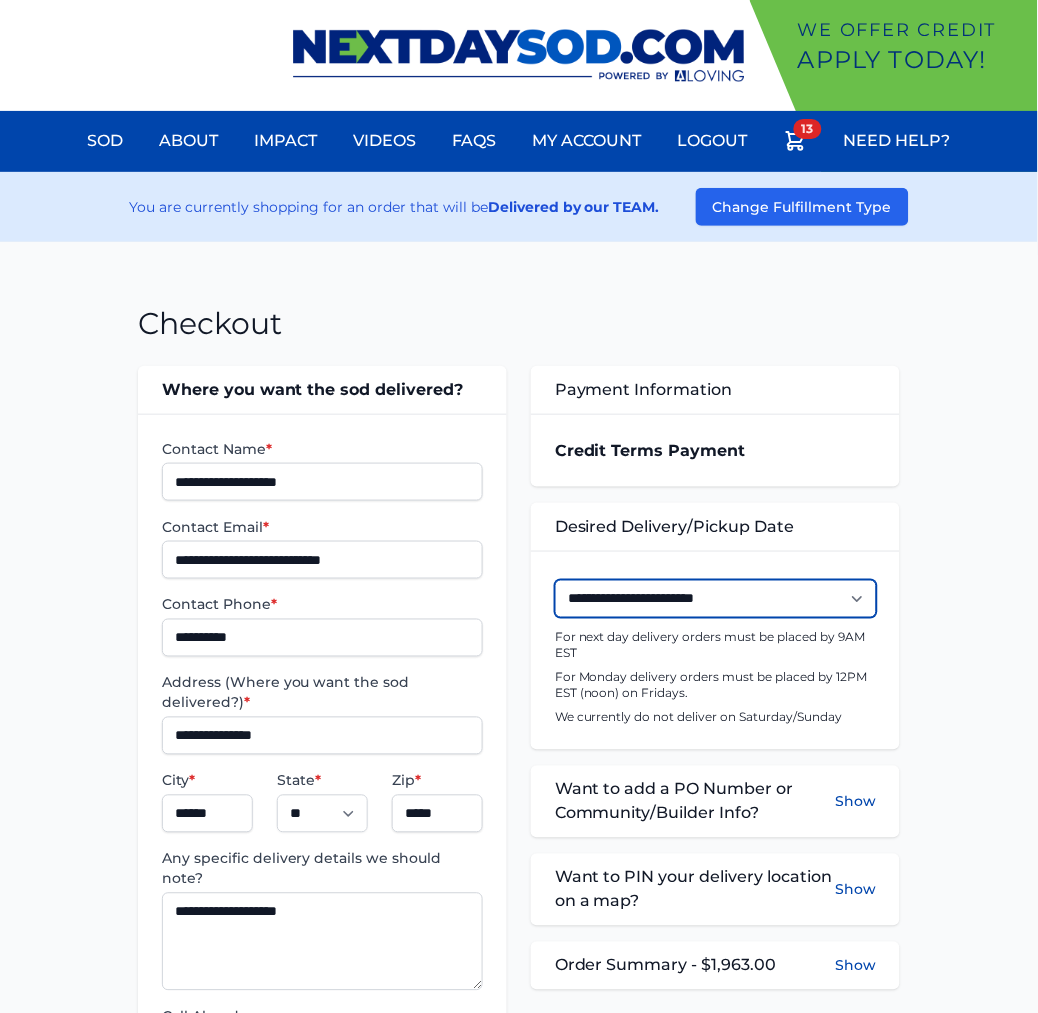 click on "**********" at bounding box center [716, 599] 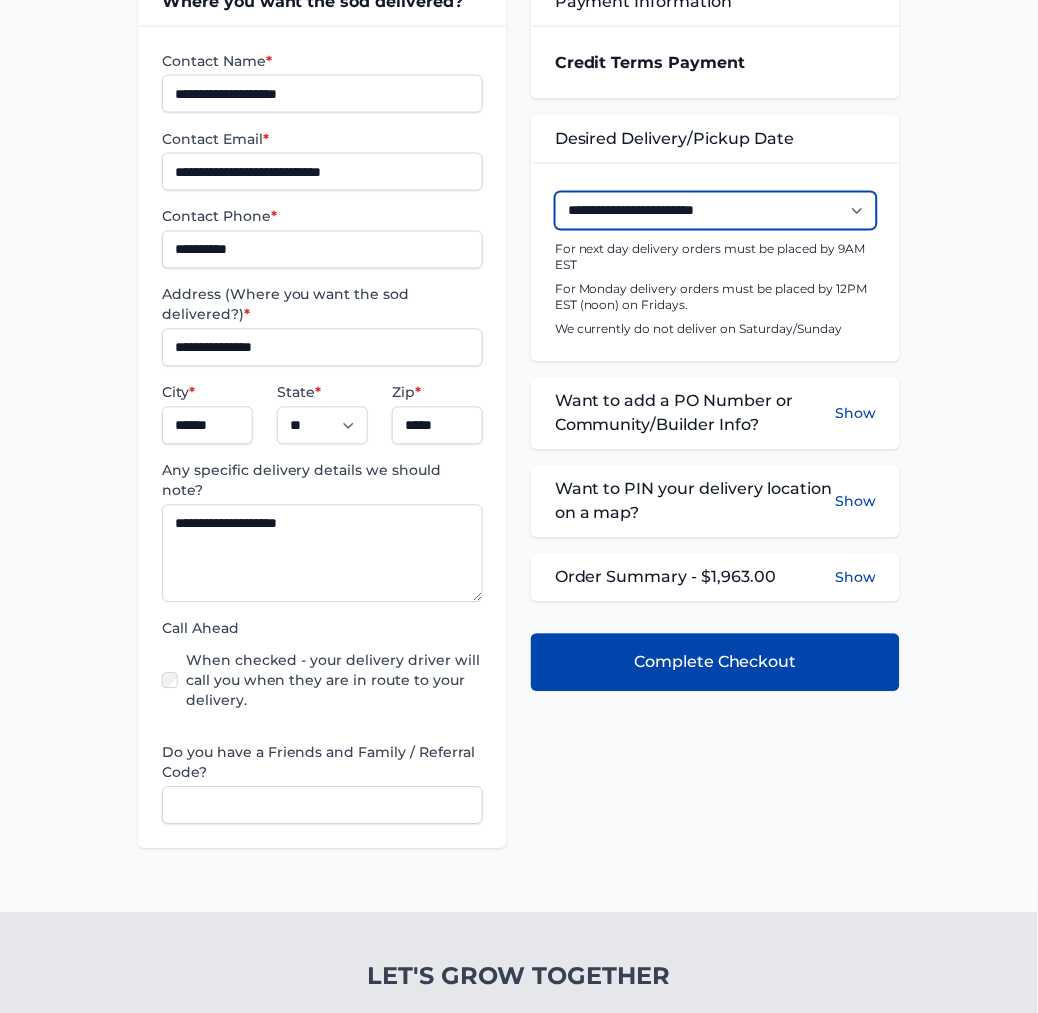 scroll, scrollTop: 555, scrollLeft: 0, axis: vertical 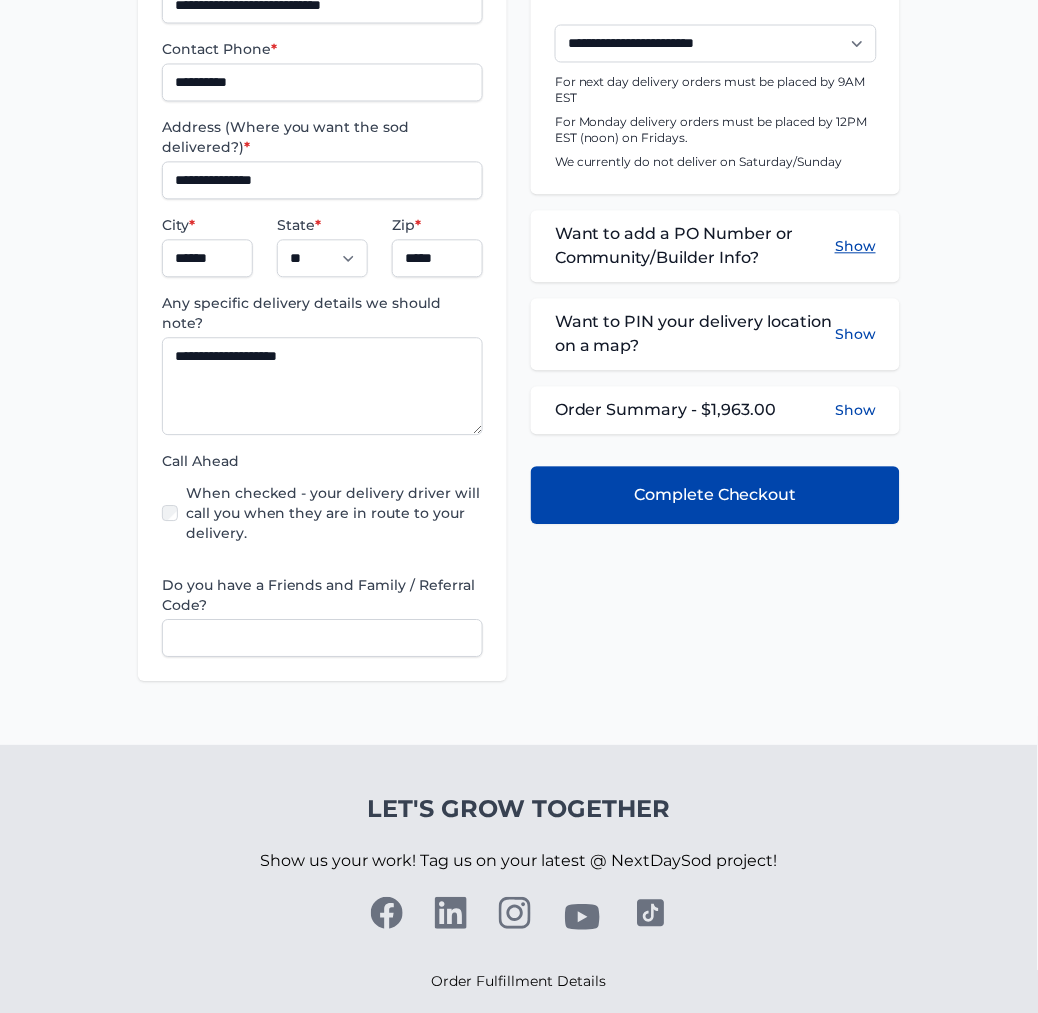 click on "Show" at bounding box center [855, 247] 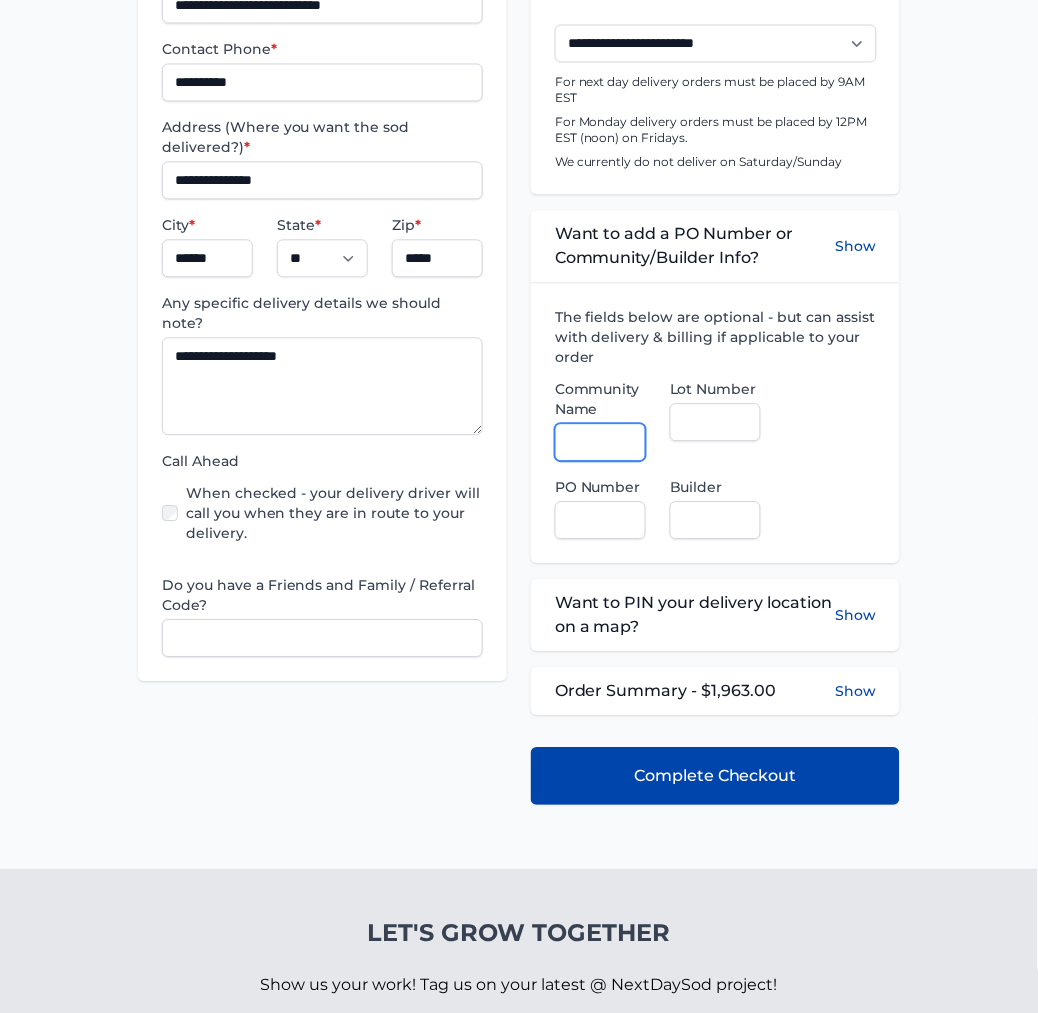 click on "Community Name" at bounding box center (600, 443) 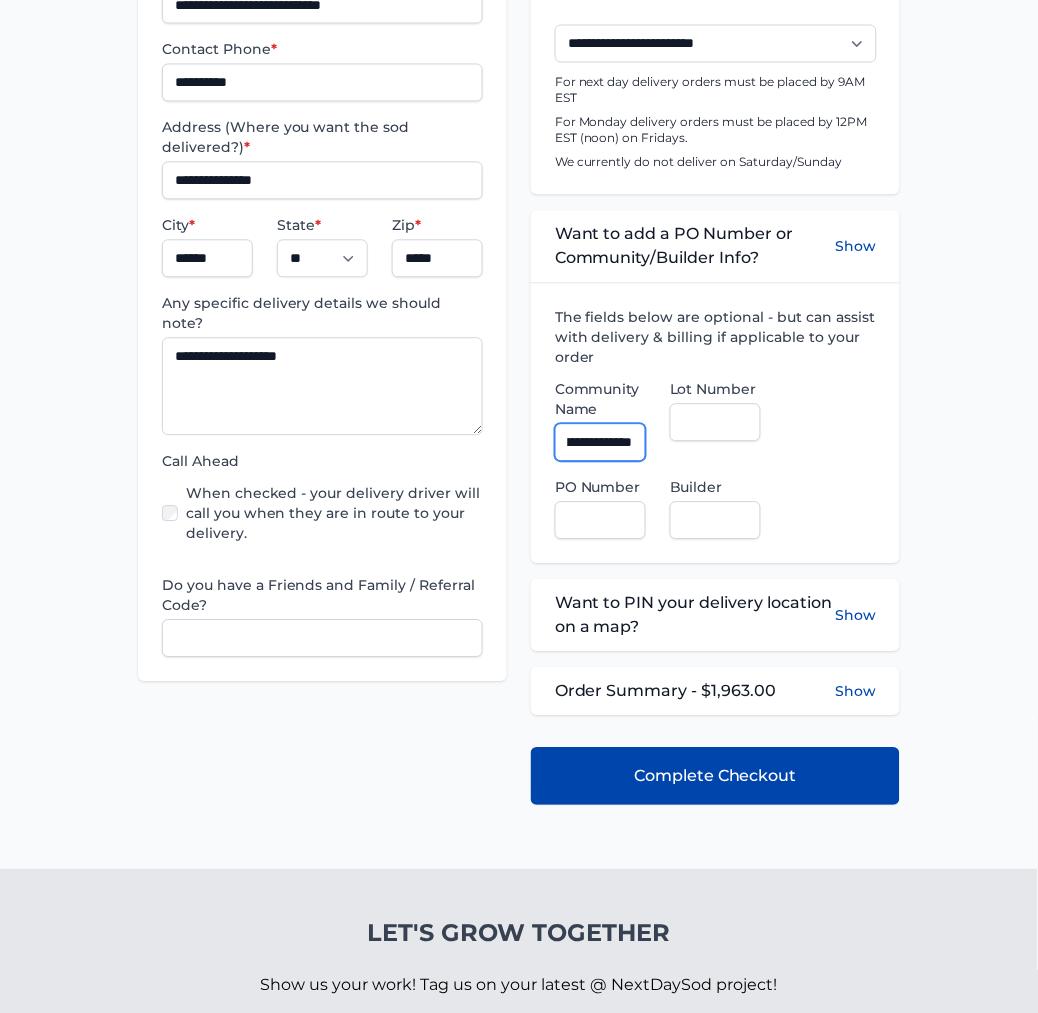 scroll, scrollTop: 0, scrollLeft: 121, axis: horizontal 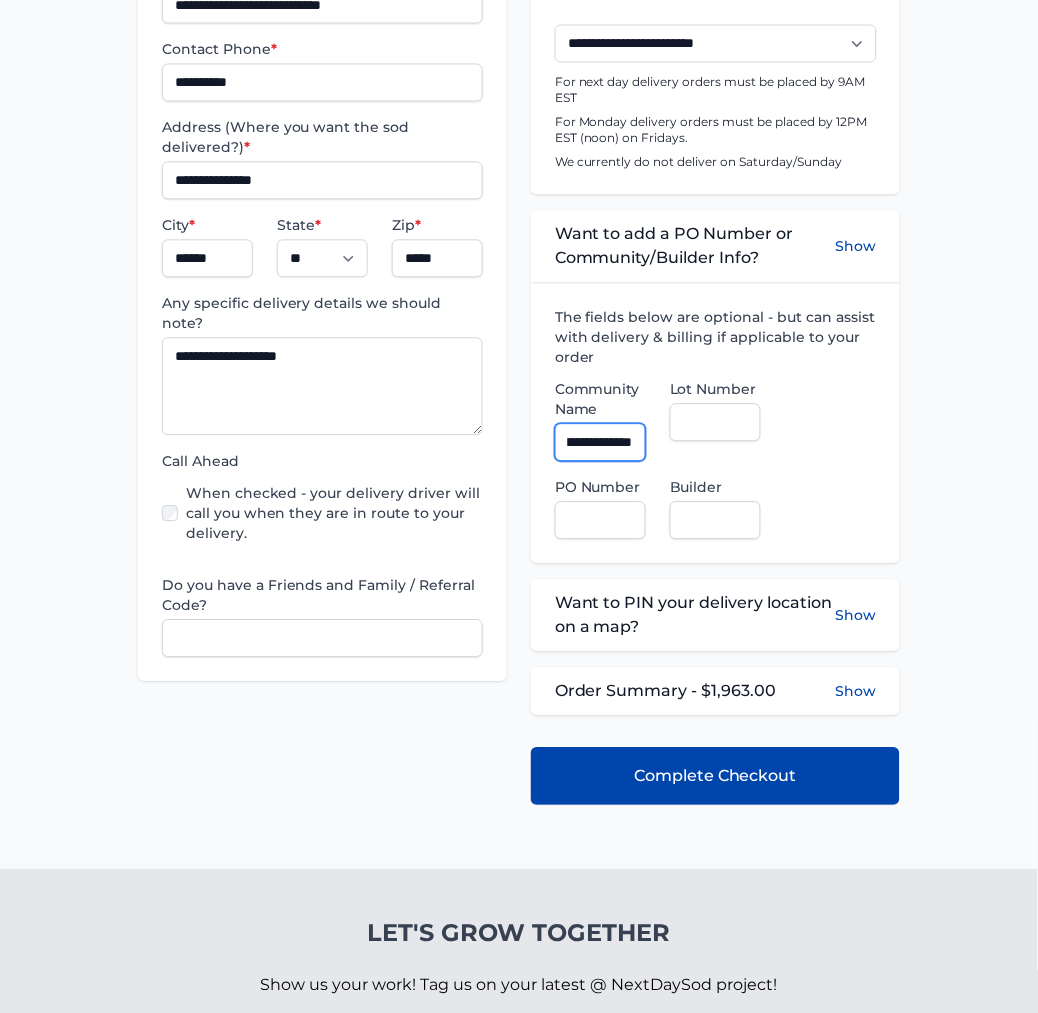 type on "**********" 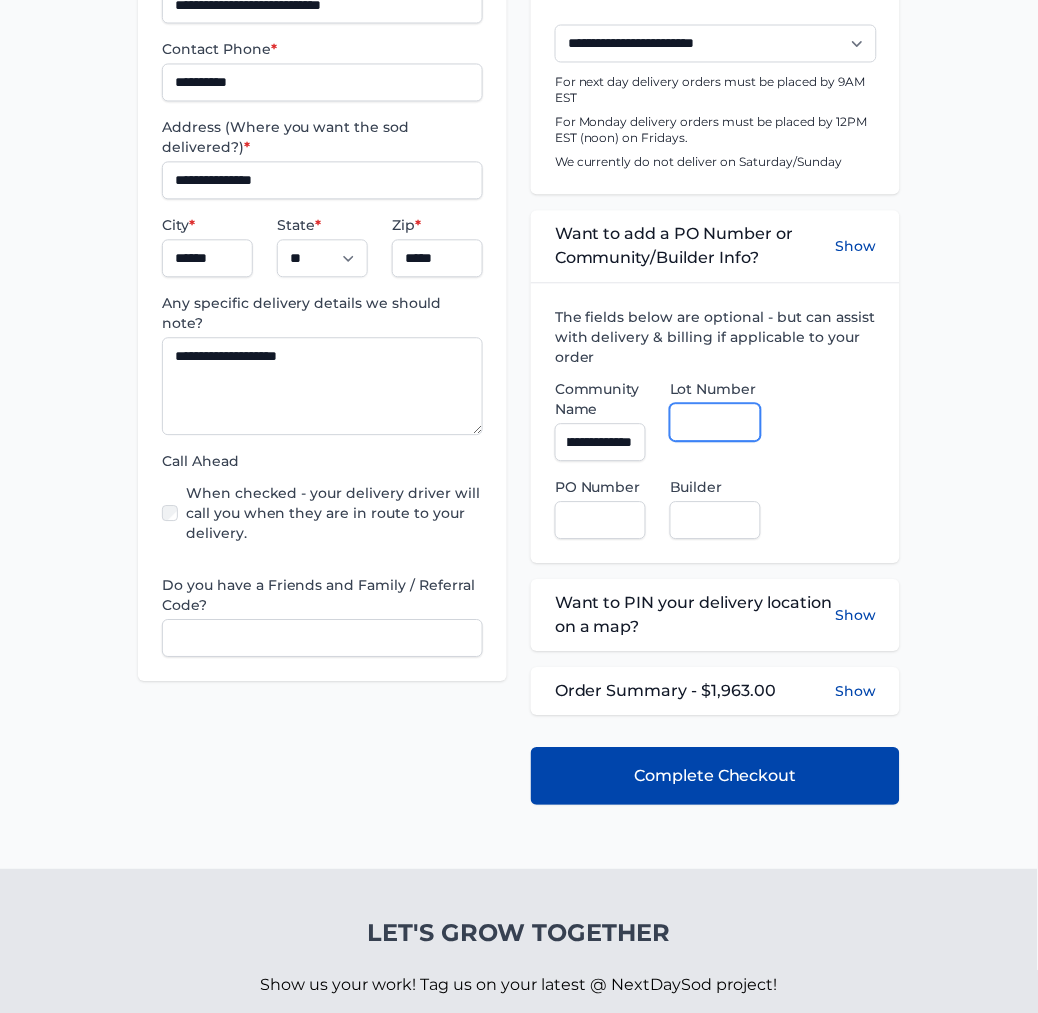 scroll, scrollTop: 0, scrollLeft: 0, axis: both 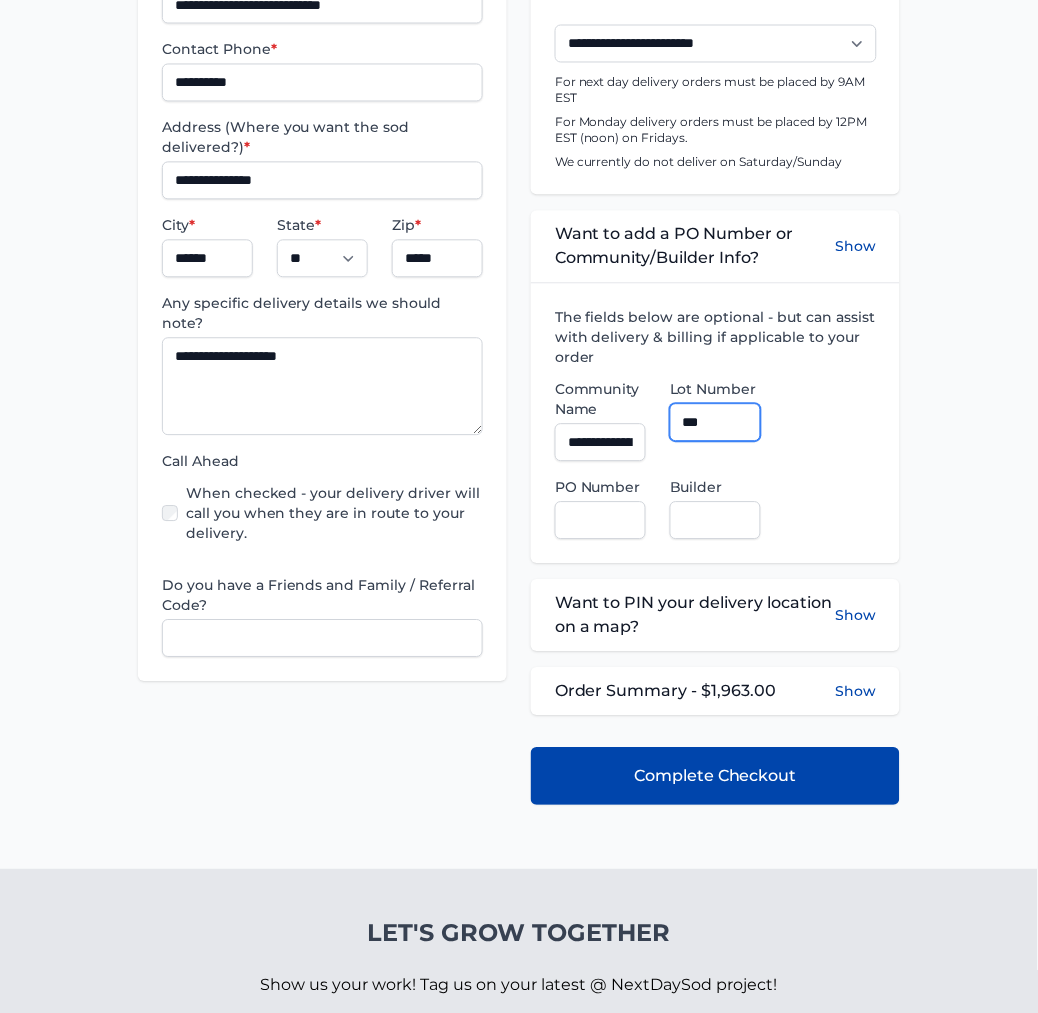 type on "***" 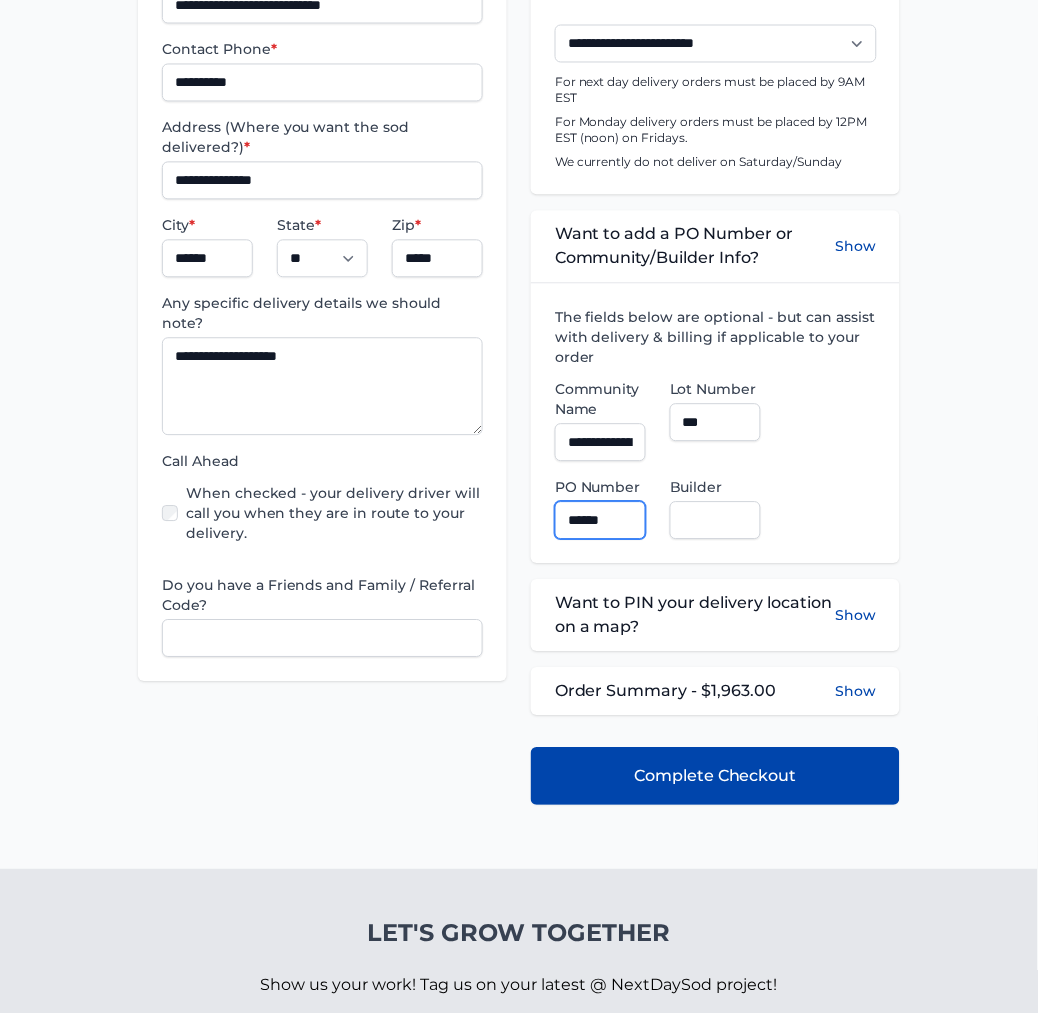 type on "******" 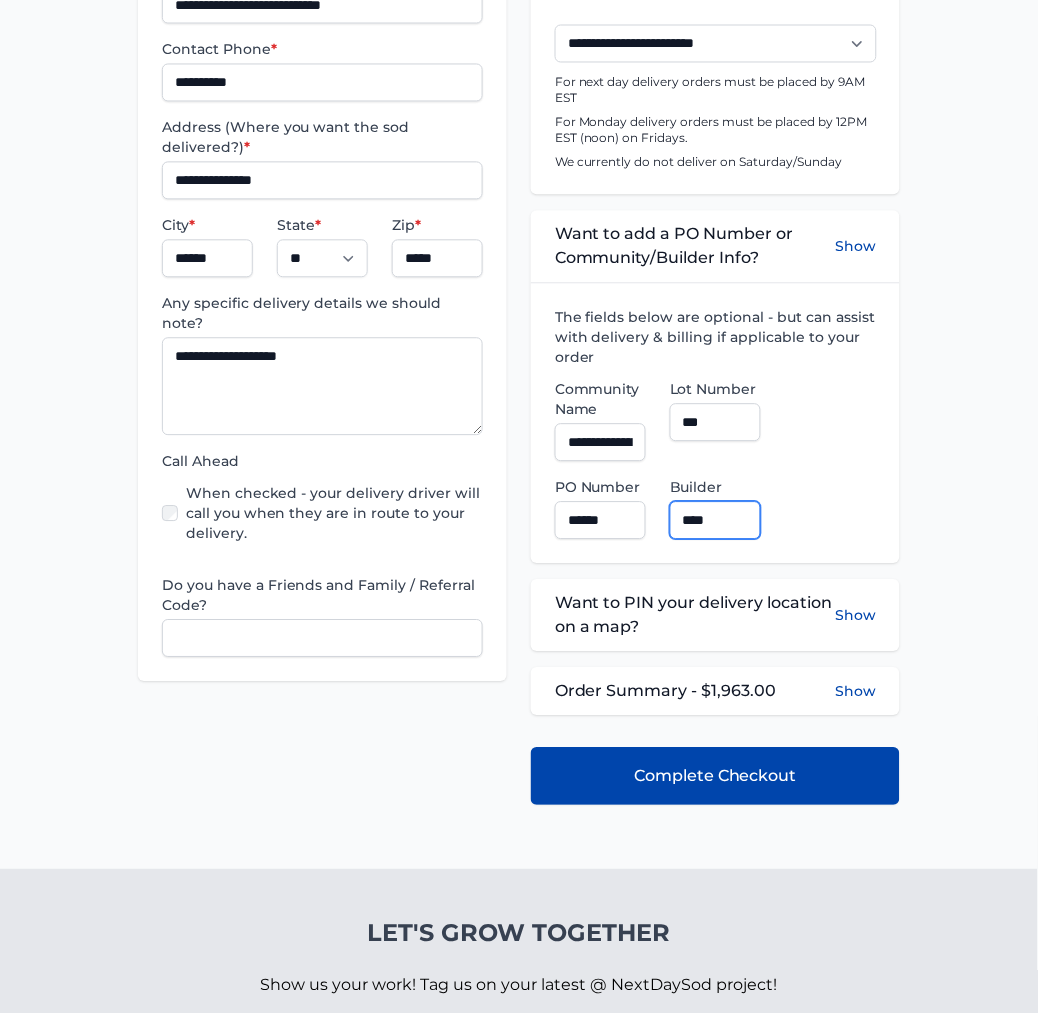 type on "**********" 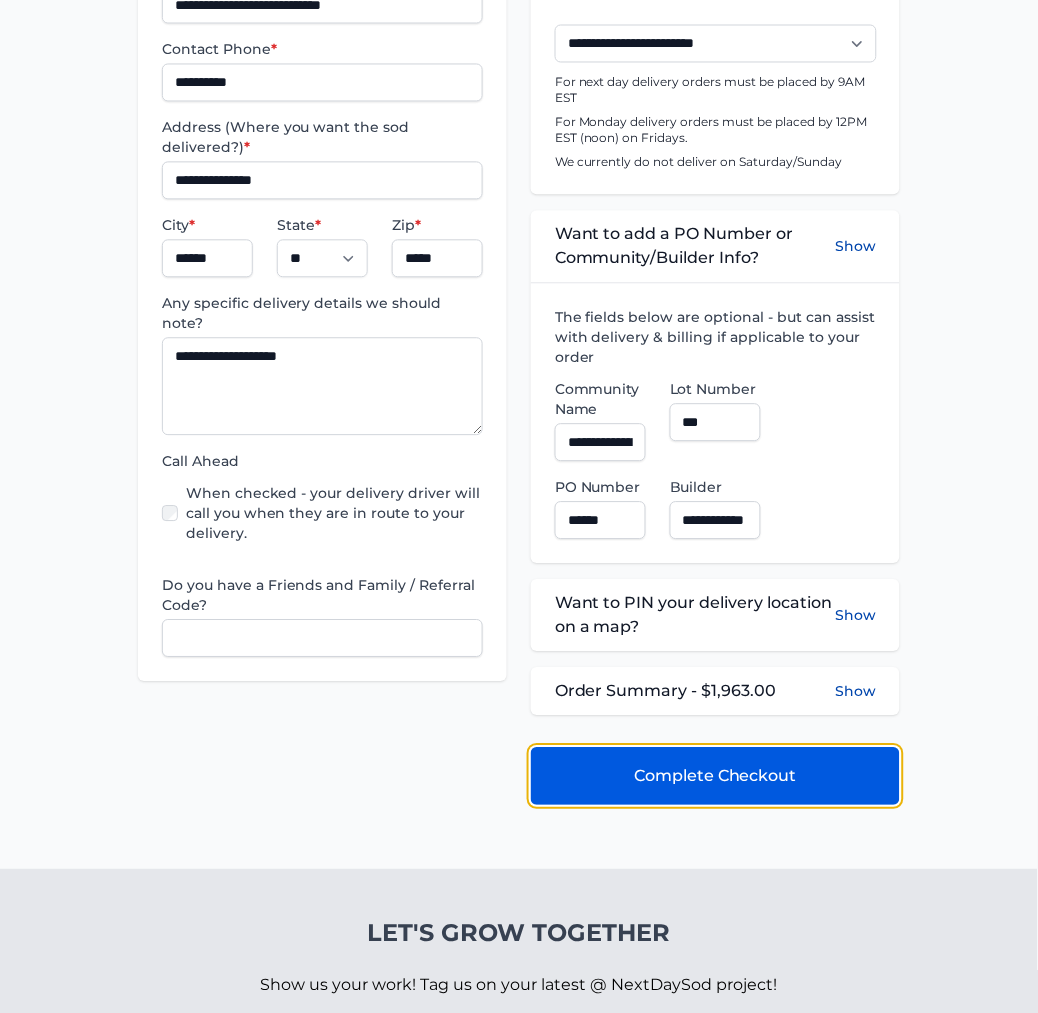 click on "Complete Checkout" at bounding box center (715, 777) 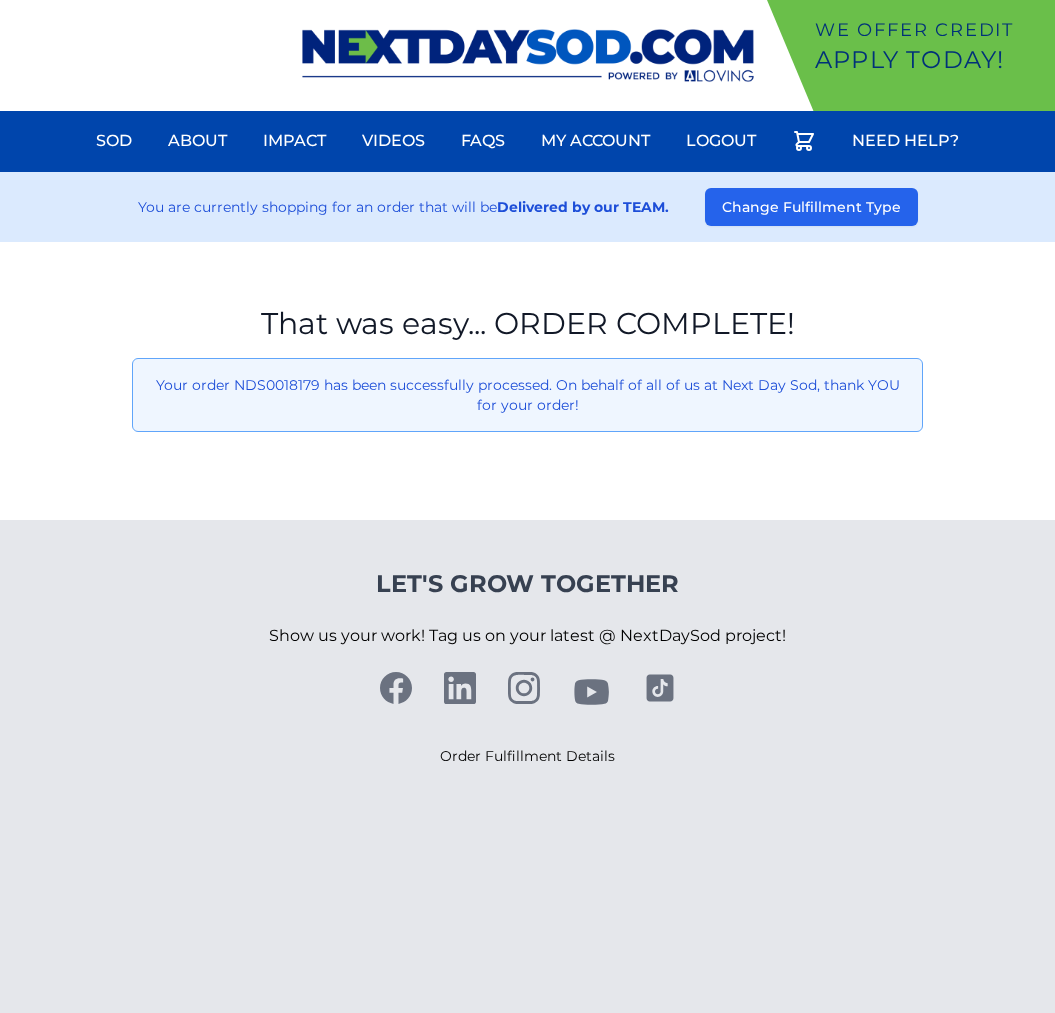 scroll, scrollTop: 0, scrollLeft: 0, axis: both 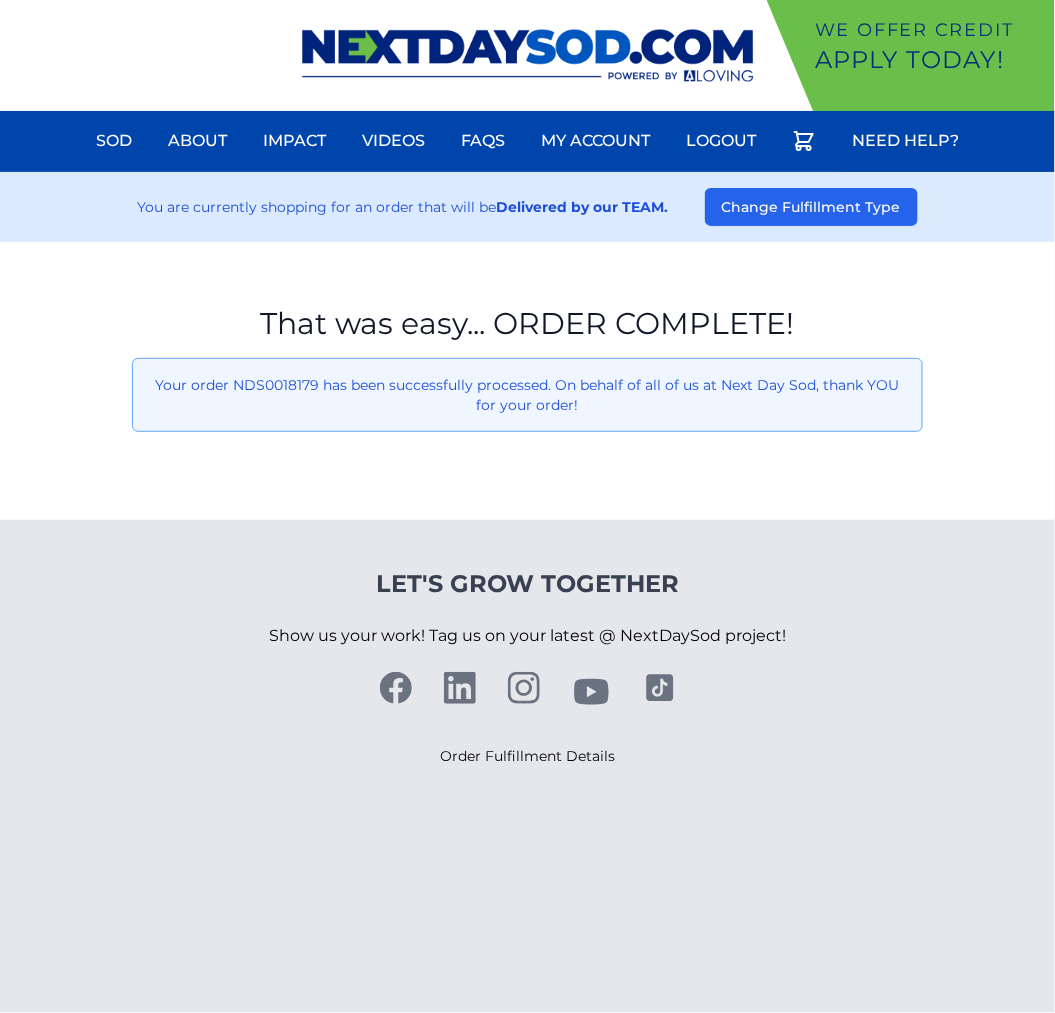 drag, startPoint x: 81, startPoint y: 364, endPoint x: 86, endPoint y: 354, distance: 11.18034 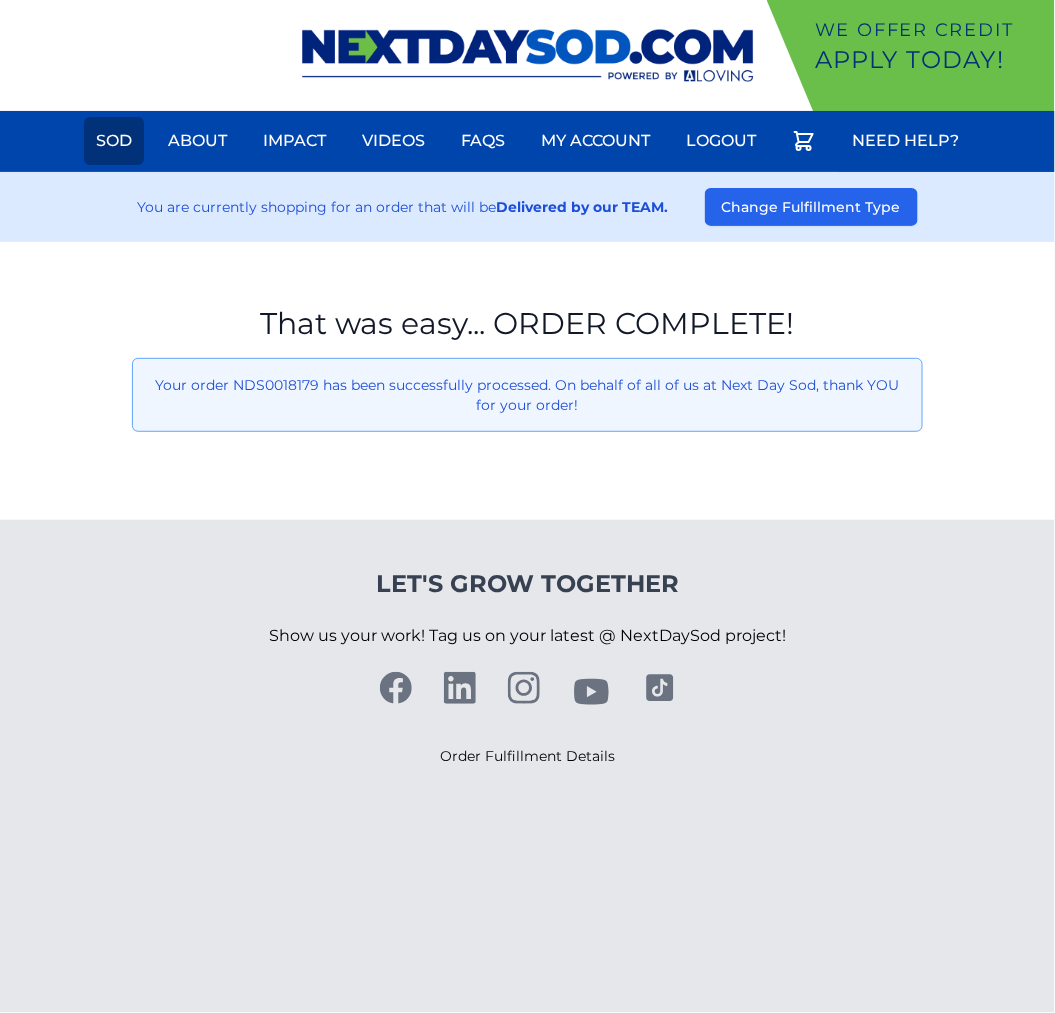 drag, startPoint x: 101, startPoint y: 153, endPoint x: 111, endPoint y: 156, distance: 10.440307 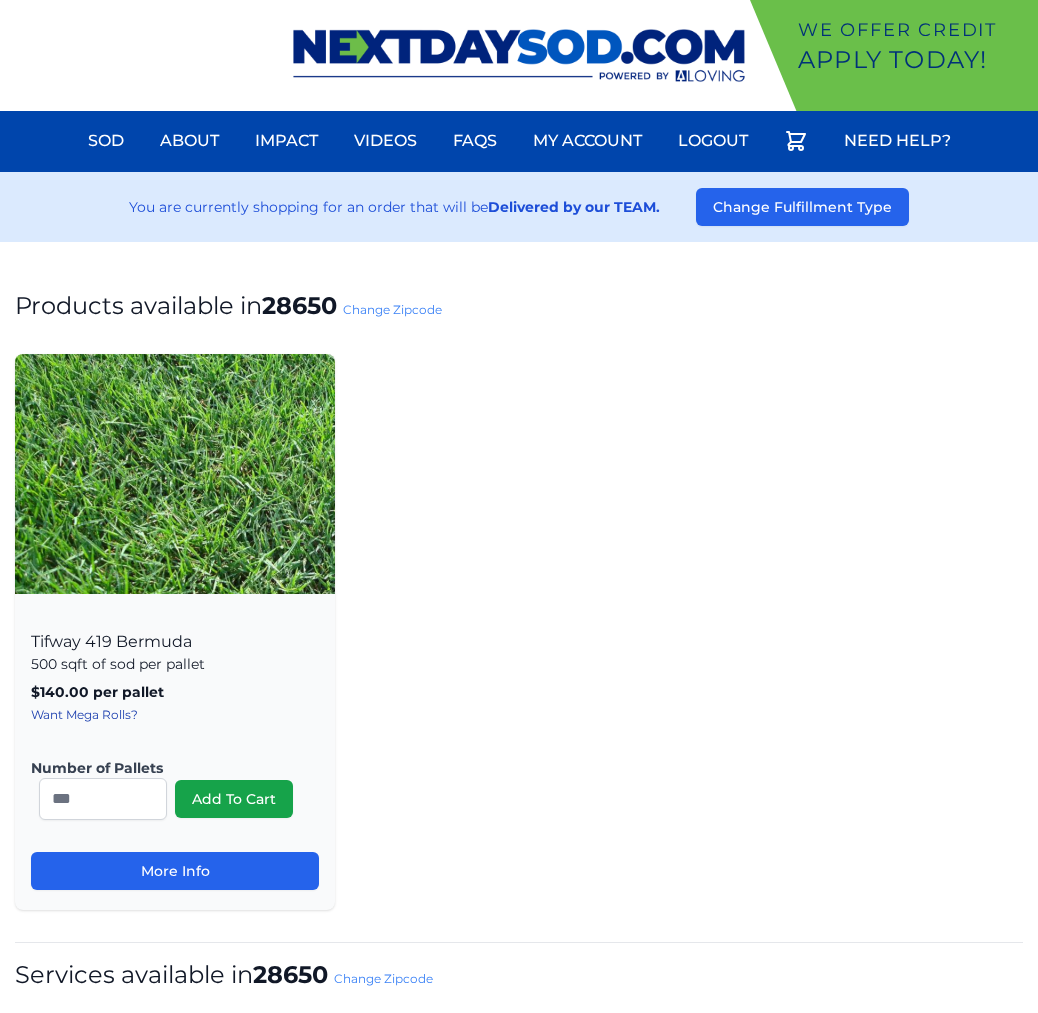 scroll, scrollTop: 0, scrollLeft: 0, axis: both 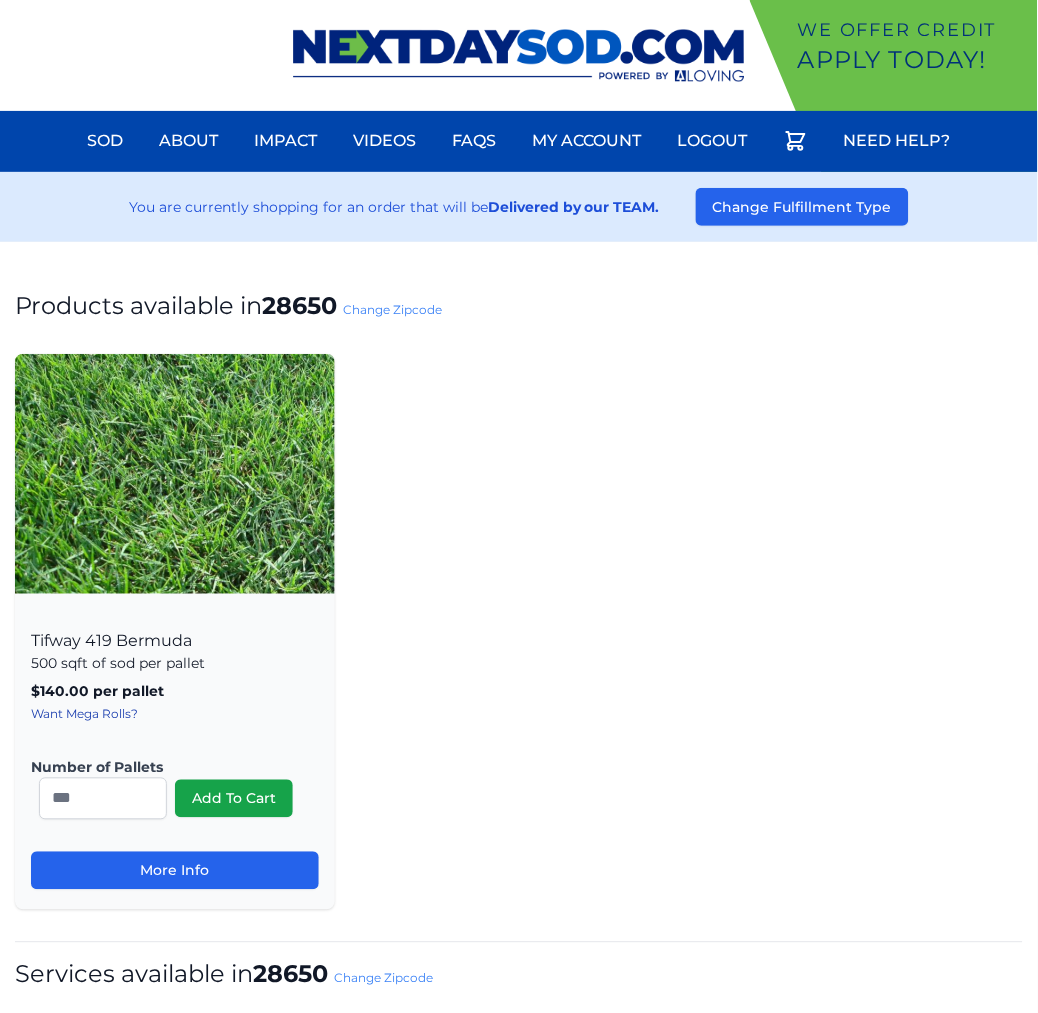 click on "Change Zipcode" at bounding box center (392, 309) 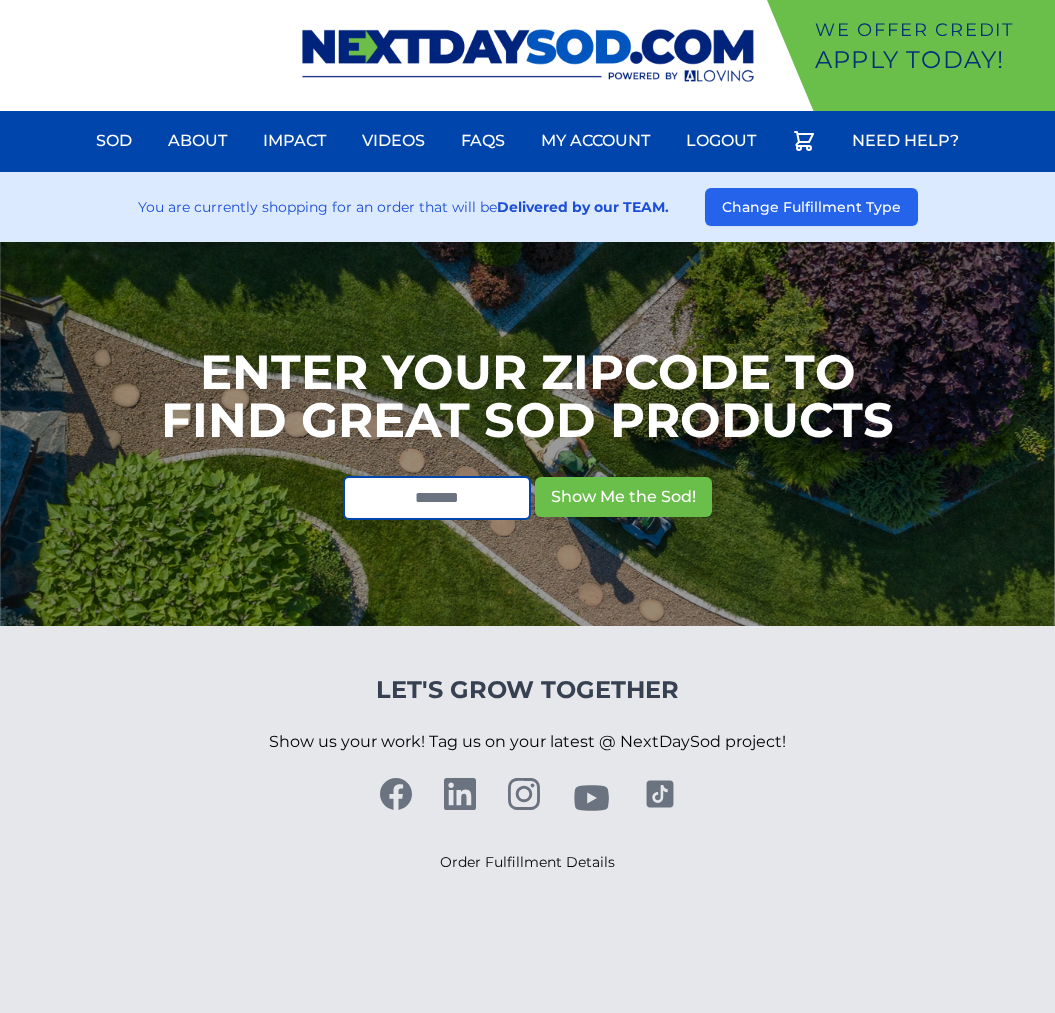 scroll, scrollTop: 0, scrollLeft: 0, axis: both 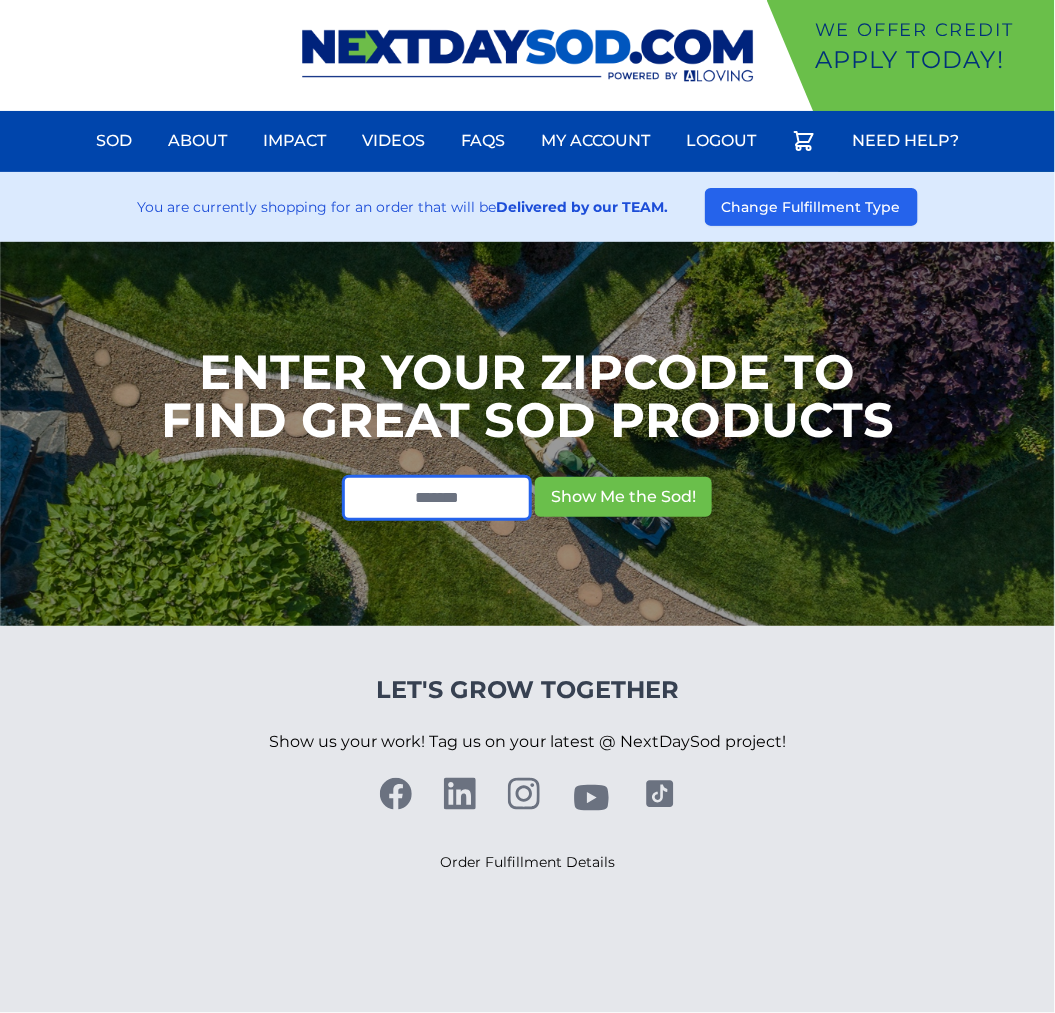 drag, startPoint x: 398, startPoint y: 493, endPoint x: 405, endPoint y: 481, distance: 13.892444 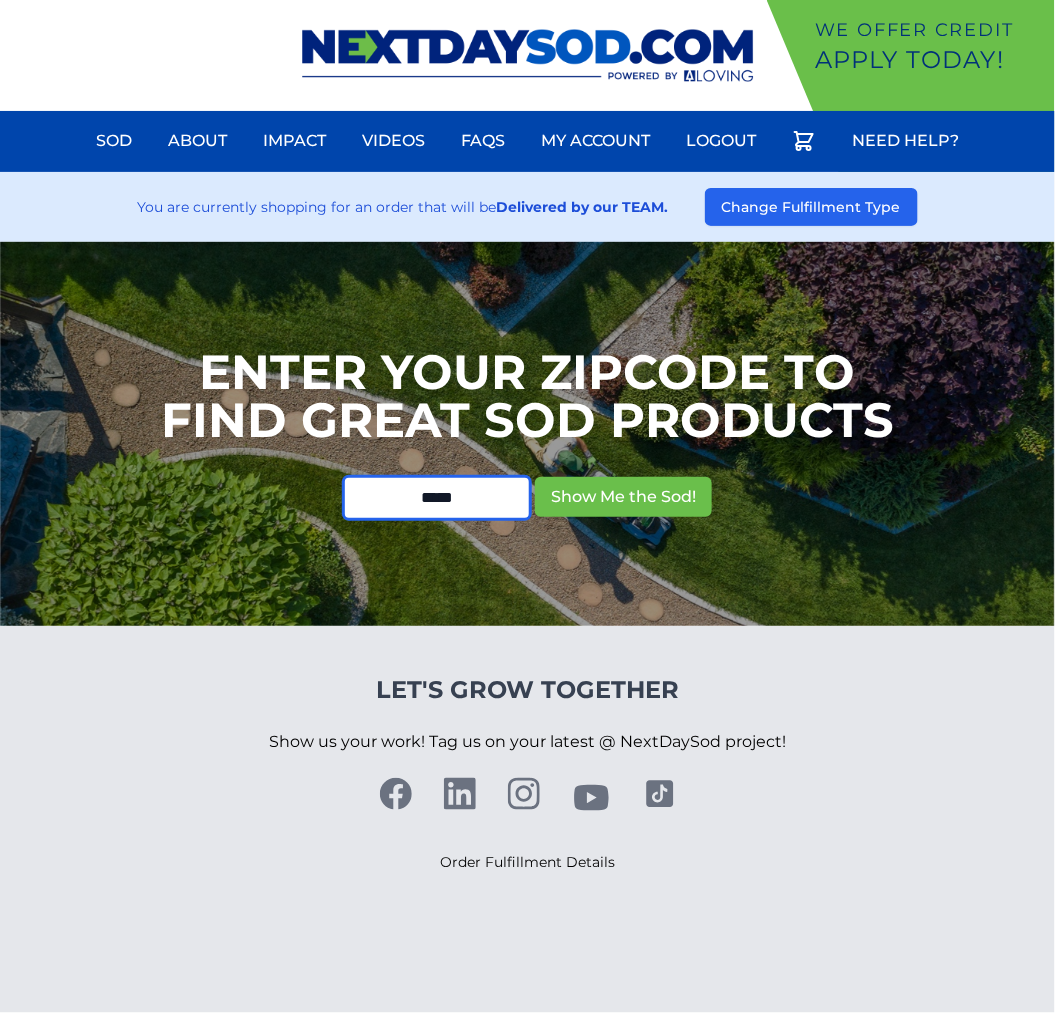 type on "*****" 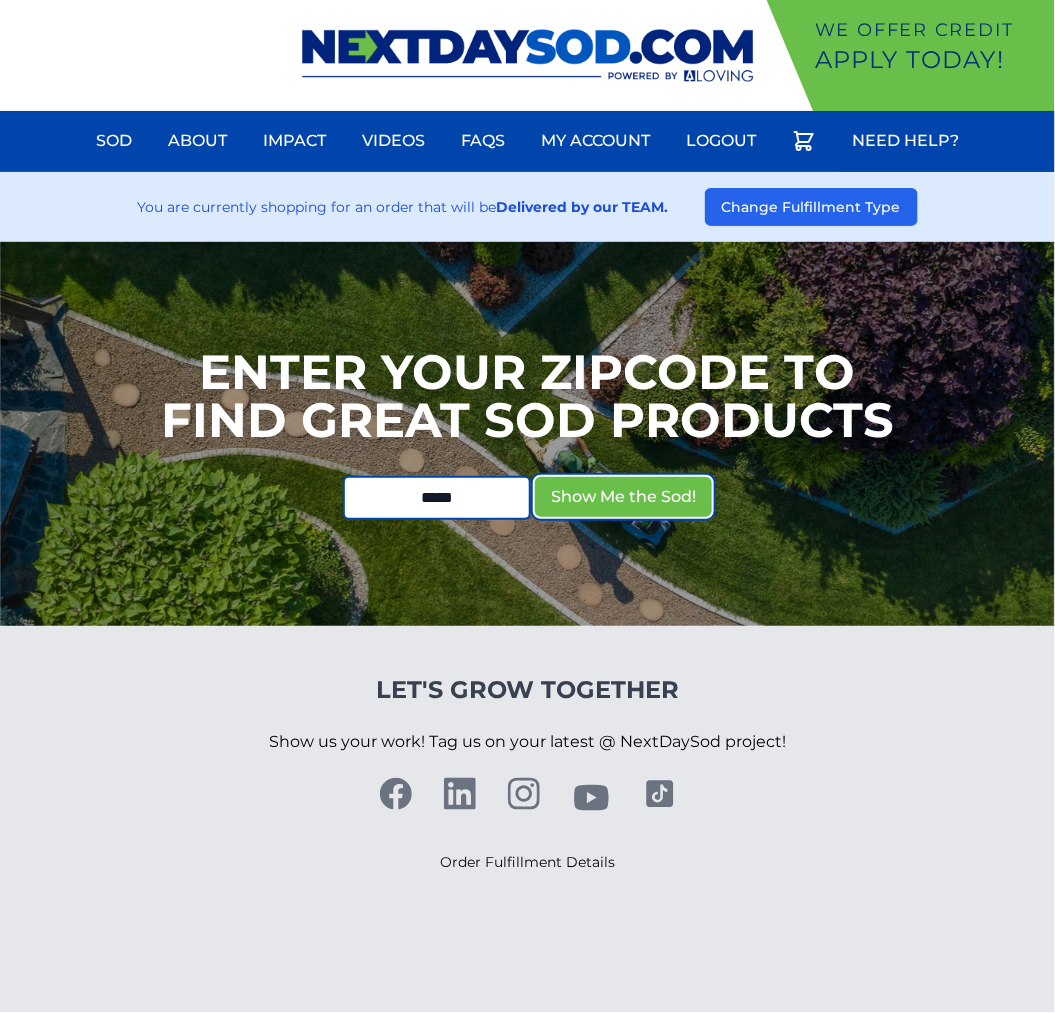 type 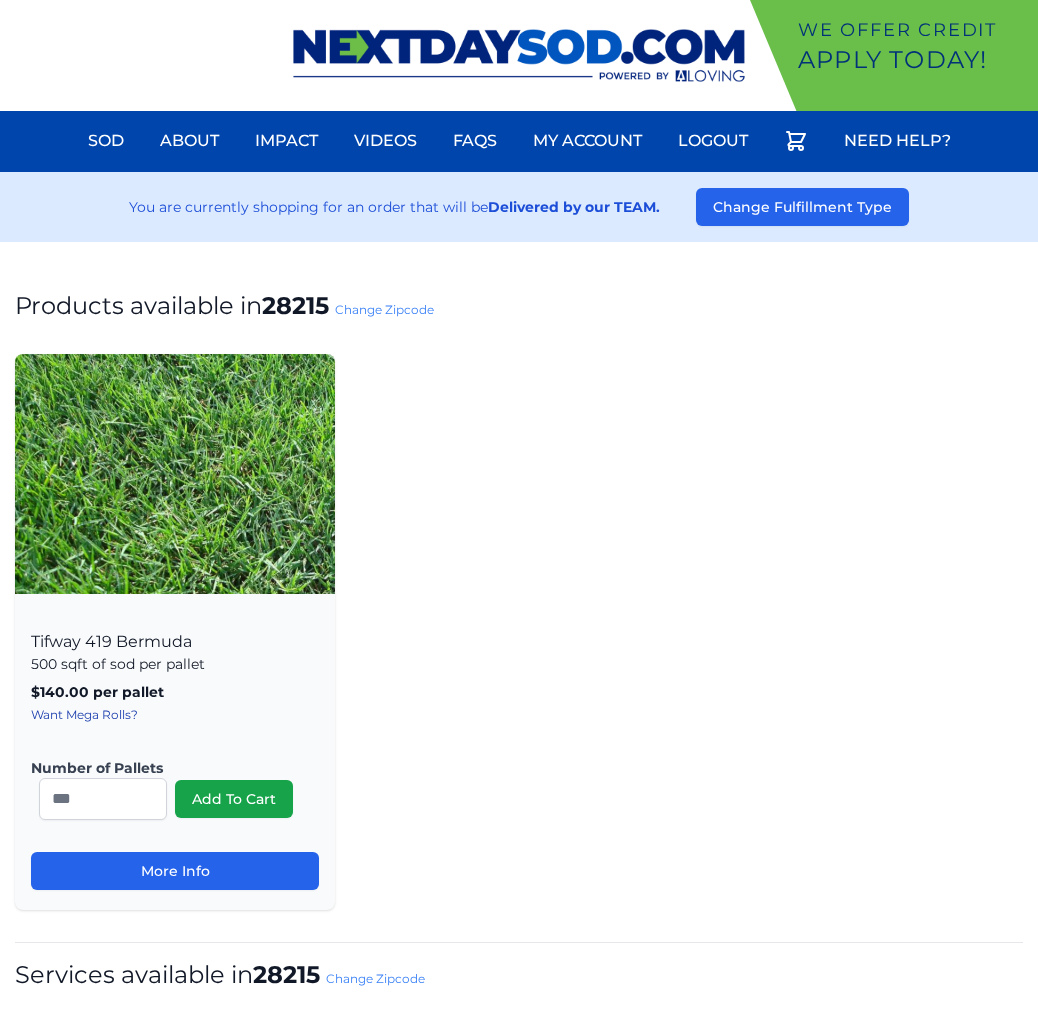 scroll, scrollTop: 0, scrollLeft: 0, axis: both 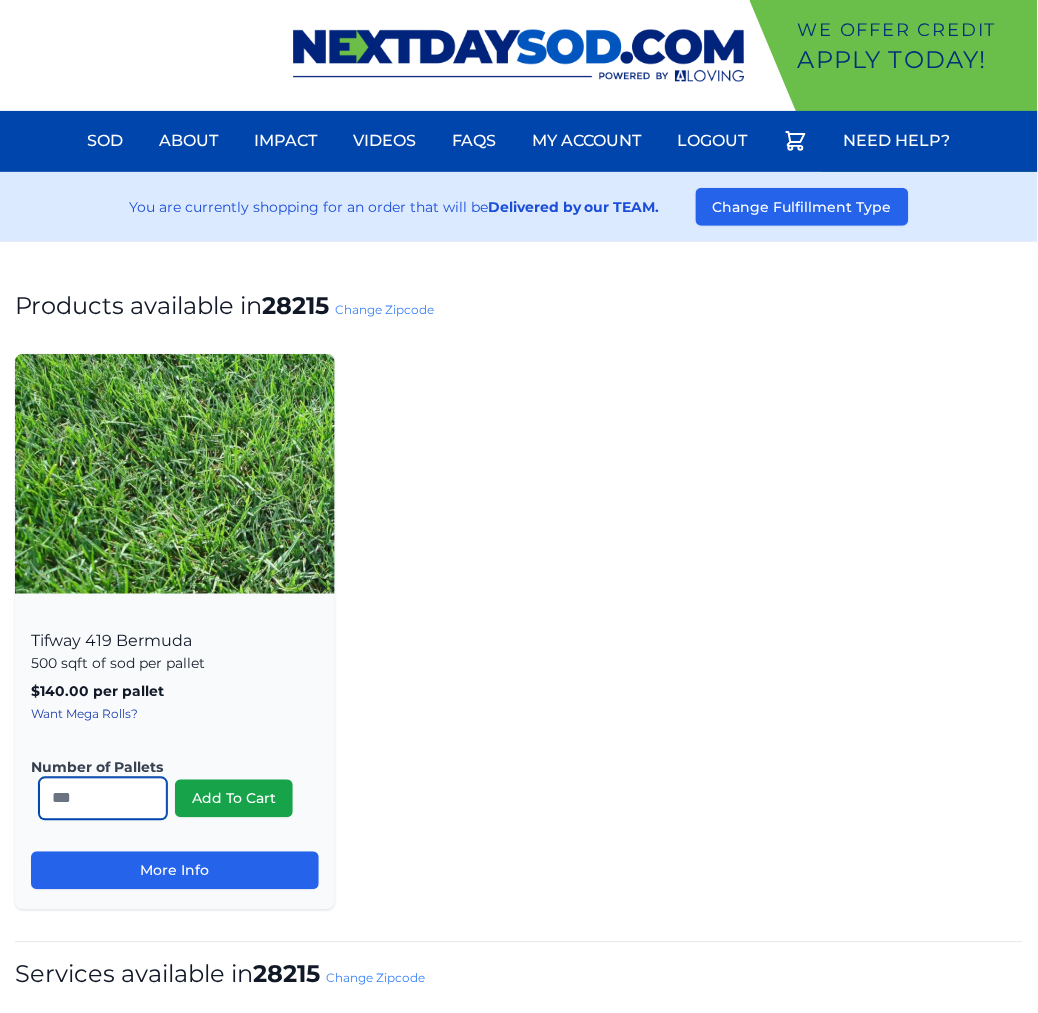 drag, startPoint x: 124, startPoint y: 793, endPoint x: -121, endPoint y: 792, distance: 245.00204 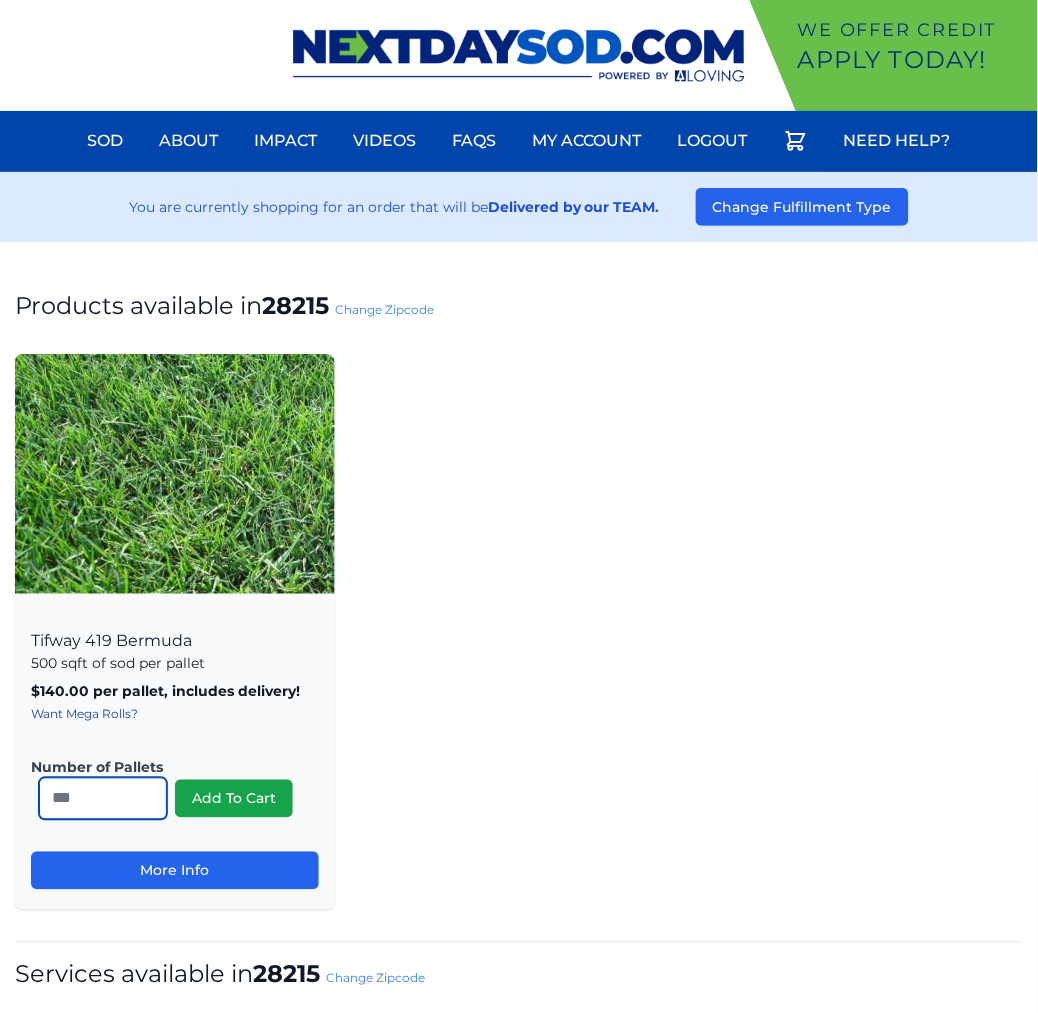 type on "**" 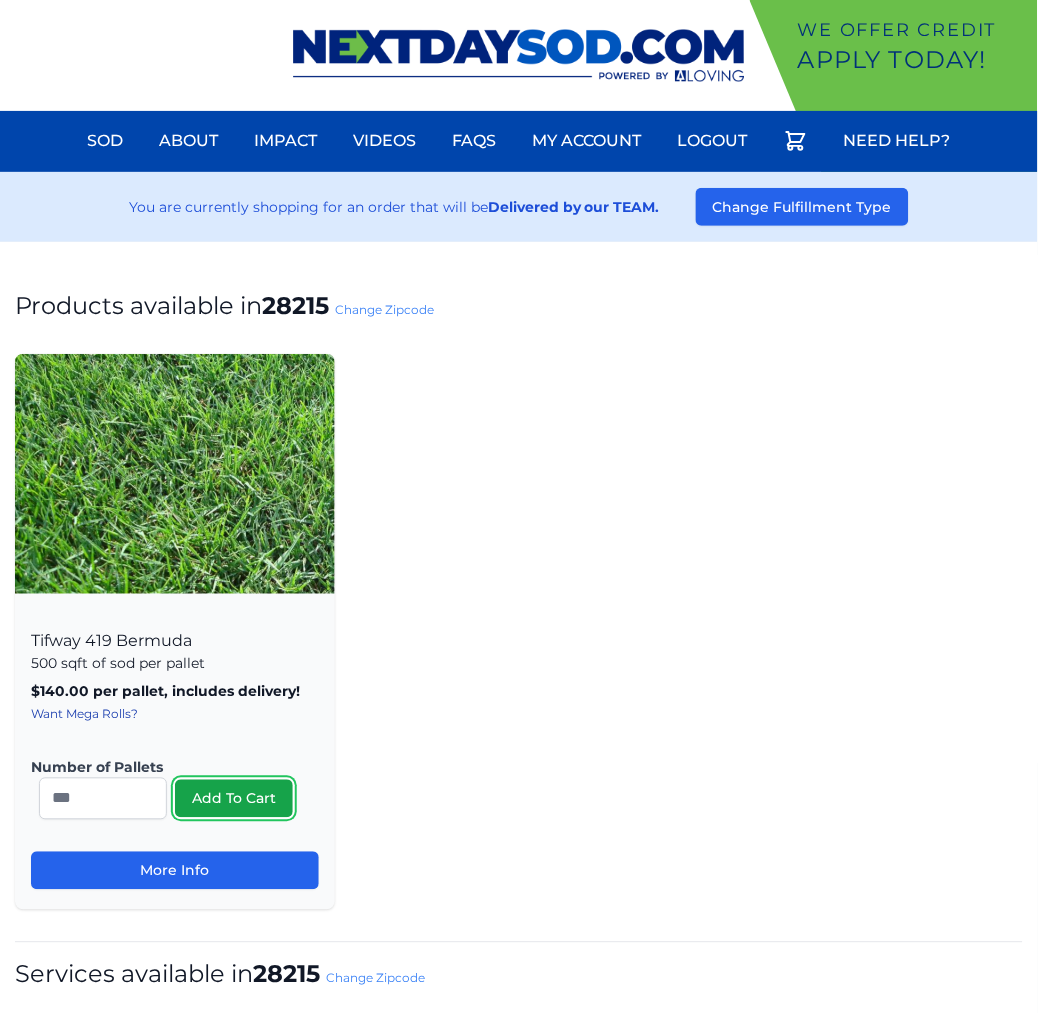 type 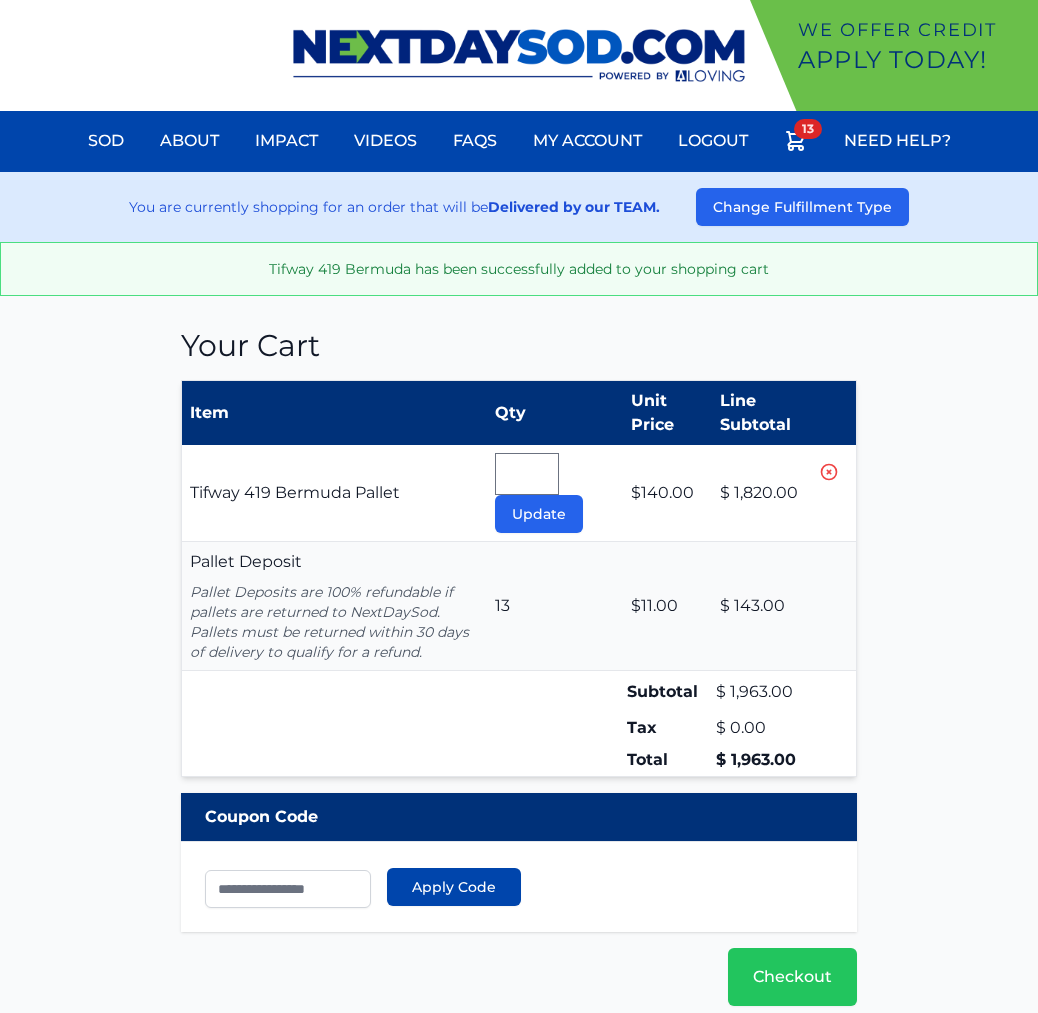 scroll, scrollTop: 0, scrollLeft: 0, axis: both 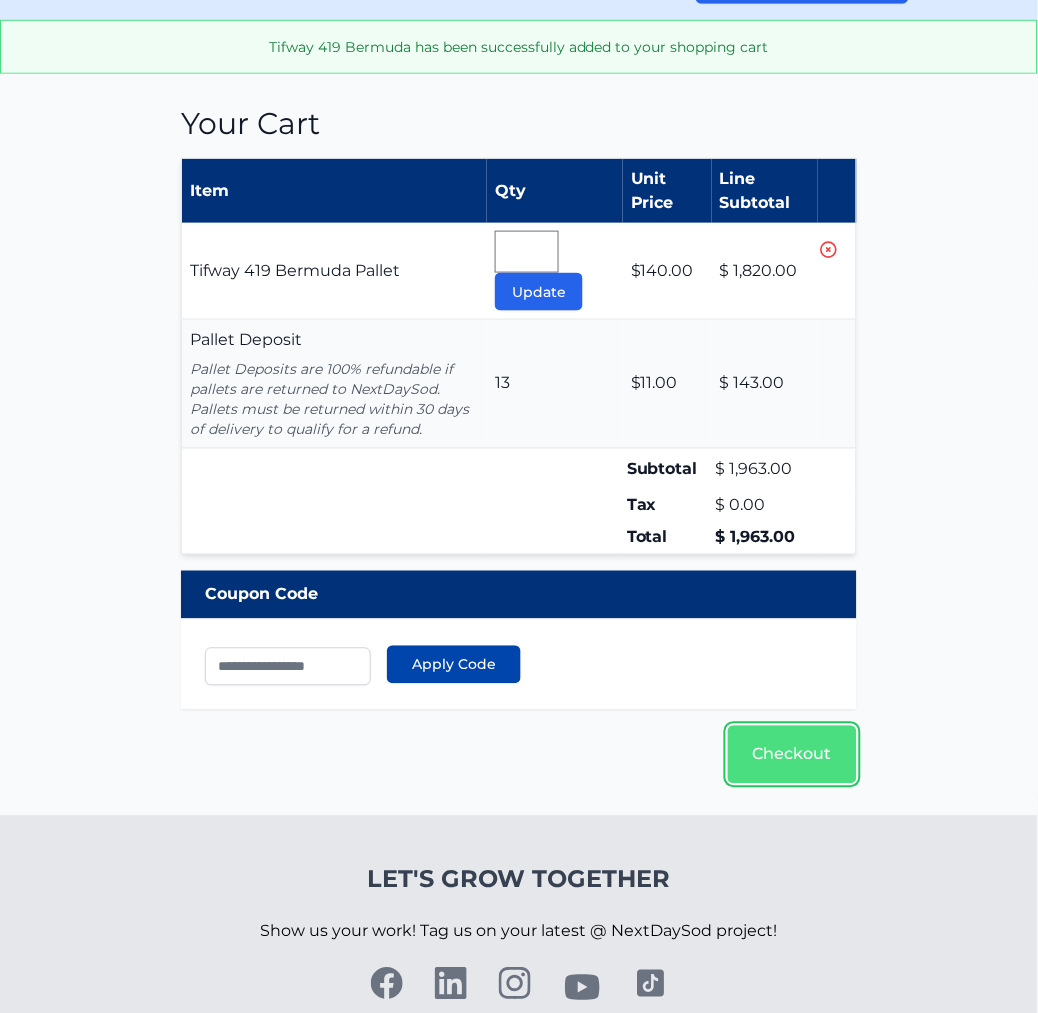 click on "Checkout" at bounding box center (792, 755) 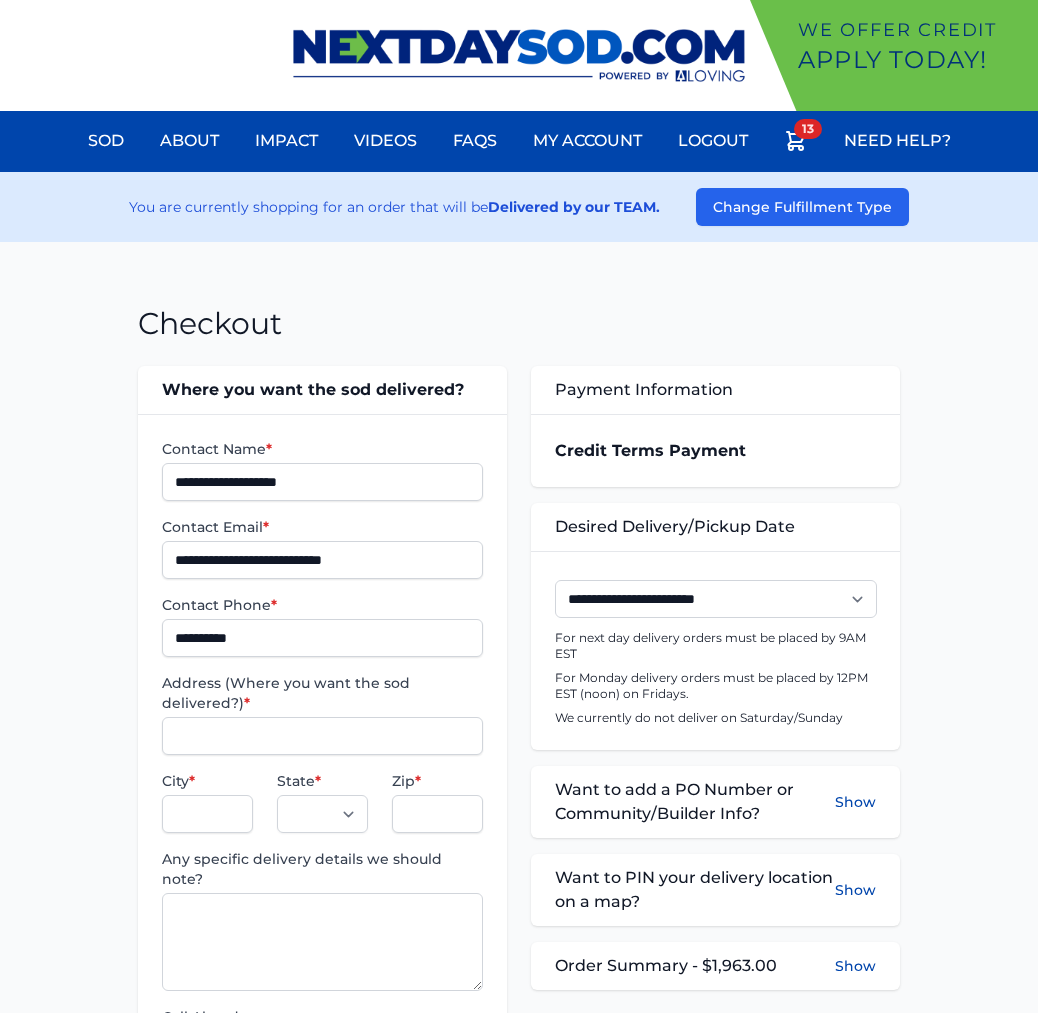 scroll, scrollTop: 0, scrollLeft: 0, axis: both 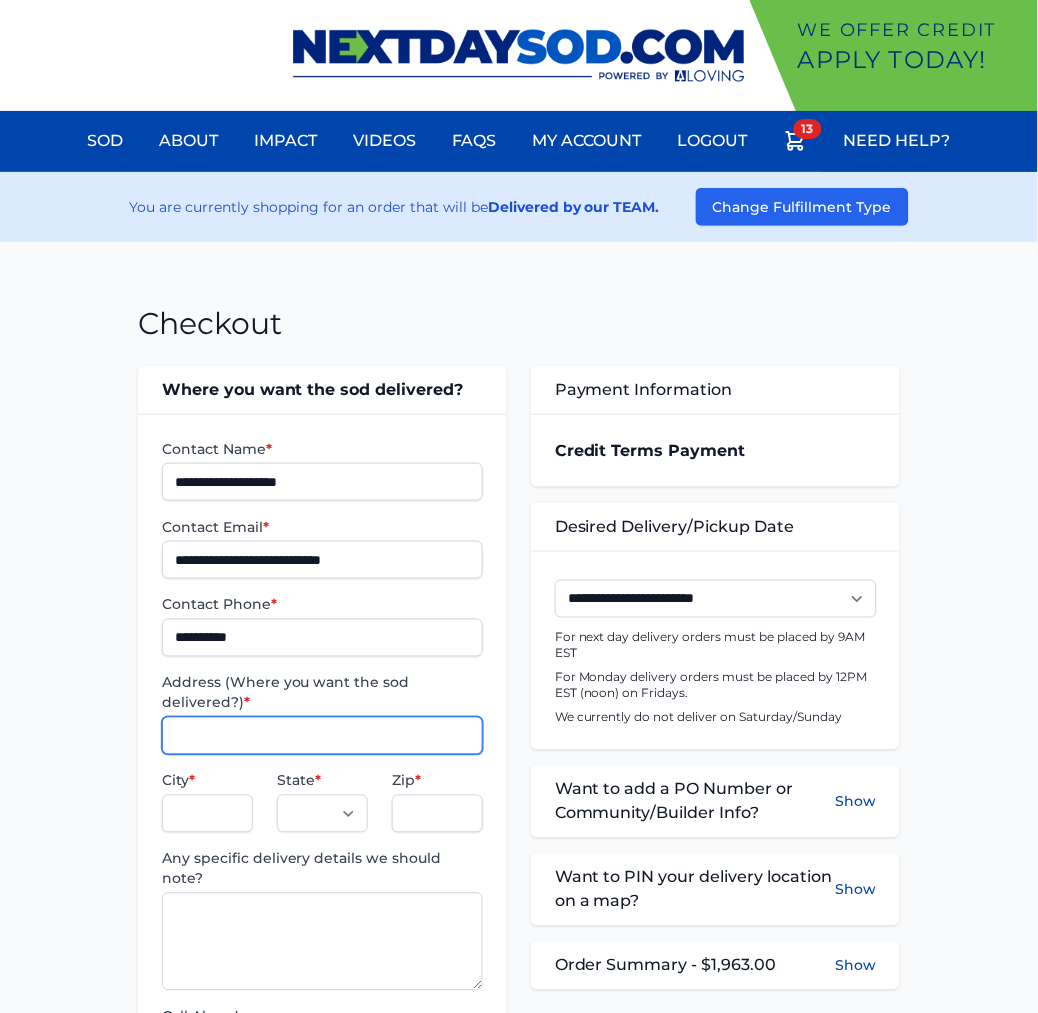 click on "Address (Where you want the sod delivered?)
*" at bounding box center (322, 736) 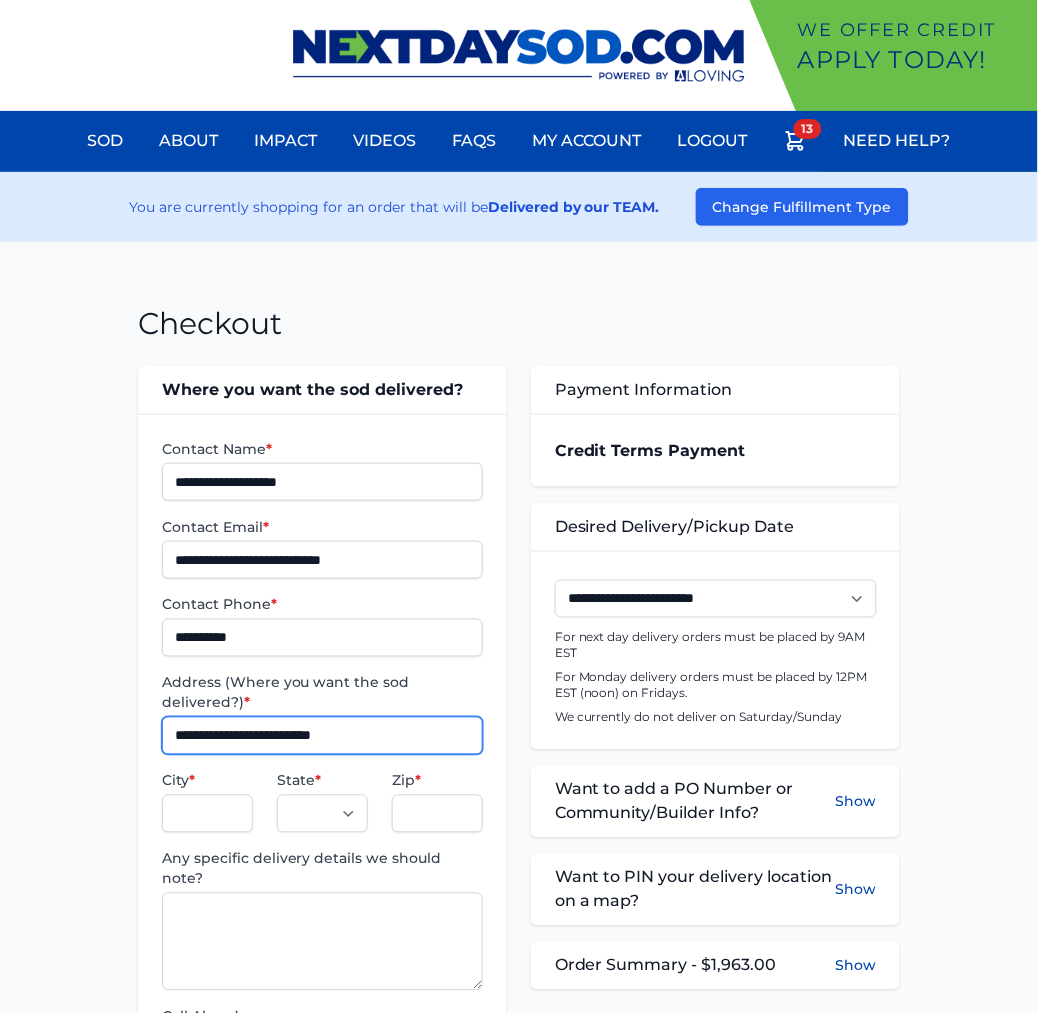 type on "**********" 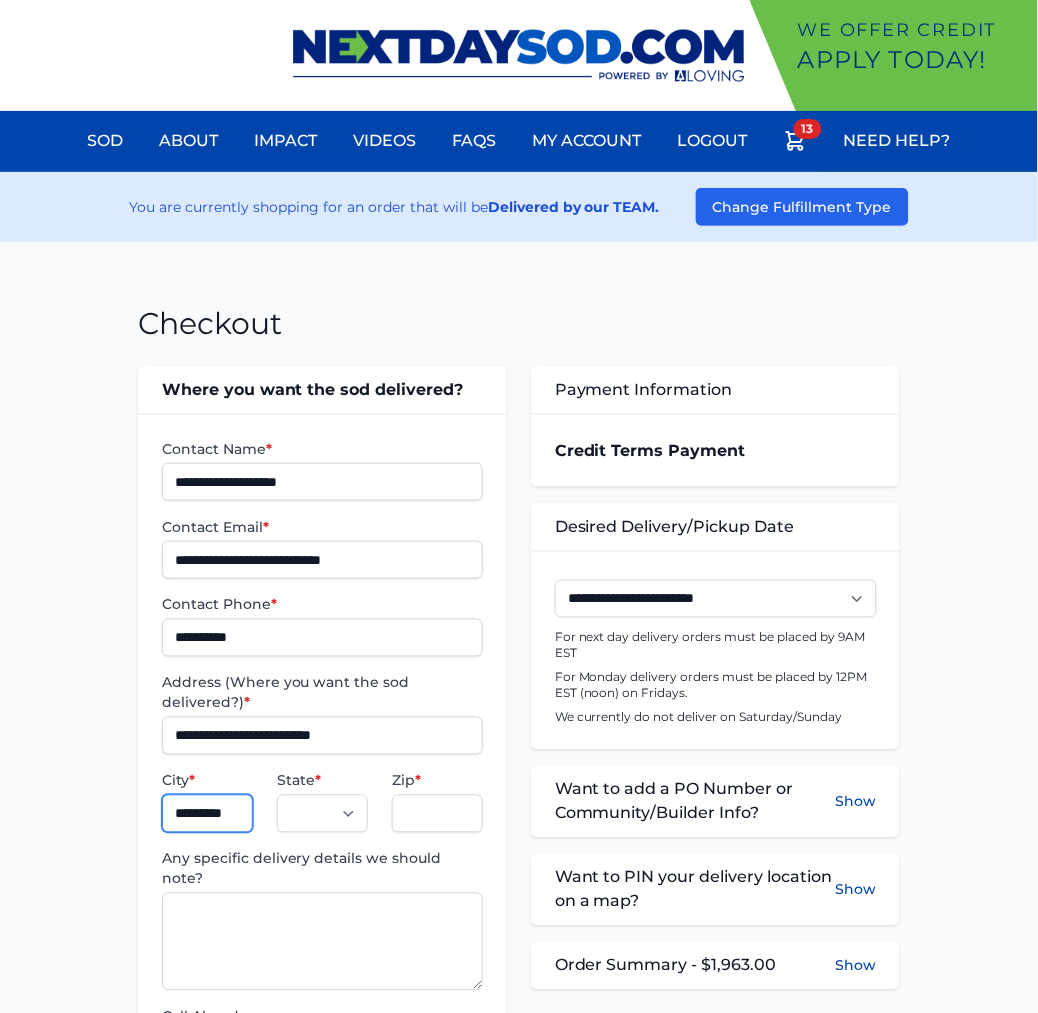 type on "*********" 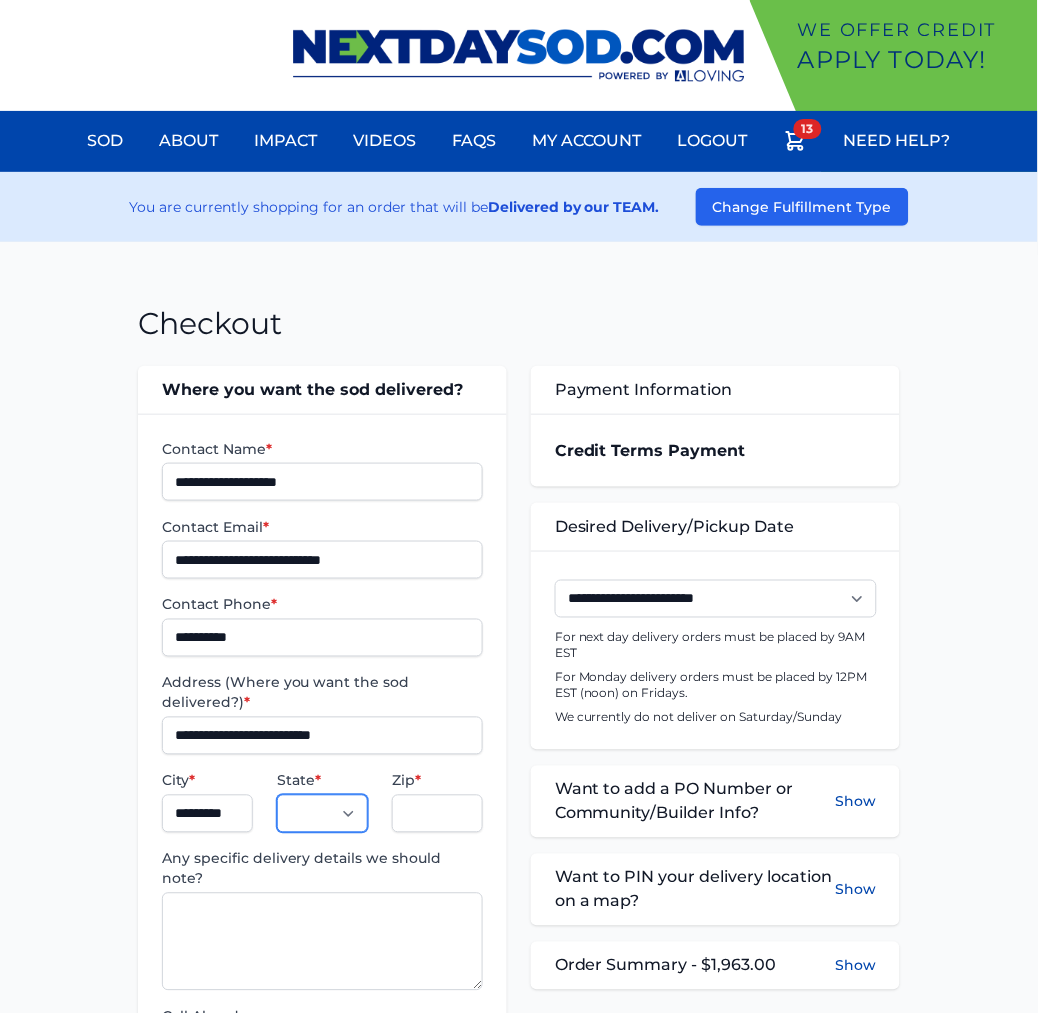 select on "**" 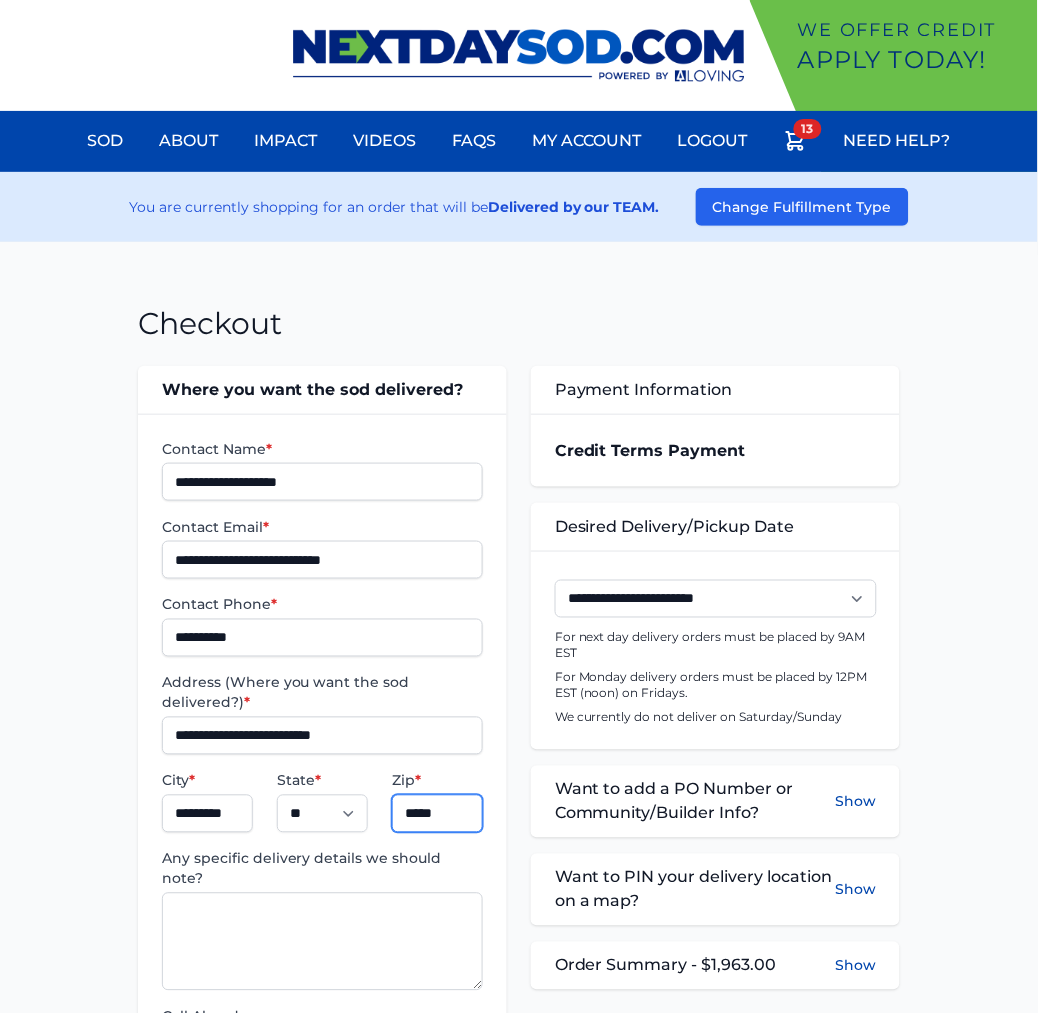 type on "*****" 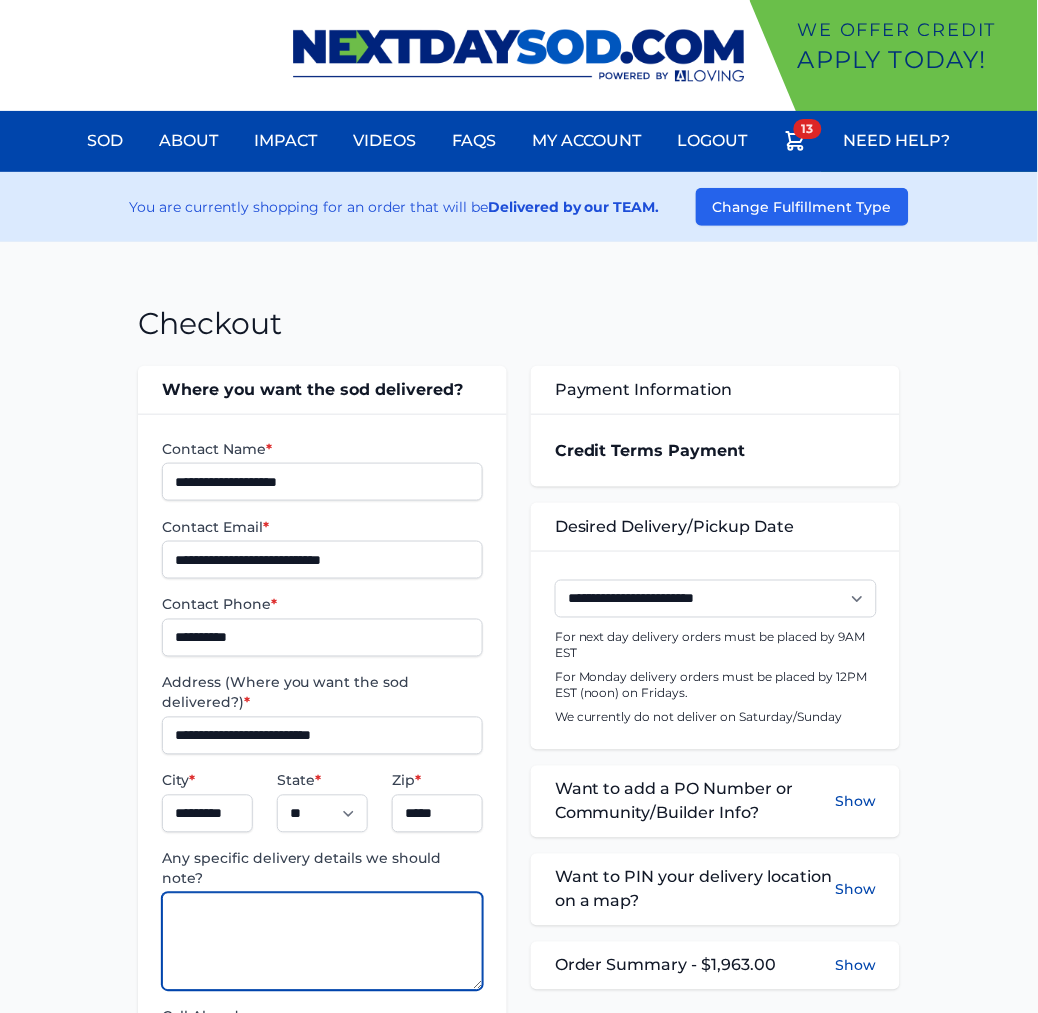 paste on "******" 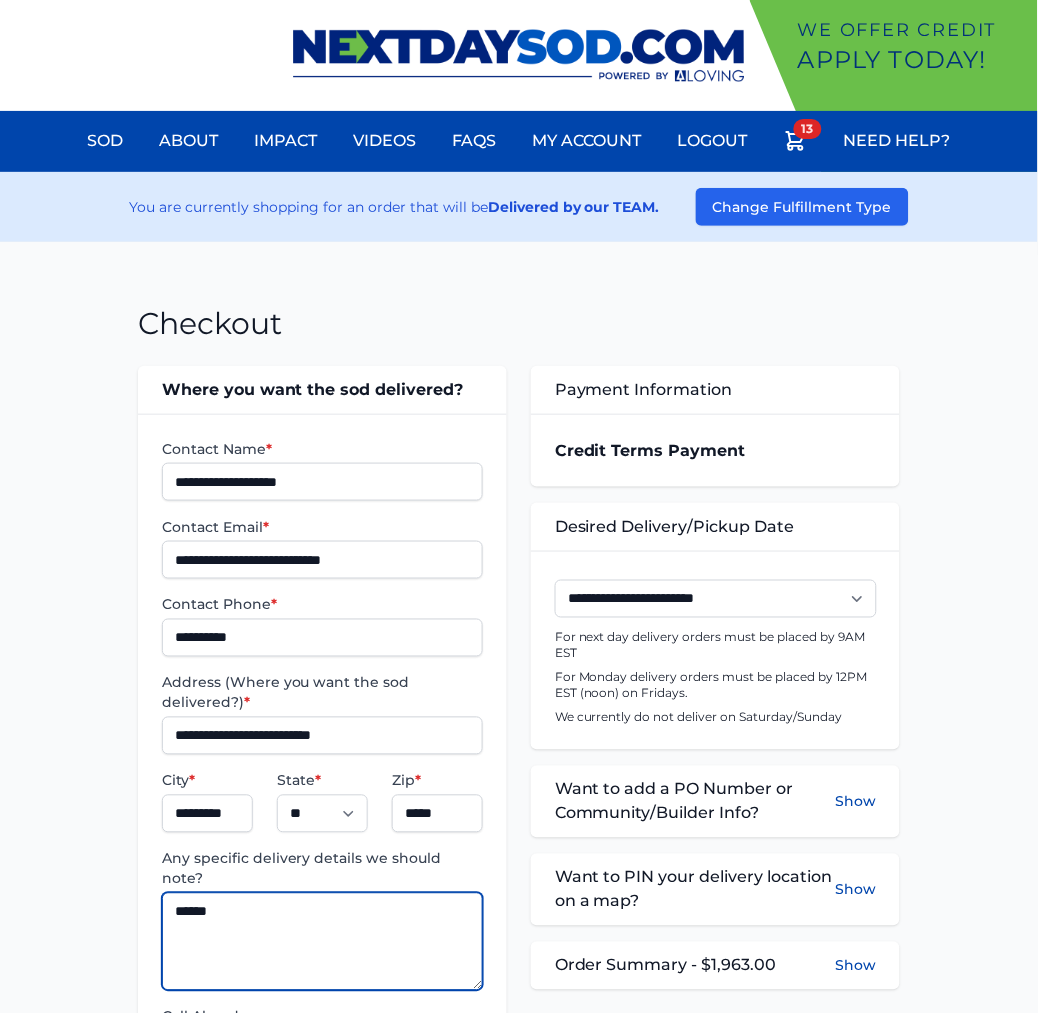 click on "******" at bounding box center [322, 942] 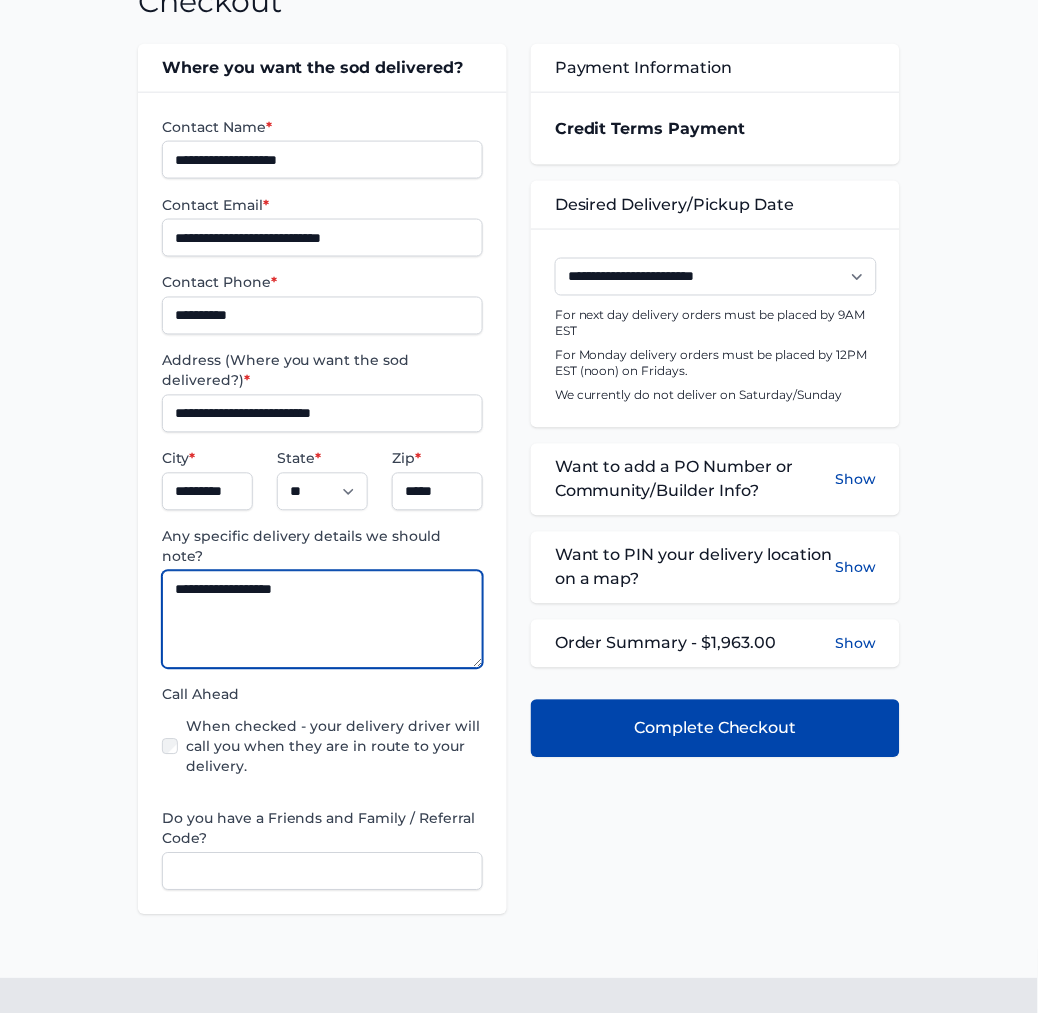 scroll, scrollTop: 333, scrollLeft: 0, axis: vertical 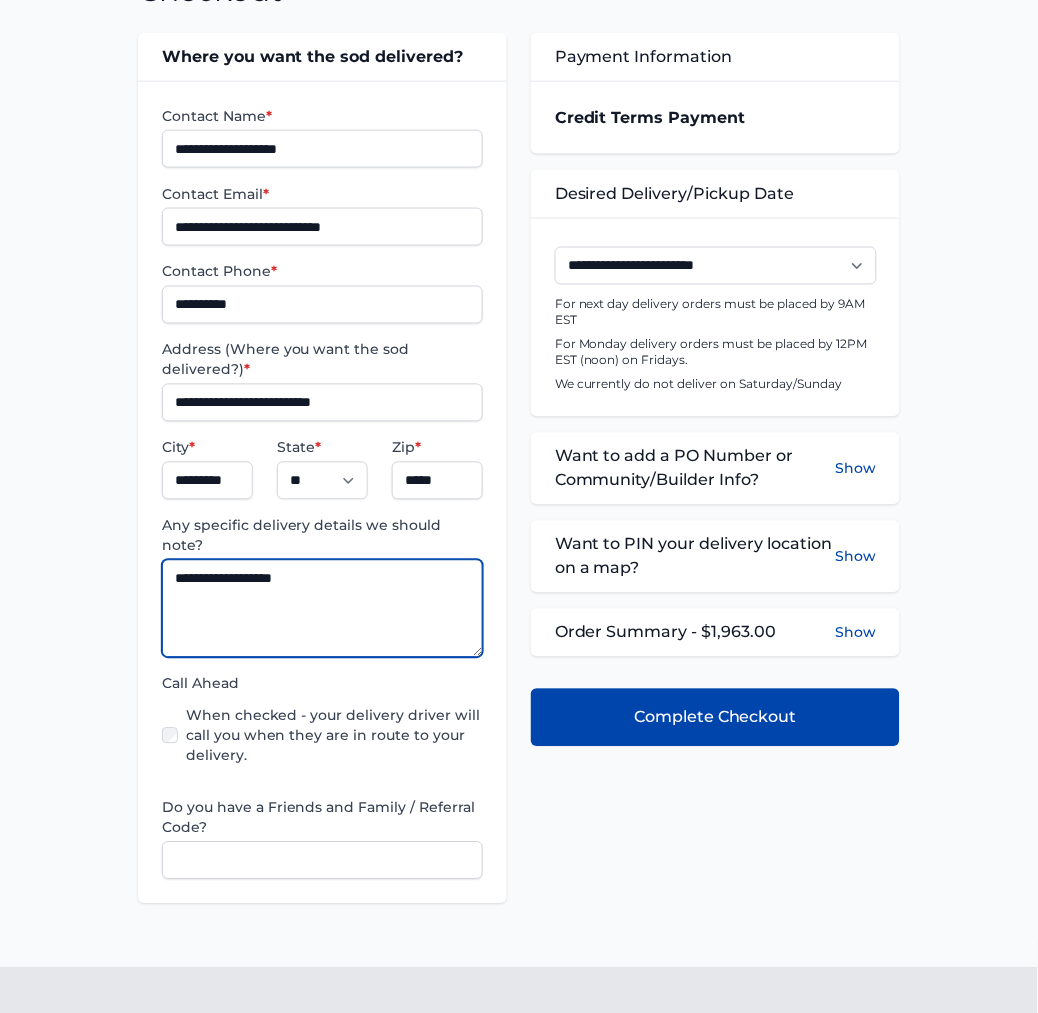 type on "**********" 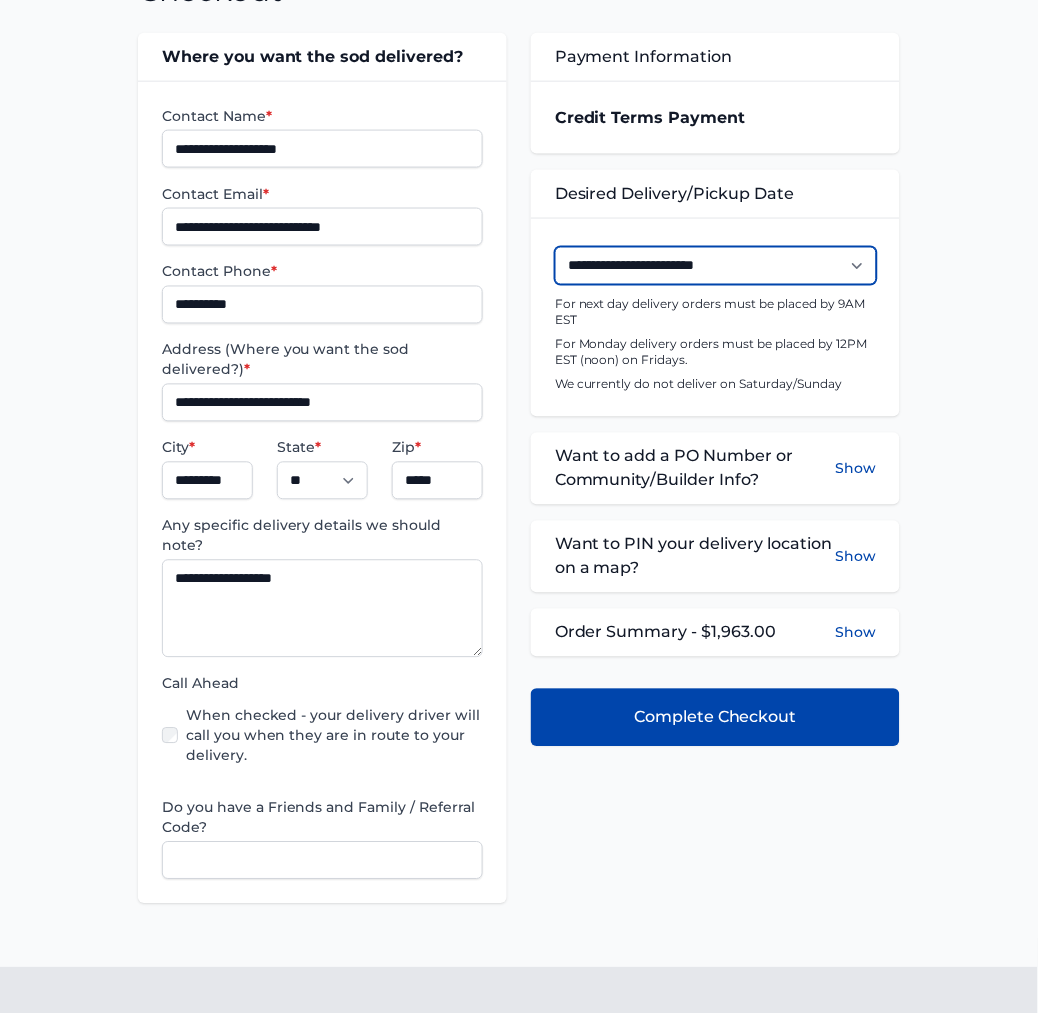 click on "**********" at bounding box center (716, 266) 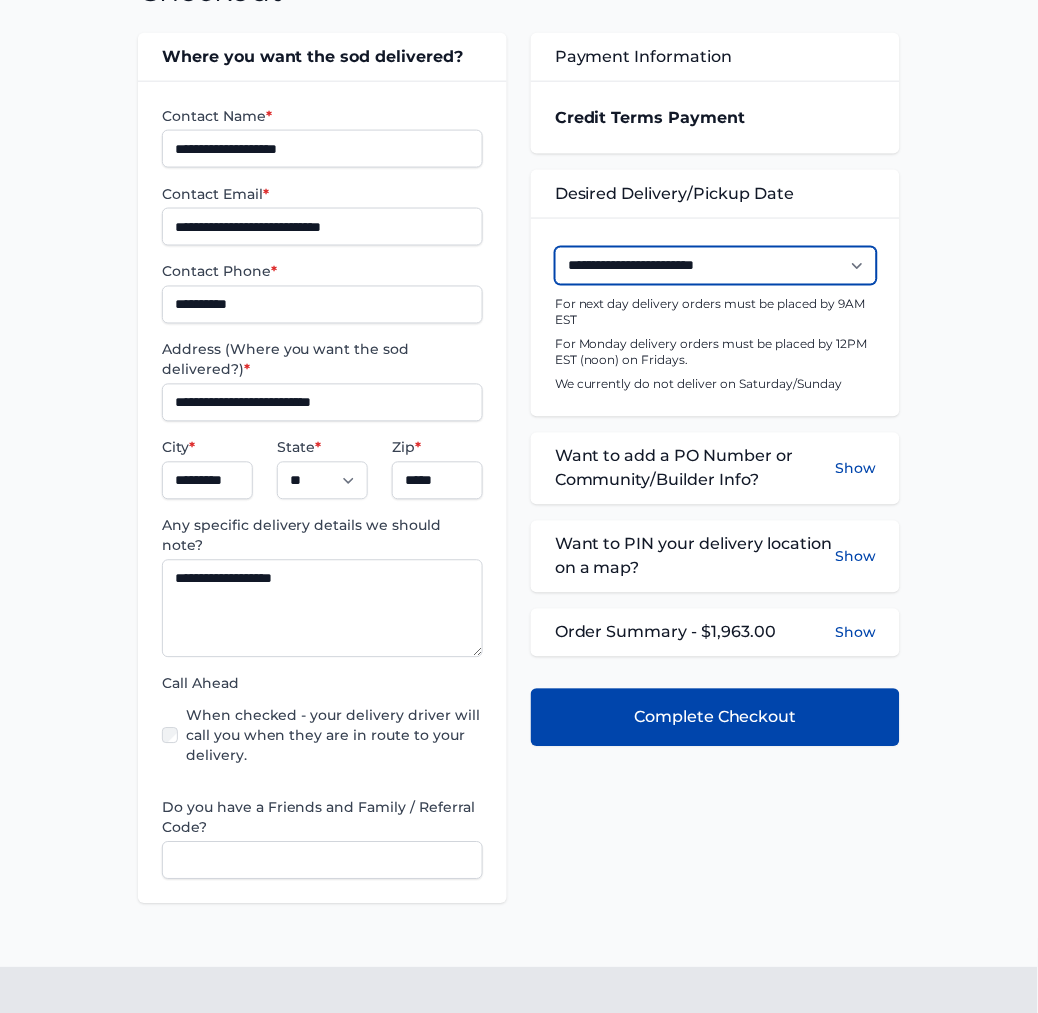 select on "**********" 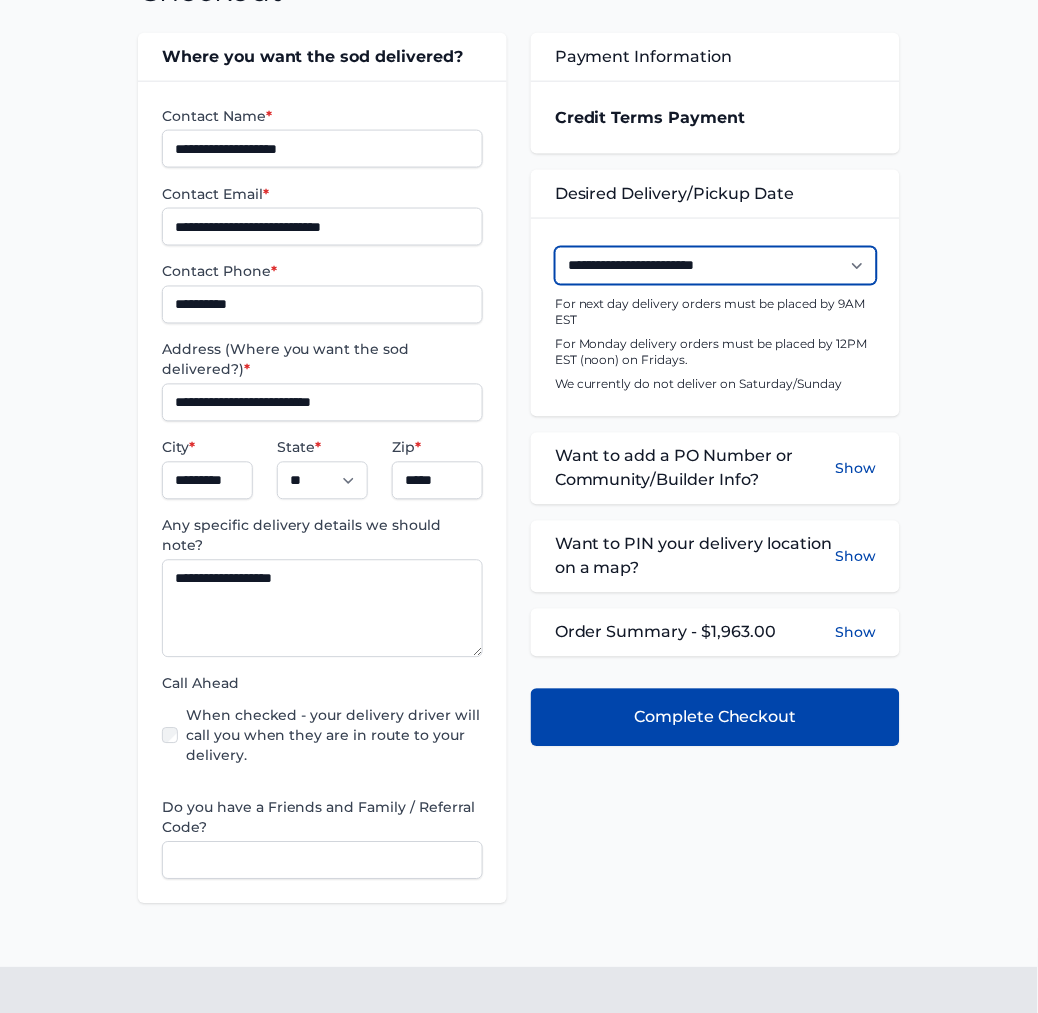 click on "**********" at bounding box center (716, 266) 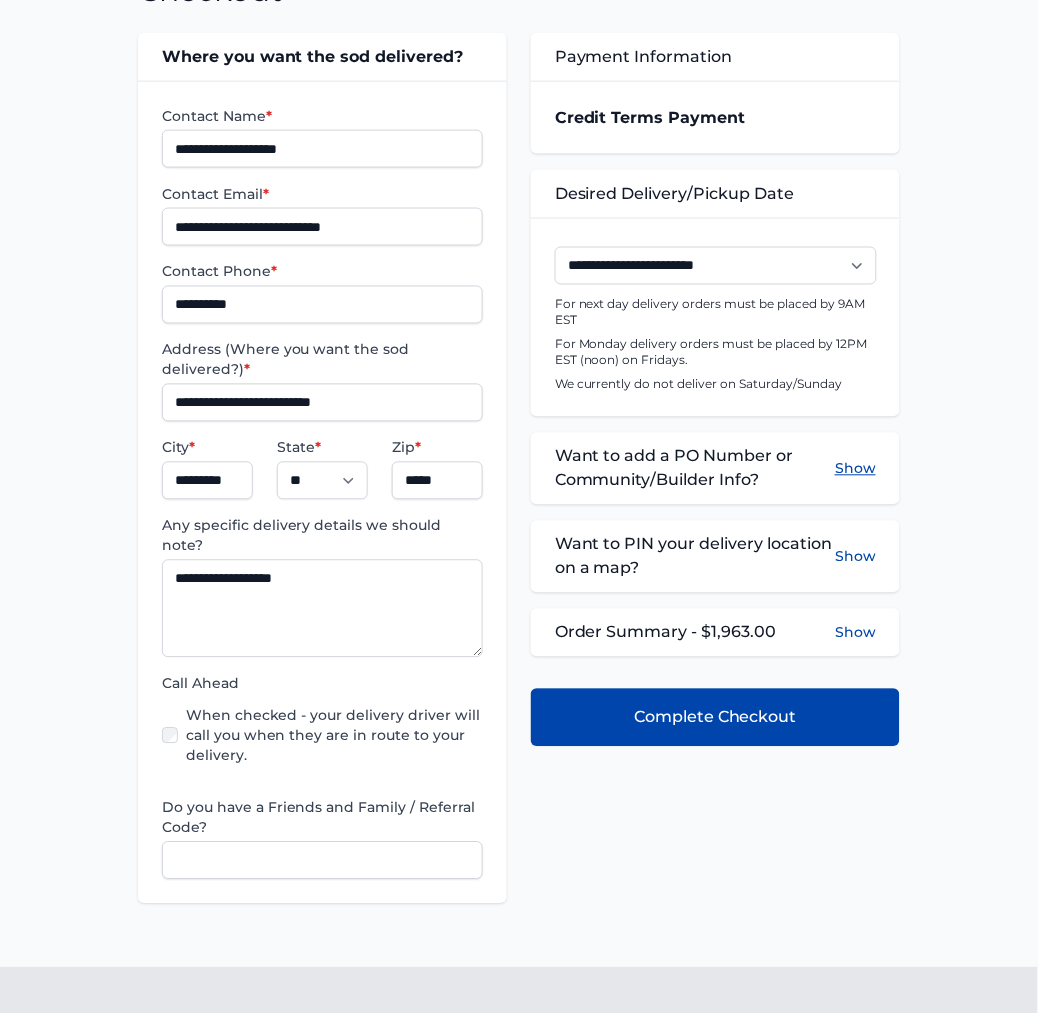 click on "Show" at bounding box center (855, 469) 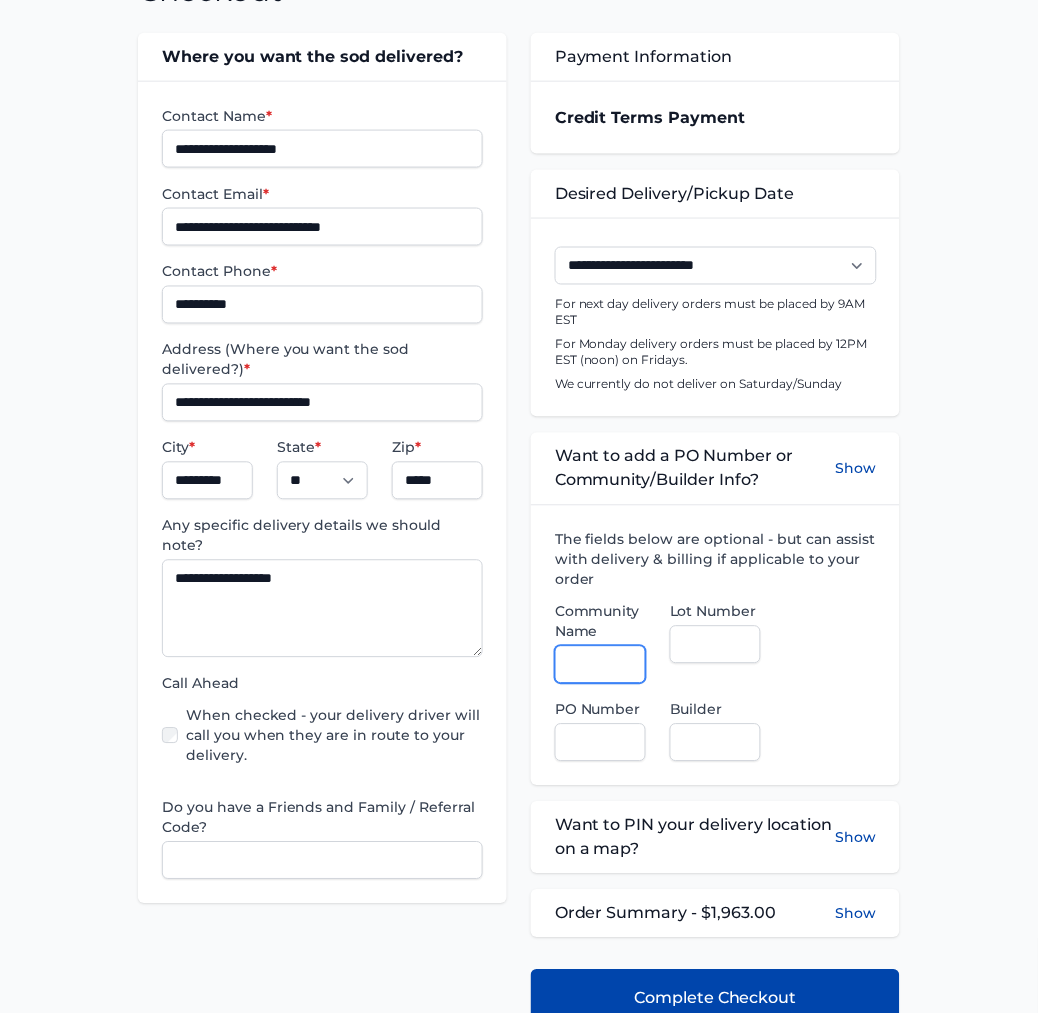 drag, startPoint x: 598, startPoint y: 667, endPoint x: 587, endPoint y: 656, distance: 15.556349 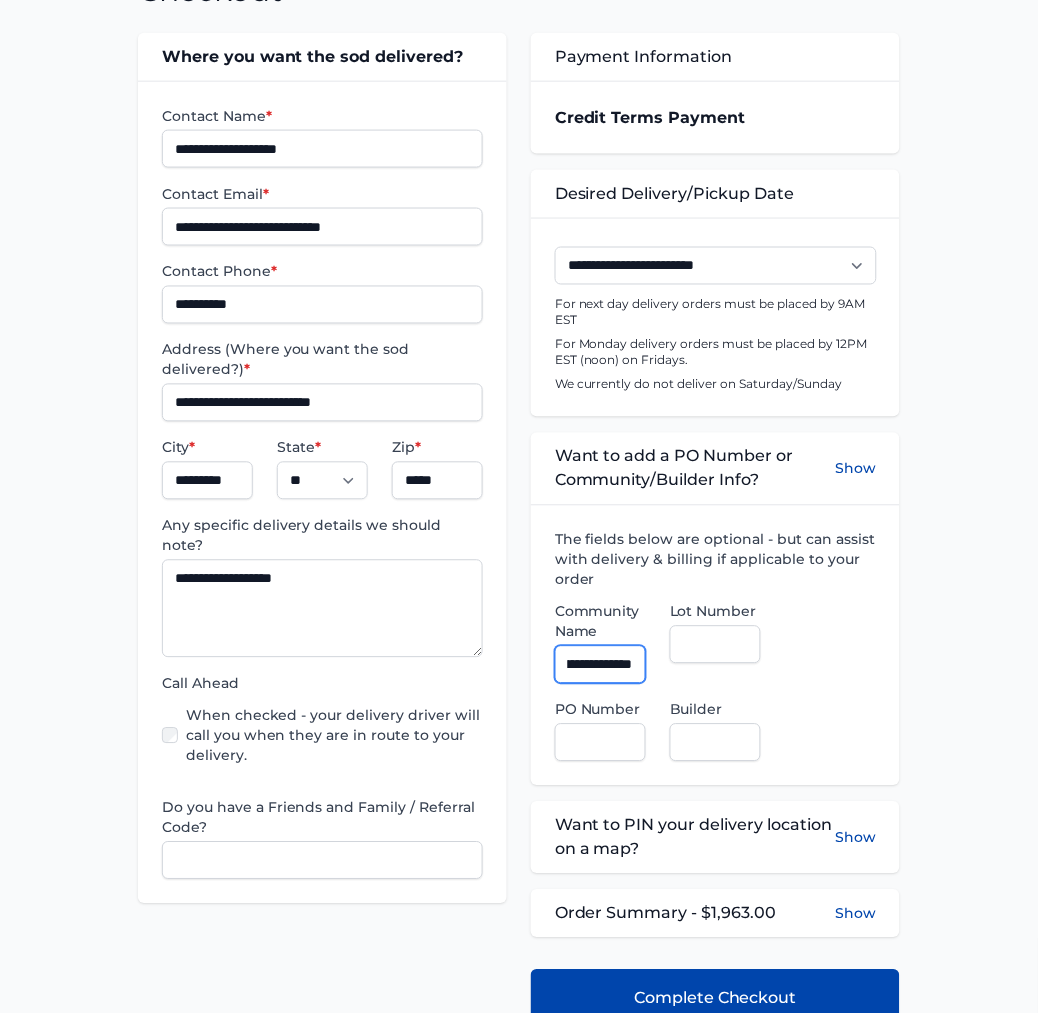 scroll, scrollTop: 0, scrollLeft: 66, axis: horizontal 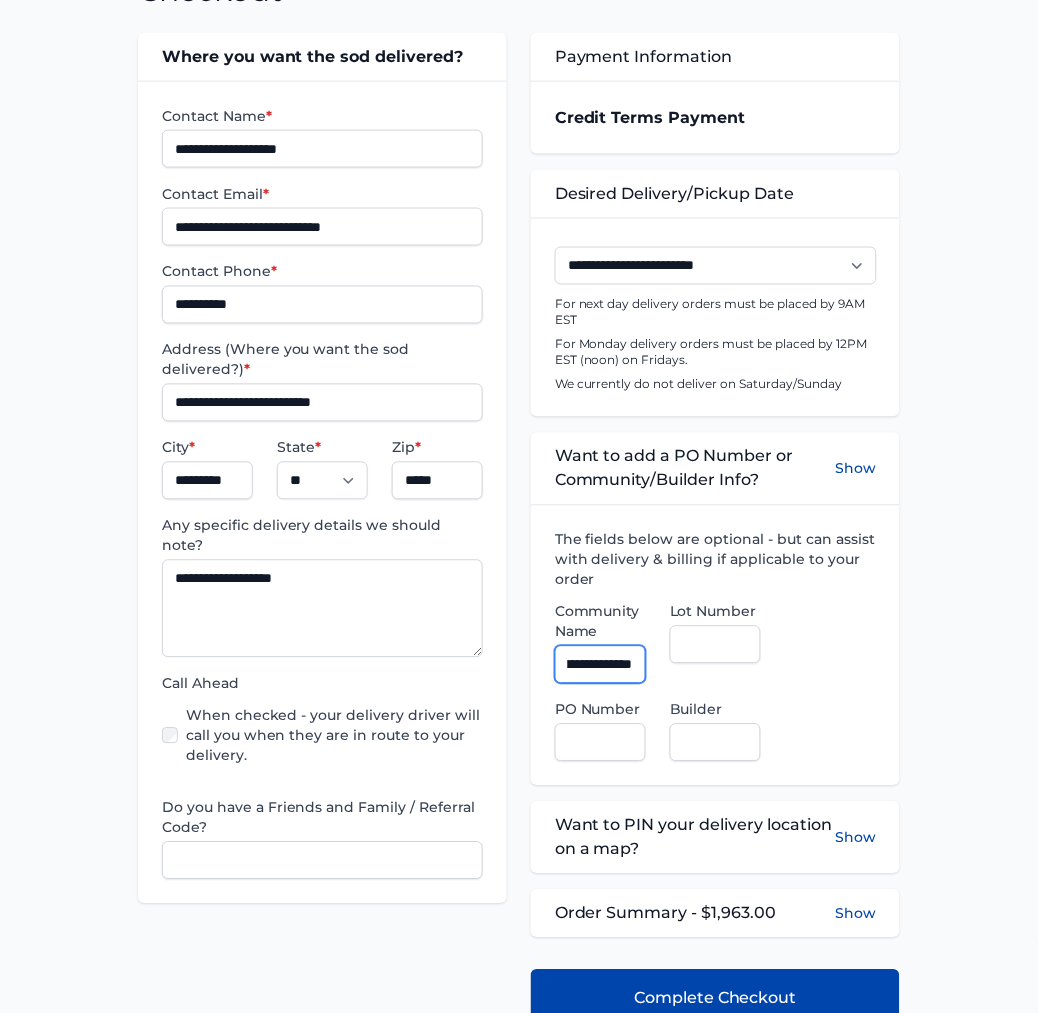 type on "**********" 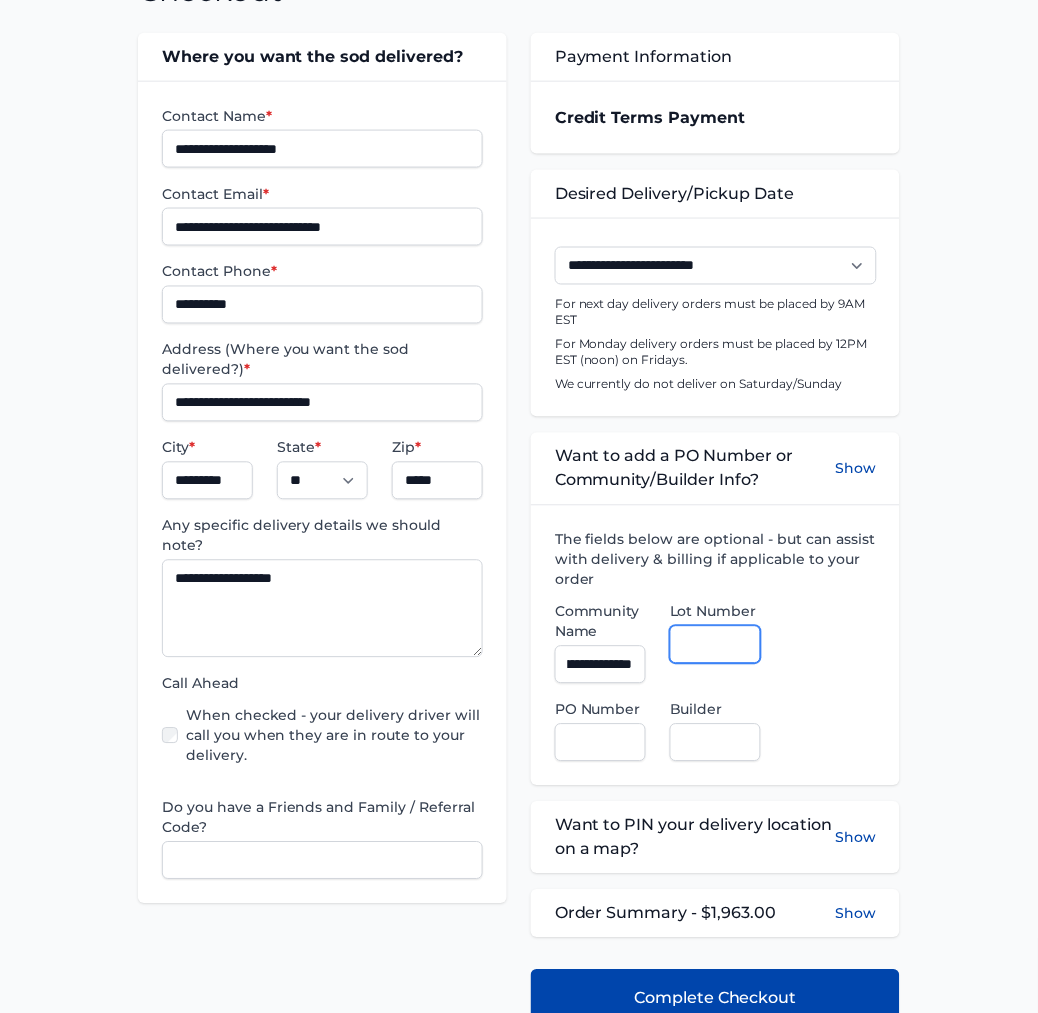 scroll, scrollTop: 0, scrollLeft: 0, axis: both 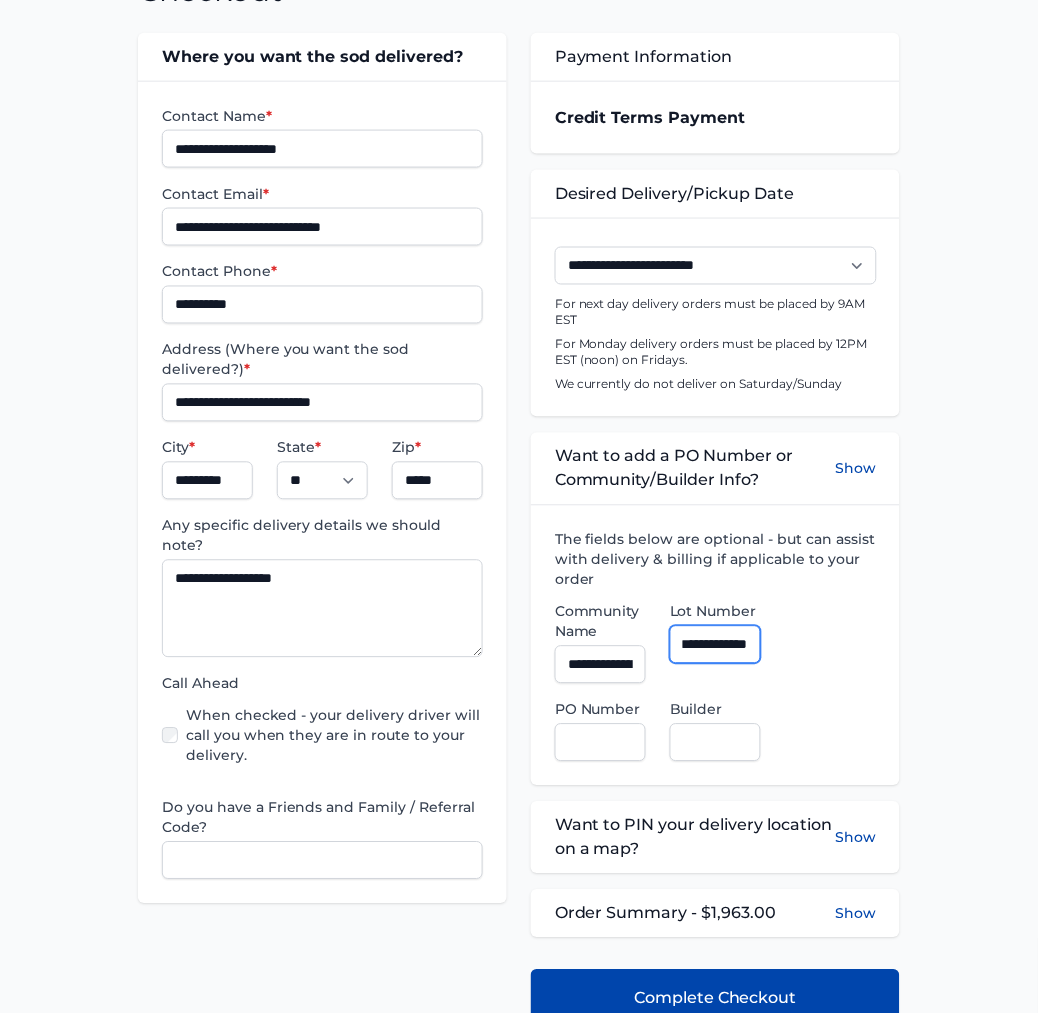 type on "**********" 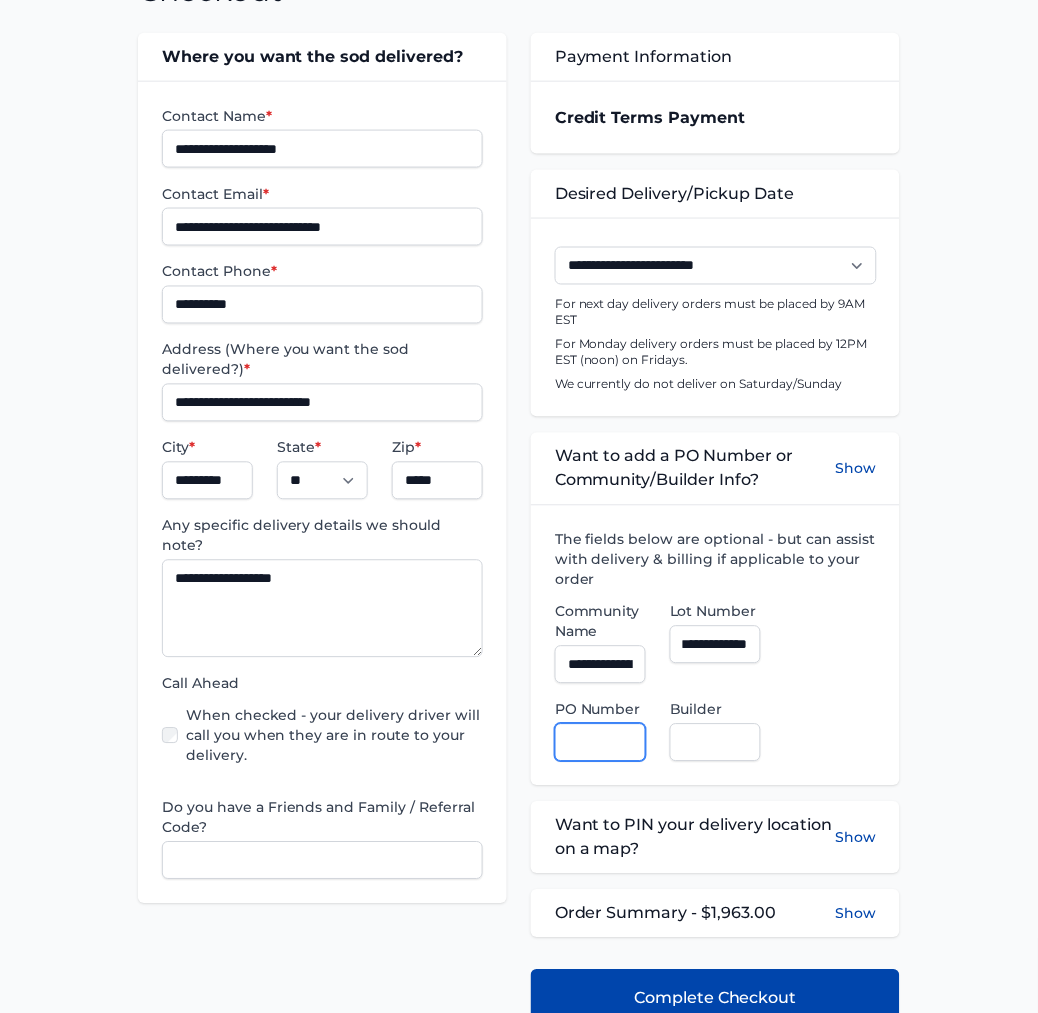 scroll, scrollTop: 0, scrollLeft: 0, axis: both 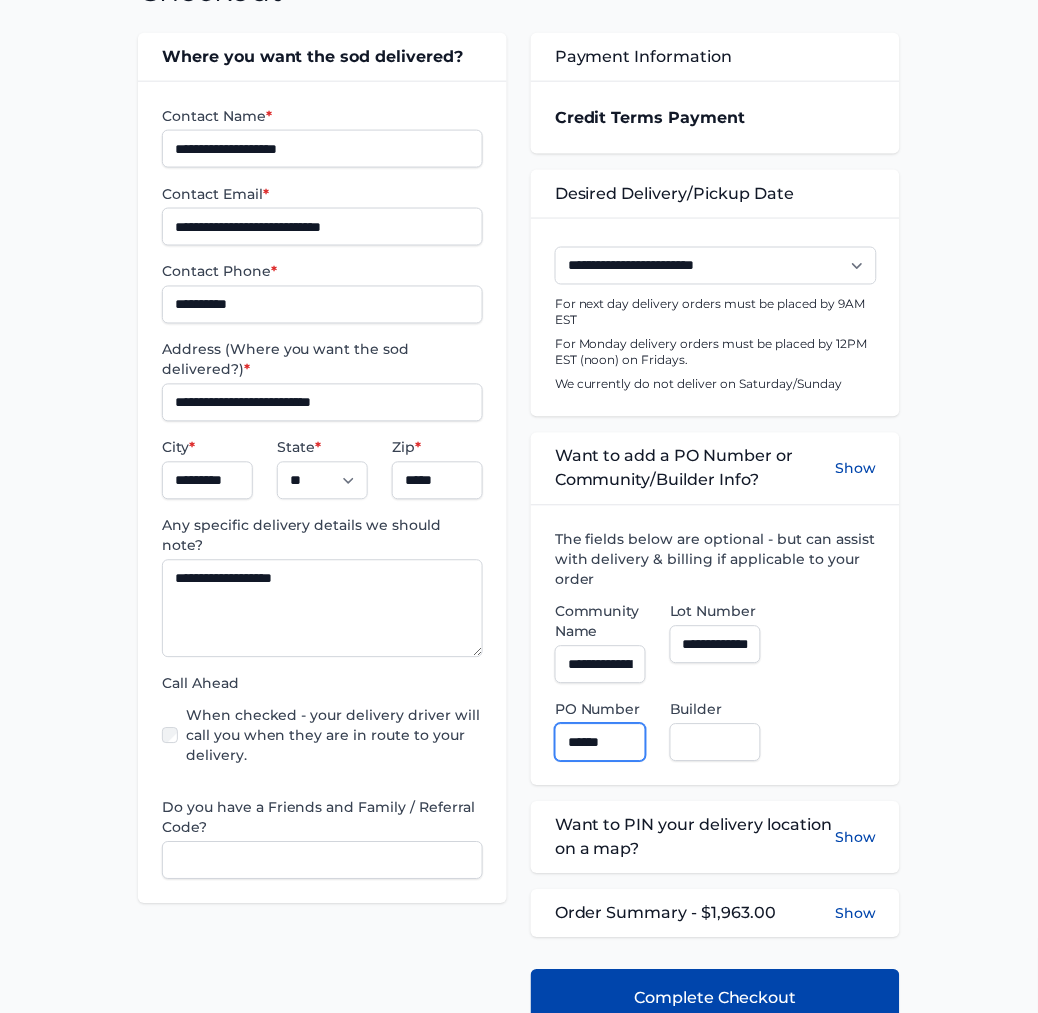 type on "******" 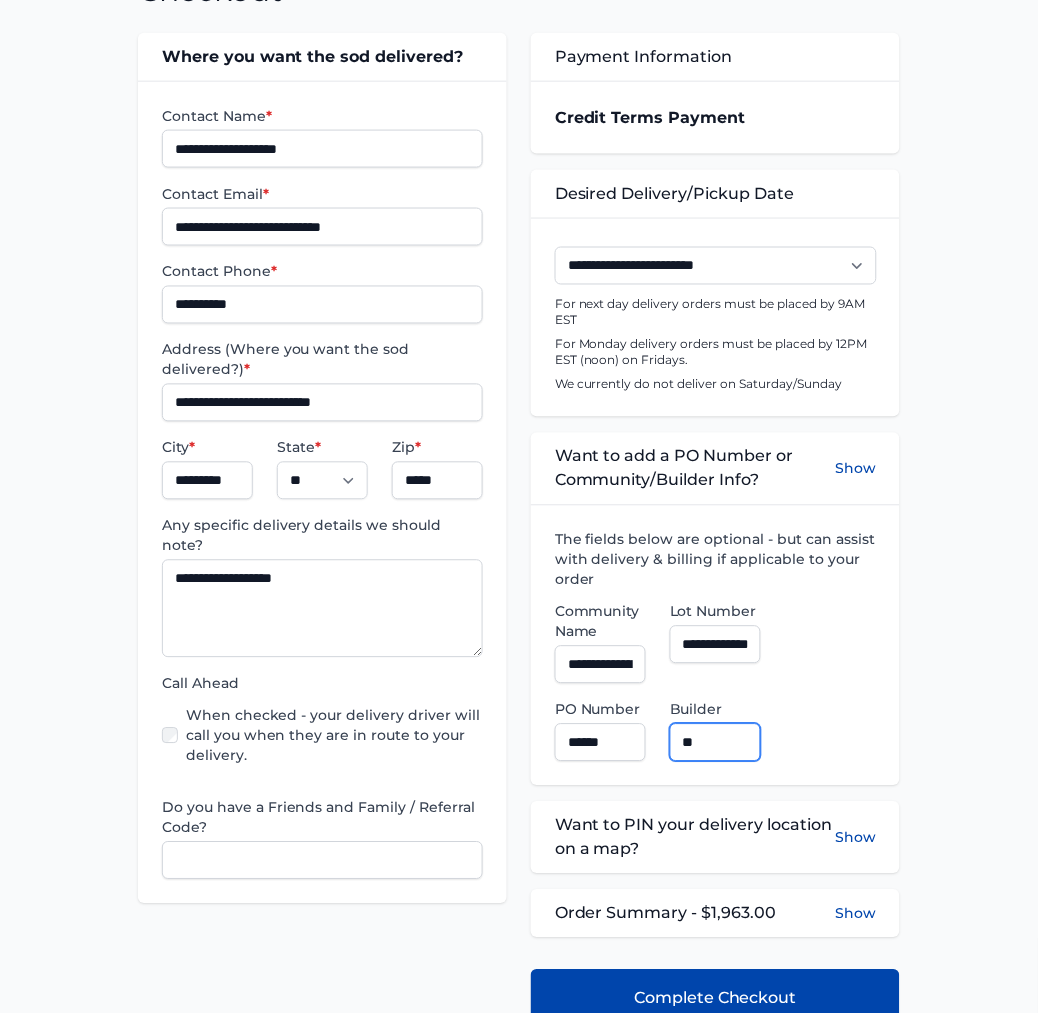 type on "**********" 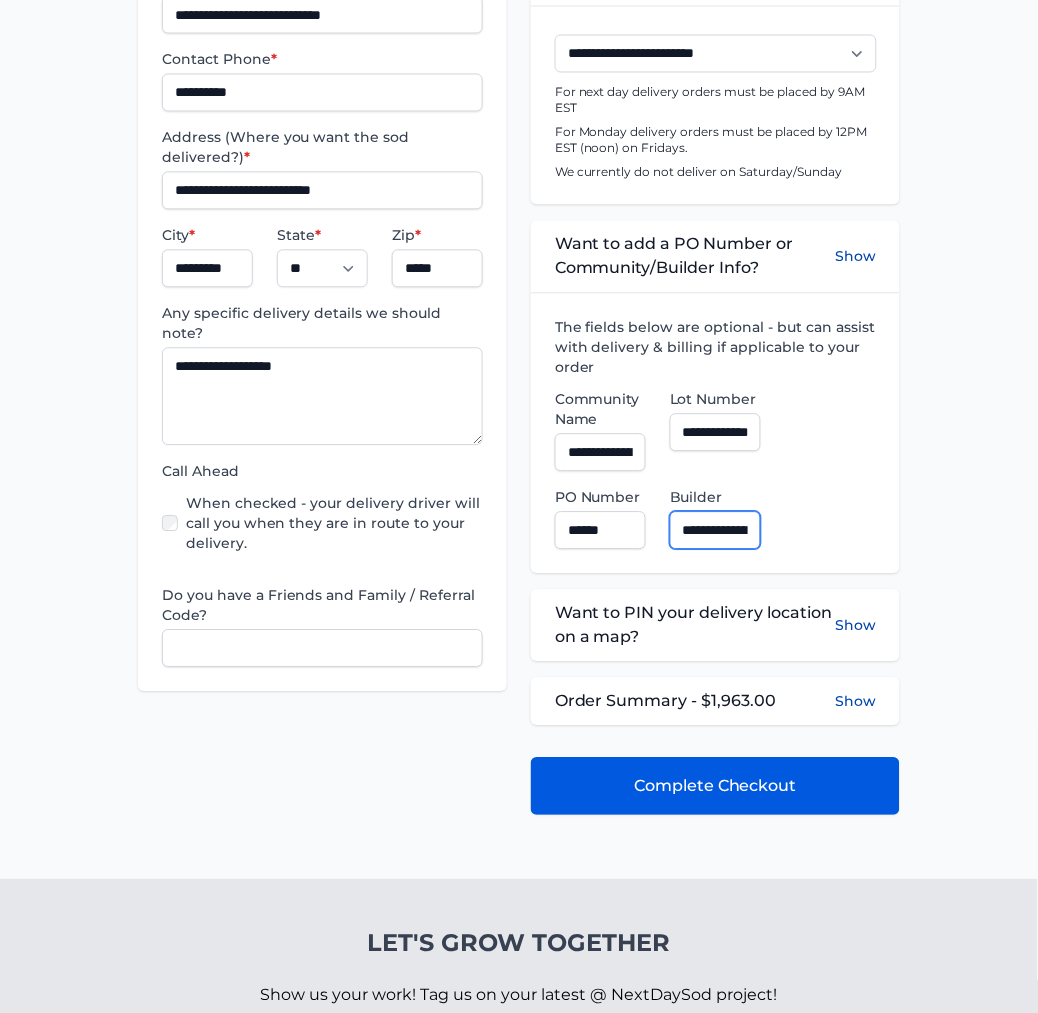 scroll, scrollTop: 555, scrollLeft: 0, axis: vertical 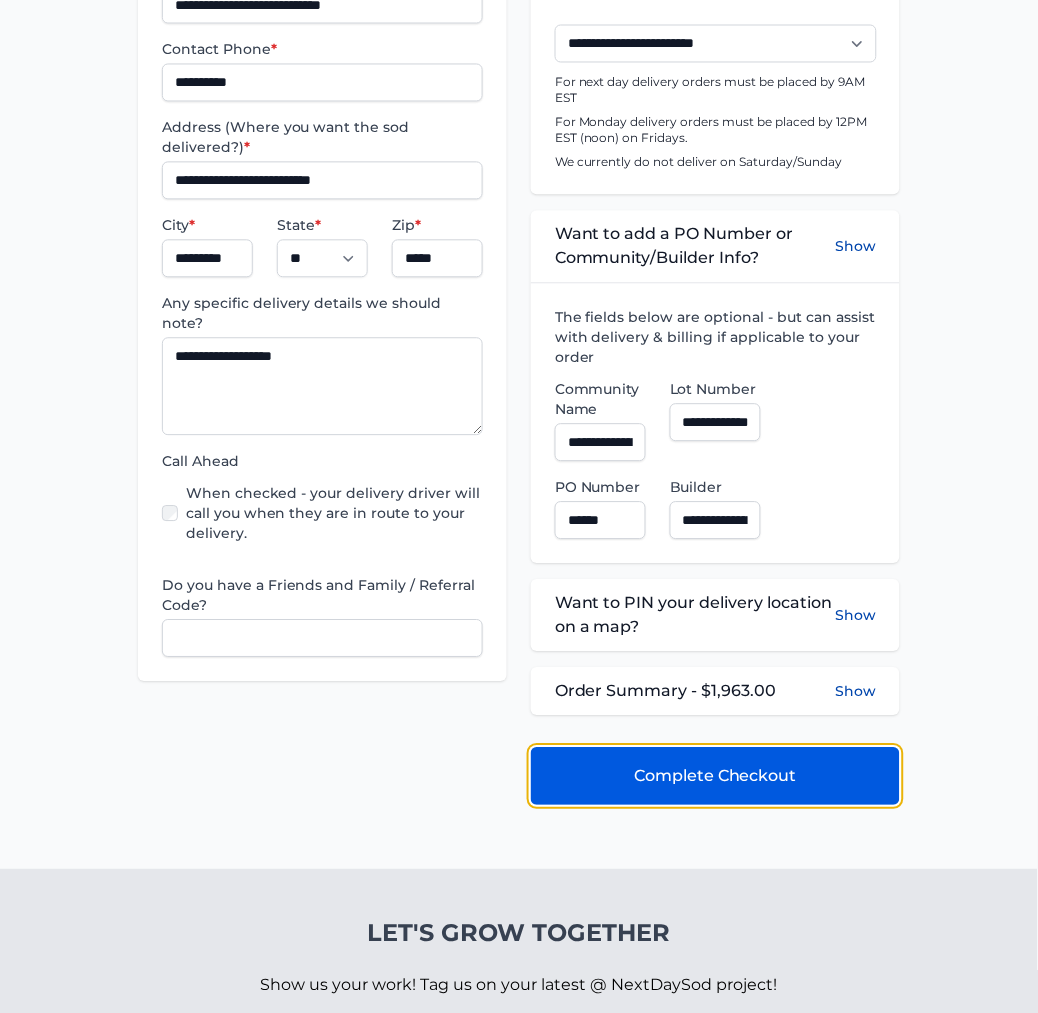 click on "Complete Checkout" at bounding box center [715, 777] 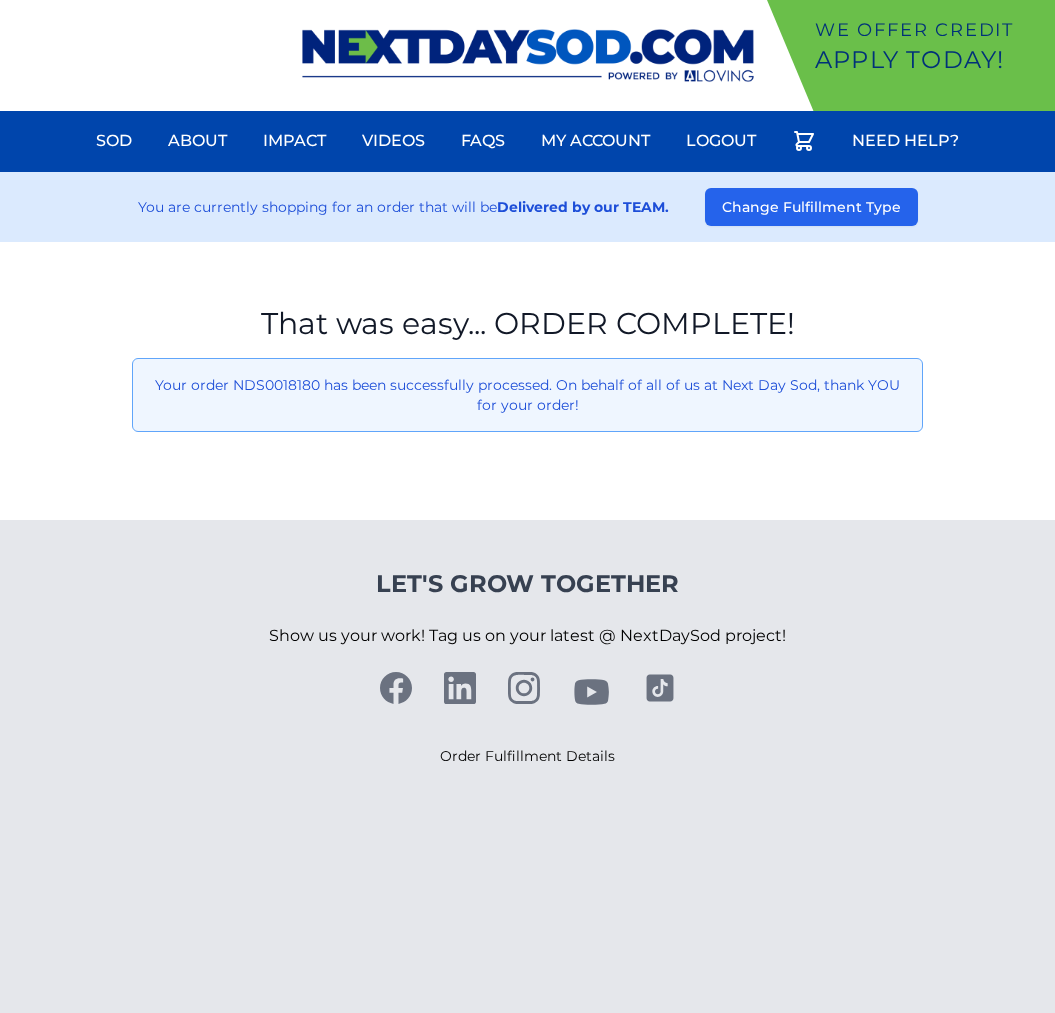 scroll, scrollTop: 0, scrollLeft: 0, axis: both 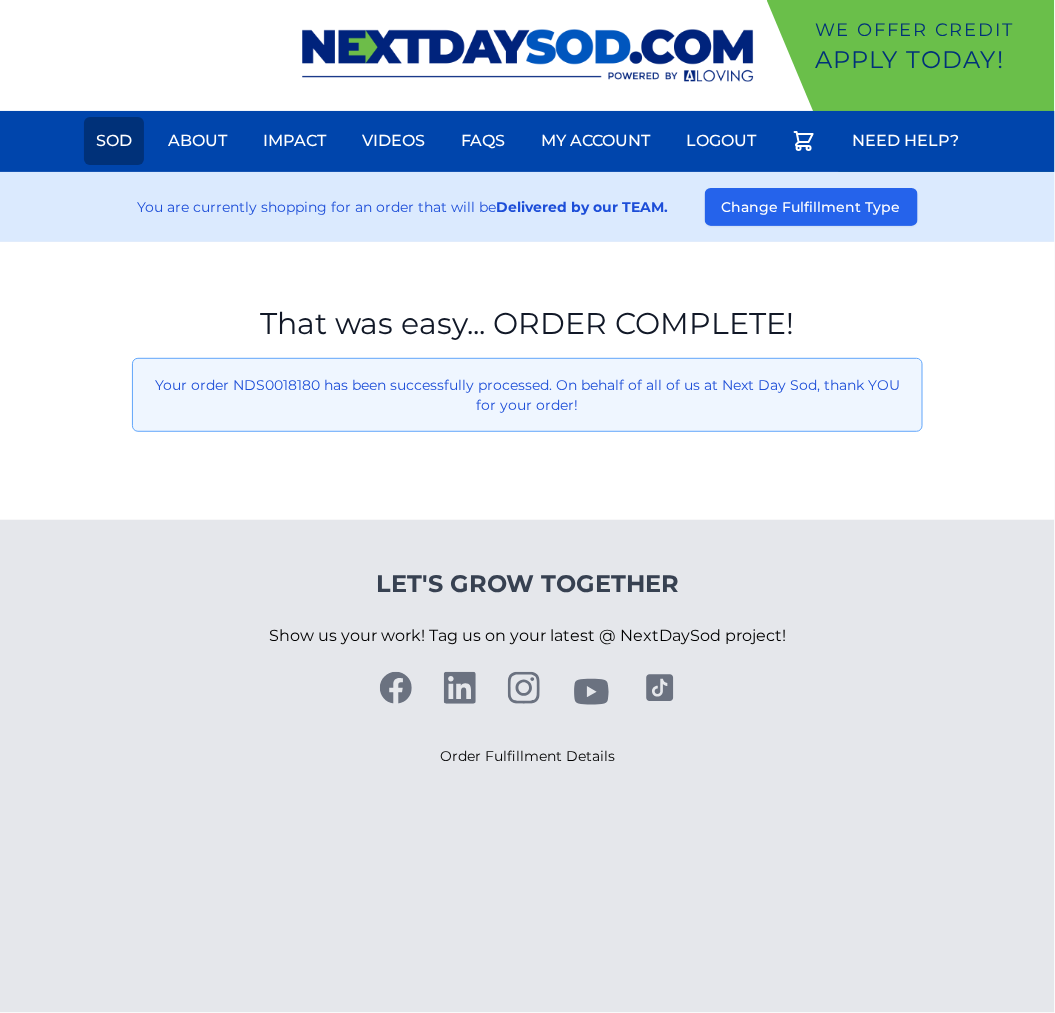 click on "Sod" at bounding box center [114, 141] 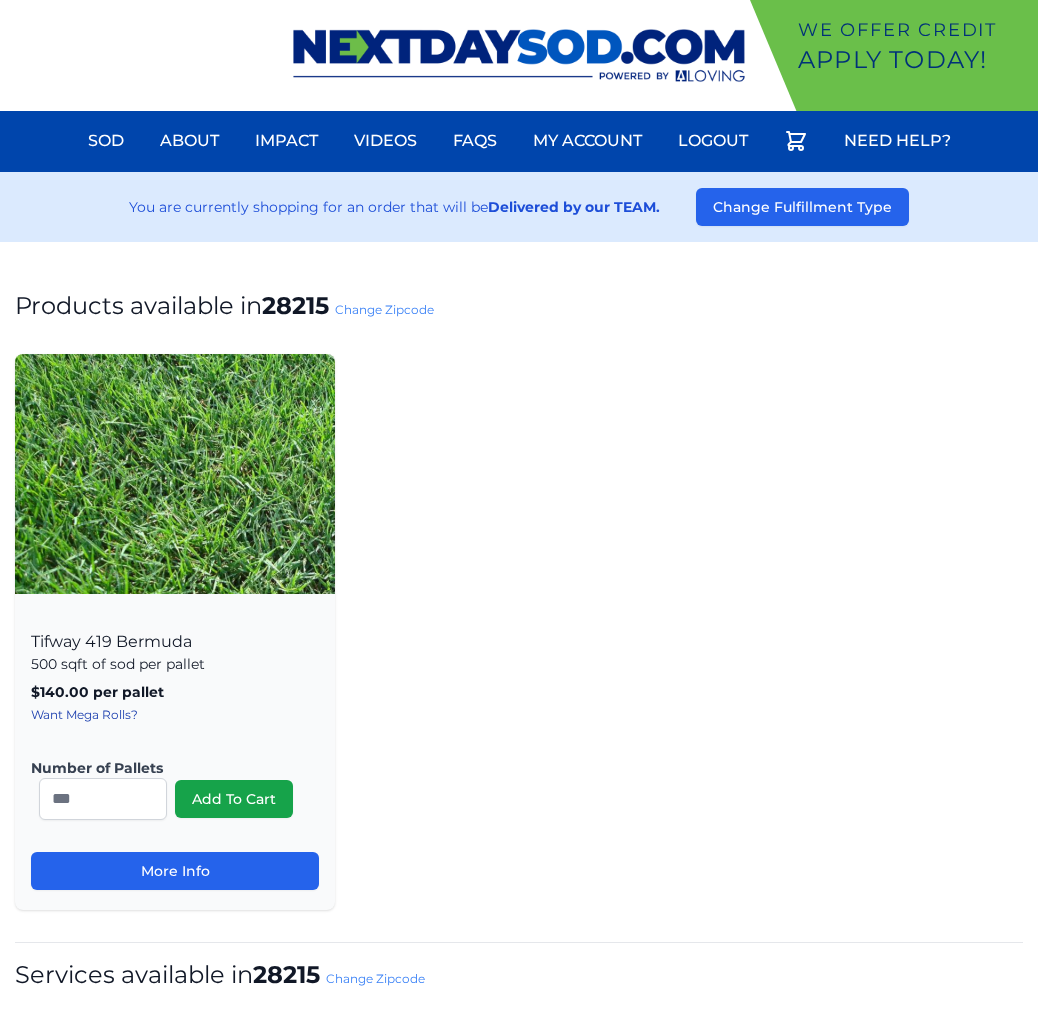 scroll, scrollTop: 0, scrollLeft: 0, axis: both 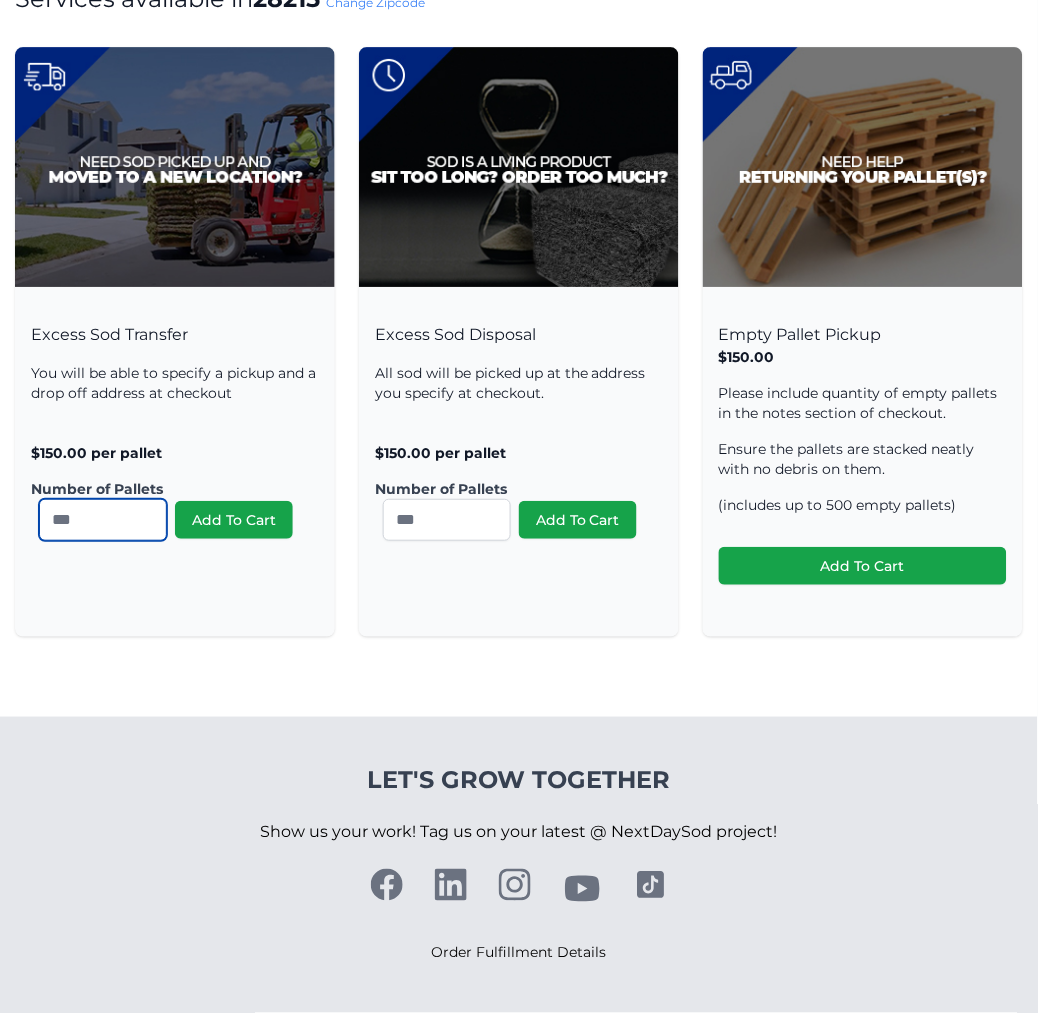 drag, startPoint x: 56, startPoint y: 527, endPoint x: -78, endPoint y: 528, distance: 134.00374 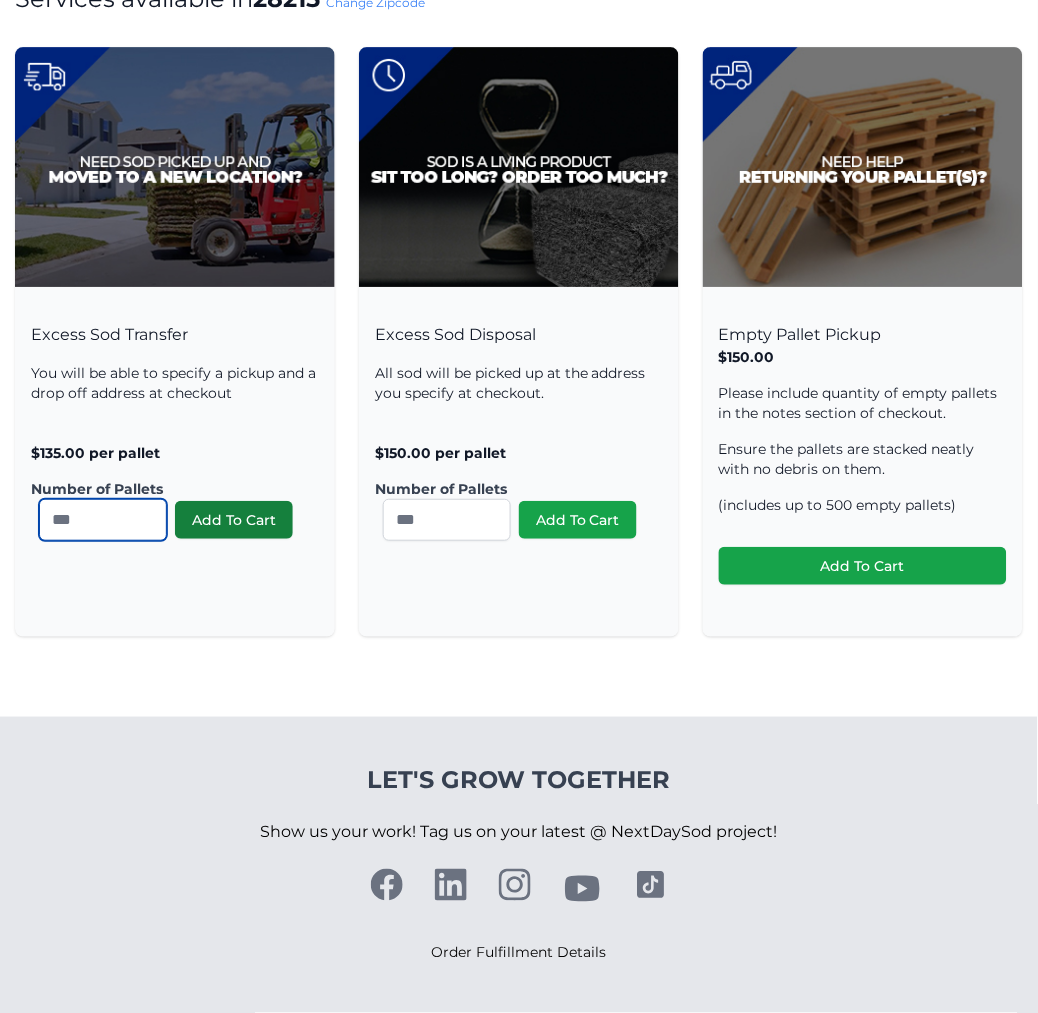 type on "*" 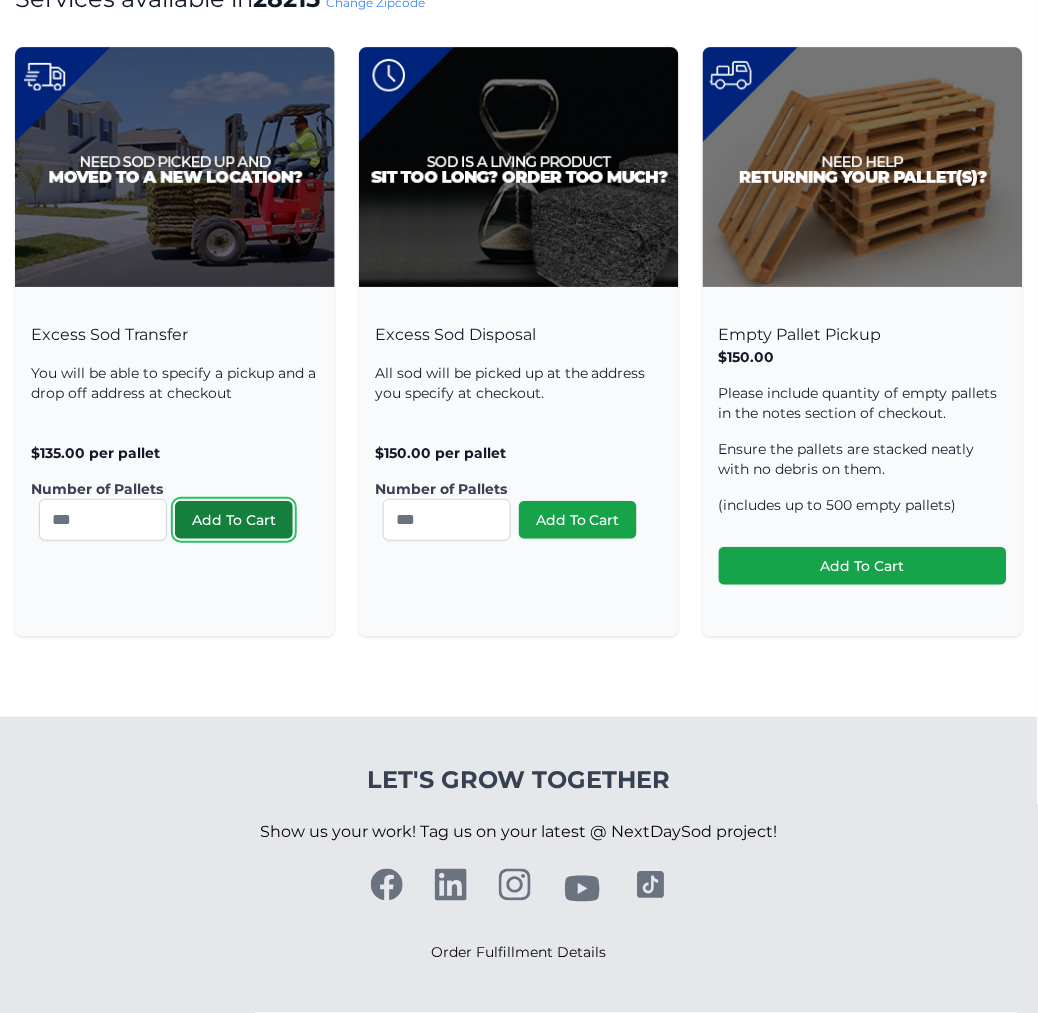 click on "Add To Cart" at bounding box center (234, 520) 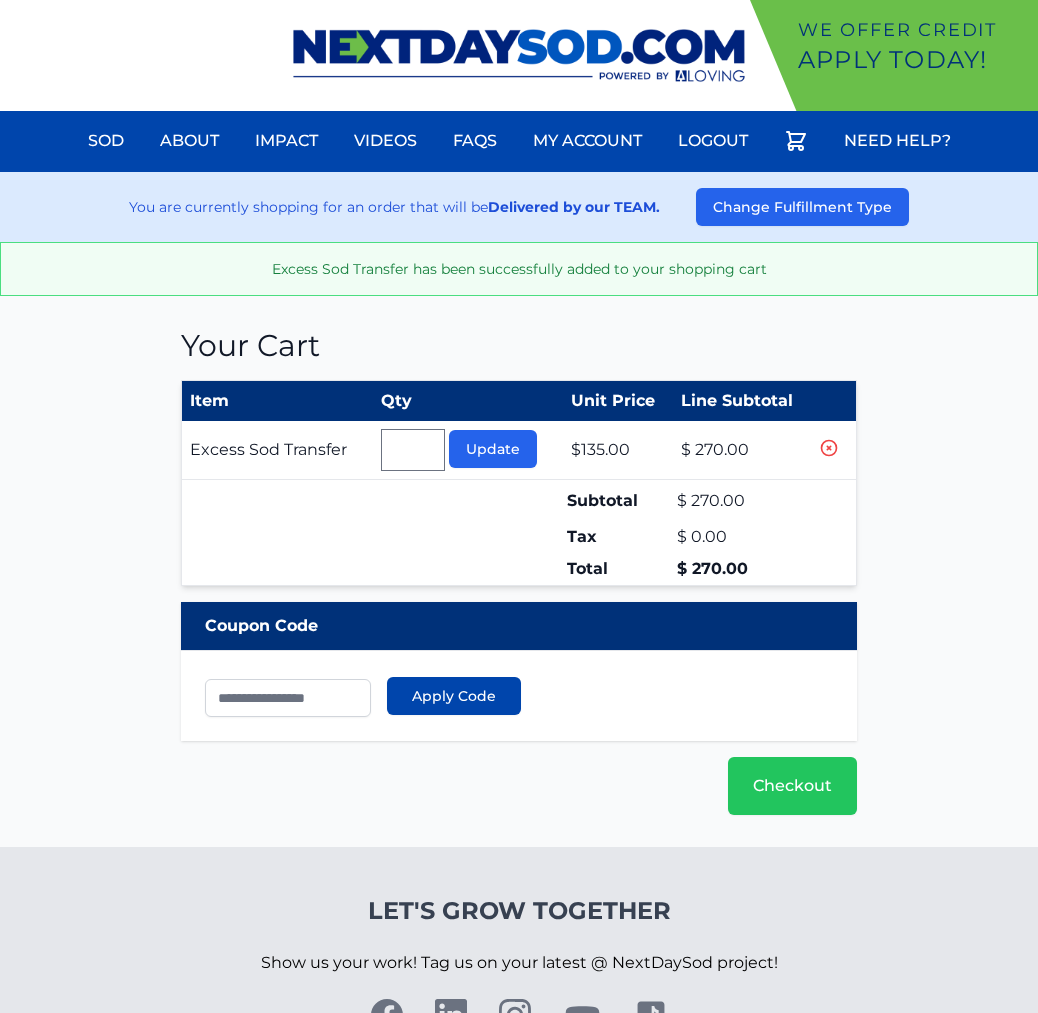 scroll, scrollTop: 0, scrollLeft: 0, axis: both 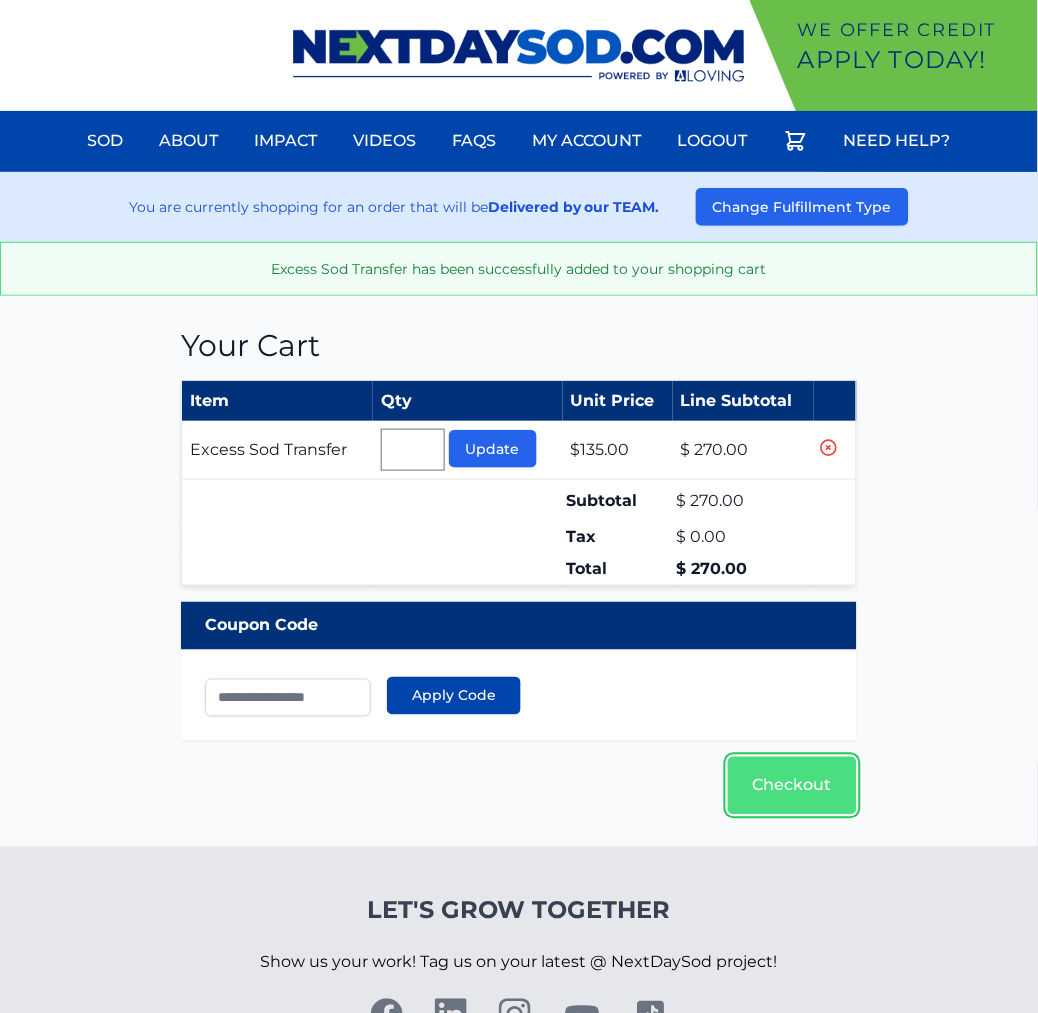 click on "Checkout" at bounding box center (792, 786) 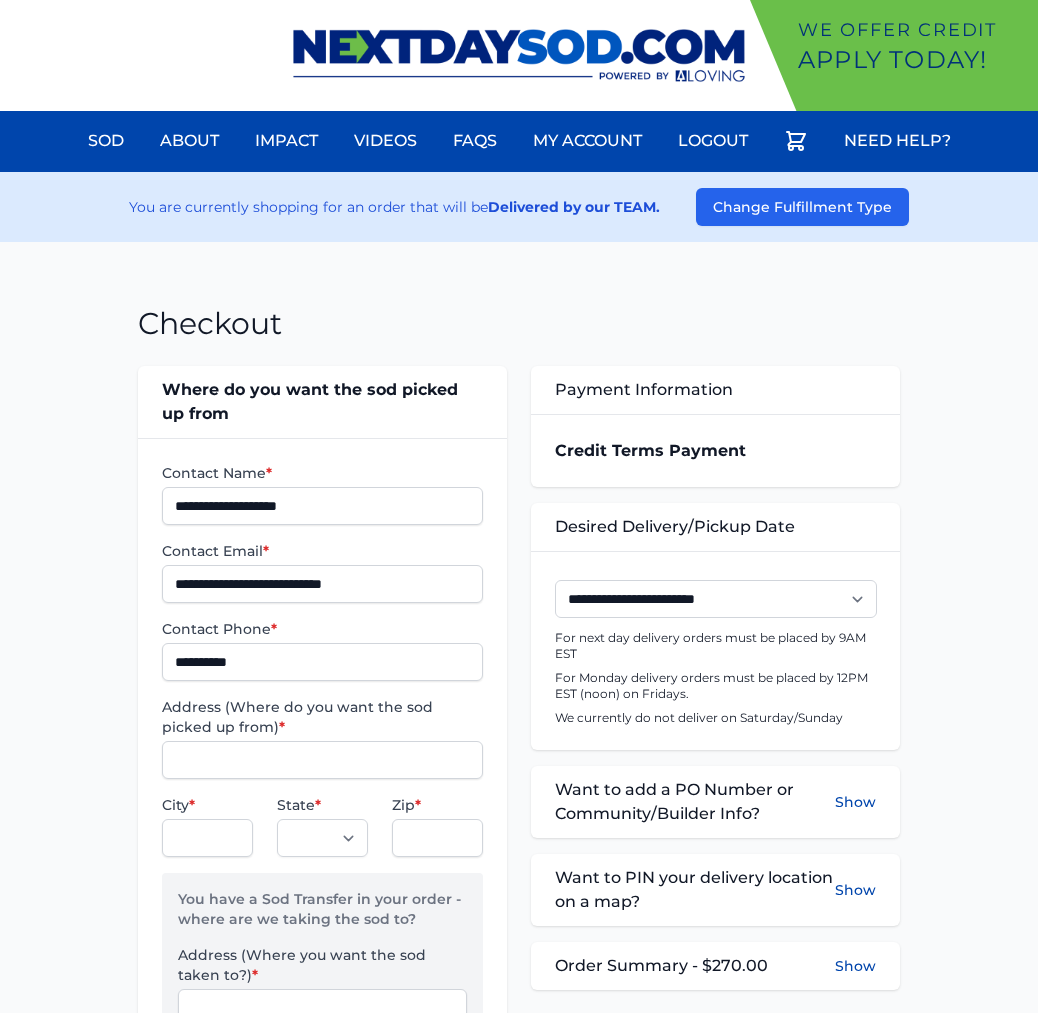 scroll, scrollTop: 0, scrollLeft: 0, axis: both 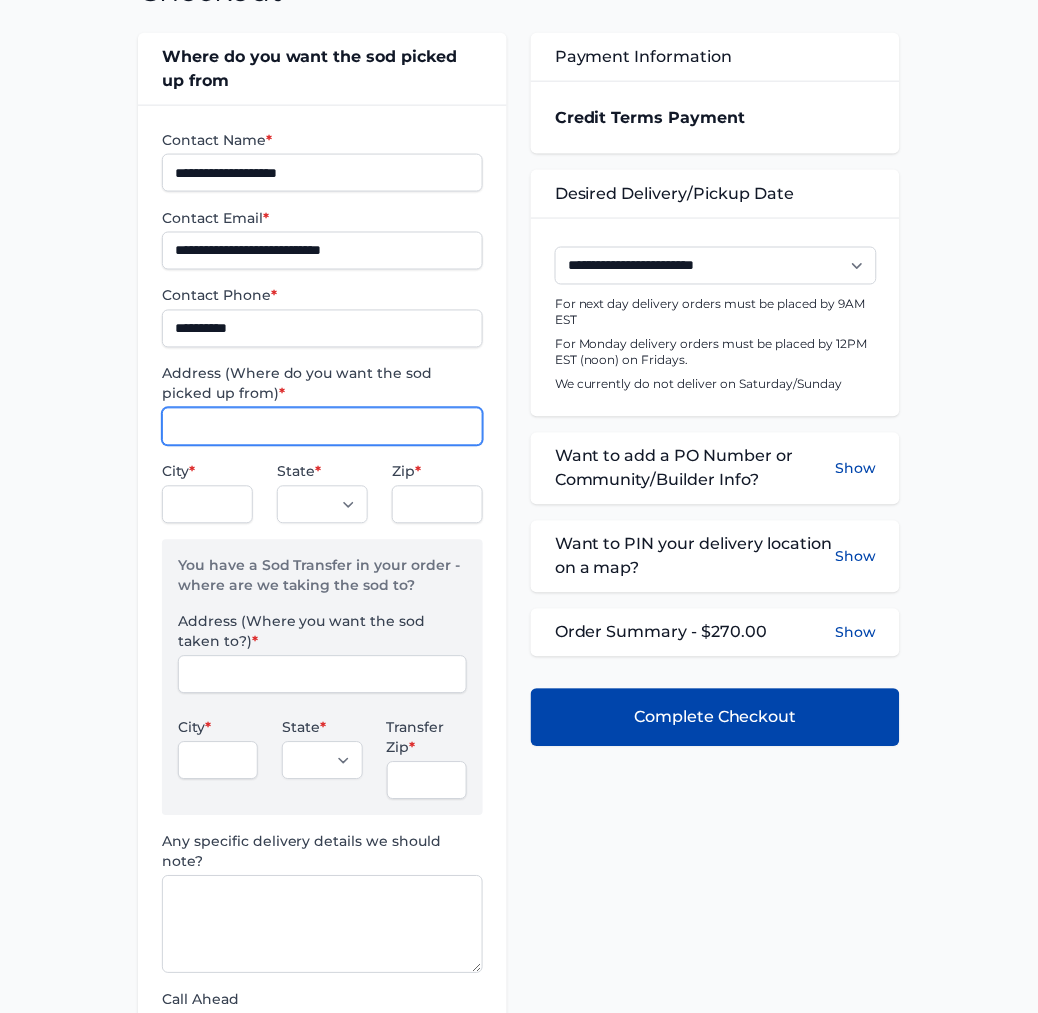 click on "Address (Where do you want the sod picked up from)
*" at bounding box center (322, 427) 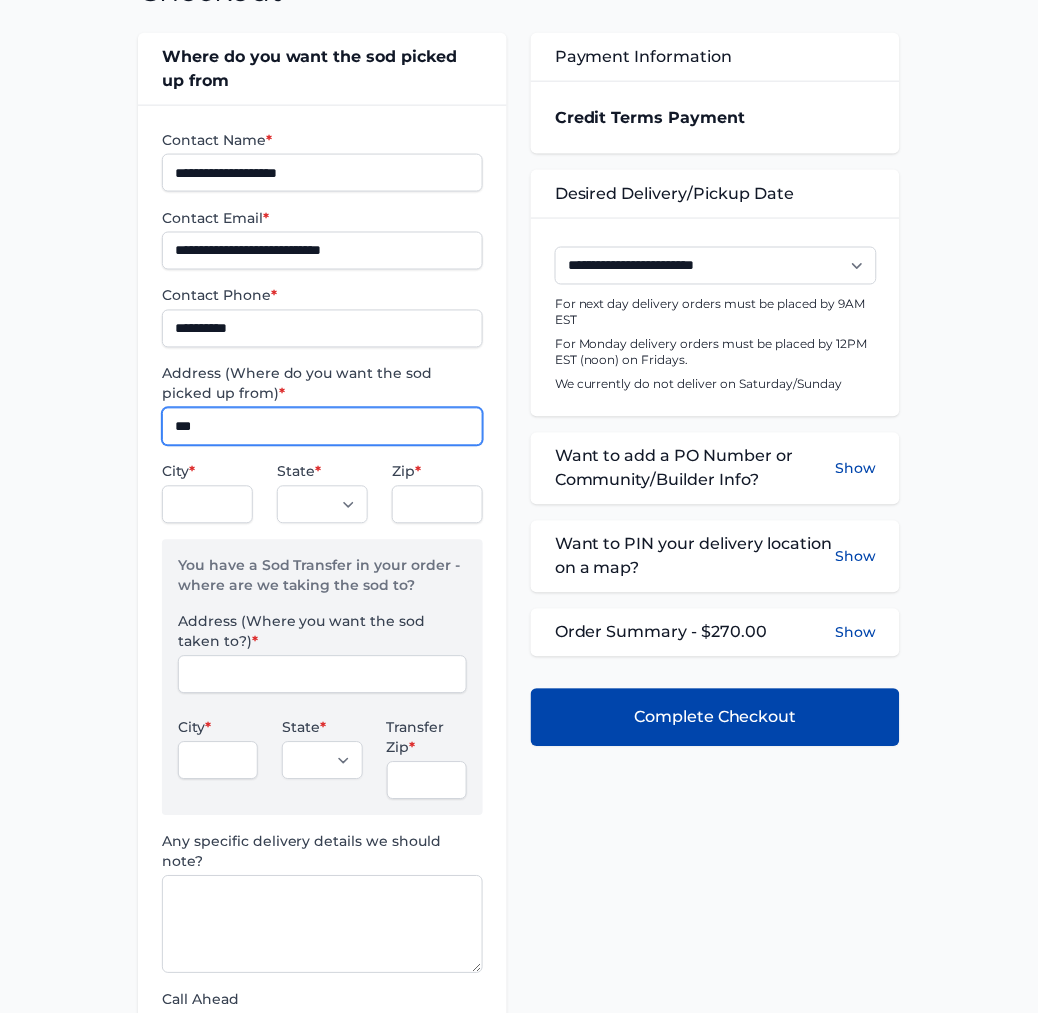 type on "**********" 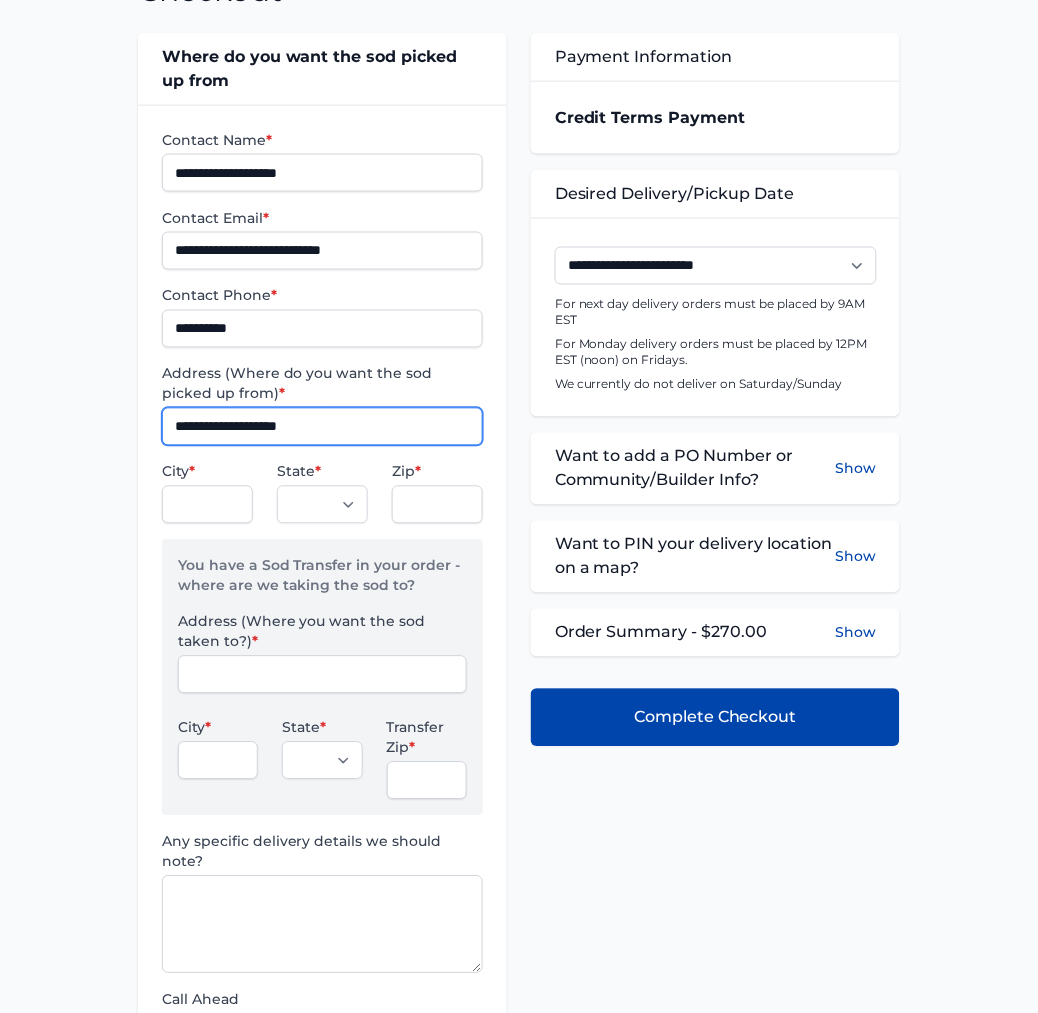 type on "*********" 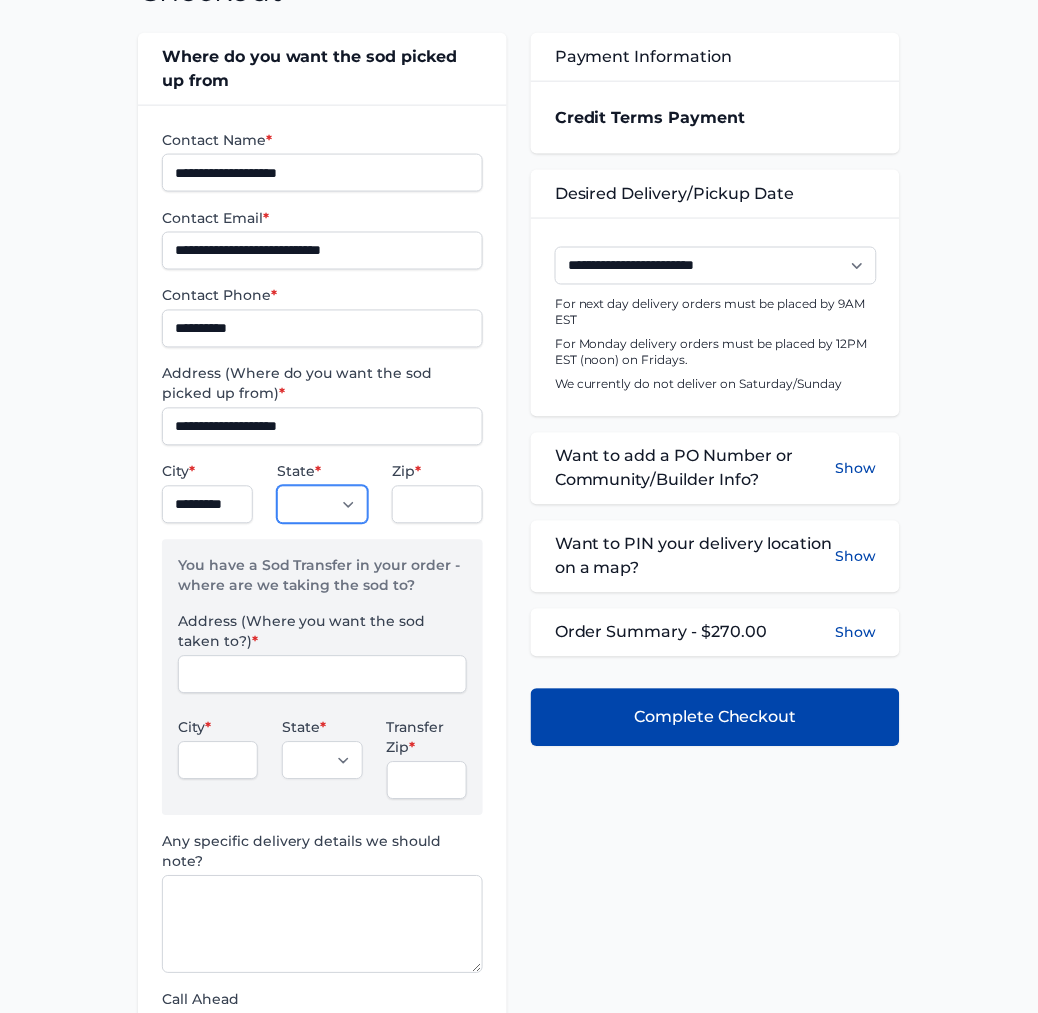 select on "**" 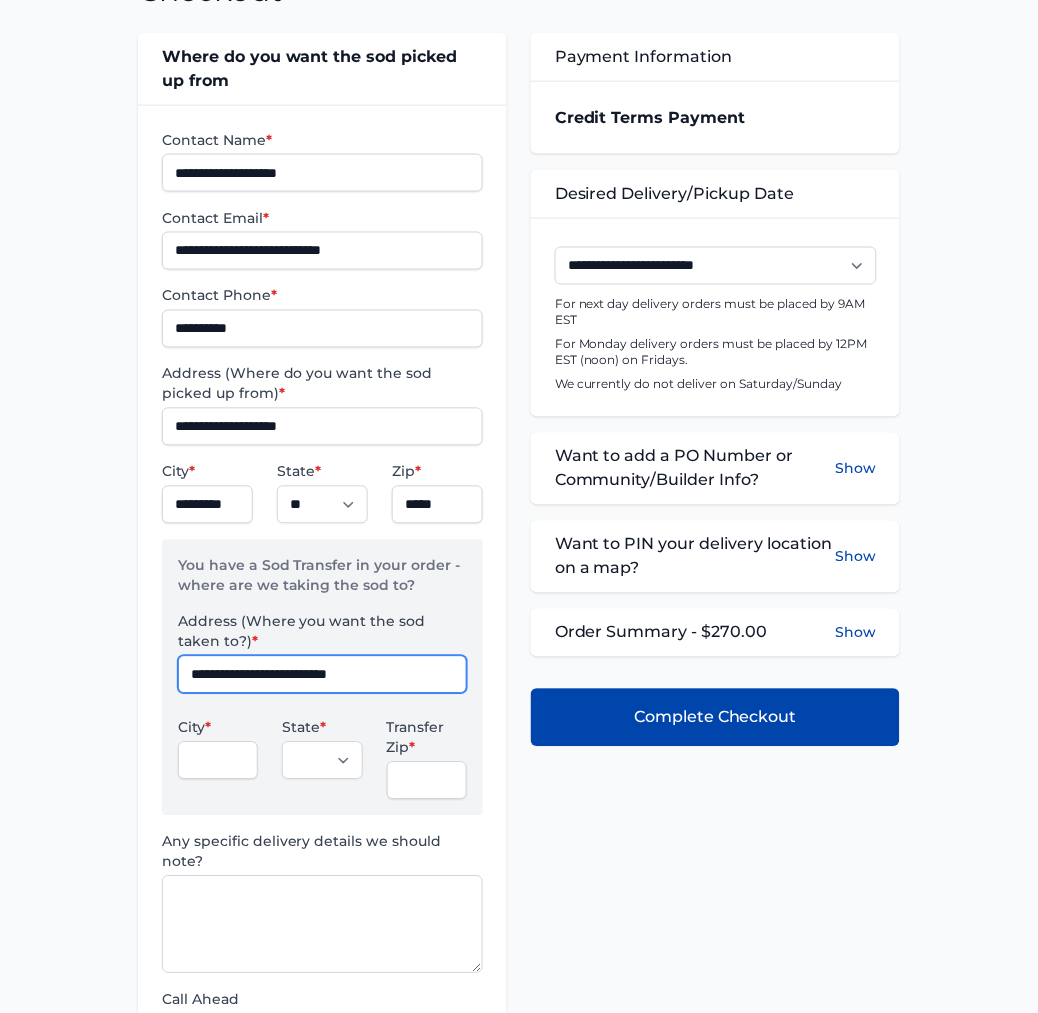 type on "**********" 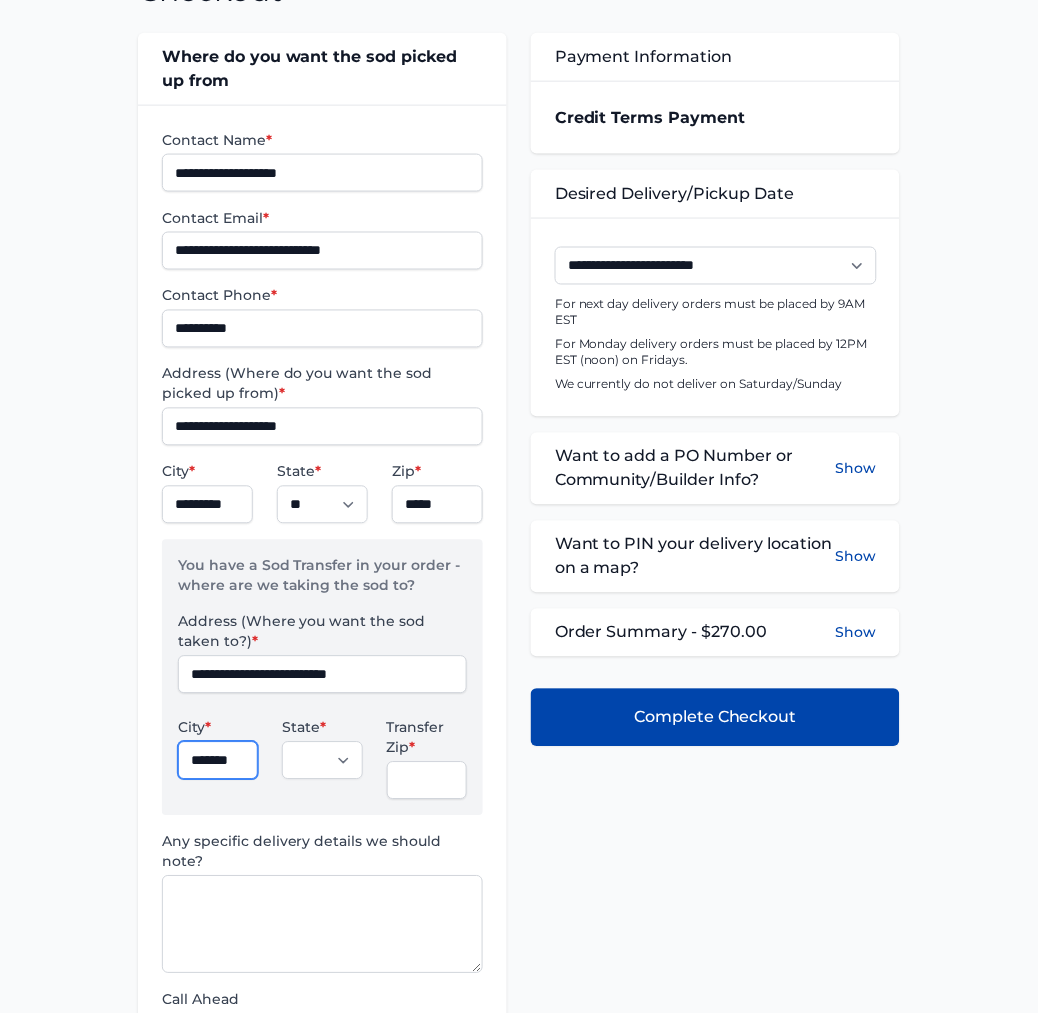 scroll, scrollTop: 0, scrollLeft: 0, axis: both 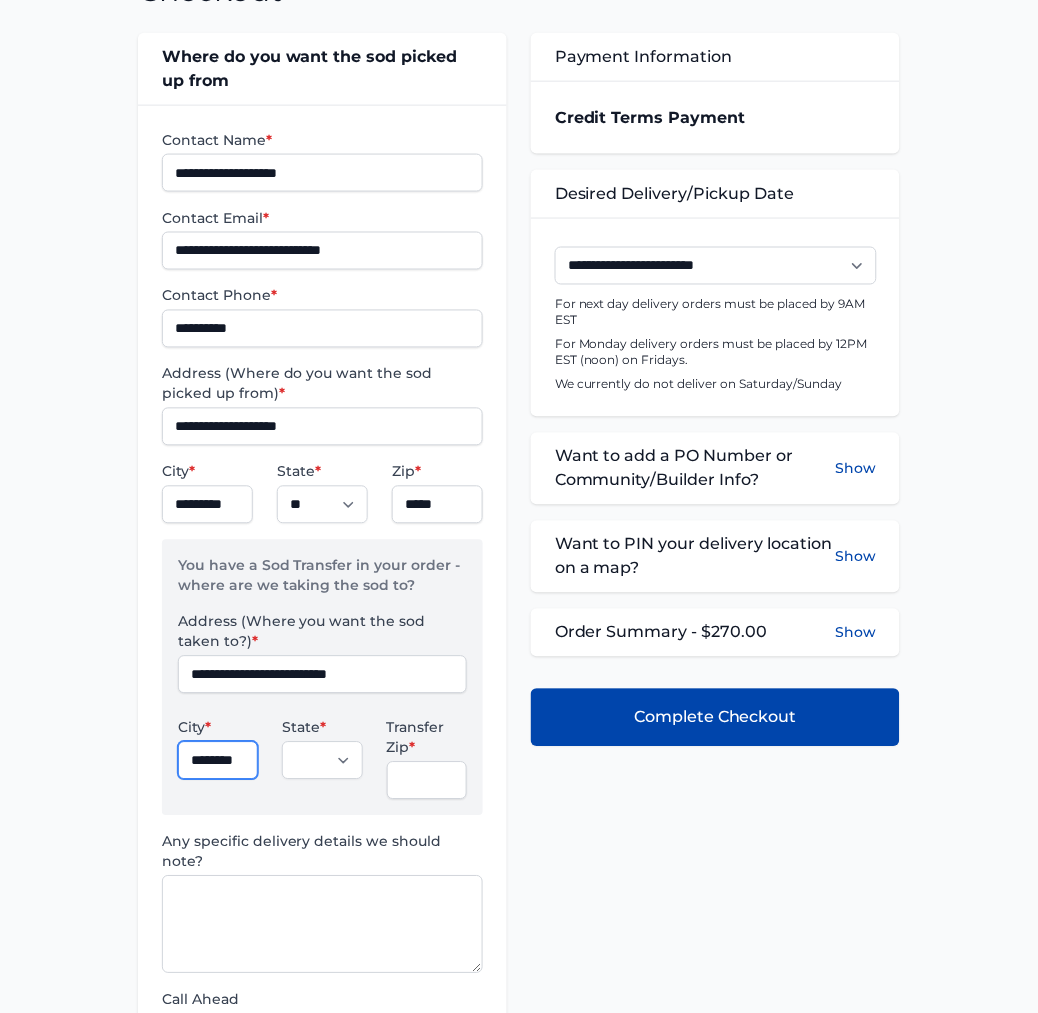 type on "*********" 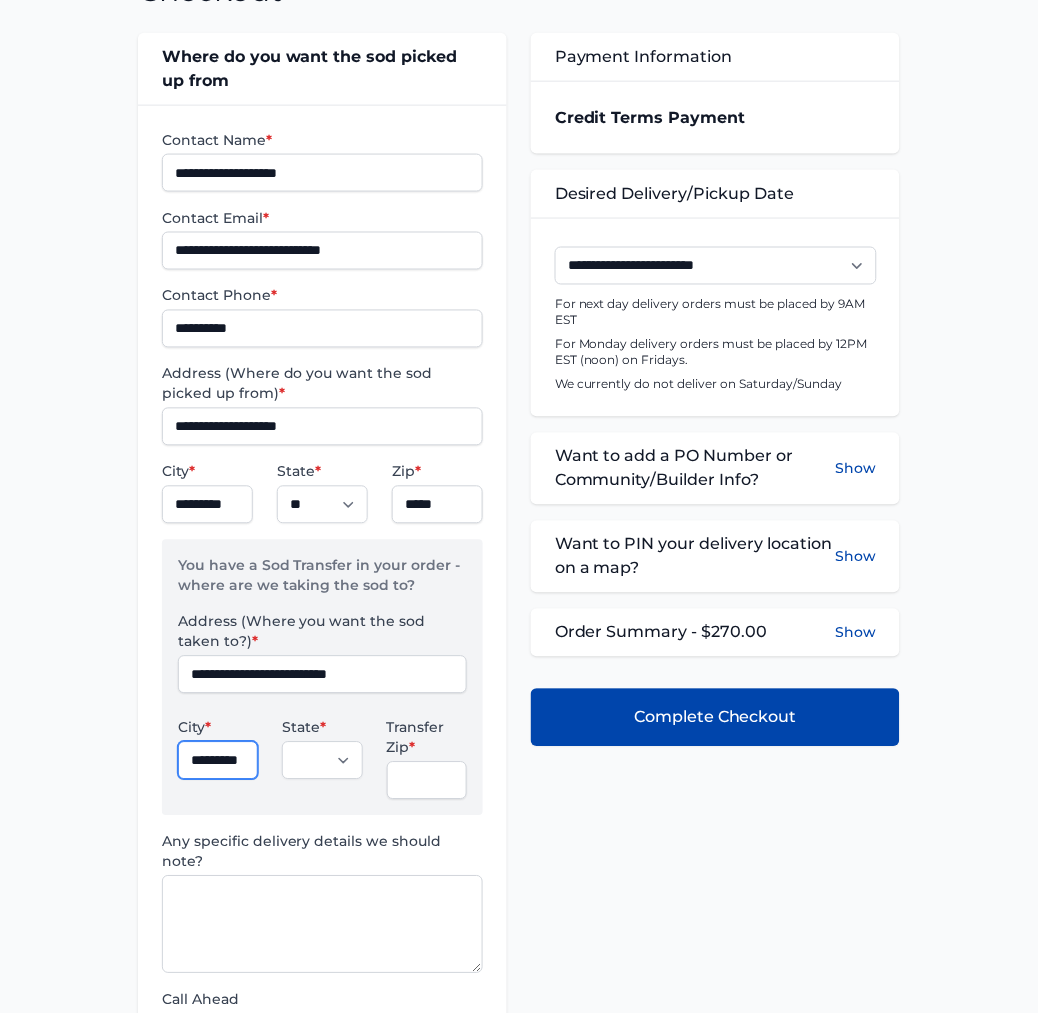 scroll, scrollTop: 0, scrollLeft: 10, axis: horizontal 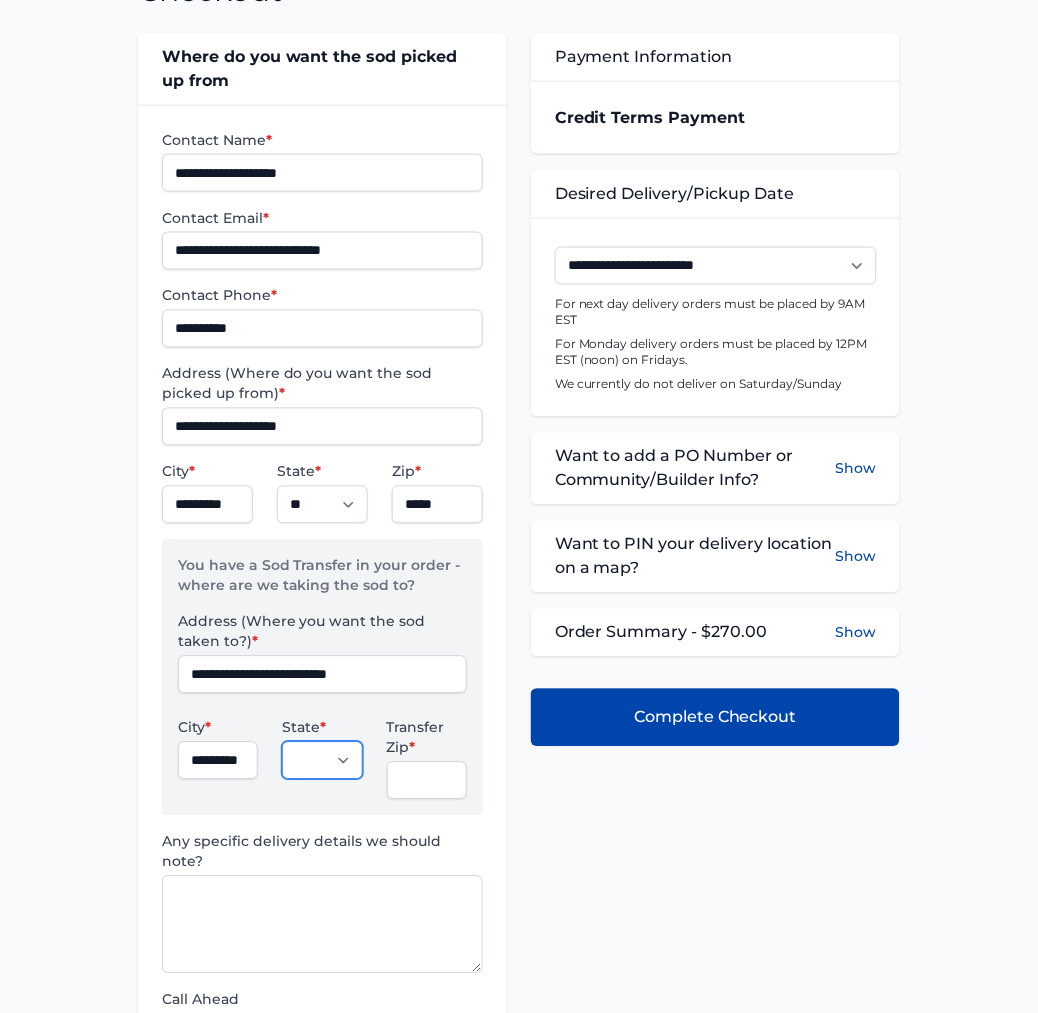 select on "**" 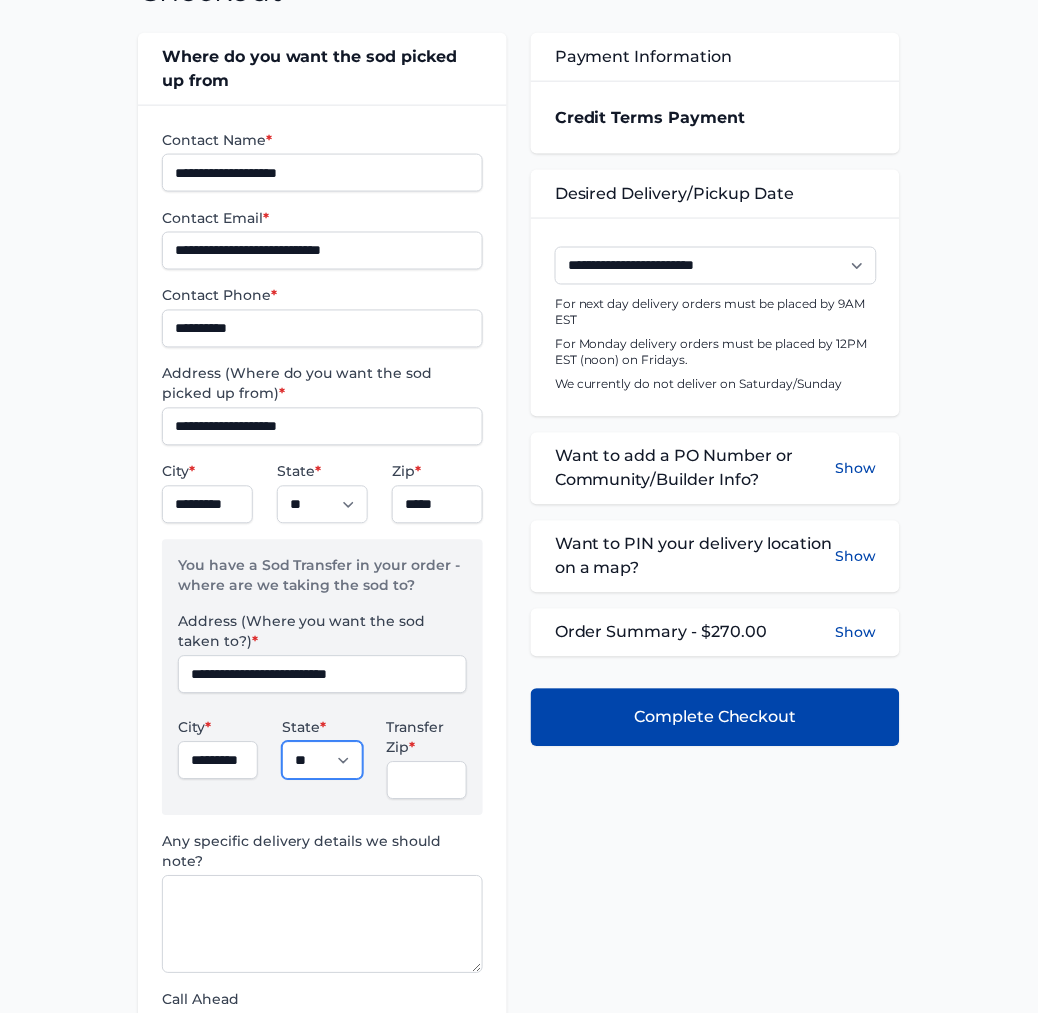 type on "*****" 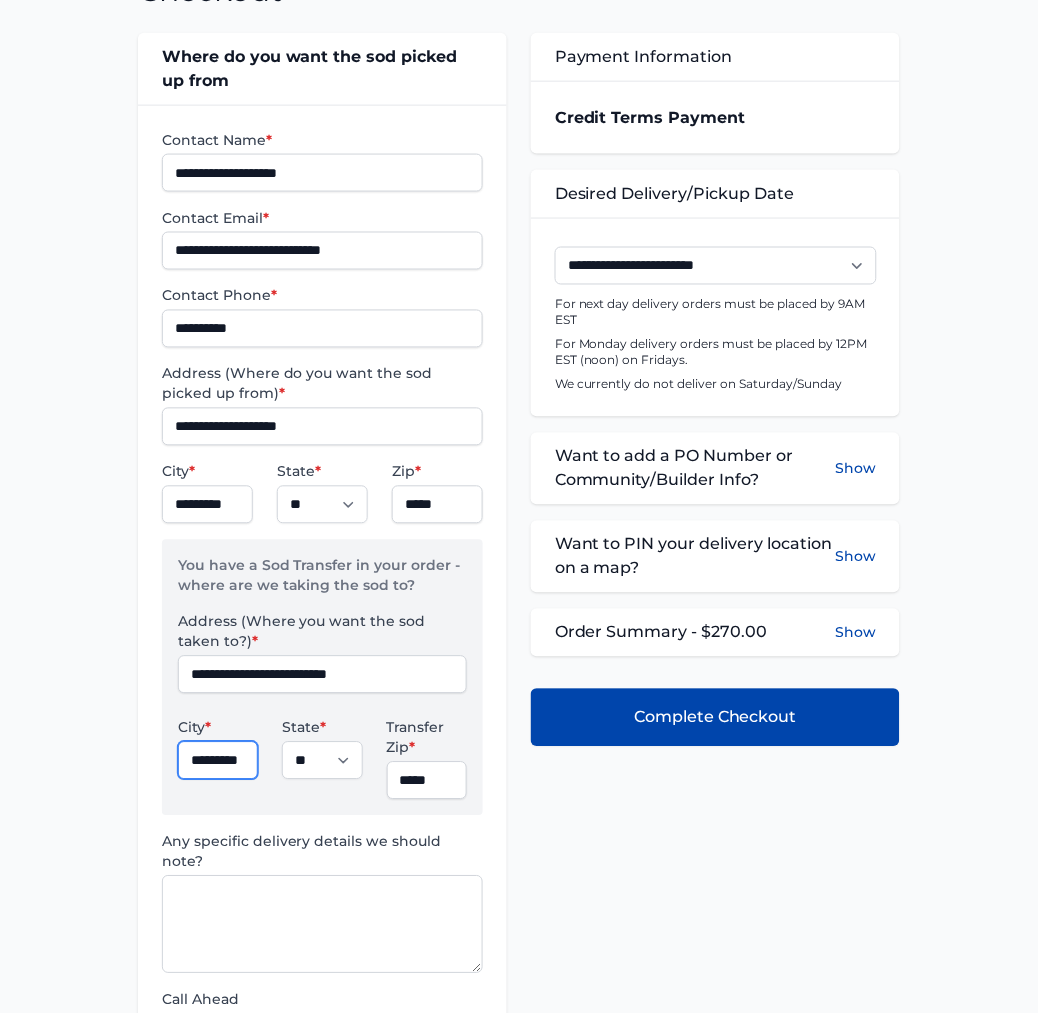 type on "*********" 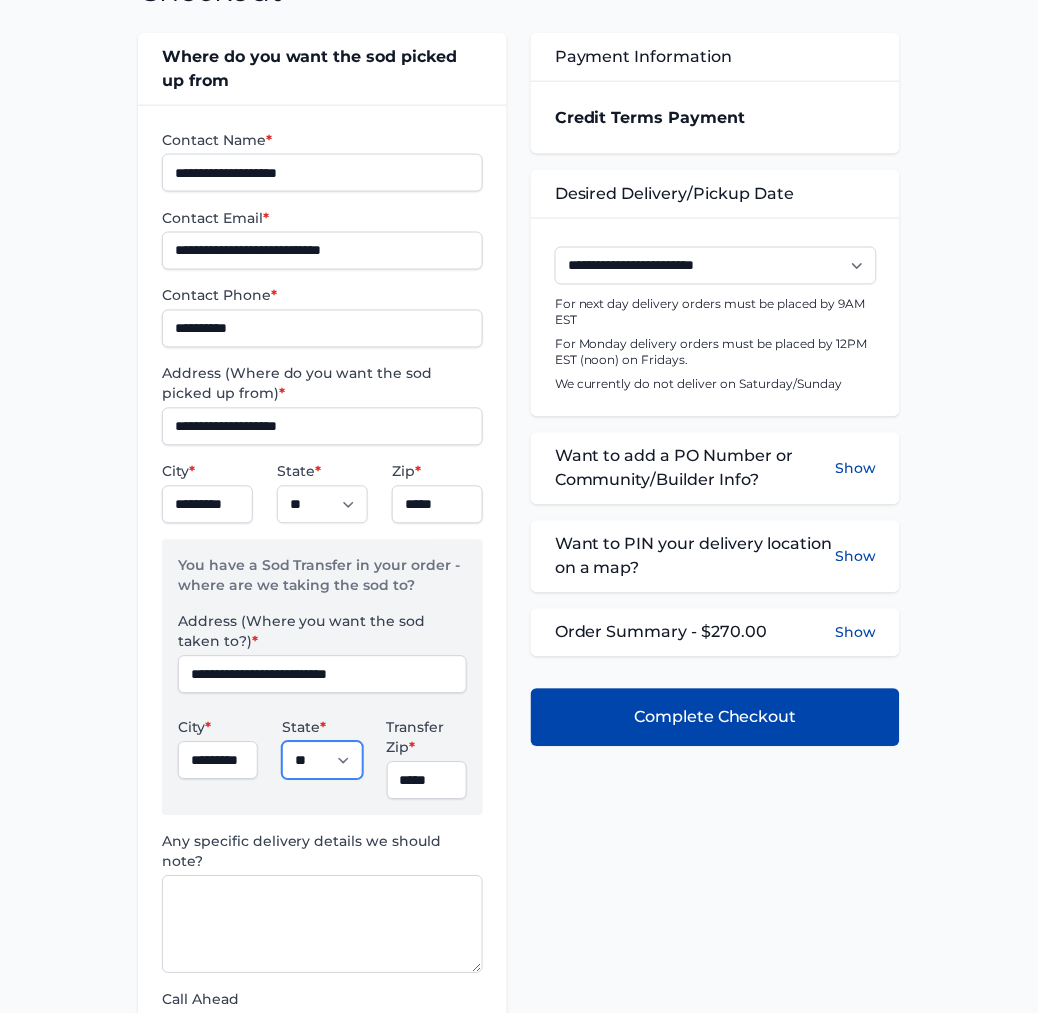 scroll, scrollTop: 0, scrollLeft: 0, axis: both 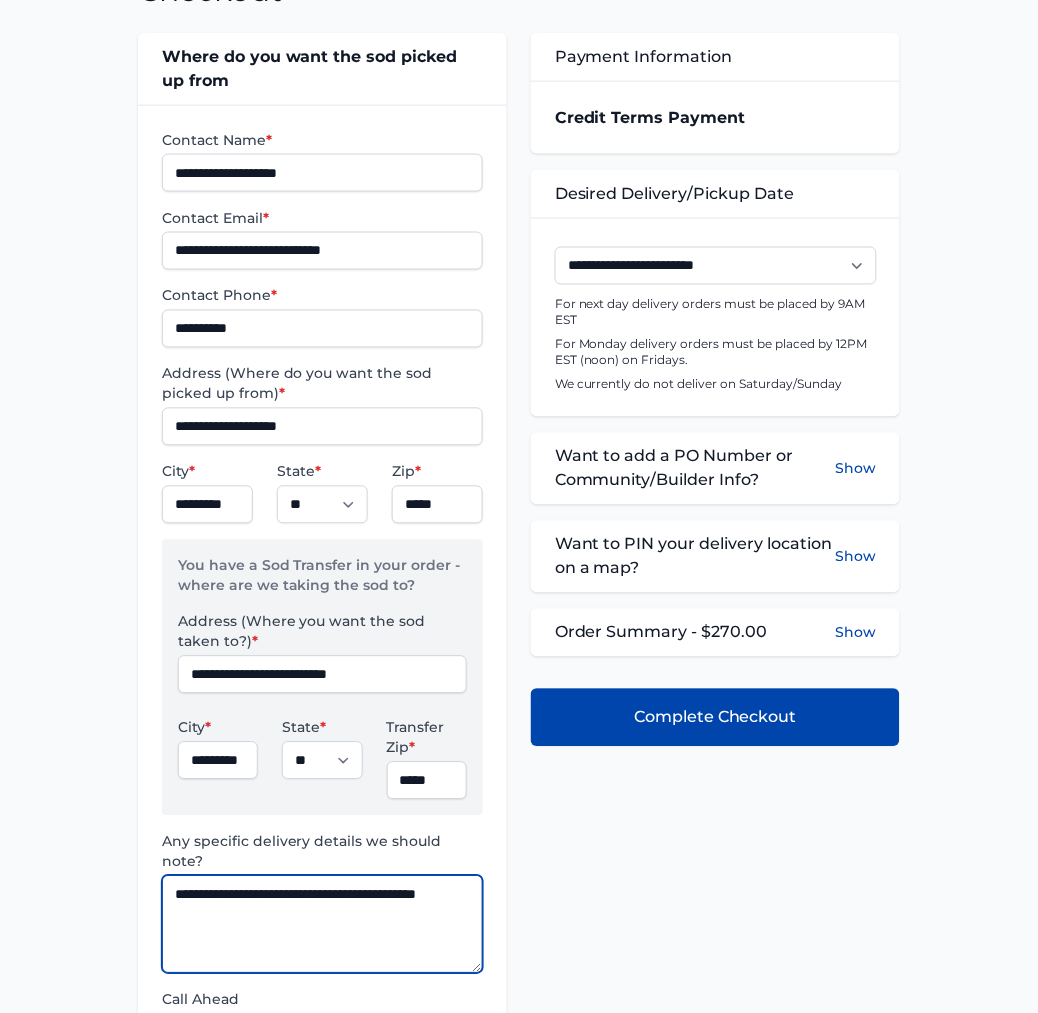 type on "**********" 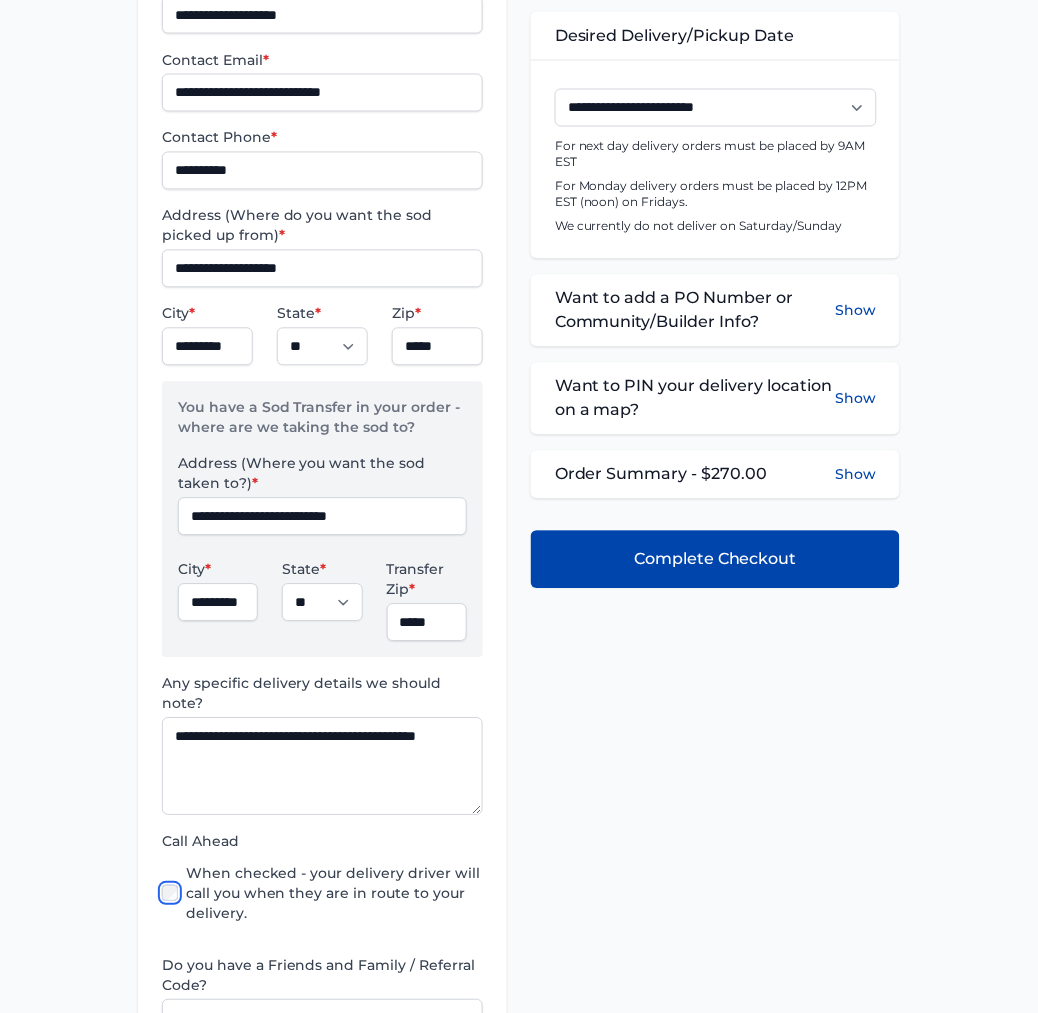 scroll, scrollTop: 415, scrollLeft: 0, axis: vertical 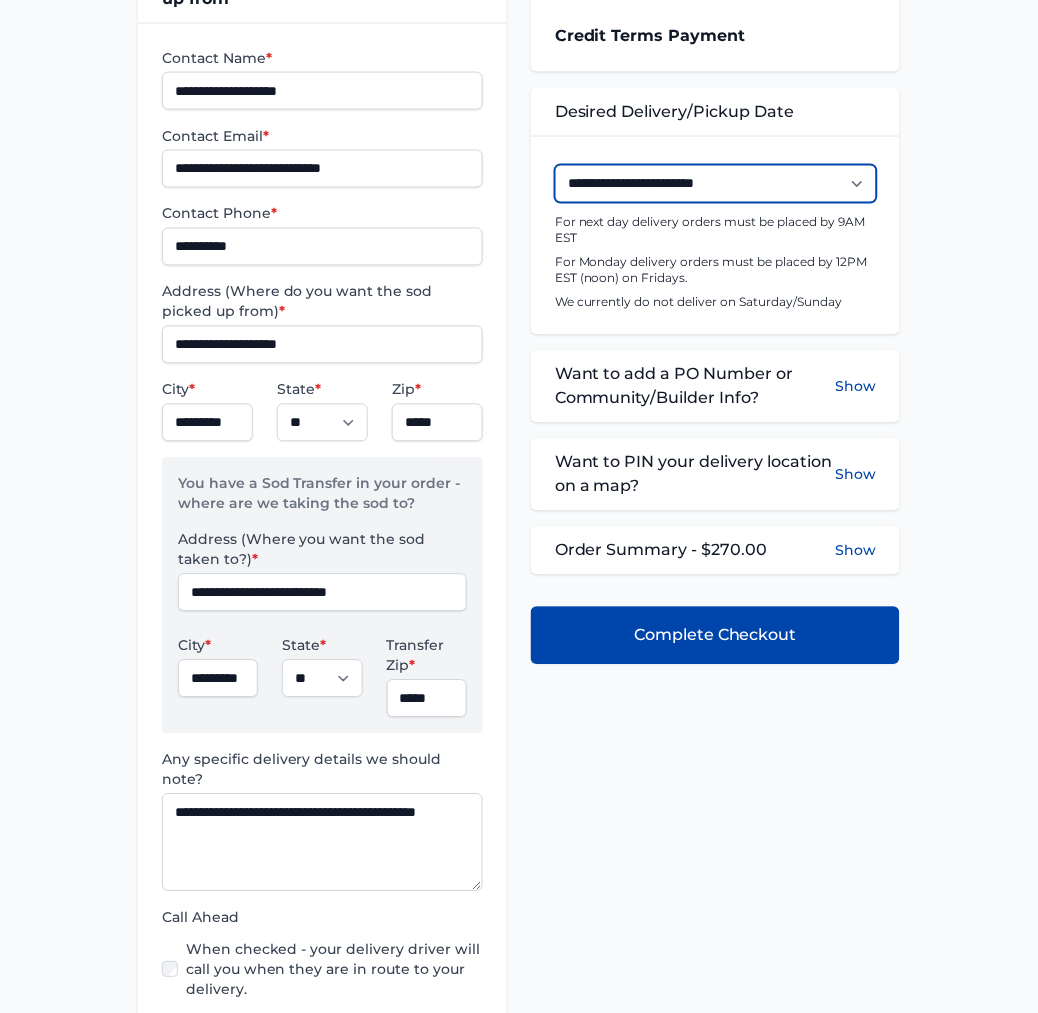 click on "**********" at bounding box center [716, 184] 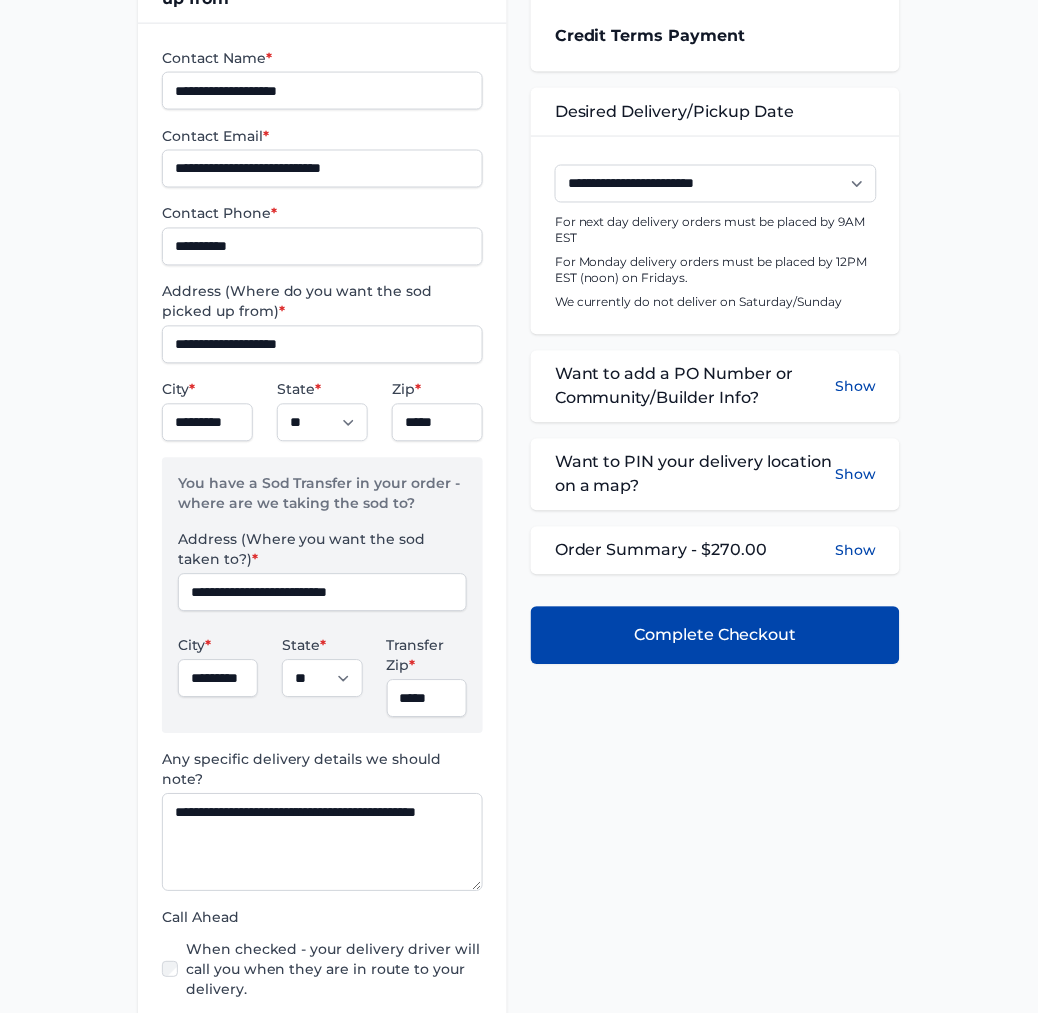 click on "For Monday delivery orders must be placed by 12PM EST (noon) on Fridays." at bounding box center (715, 271) 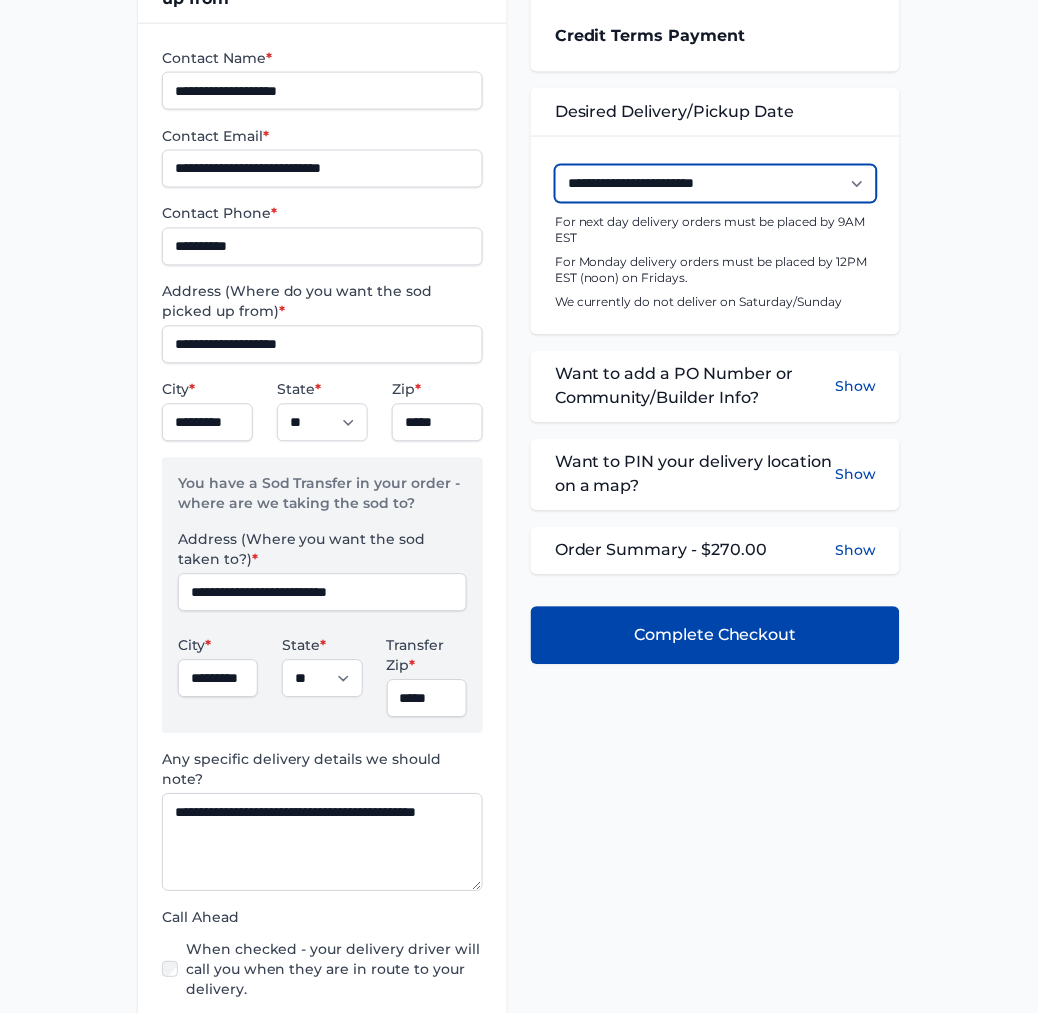 click on "**********" at bounding box center (716, 184) 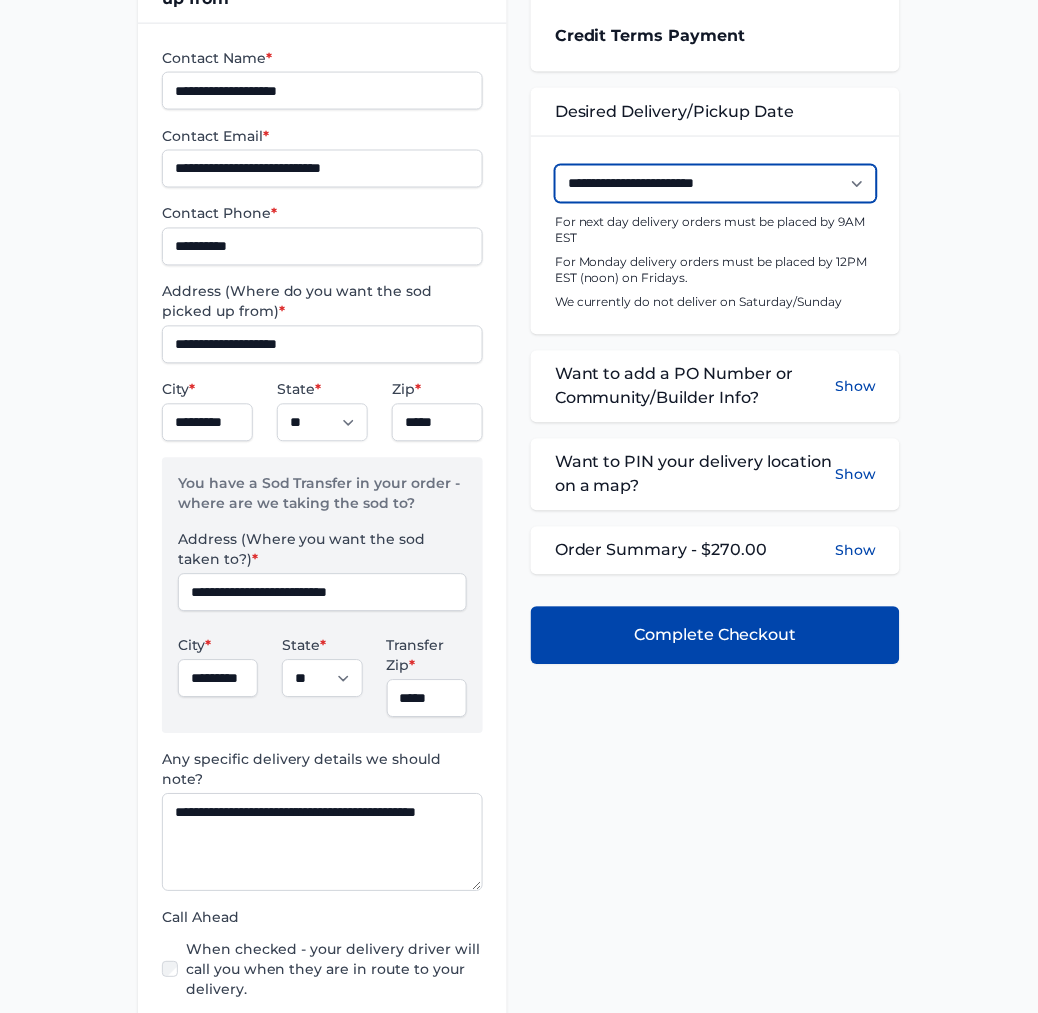 select on "**********" 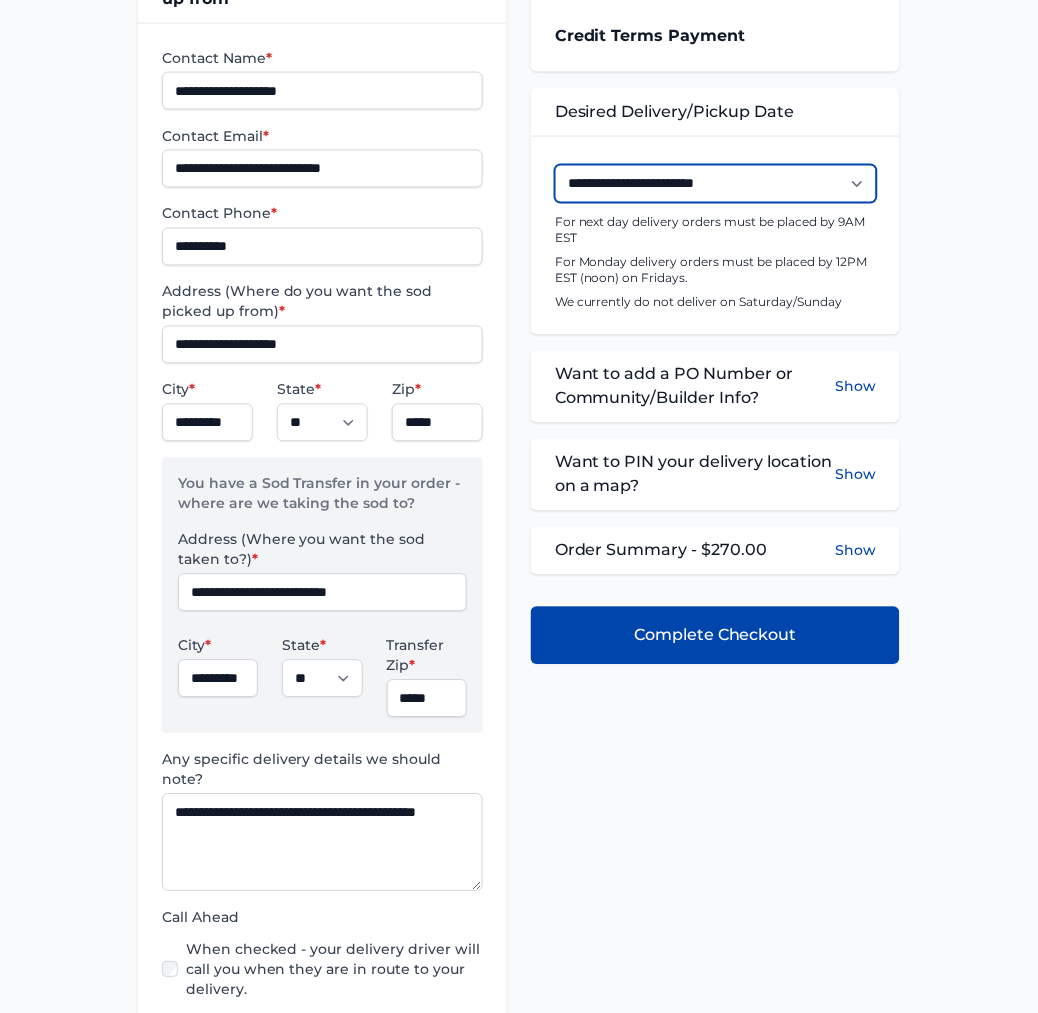 click on "**********" at bounding box center (716, 184) 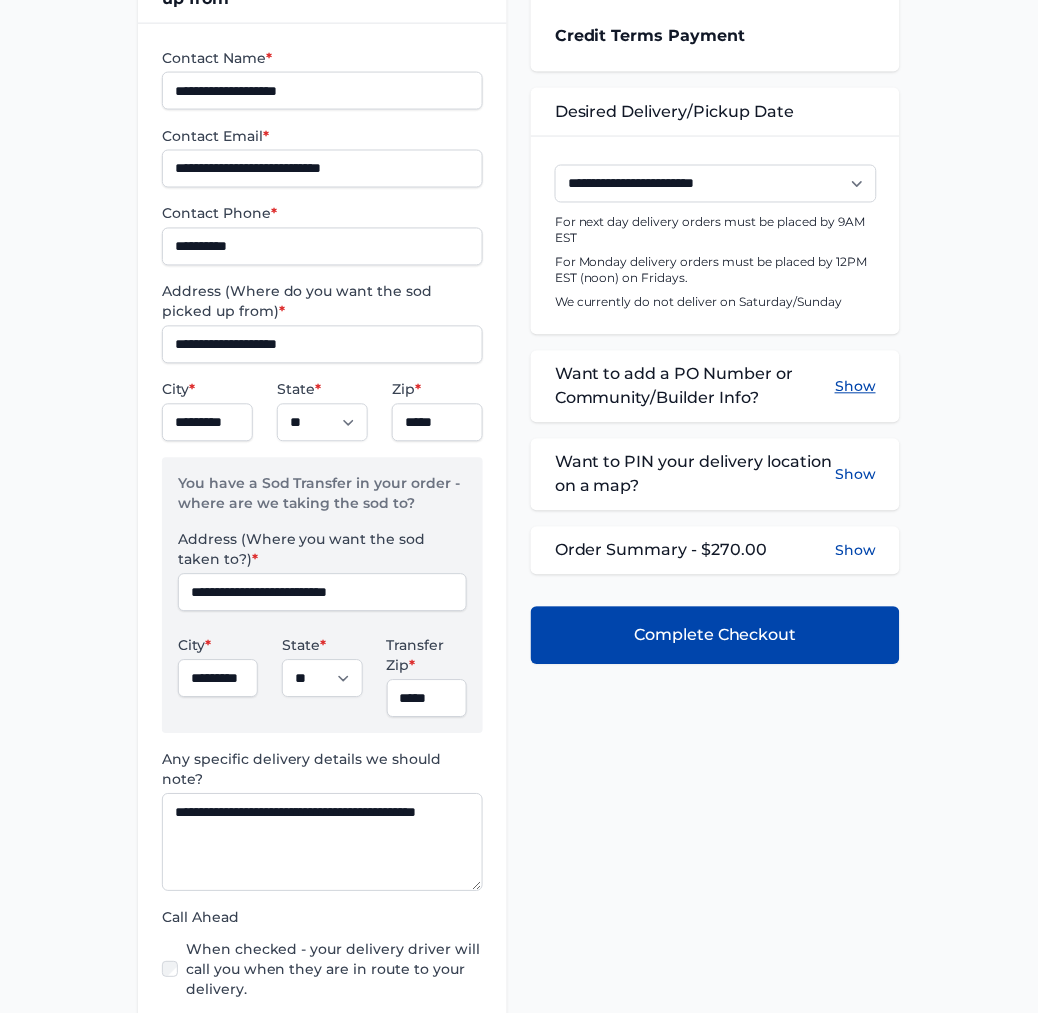 click on "Show" at bounding box center (855, 387) 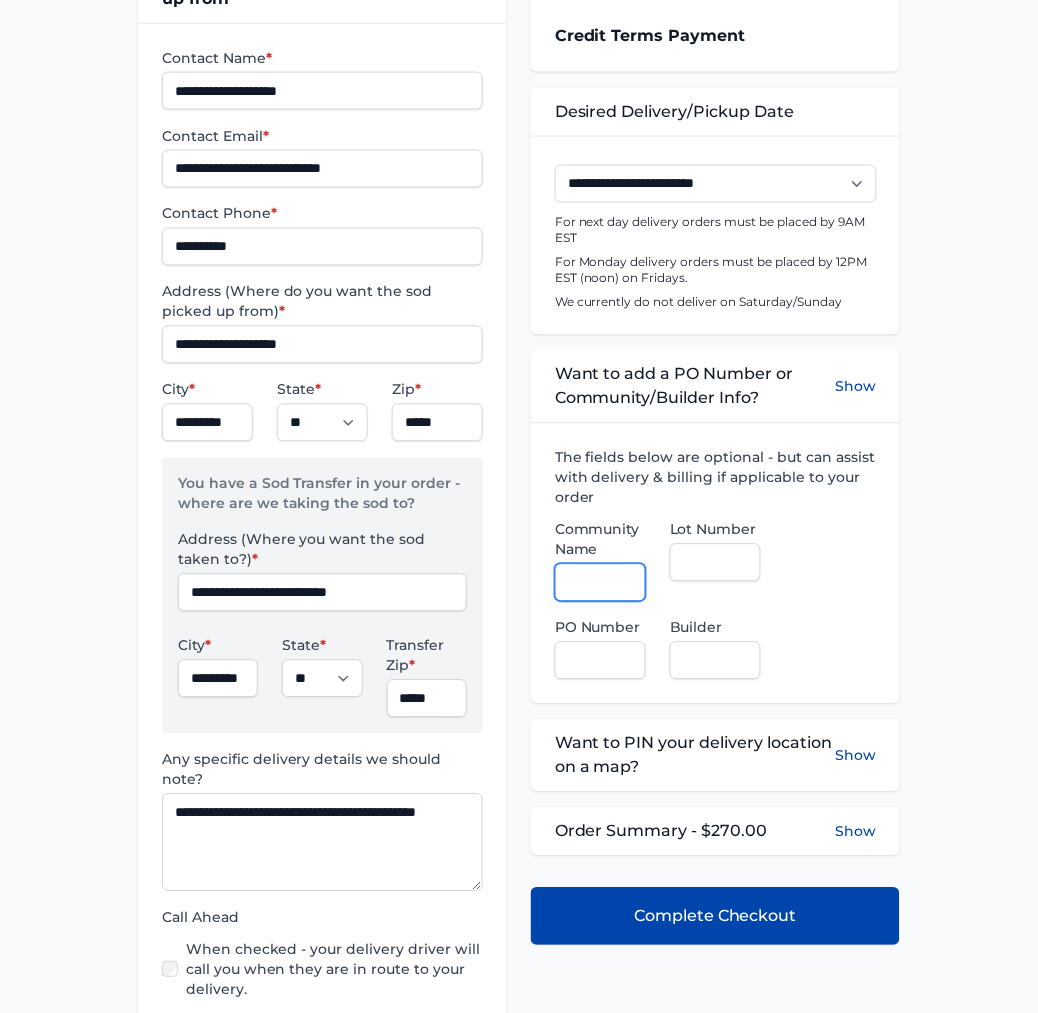 click on "Community Name" at bounding box center [600, 583] 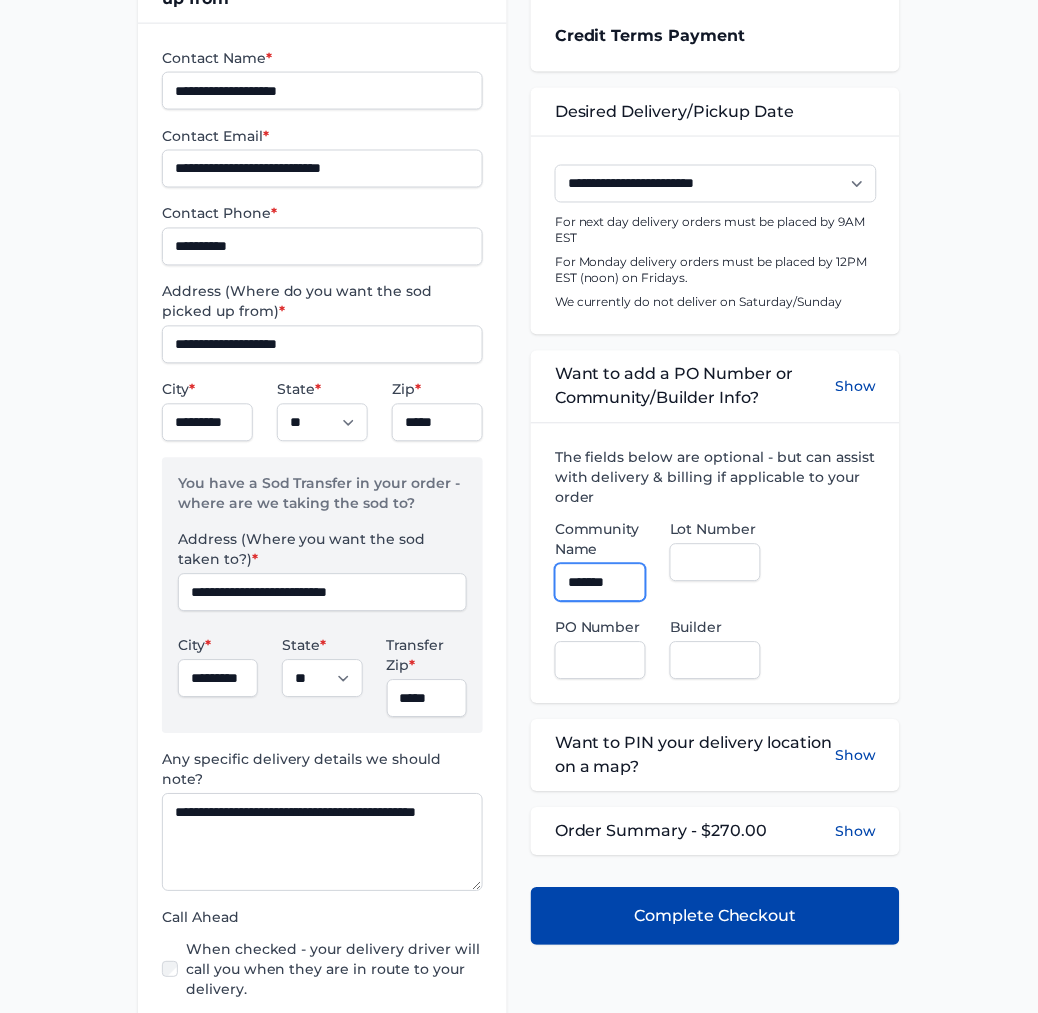 type on "**********" 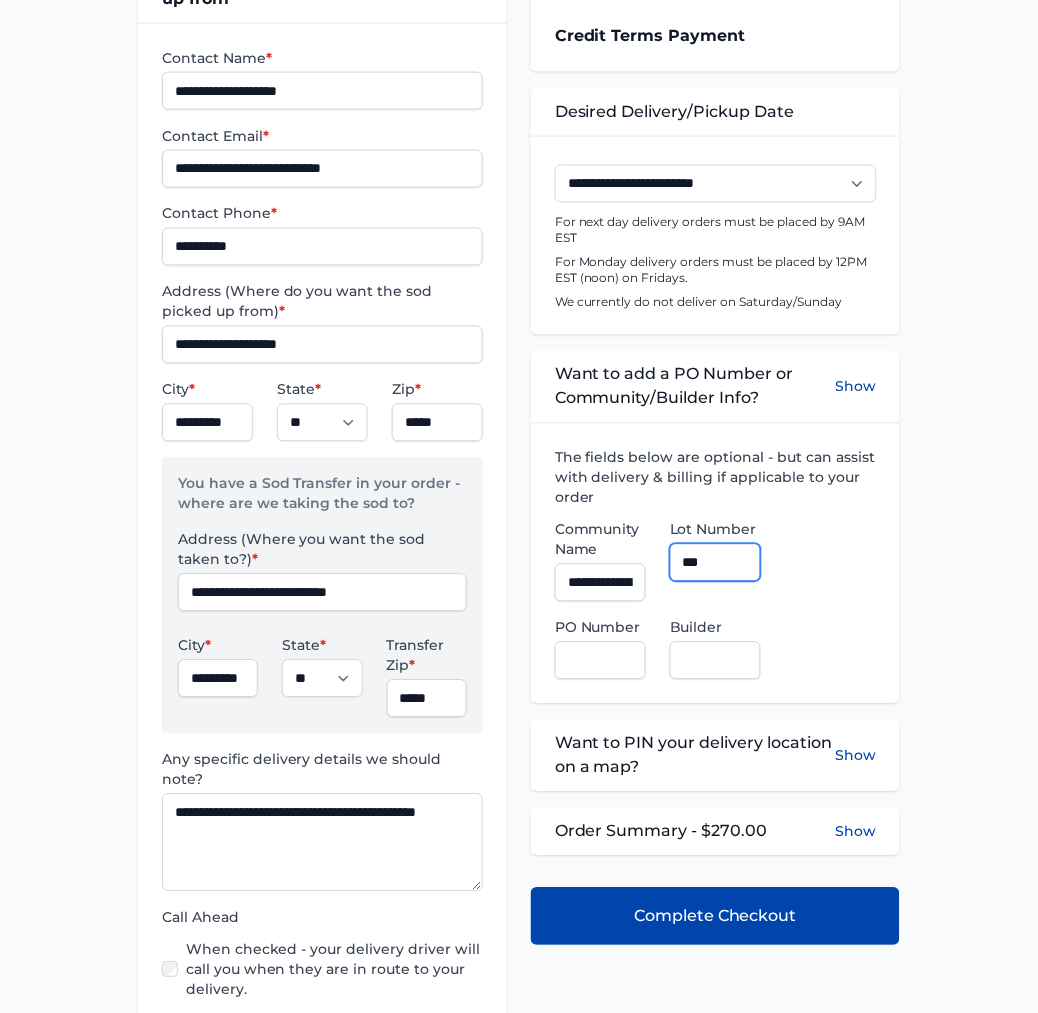 type on "**********" 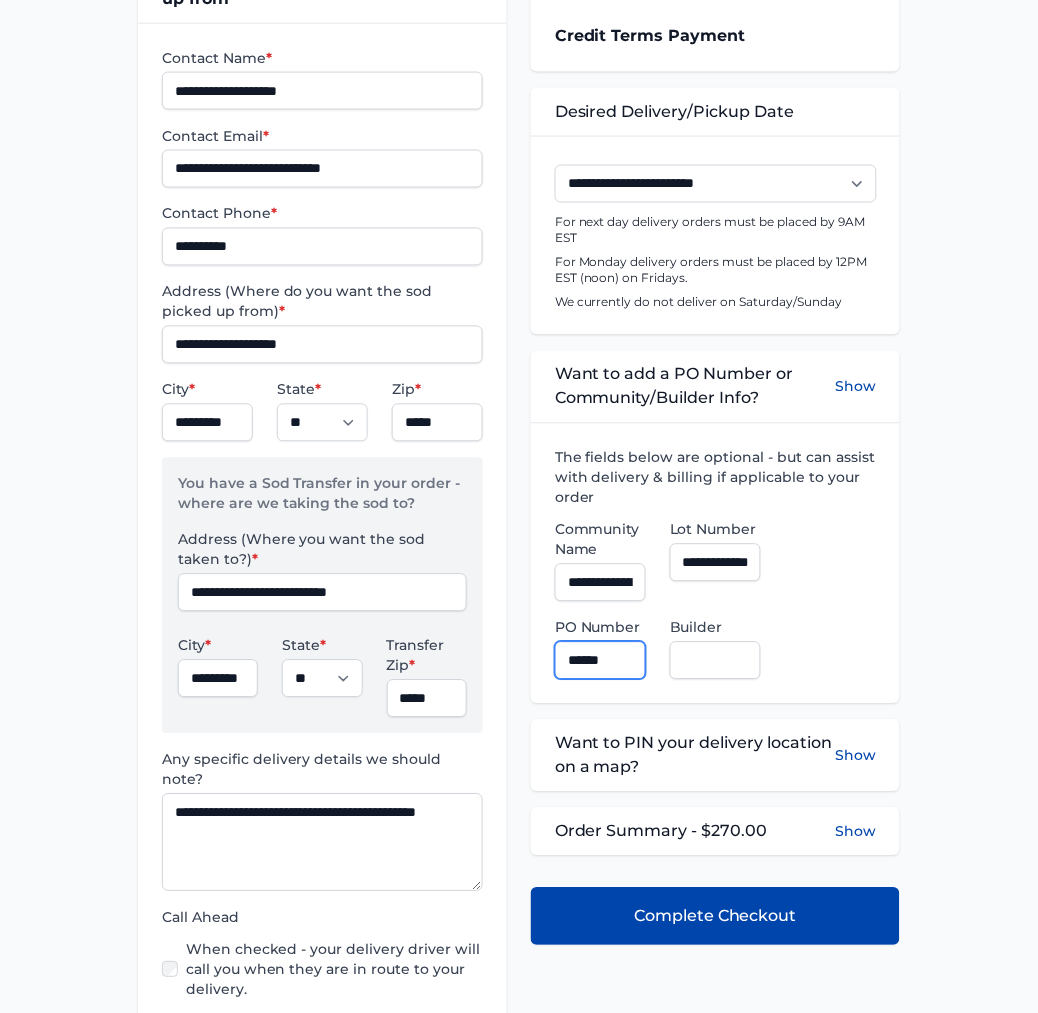 type on "******" 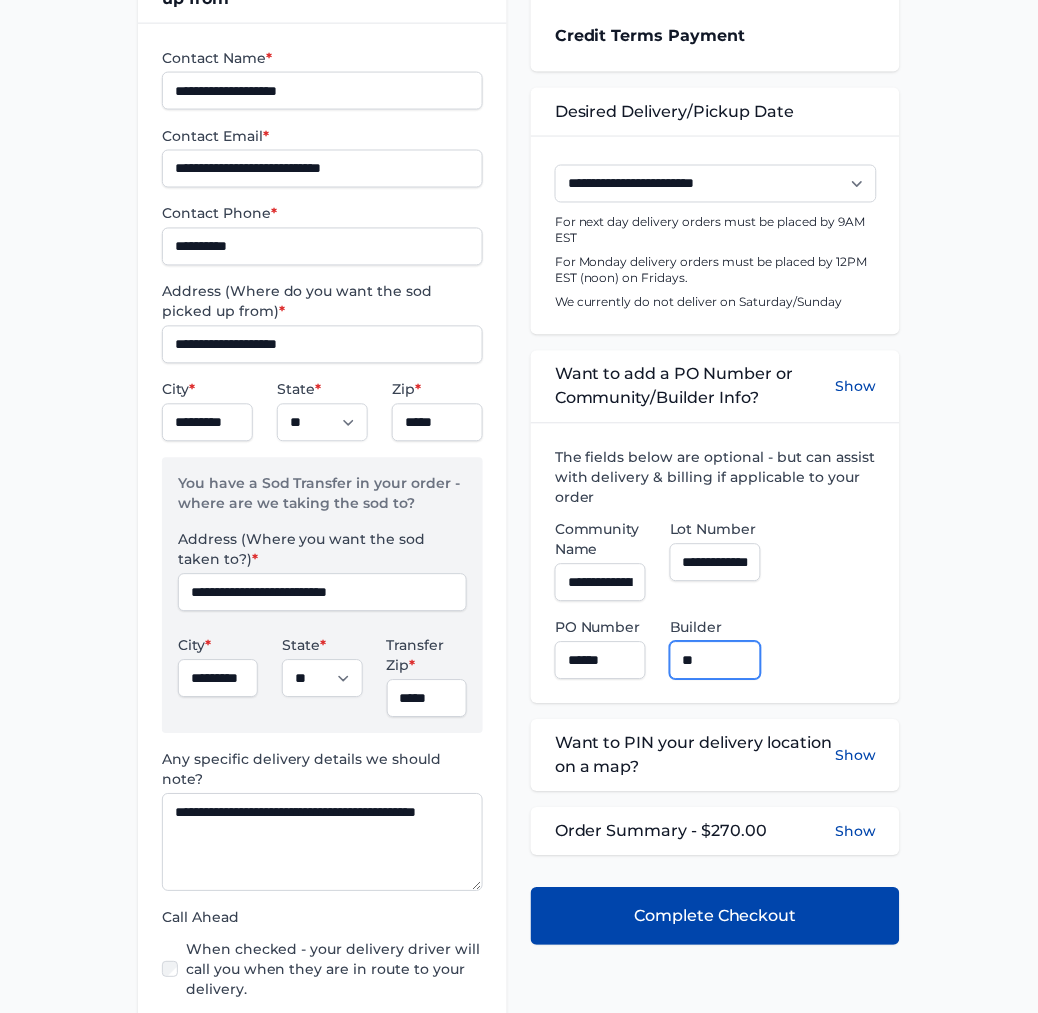 type on "**********" 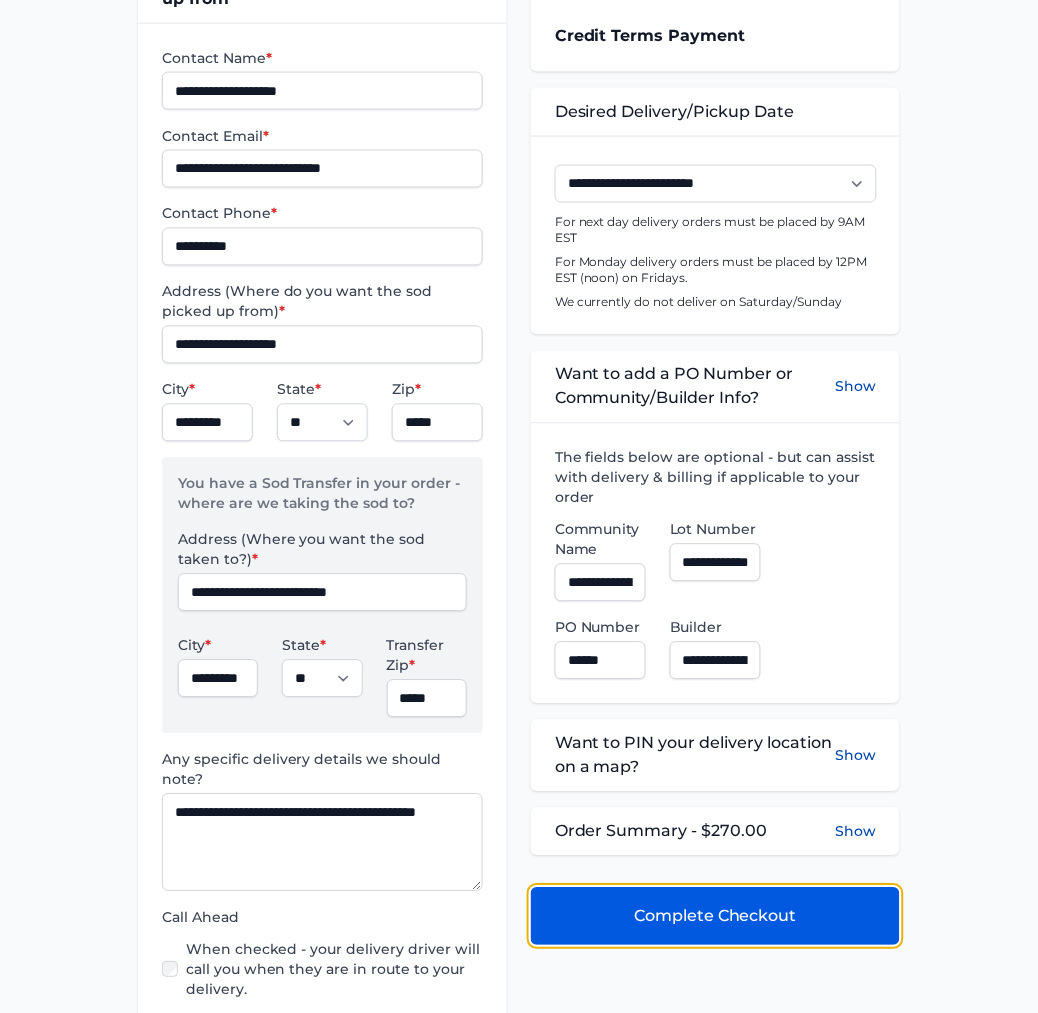 click on "Complete Checkout" at bounding box center (715, 917) 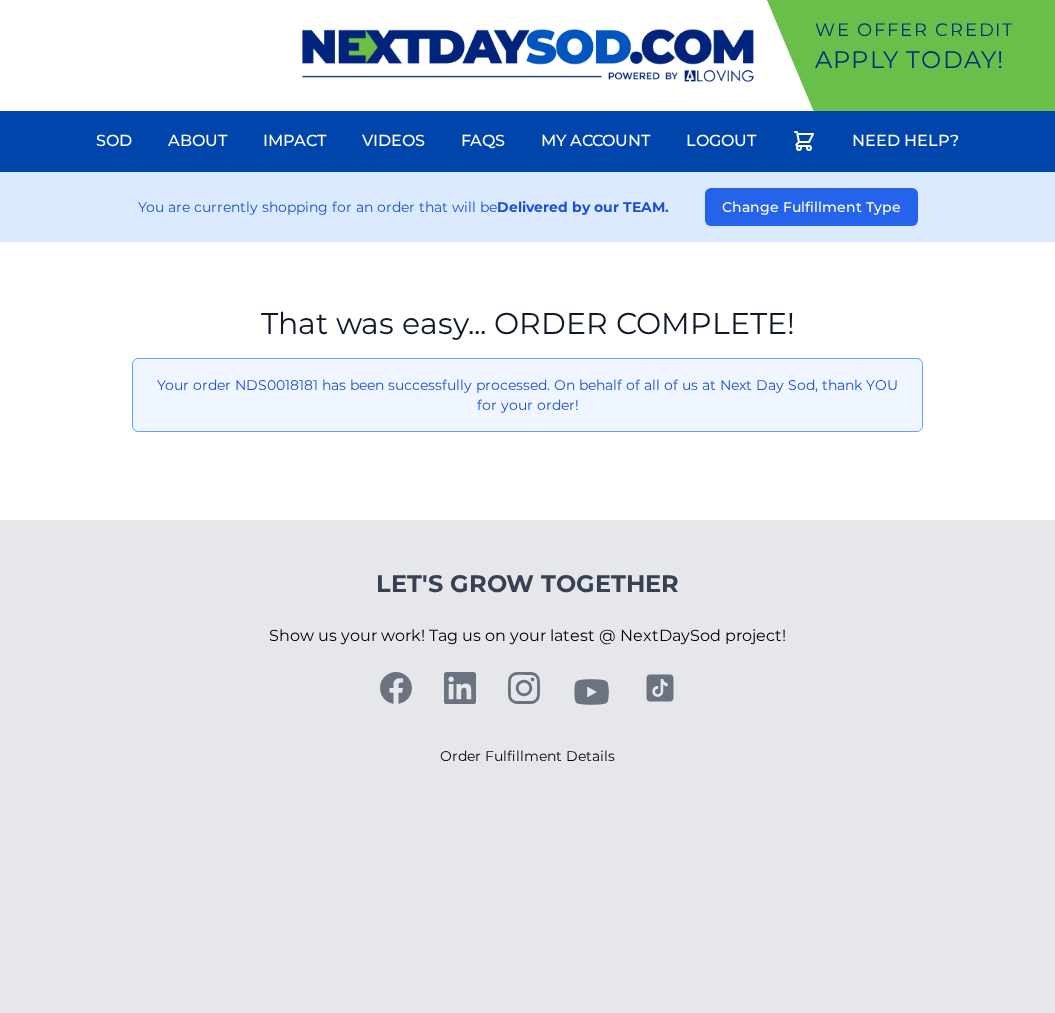 scroll, scrollTop: 0, scrollLeft: 0, axis: both 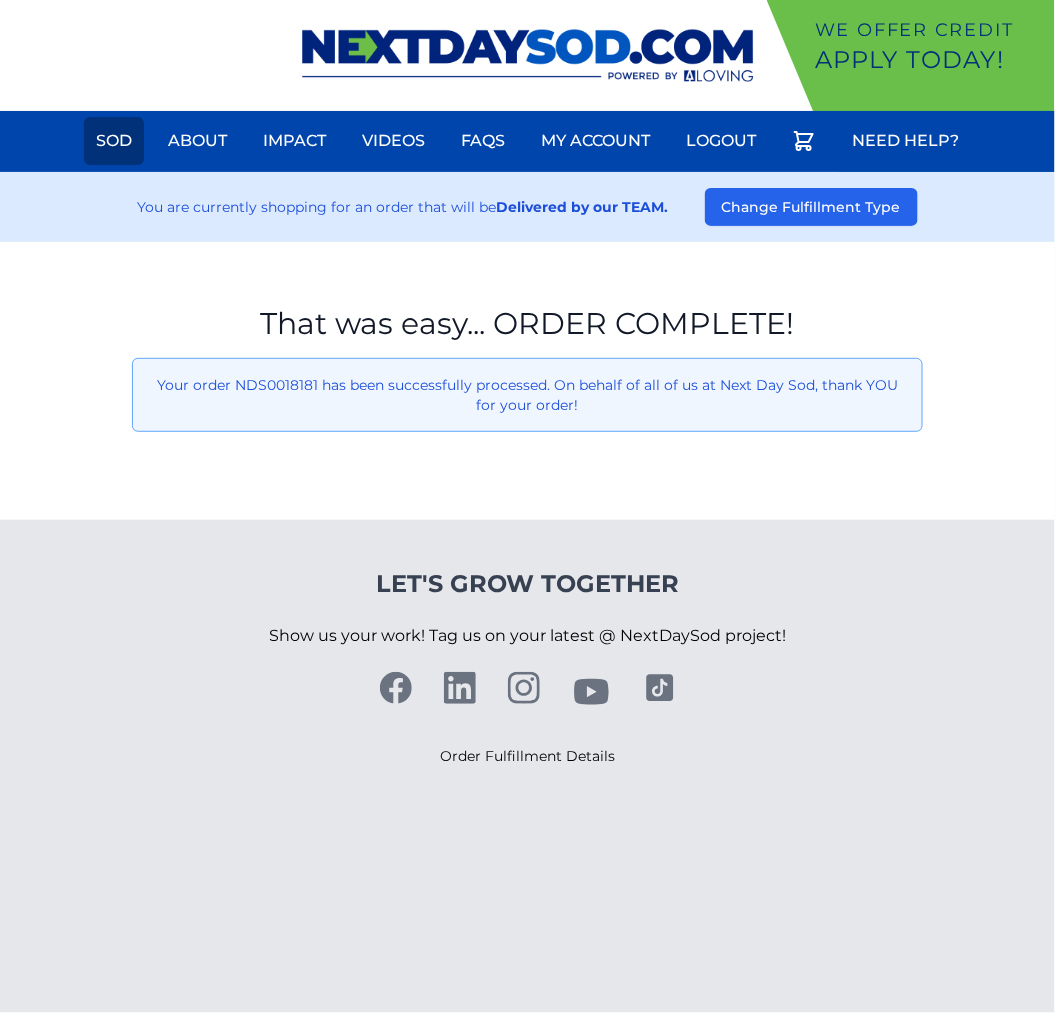 click on "Sod" at bounding box center (114, 141) 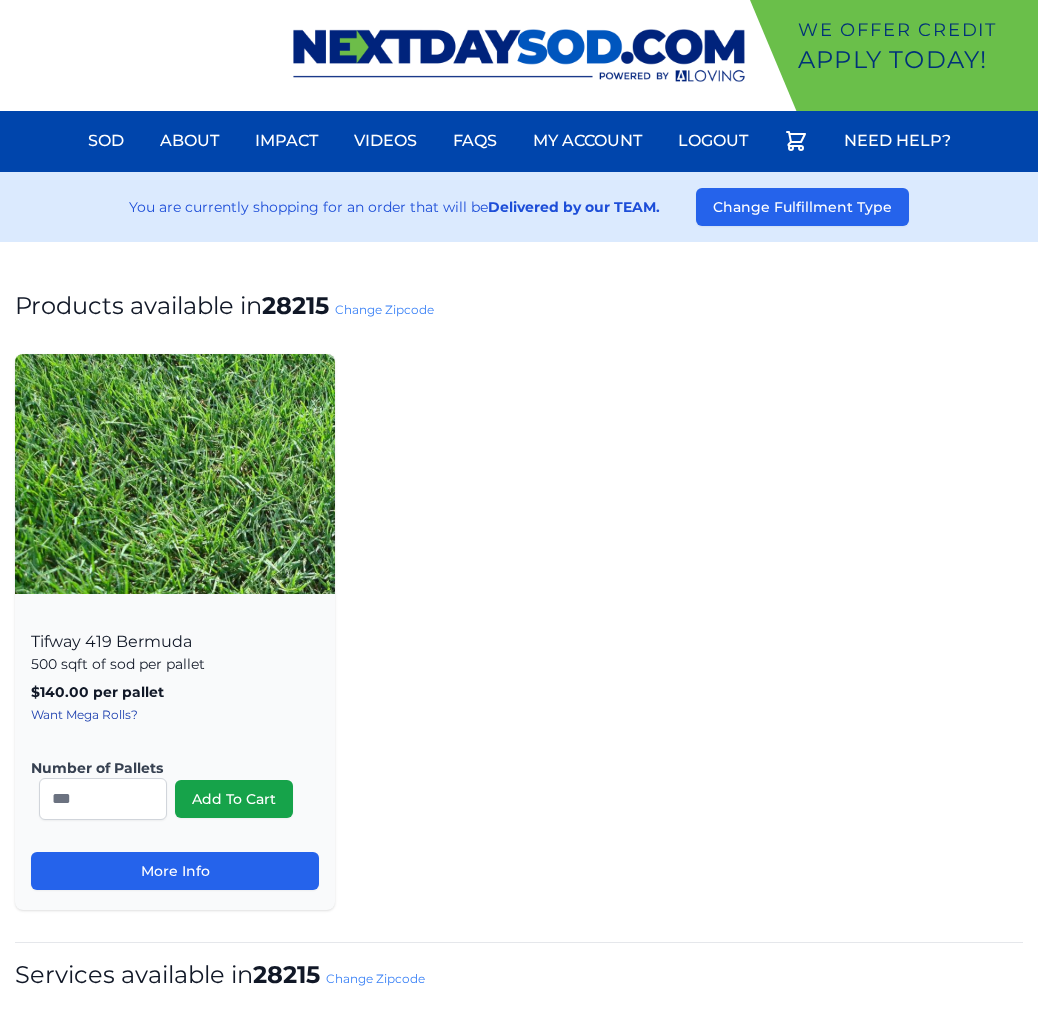 scroll, scrollTop: 0, scrollLeft: 0, axis: both 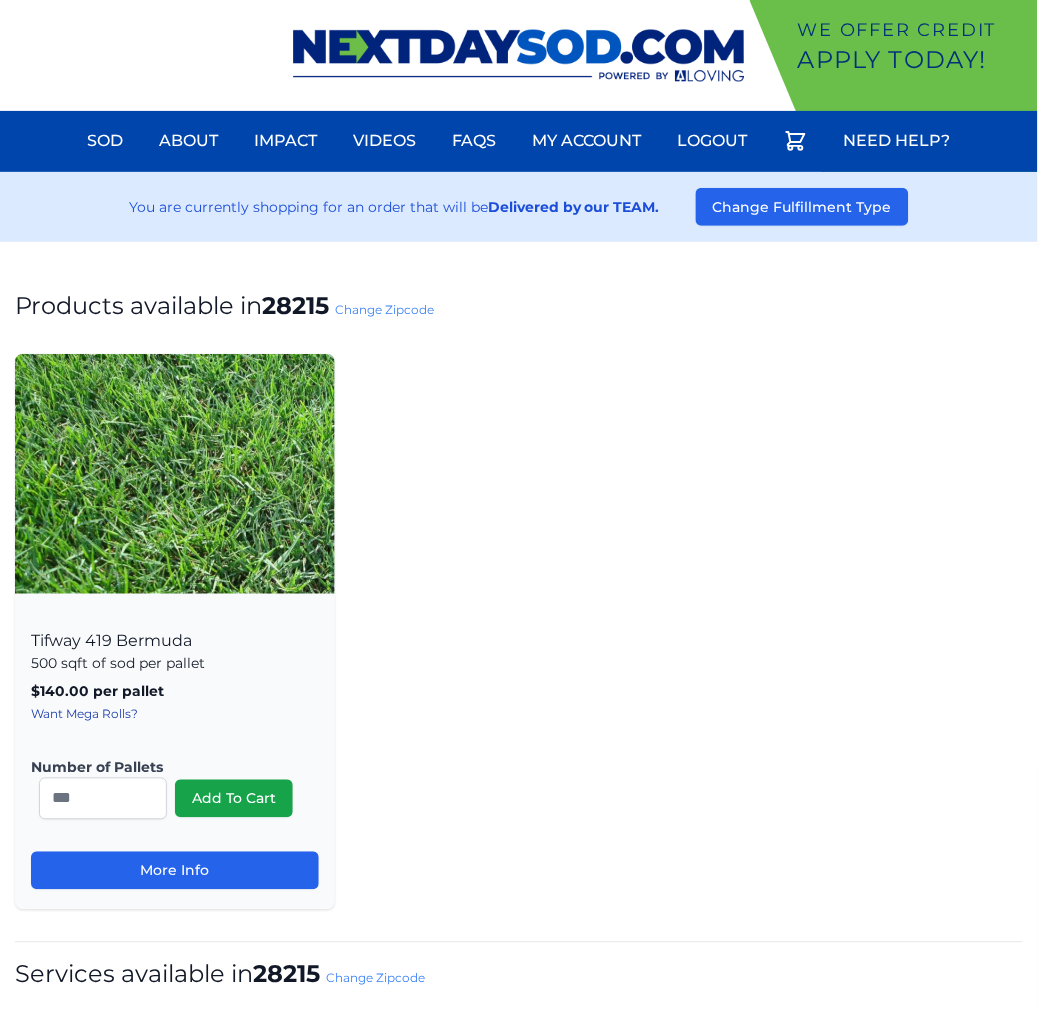 click on "Products available in  [POSTAL_CODE]   Change Zipcode
Tifway 419 Bermuda
500 sqft of sod per pallet
$140.00 per pallet  , includes delivery!
Want Mega Rolls?
Number of Pallets
*
Add To Cart" at bounding box center [519, 967] 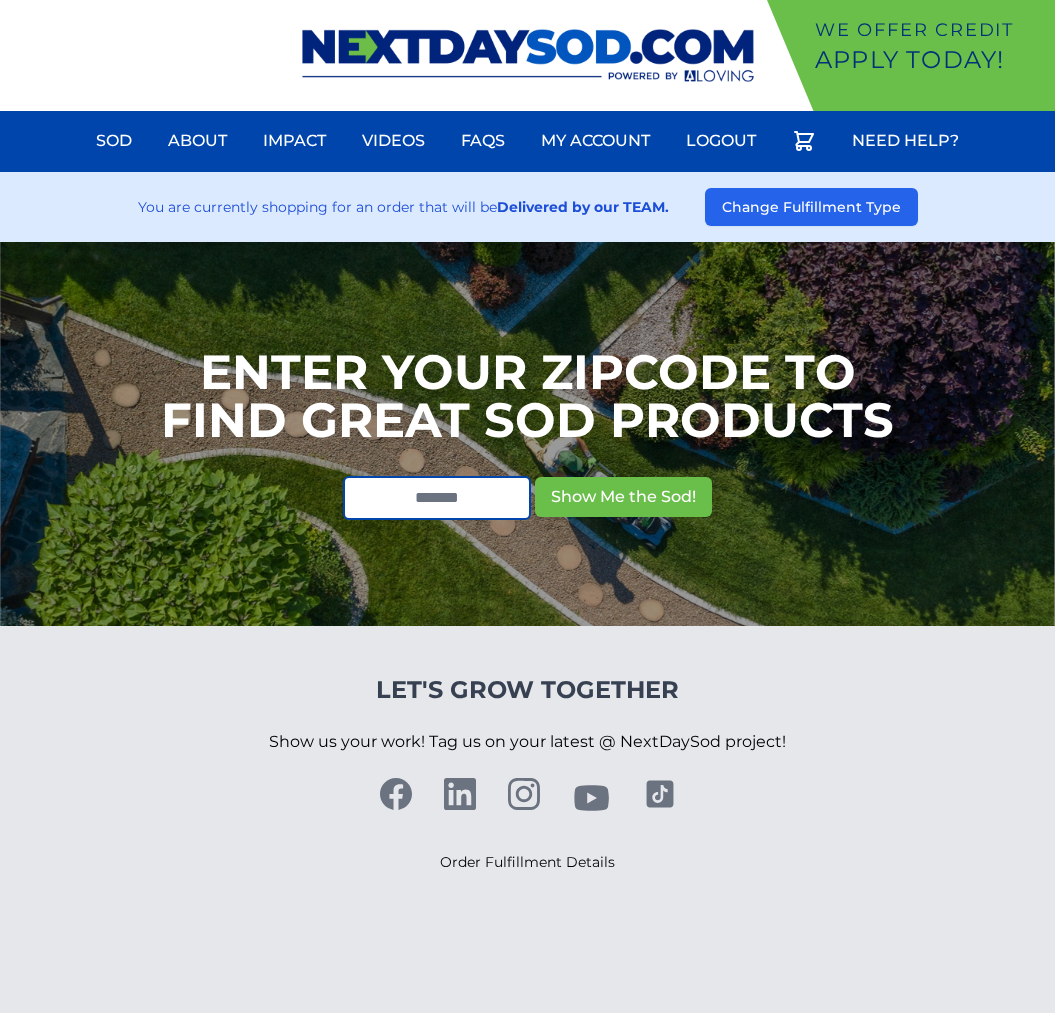 scroll, scrollTop: 0, scrollLeft: 0, axis: both 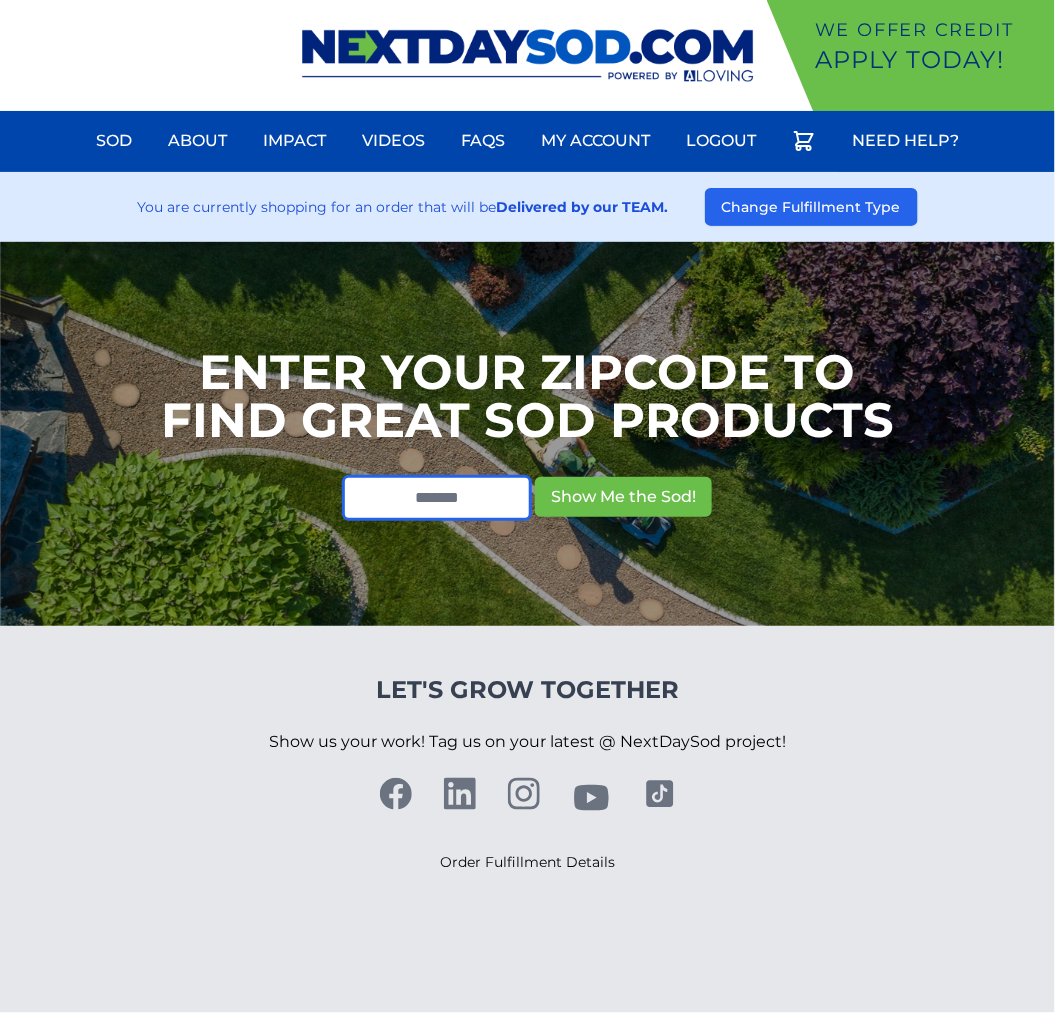 click at bounding box center [437, 498] 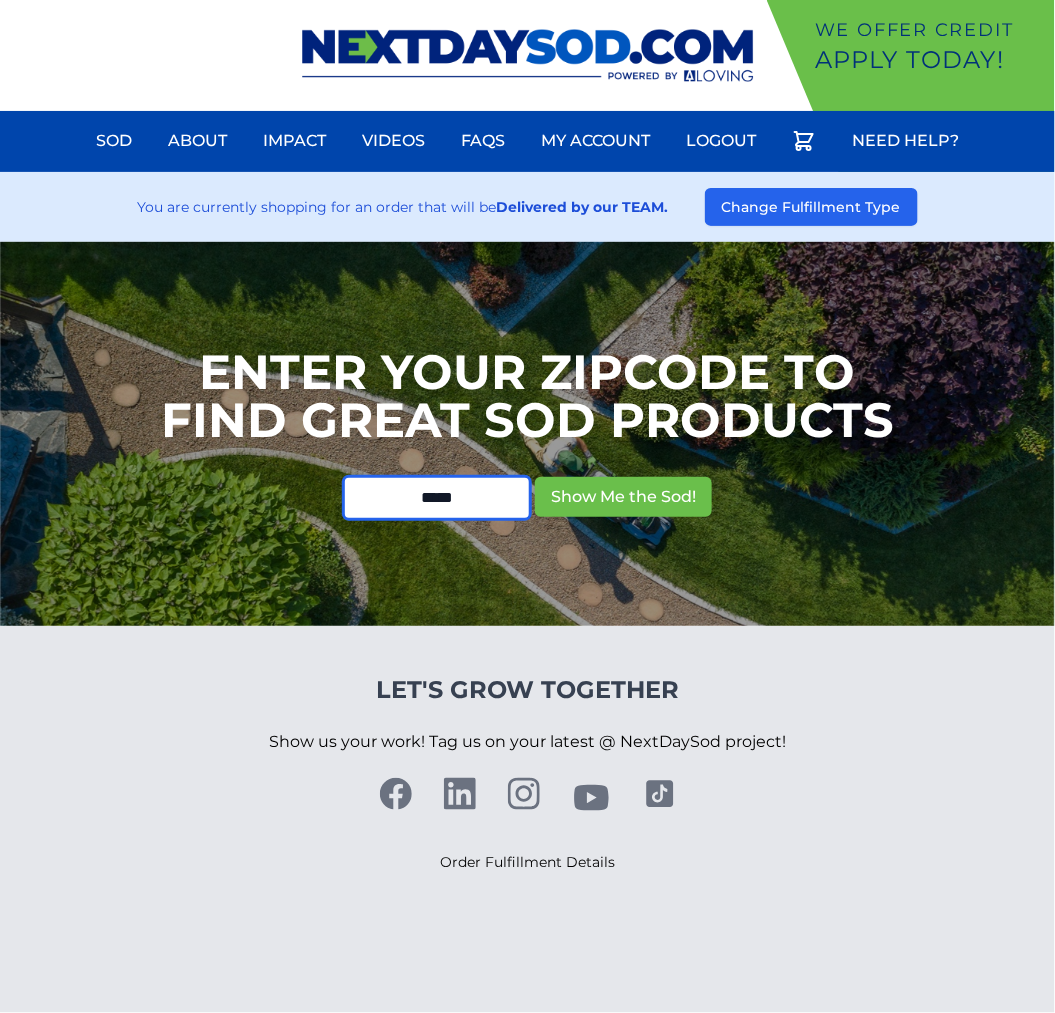 type on "*****" 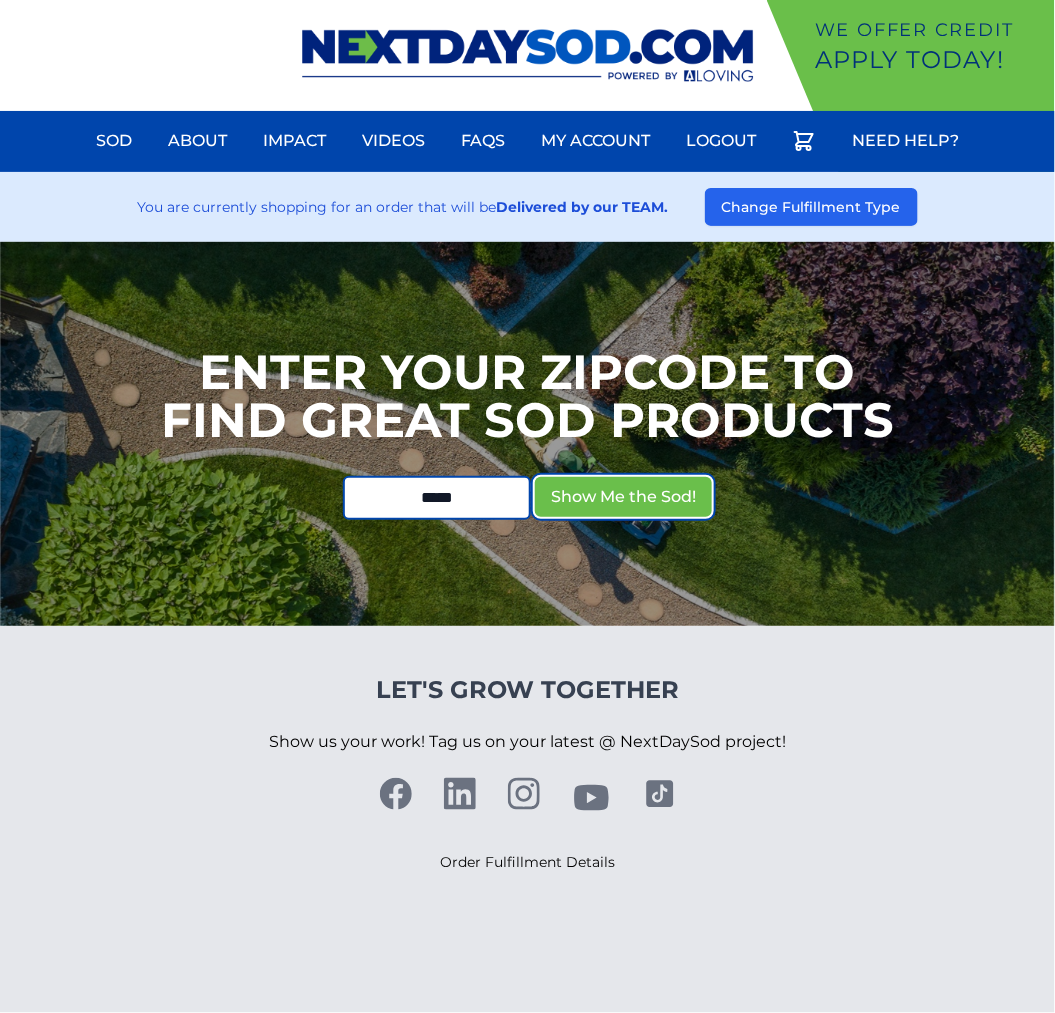 type 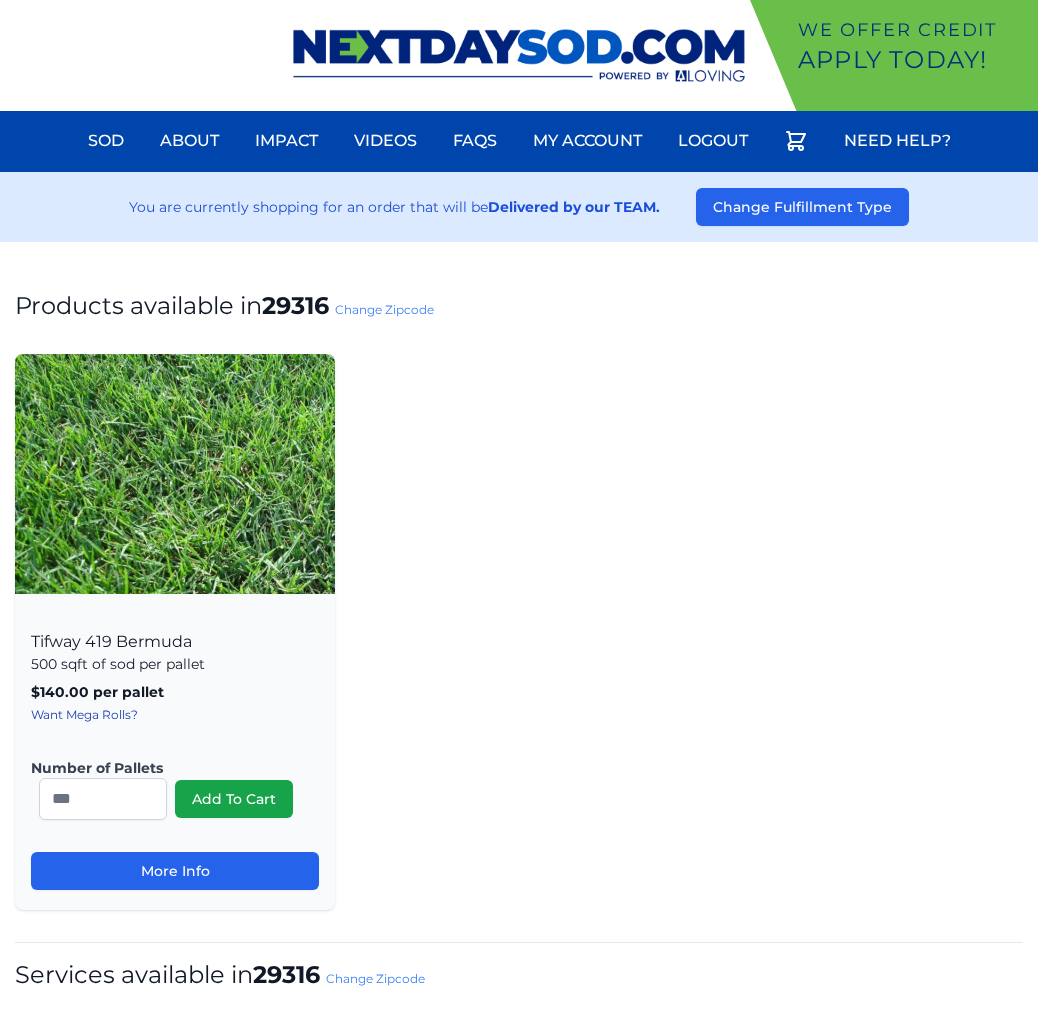 scroll, scrollTop: 0, scrollLeft: 0, axis: both 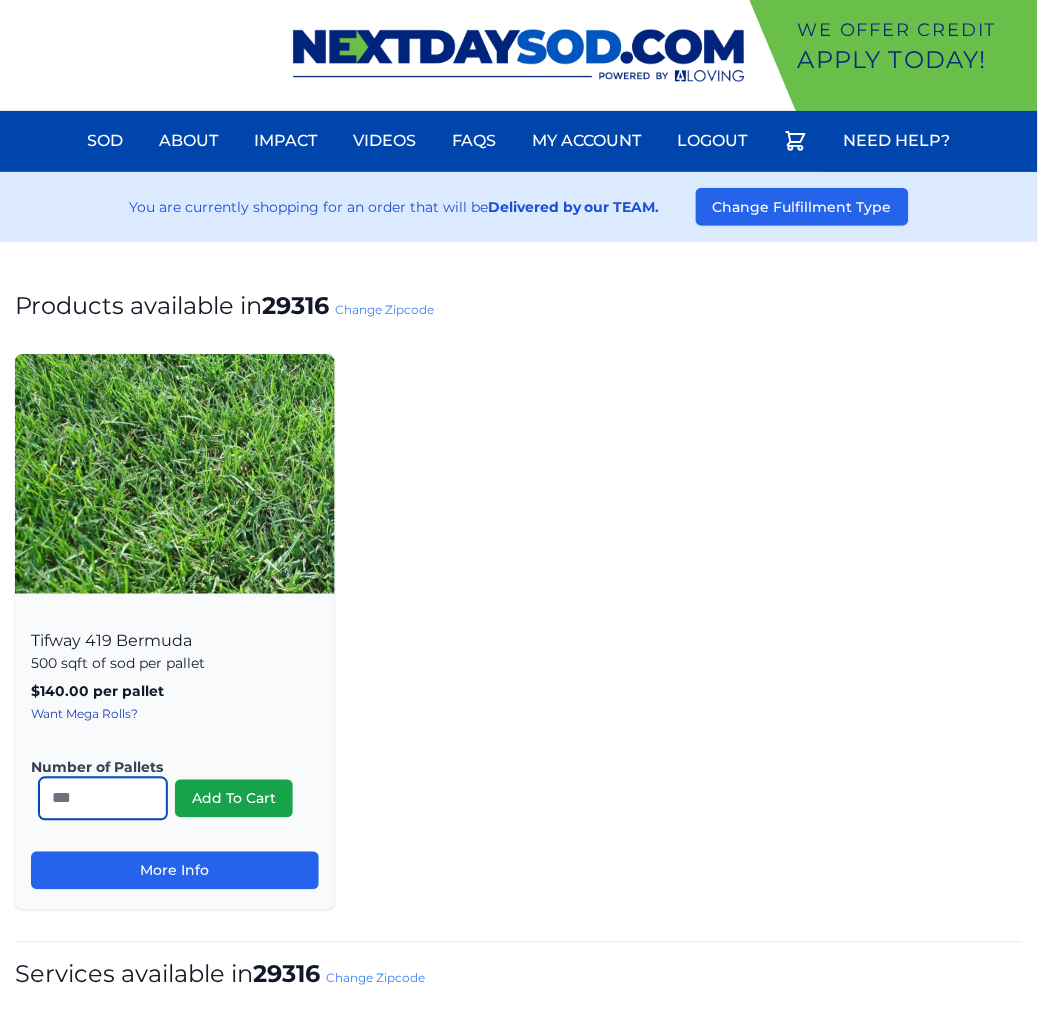 click on "*" at bounding box center (103, 799) 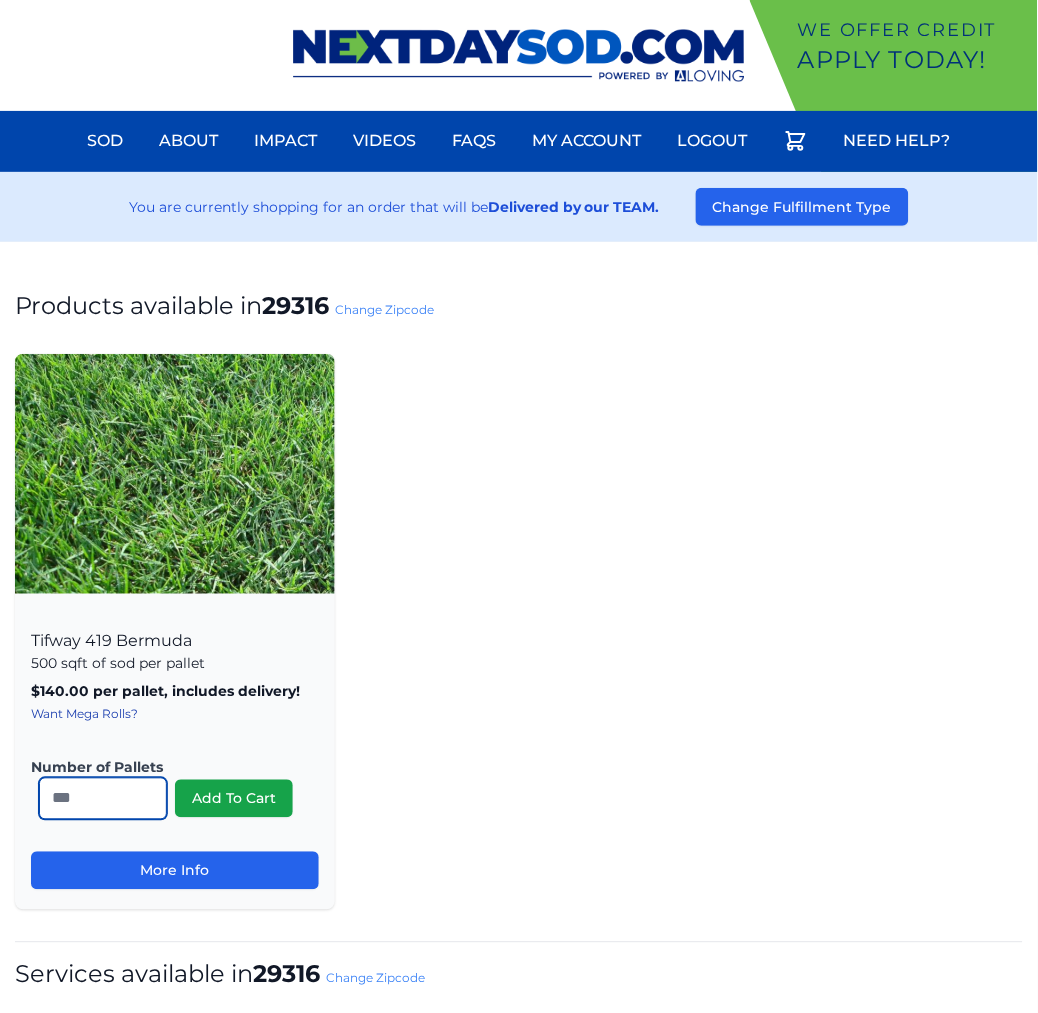 type on "**" 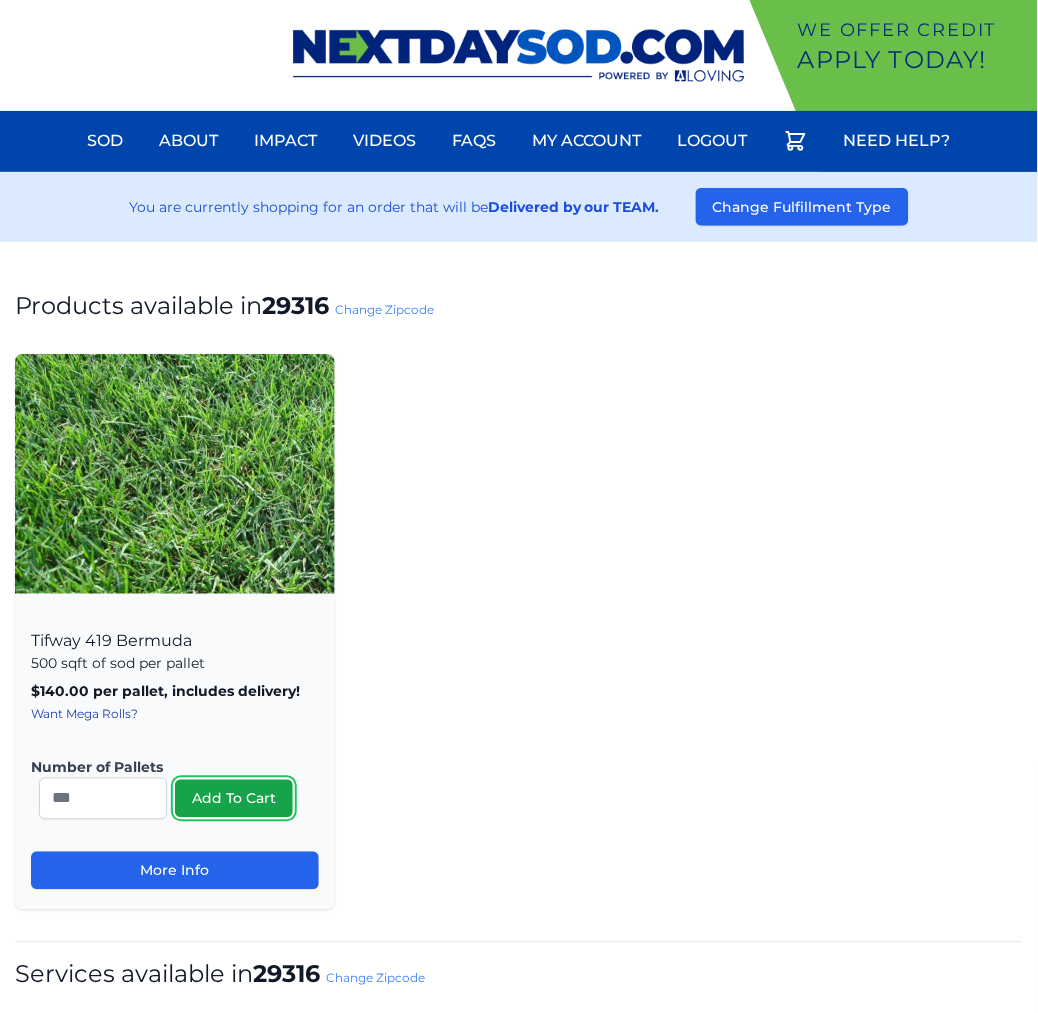 type 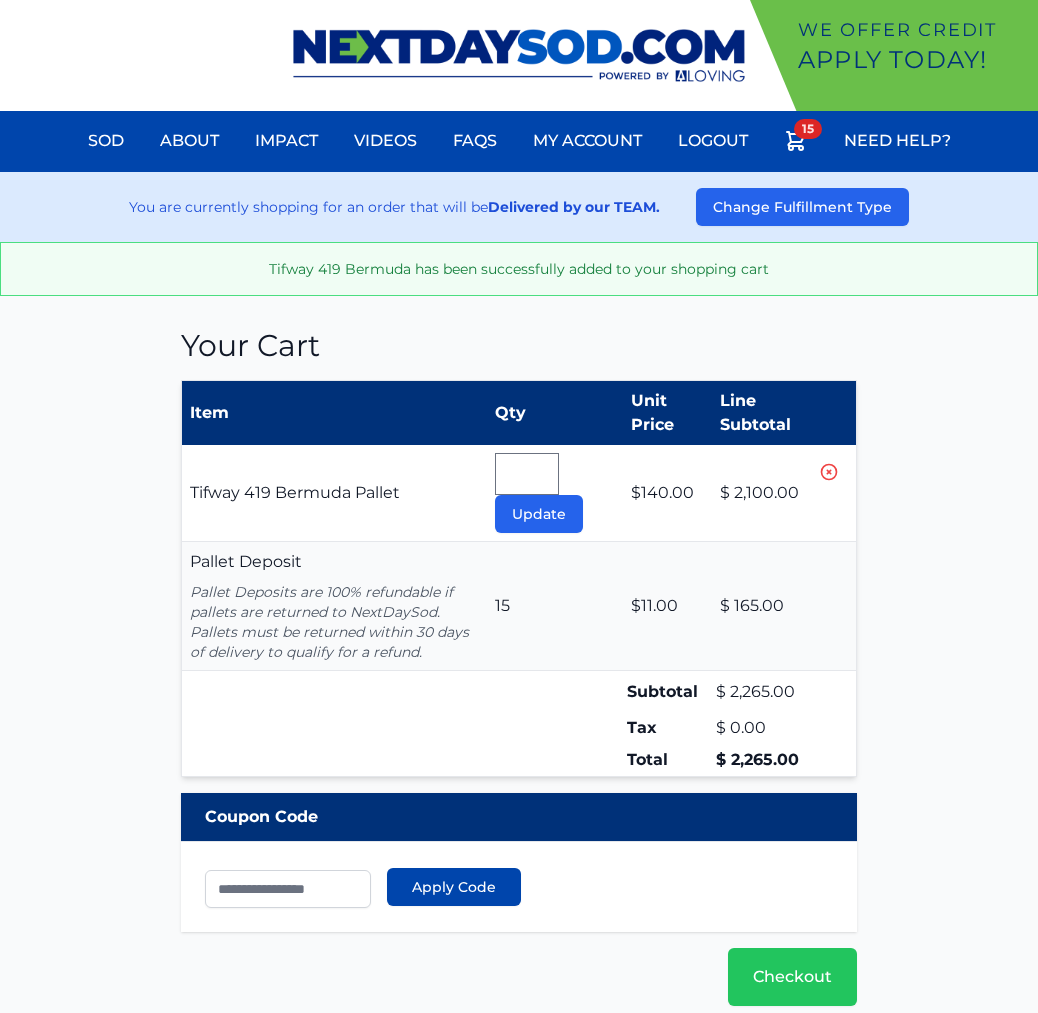 scroll, scrollTop: 0, scrollLeft: 0, axis: both 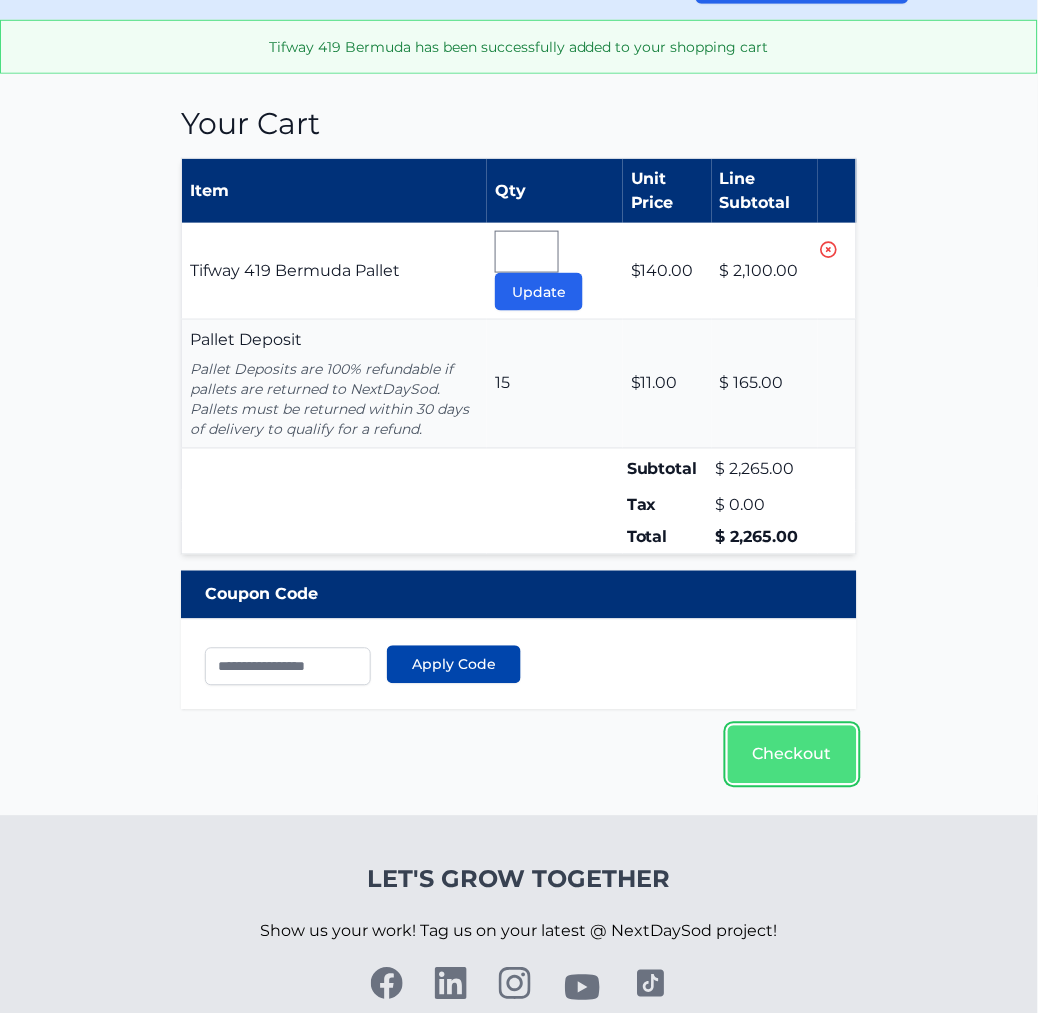 click on "Checkout" at bounding box center [792, 755] 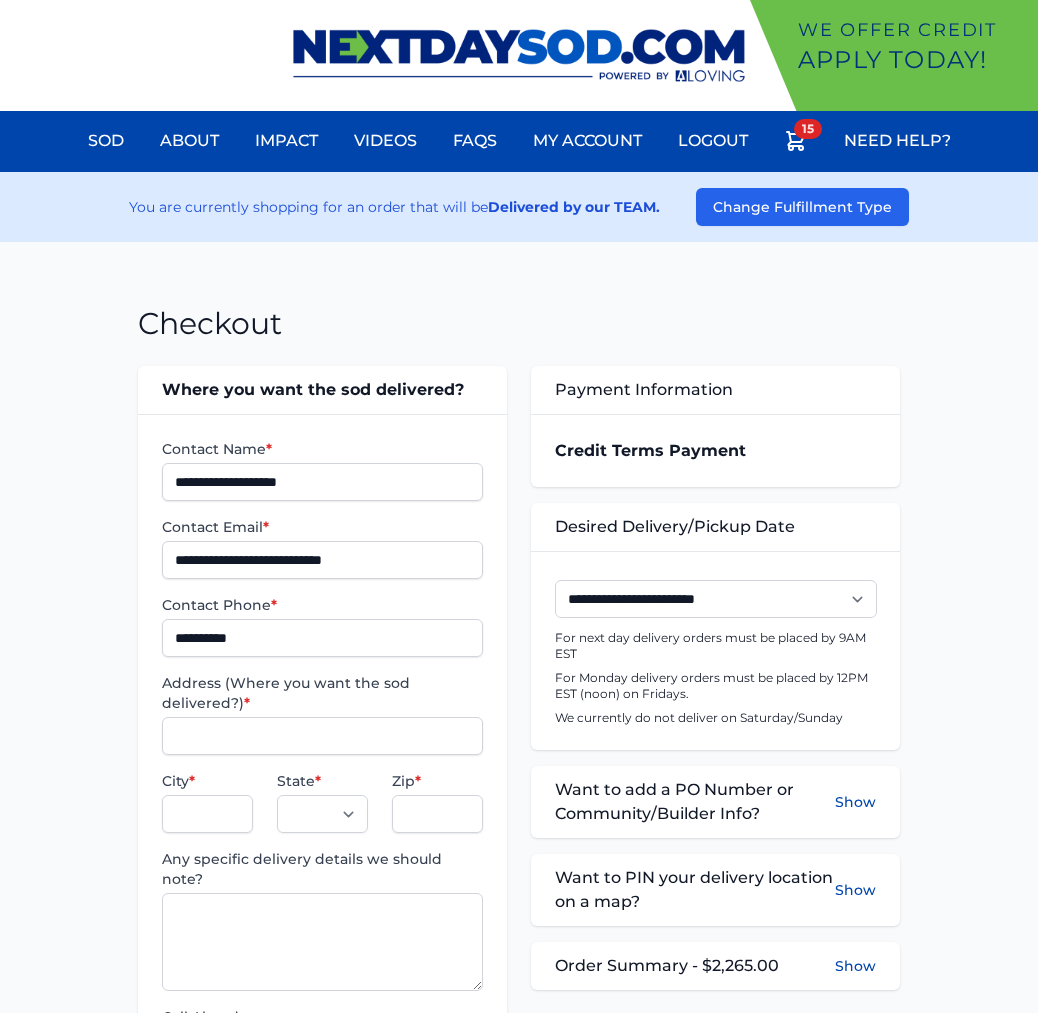 scroll, scrollTop: 0, scrollLeft: 0, axis: both 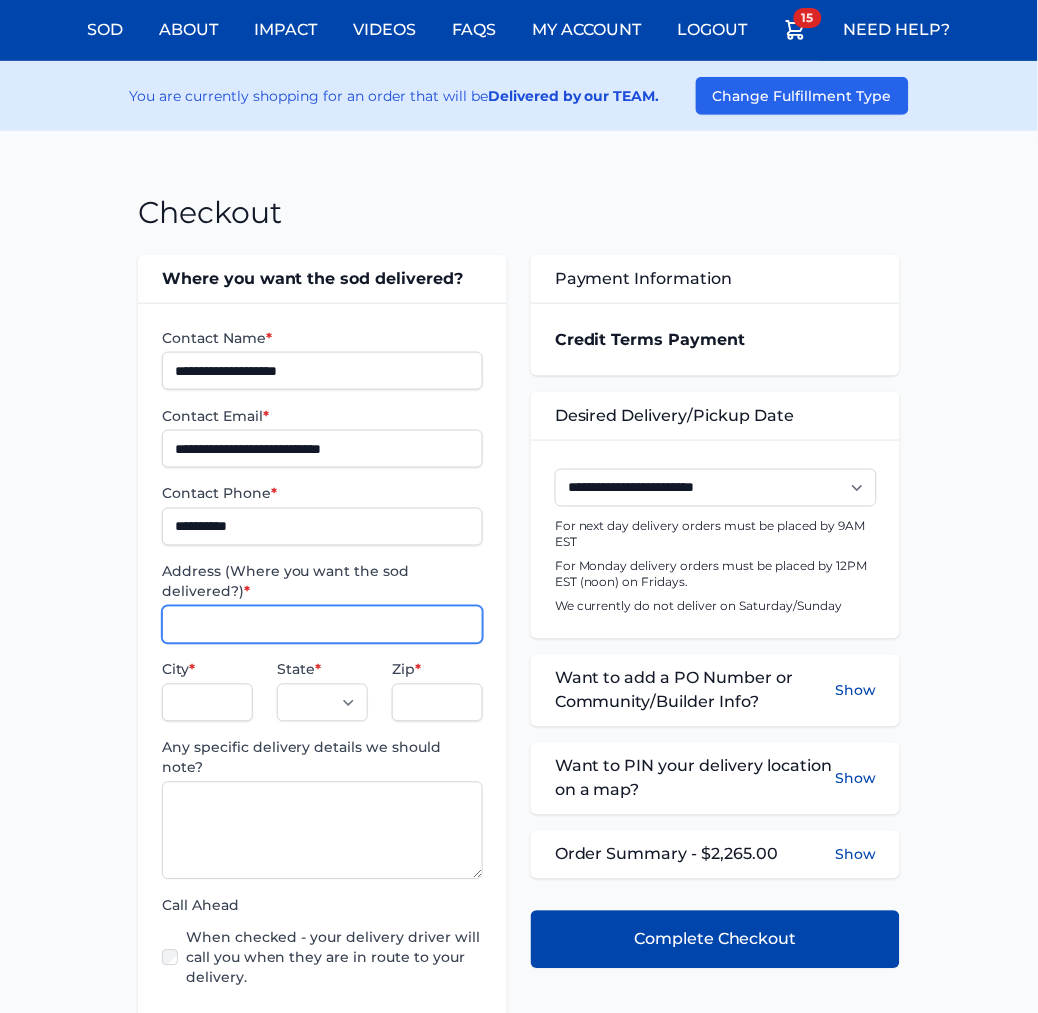 click on "Address (Where you want the sod delivered?)
*" at bounding box center [322, 625] 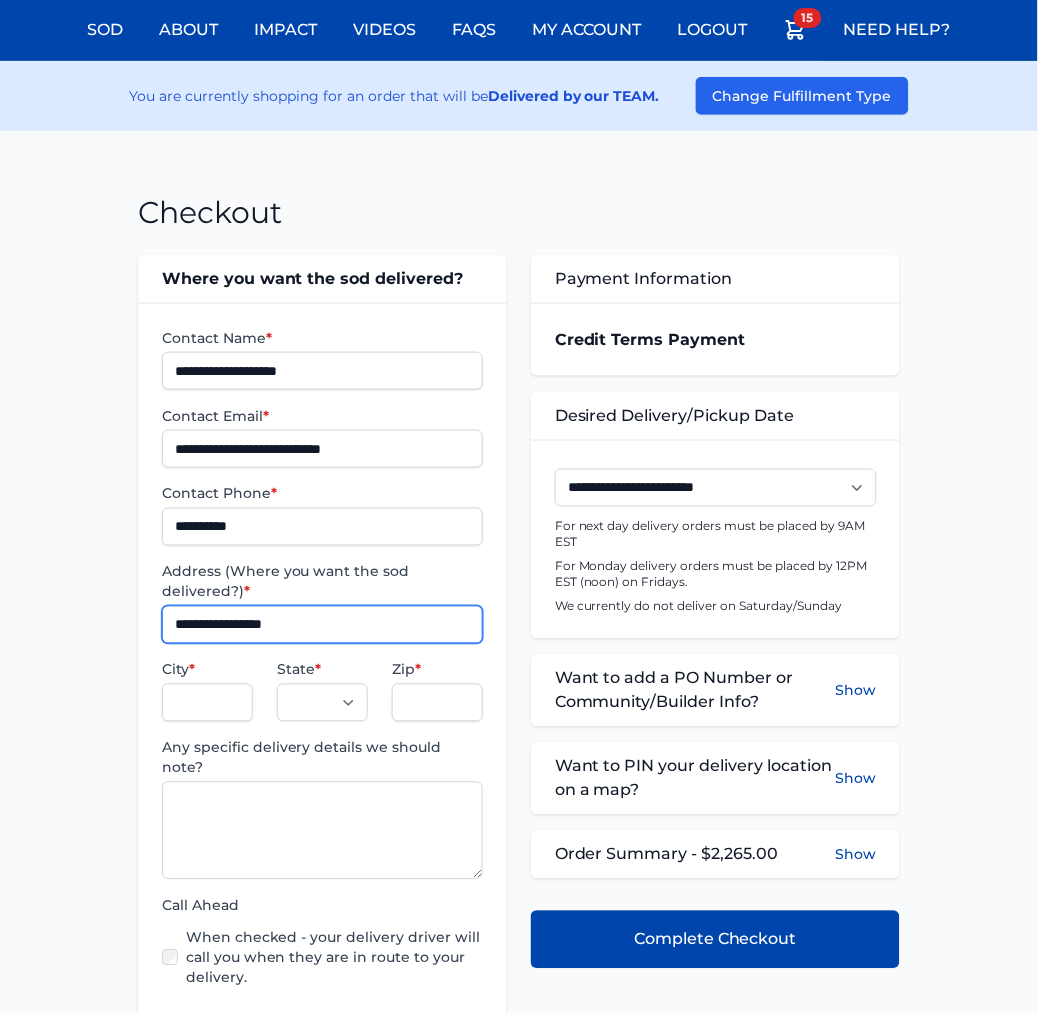 type on "**********" 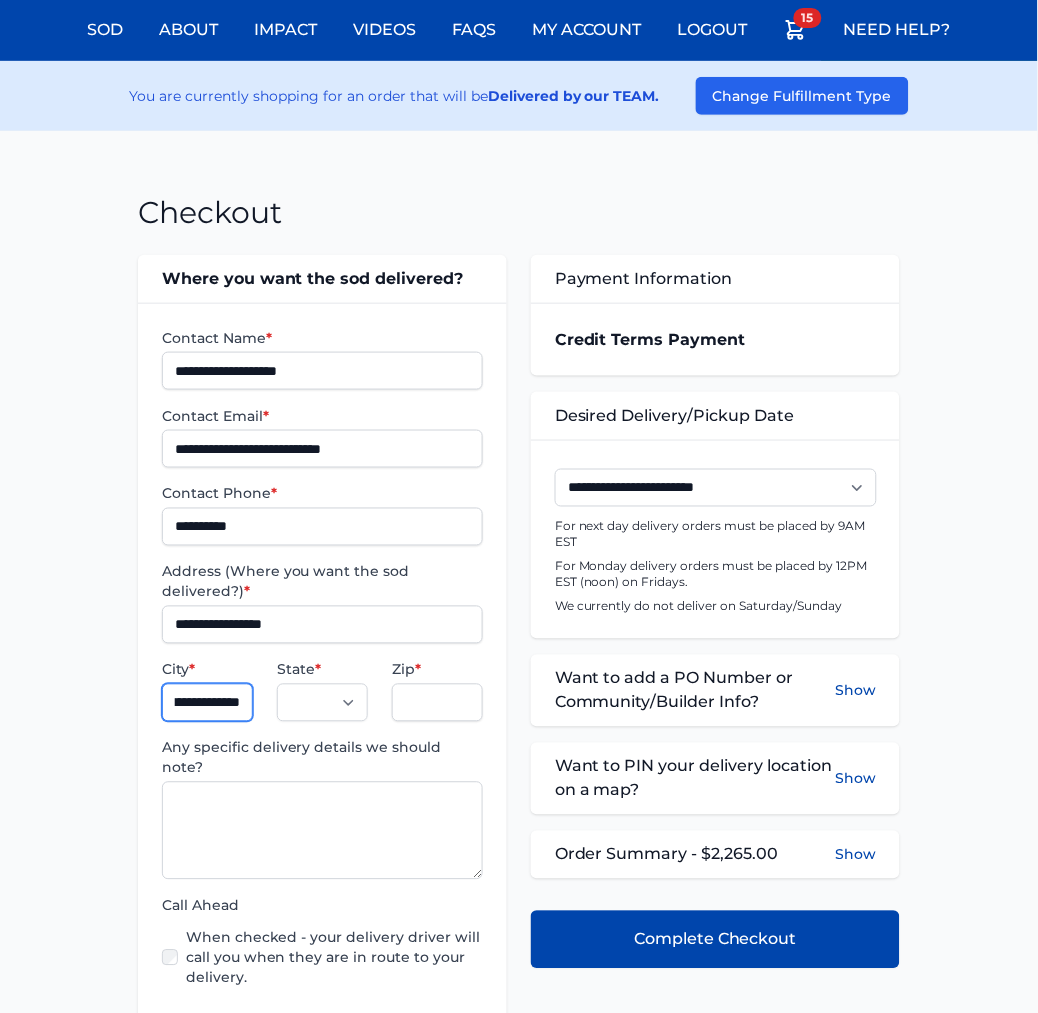 scroll, scrollTop: 0, scrollLeft: 41, axis: horizontal 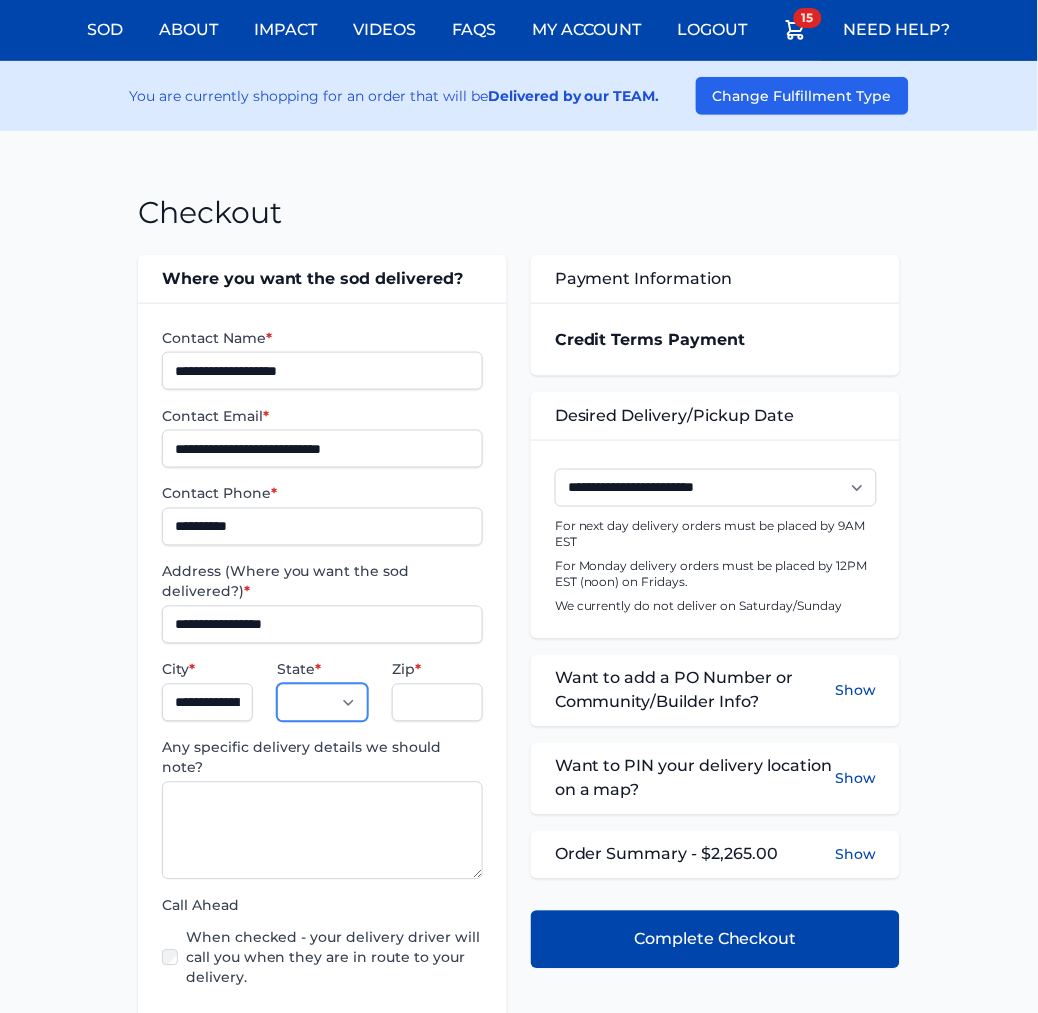 select on "**" 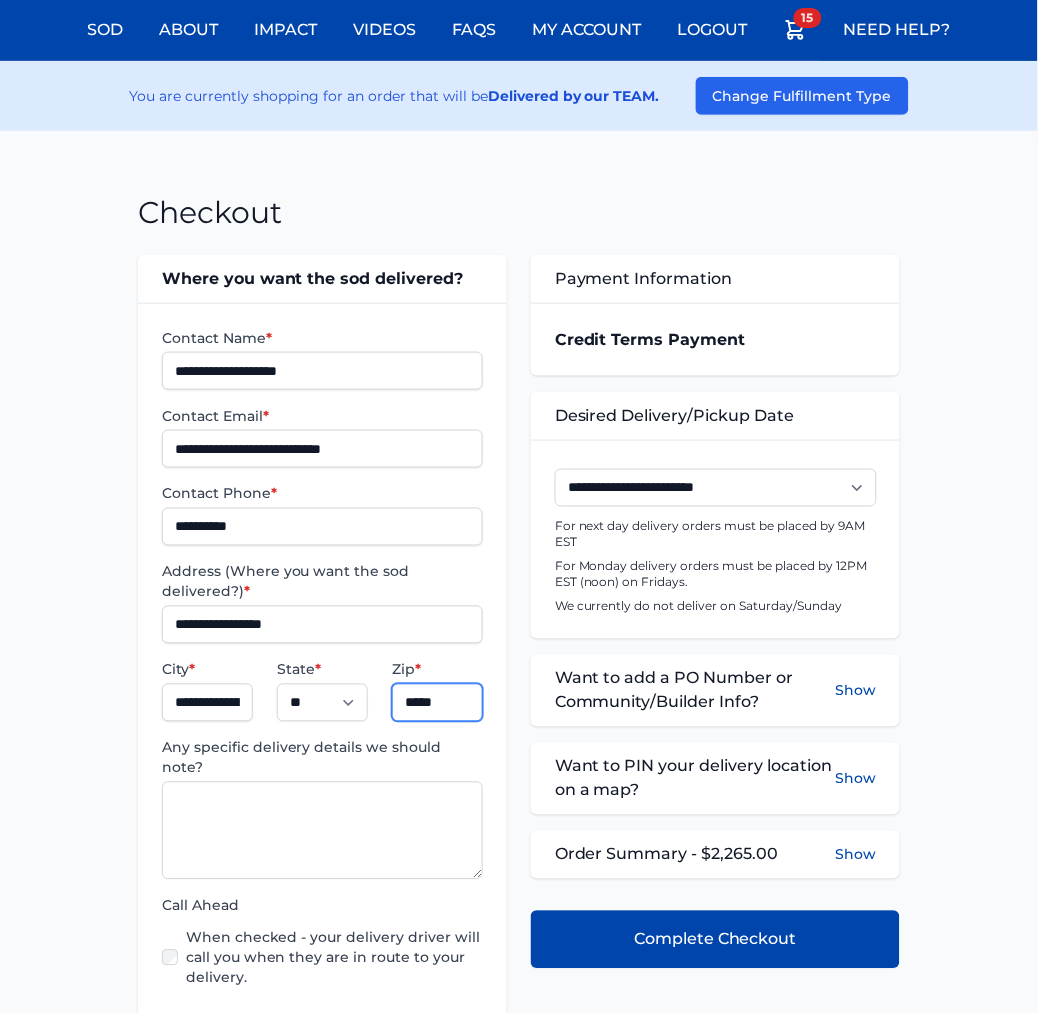 type on "*****" 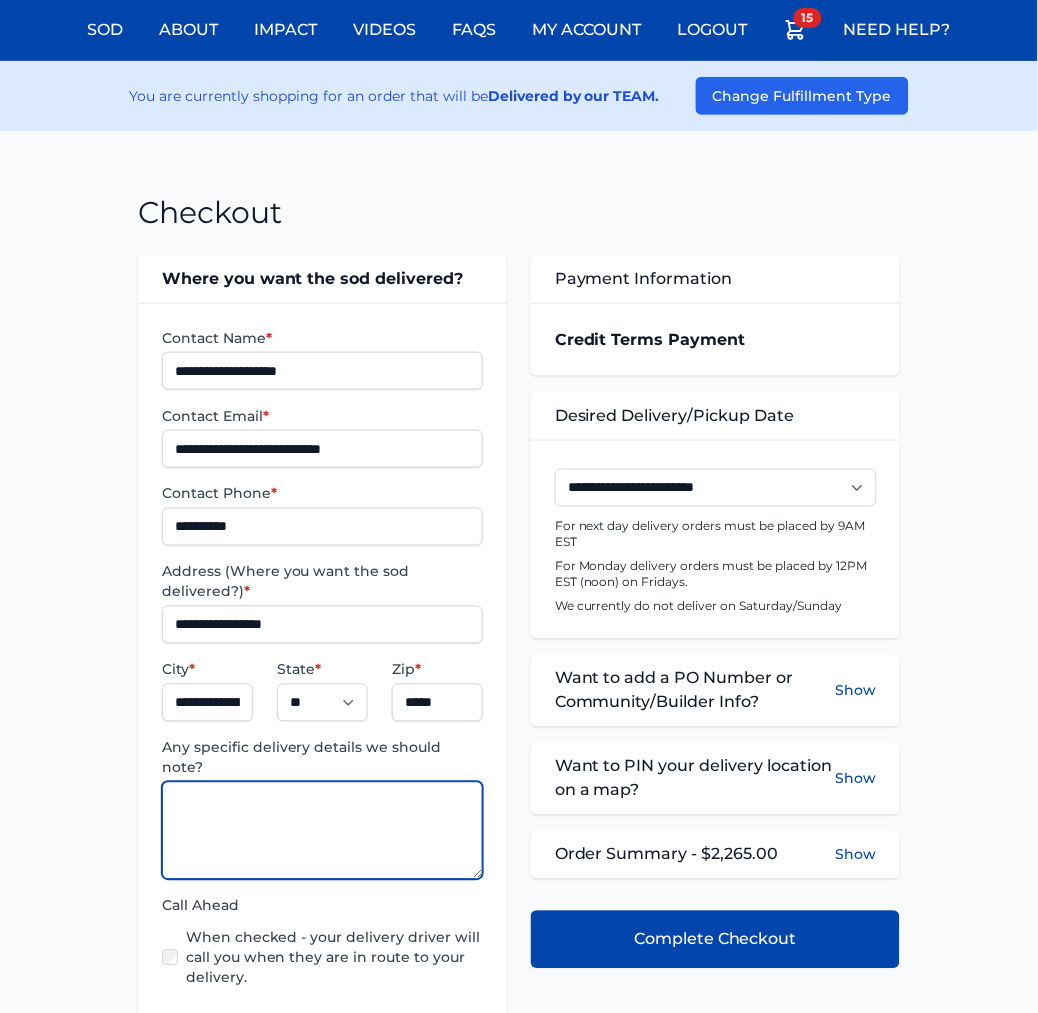 paste on "**********" 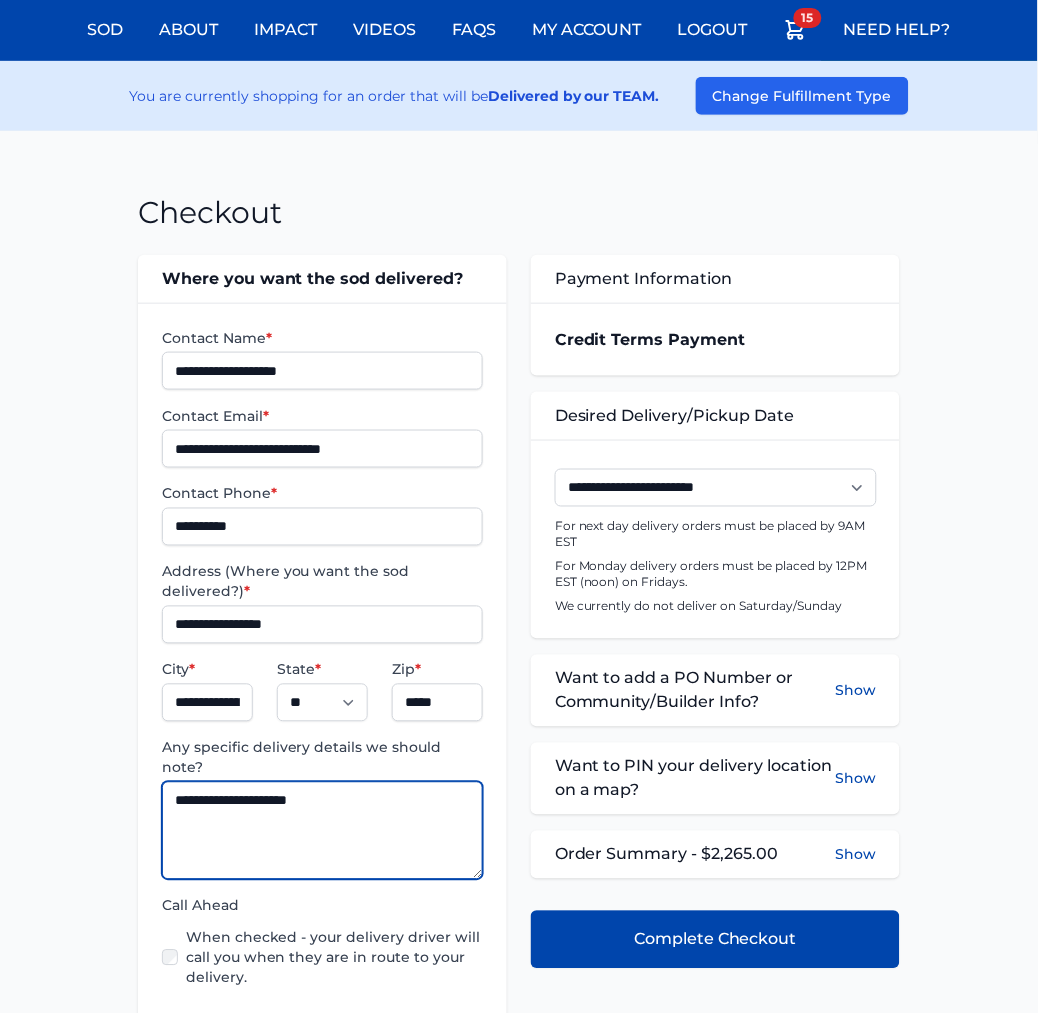 type on "**********" 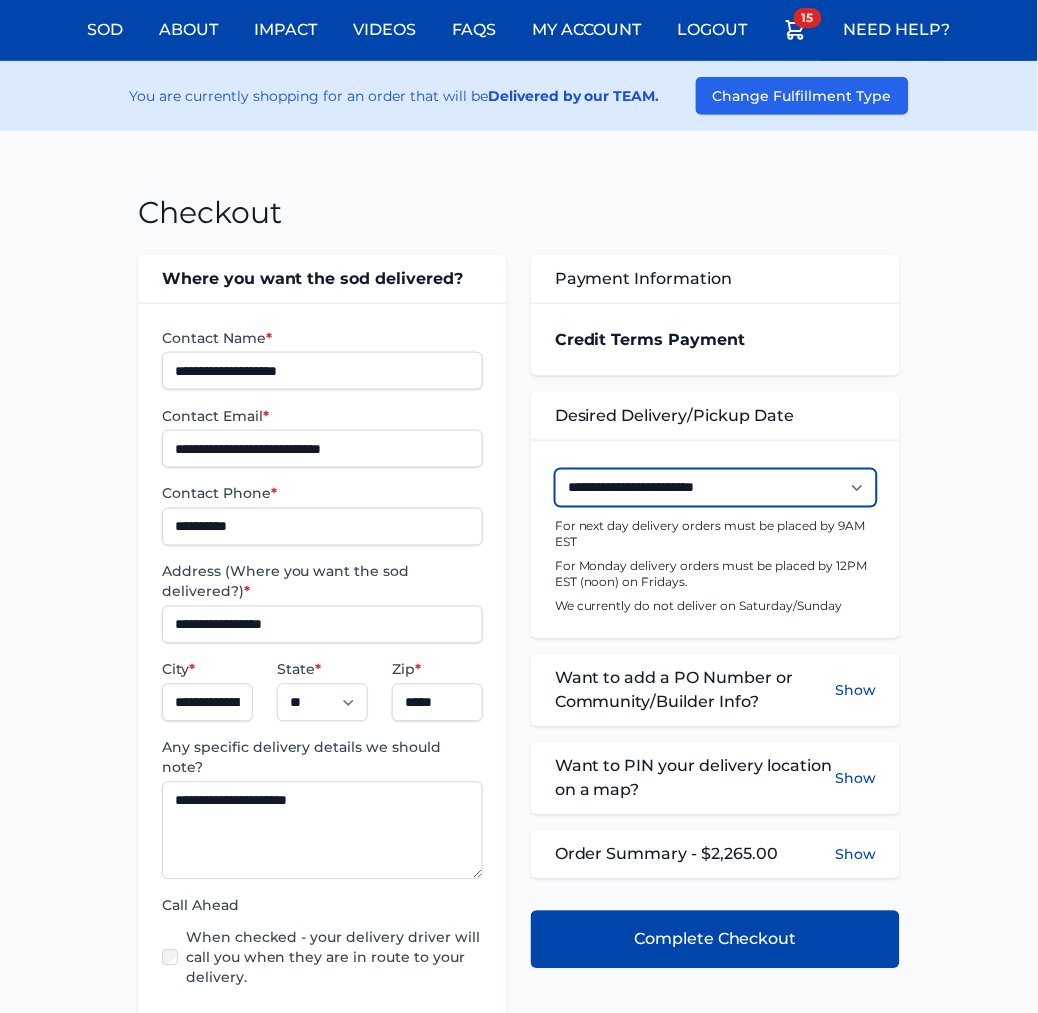 click on "**********" at bounding box center (716, 488) 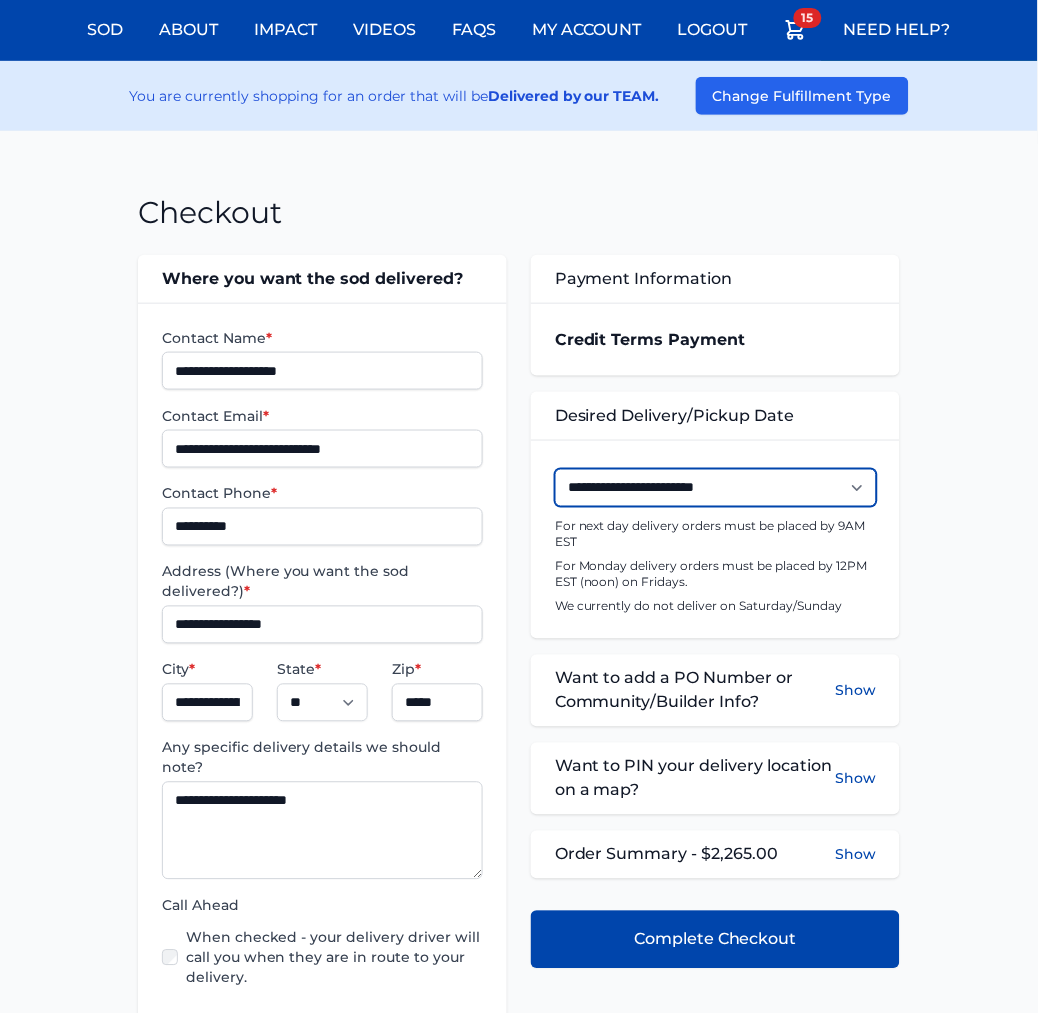select on "**********" 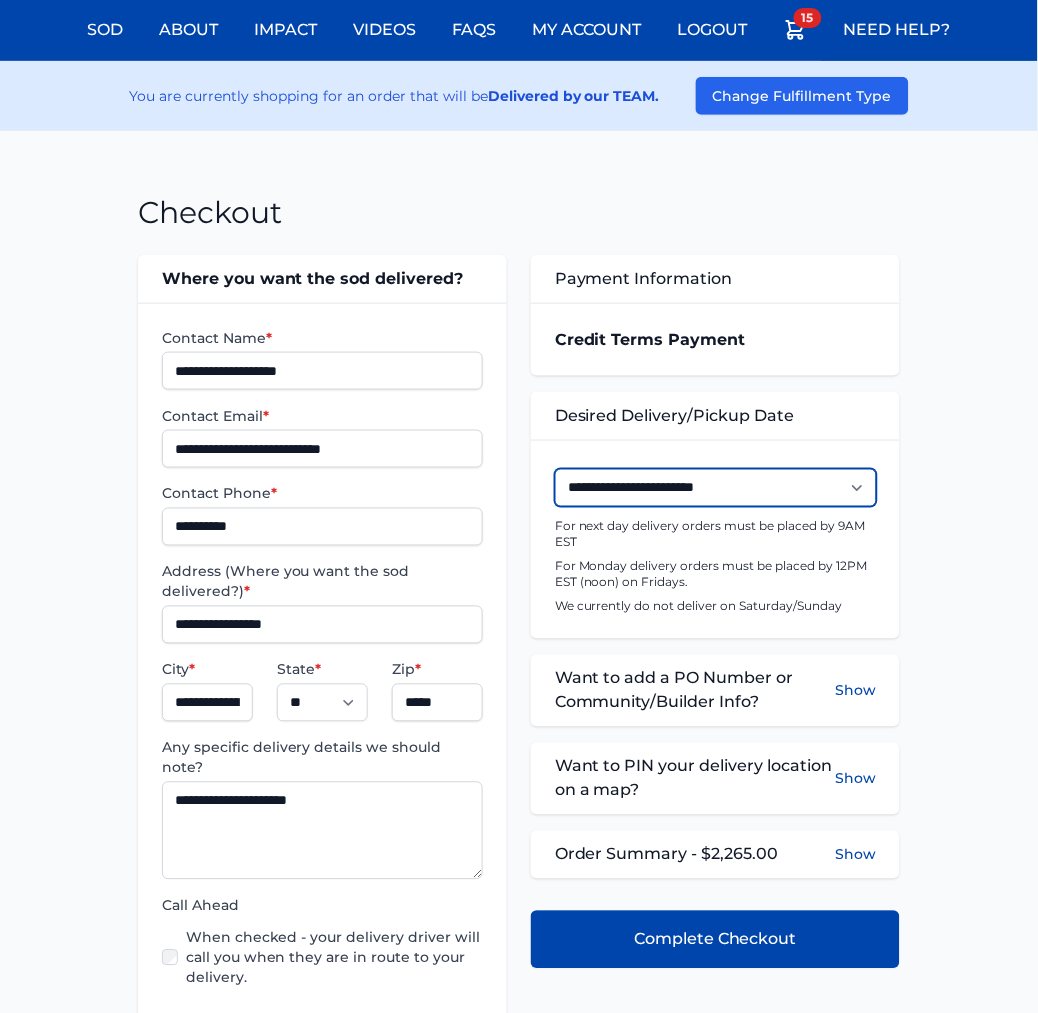 click on "**********" at bounding box center (716, 488) 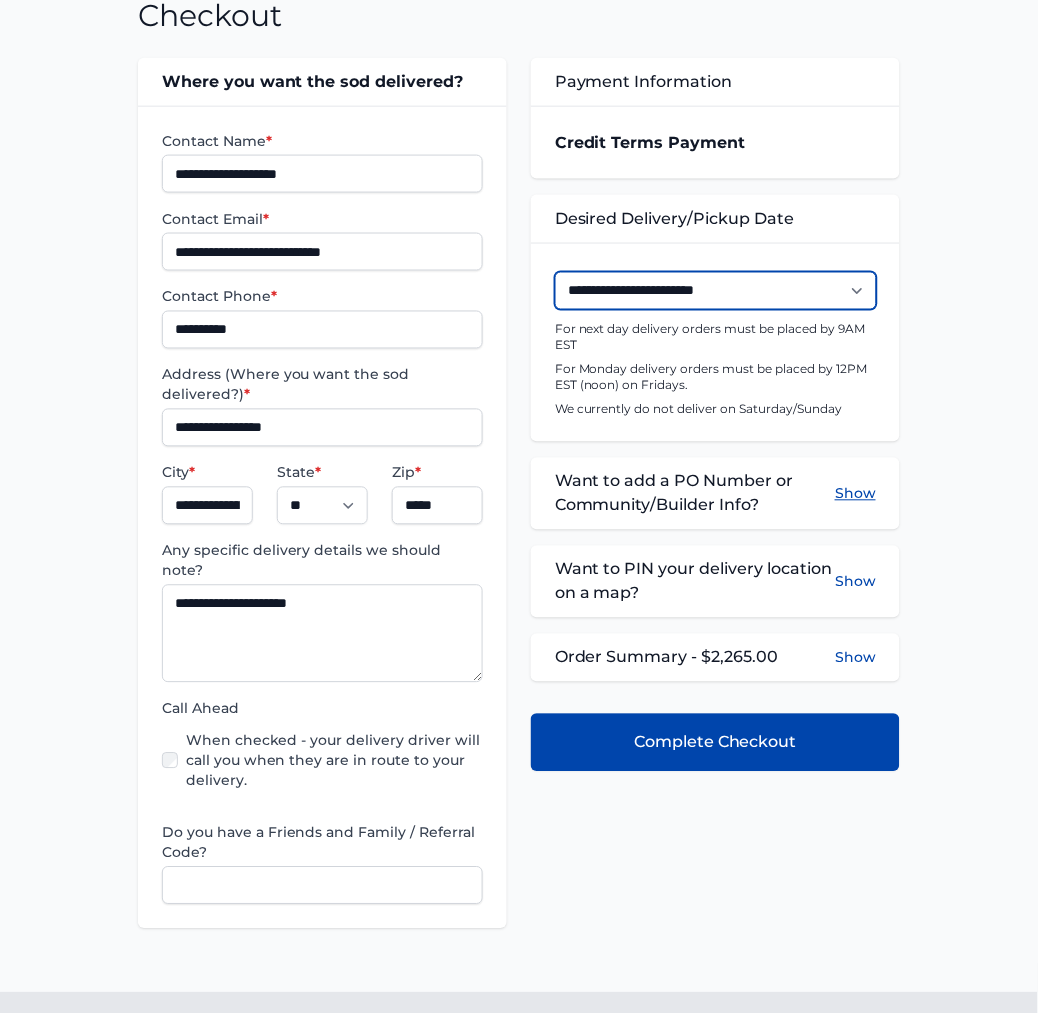 scroll, scrollTop: 333, scrollLeft: 0, axis: vertical 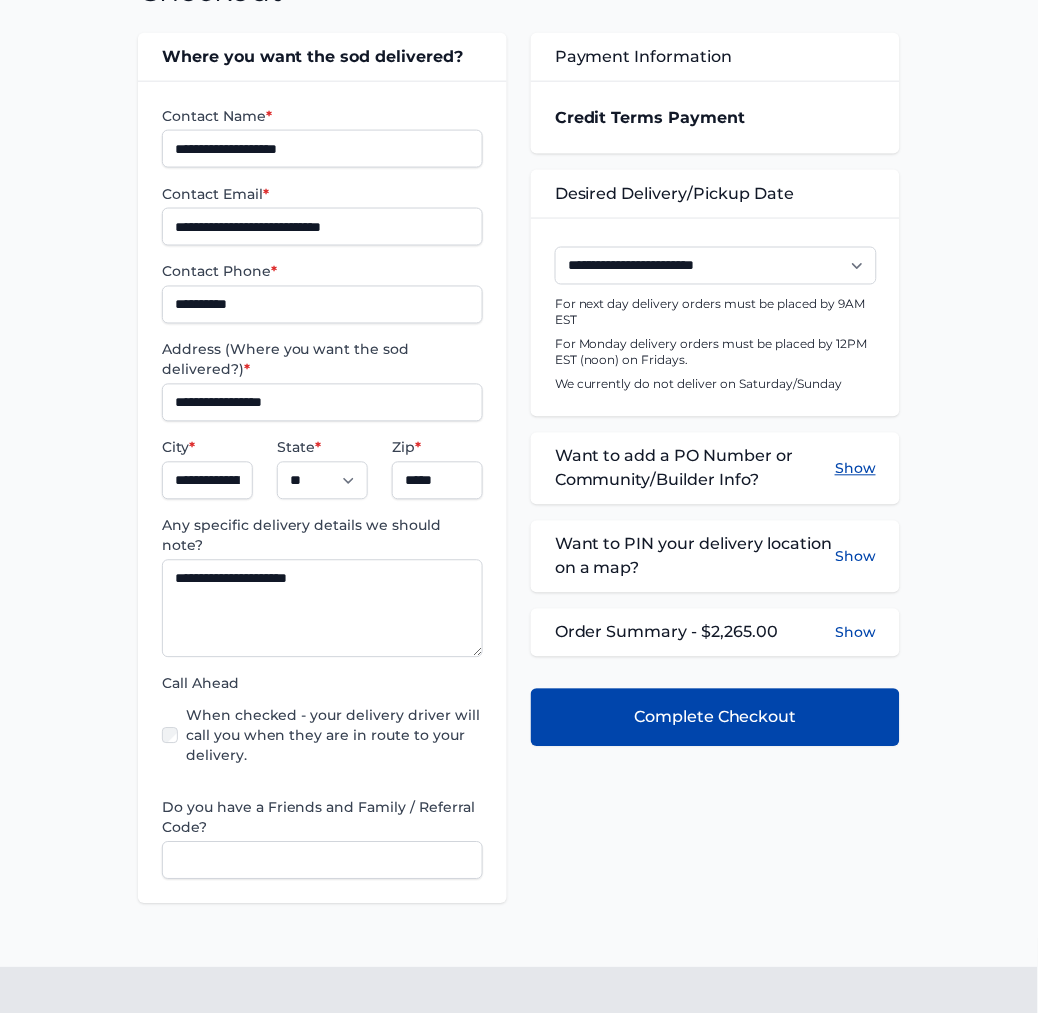 click on "Show" at bounding box center [855, 469] 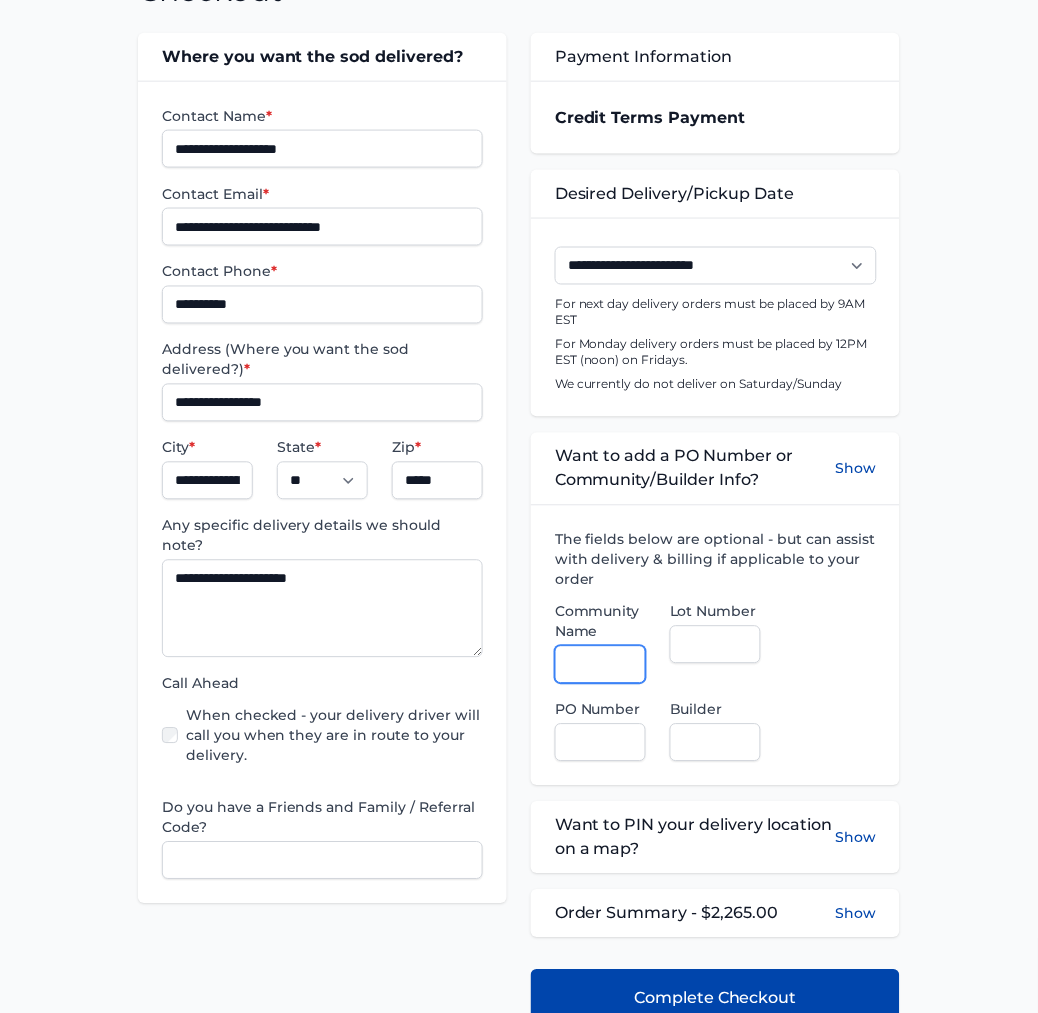 click on "Community Name" at bounding box center (600, 665) 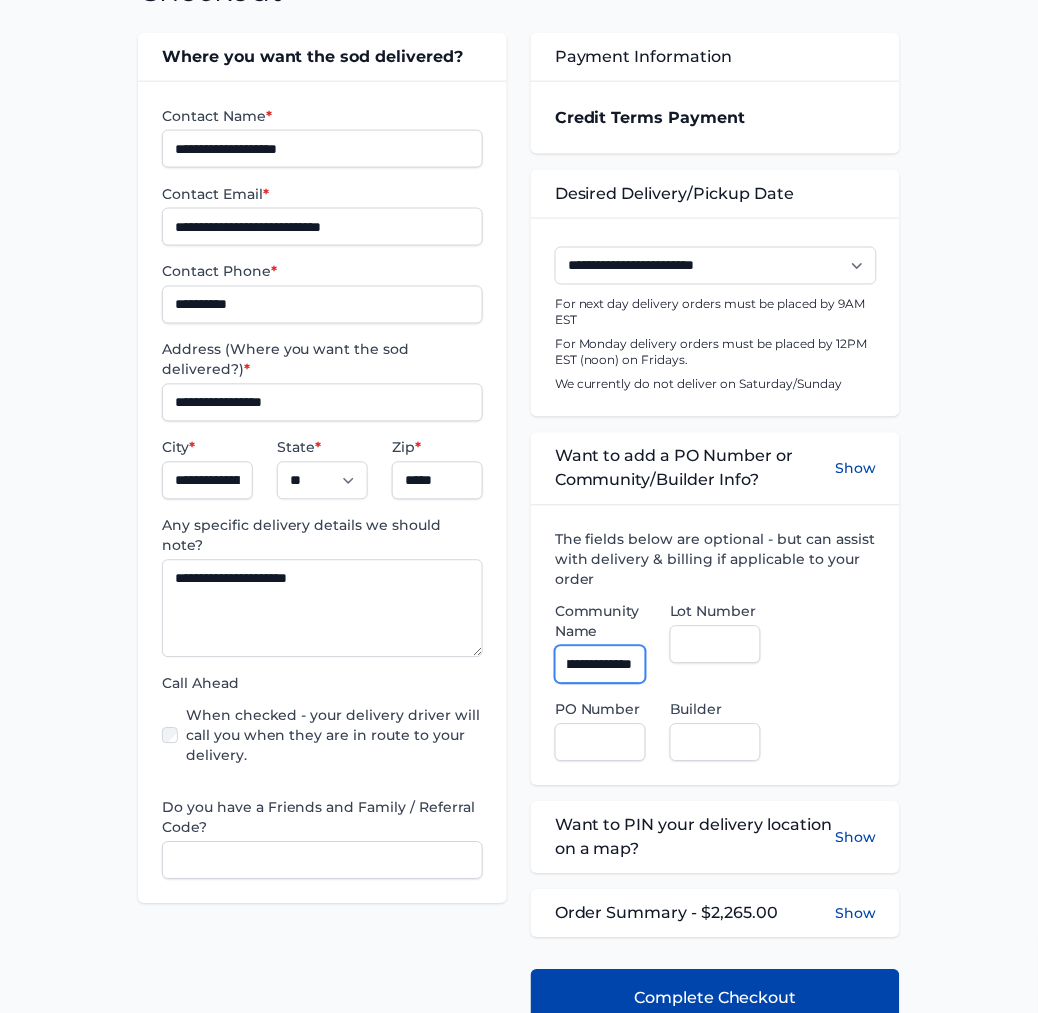 scroll, scrollTop: 0, scrollLeft: 93, axis: horizontal 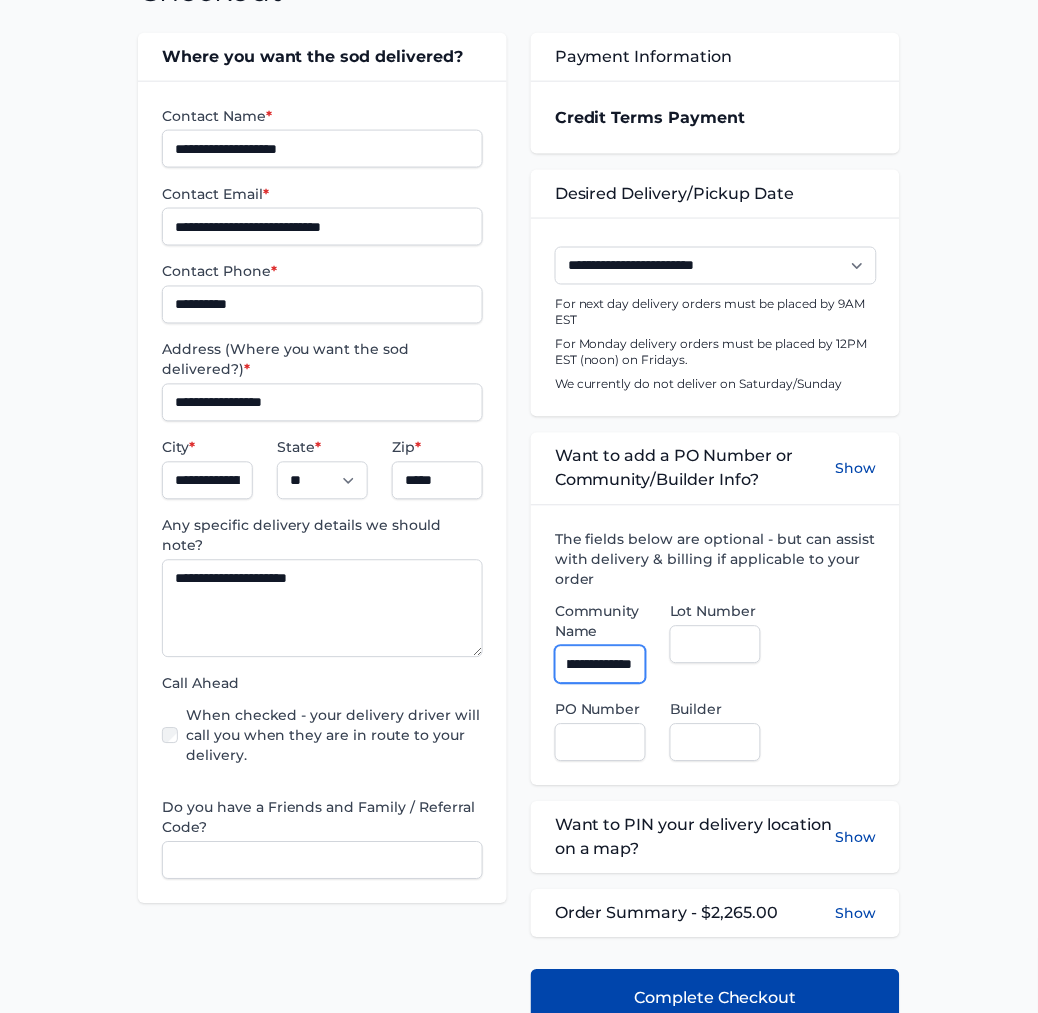 type on "**********" 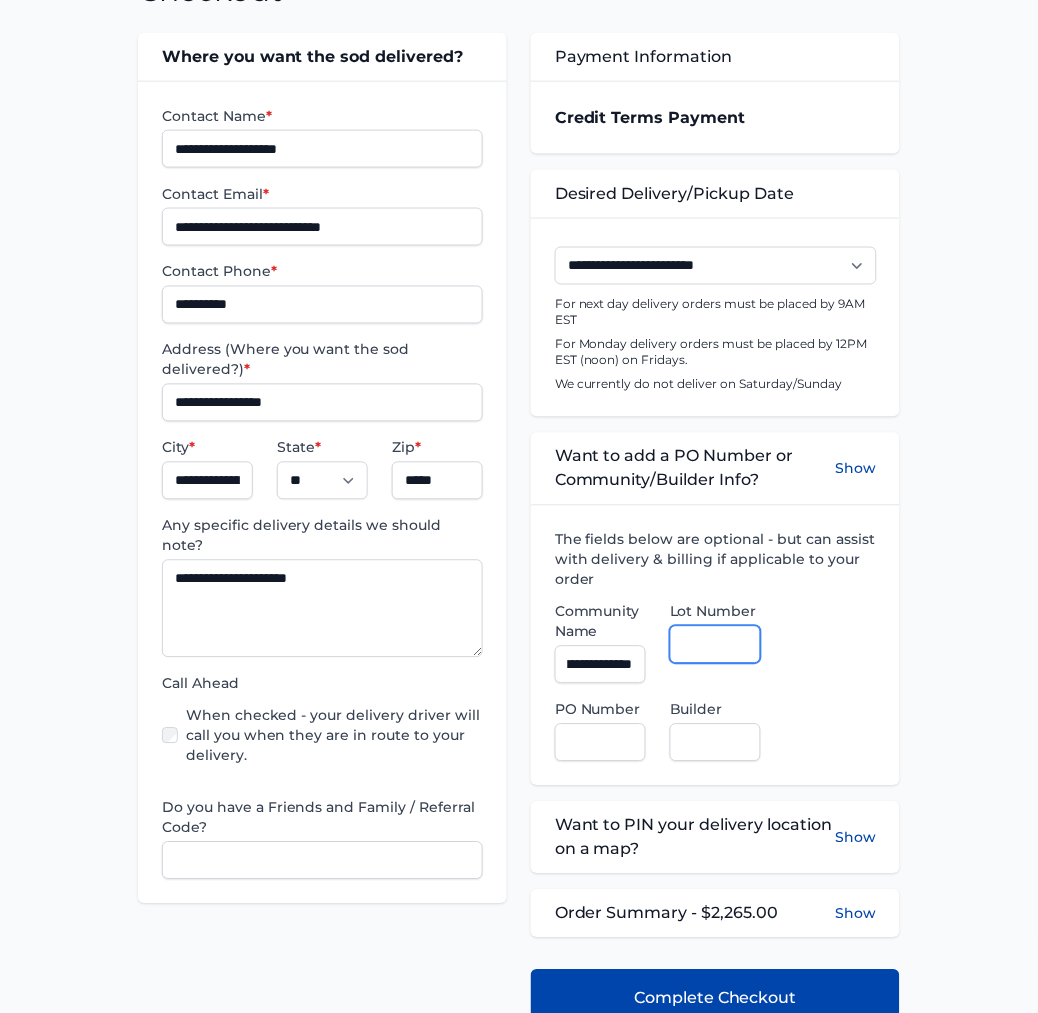 scroll, scrollTop: 0, scrollLeft: 0, axis: both 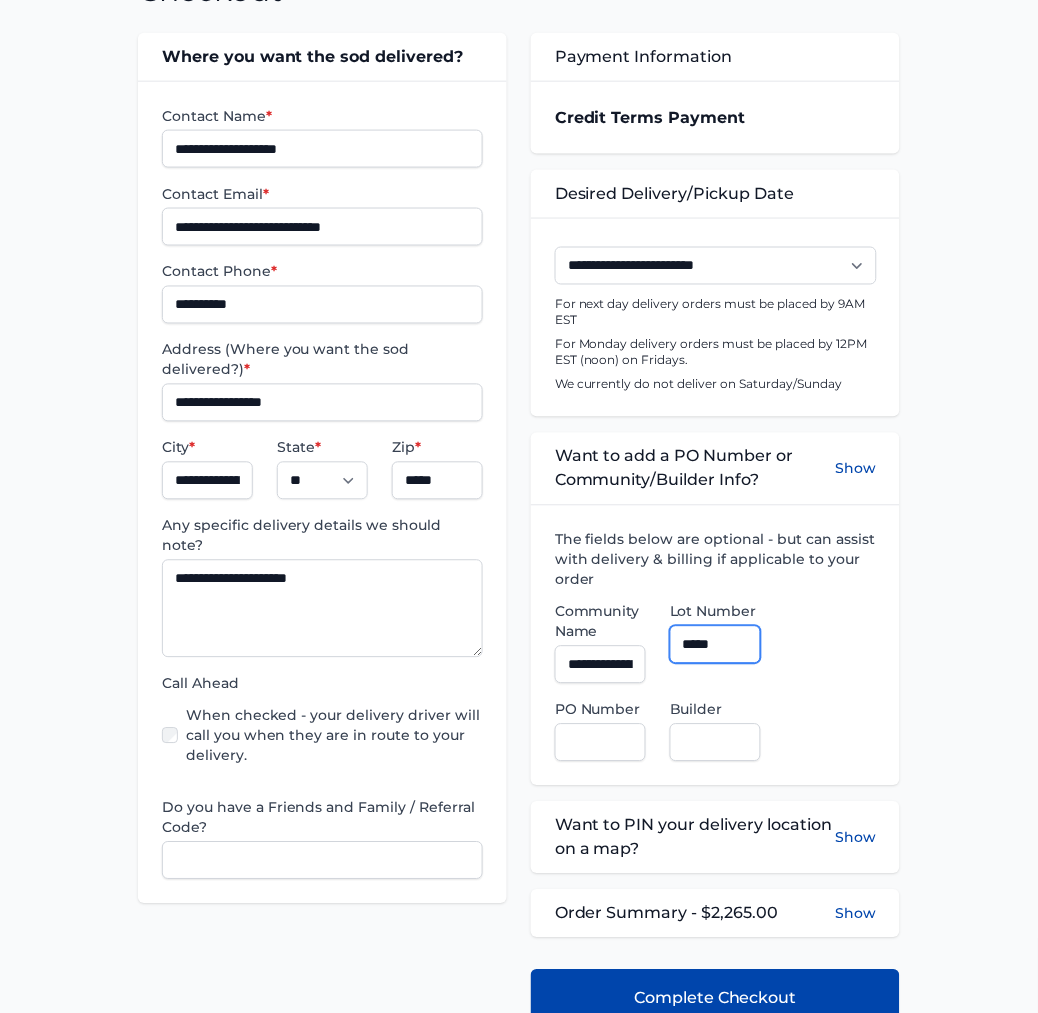 type on "*****" 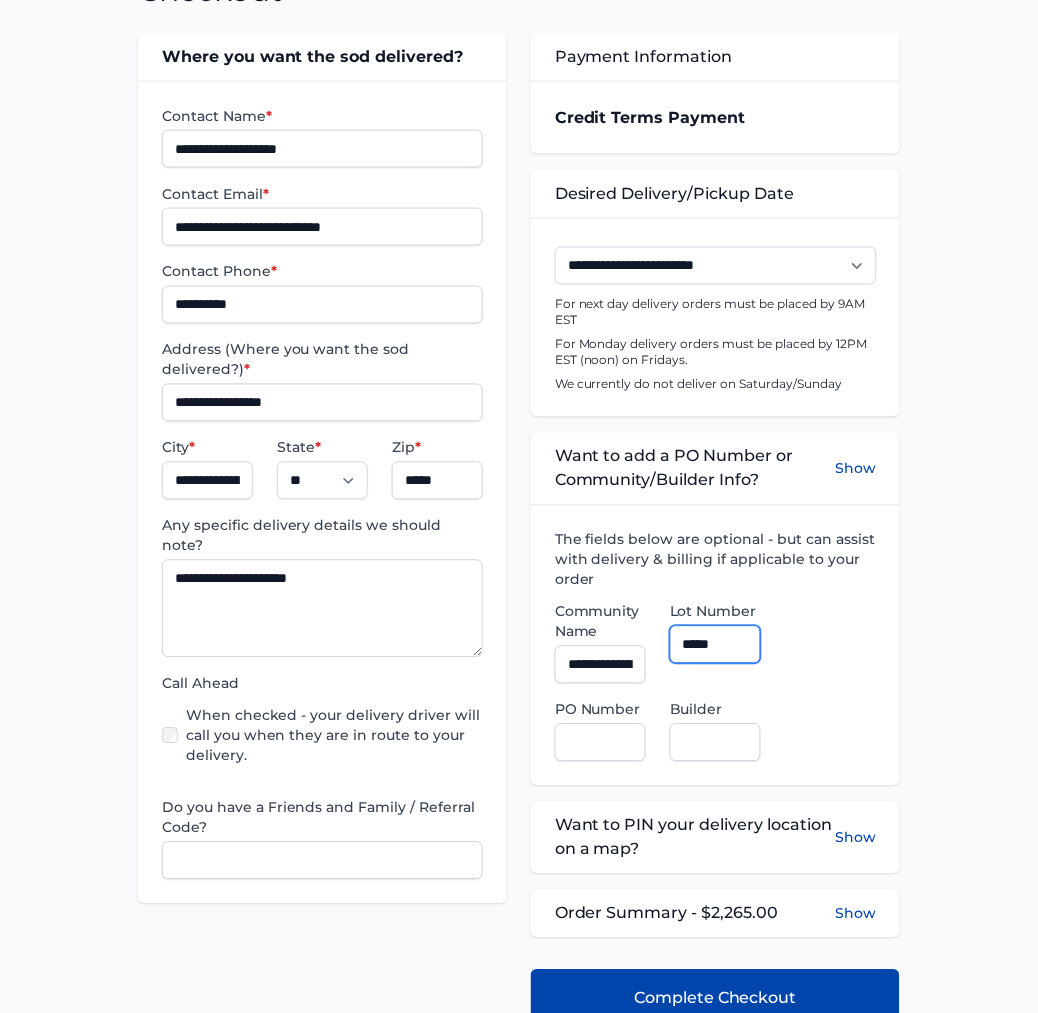 click on "*****" at bounding box center (715, 645) 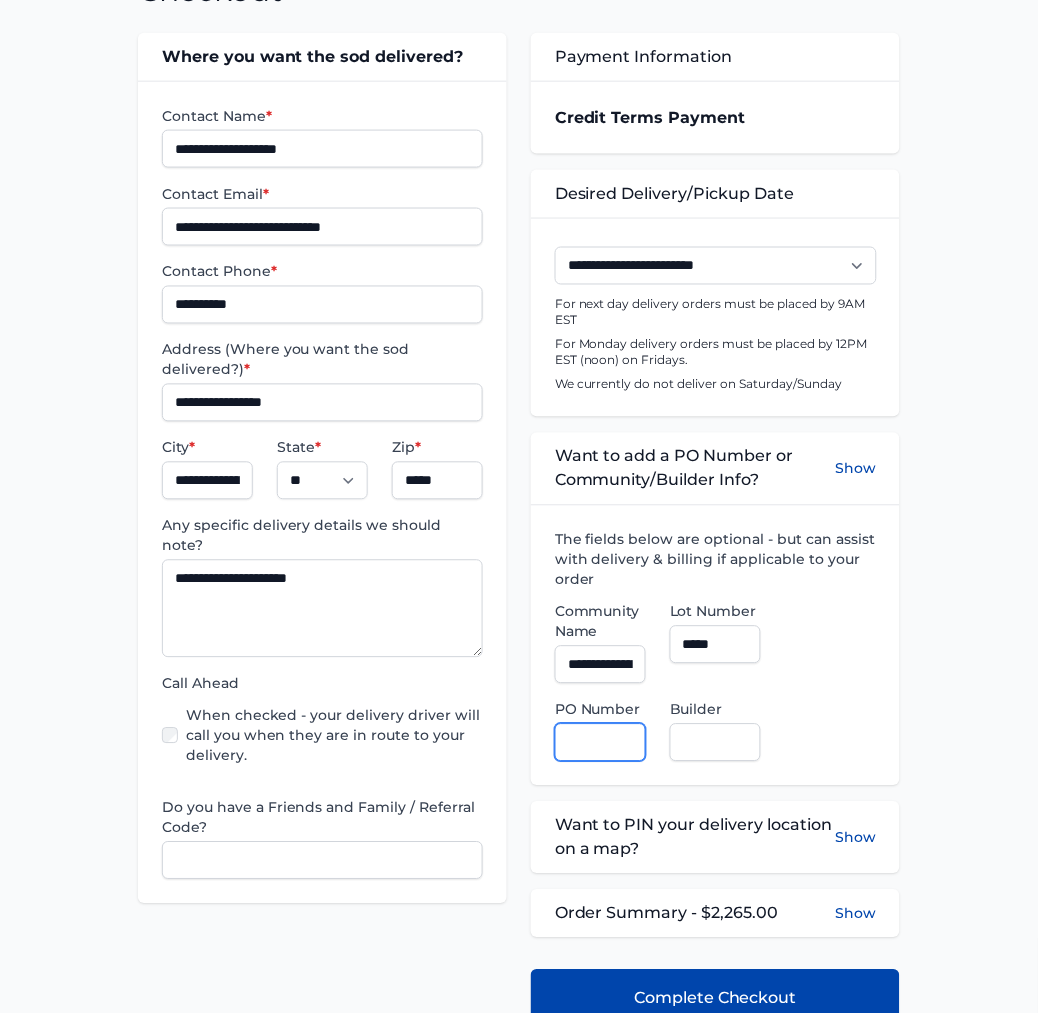 click on "PO Number" at bounding box center (600, 743) 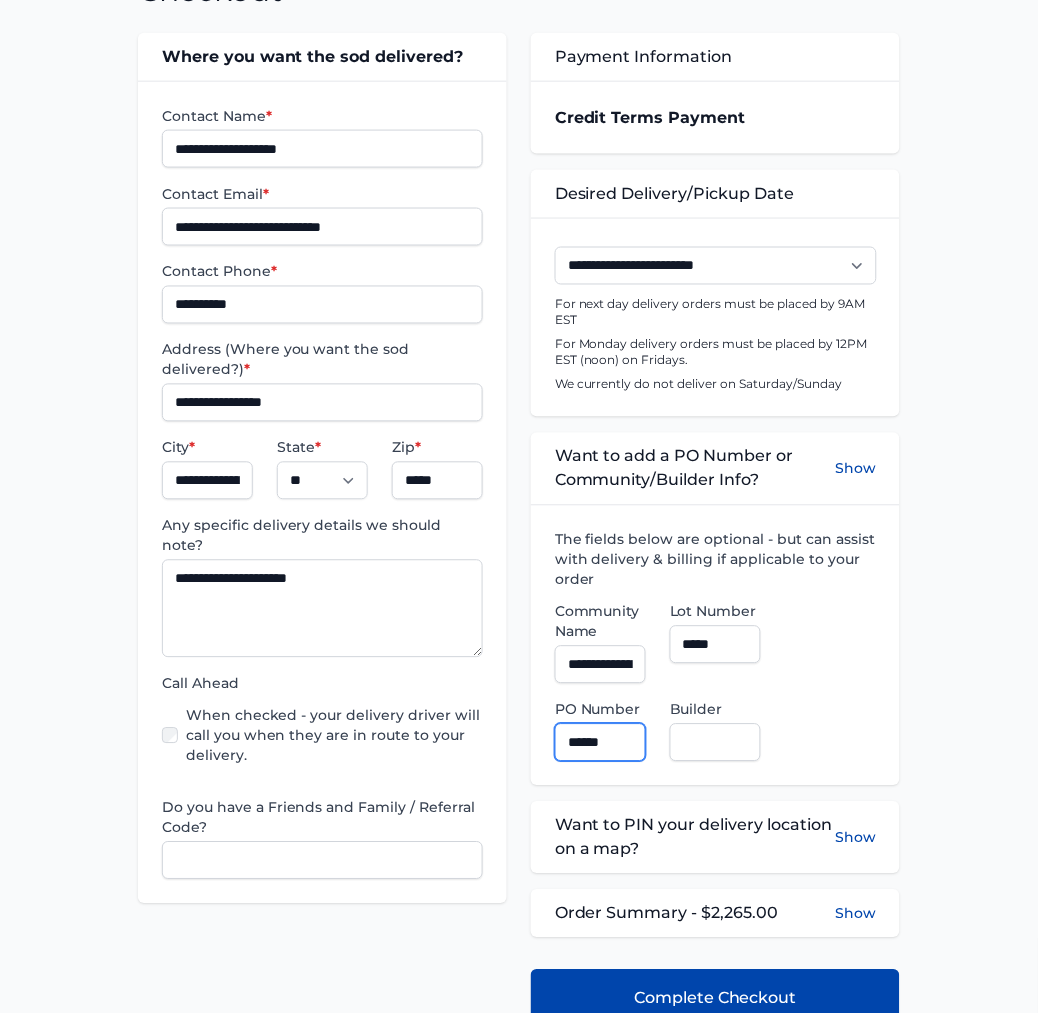 type on "******" 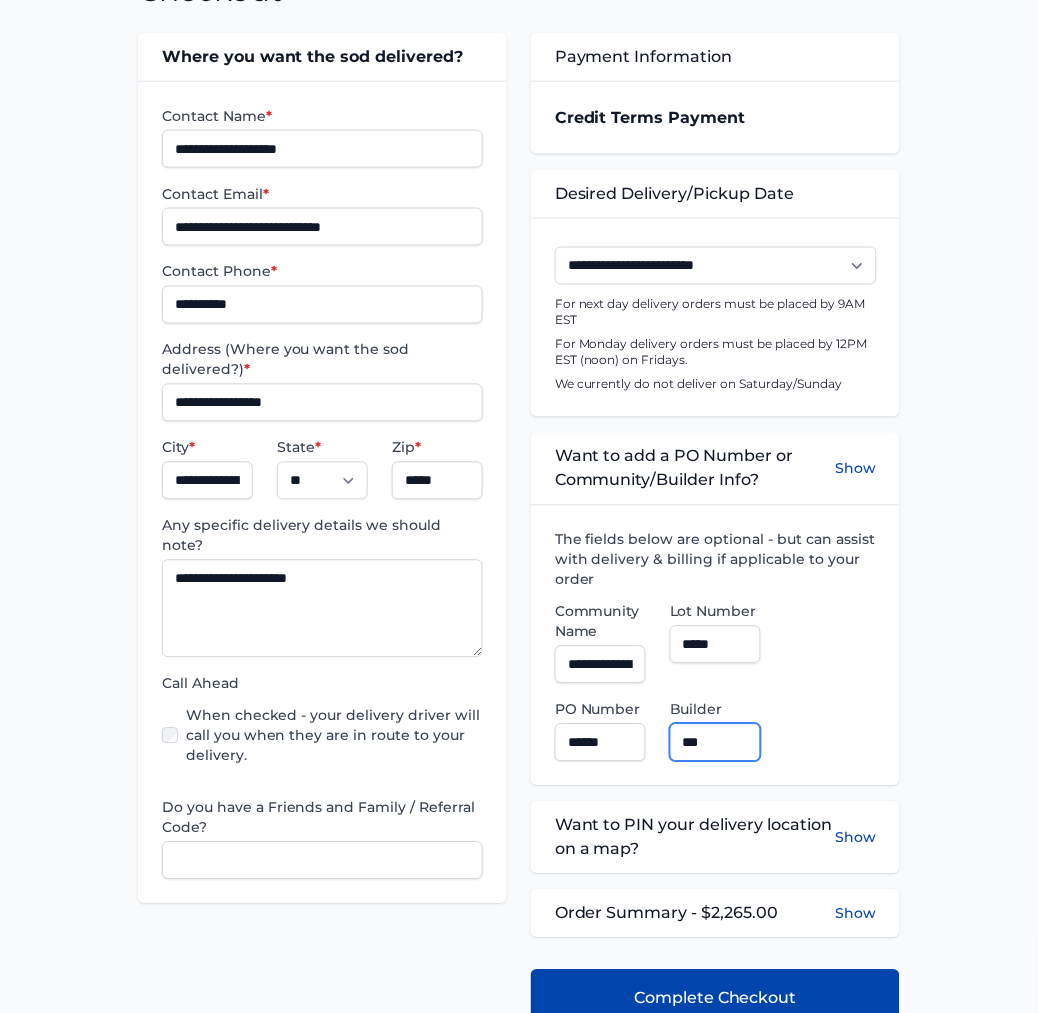 type on "**********" 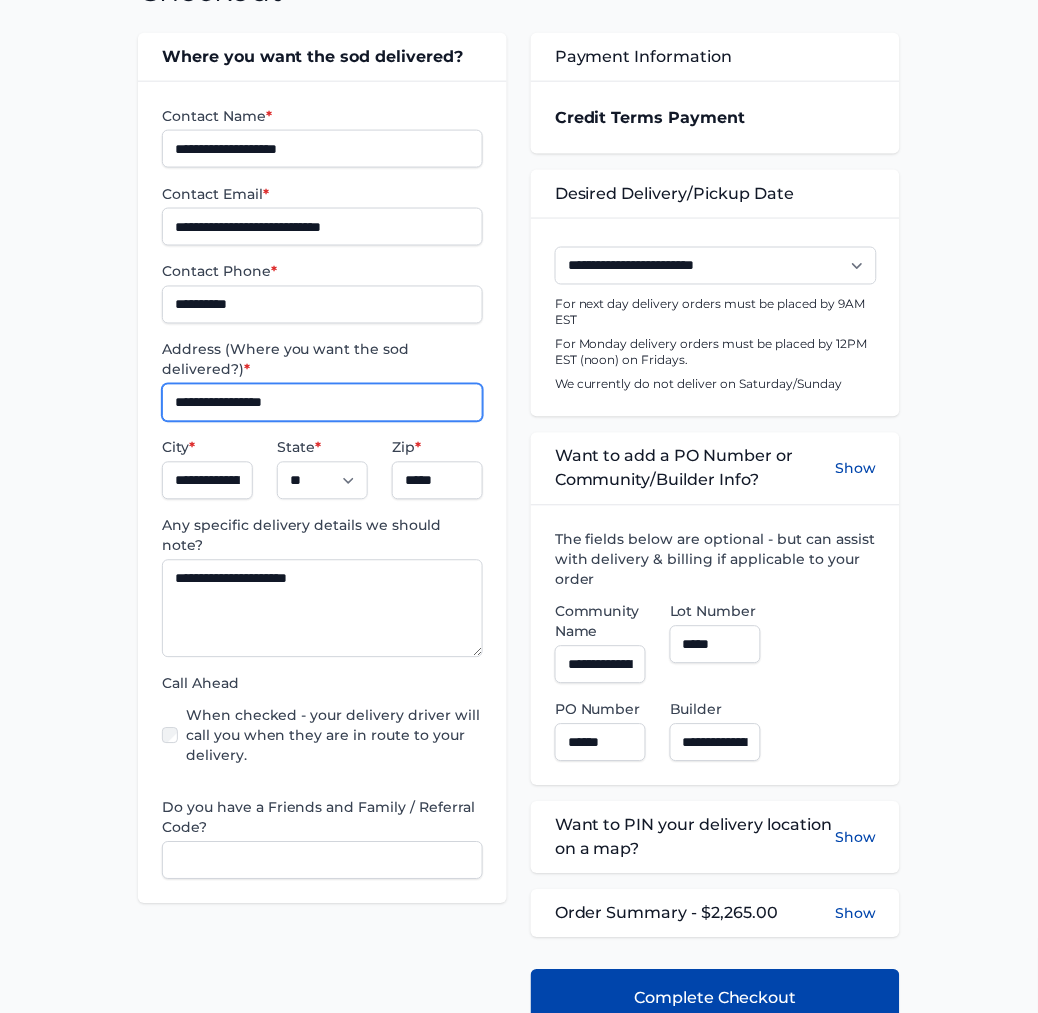 click on "**********" at bounding box center (322, 403) 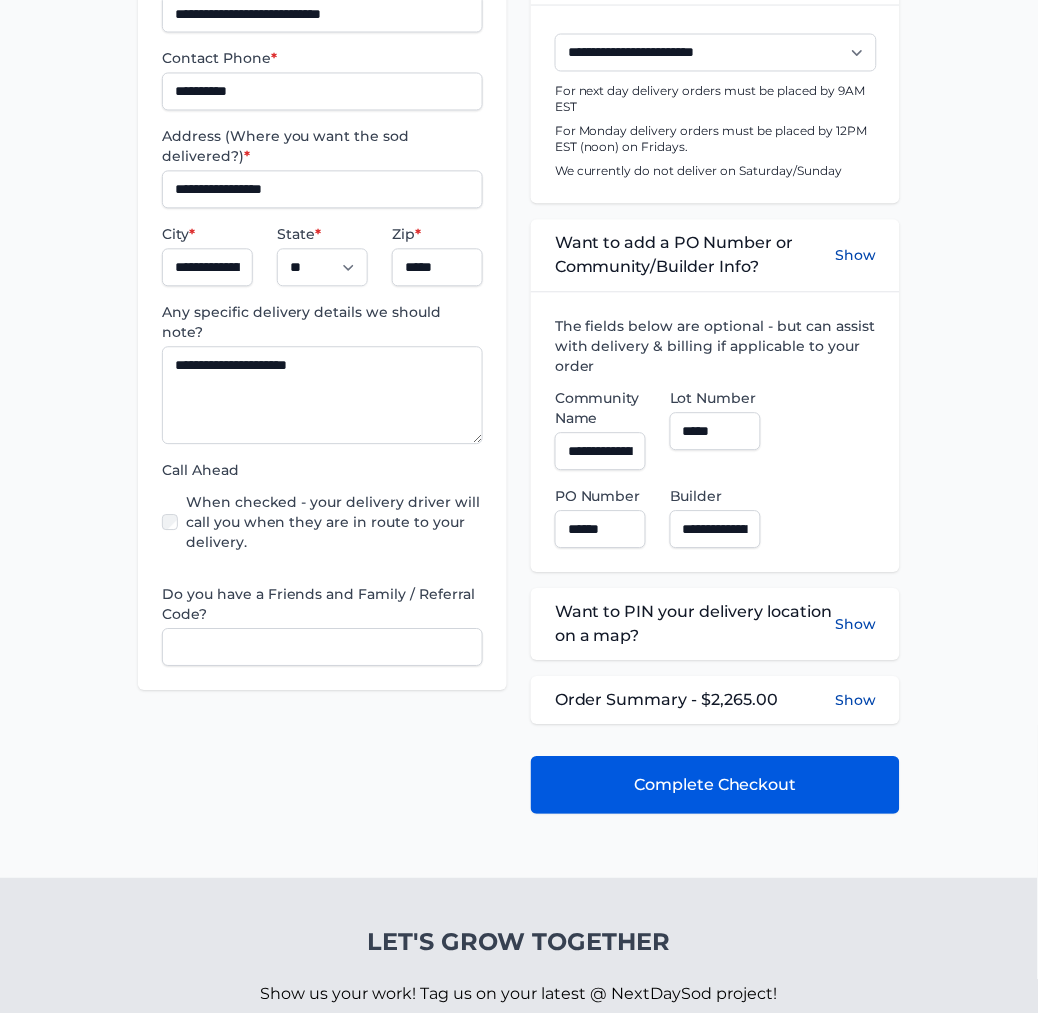 scroll, scrollTop: 555, scrollLeft: 0, axis: vertical 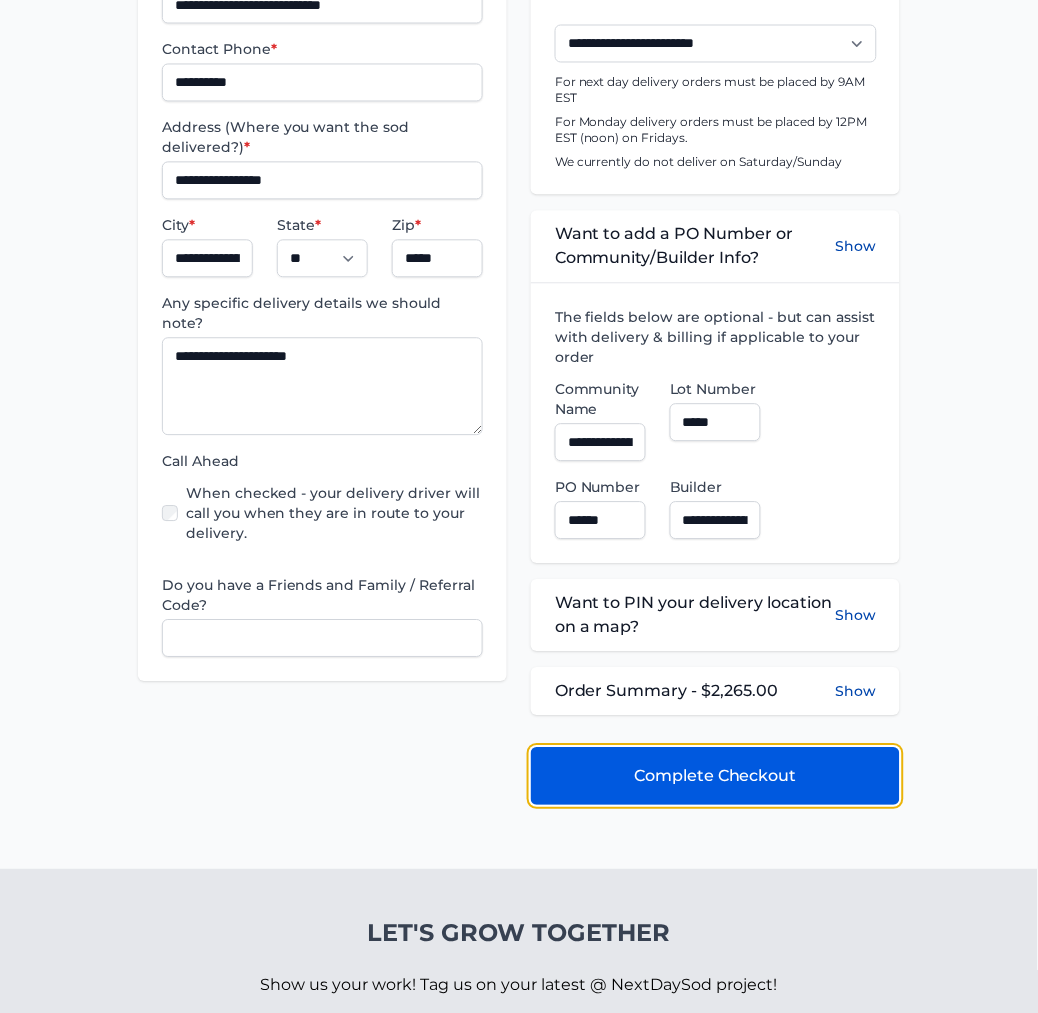 click on "Complete Checkout" at bounding box center (715, 777) 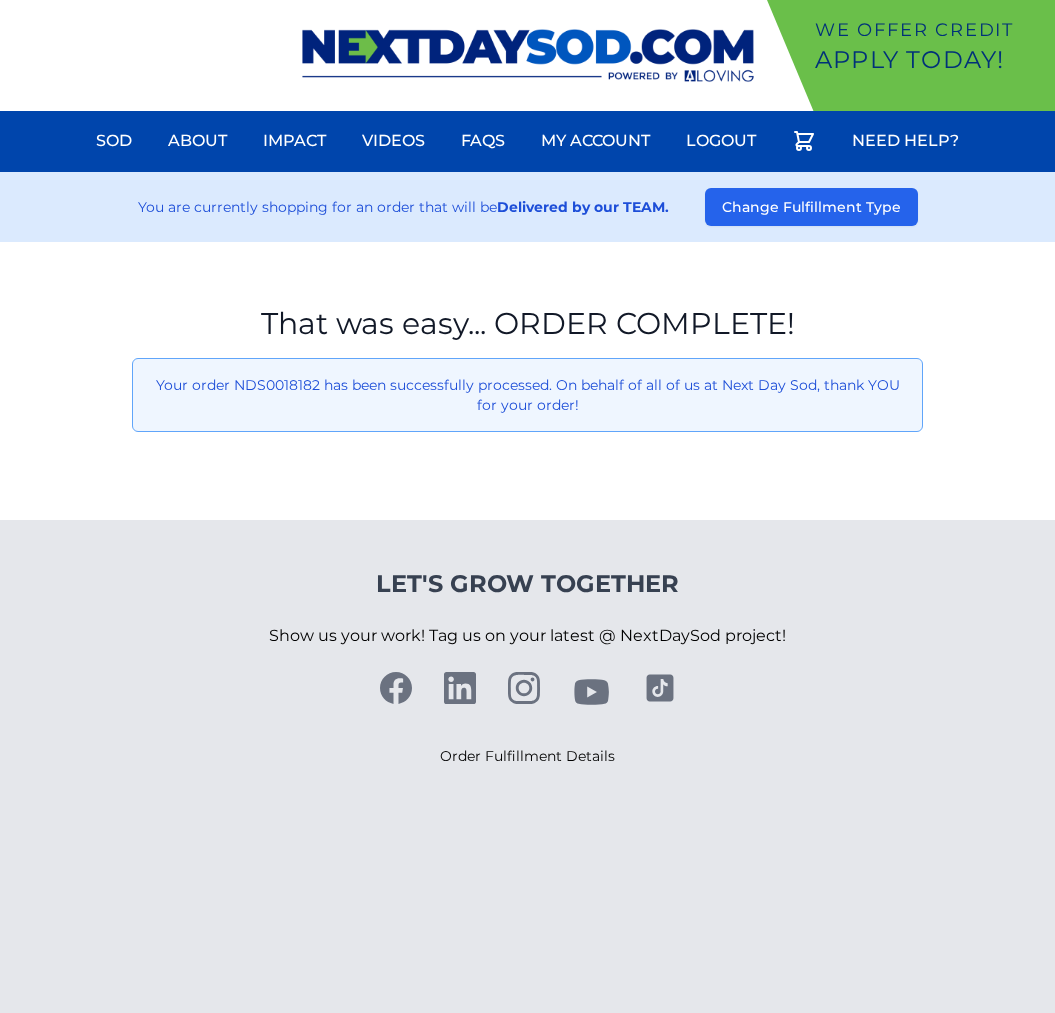 scroll, scrollTop: 0, scrollLeft: 0, axis: both 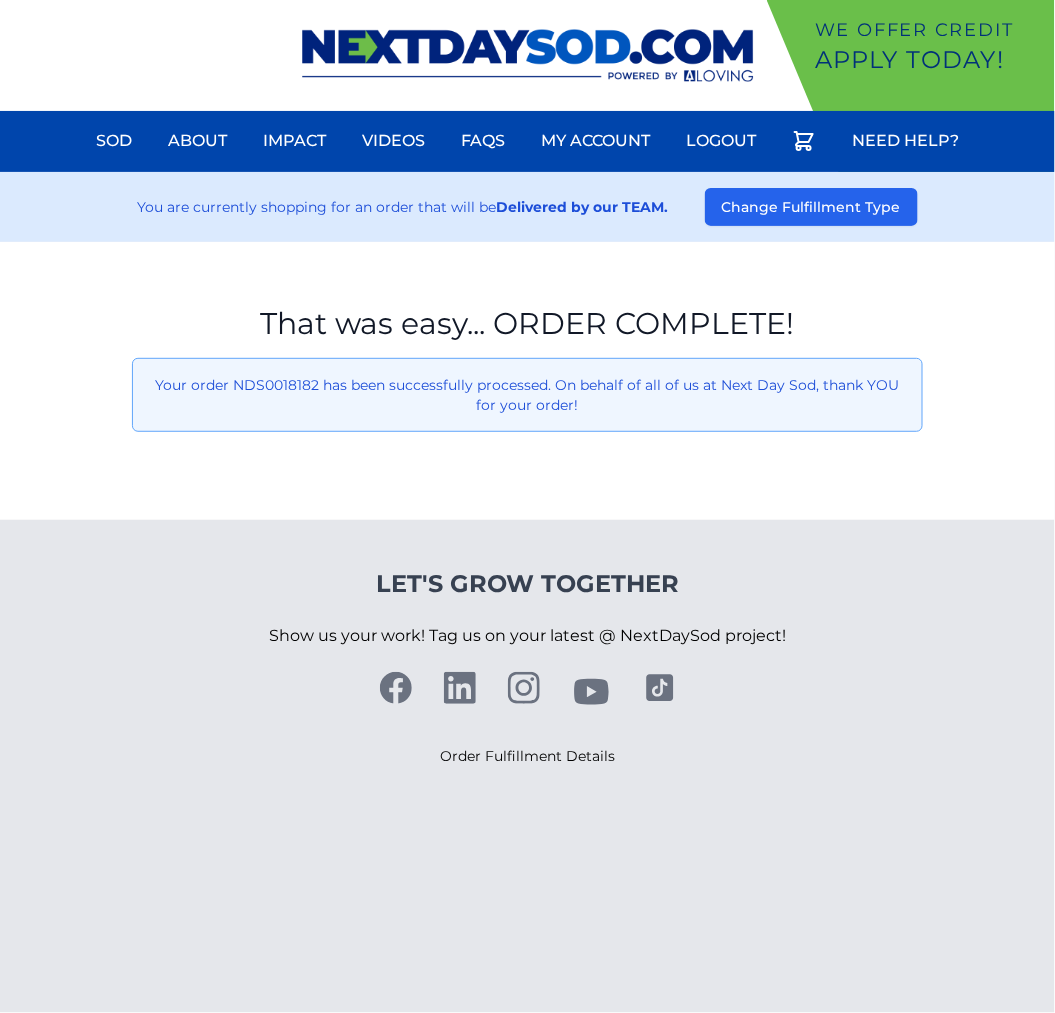 click on "That was easy... ORDER COMPLETE!
Your order NDS0018182 has been successfully processed. On behalf of all of us at  Next Day Sod, thank YOU for your order!" at bounding box center [527, 381] 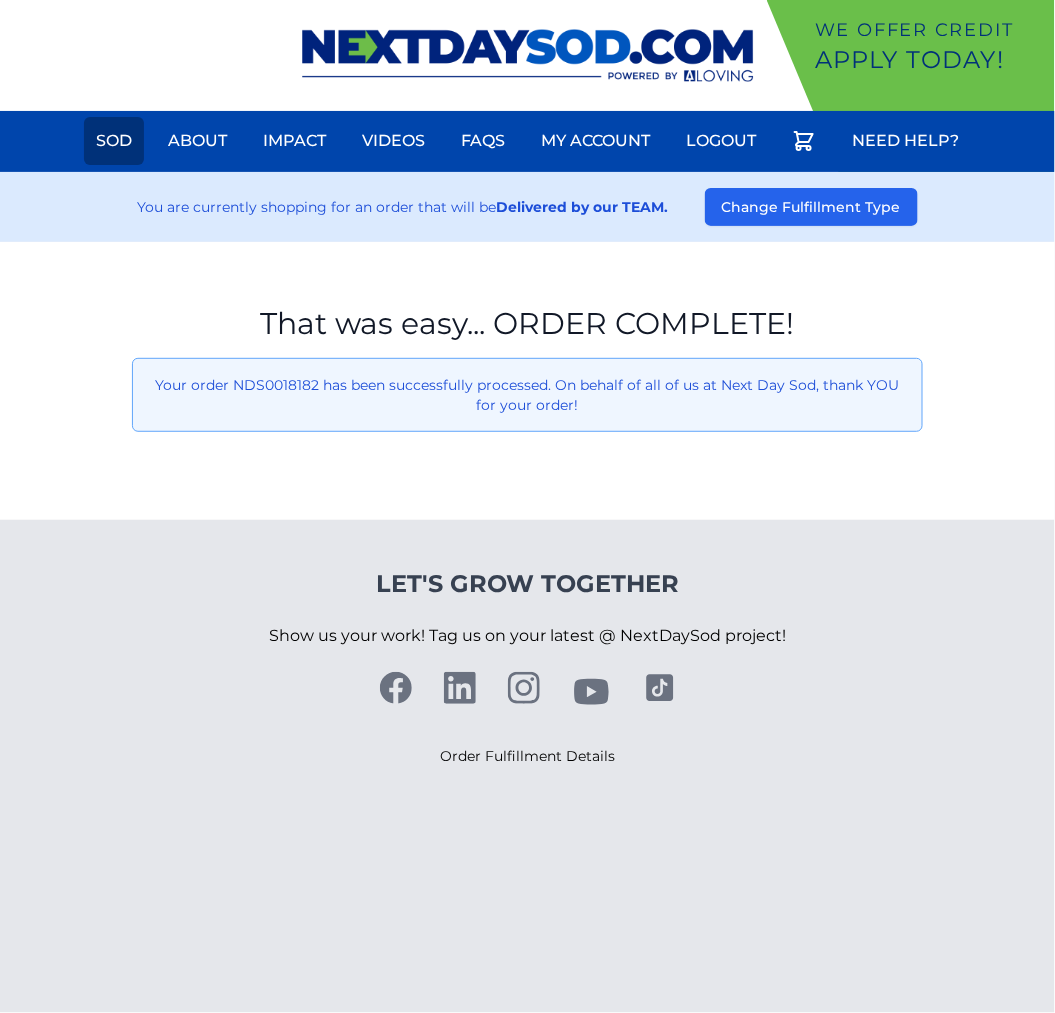 click on "Sod" at bounding box center (114, 141) 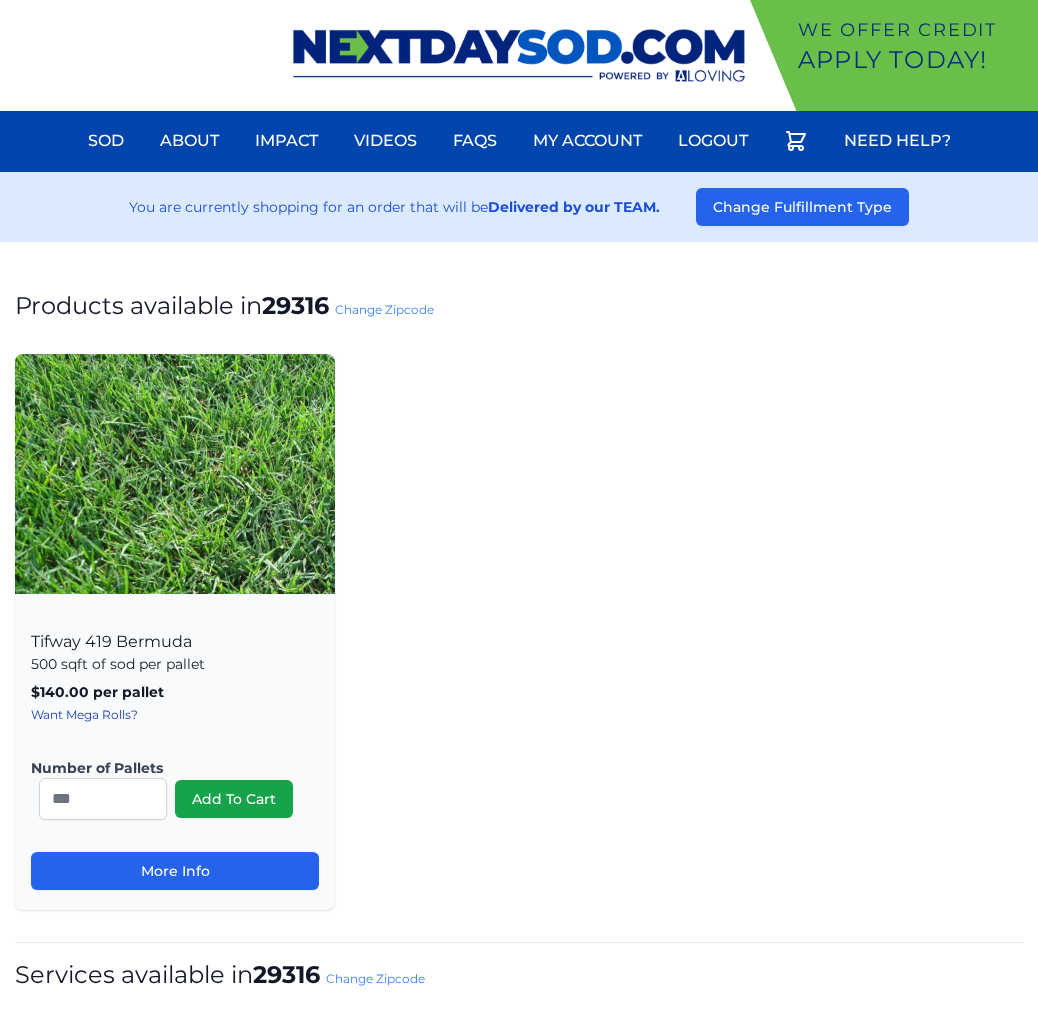 scroll, scrollTop: 0, scrollLeft: 0, axis: both 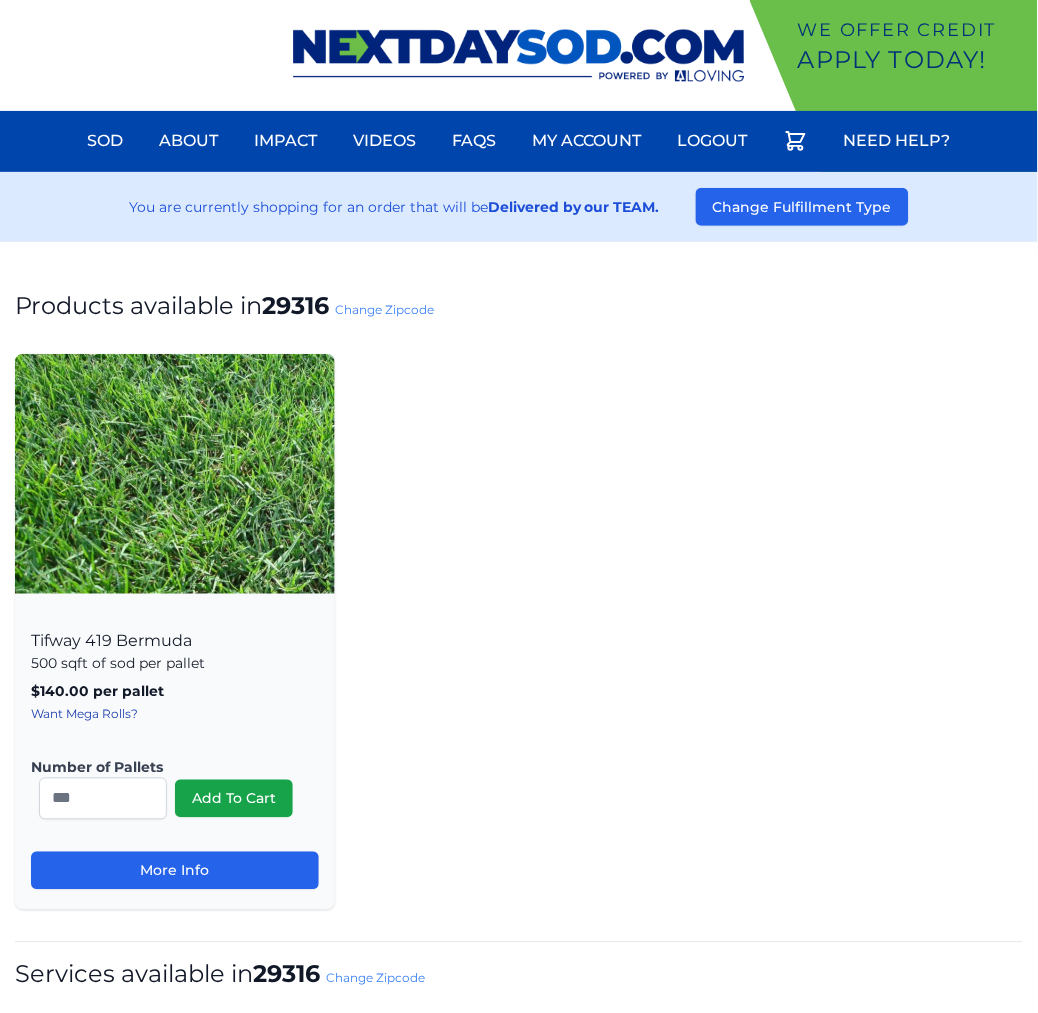 click on "Change Zipcode" at bounding box center [384, 309] 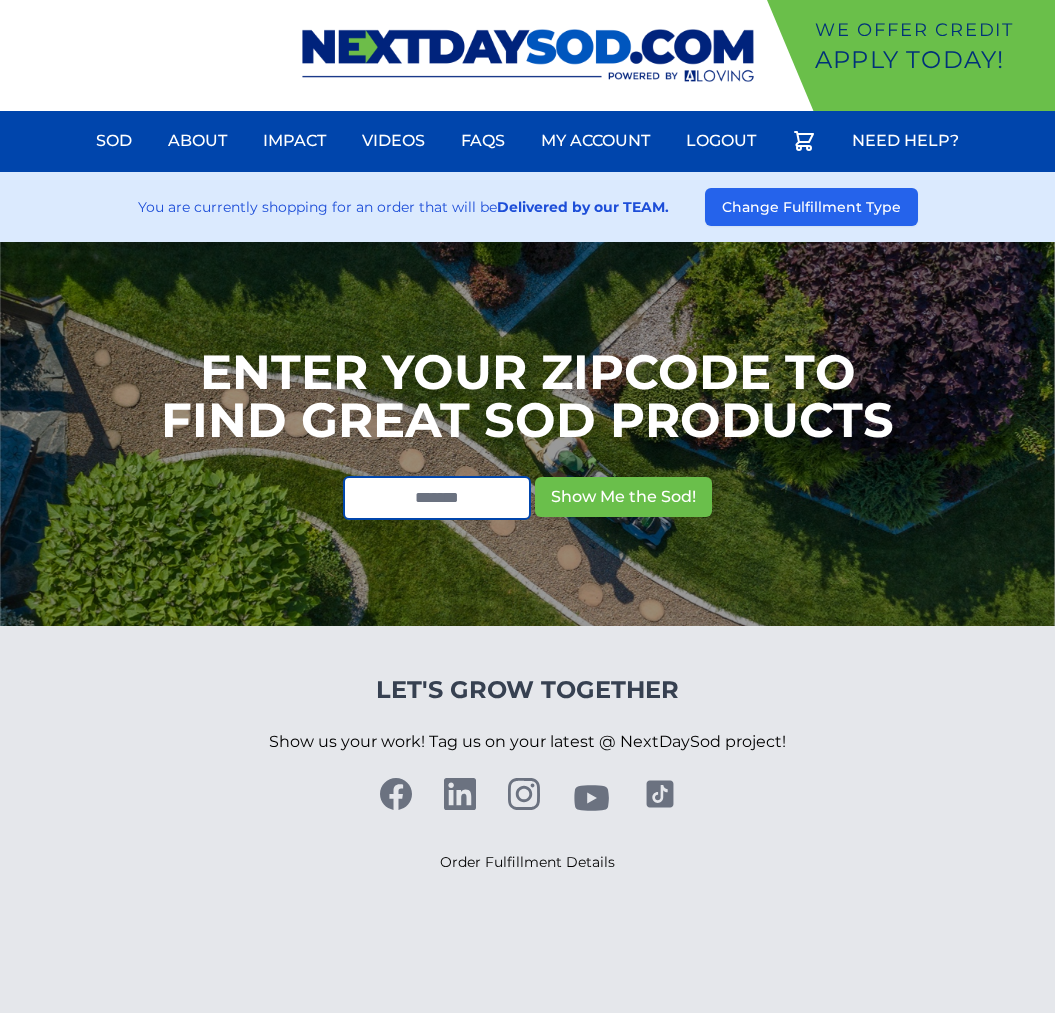 scroll, scrollTop: 0, scrollLeft: 0, axis: both 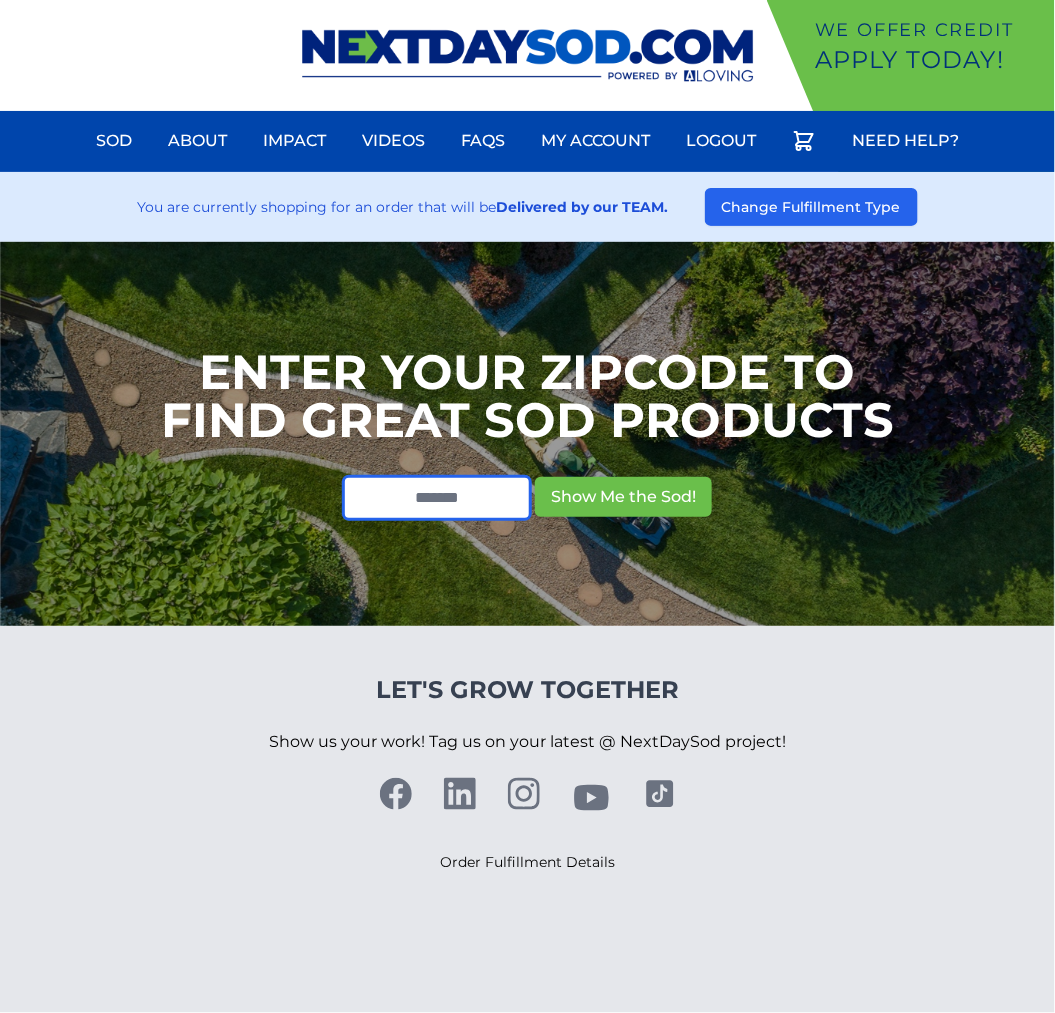 drag, startPoint x: 381, startPoint y: 502, endPoint x: 390, endPoint y: 481, distance: 22.847319 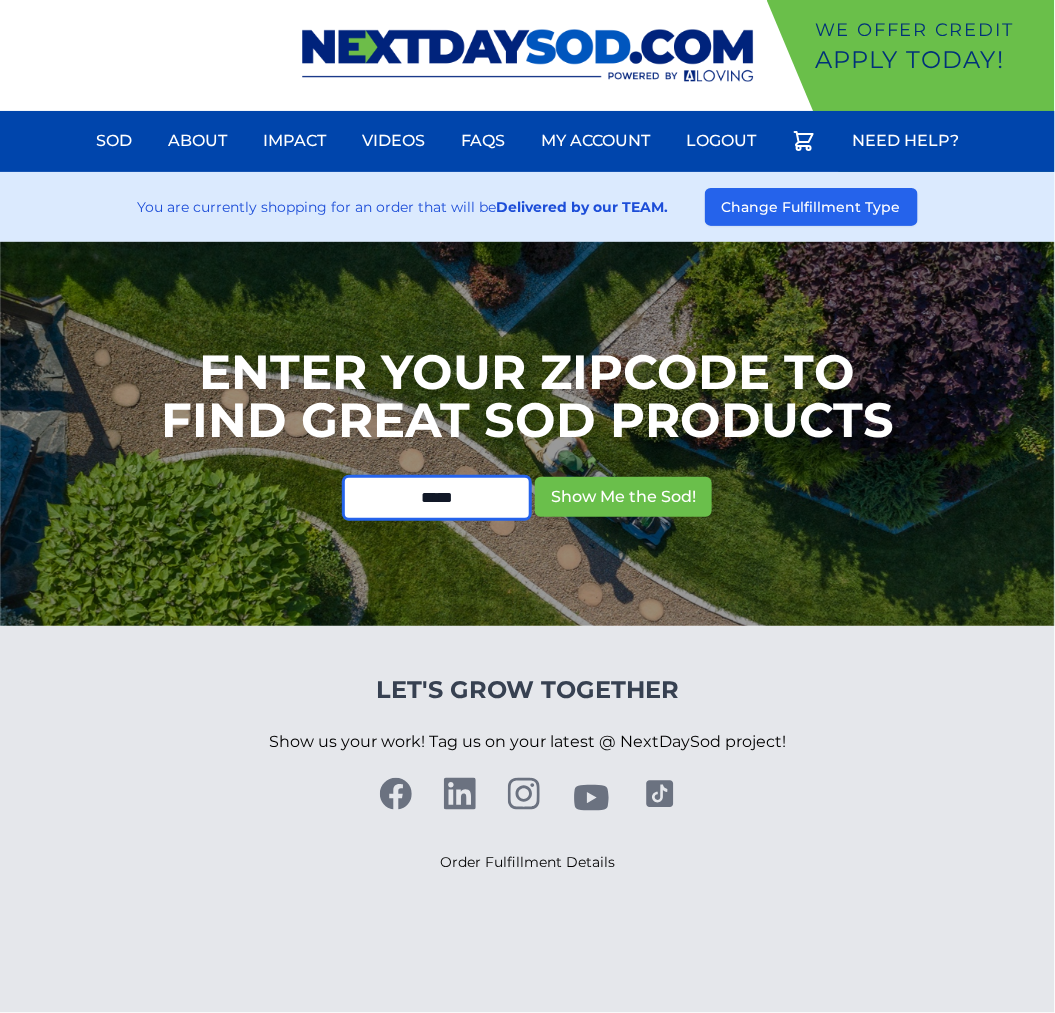 type on "*****" 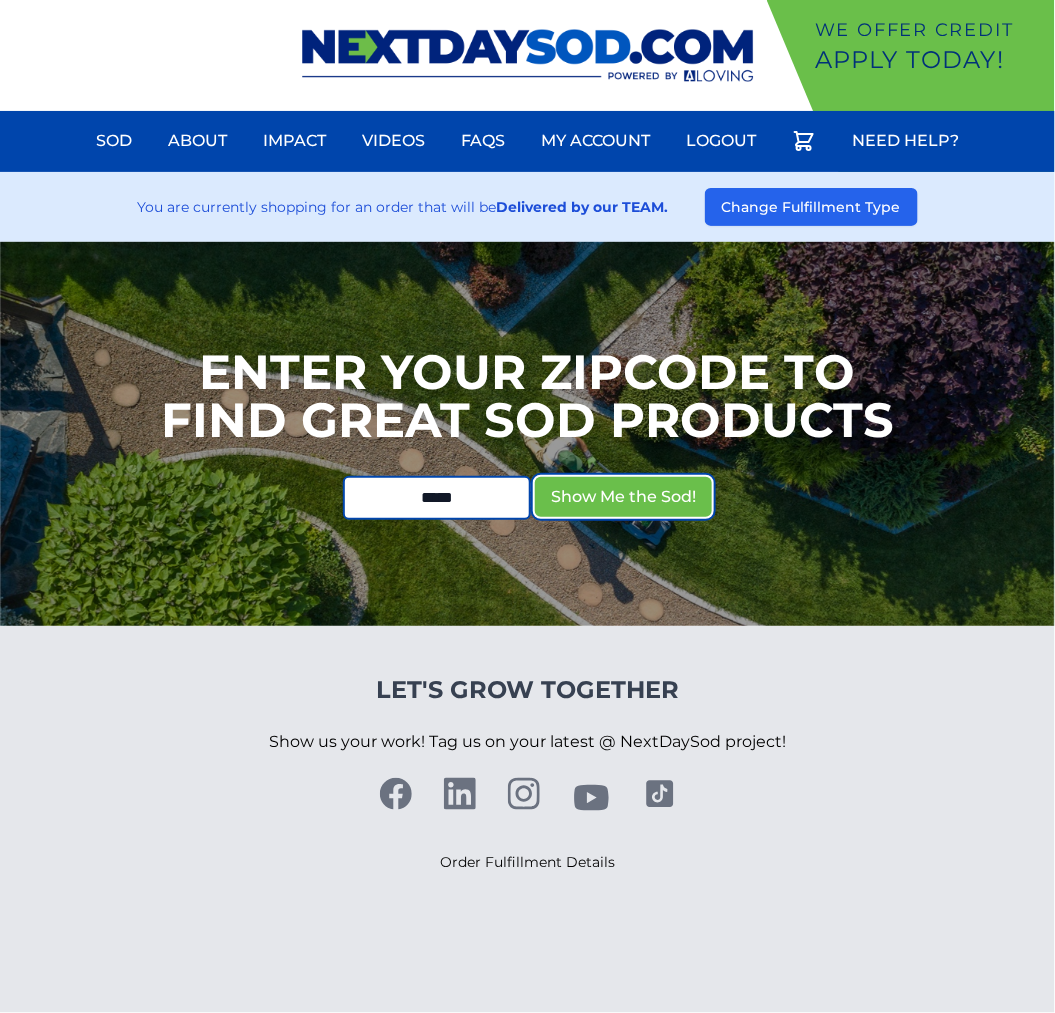 type 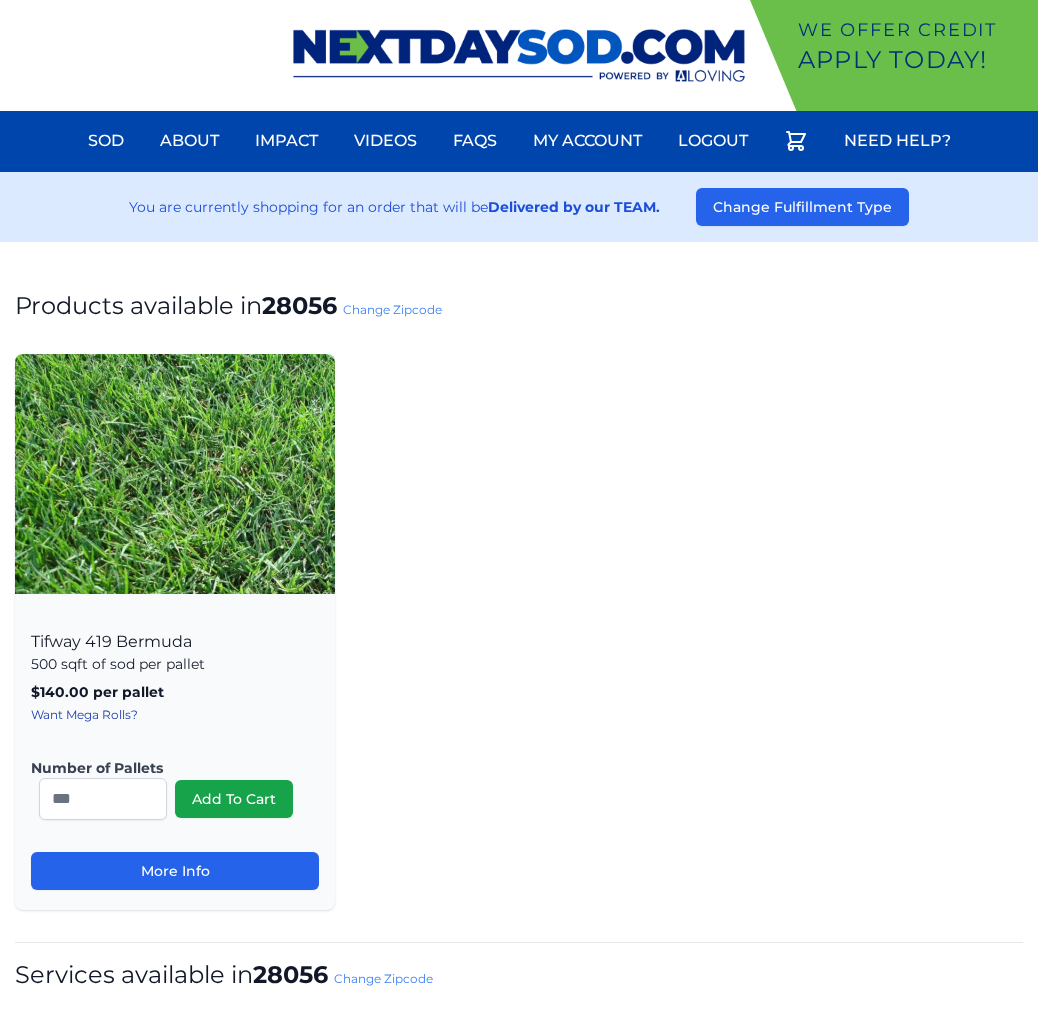 scroll, scrollTop: 0, scrollLeft: 0, axis: both 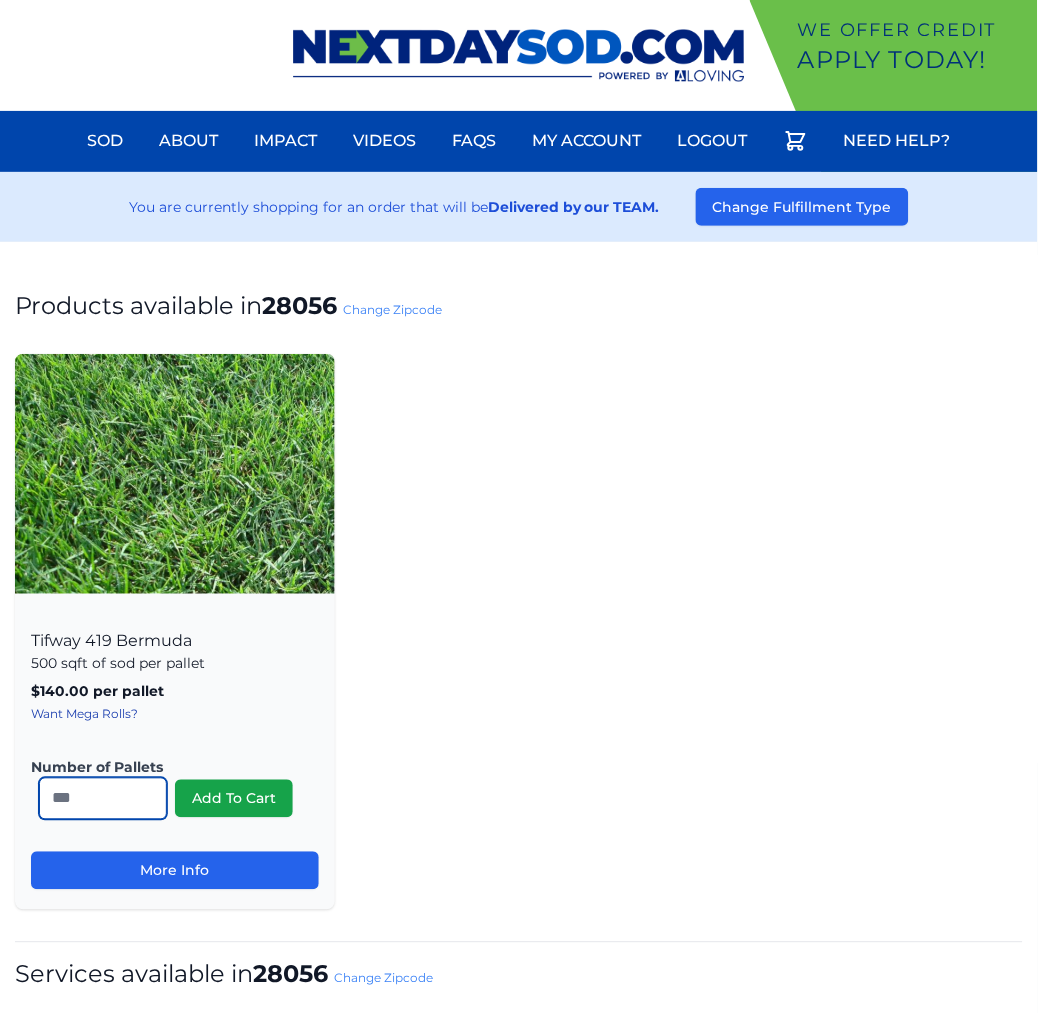 click on "*" at bounding box center [103, 799] 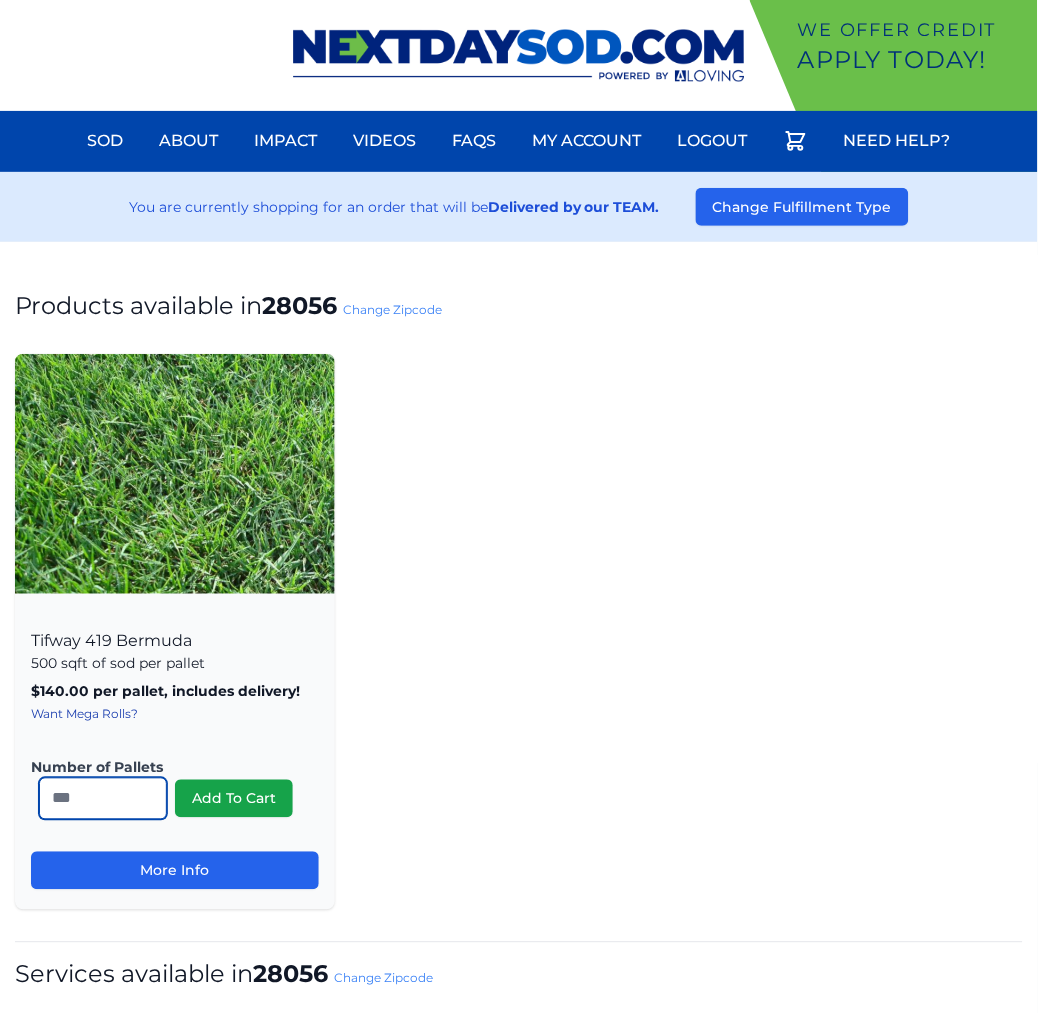 type on "**" 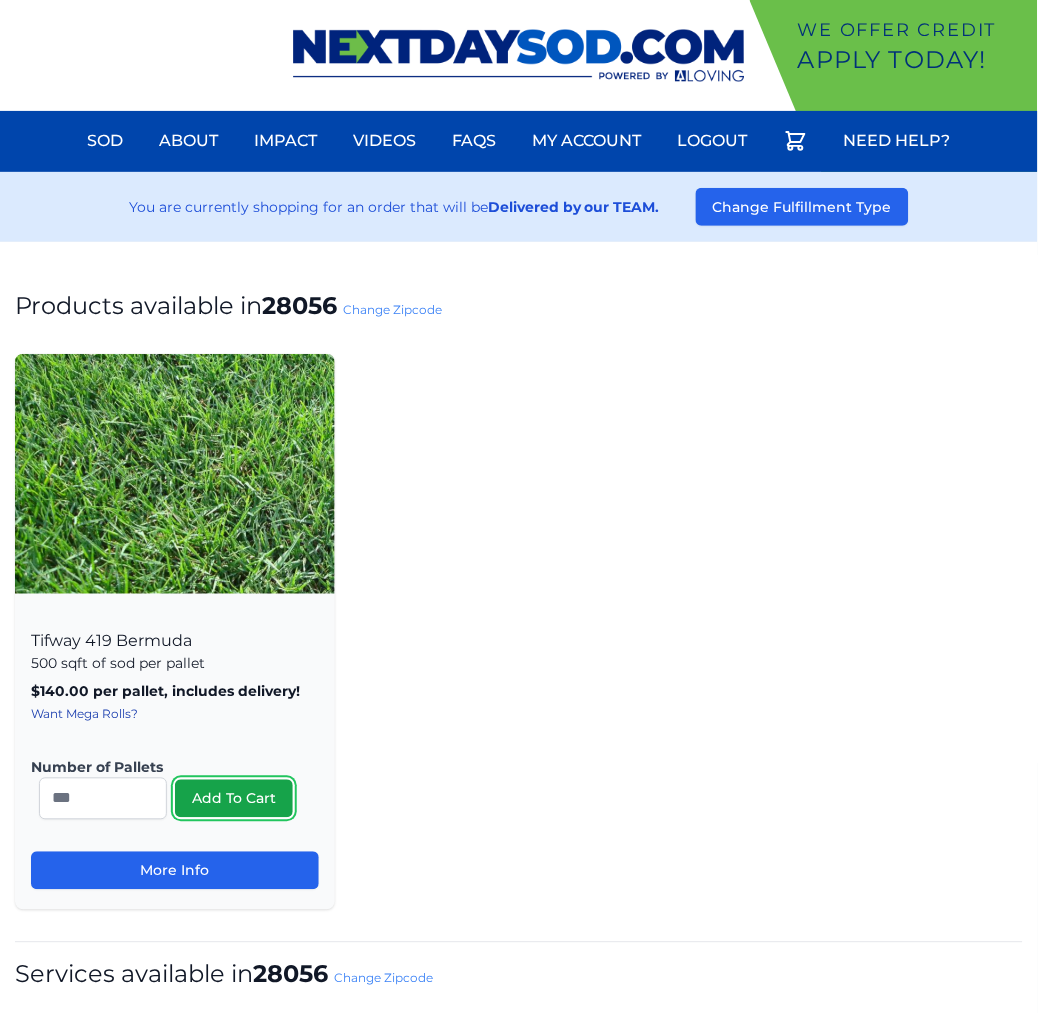 type 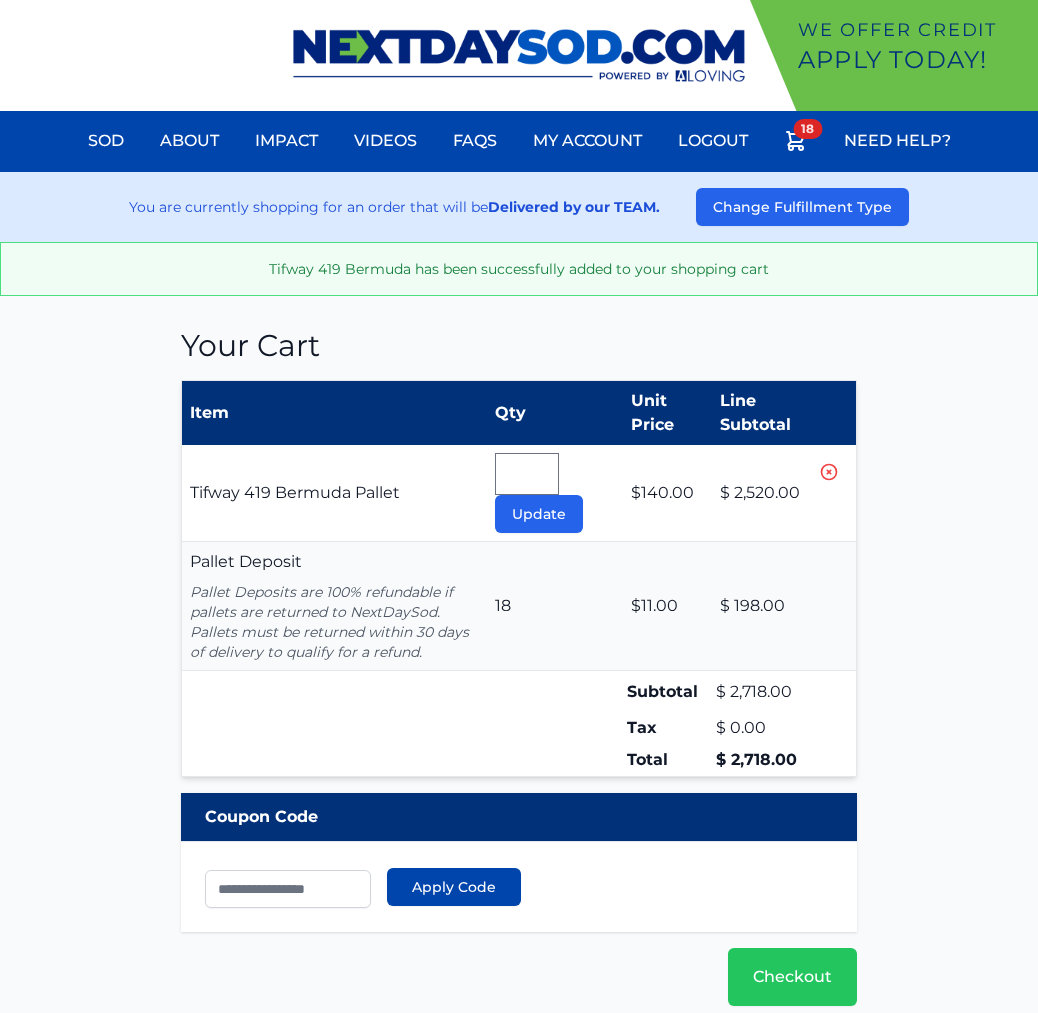 scroll, scrollTop: 0, scrollLeft: 0, axis: both 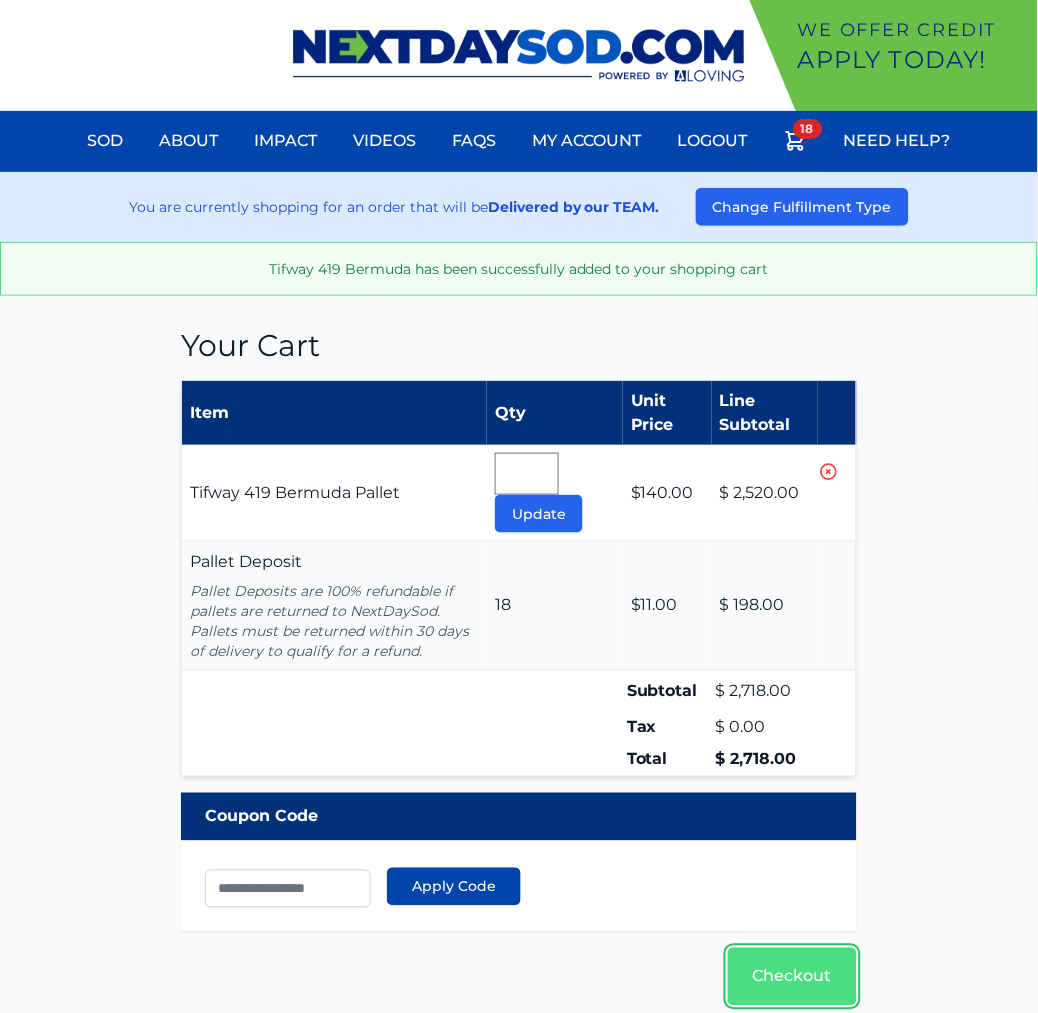 click on "Checkout" at bounding box center (792, 977) 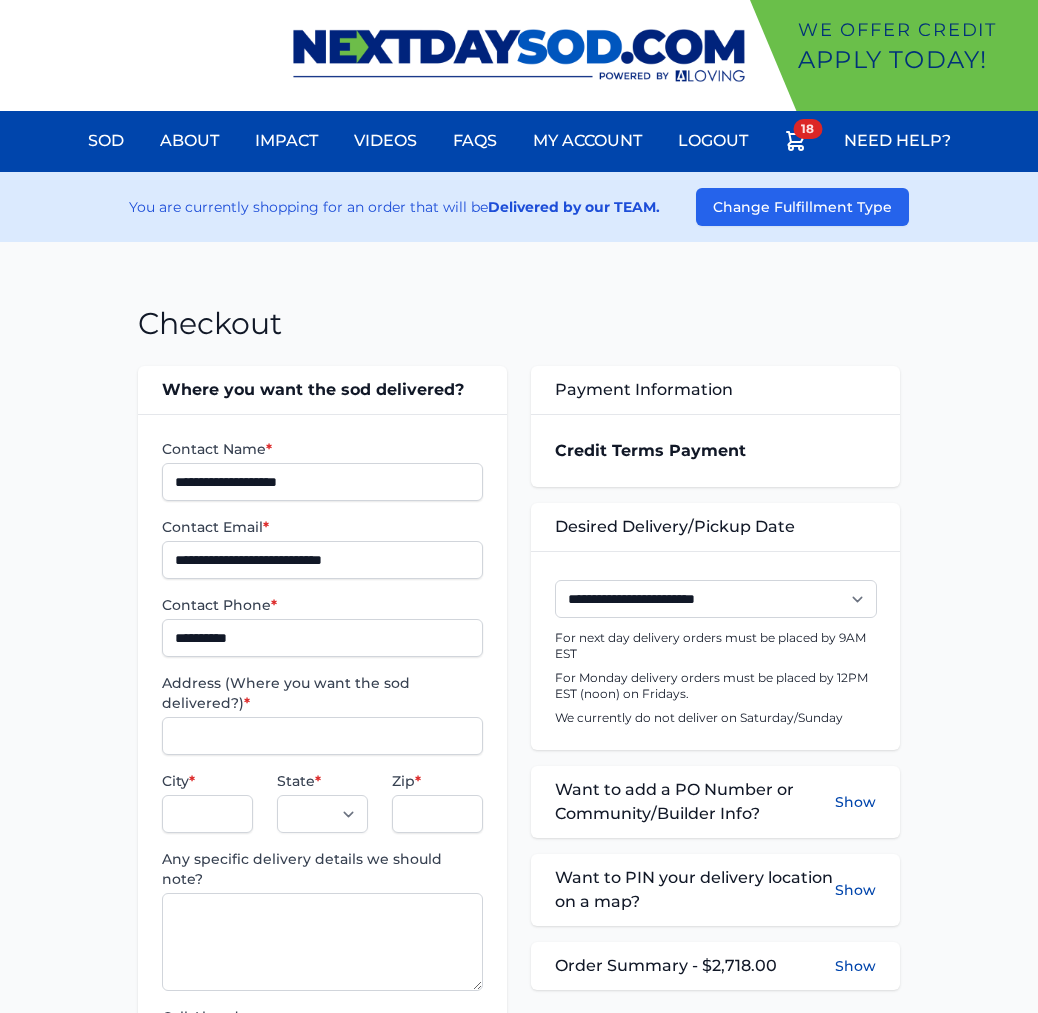 scroll, scrollTop: 0, scrollLeft: 0, axis: both 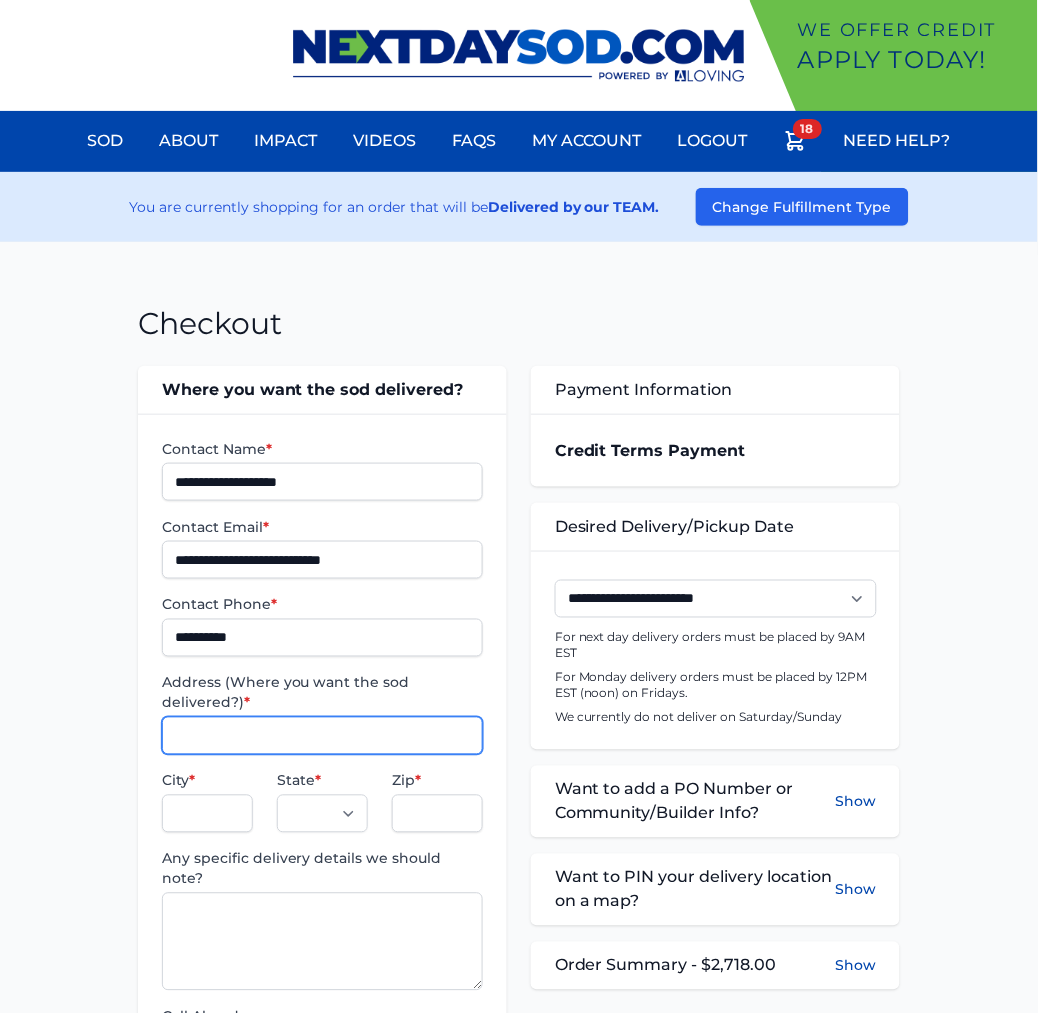 click on "Address (Where you want the sod delivered?)
*" at bounding box center (322, 736) 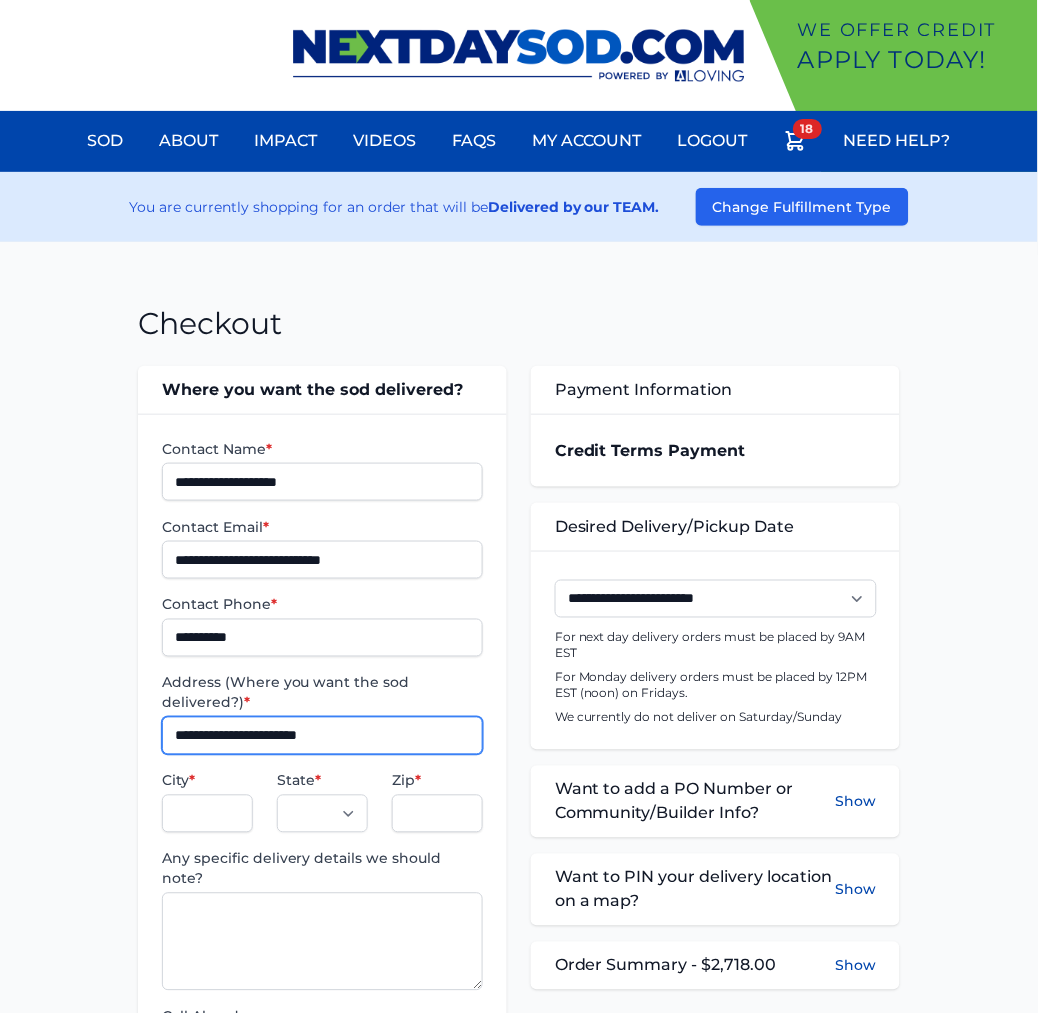 type on "**********" 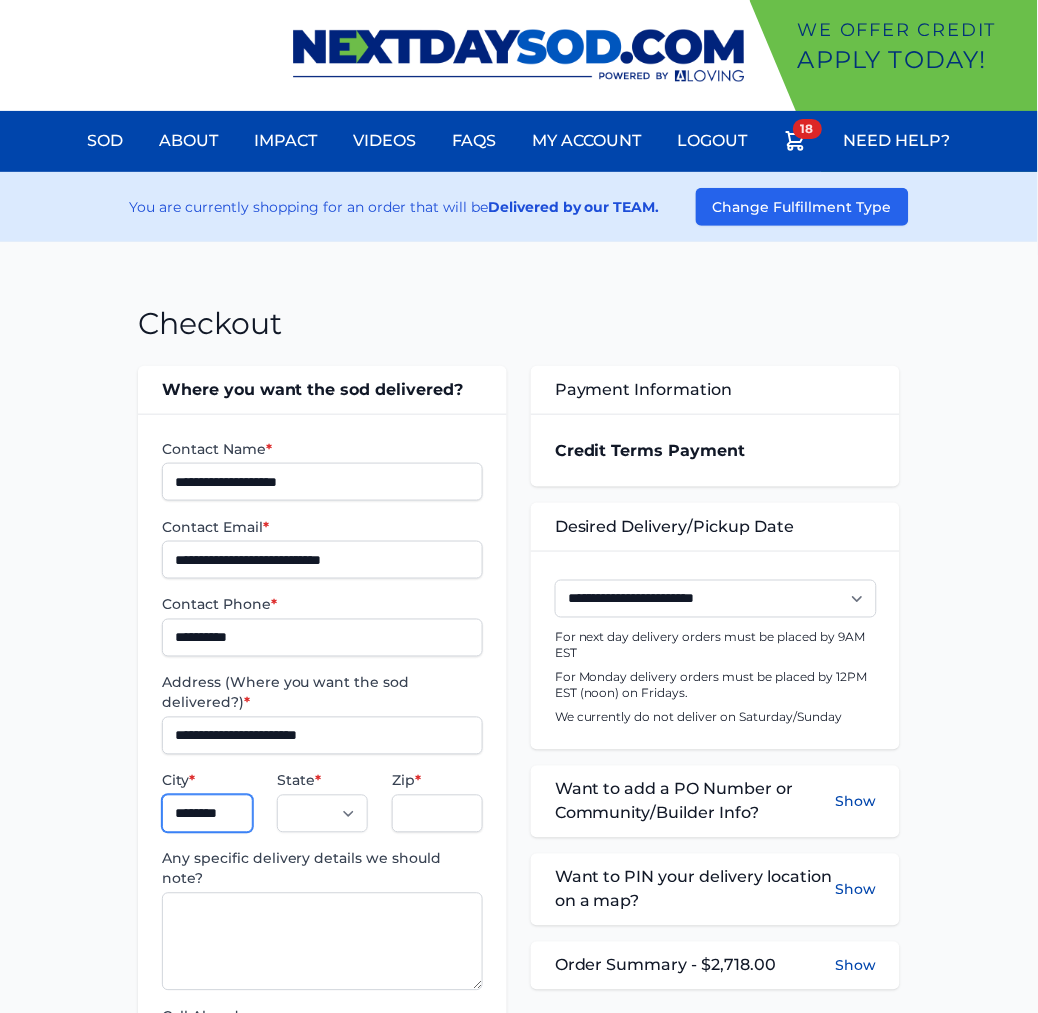 type on "********" 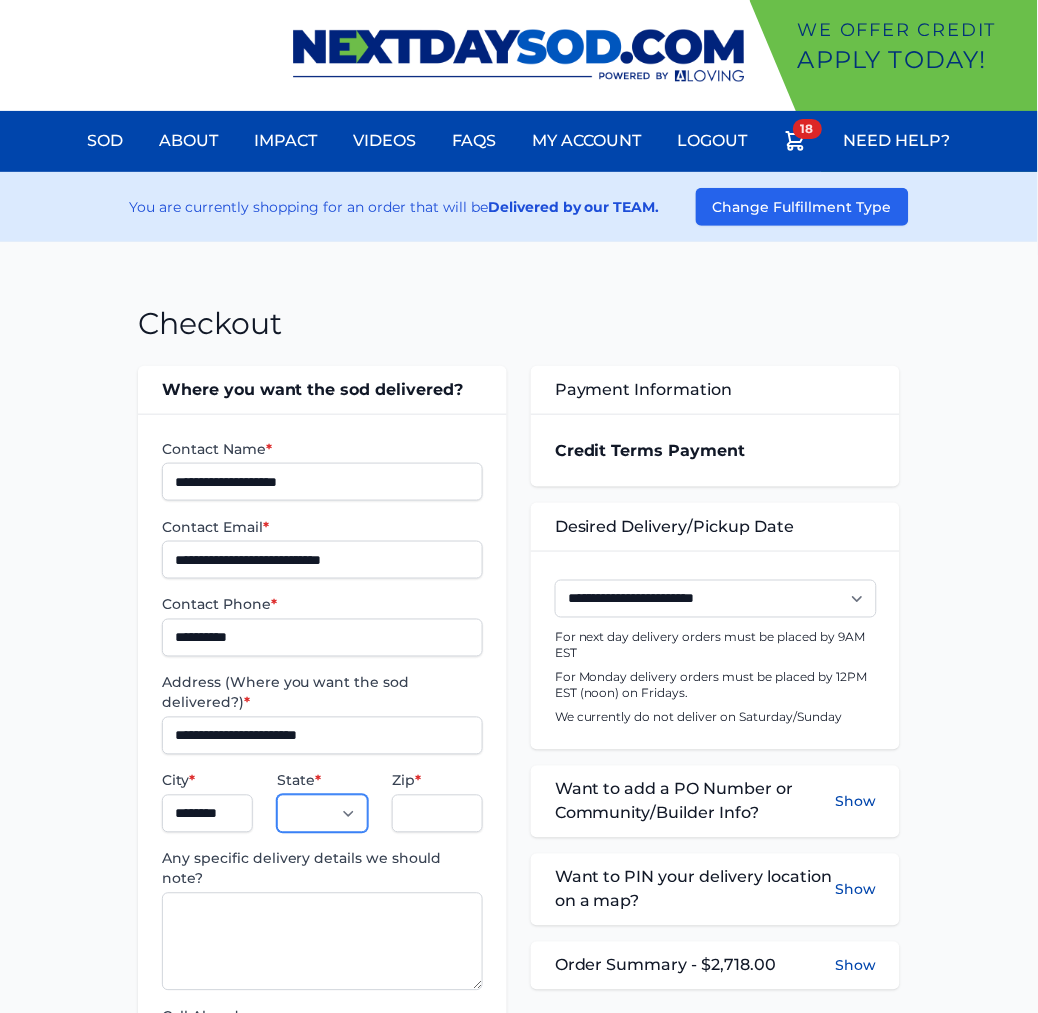 select on "**" 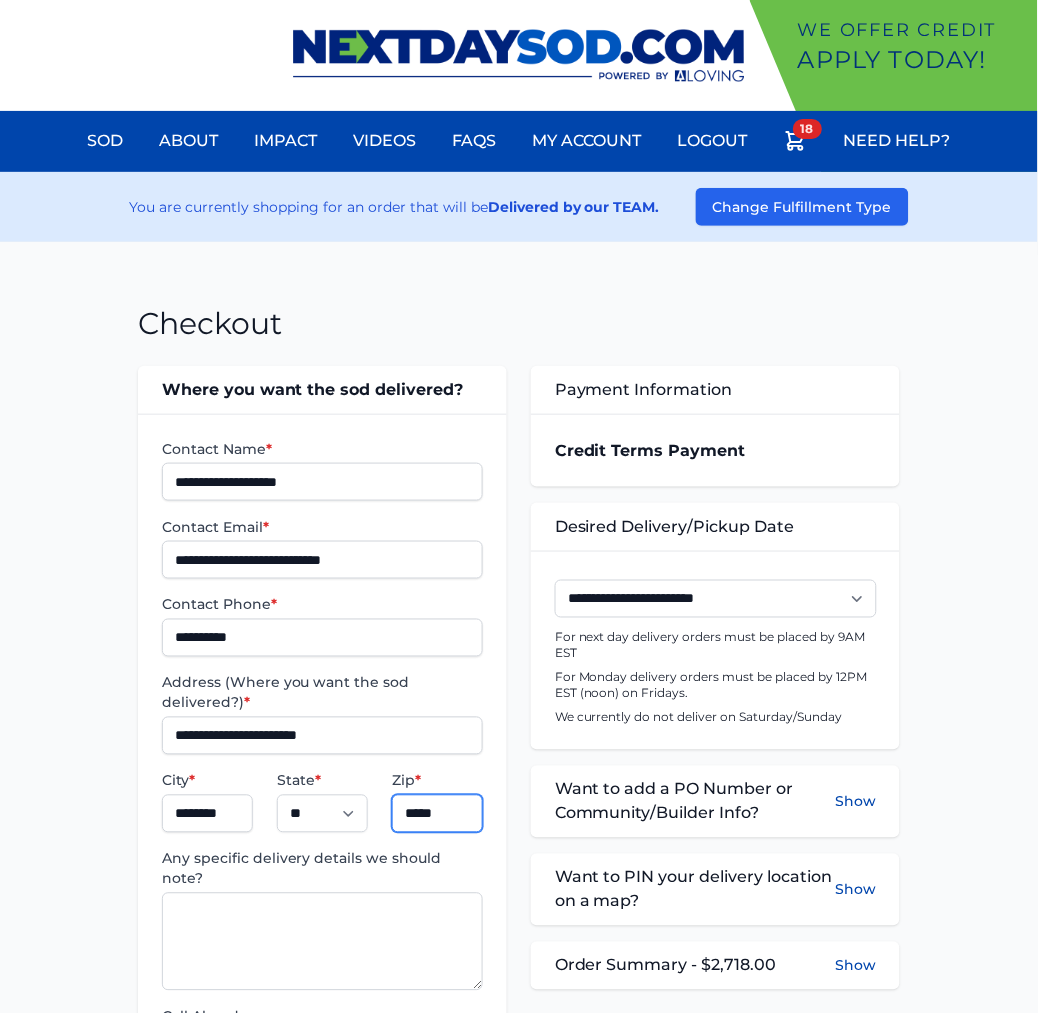 type on "*****" 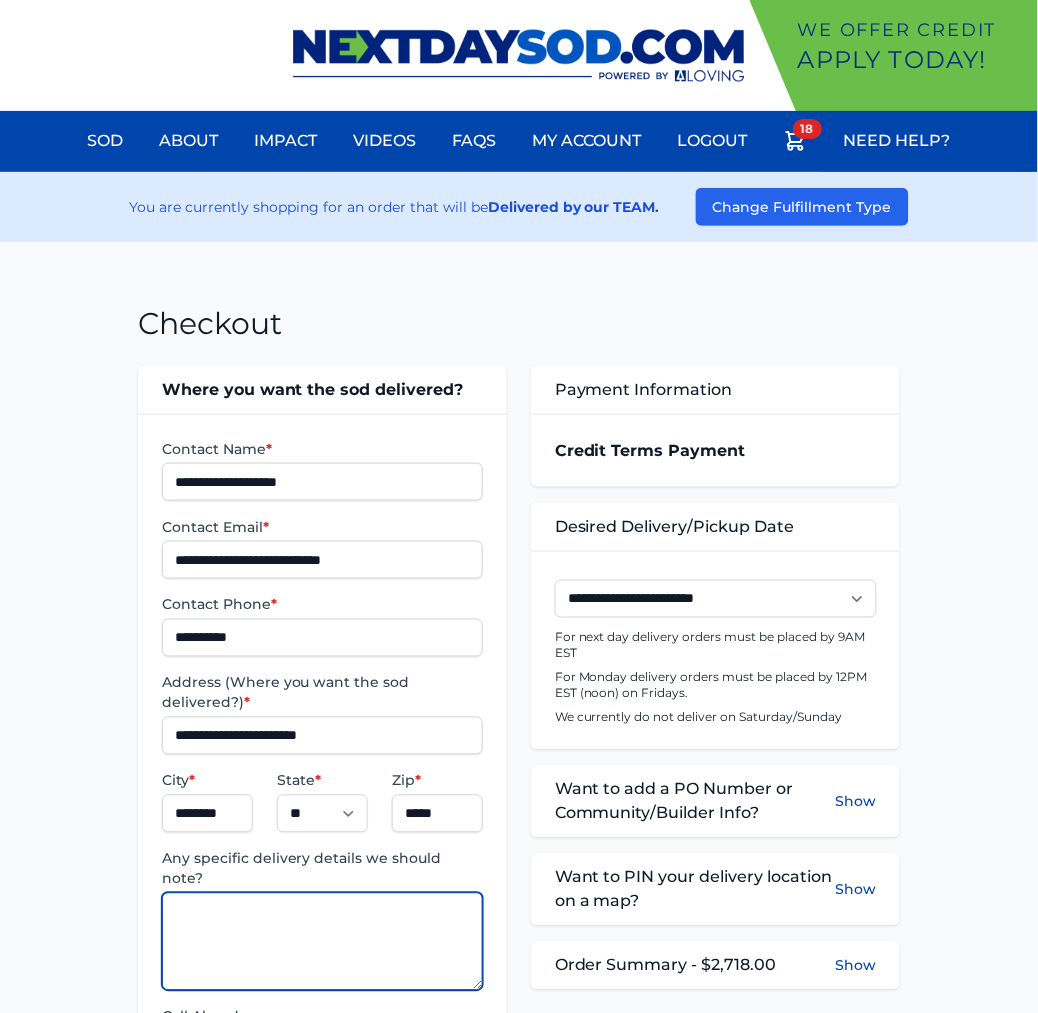 paste on "**********" 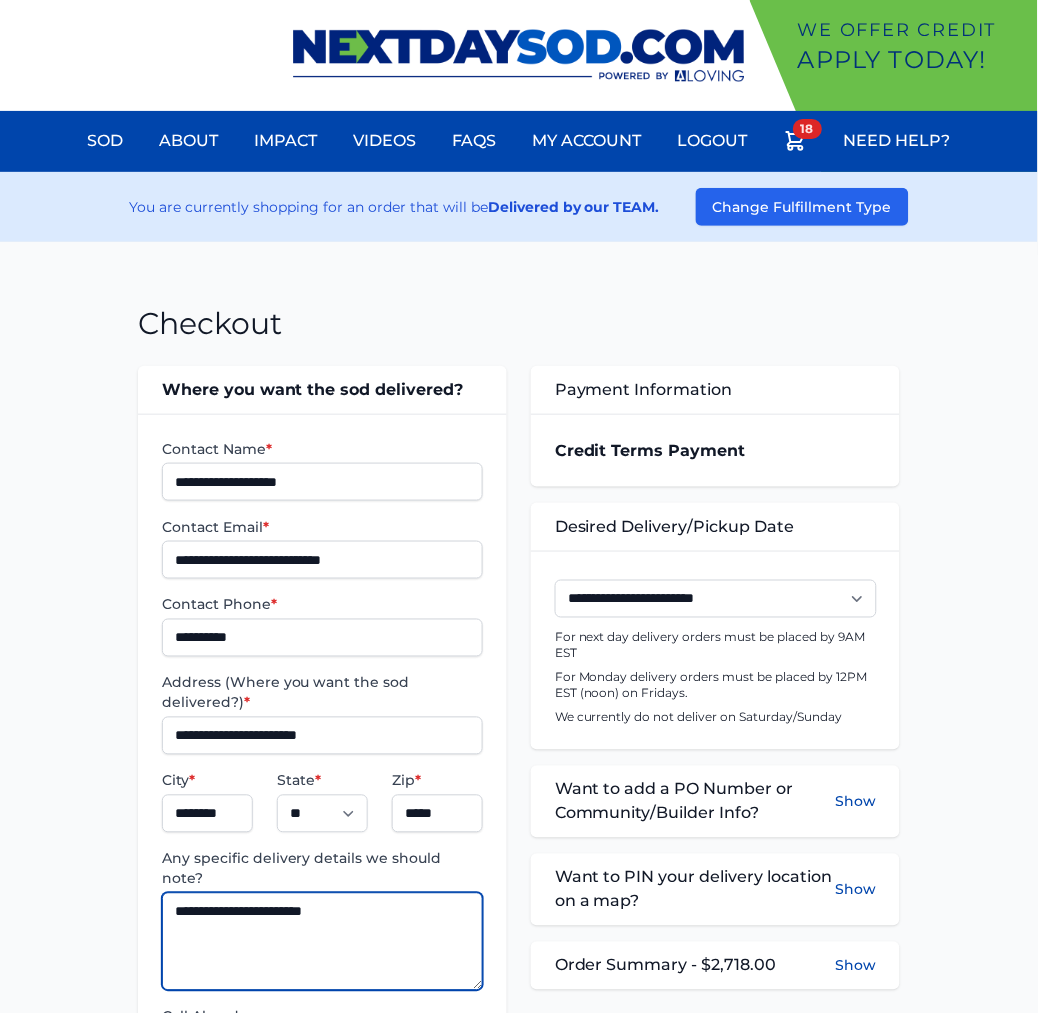 type on "**********" 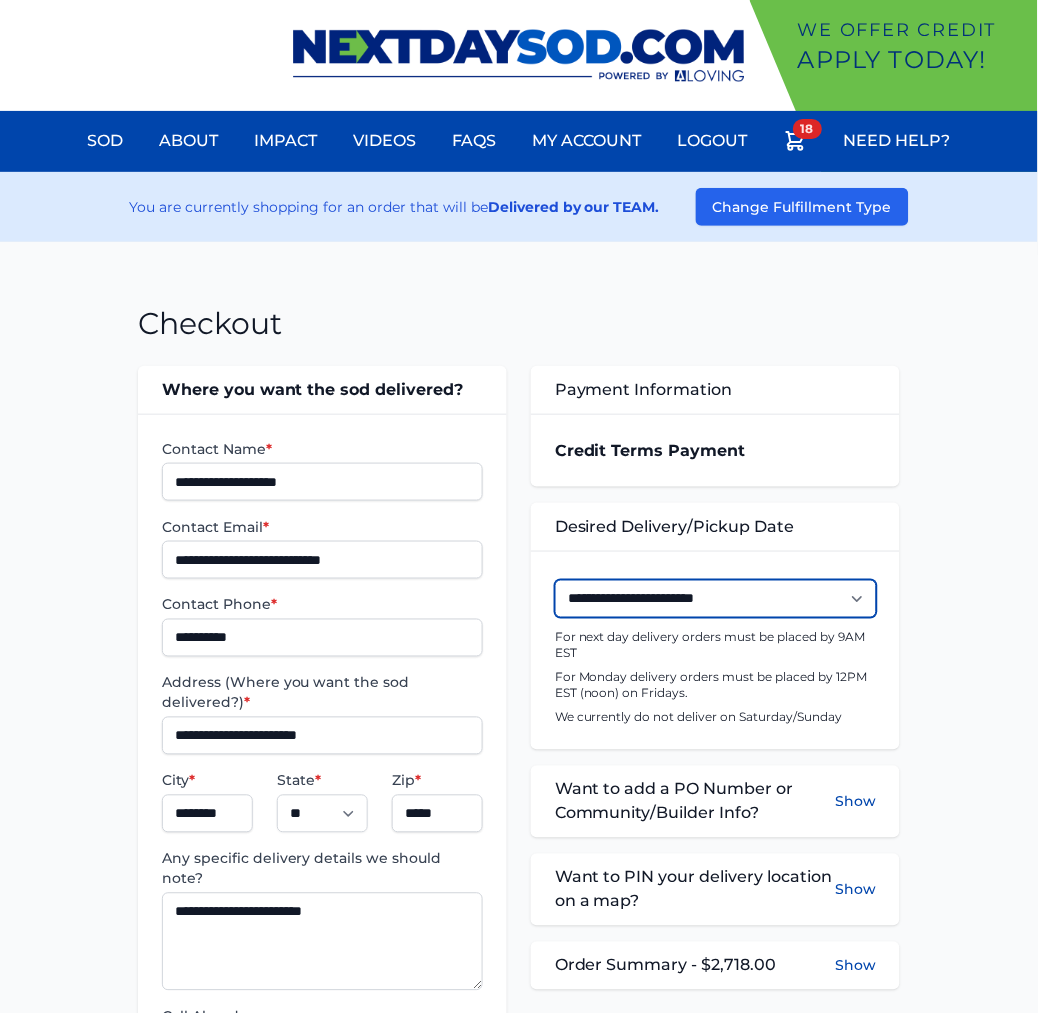 click on "**********" at bounding box center [716, 599] 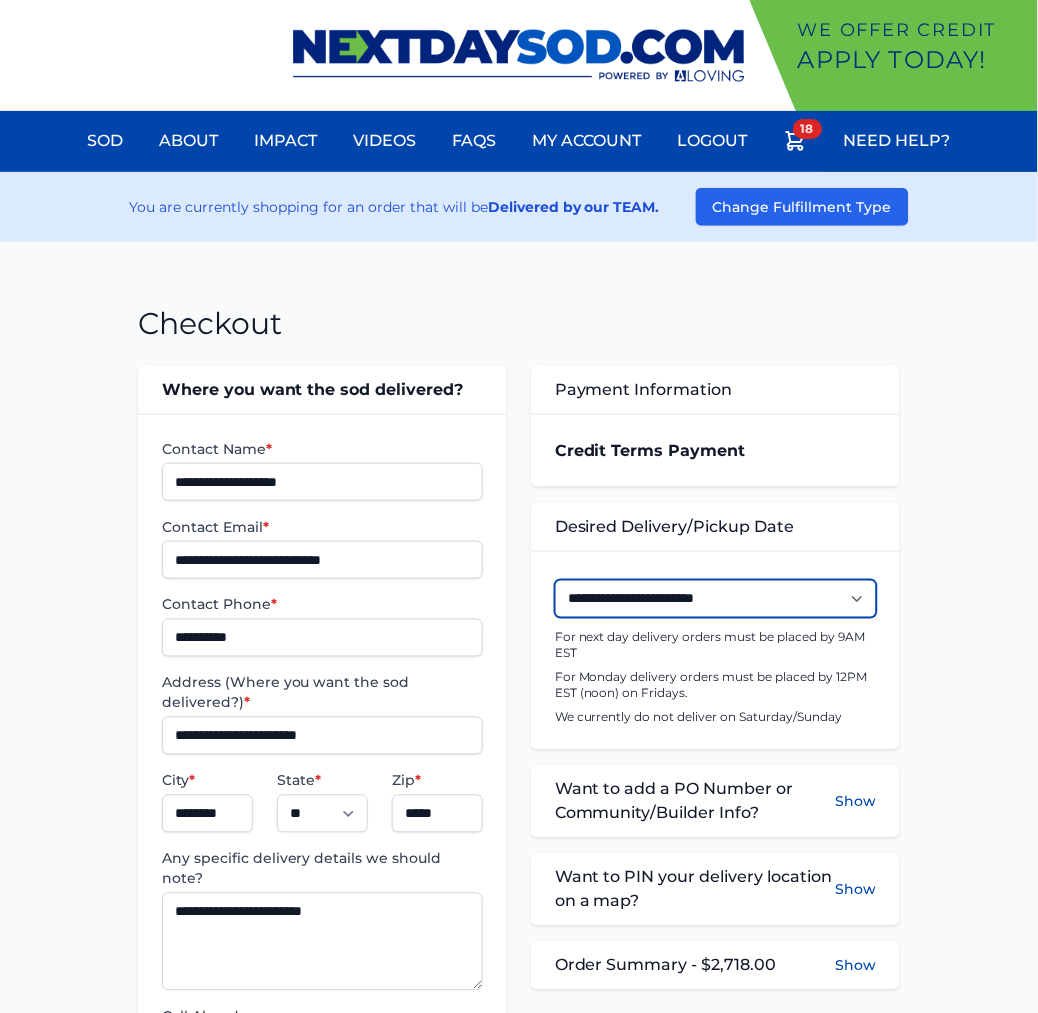 select on "**********" 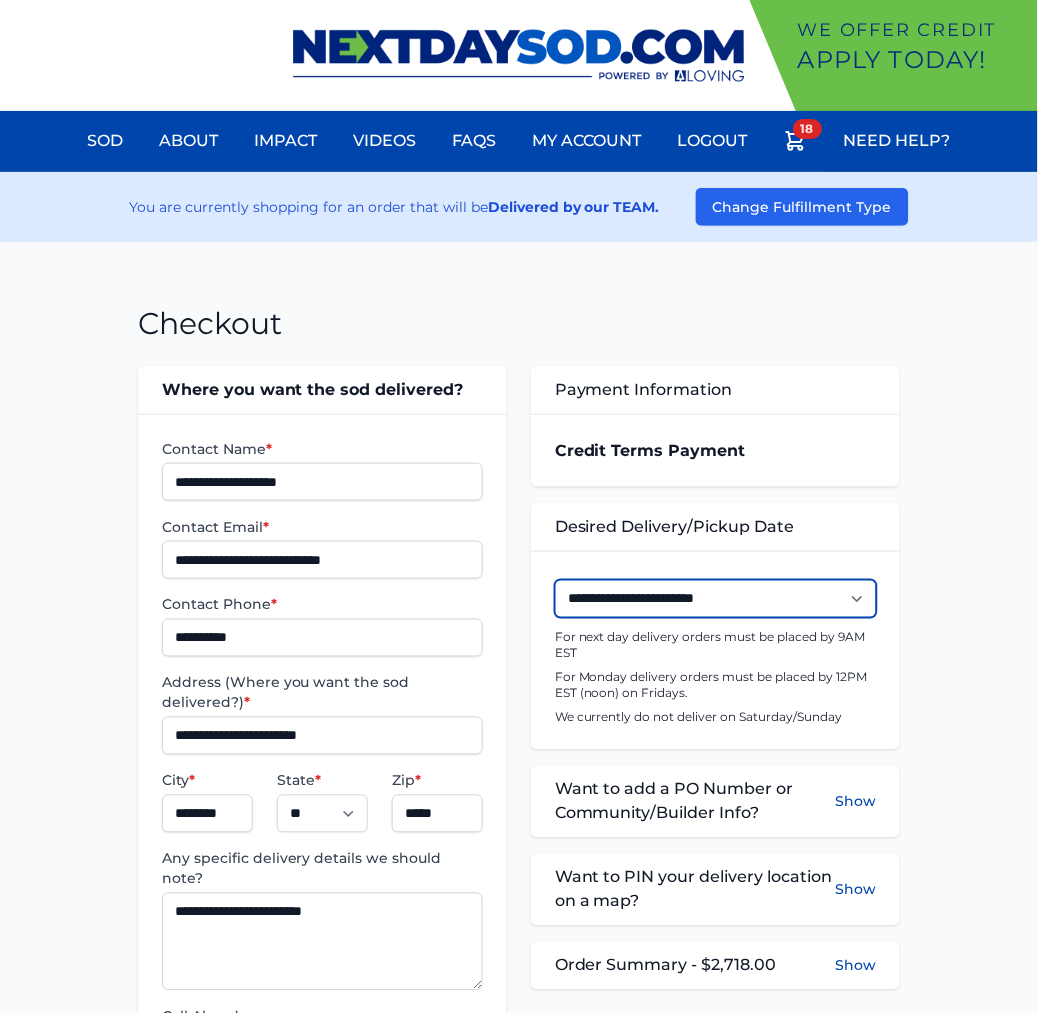 click on "**********" at bounding box center [716, 599] 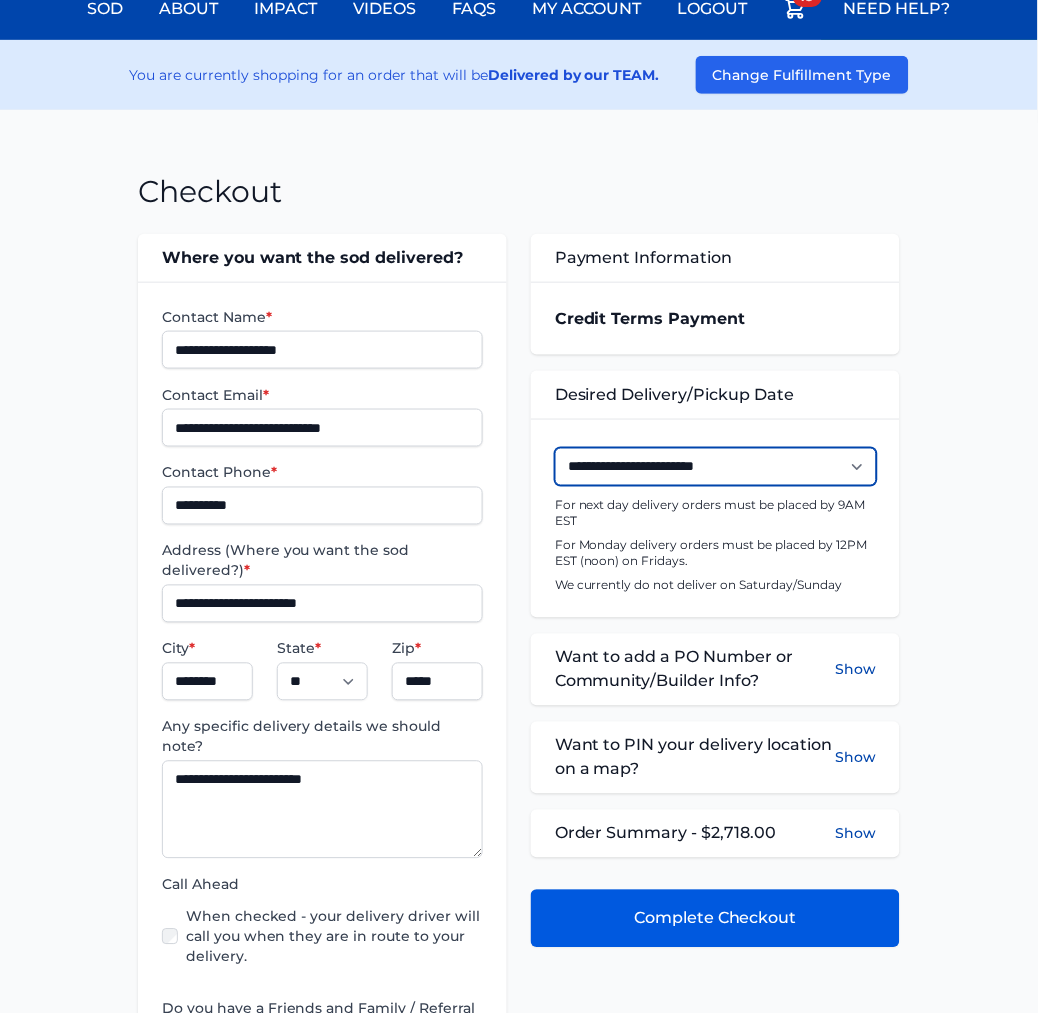 scroll, scrollTop: 333, scrollLeft: 0, axis: vertical 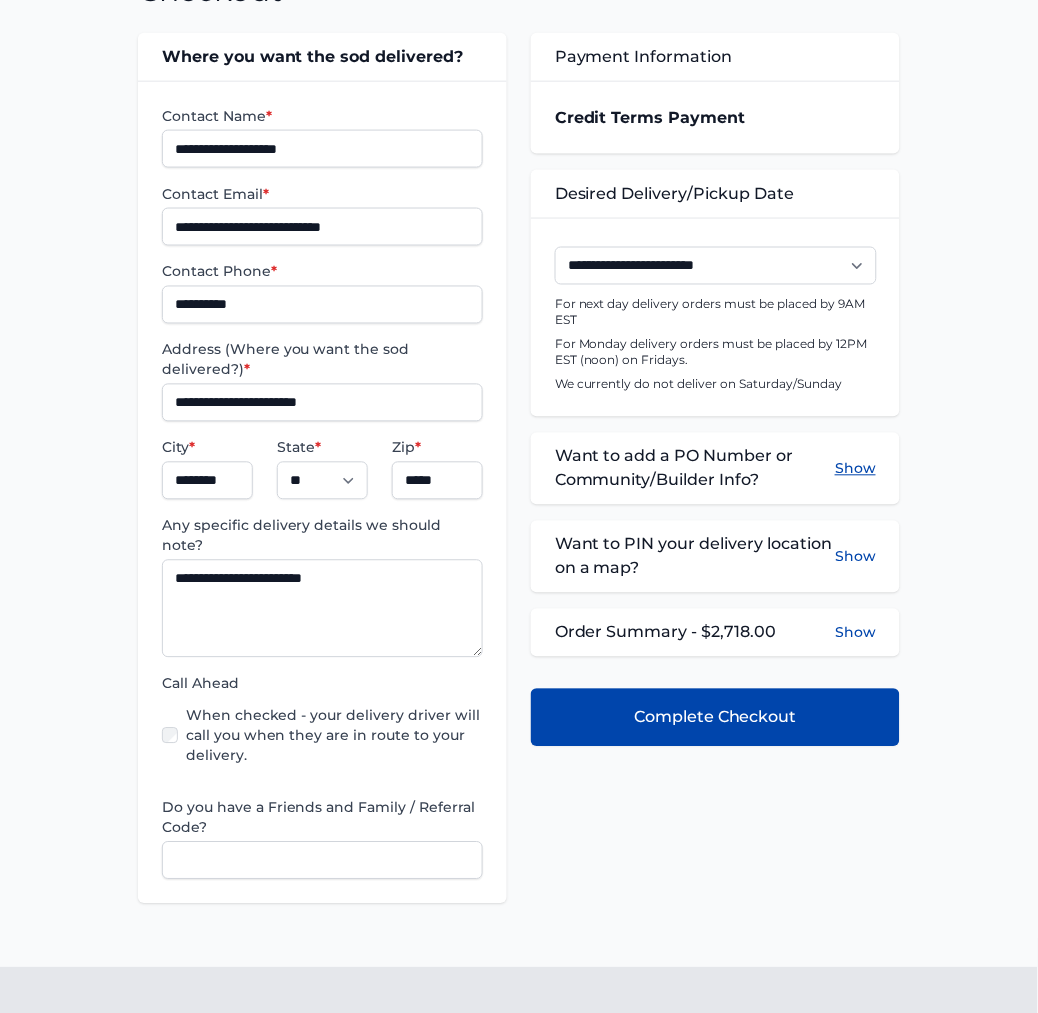 click on "Show" at bounding box center (855, 469) 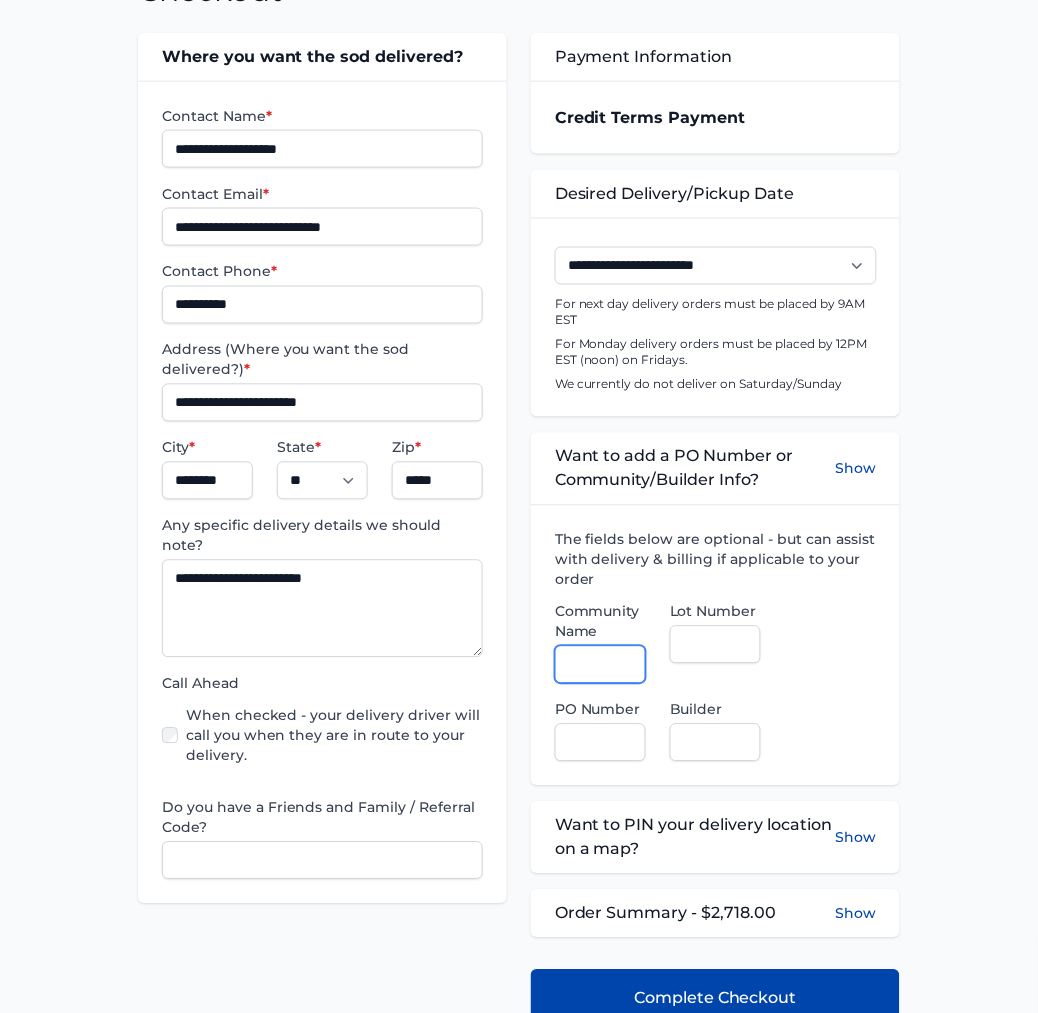 click on "Community Name" at bounding box center (600, 665) 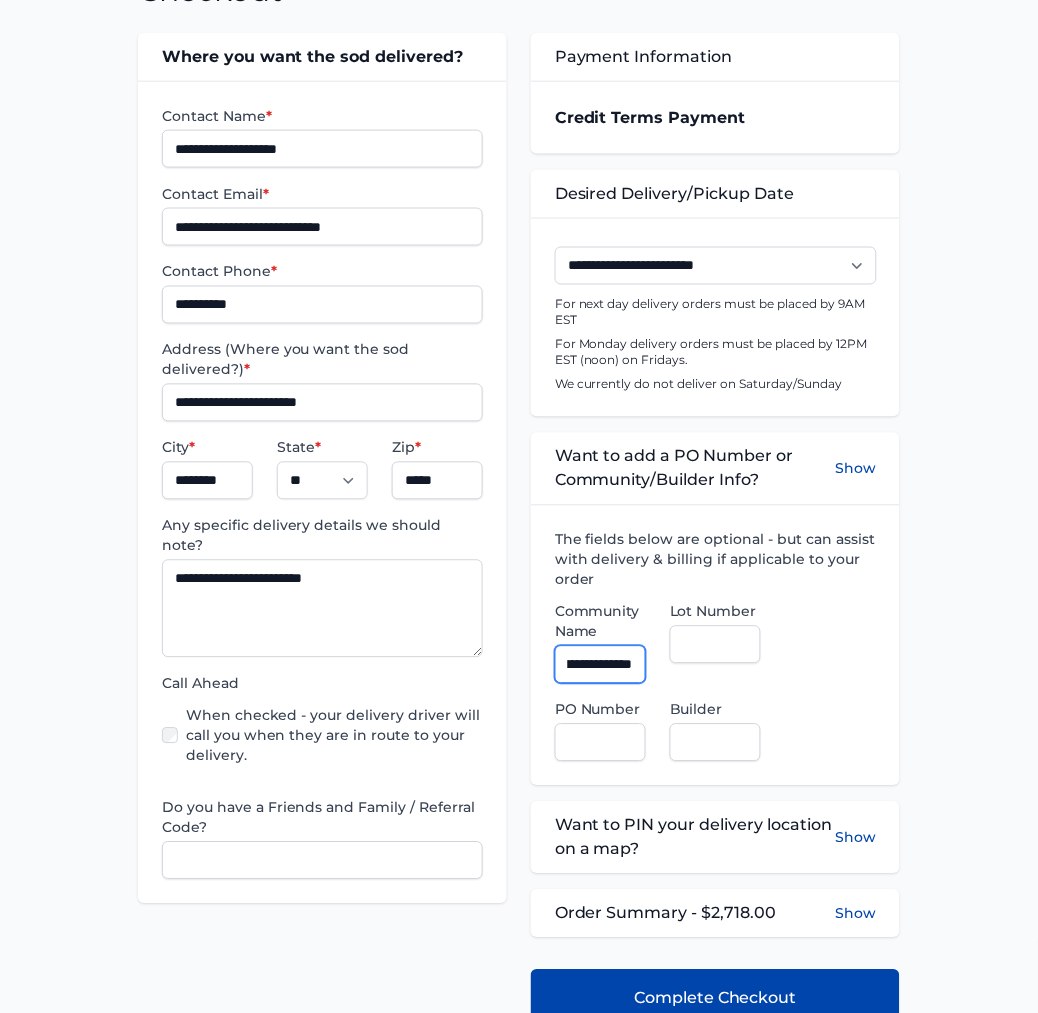 scroll, scrollTop: 0, scrollLeft: 68, axis: horizontal 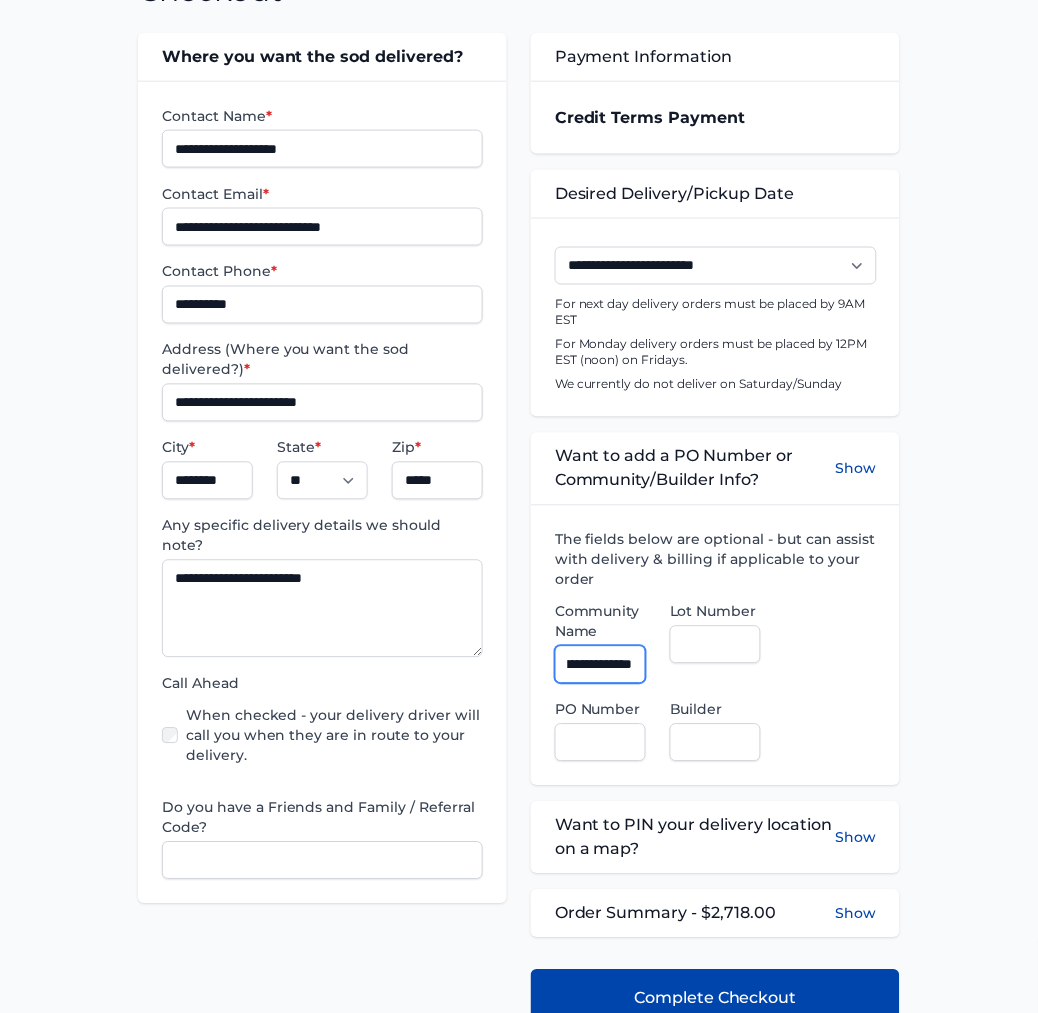 type on "**********" 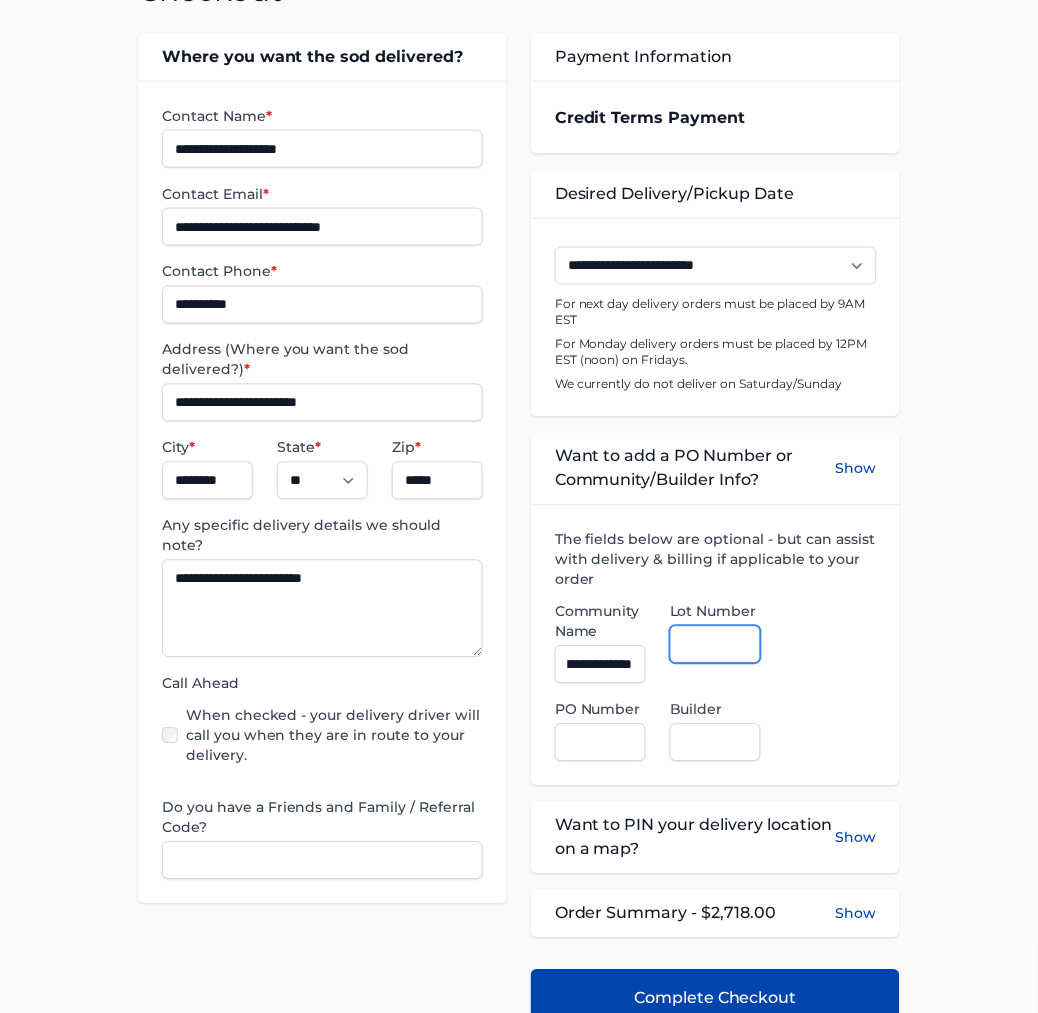 scroll, scrollTop: 0, scrollLeft: 0, axis: both 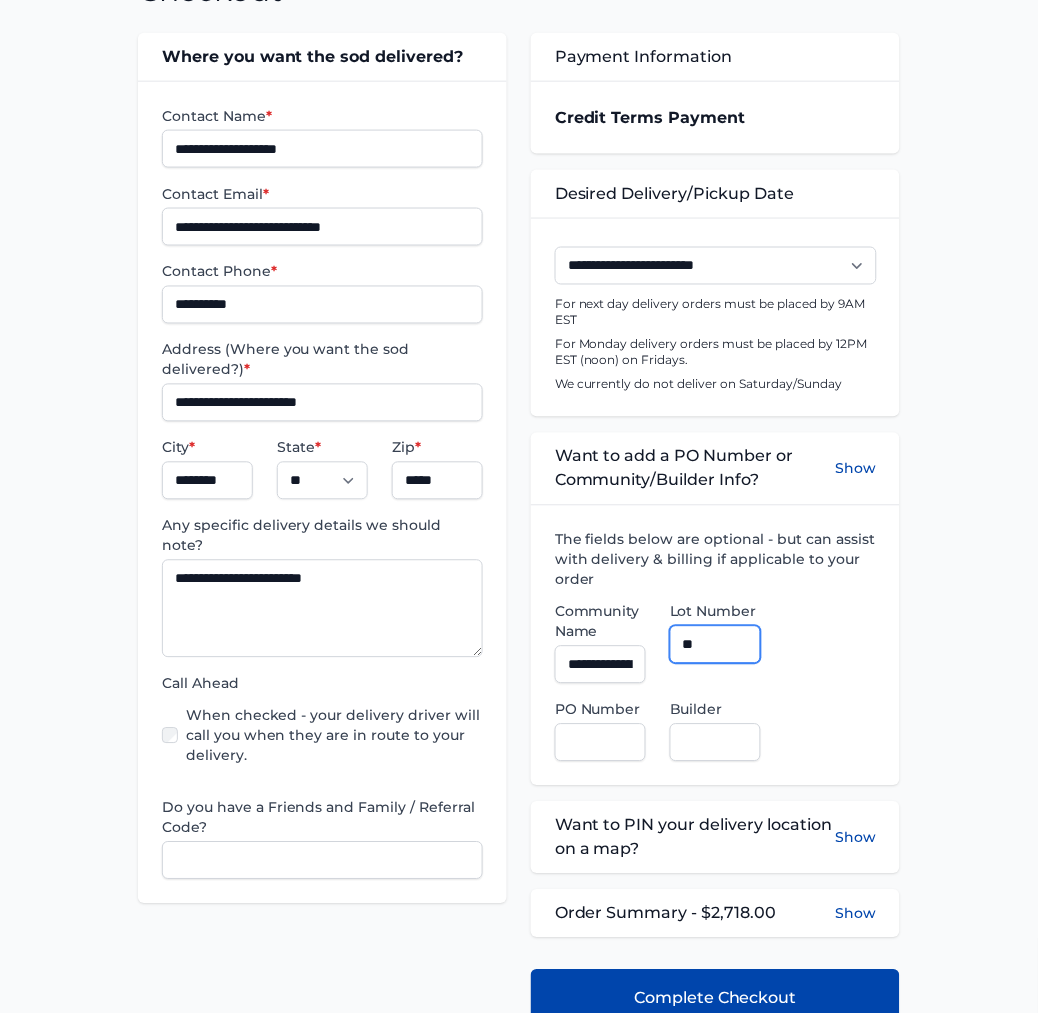 type on "**" 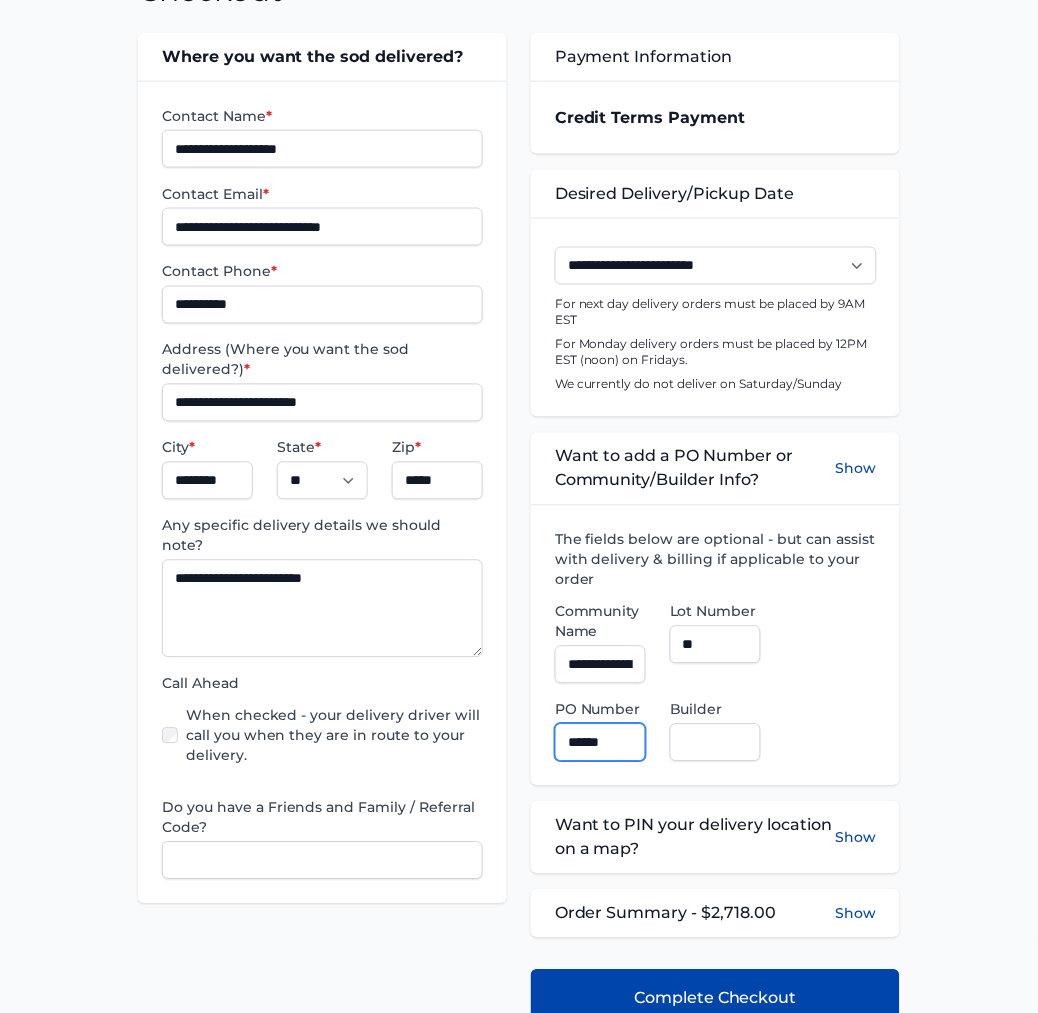 type on "******" 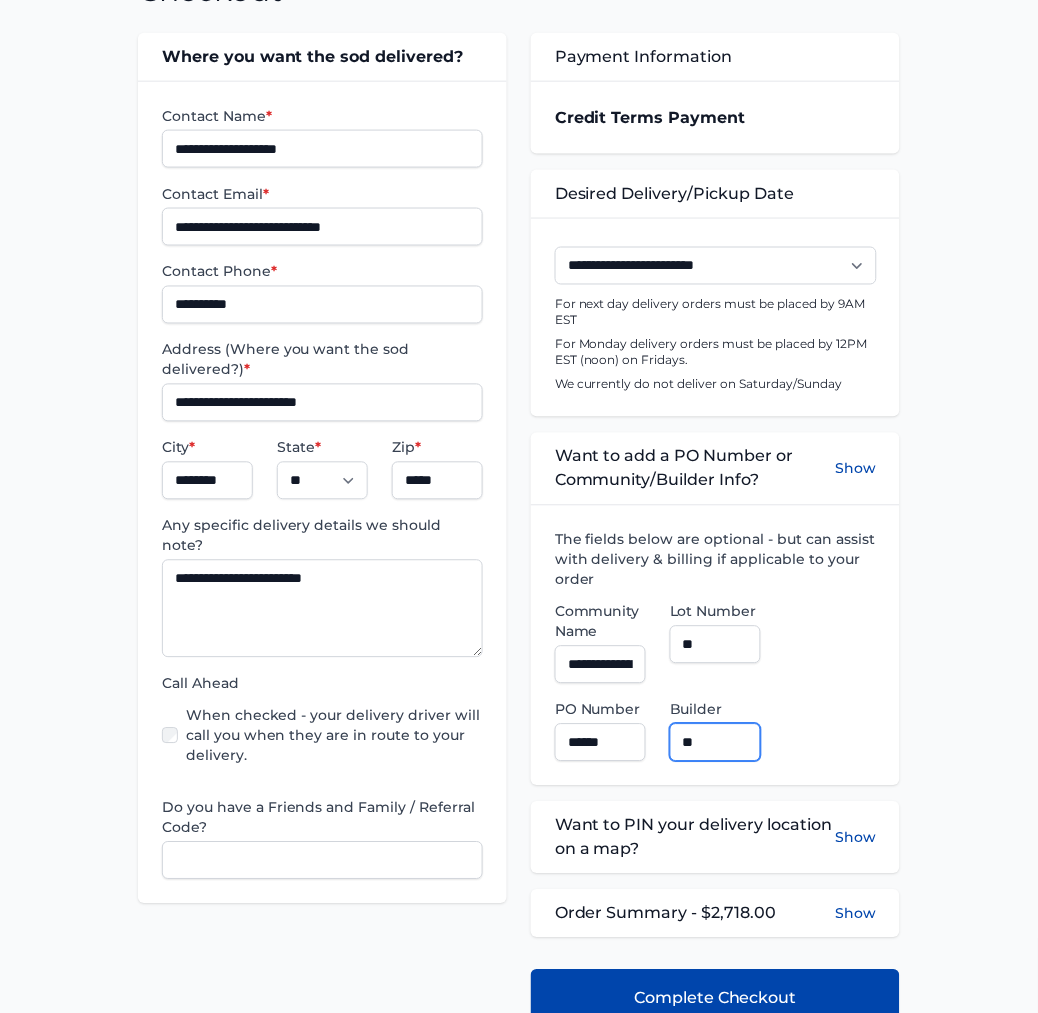 type on "**********" 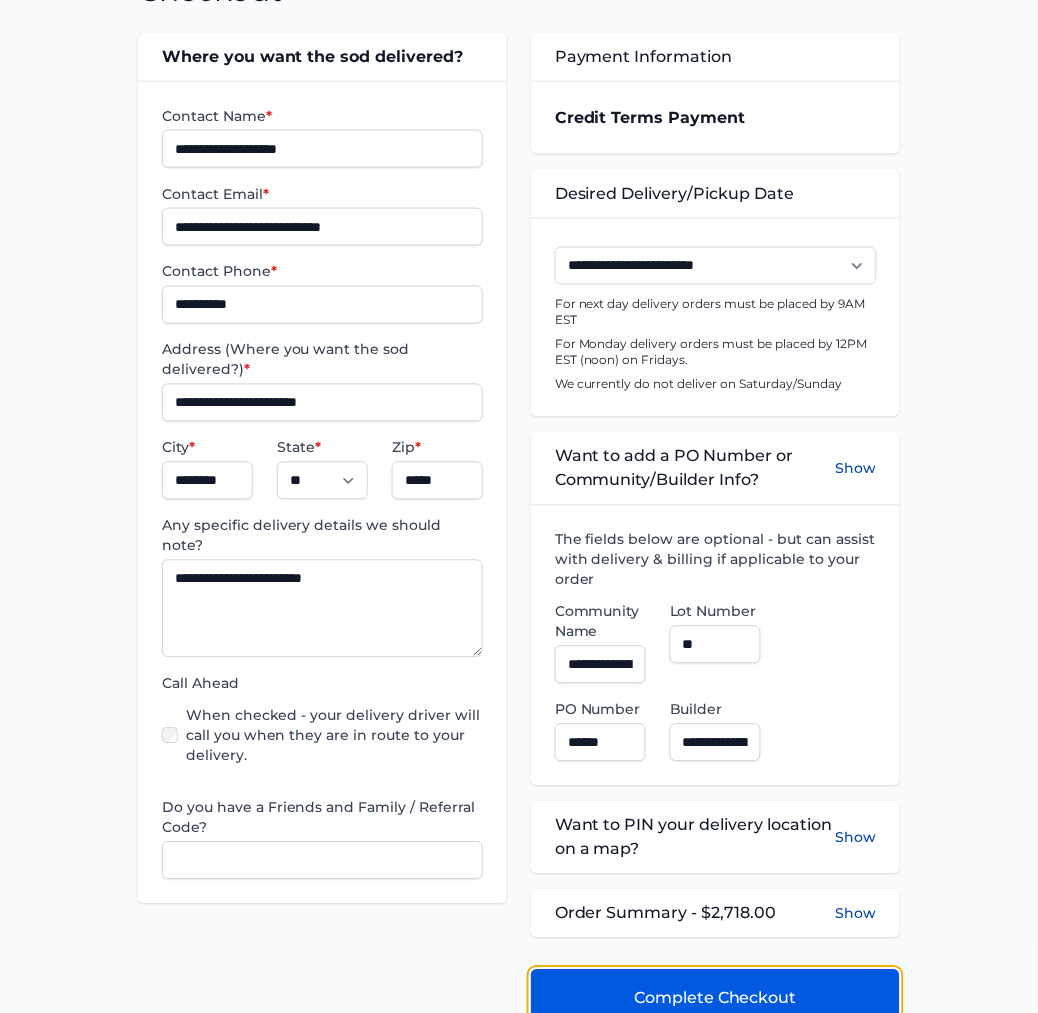 click on "Complete Checkout" at bounding box center (715, 999) 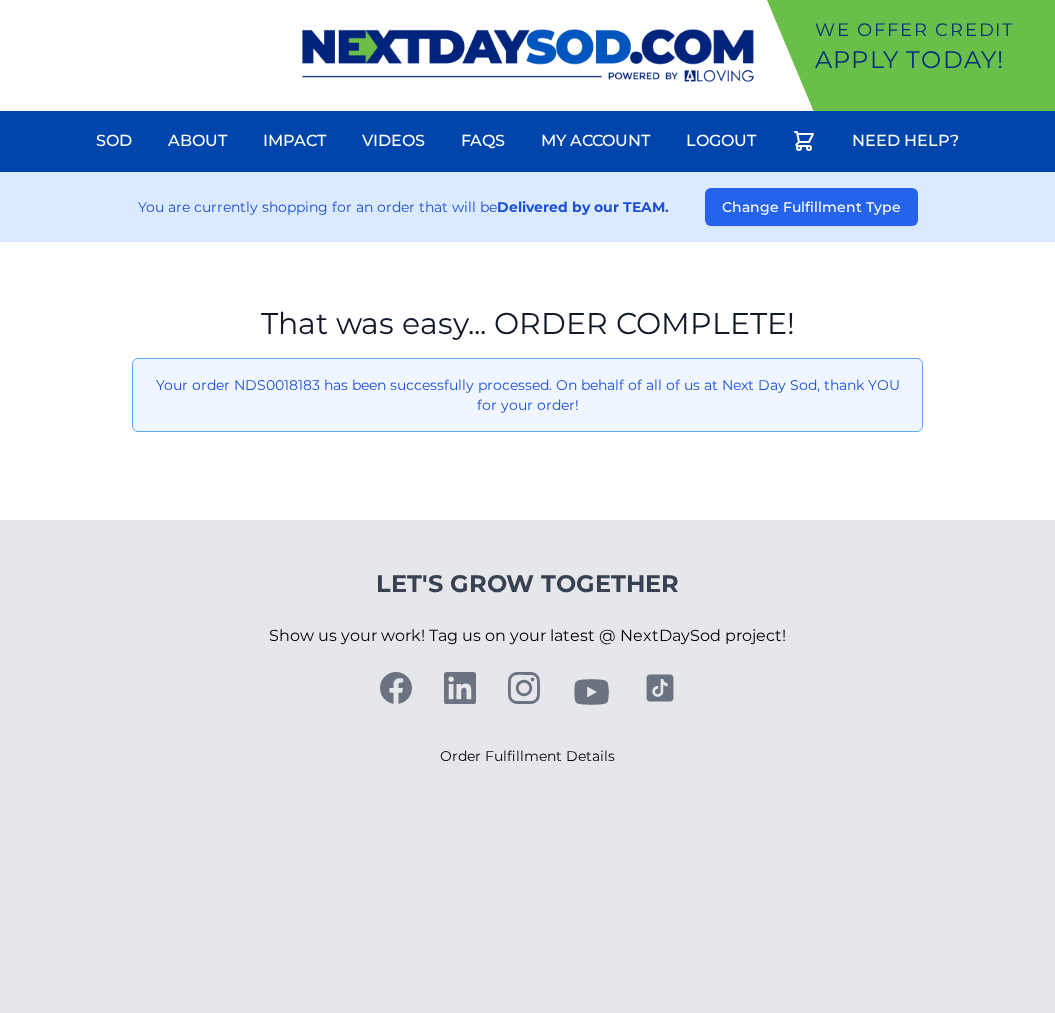 scroll, scrollTop: 0, scrollLeft: 0, axis: both 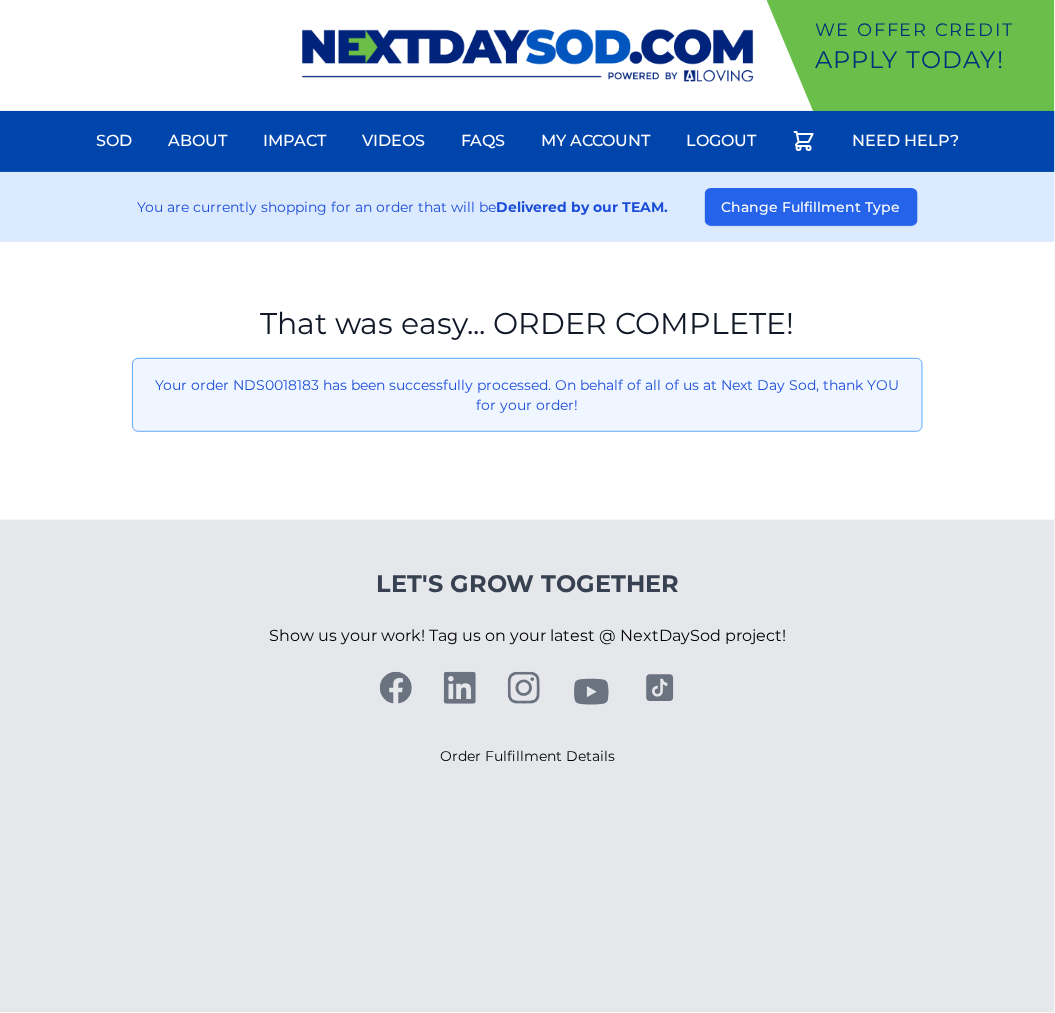 drag, startPoint x: 76, startPoint y: 360, endPoint x: 95, endPoint y: 194, distance: 167.08382 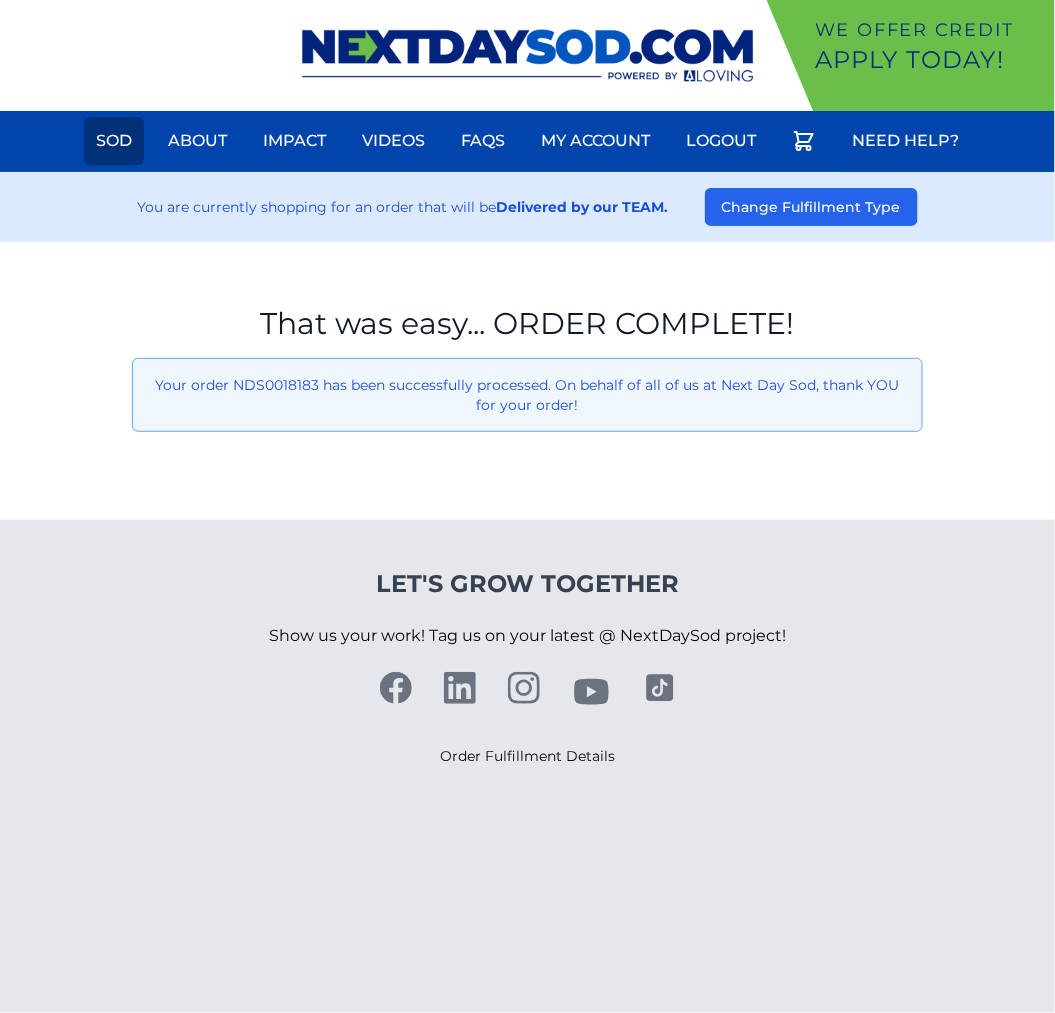 click on "Sod" at bounding box center [114, 141] 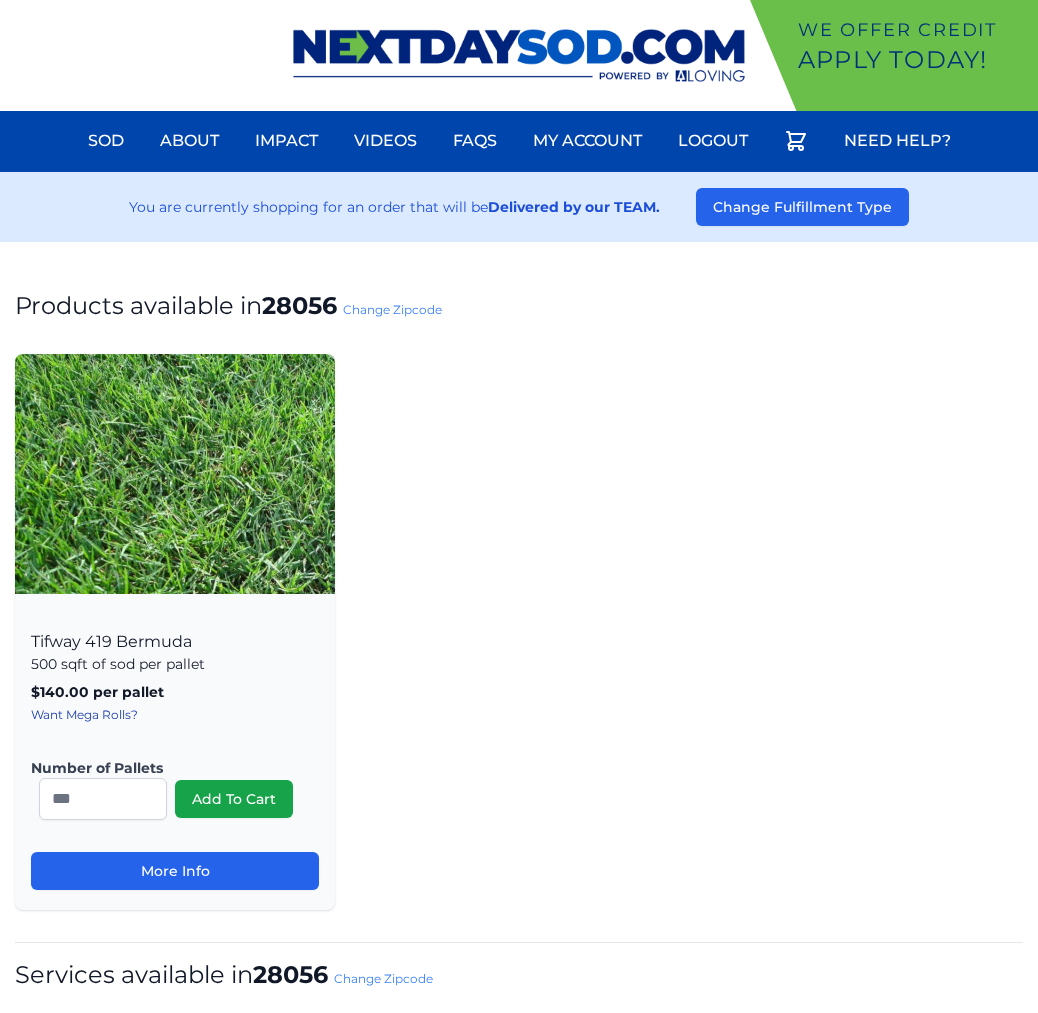 scroll, scrollTop: 0, scrollLeft: 0, axis: both 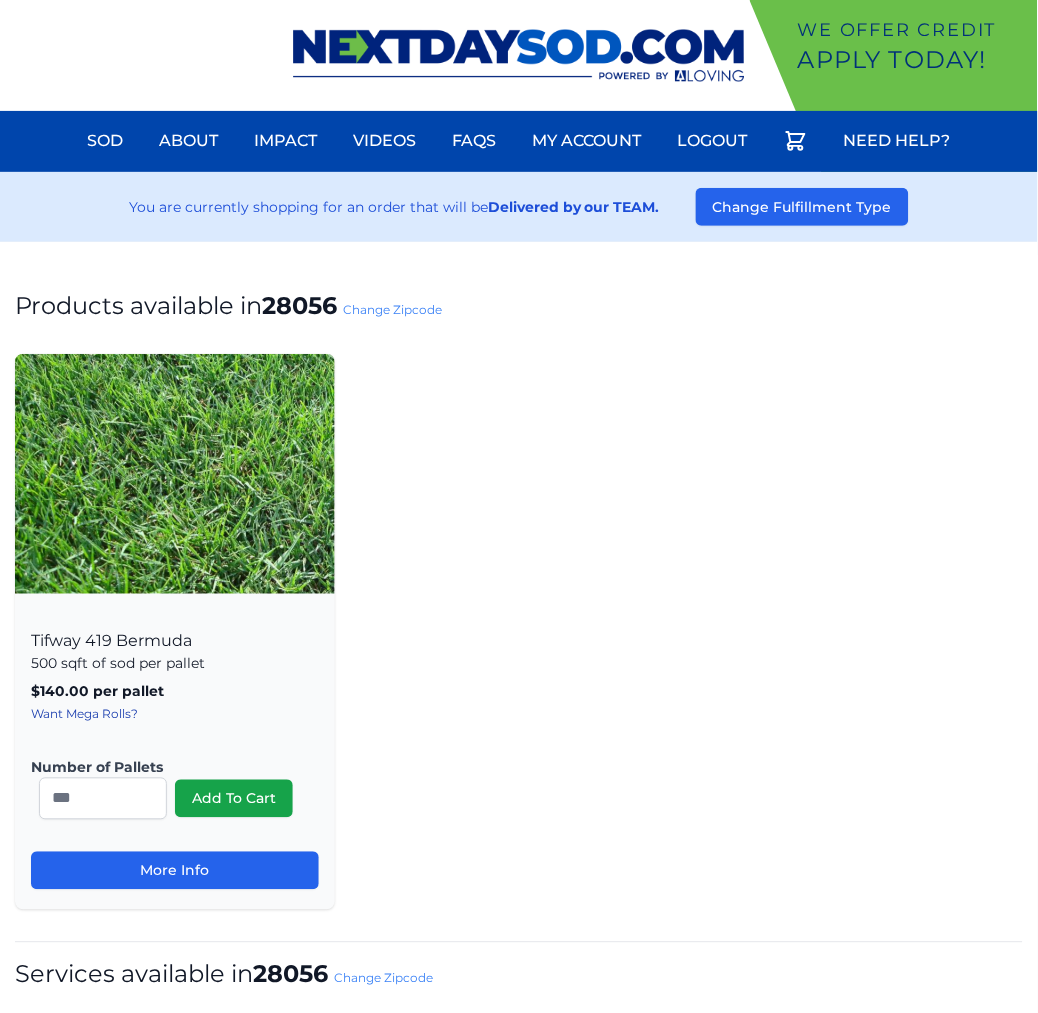 click on "Change Zipcode" at bounding box center [392, 309] 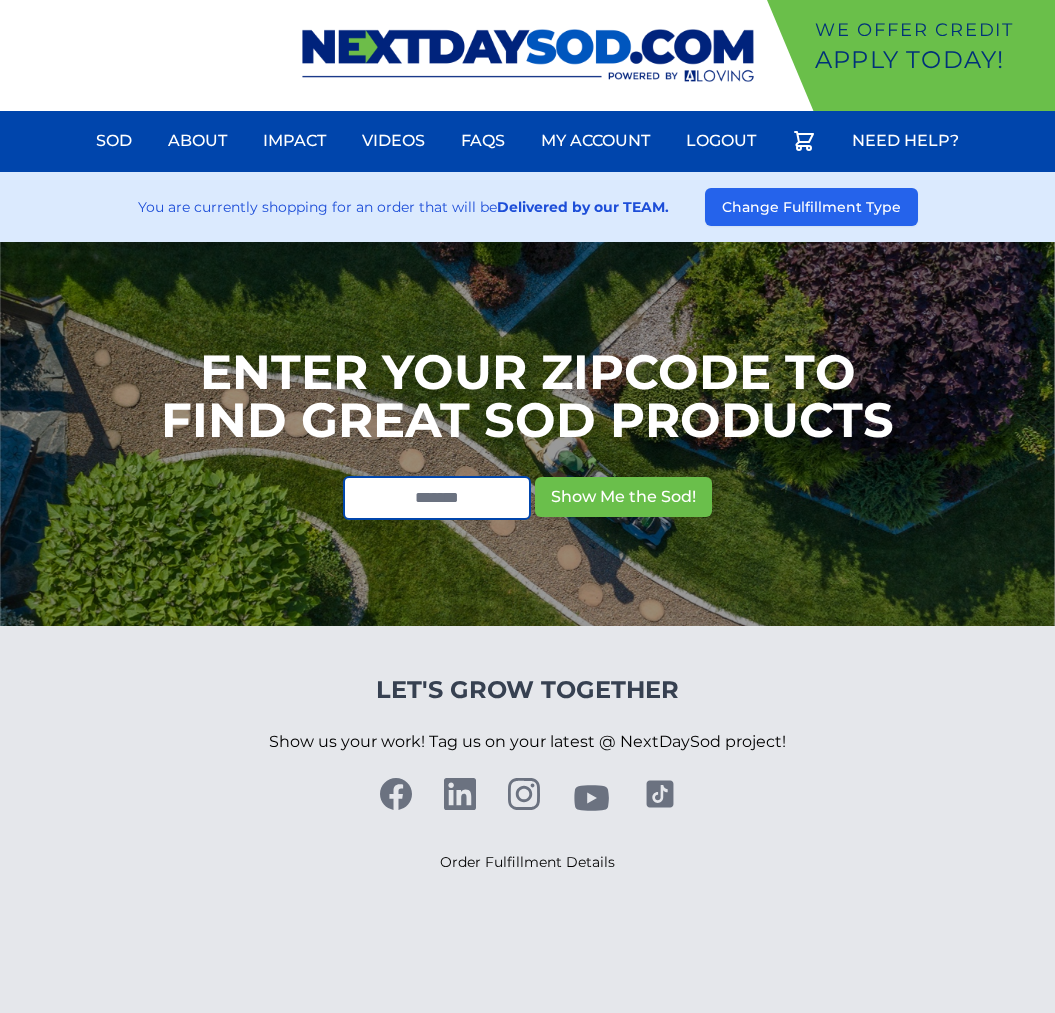 scroll, scrollTop: 0, scrollLeft: 0, axis: both 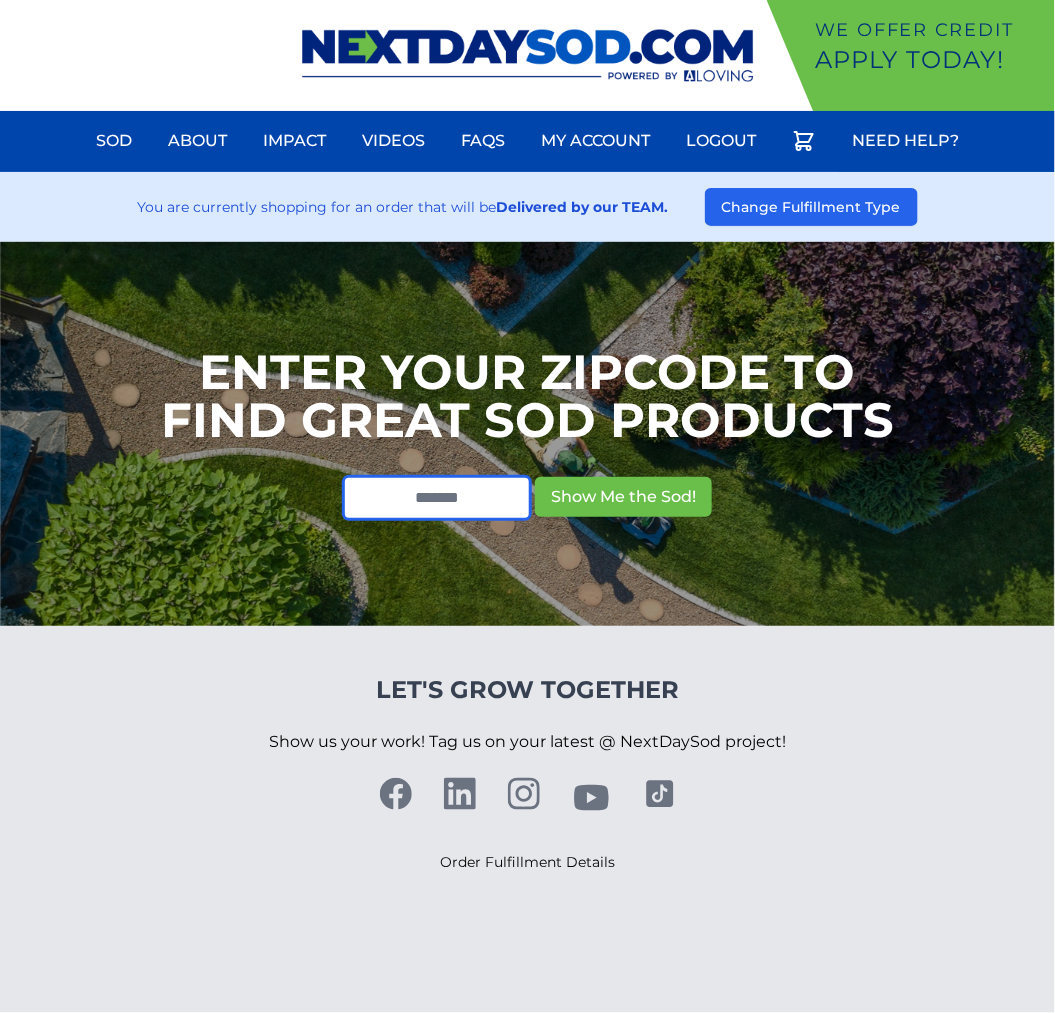 drag, startPoint x: 411, startPoint y: 498, endPoint x: 426, endPoint y: 494, distance: 15.524175 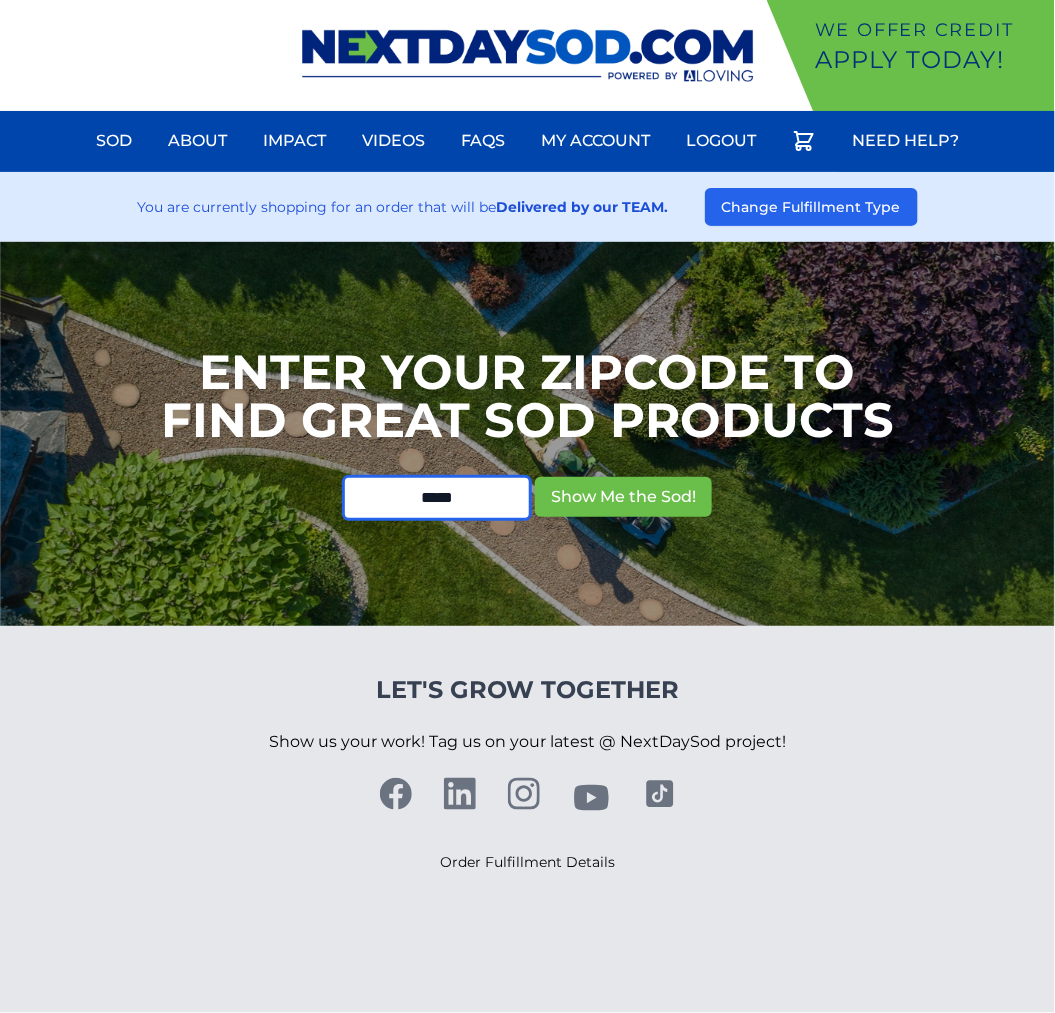 type on "*****" 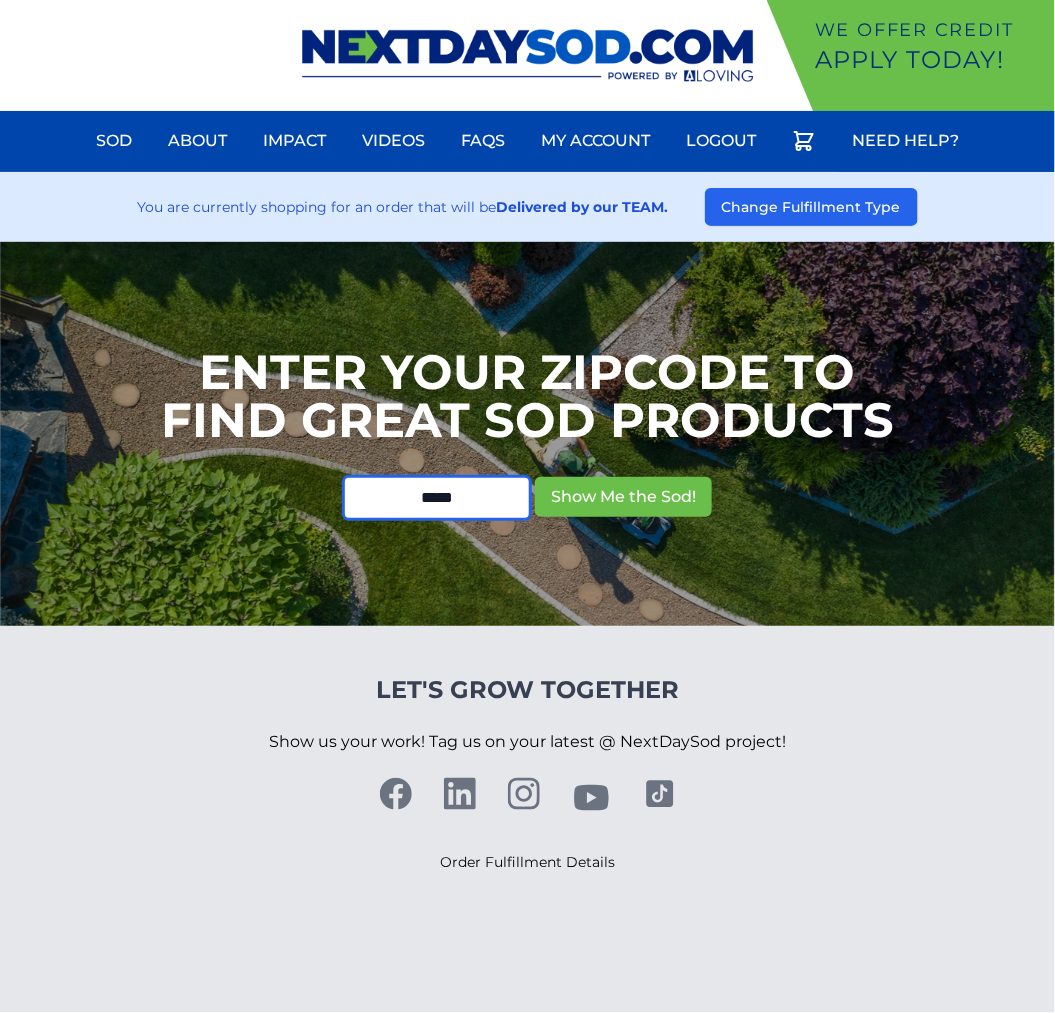 click on "Show Me the Sod!" at bounding box center (623, 497) 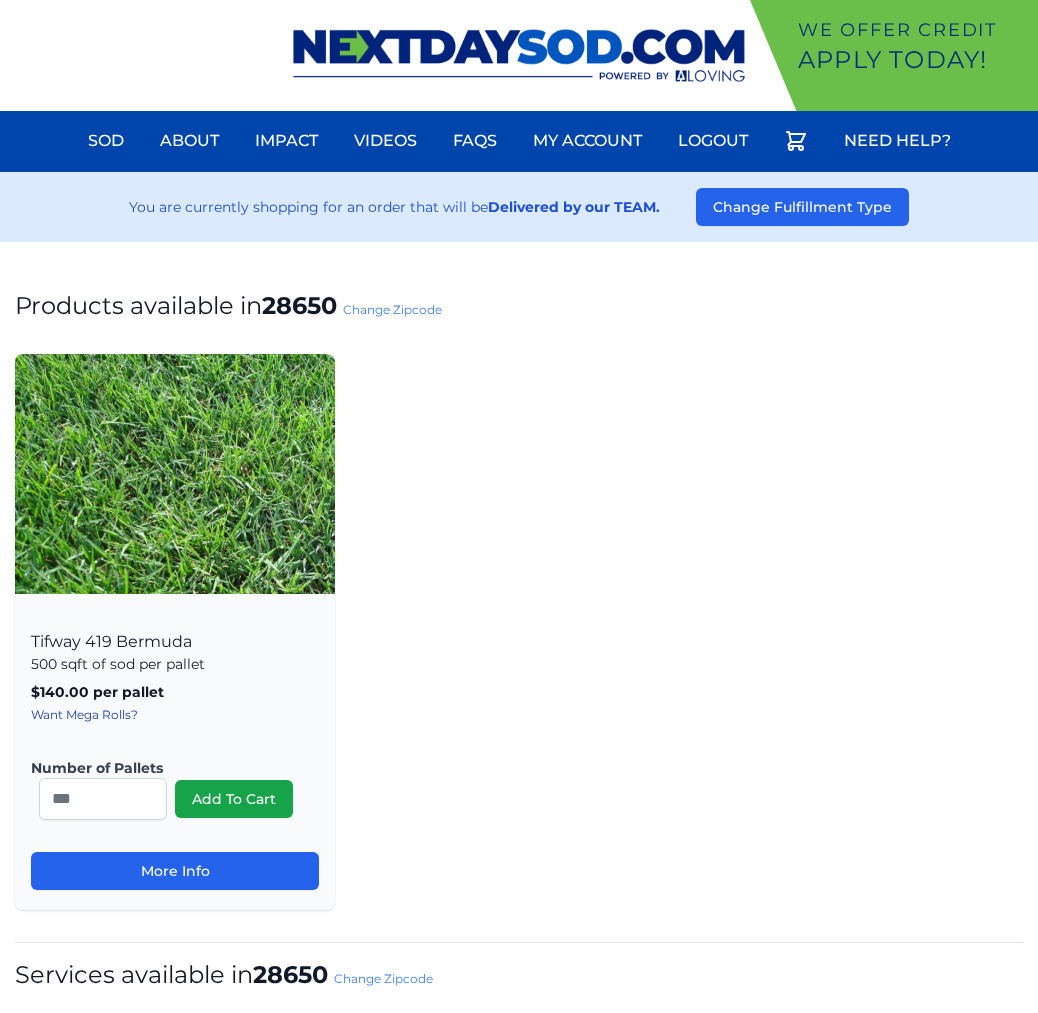 scroll, scrollTop: 0, scrollLeft: 0, axis: both 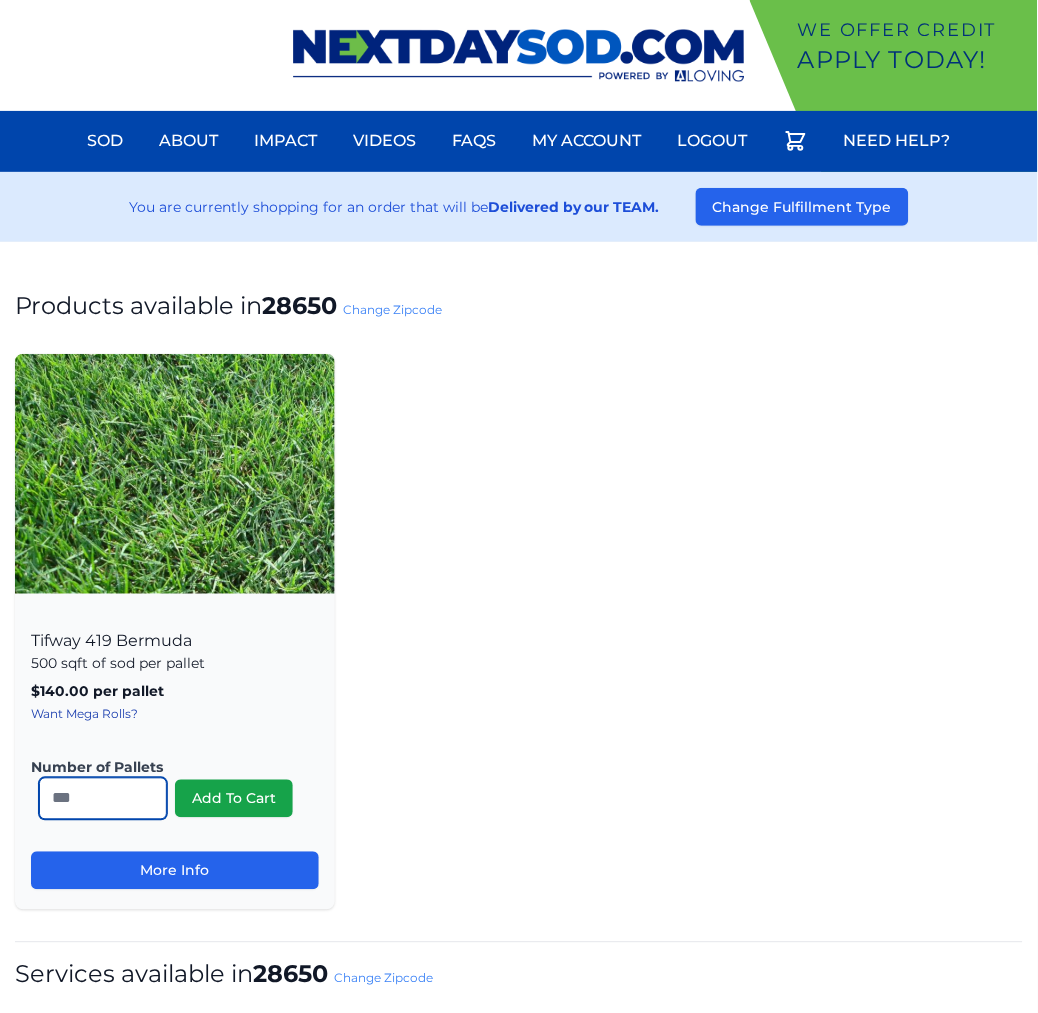 click on "*" at bounding box center (103, 799) 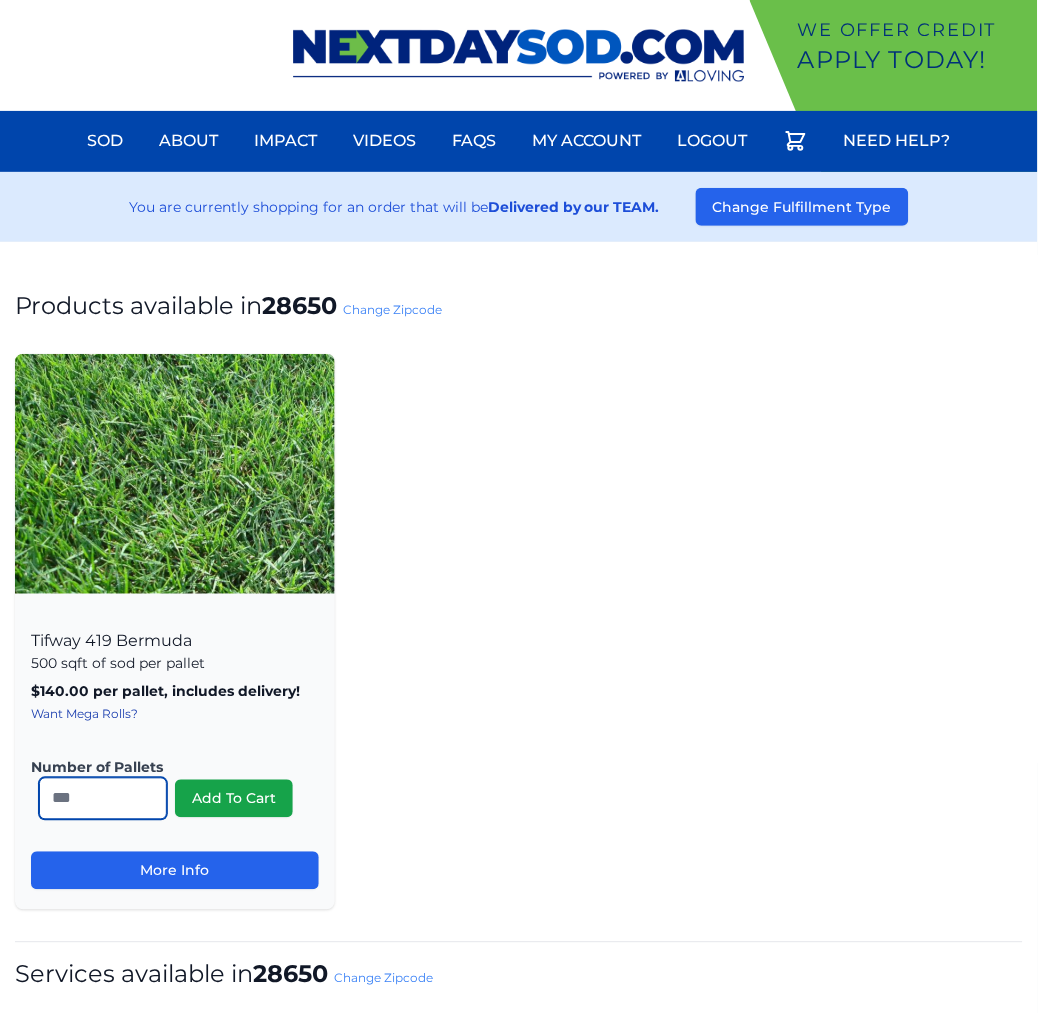 type on "**" 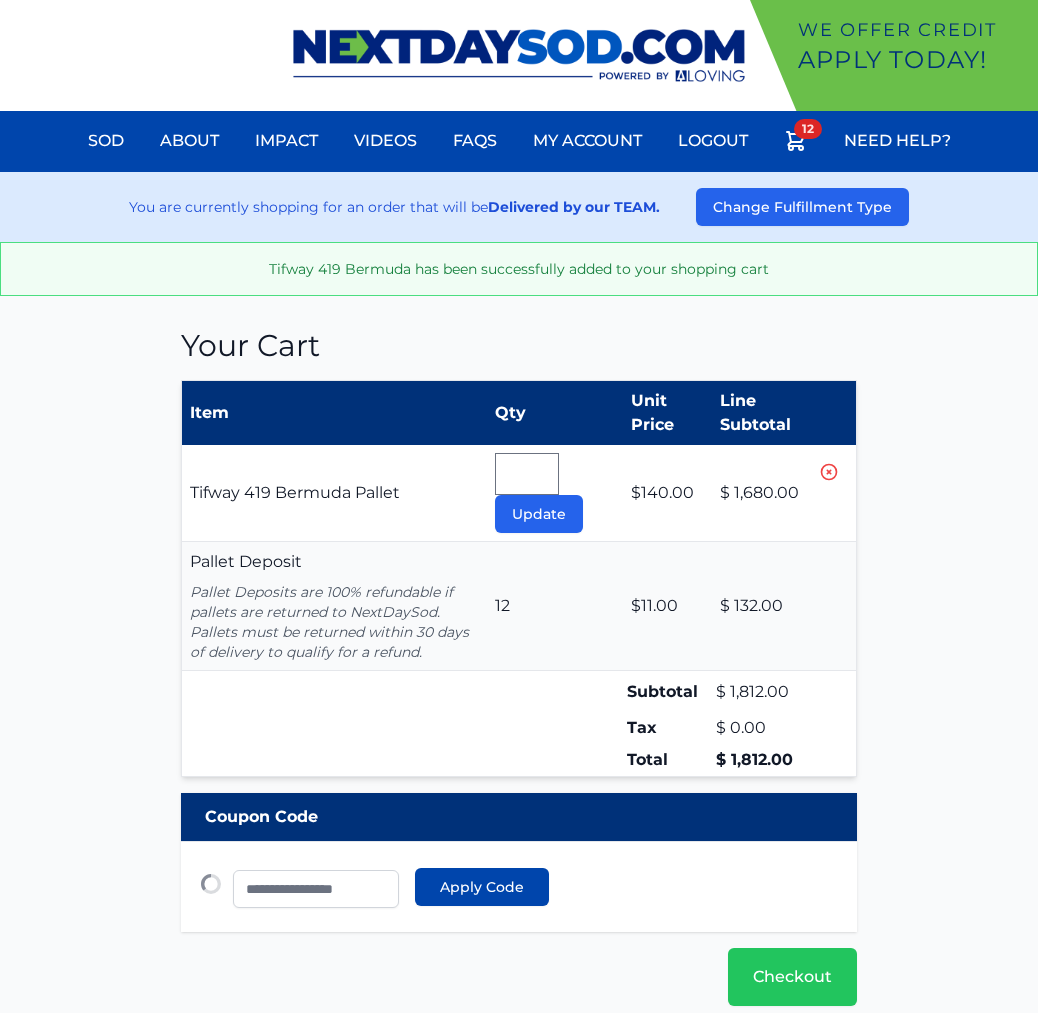 type 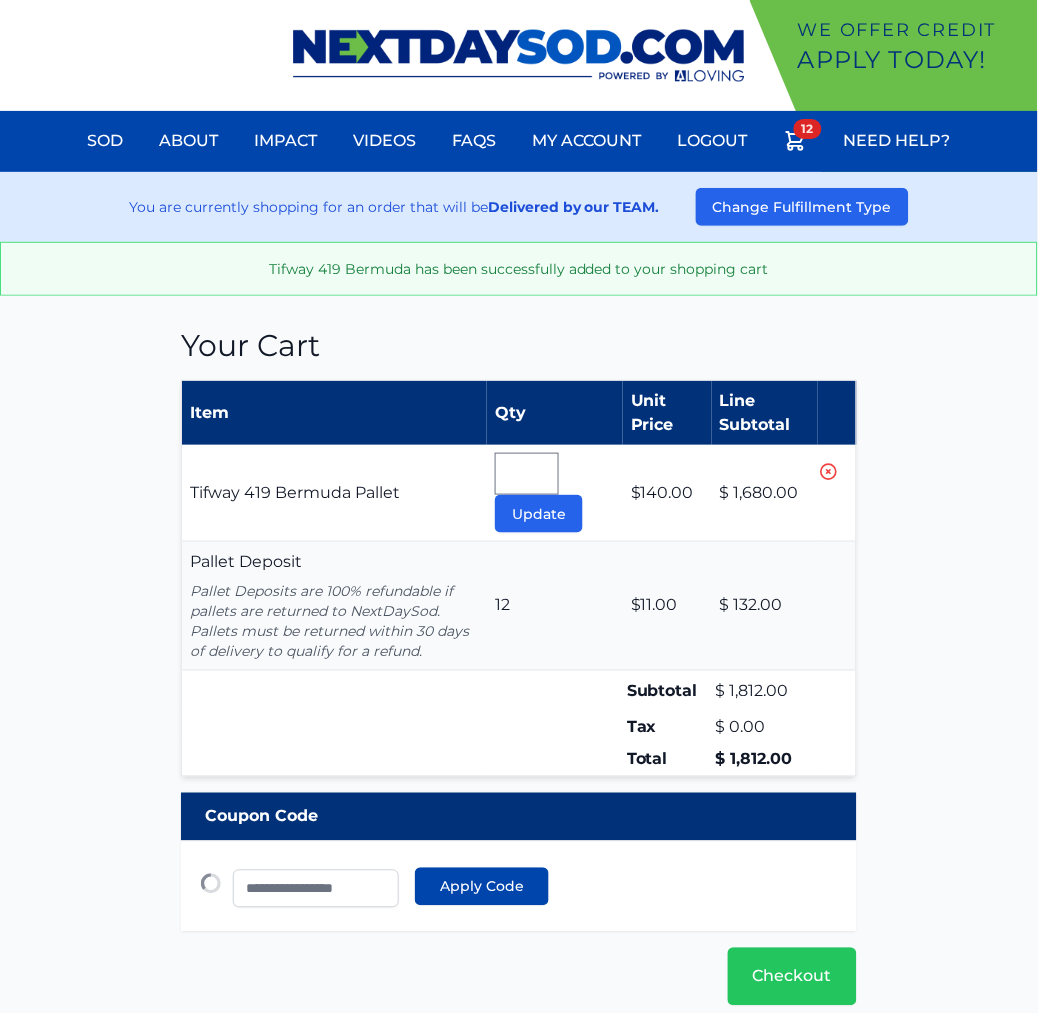 scroll, scrollTop: 0, scrollLeft: 0, axis: both 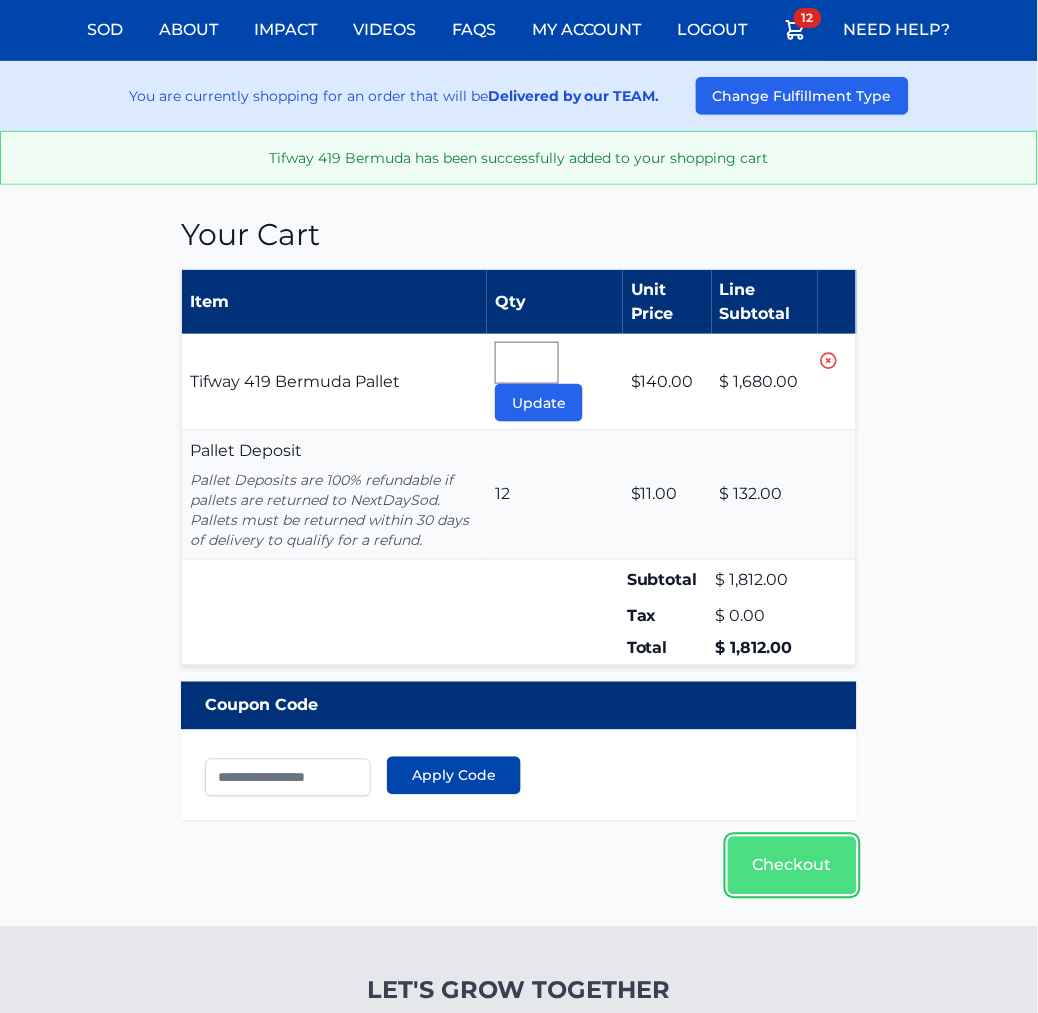 click on "Checkout" at bounding box center (792, 866) 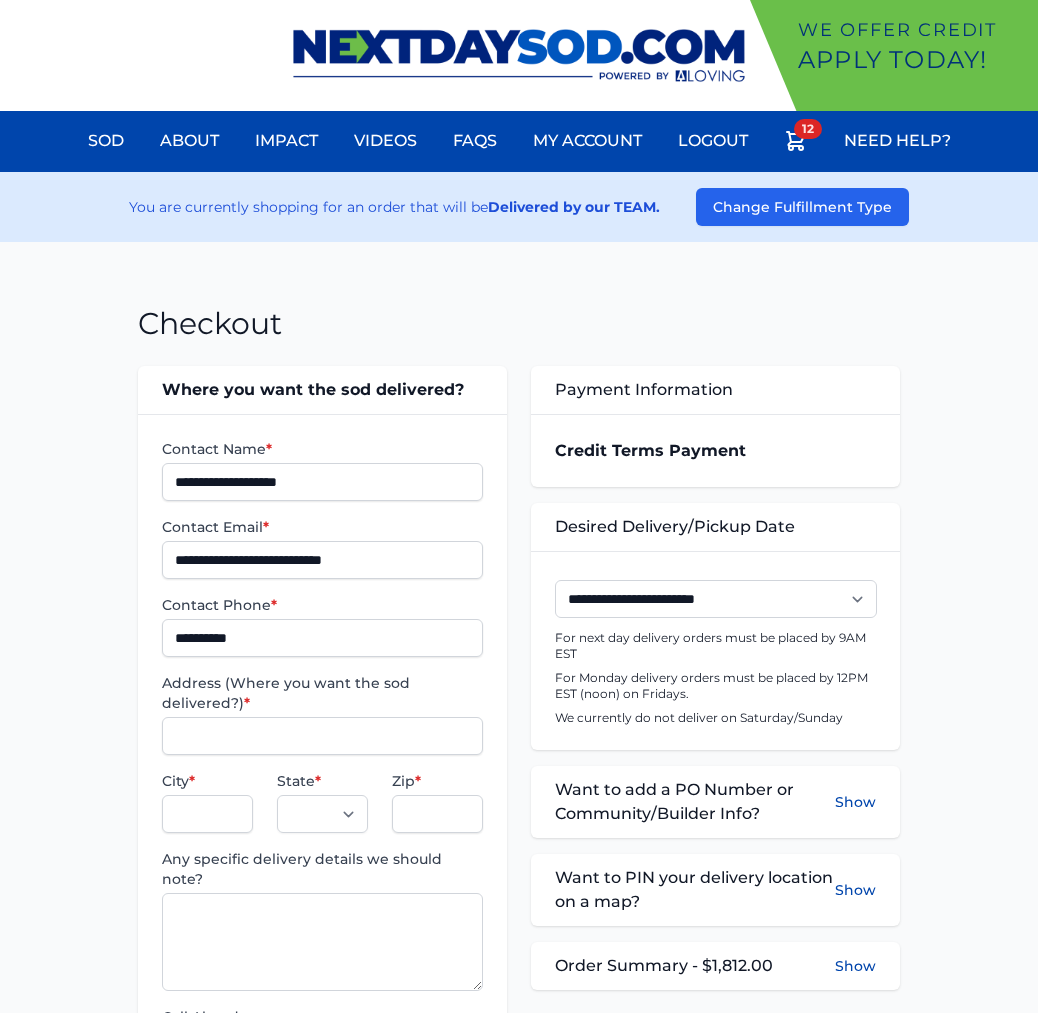 scroll, scrollTop: 0, scrollLeft: 0, axis: both 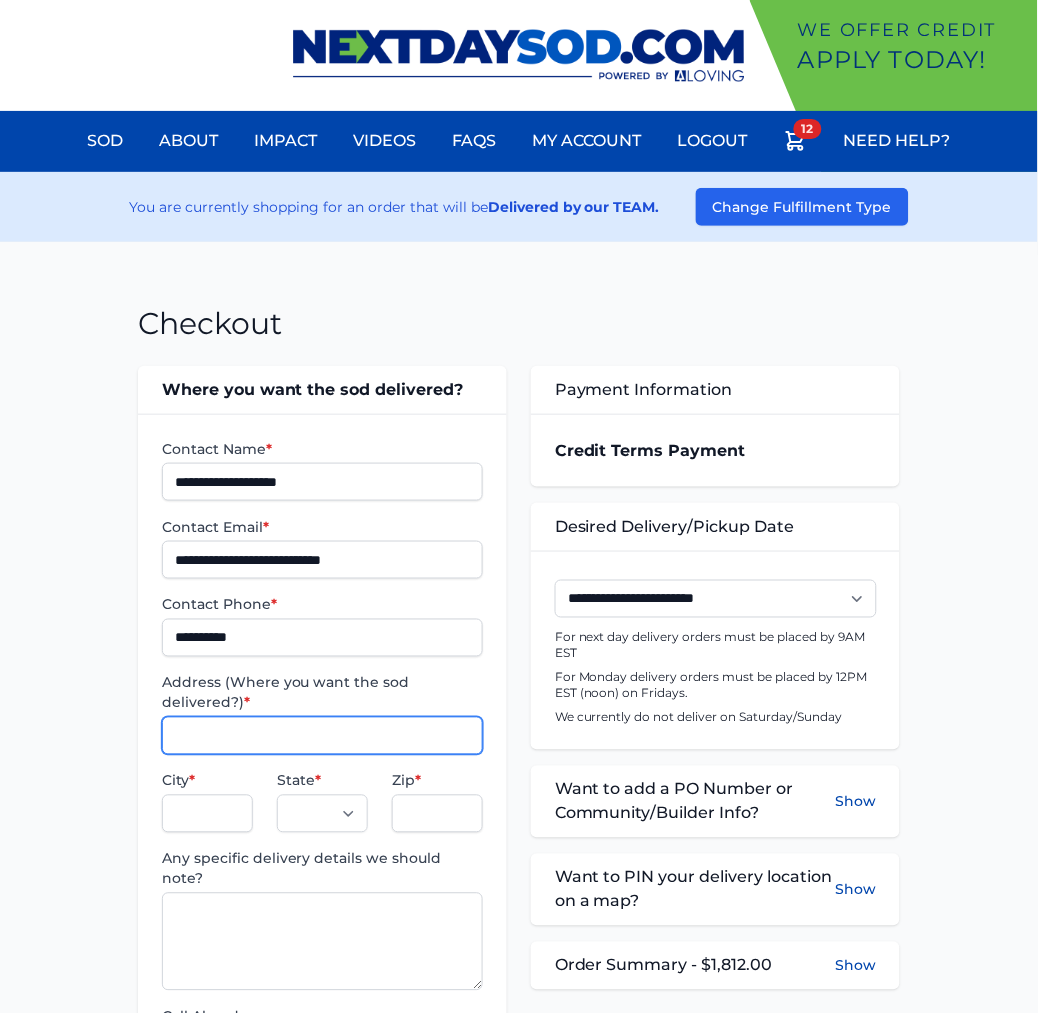 click on "Address (Where you want the sod delivered?)
*" at bounding box center [322, 736] 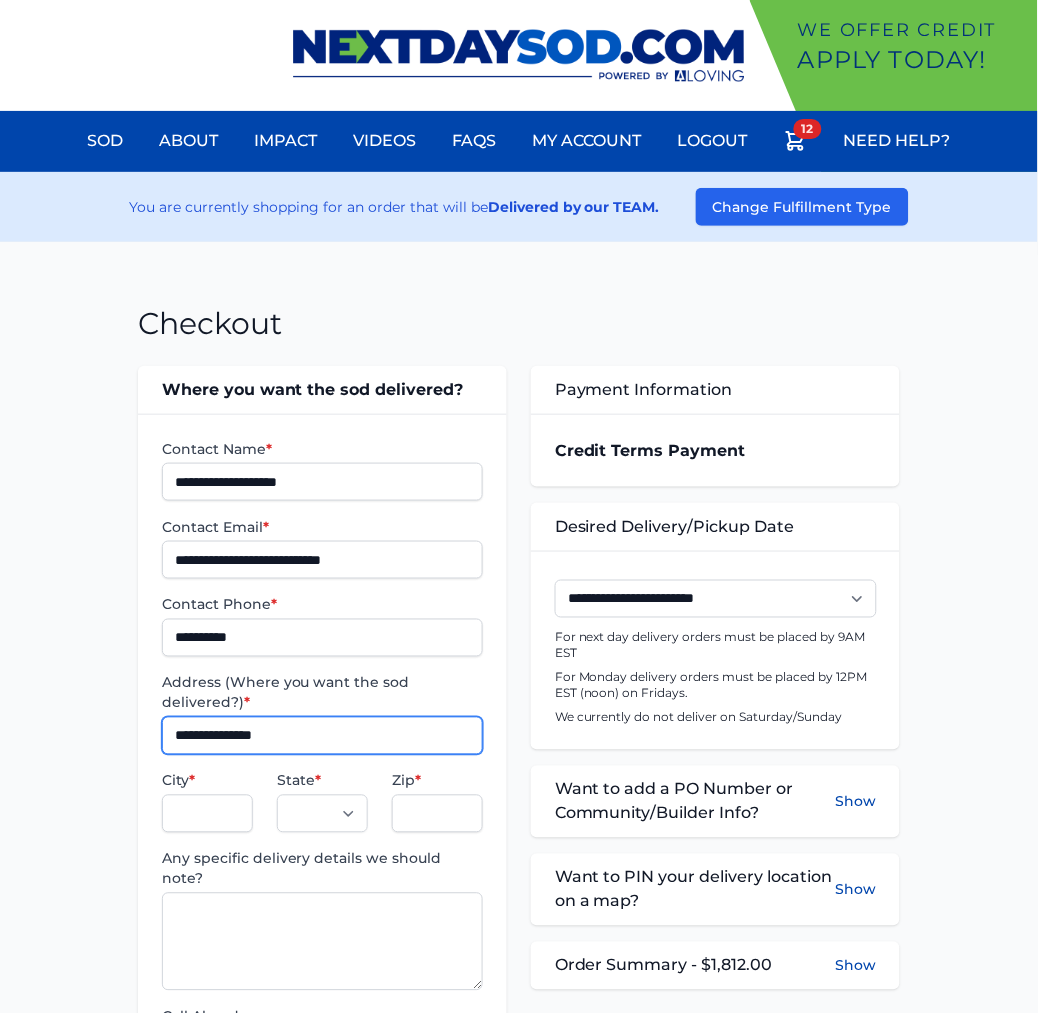 type on "**********" 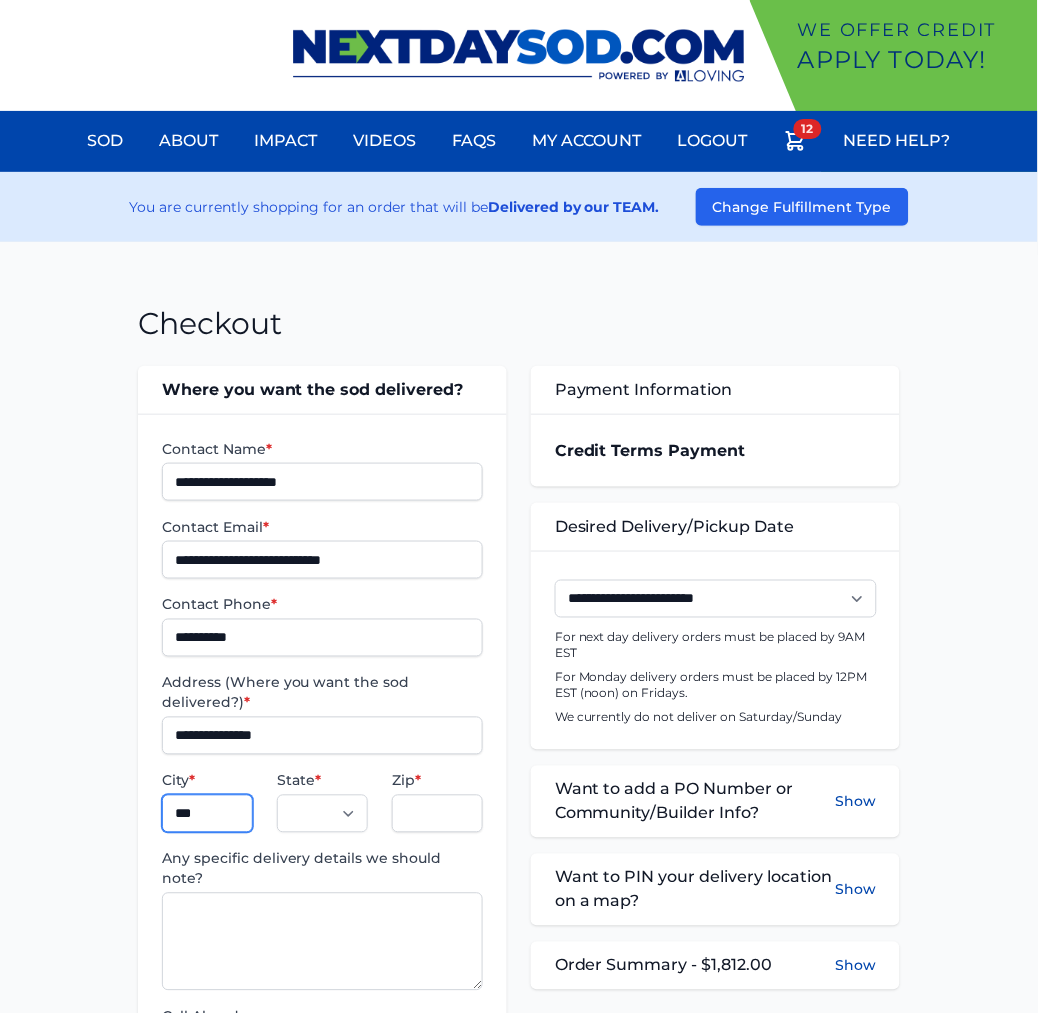 type on "******" 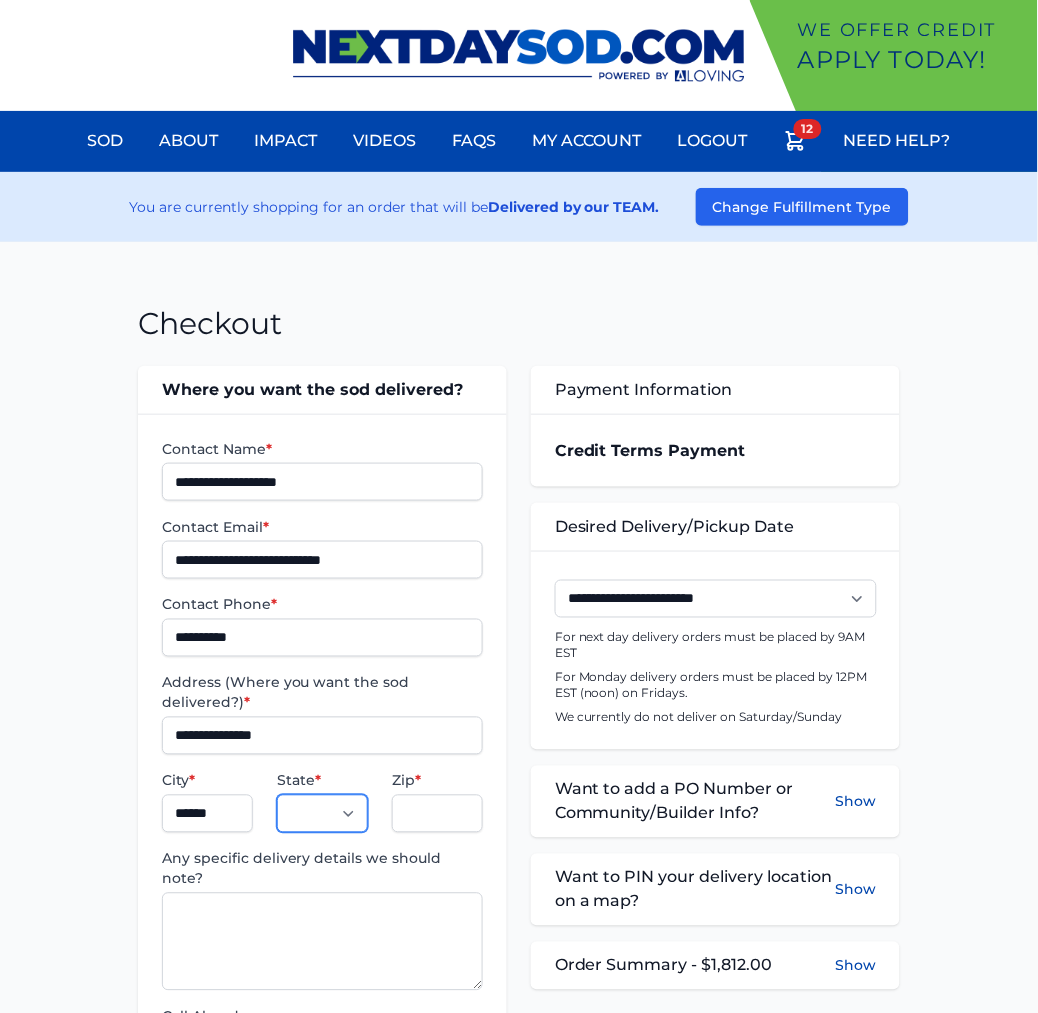 select on "**" 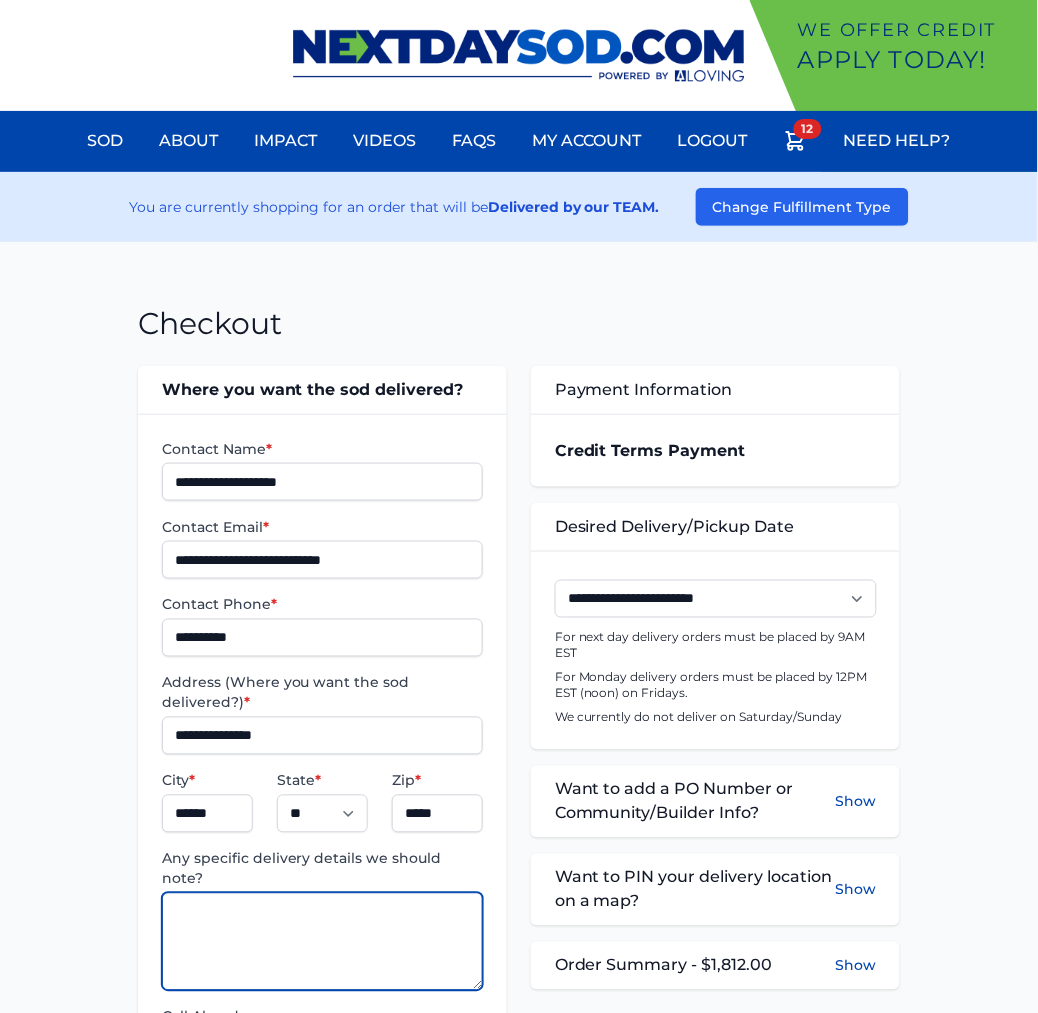 paste on "**********" 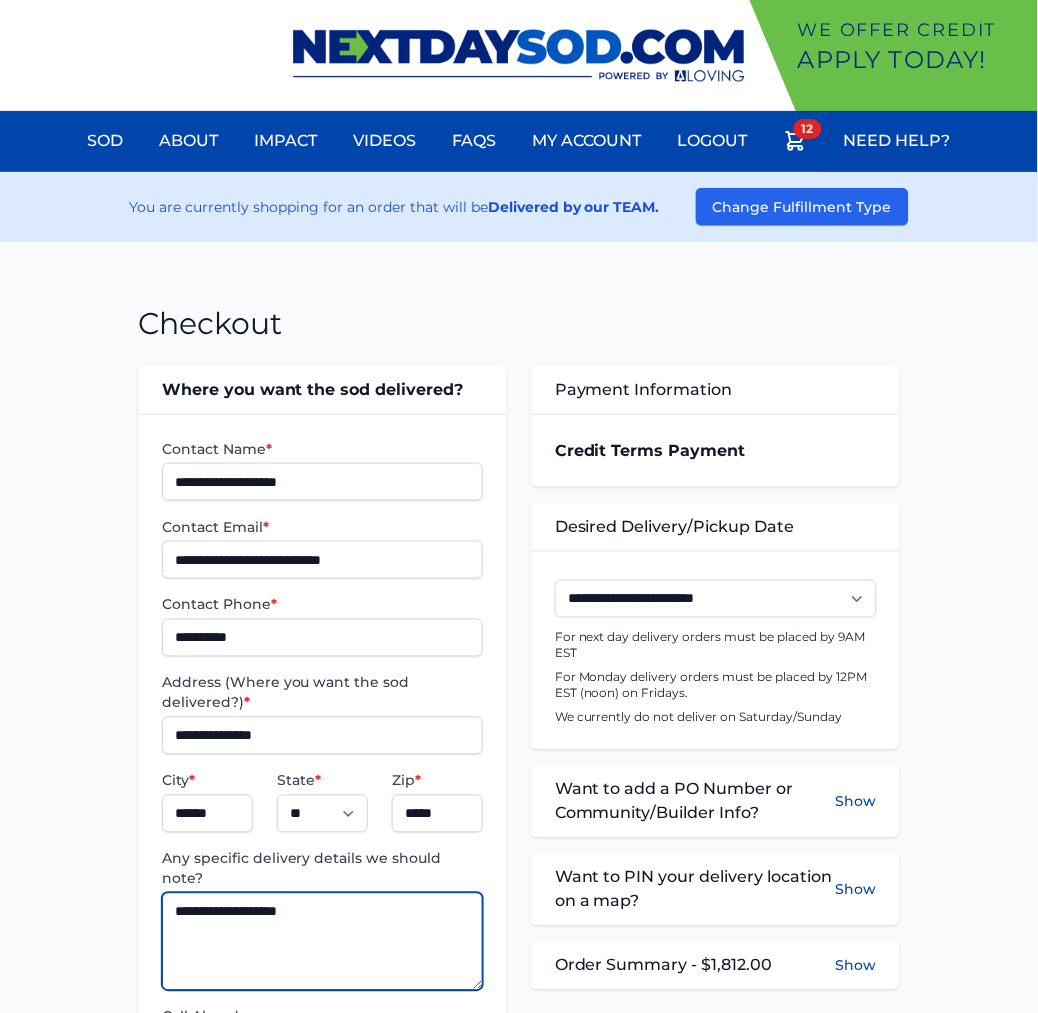 type on "**********" 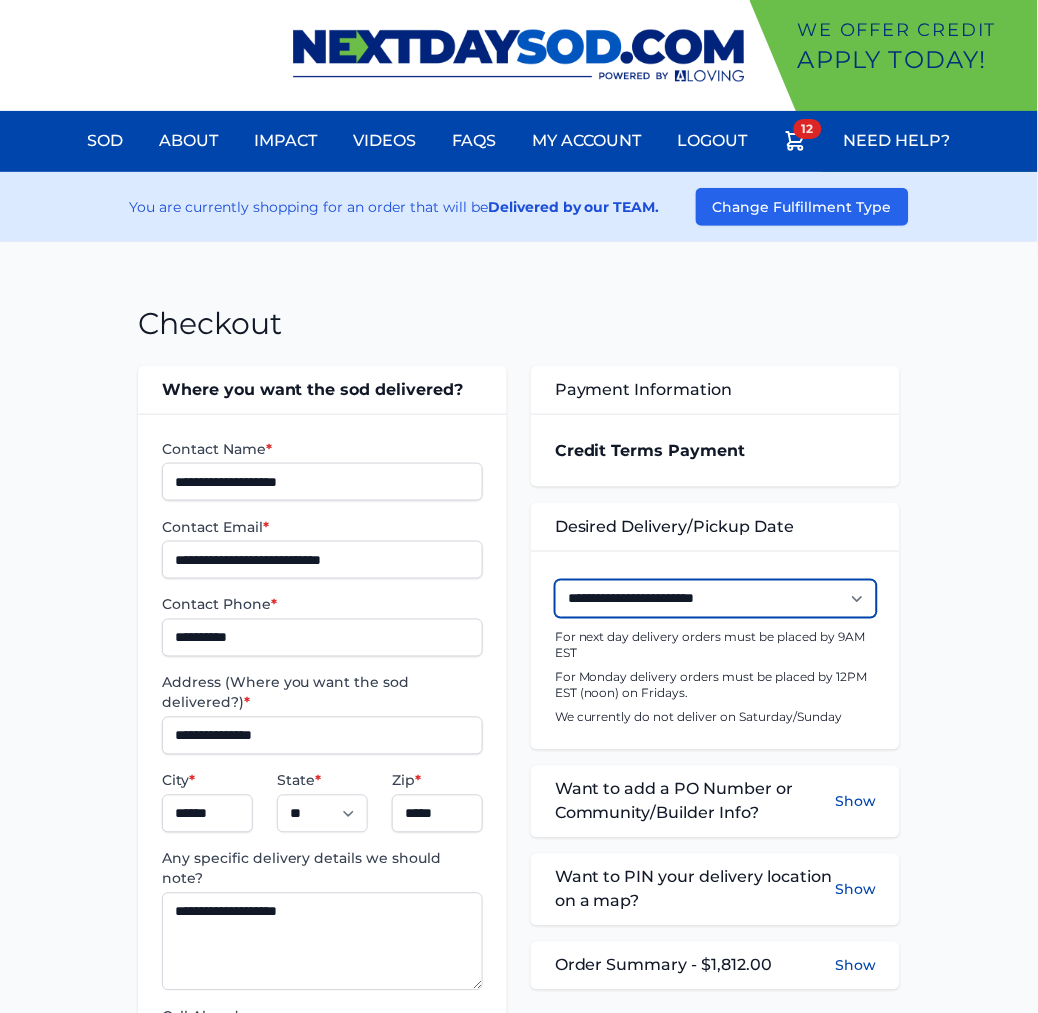 click on "**********" at bounding box center (716, 599) 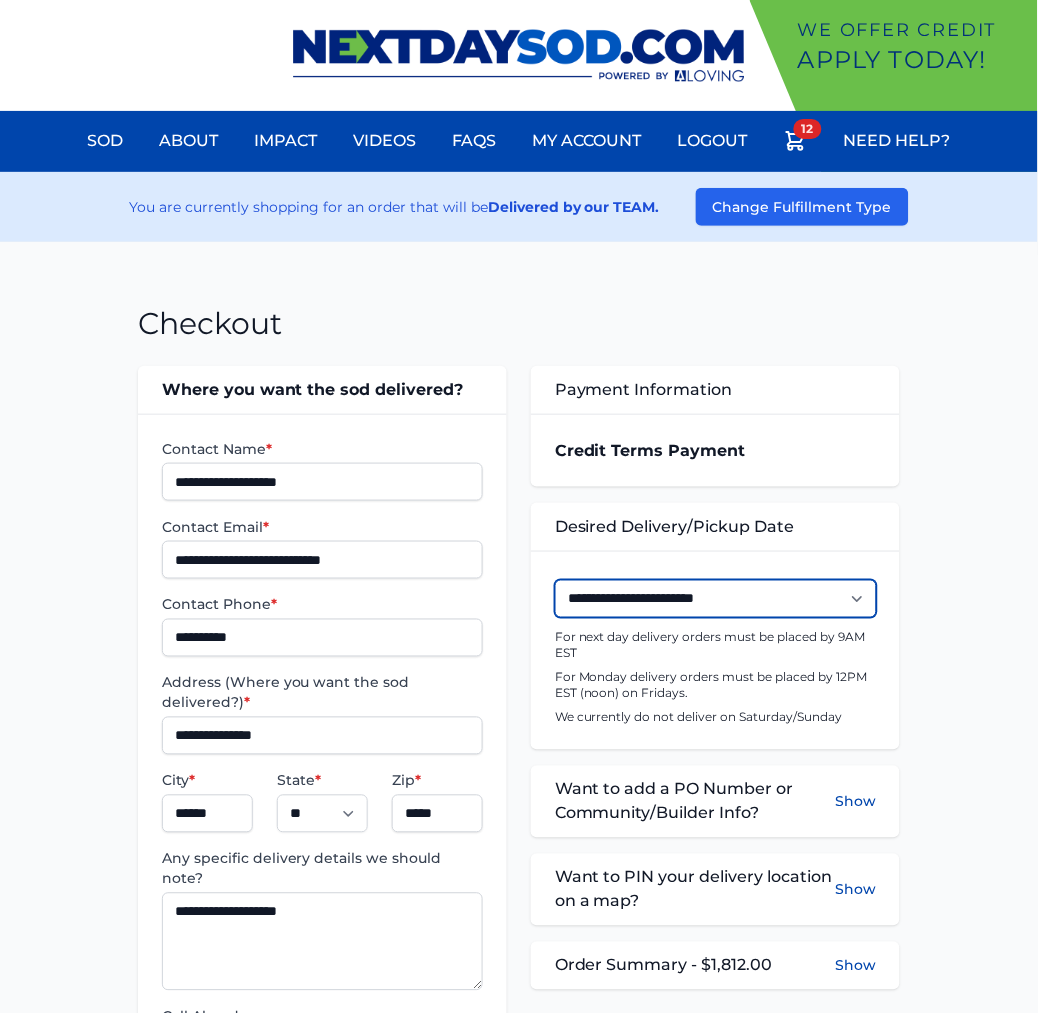 select on "**********" 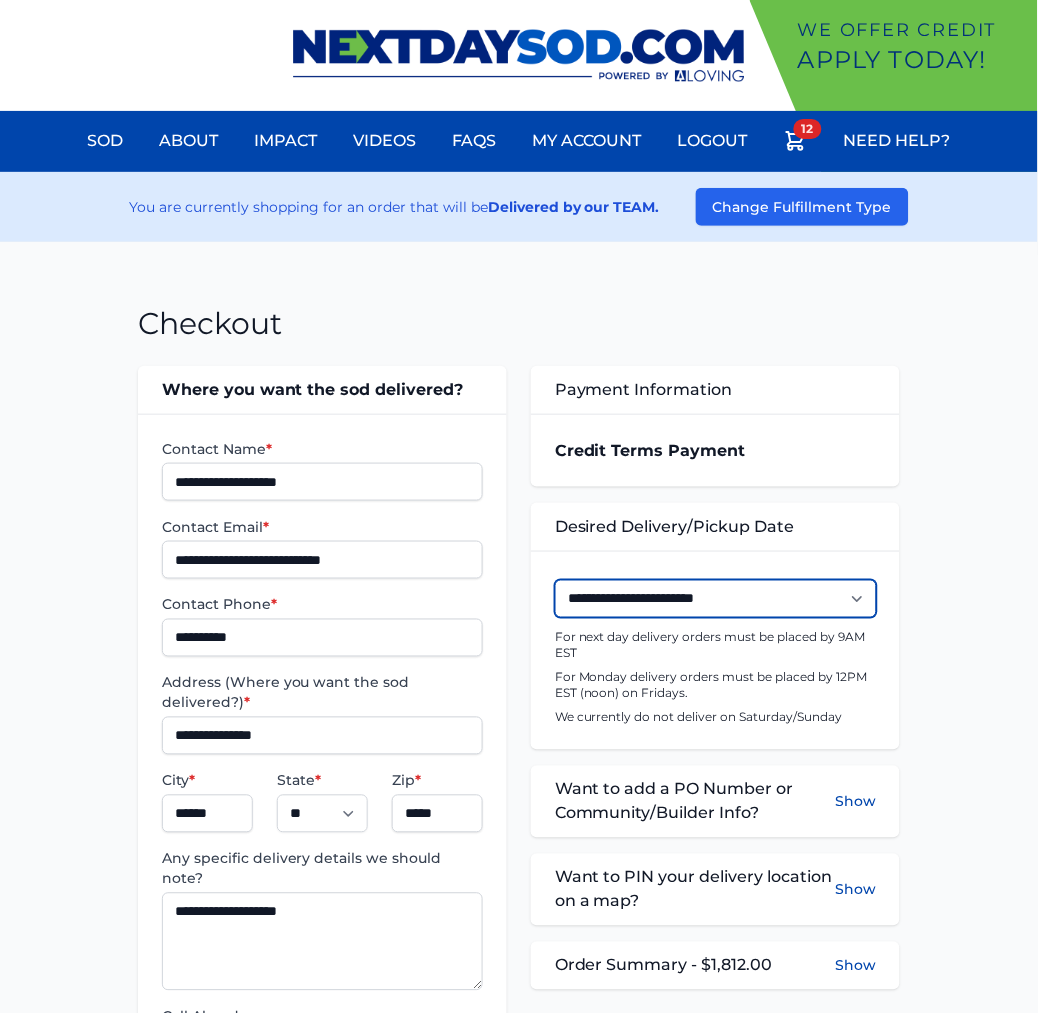 click on "**********" at bounding box center [716, 599] 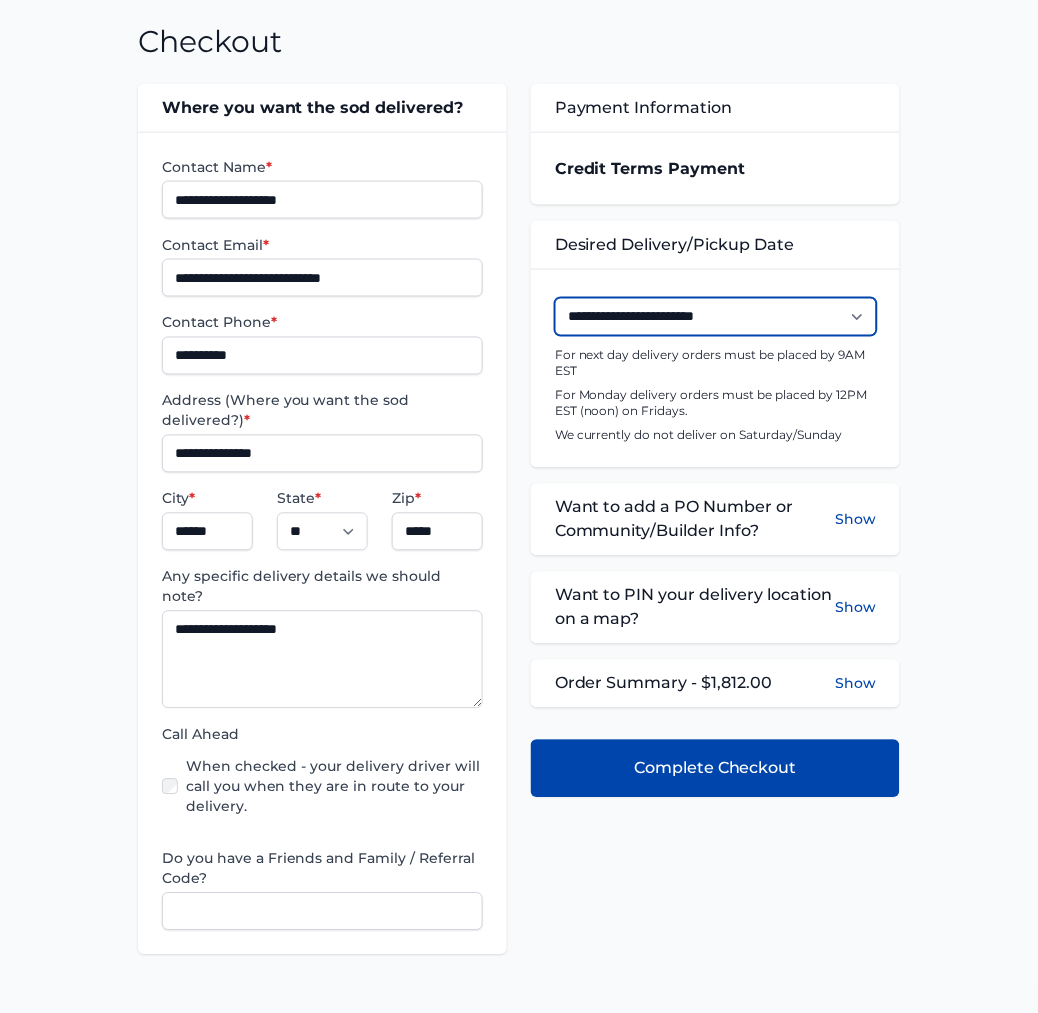 scroll, scrollTop: 333, scrollLeft: 0, axis: vertical 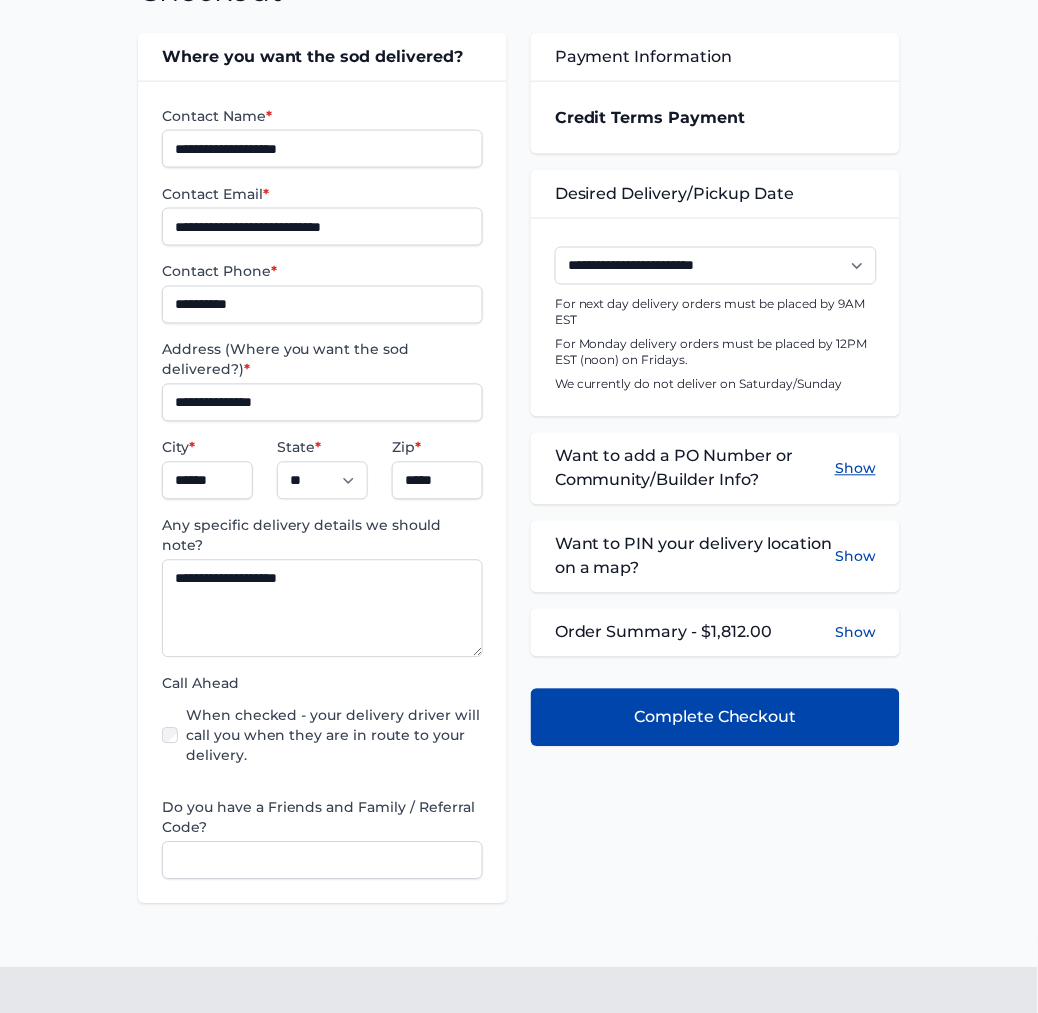 drag, startPoint x: 857, startPoint y: 465, endPoint x: 844, endPoint y: 484, distance: 23.021729 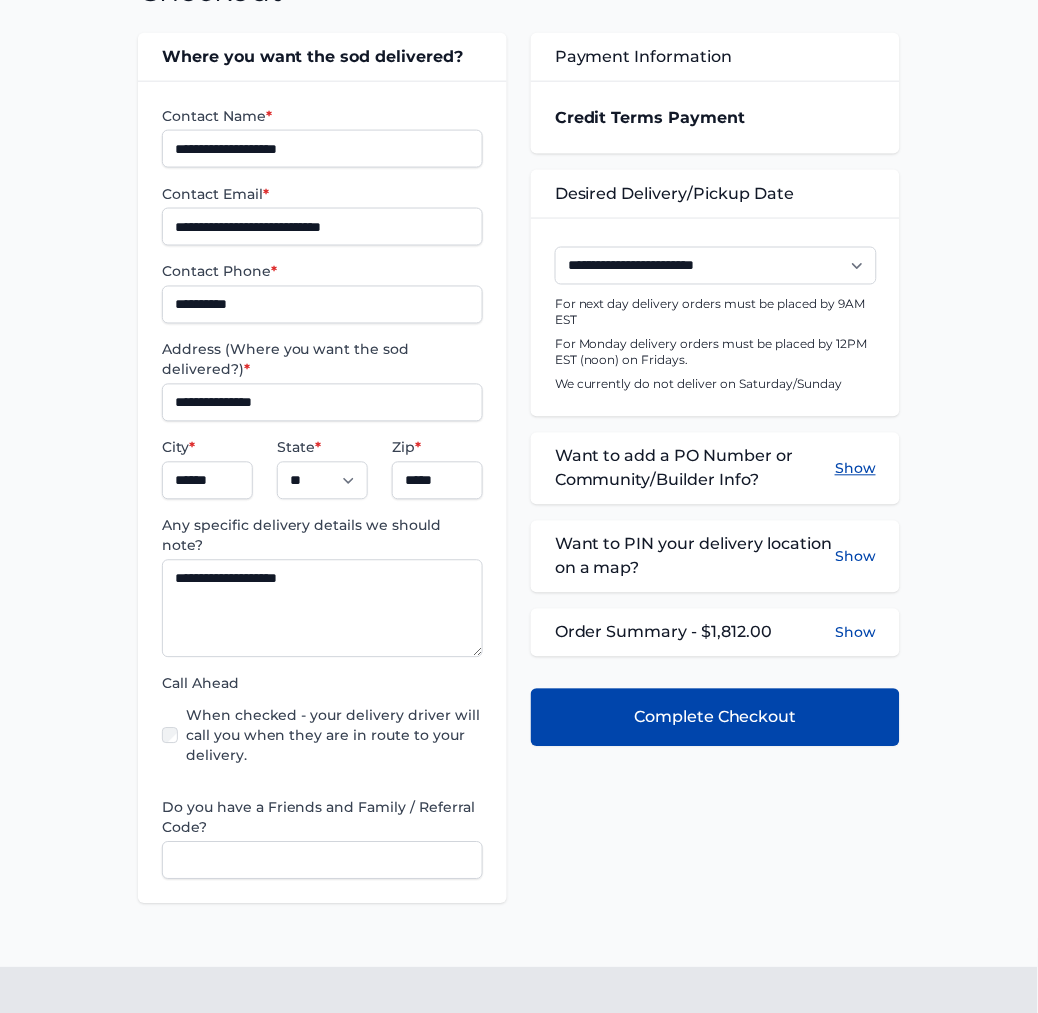click on "Show" at bounding box center (855, 469) 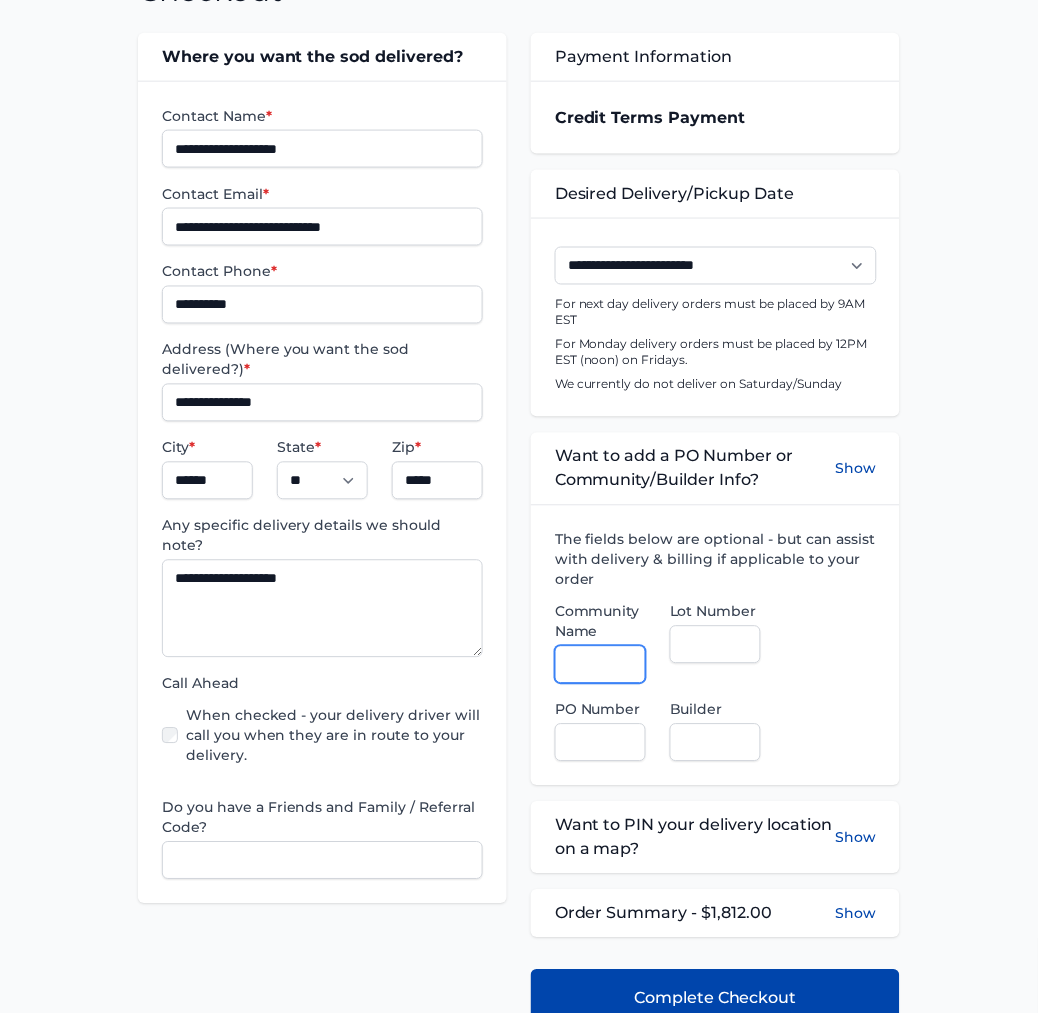click on "Community Name" at bounding box center (600, 665) 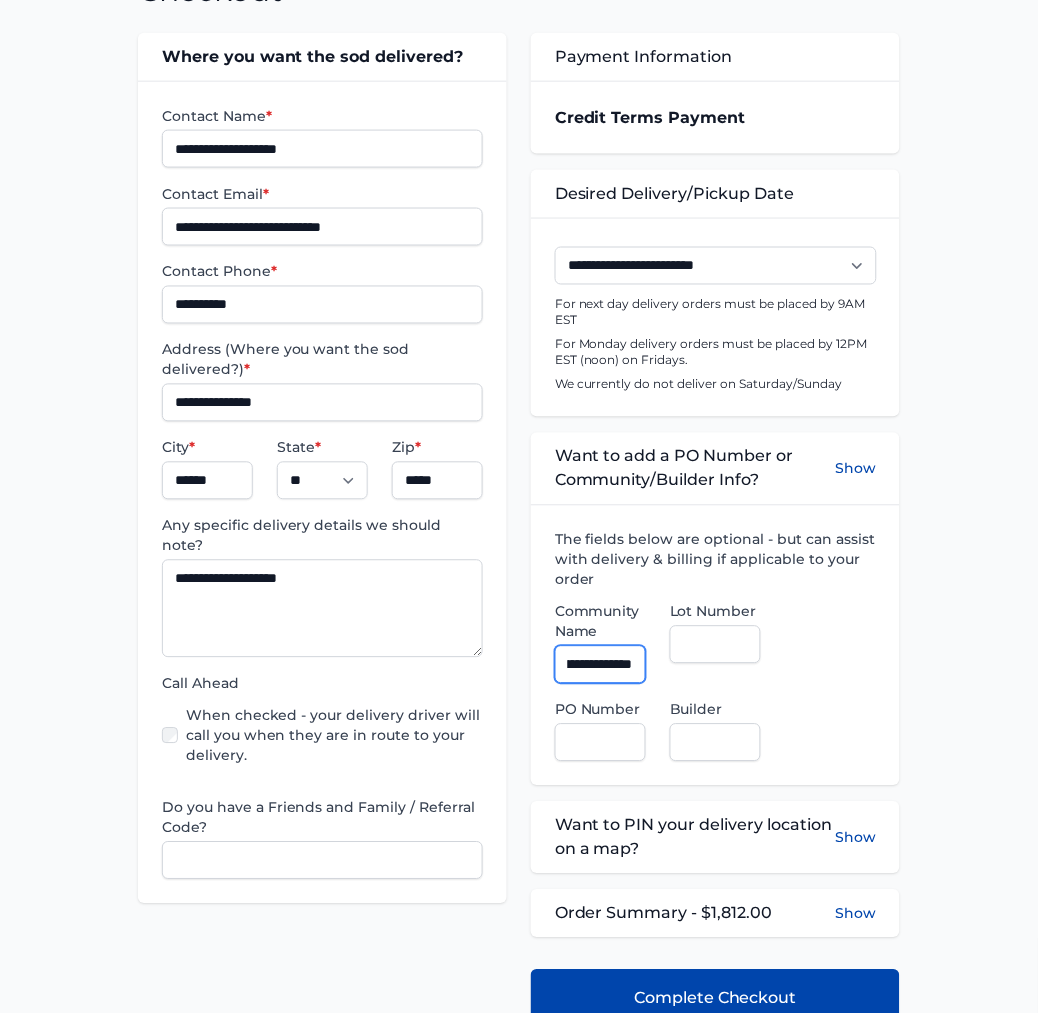 scroll, scrollTop: 0, scrollLeft: 121, axis: horizontal 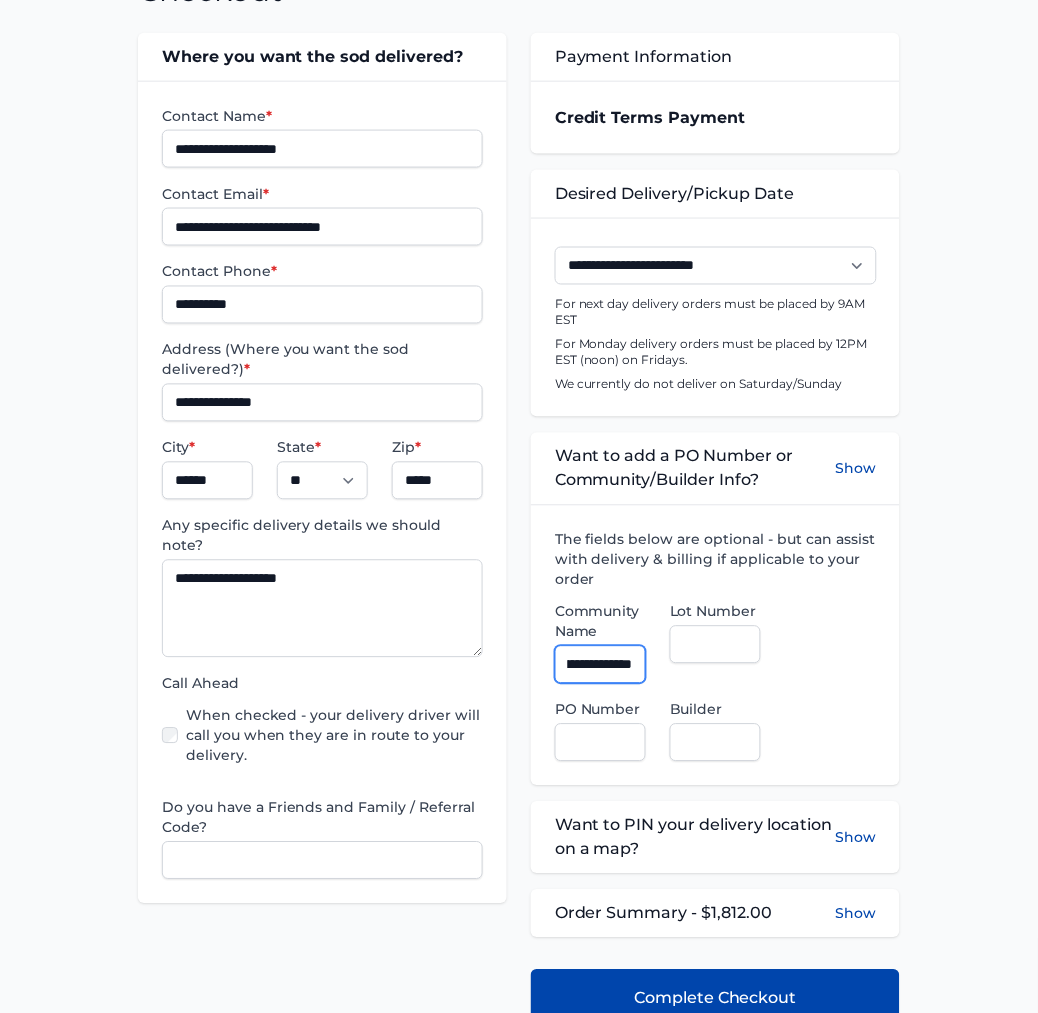 type on "**********" 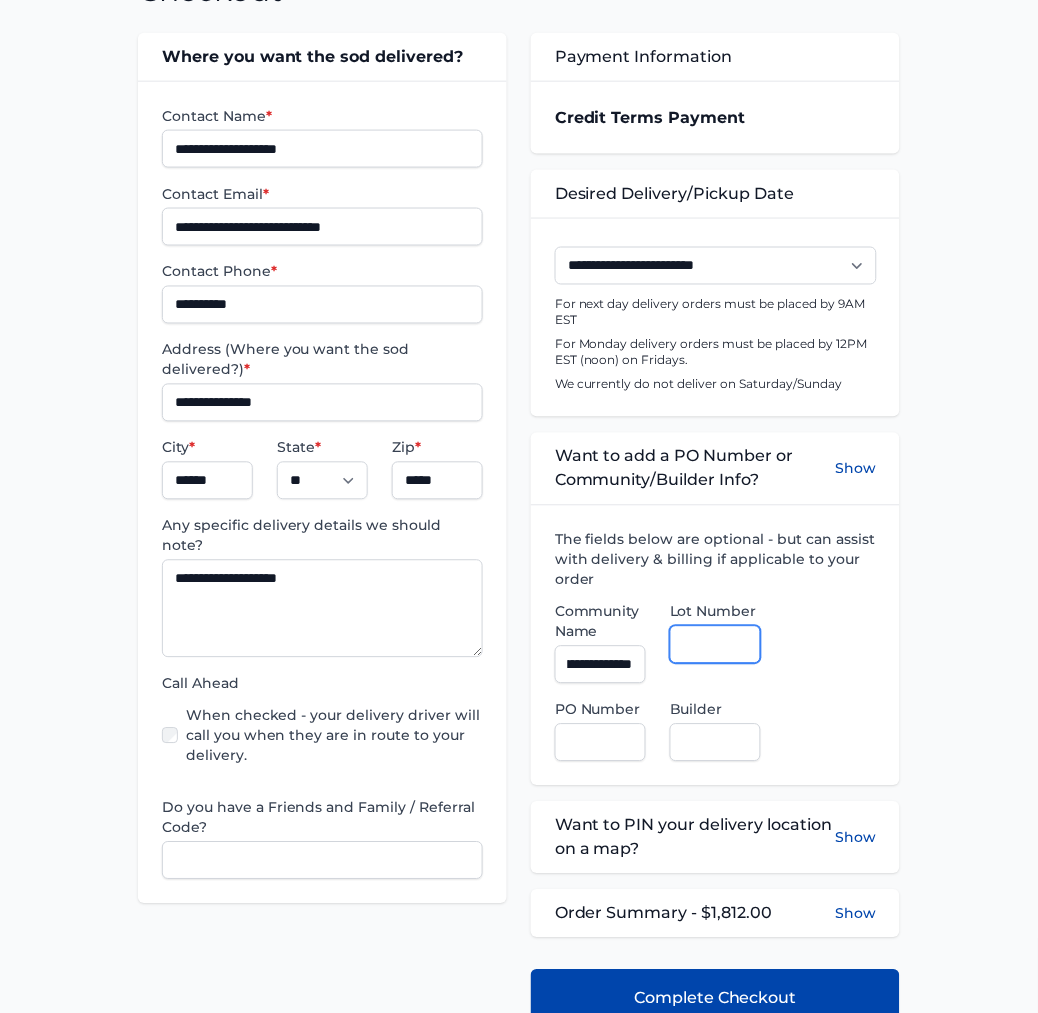 scroll, scrollTop: 0, scrollLeft: 0, axis: both 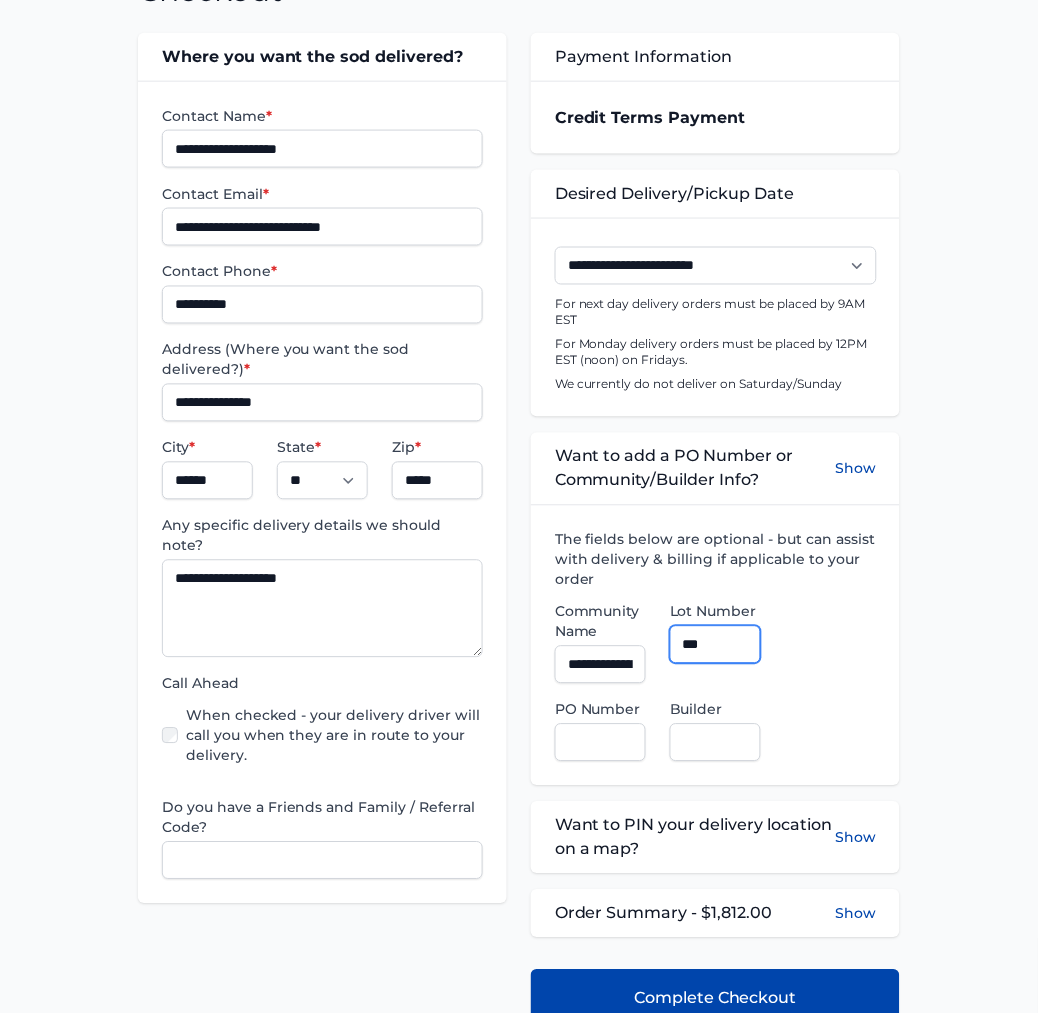 type on "***" 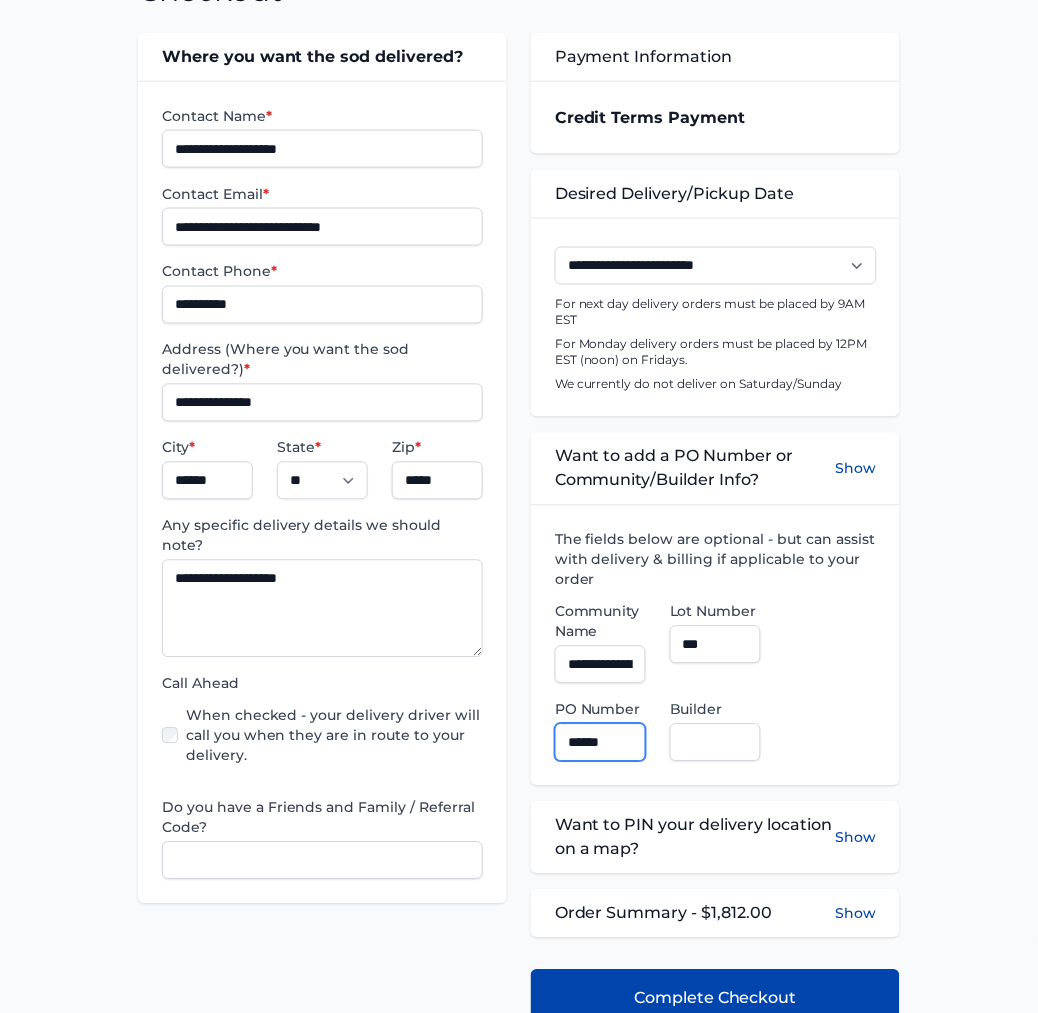 type on "******" 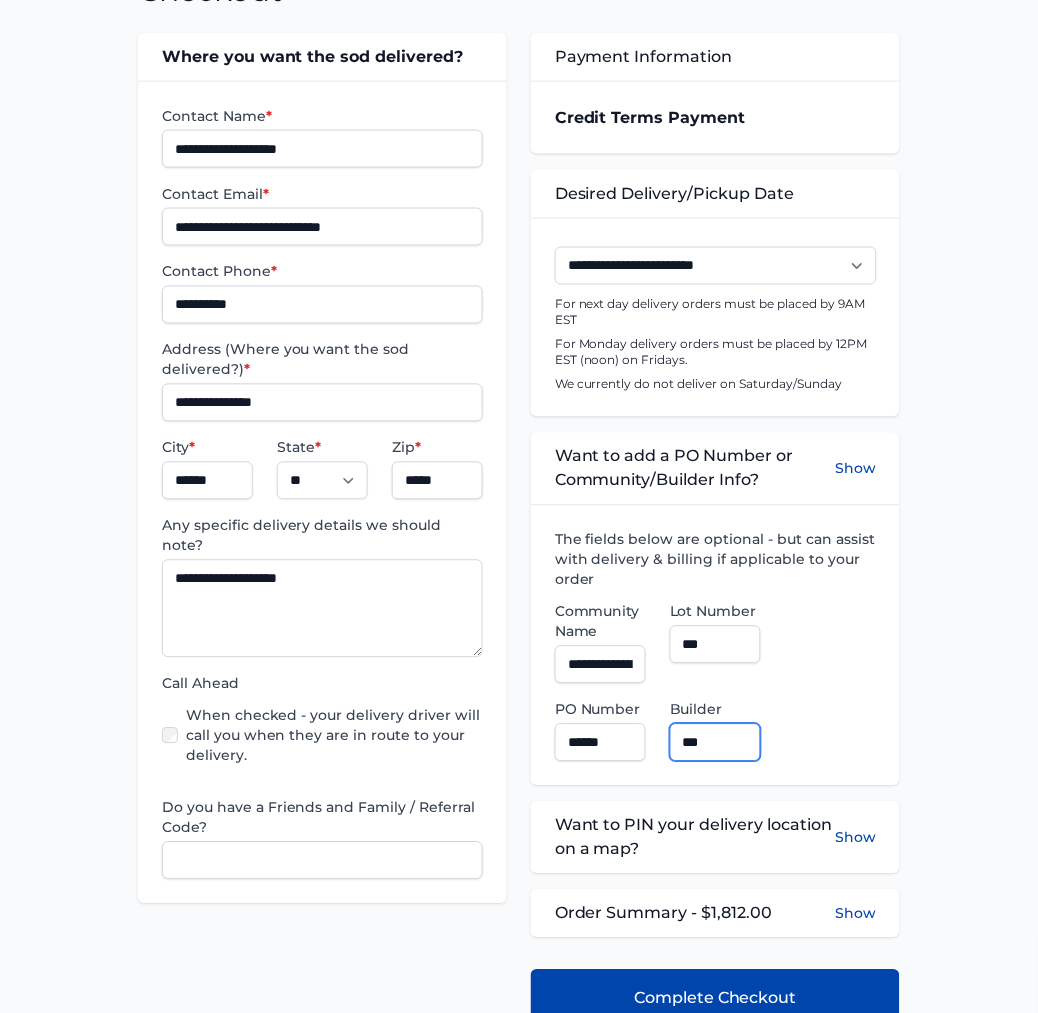 type on "**********" 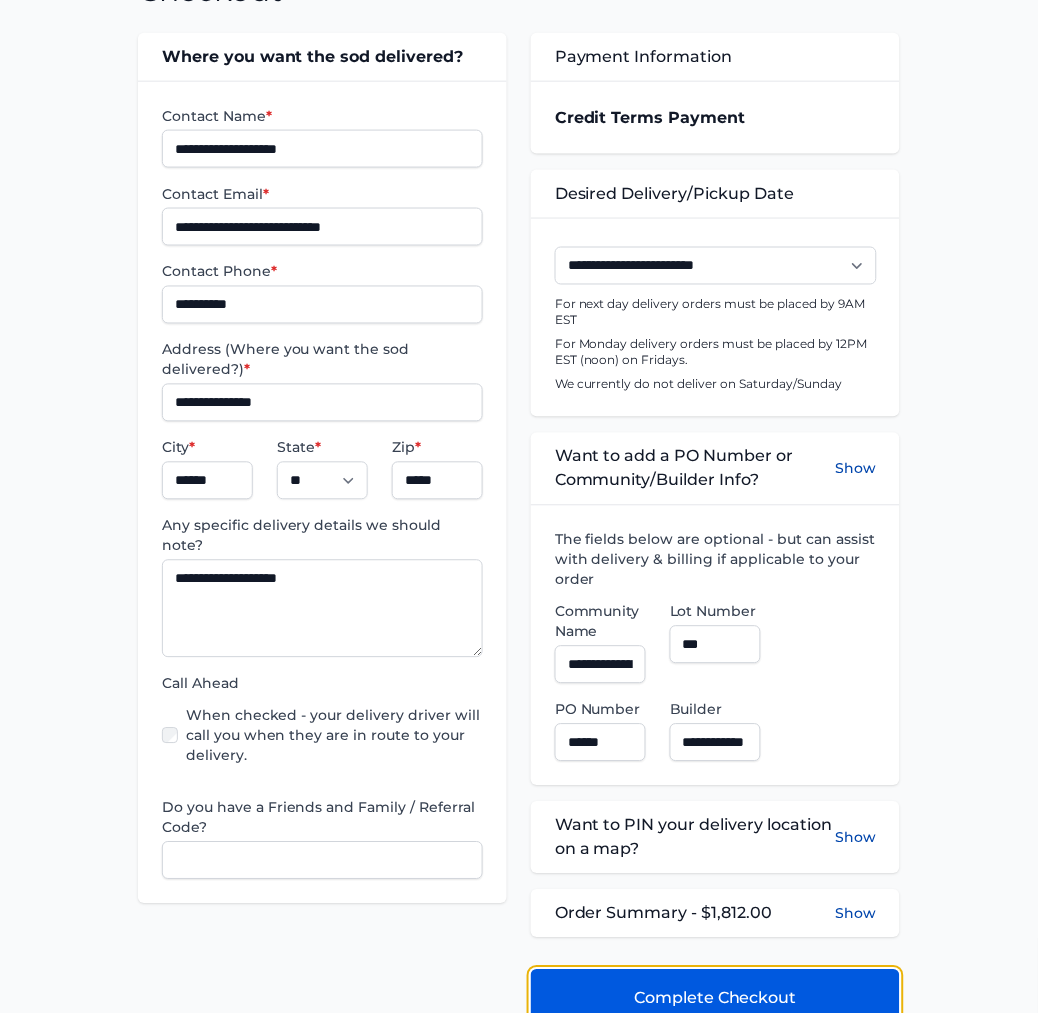click on "Complete Checkout" at bounding box center (715, 999) 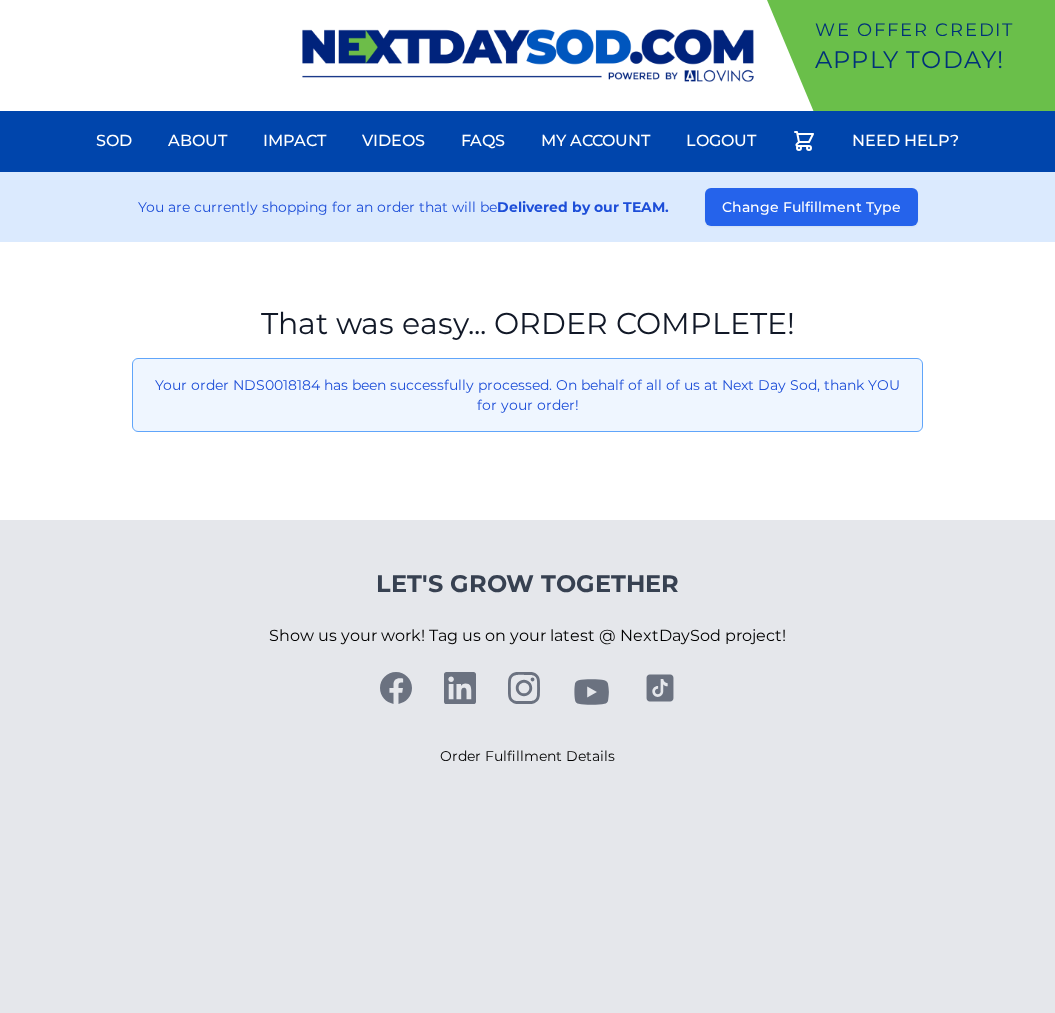 scroll, scrollTop: 0, scrollLeft: 0, axis: both 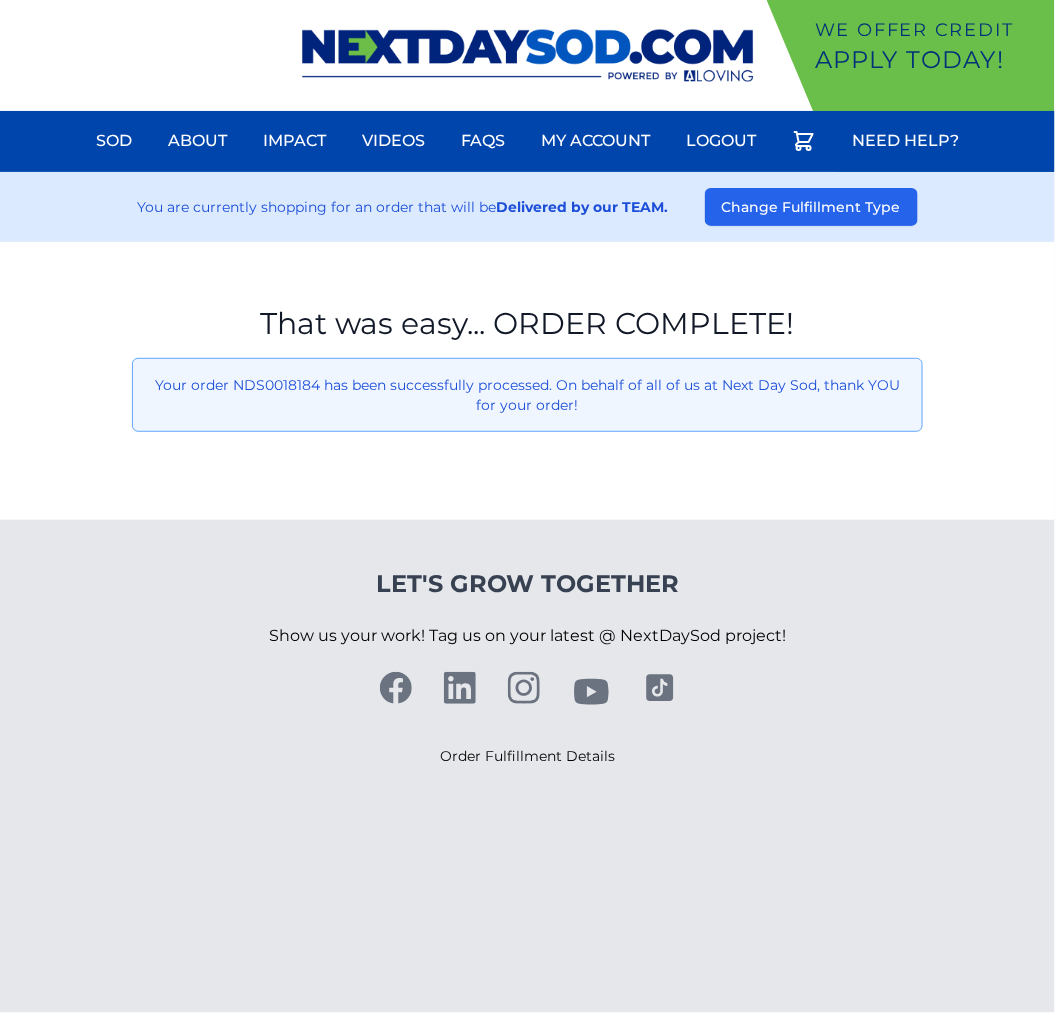 click on "That was easy... ORDER COMPLETE!
Your order NDS0018184 has been successfully processed. On behalf of all of us at  Next Day Sod, thank YOU for your order!" at bounding box center [527, 381] 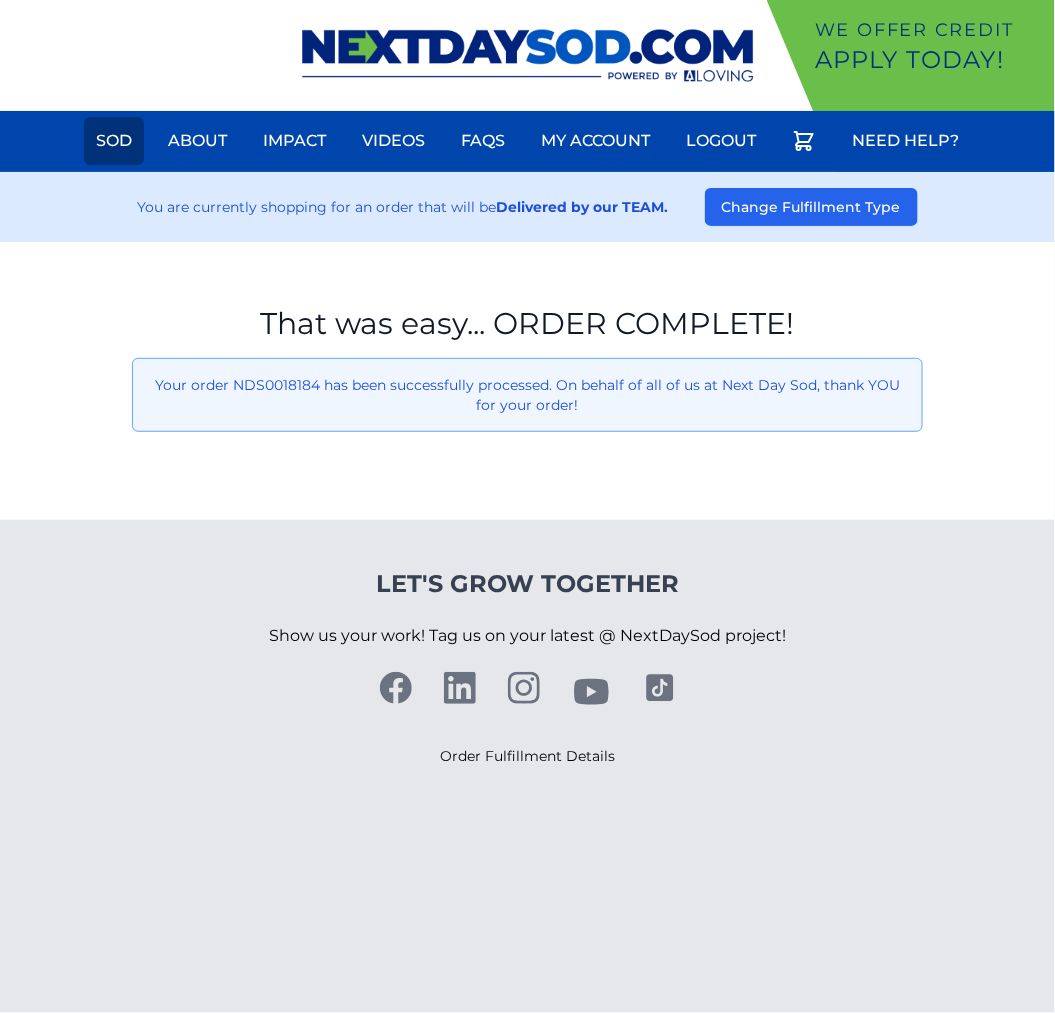 click on "Sod" at bounding box center (114, 141) 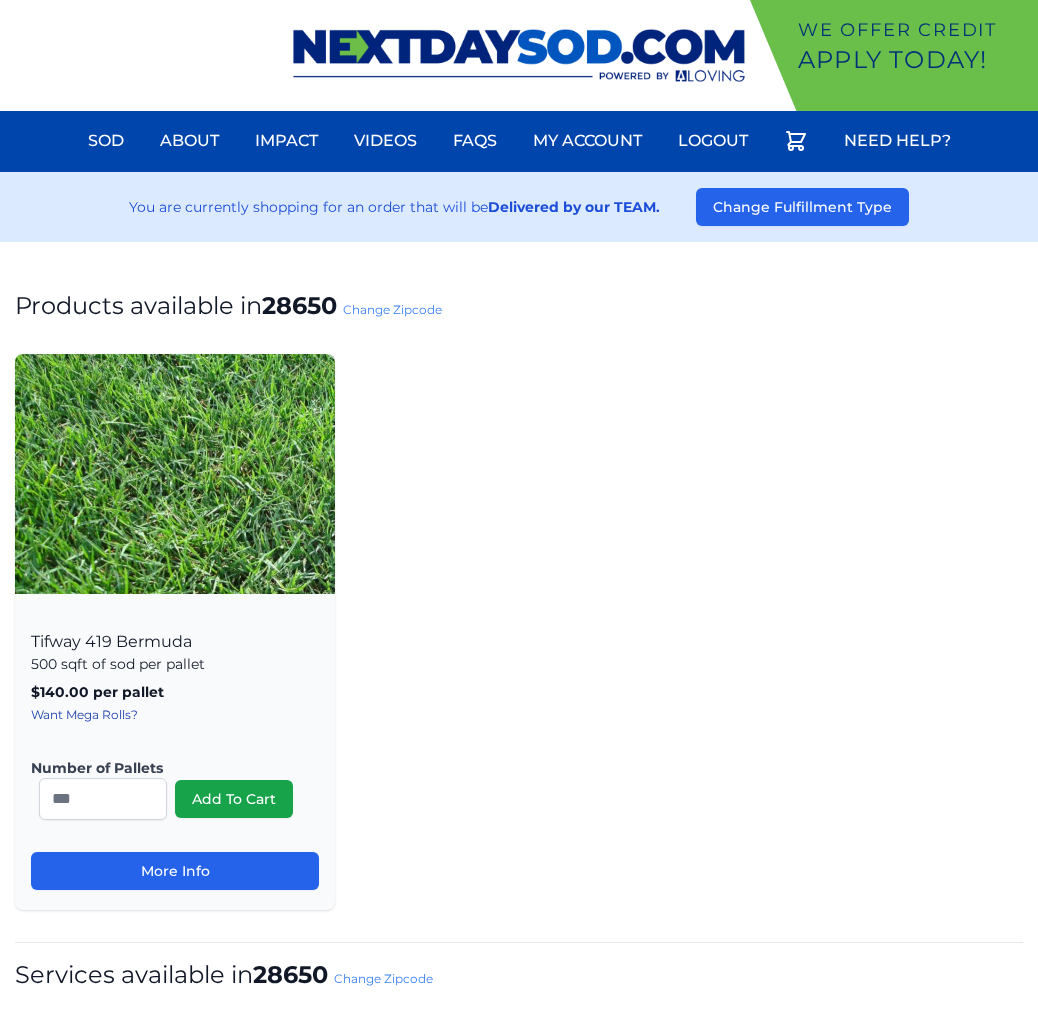 scroll, scrollTop: 0, scrollLeft: 0, axis: both 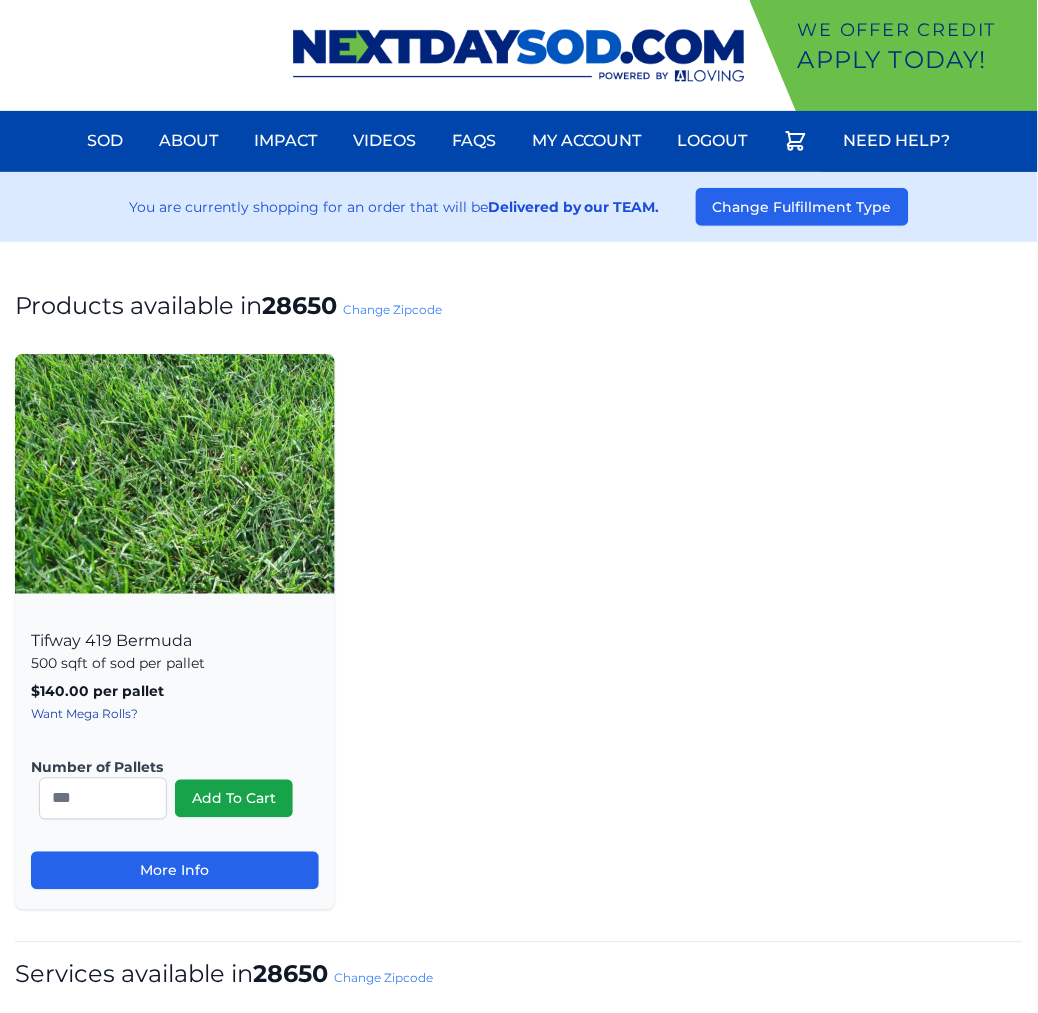 click on "Change Zipcode" at bounding box center [392, 309] 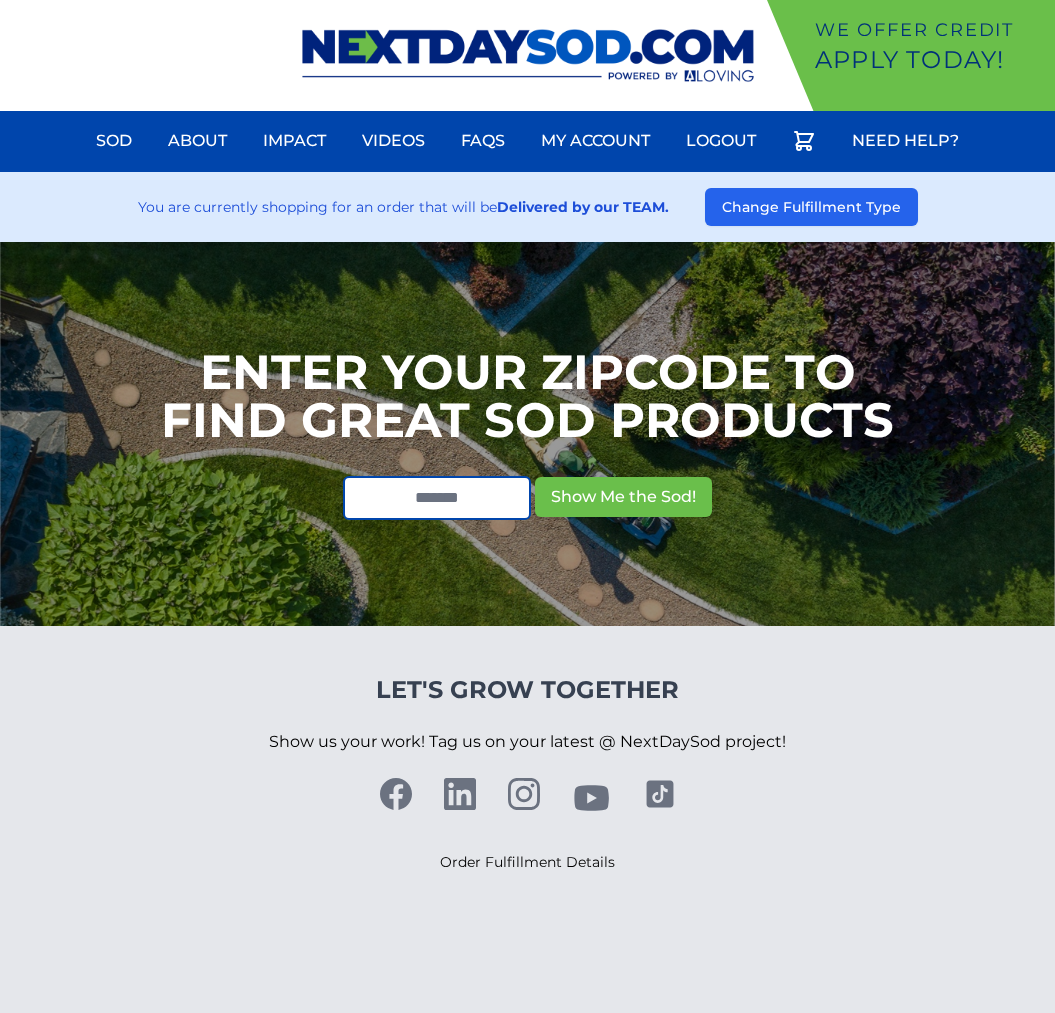 scroll, scrollTop: 0, scrollLeft: 0, axis: both 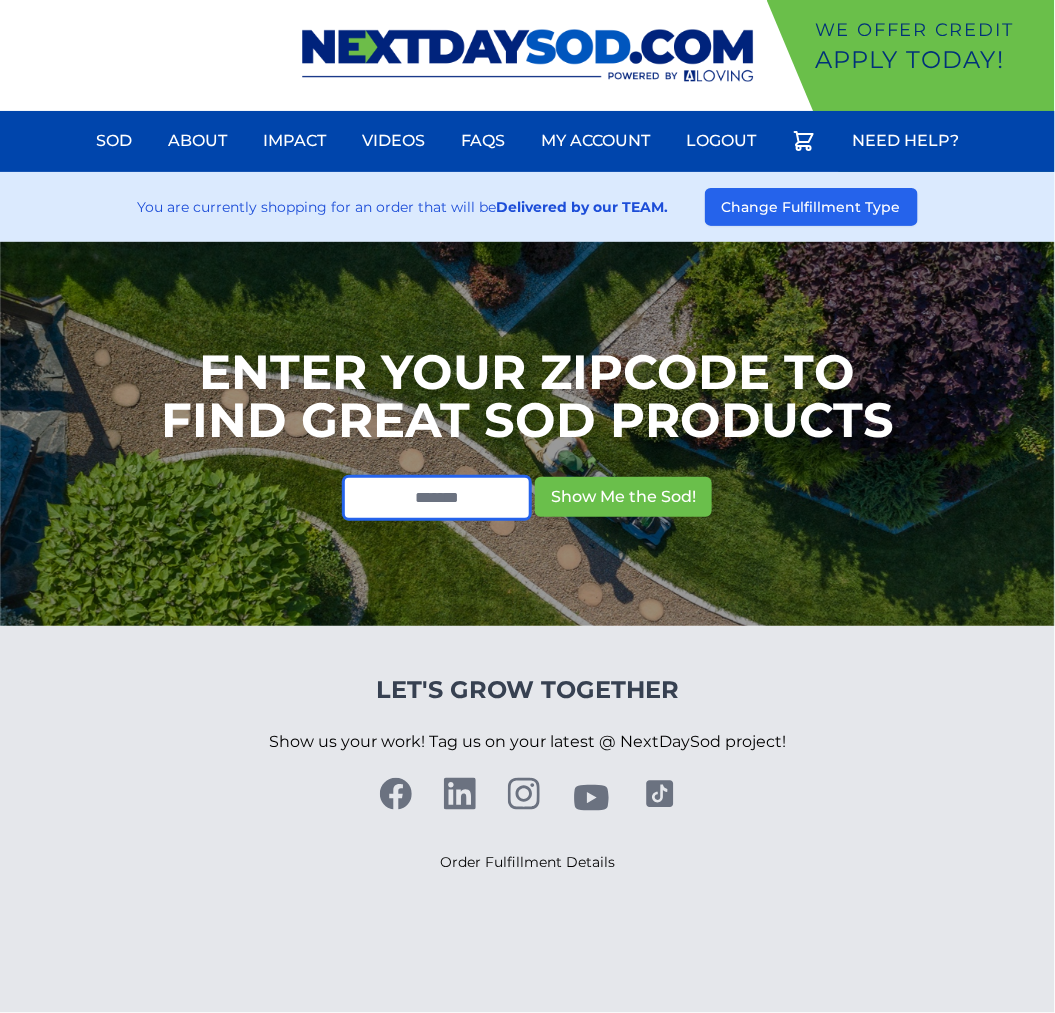 click at bounding box center (437, 498) 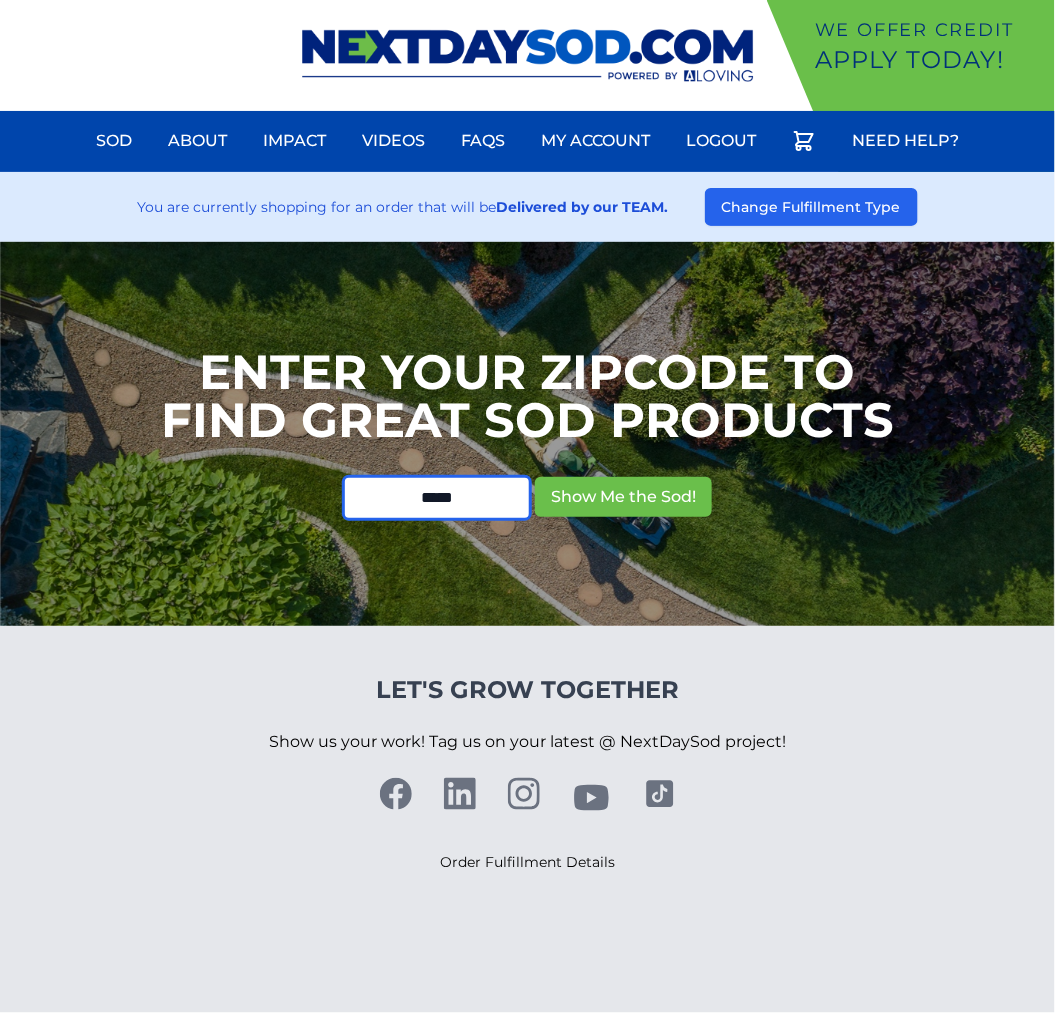 type on "*****" 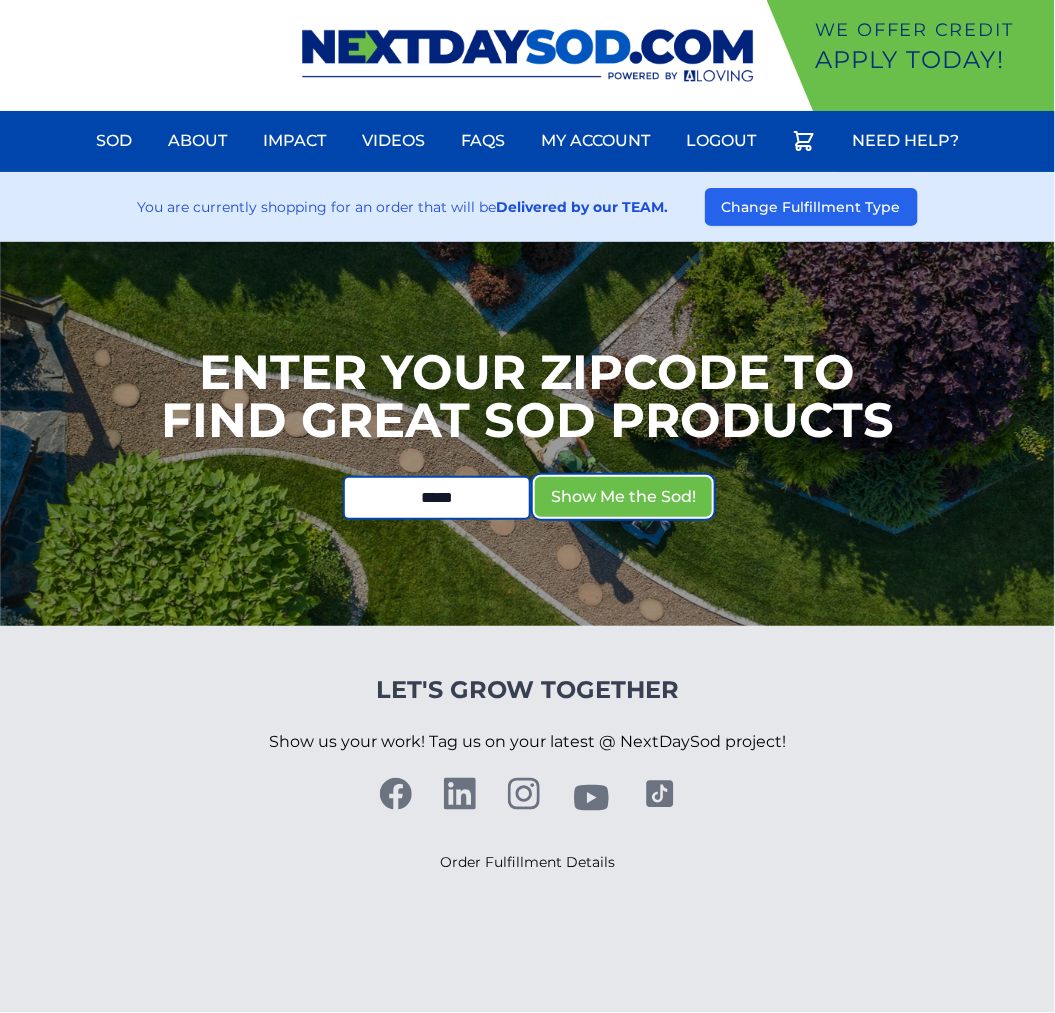 type 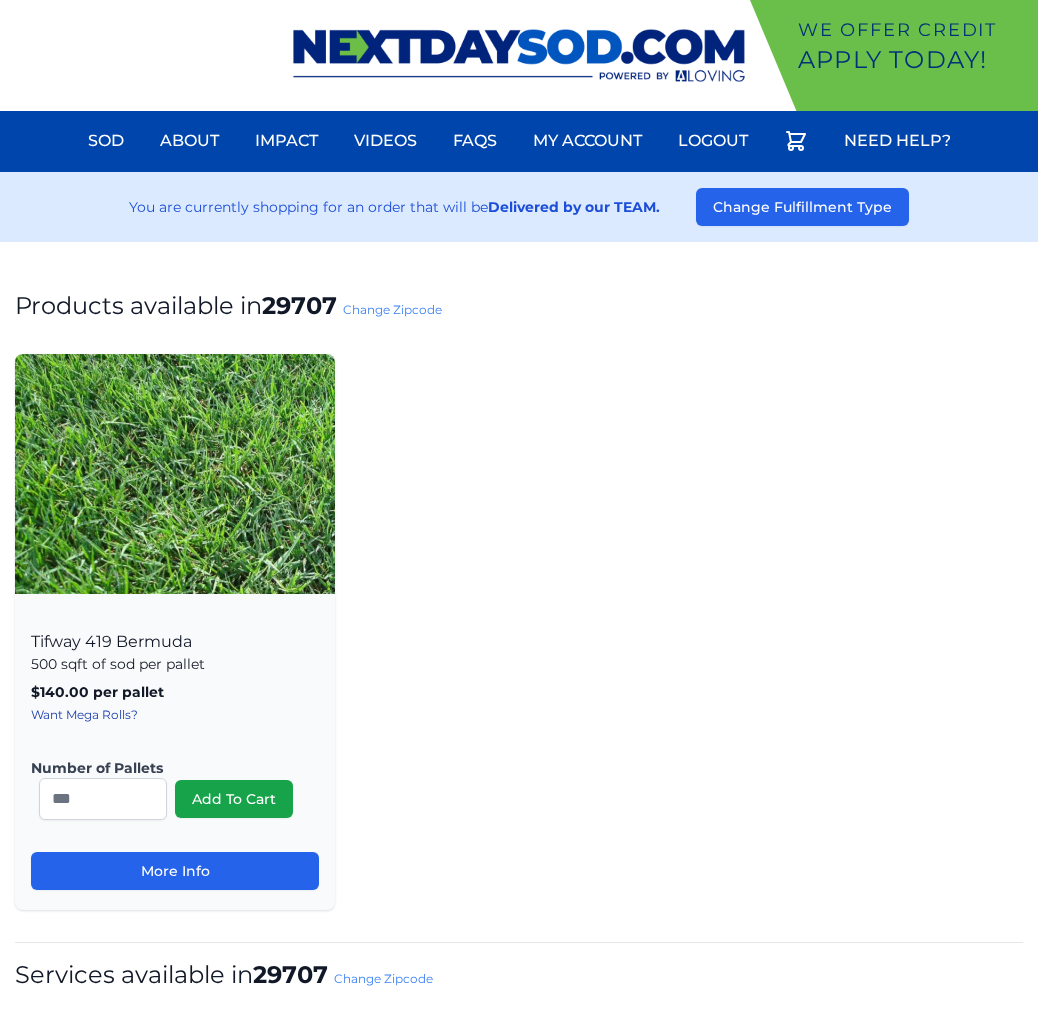 scroll, scrollTop: 0, scrollLeft: 0, axis: both 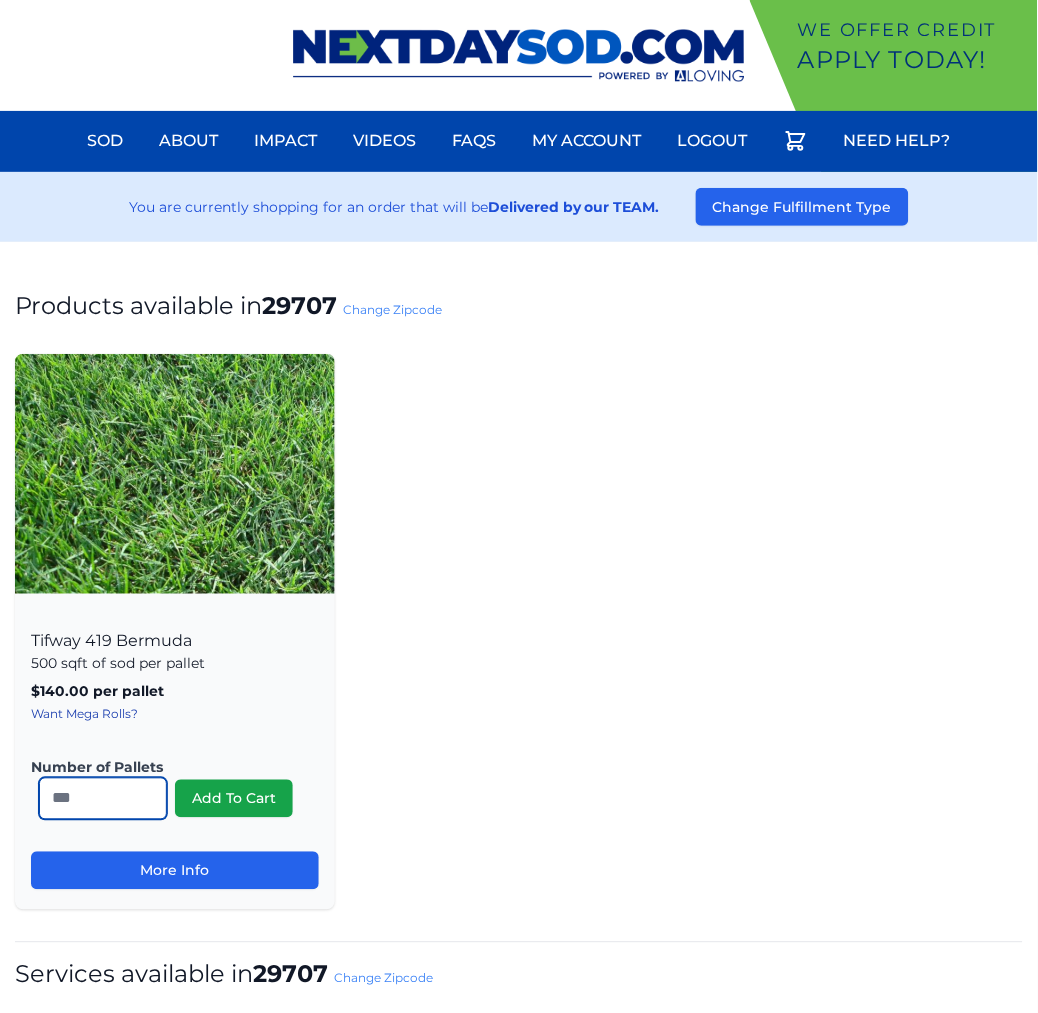 drag, startPoint x: 106, startPoint y: 796, endPoint x: -130, endPoint y: 780, distance: 236.54175 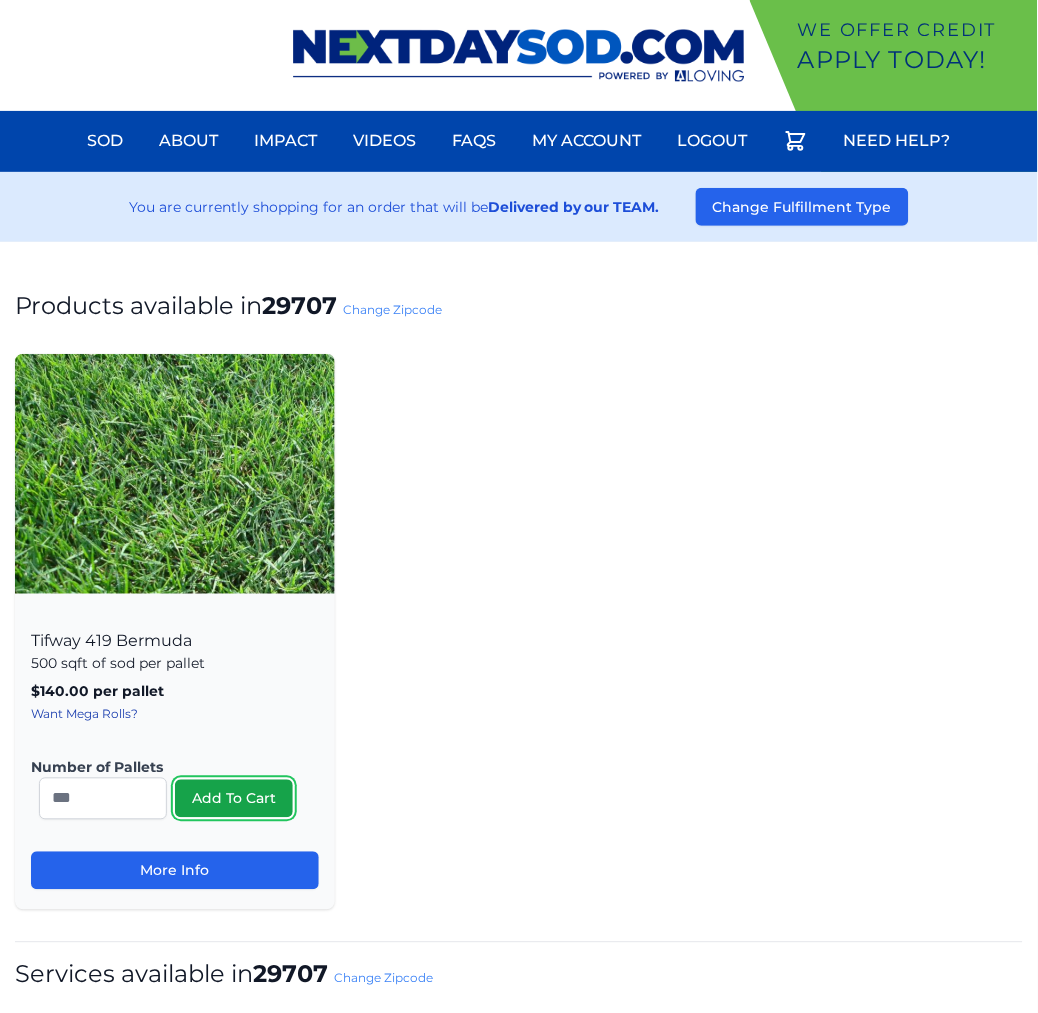 type 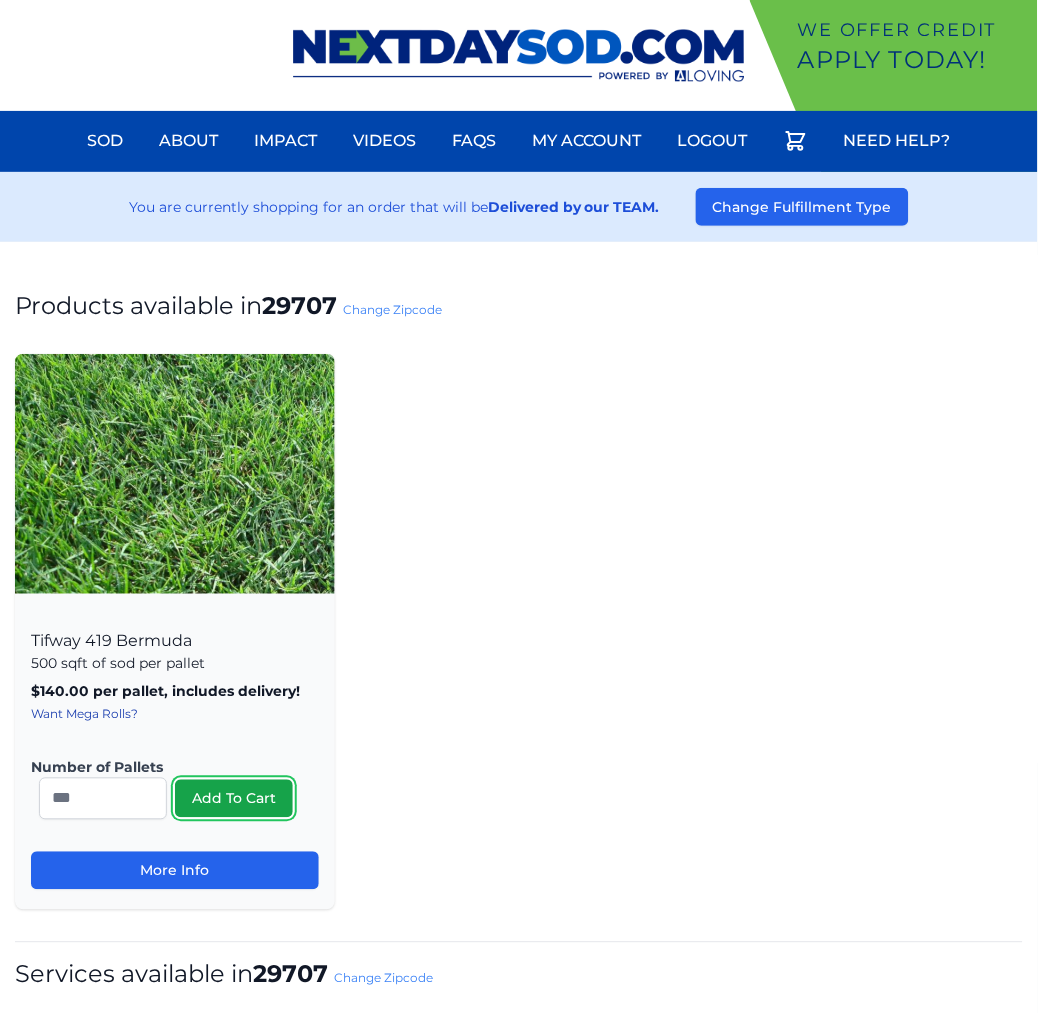 click on "Add To Cart" at bounding box center [234, 799] 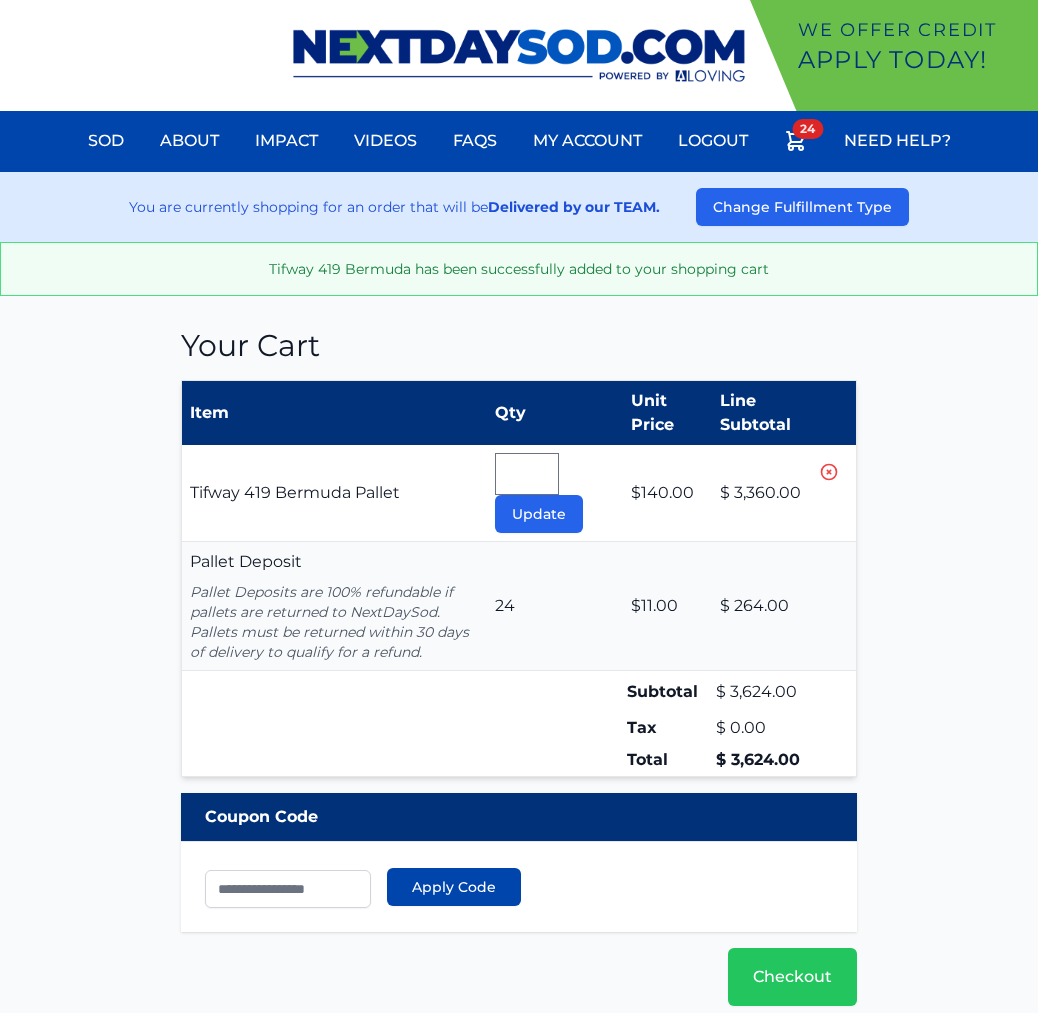 scroll, scrollTop: 0, scrollLeft: 0, axis: both 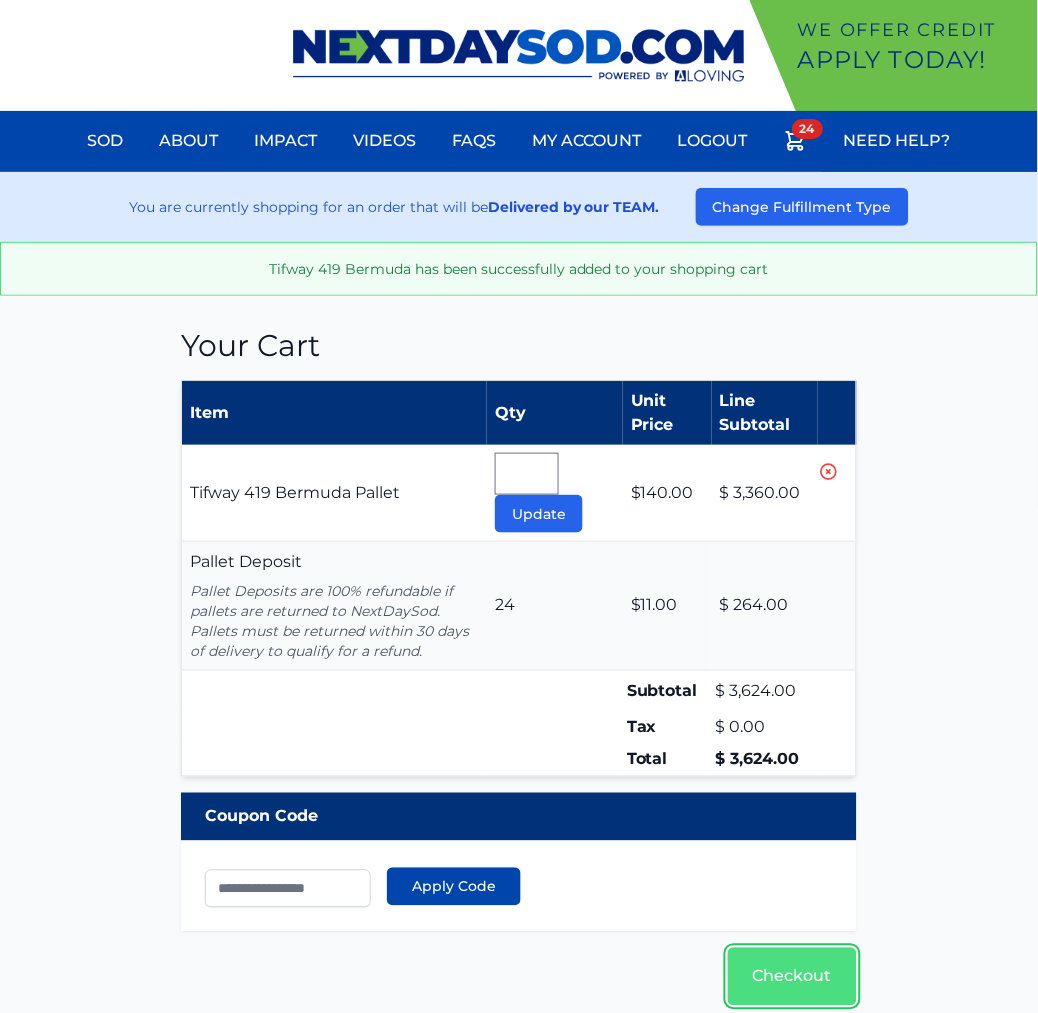 click on "Checkout" at bounding box center [792, 977] 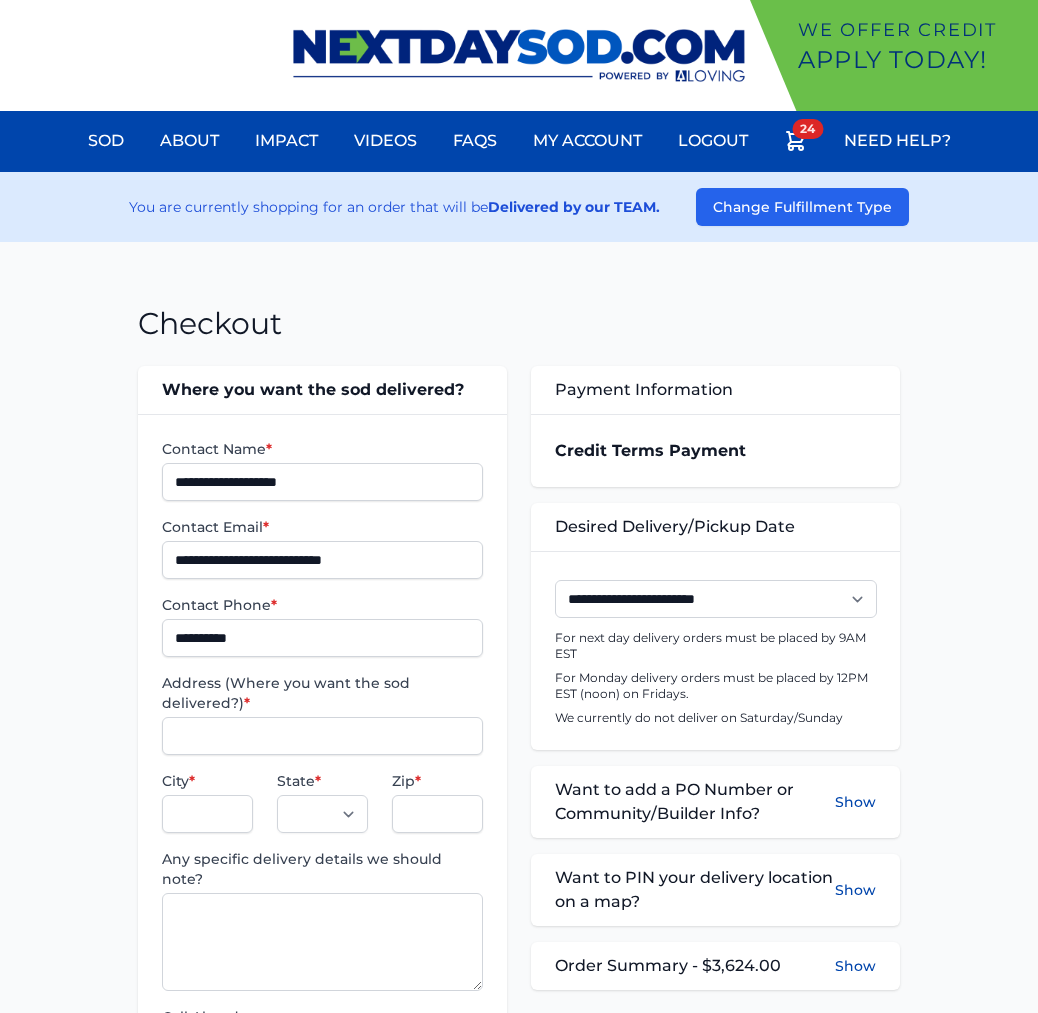 scroll, scrollTop: 0, scrollLeft: 0, axis: both 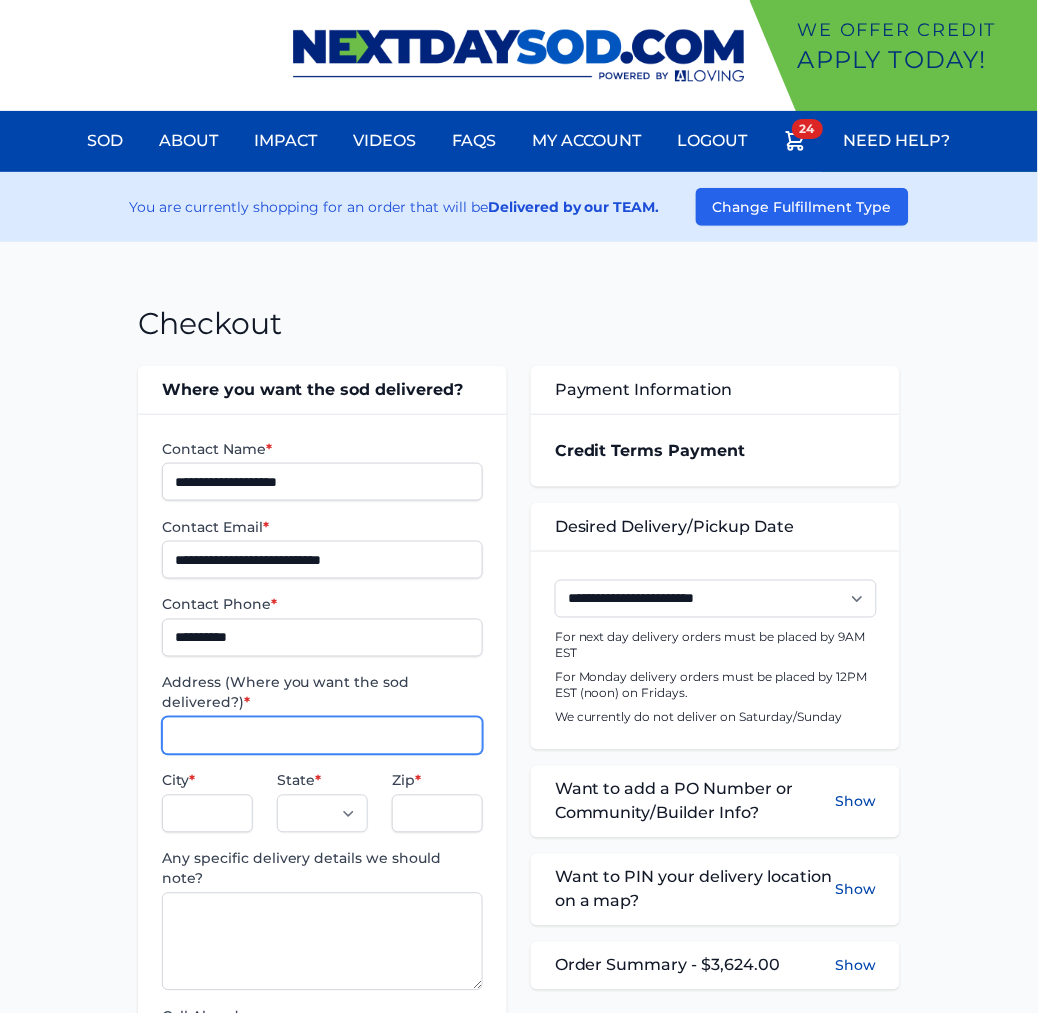 click on "Address (Where you want the sod delivered?)
*" at bounding box center (322, 736) 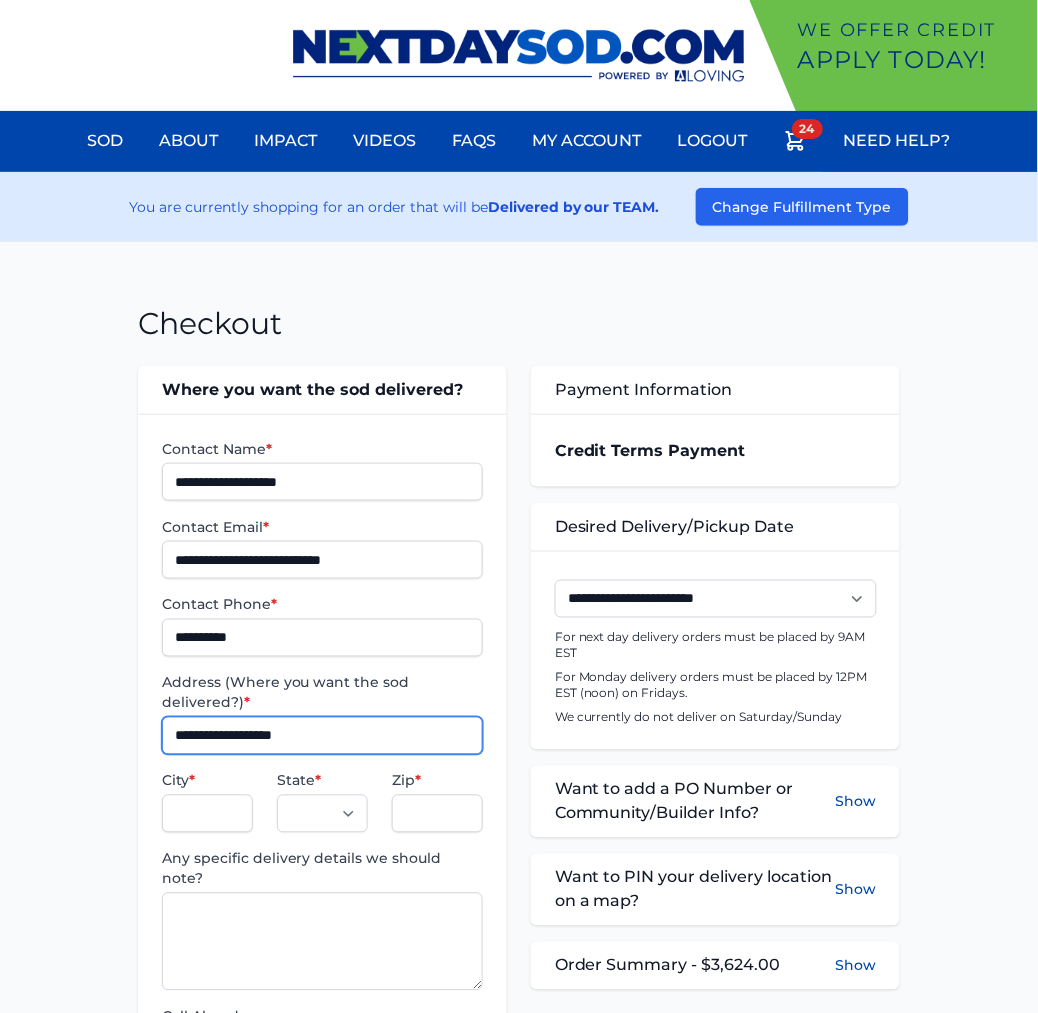 type on "**********" 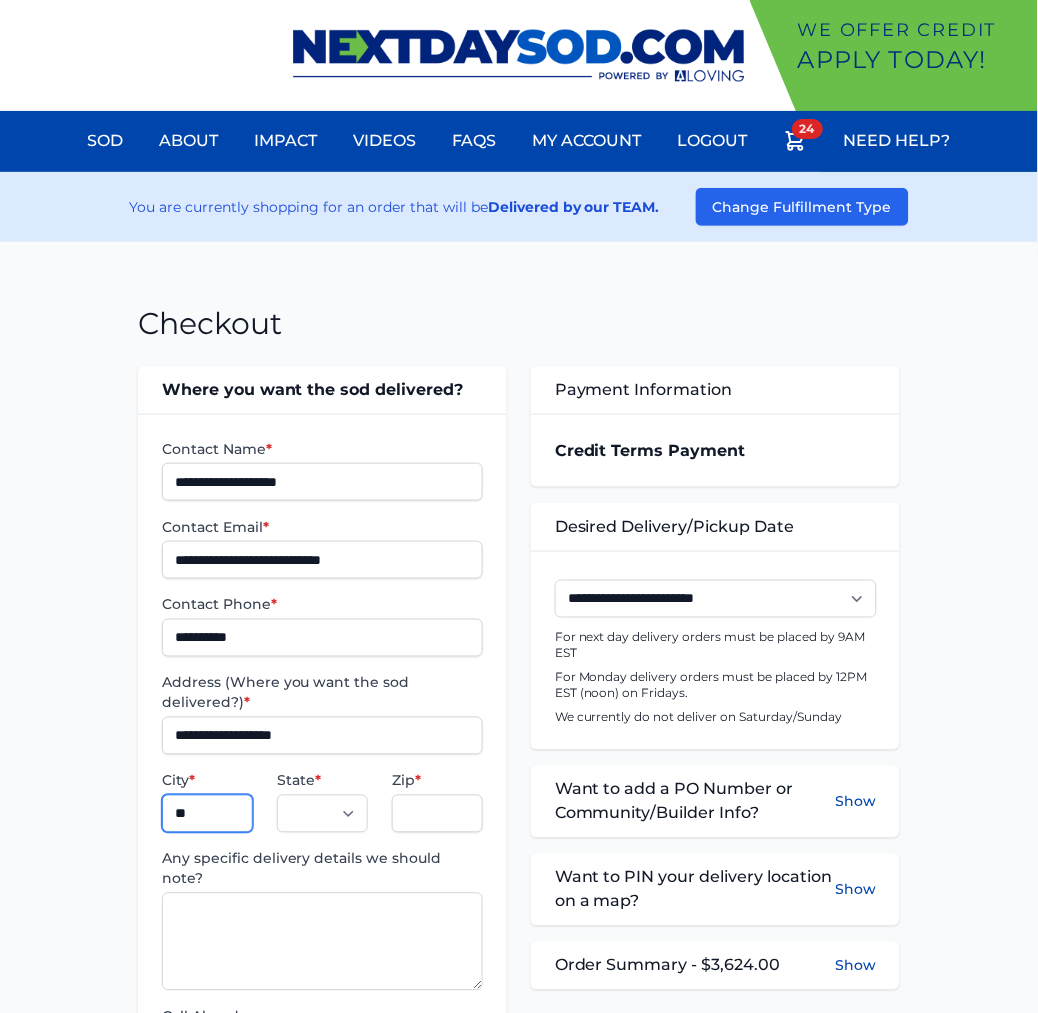 type on "**********" 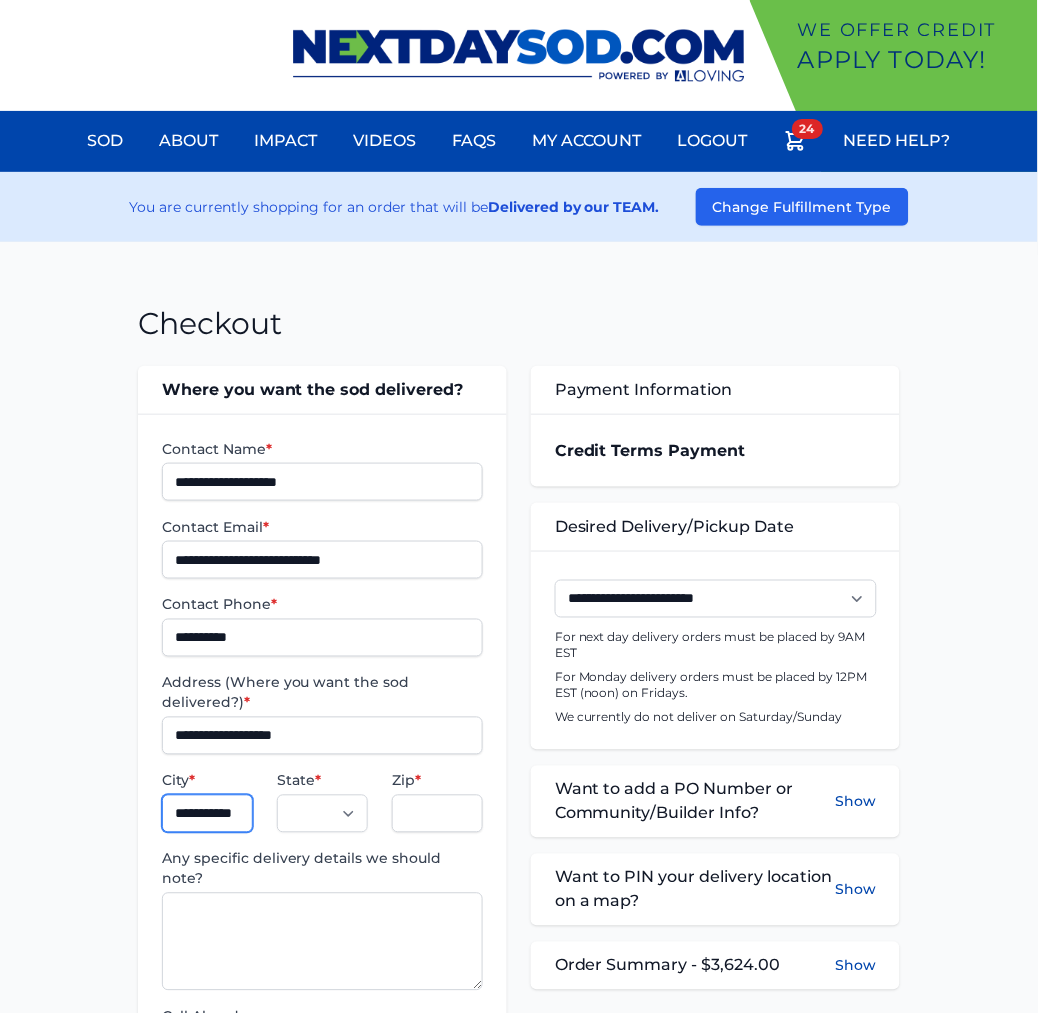 select on "**" 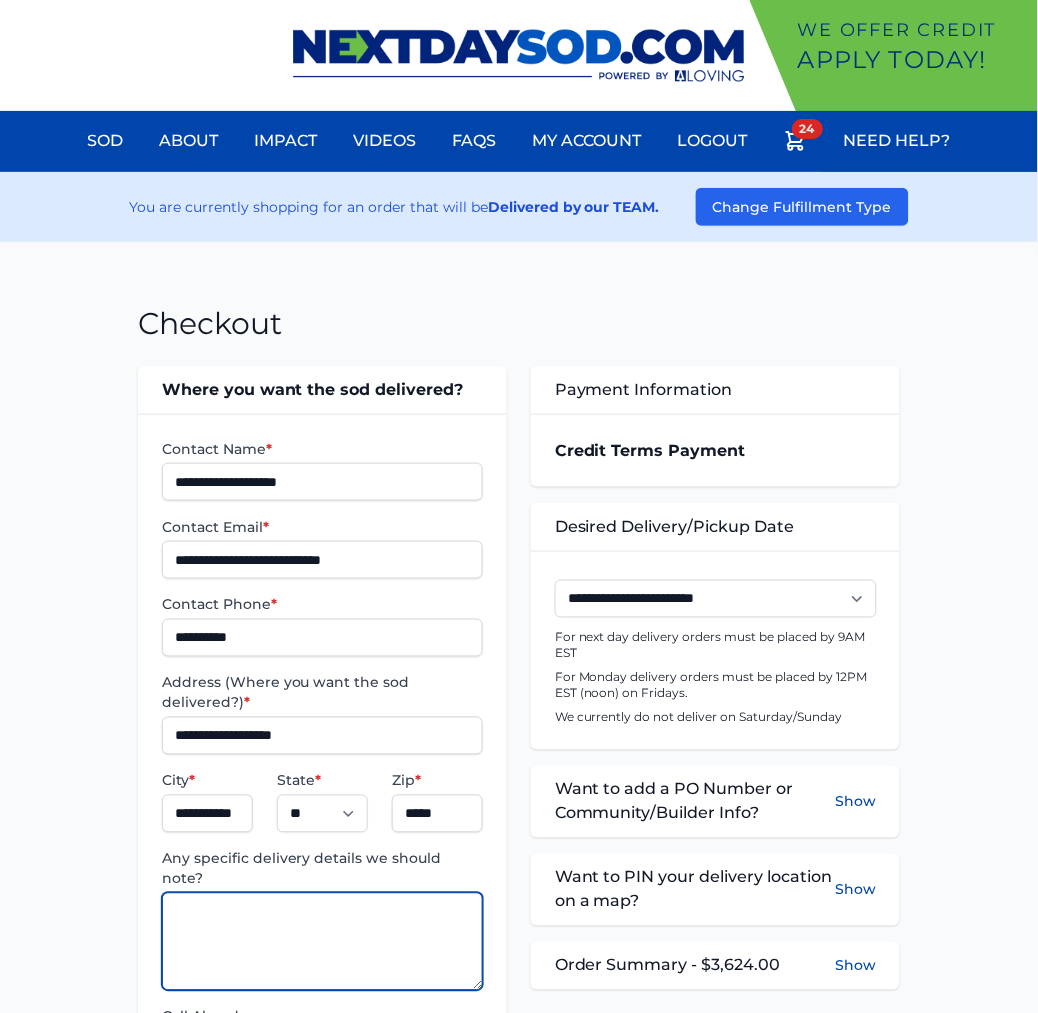 paste on "**********" 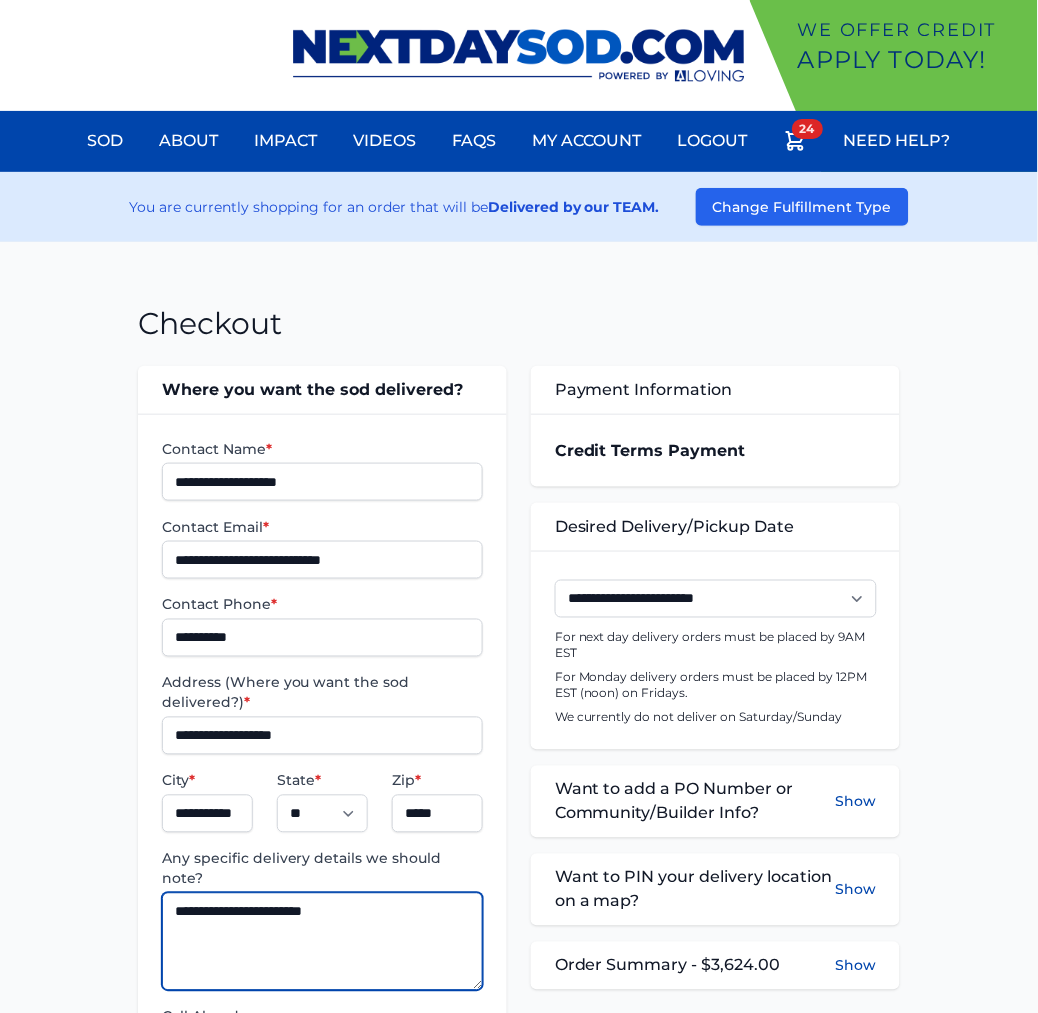 type on "**********" 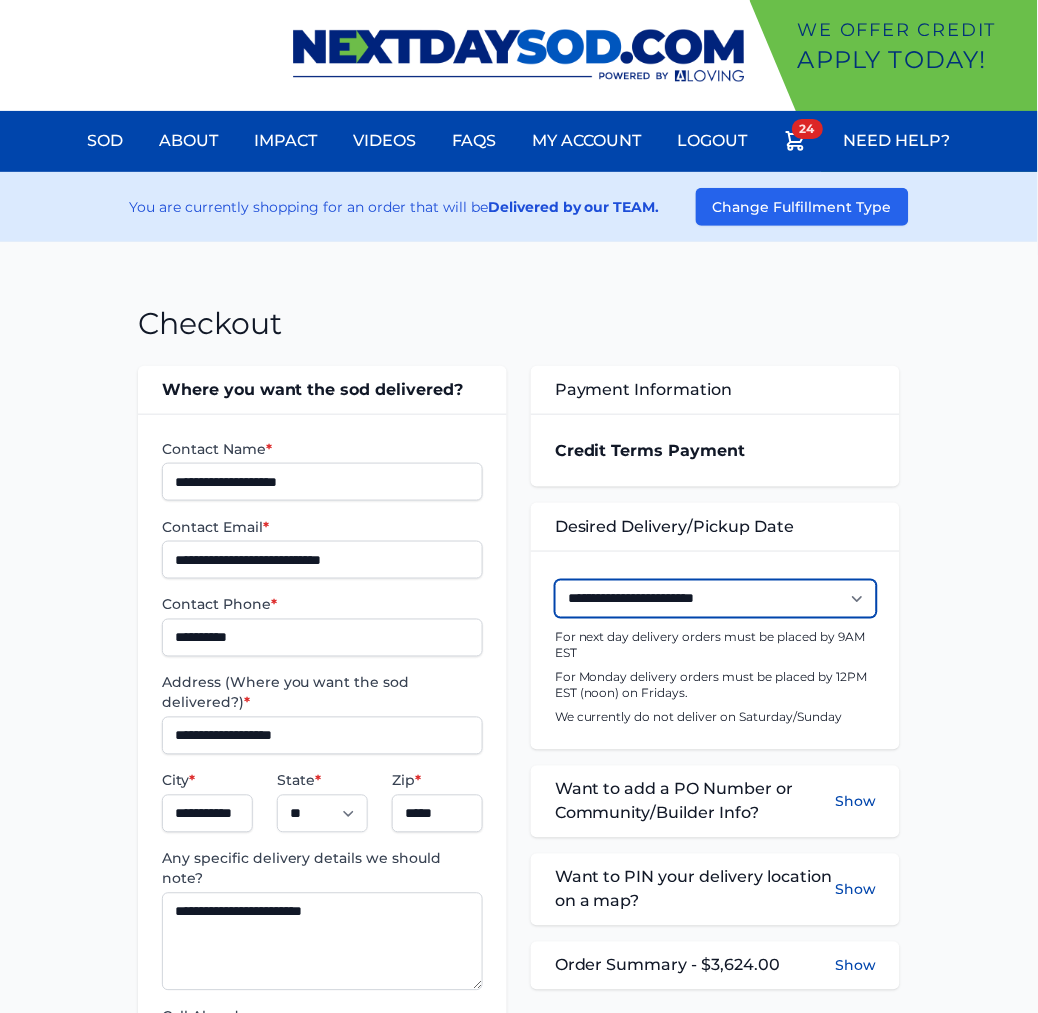 click on "**********" at bounding box center (716, 599) 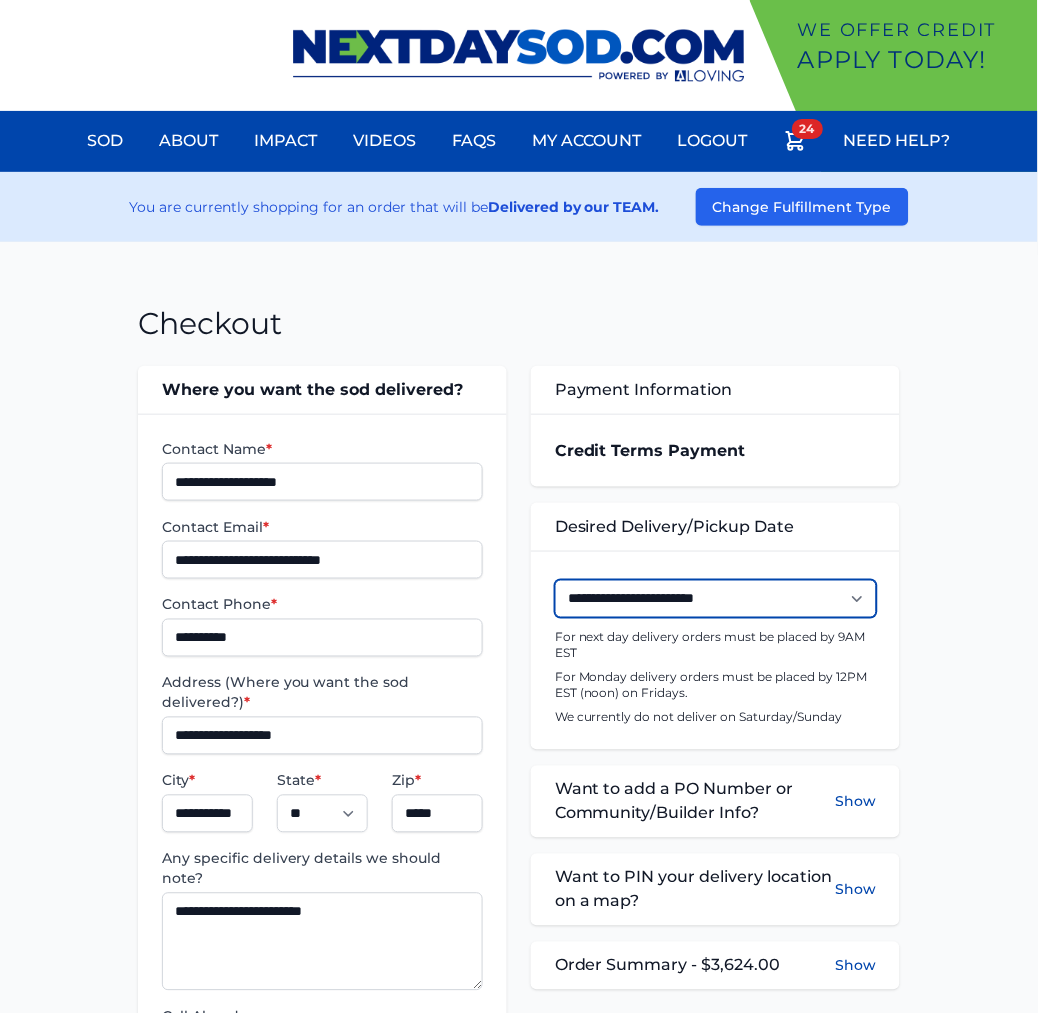 select on "**********" 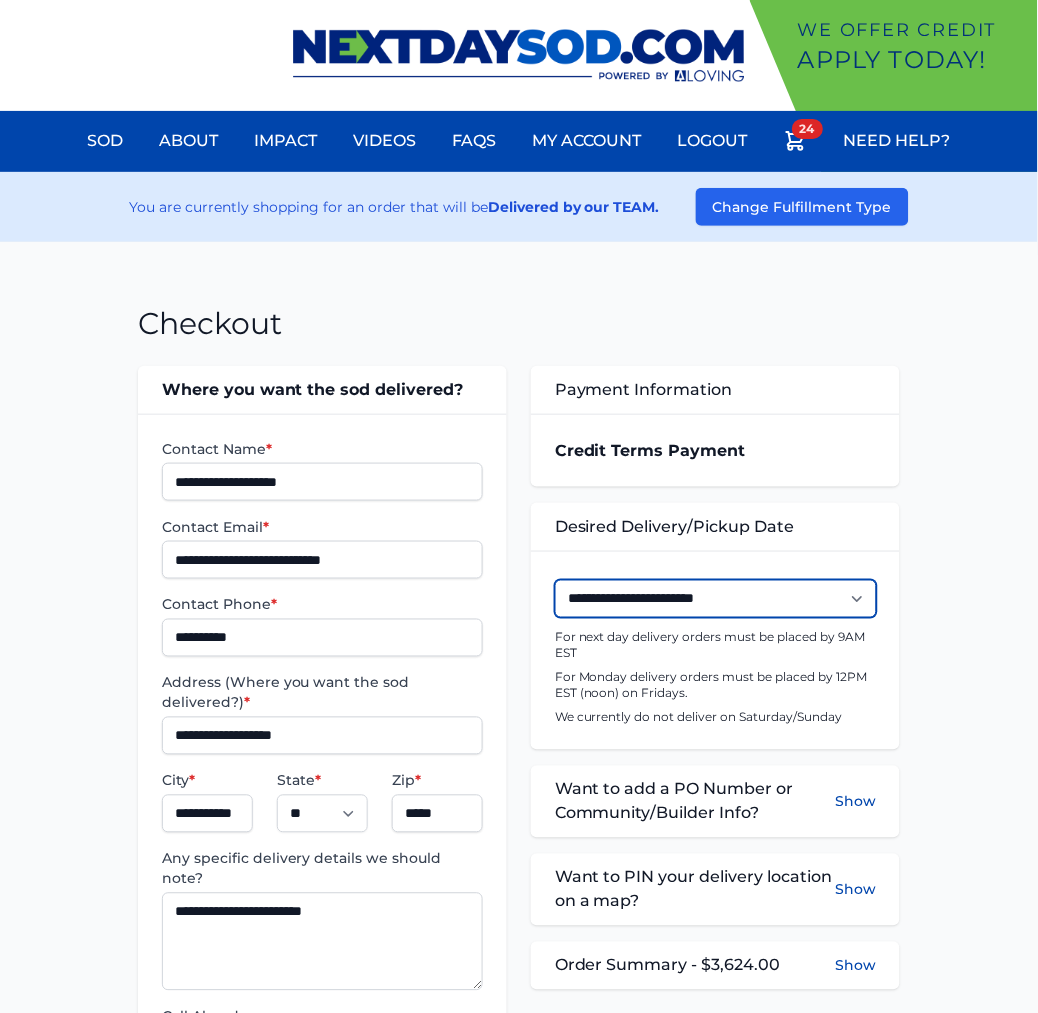 click on "**********" at bounding box center (716, 599) 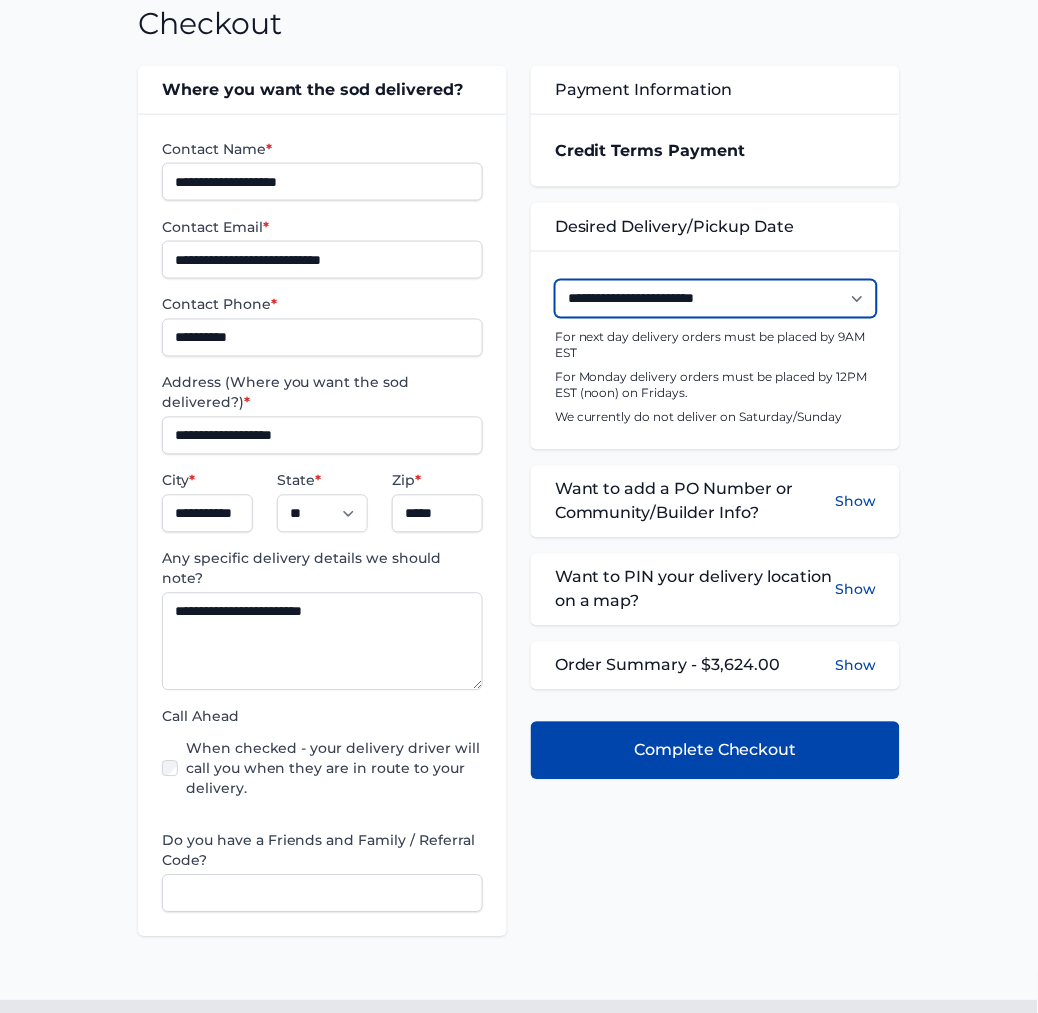 scroll, scrollTop: 333, scrollLeft: 0, axis: vertical 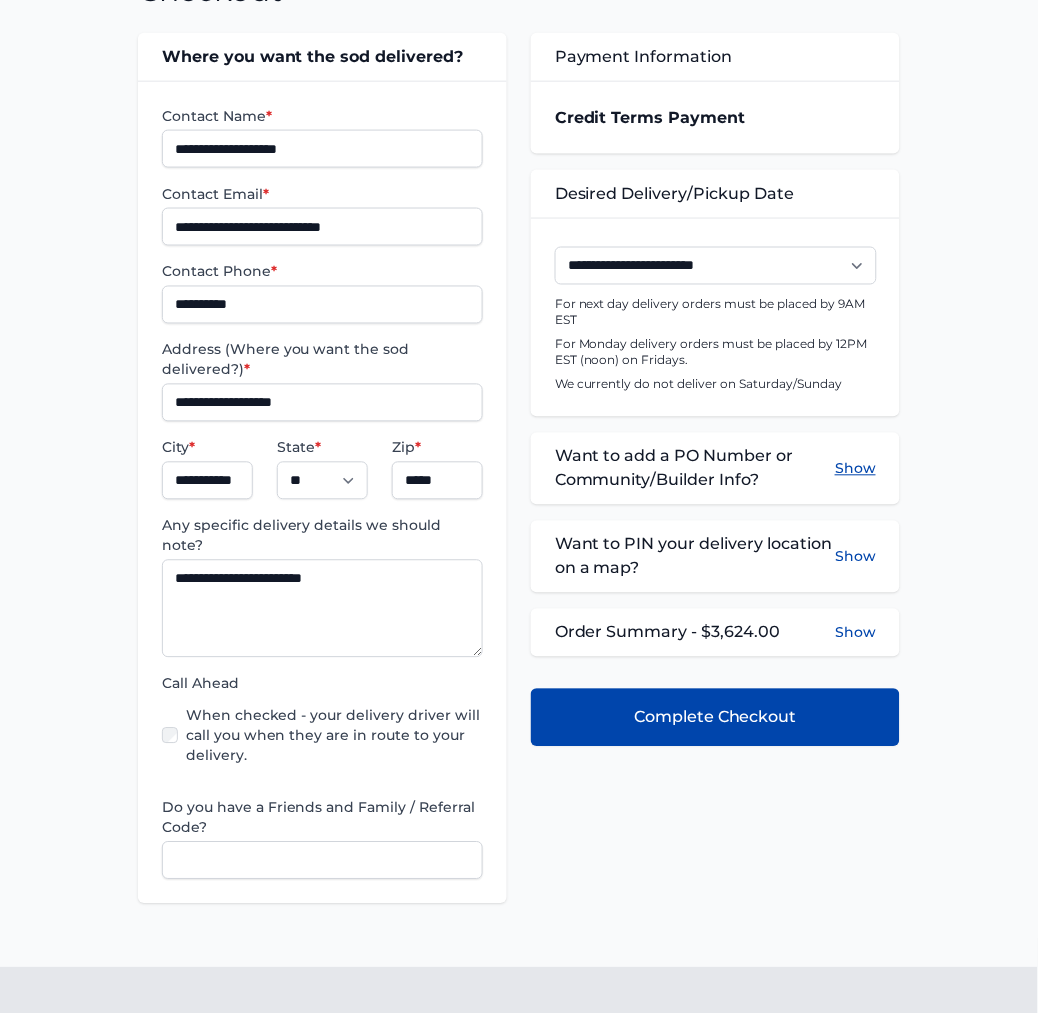 click on "Show" at bounding box center (855, 469) 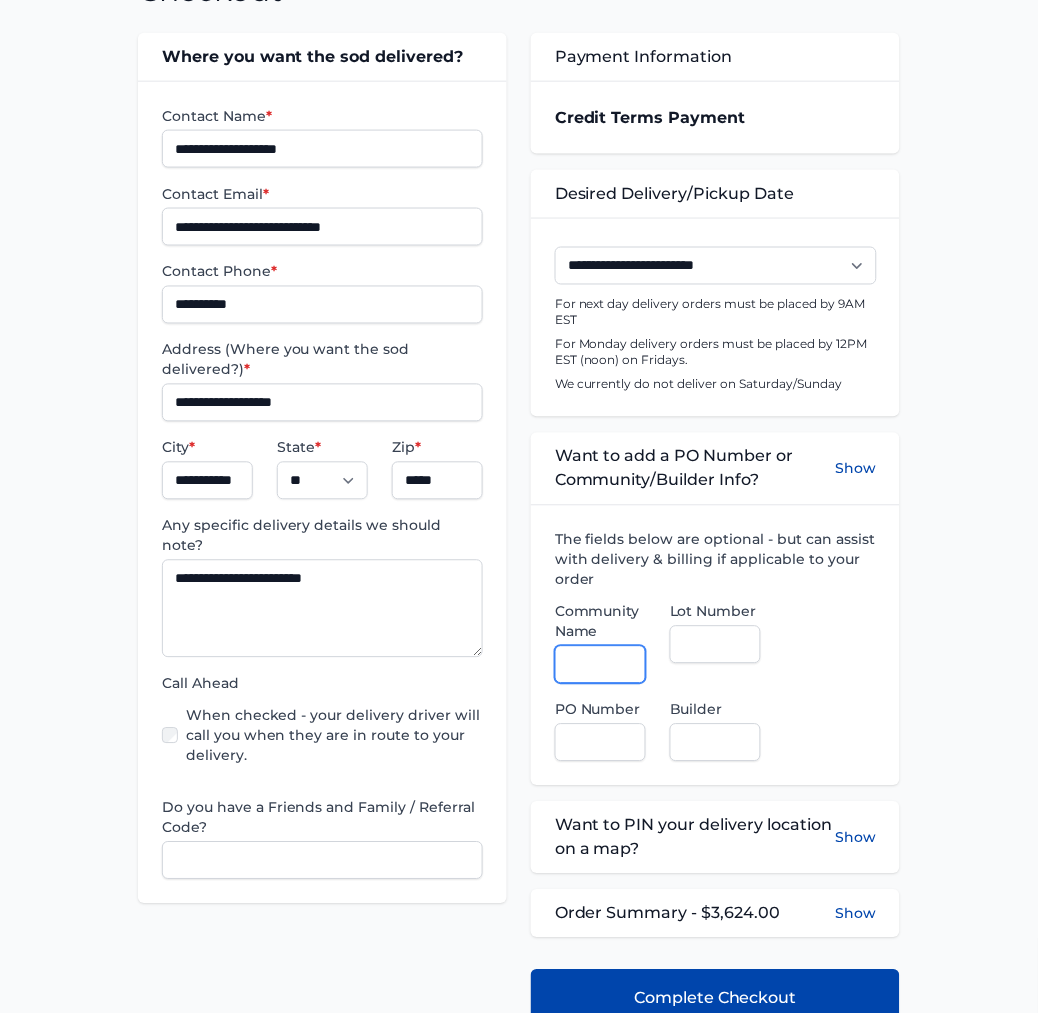 click on "Community Name" at bounding box center (600, 665) 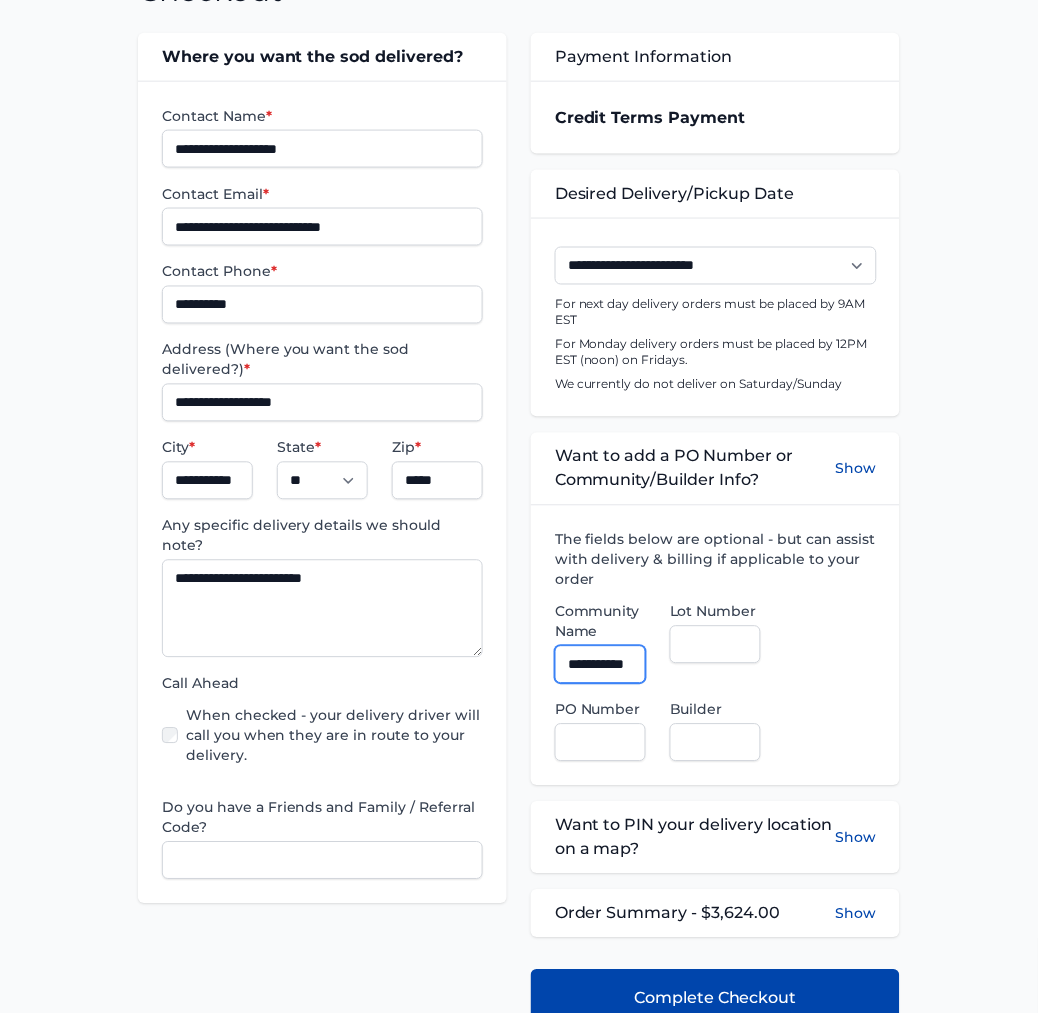 scroll, scrollTop: 0, scrollLeft: 4, axis: horizontal 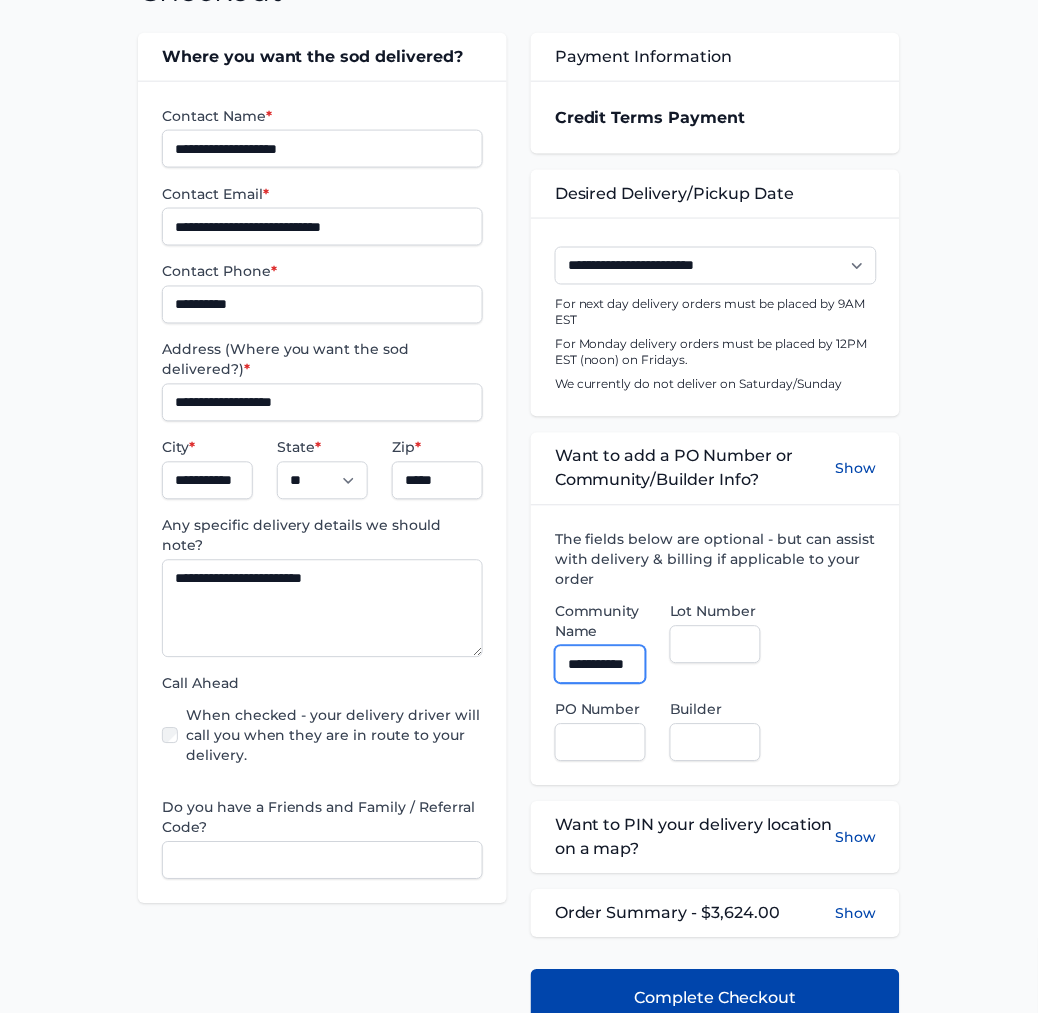 type on "**********" 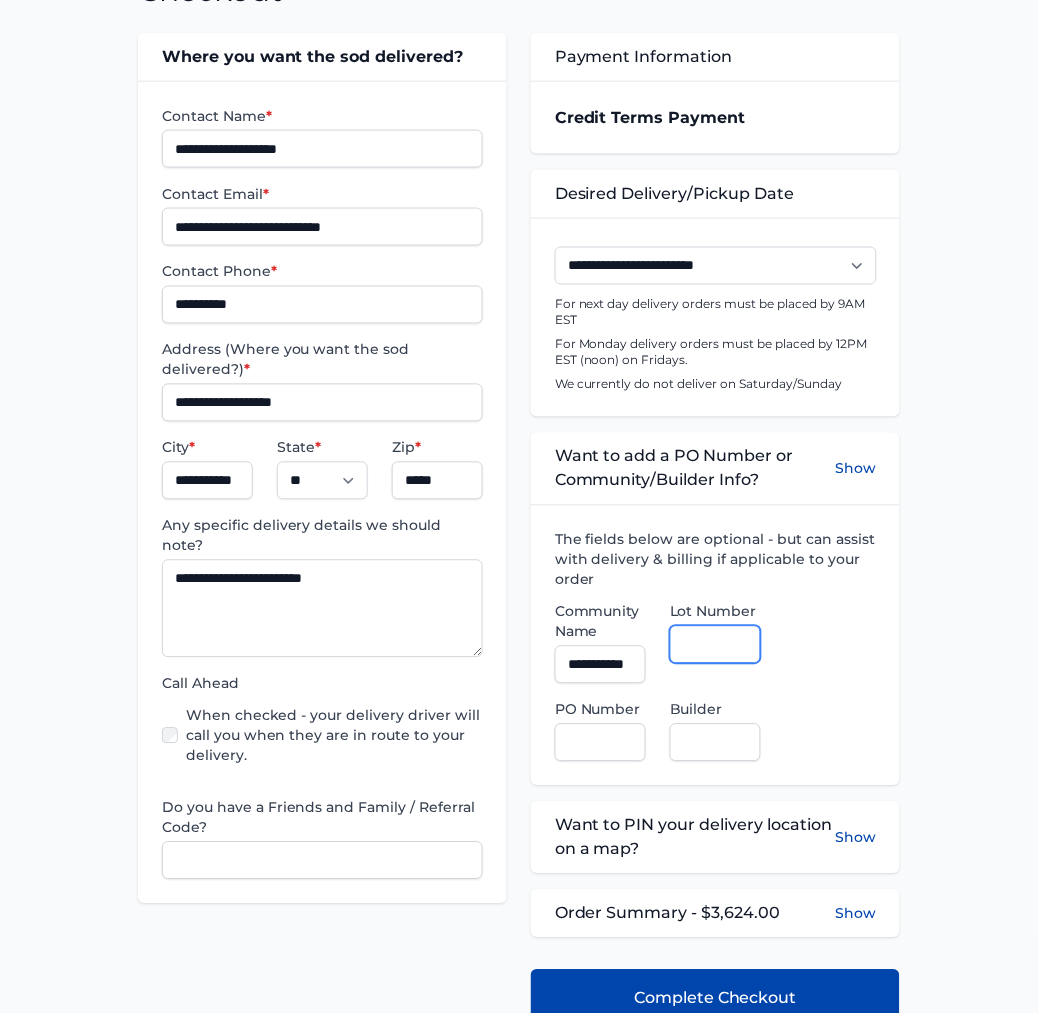 scroll, scrollTop: 0, scrollLeft: 0, axis: both 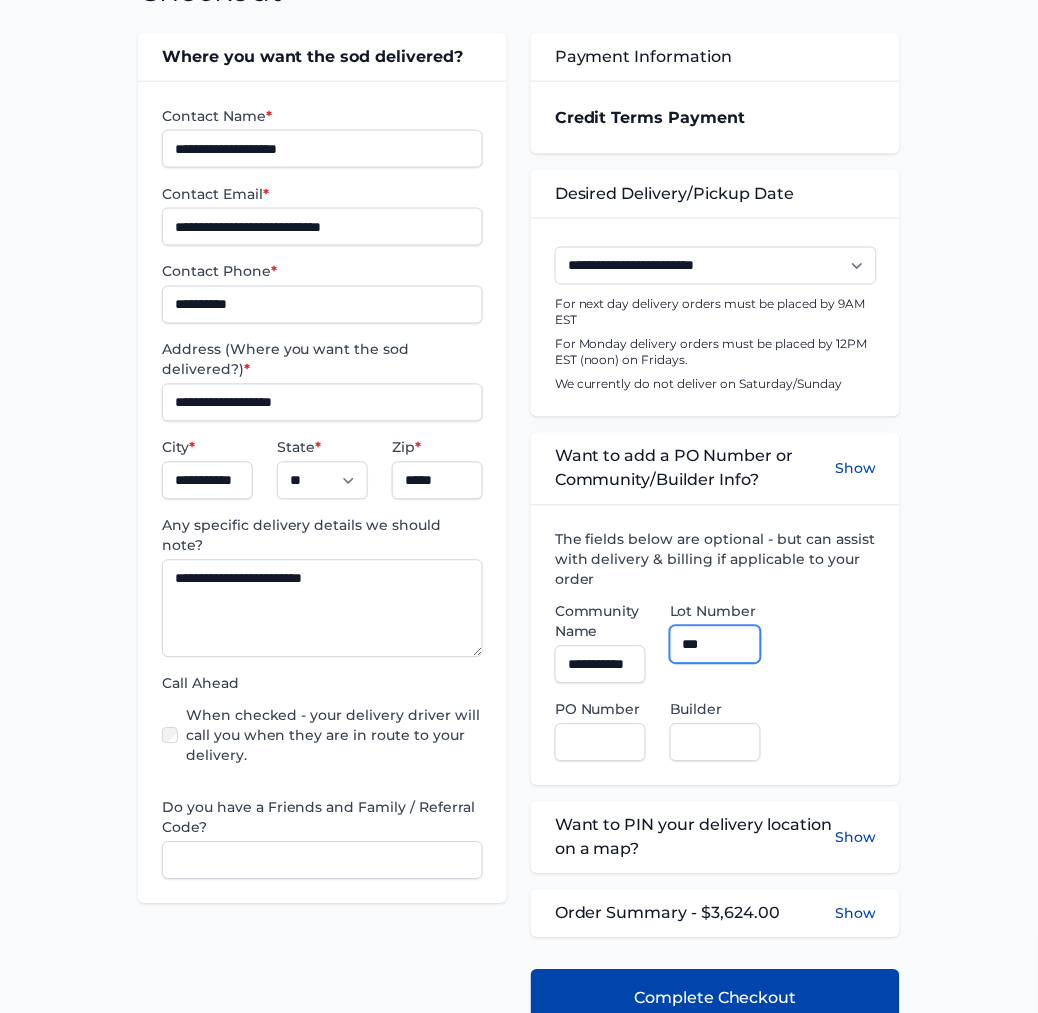type on "***" 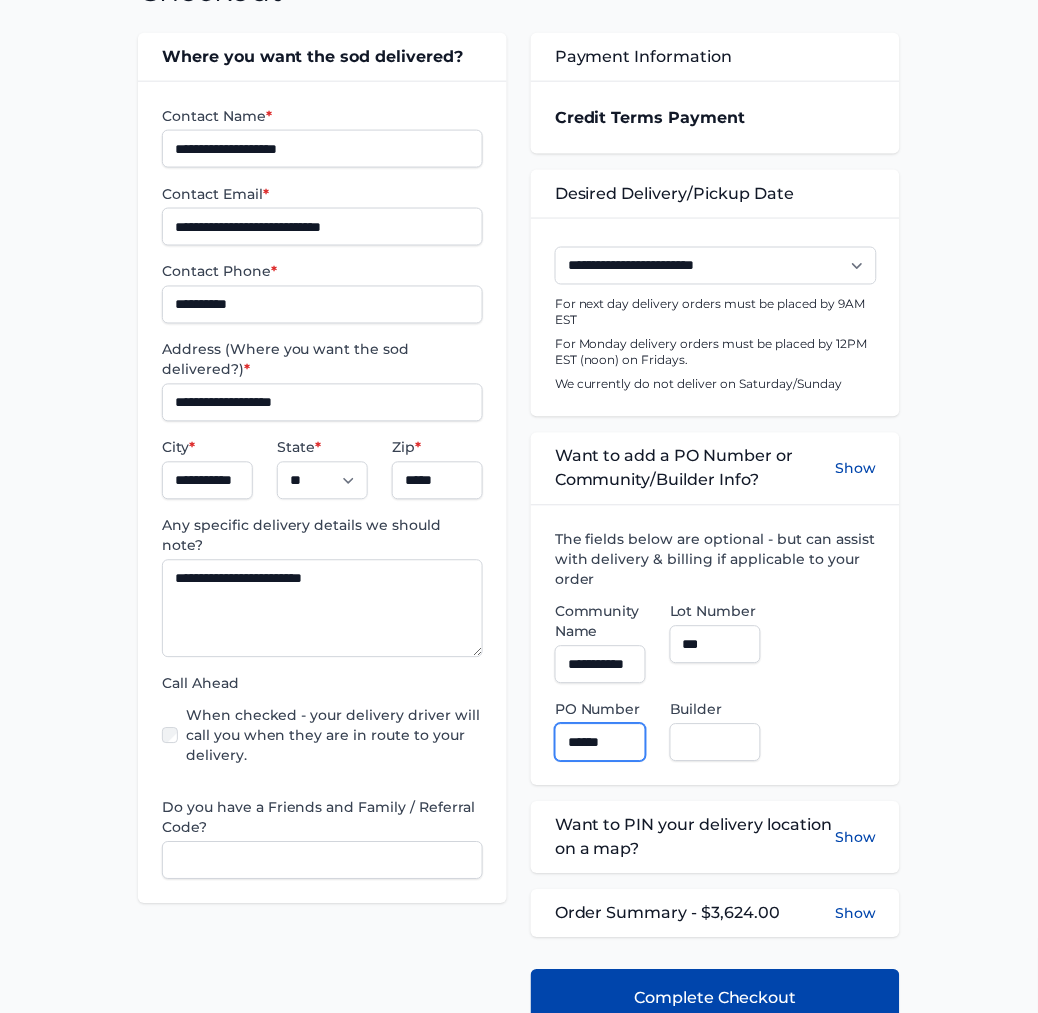 type on "******" 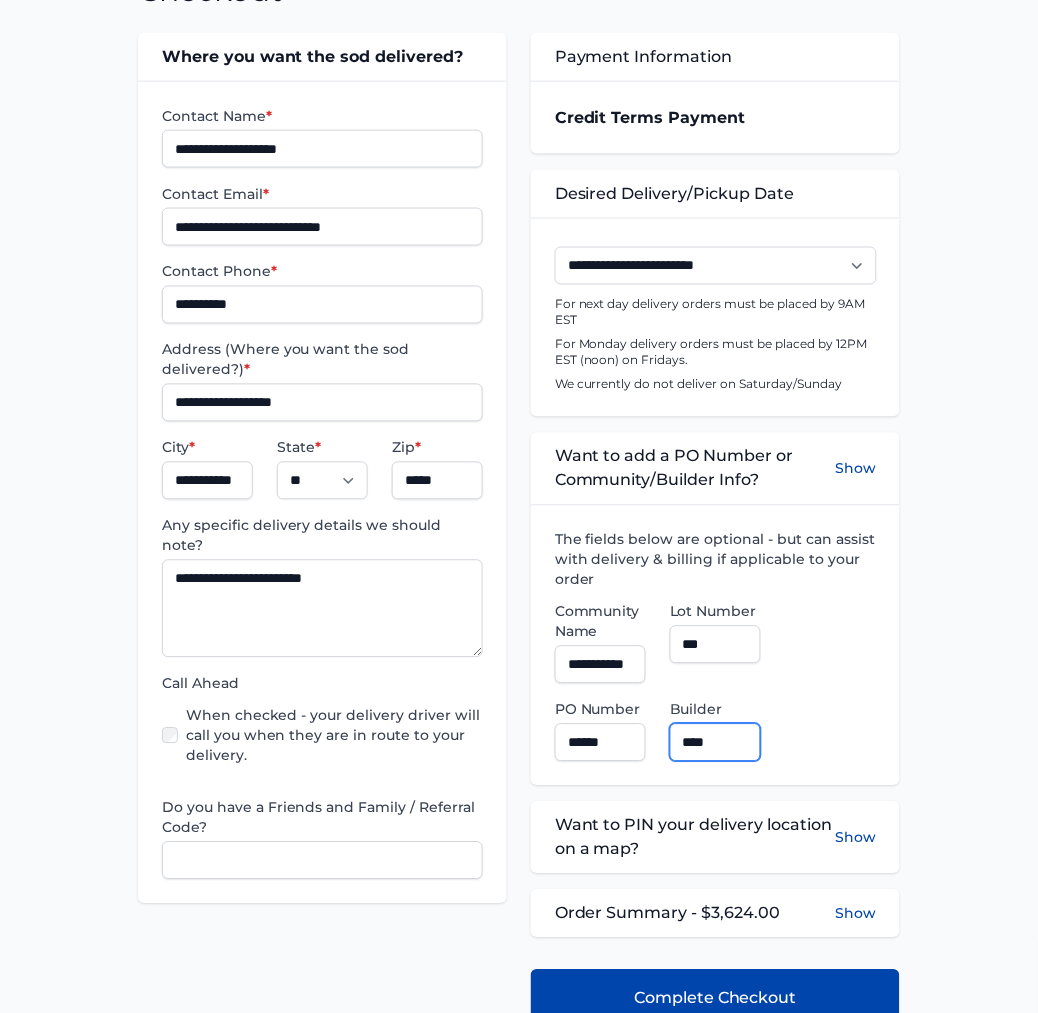 type on "**********" 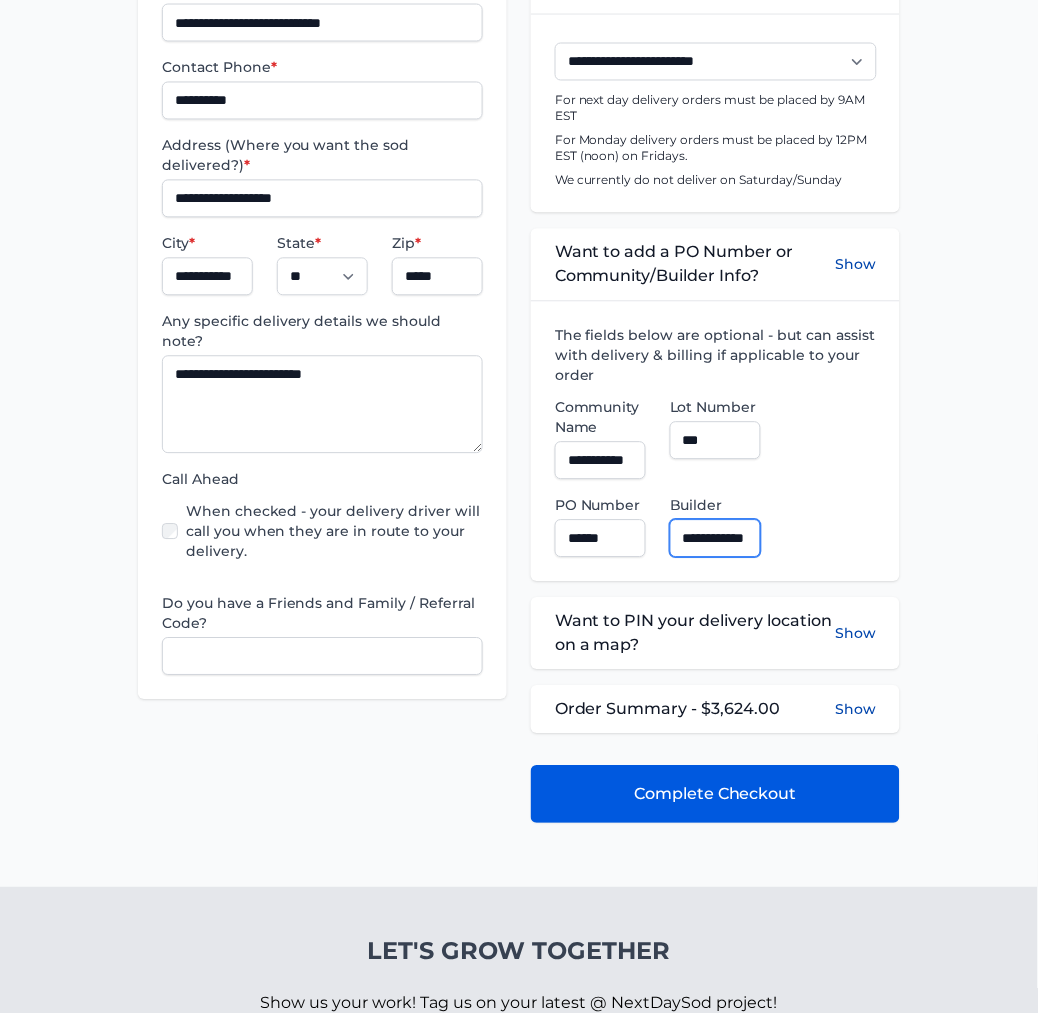 scroll, scrollTop: 555, scrollLeft: 0, axis: vertical 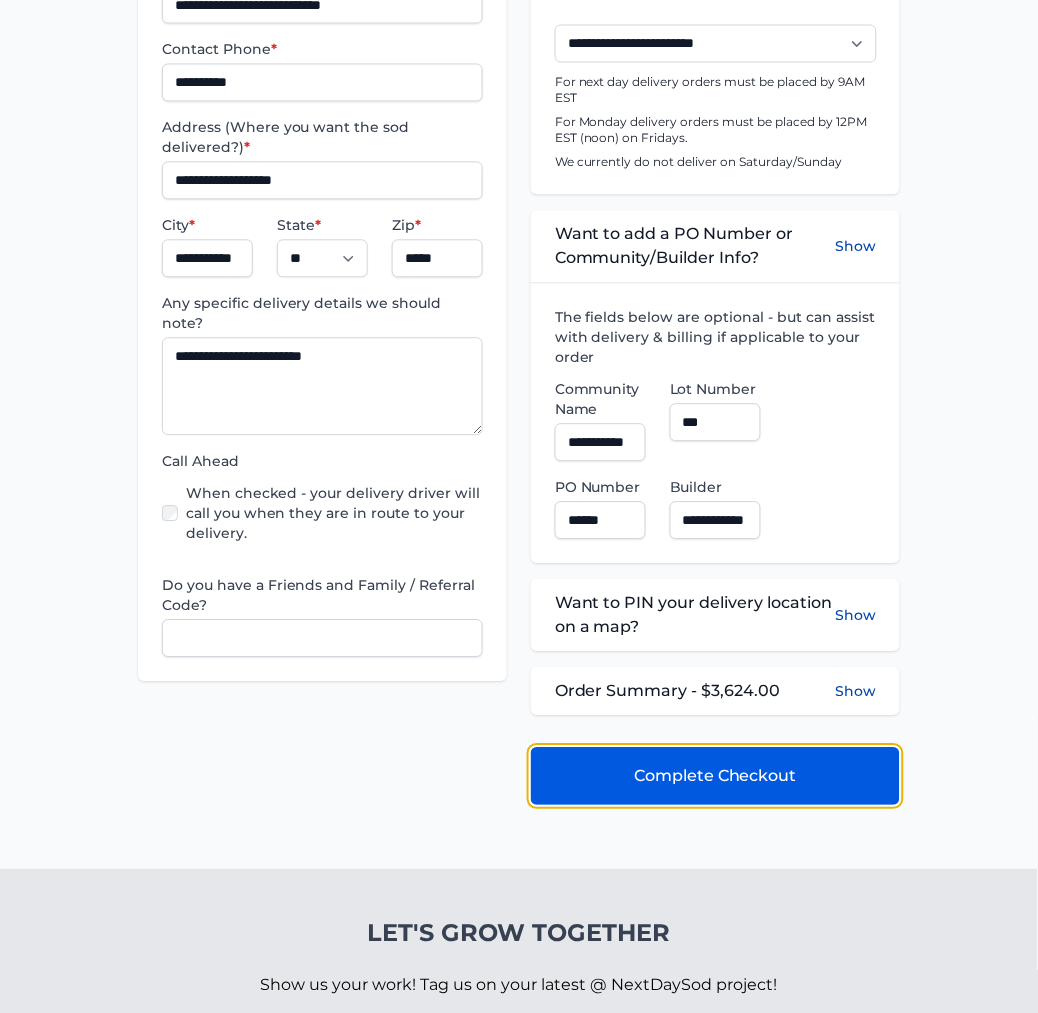 click on "Complete Checkout" at bounding box center [715, 777] 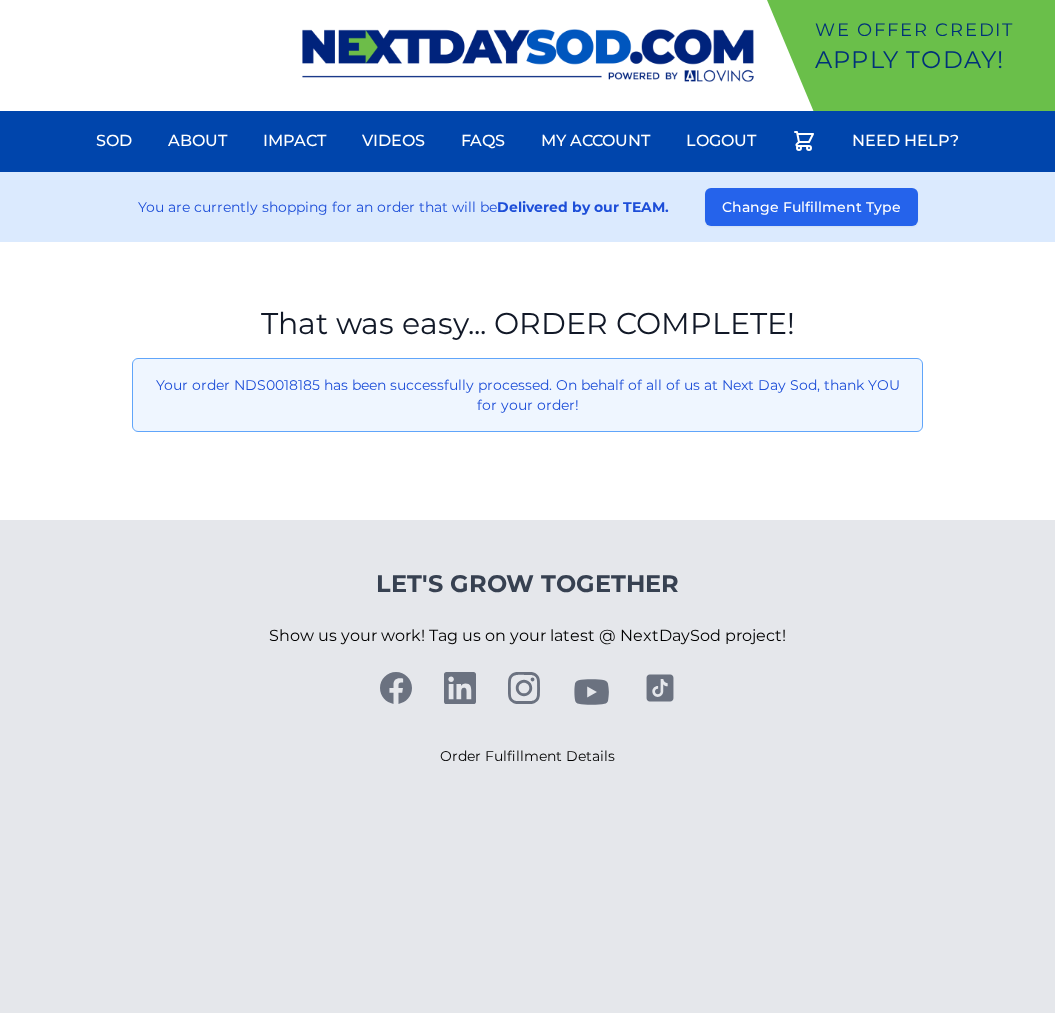 scroll, scrollTop: 0, scrollLeft: 0, axis: both 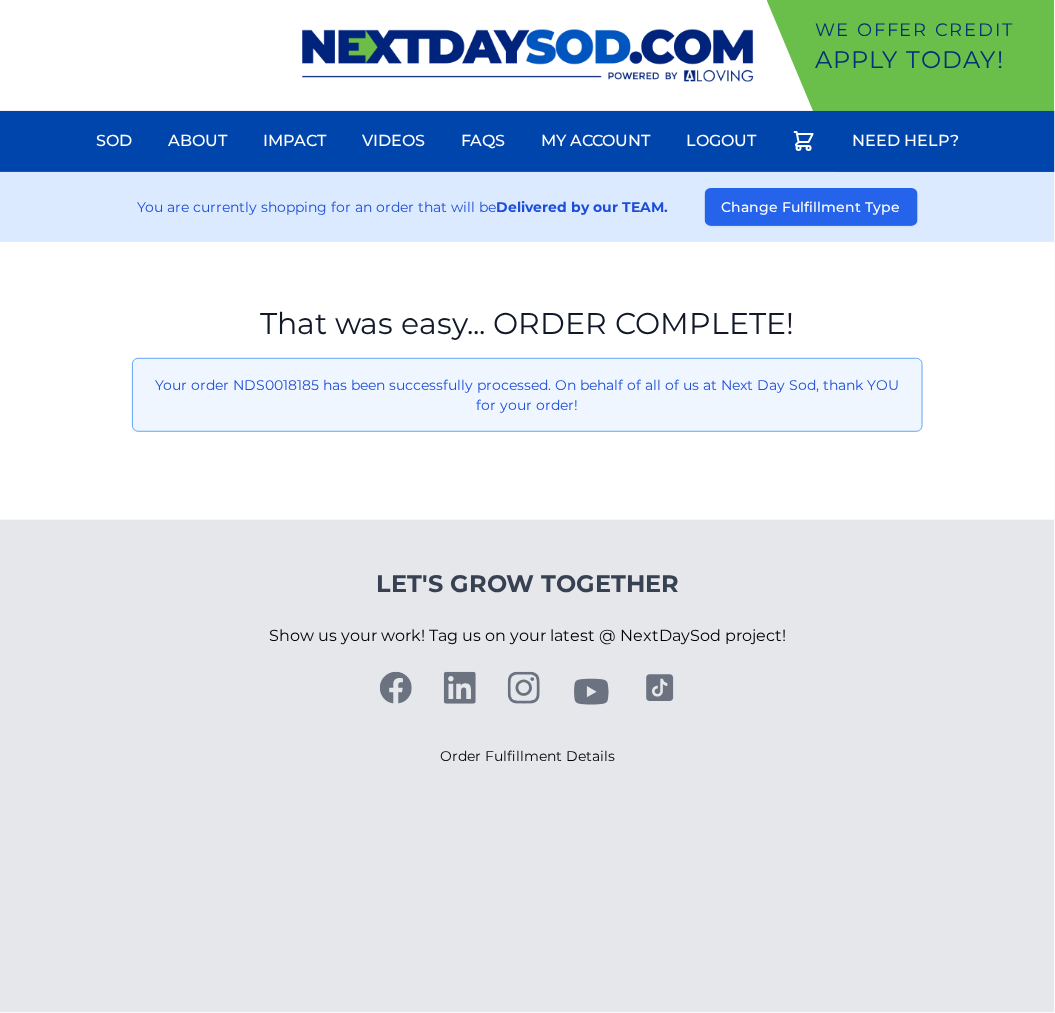 drag, startPoint x: 95, startPoint y: 590, endPoint x: 107, endPoint y: 357, distance: 233.3088 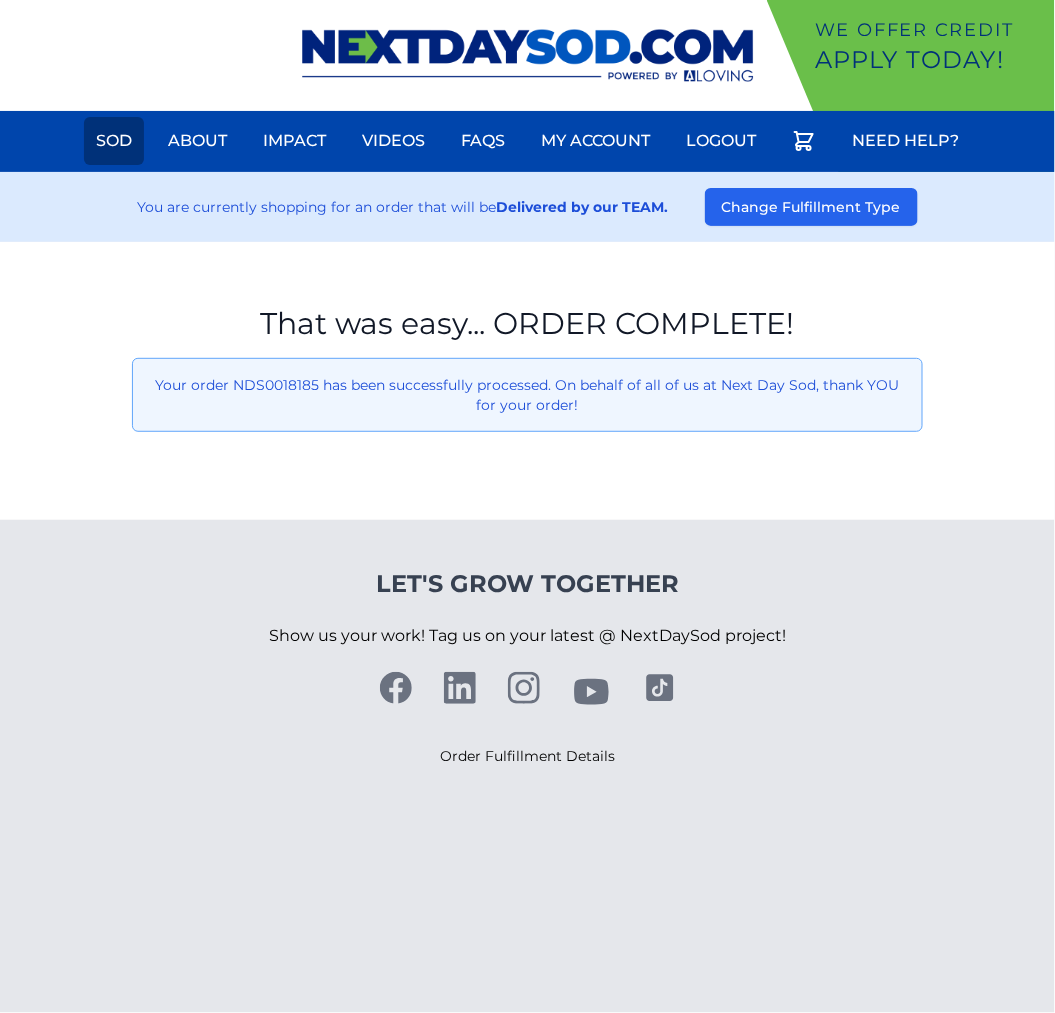 click on "Sod" at bounding box center [114, 141] 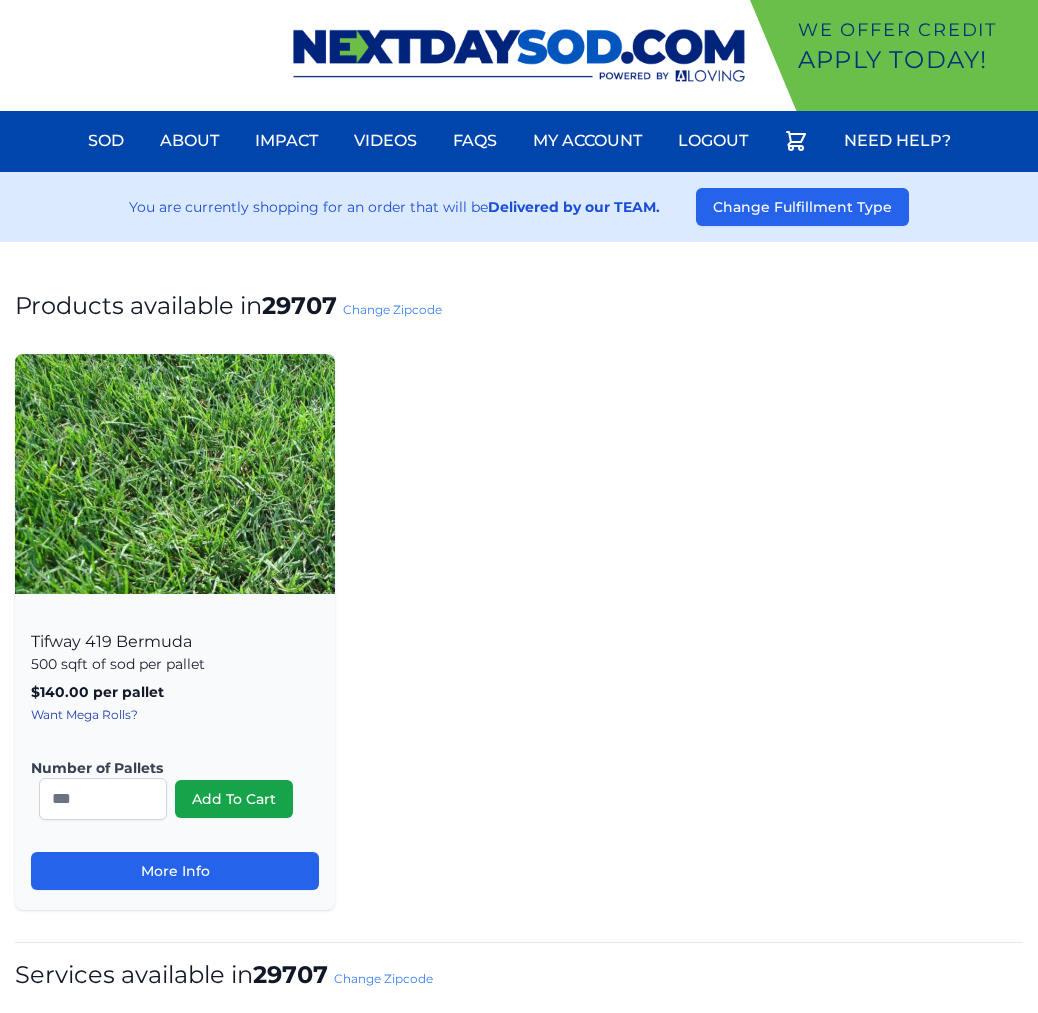 scroll, scrollTop: 0, scrollLeft: 0, axis: both 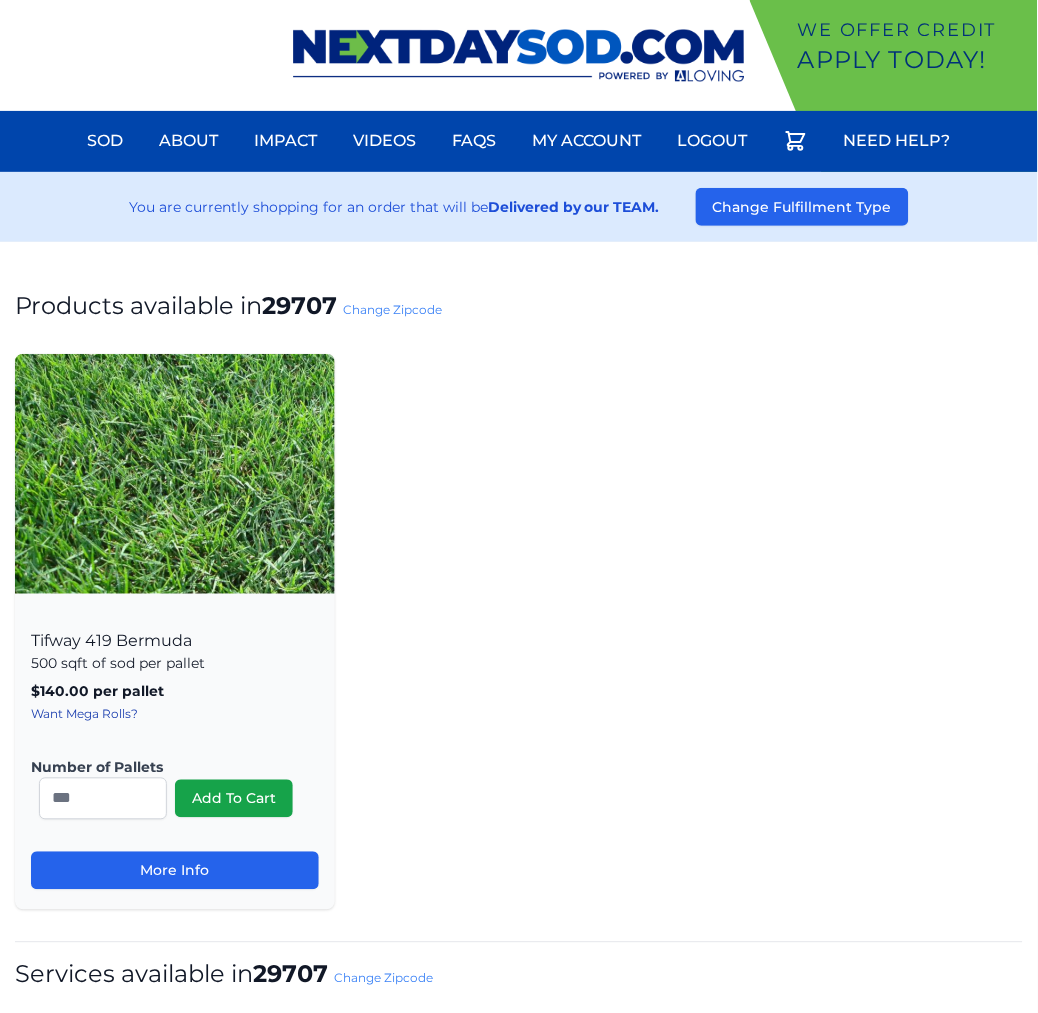 click on "Change Zipcode" at bounding box center [392, 309] 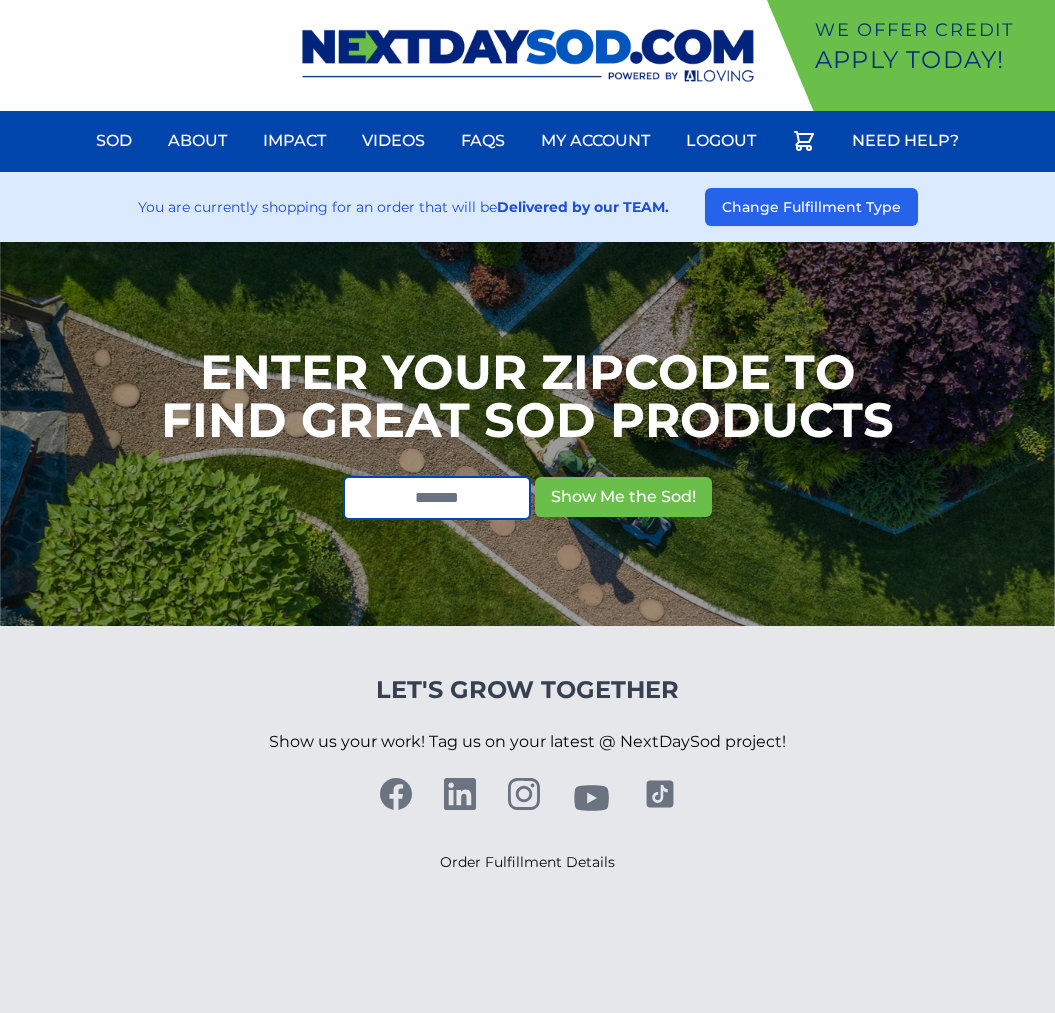 scroll, scrollTop: 0, scrollLeft: 0, axis: both 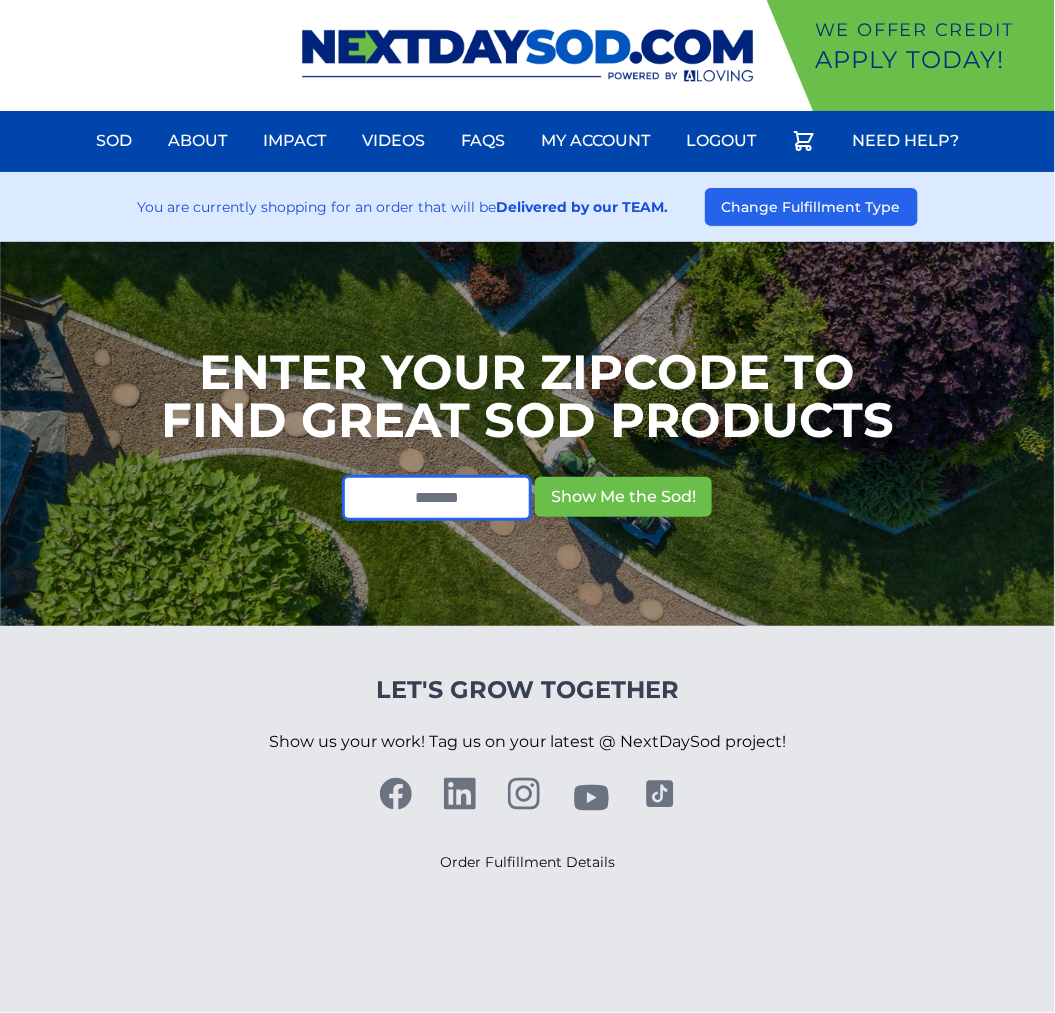 click at bounding box center (437, 498) 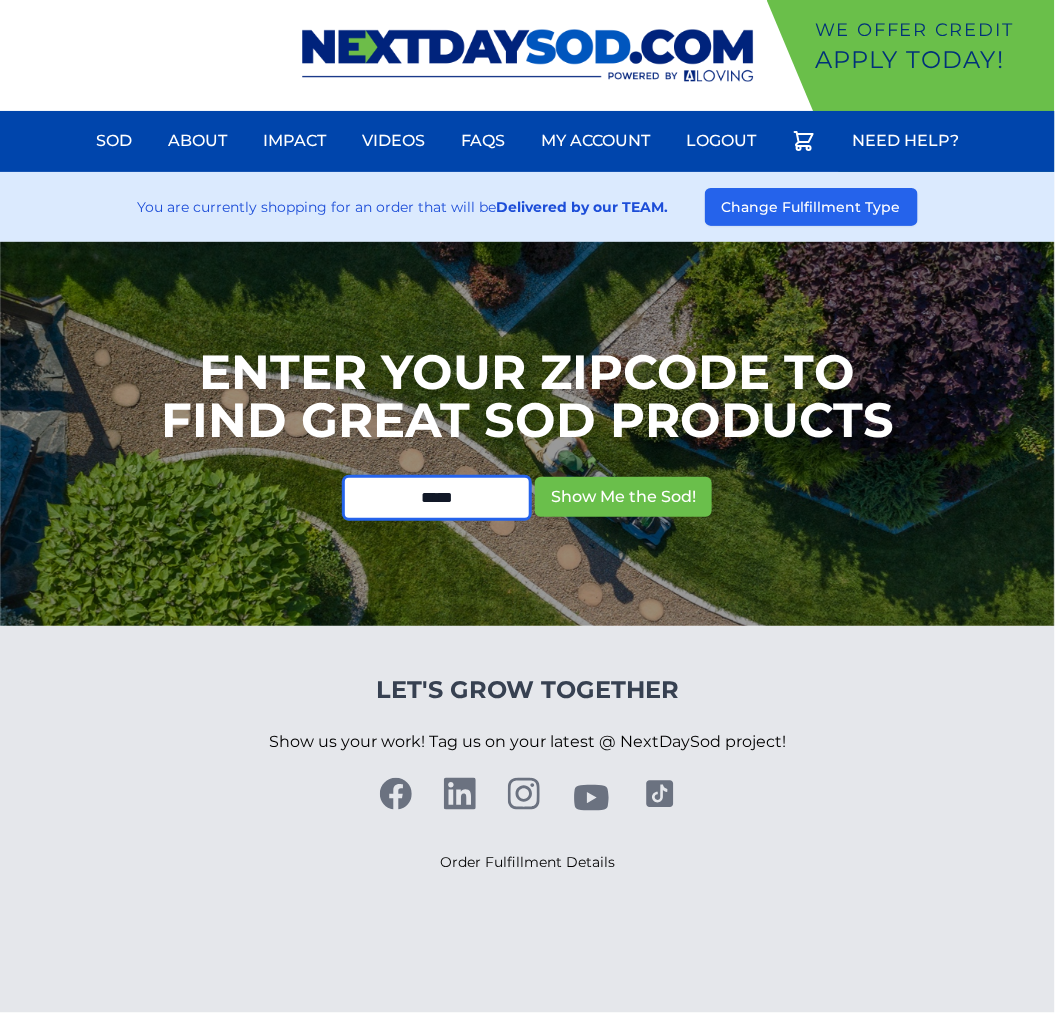 type on "*****" 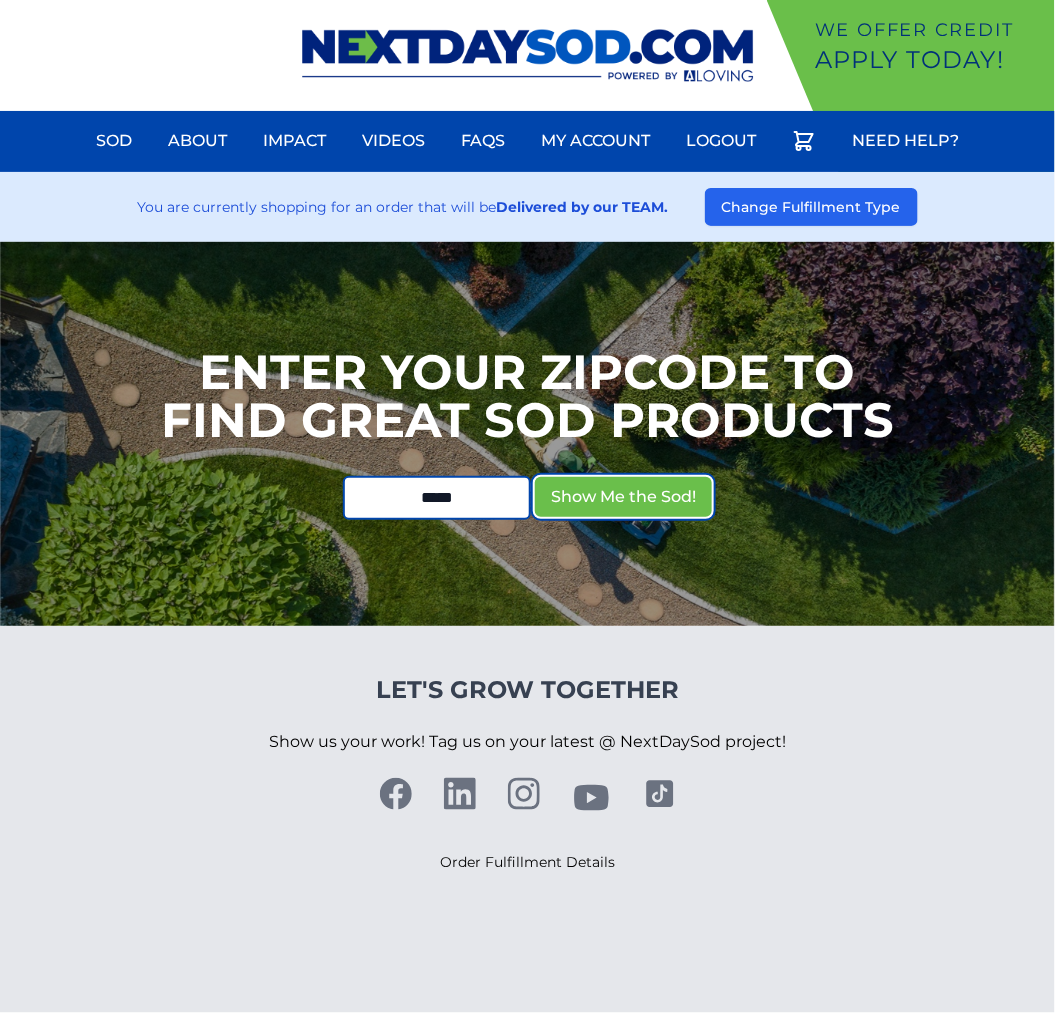 type 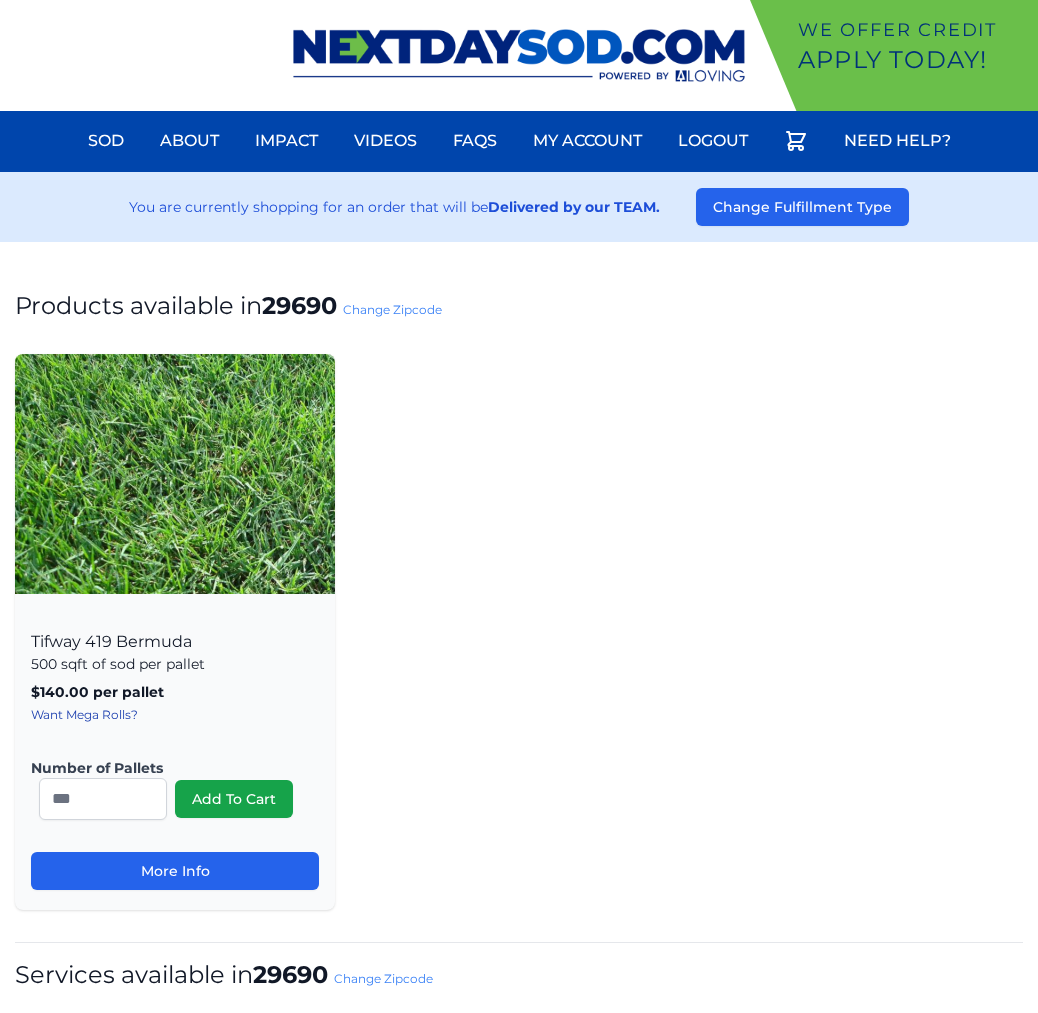 scroll, scrollTop: 0, scrollLeft: 0, axis: both 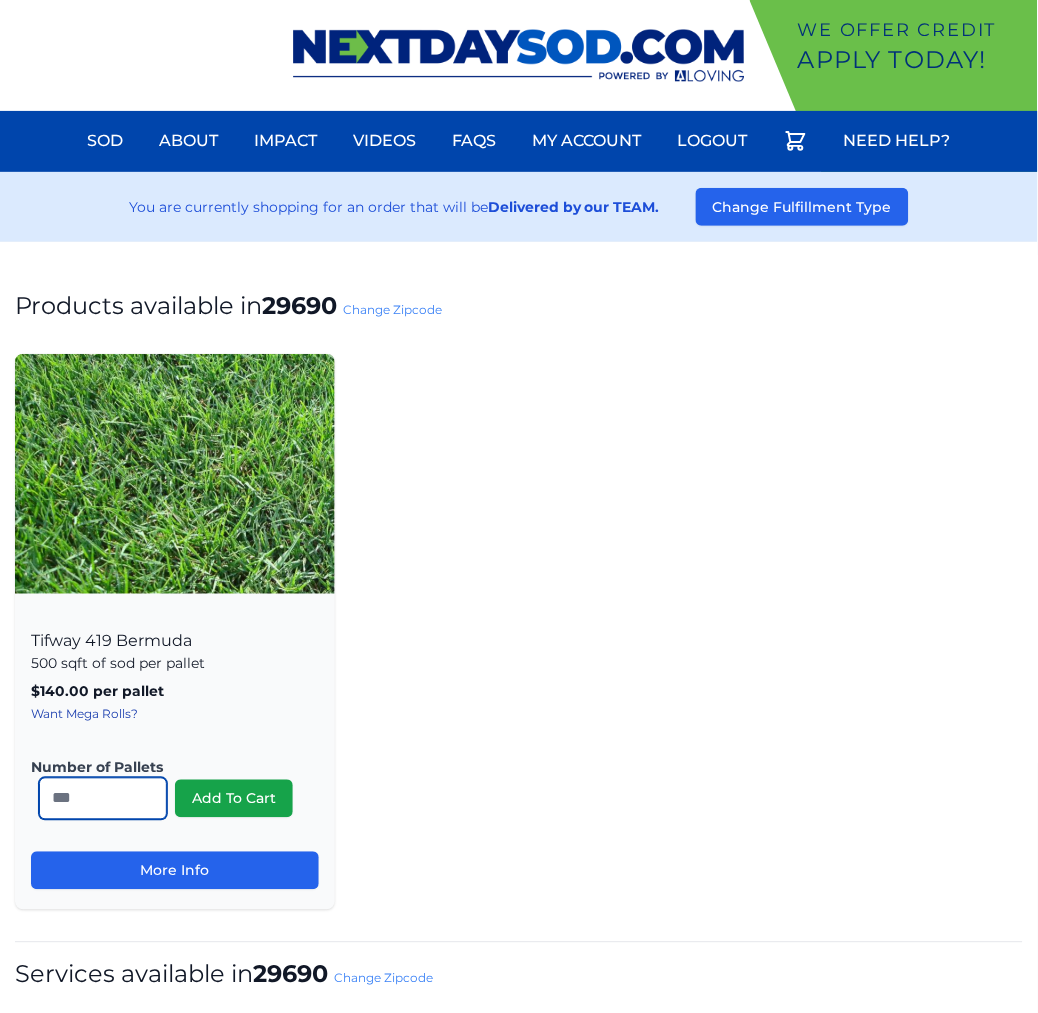 drag, startPoint x: 7, startPoint y: 801, endPoint x: -216, endPoint y: 781, distance: 223.89507 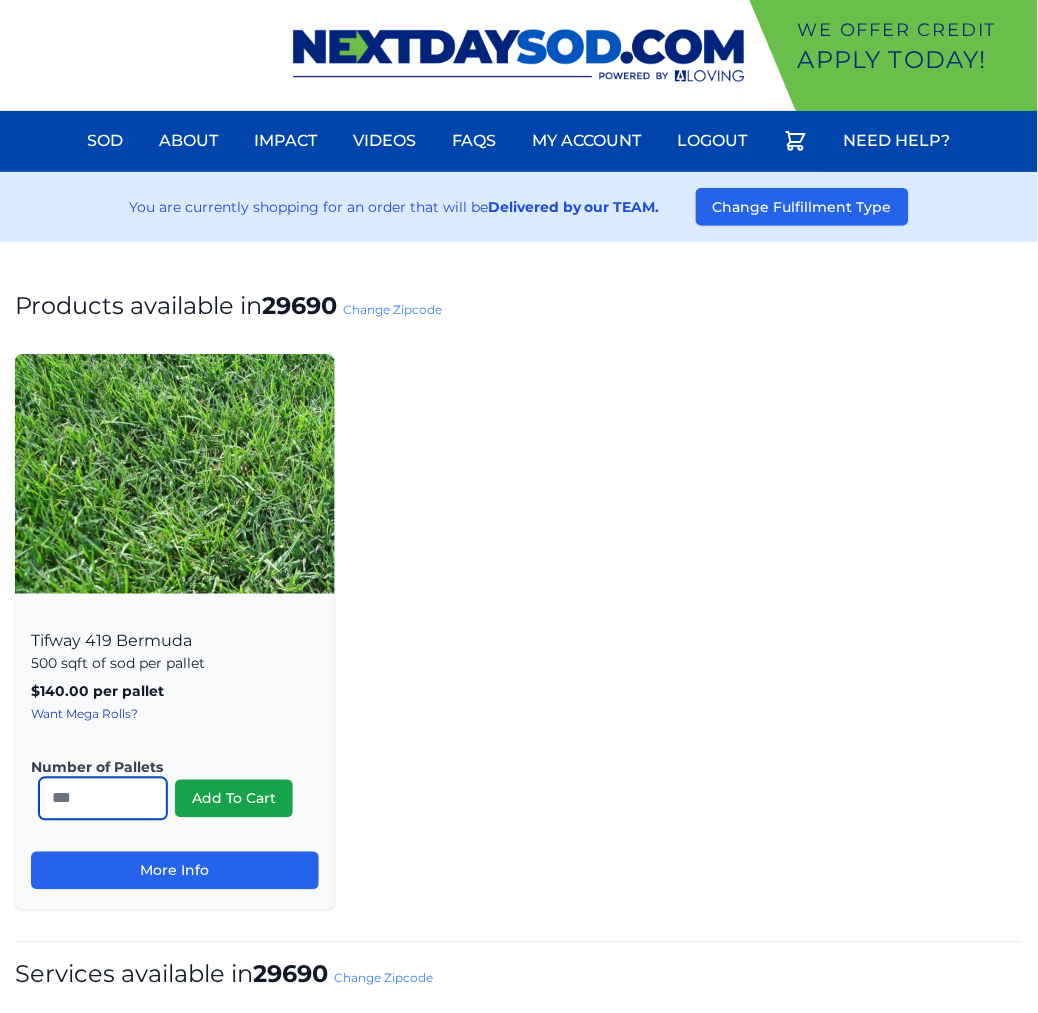 type on "*" 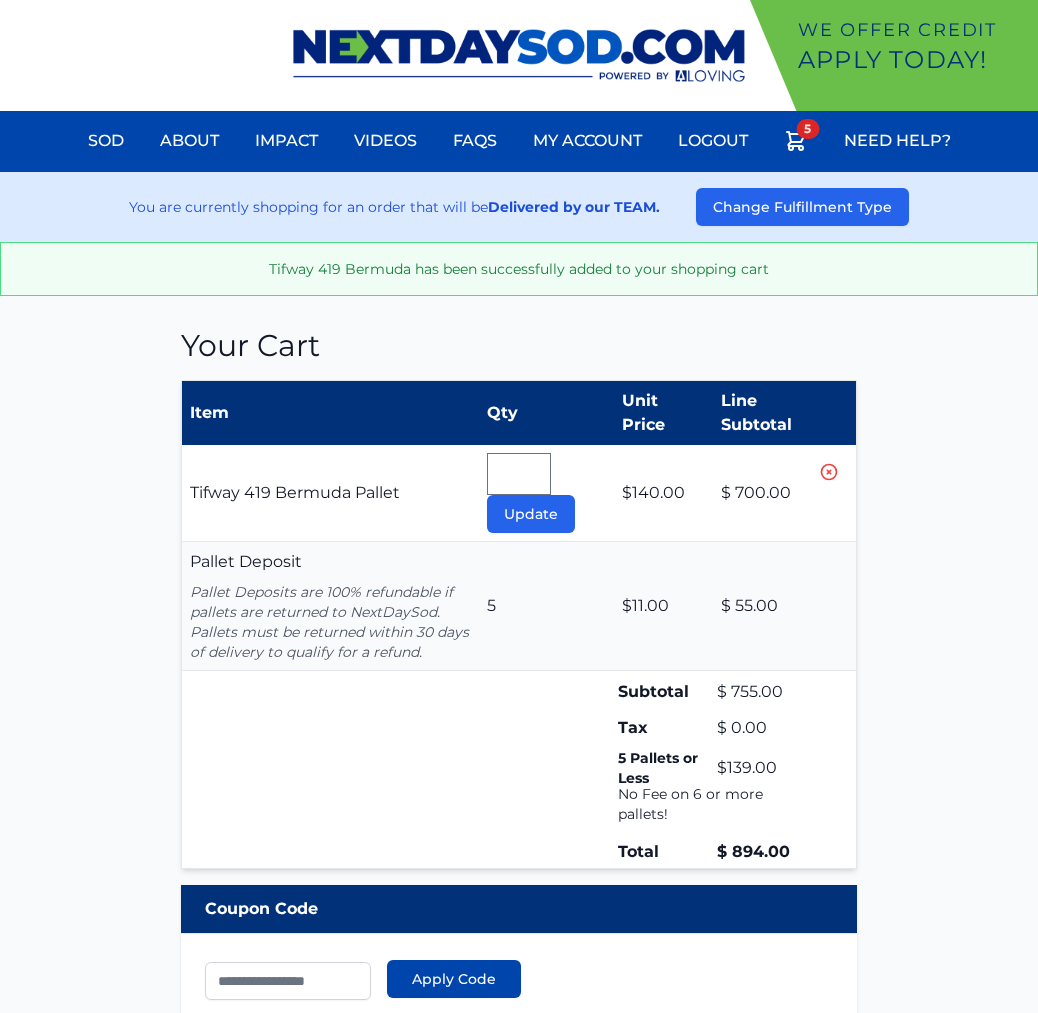 scroll, scrollTop: 0, scrollLeft: 0, axis: both 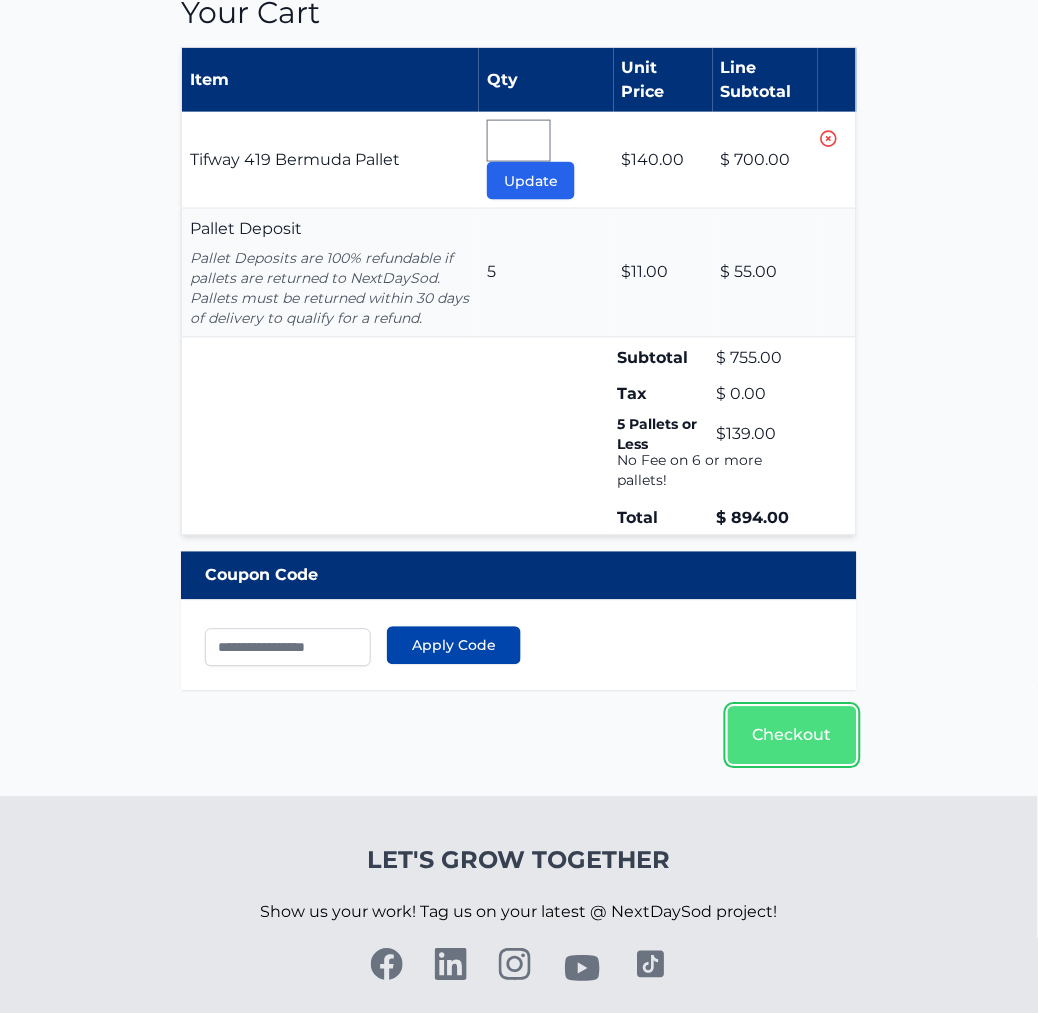 click on "Checkout" at bounding box center [792, 736] 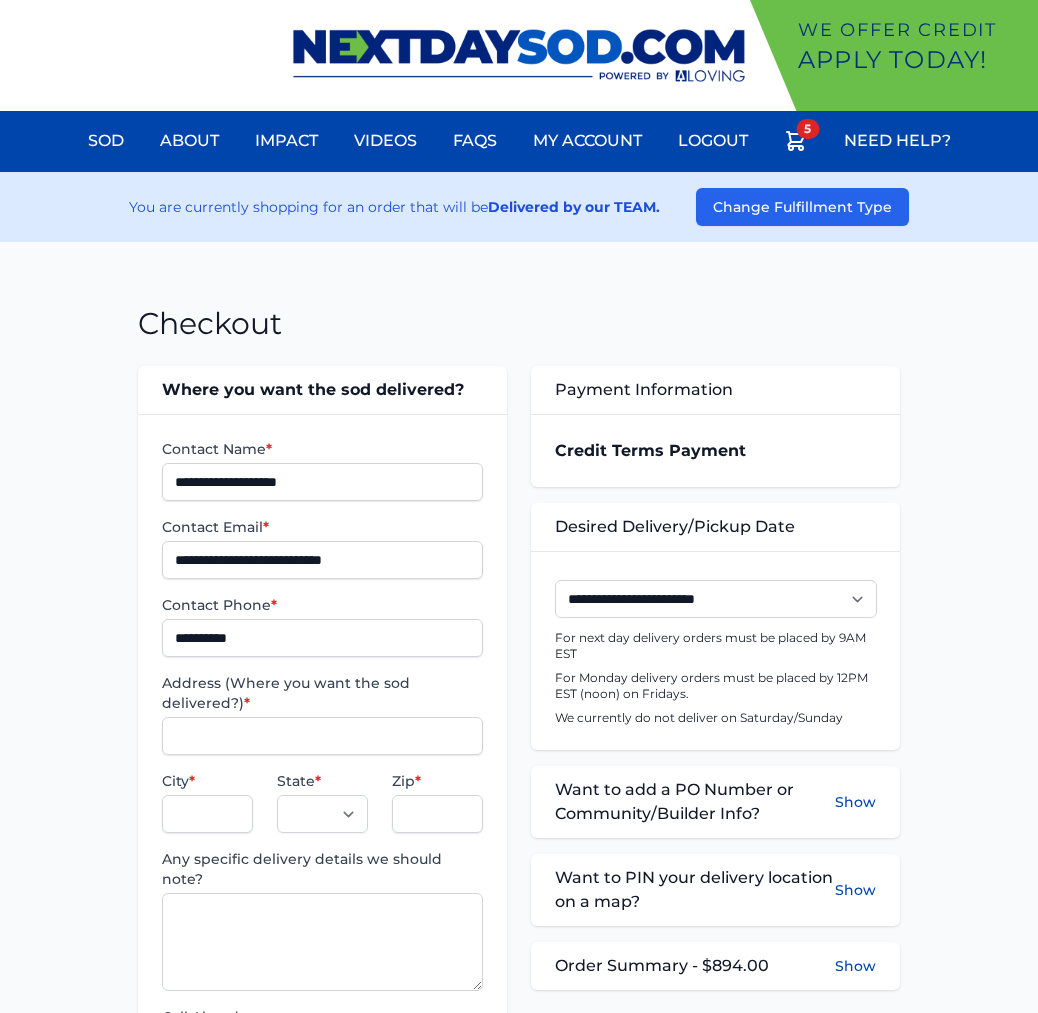 scroll, scrollTop: 0, scrollLeft: 0, axis: both 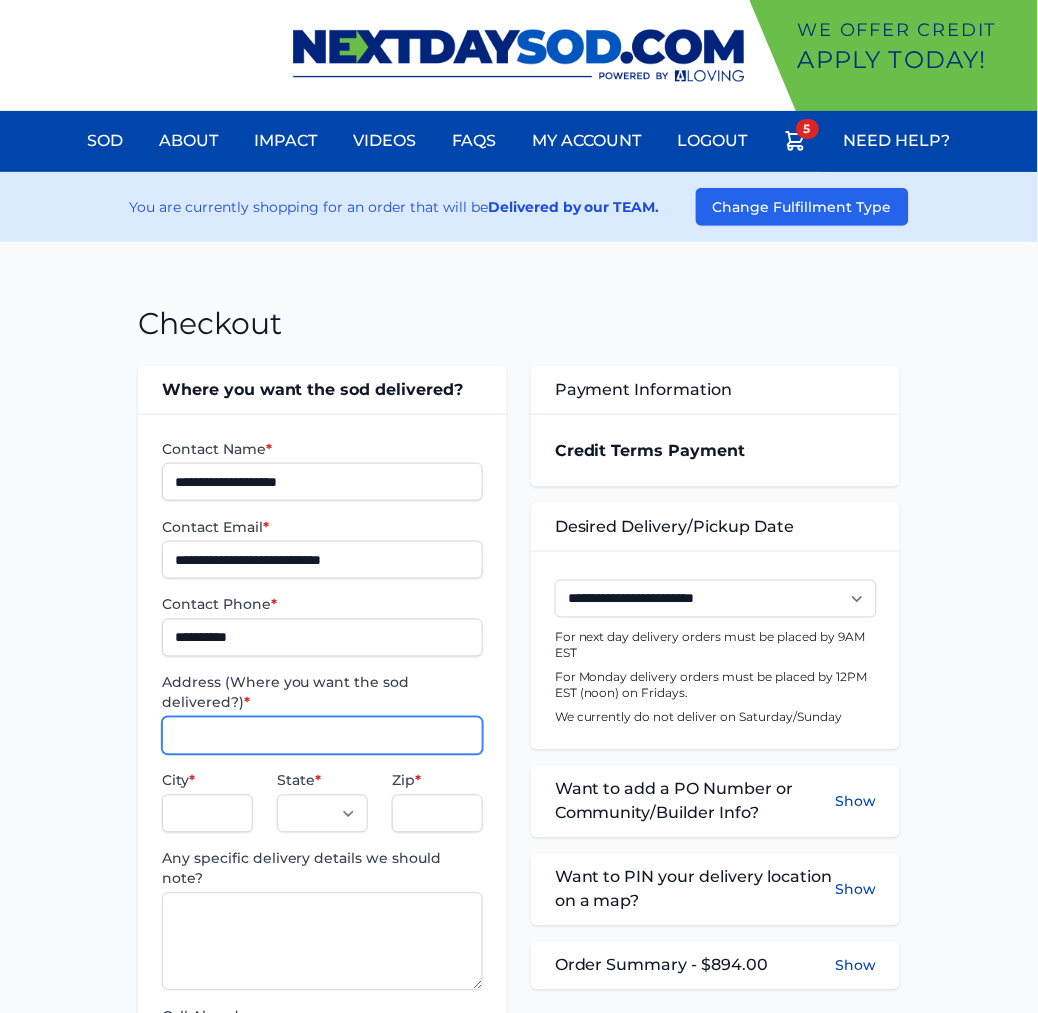click on "Address (Where you want the sod delivered?)
*" at bounding box center [322, 736] 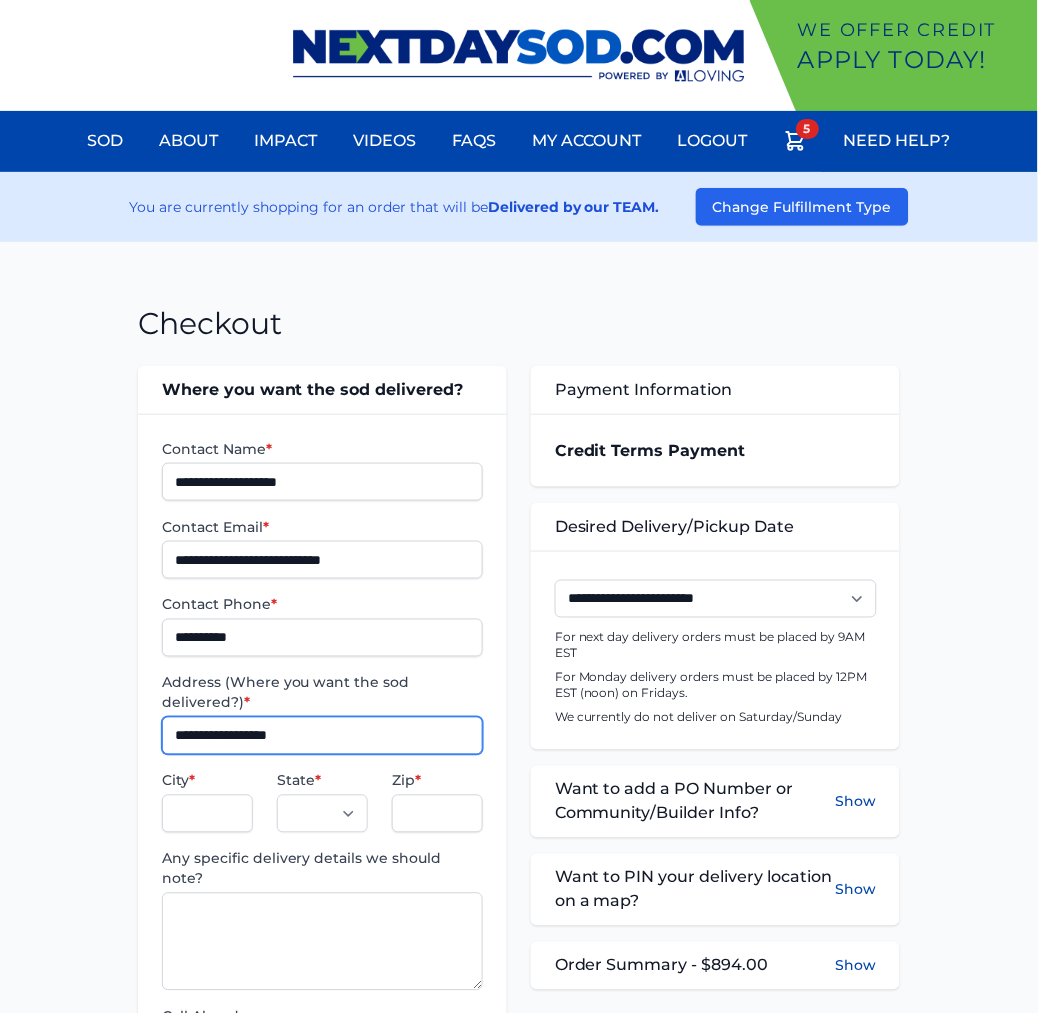 type on "**********" 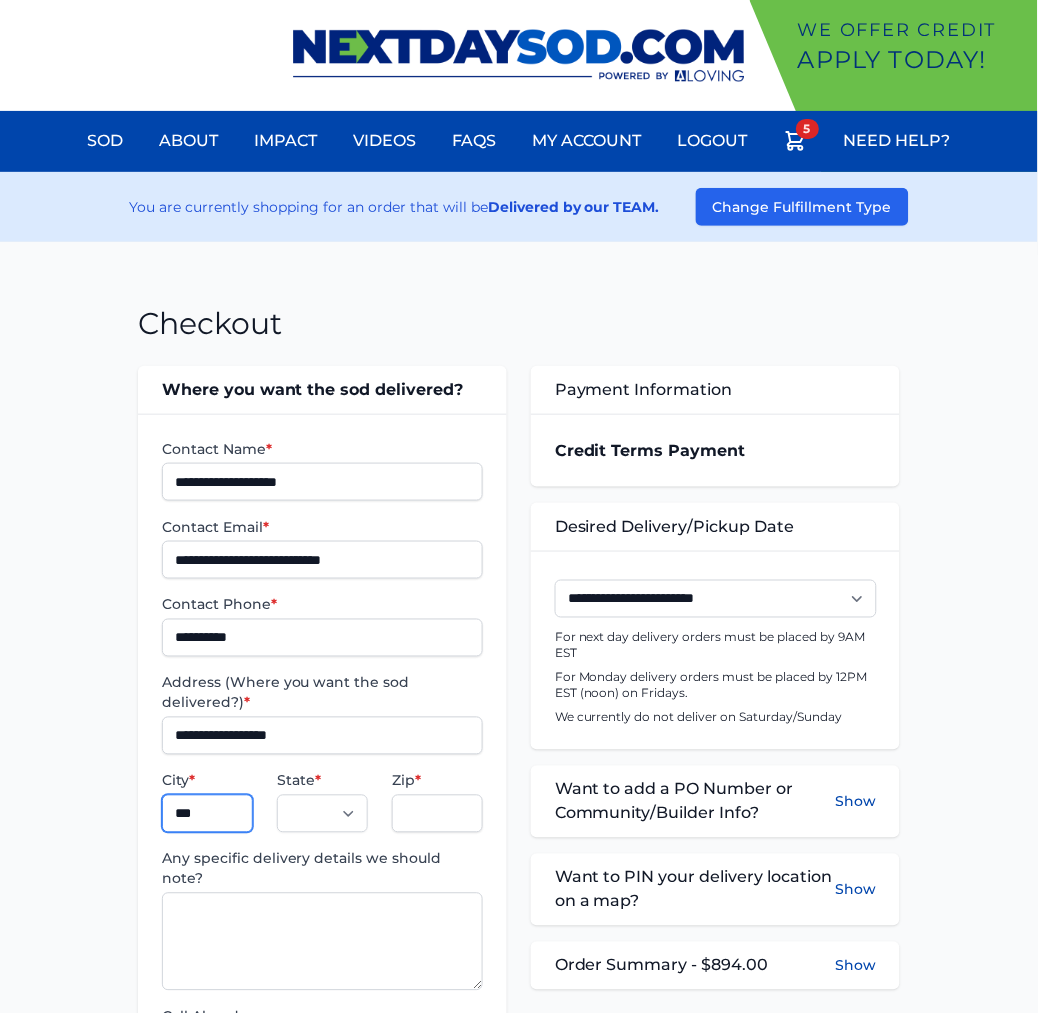 type on "**********" 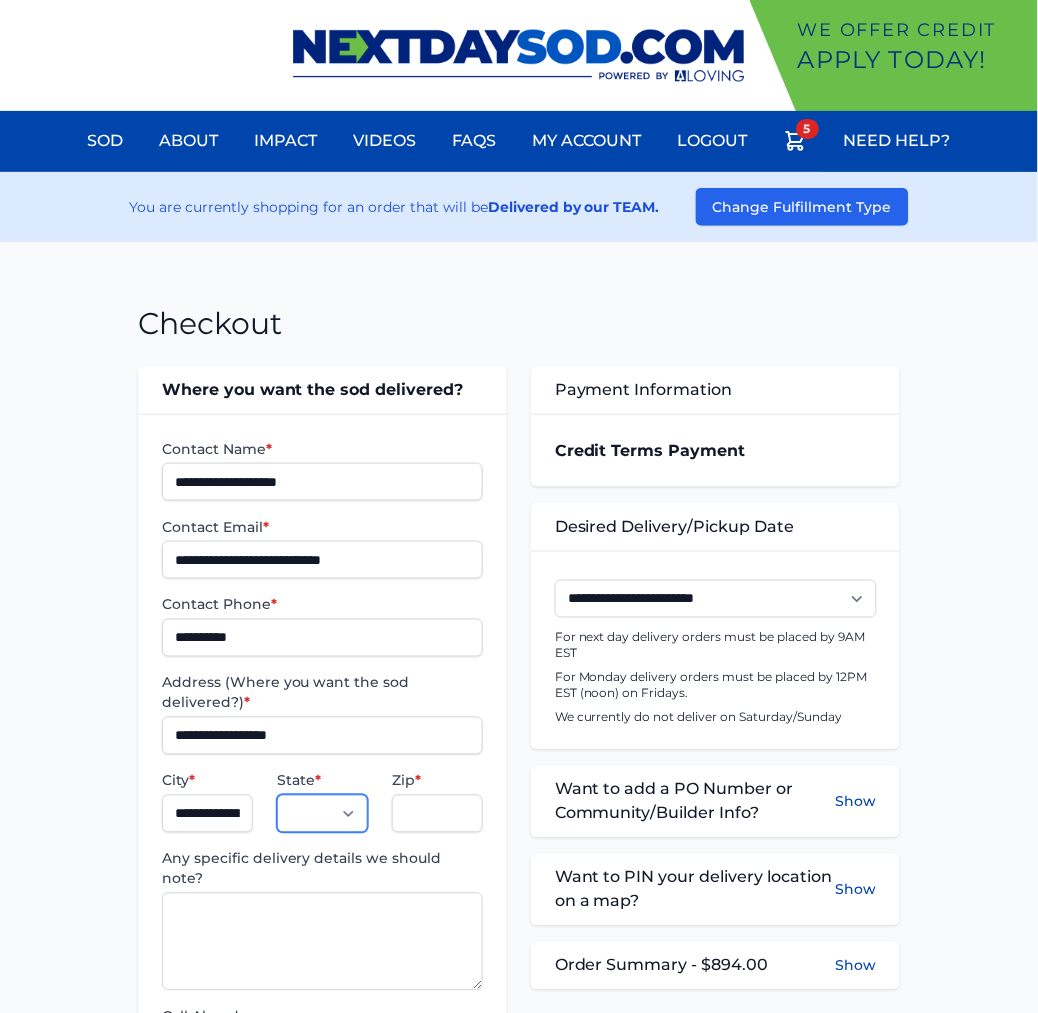 select on "**" 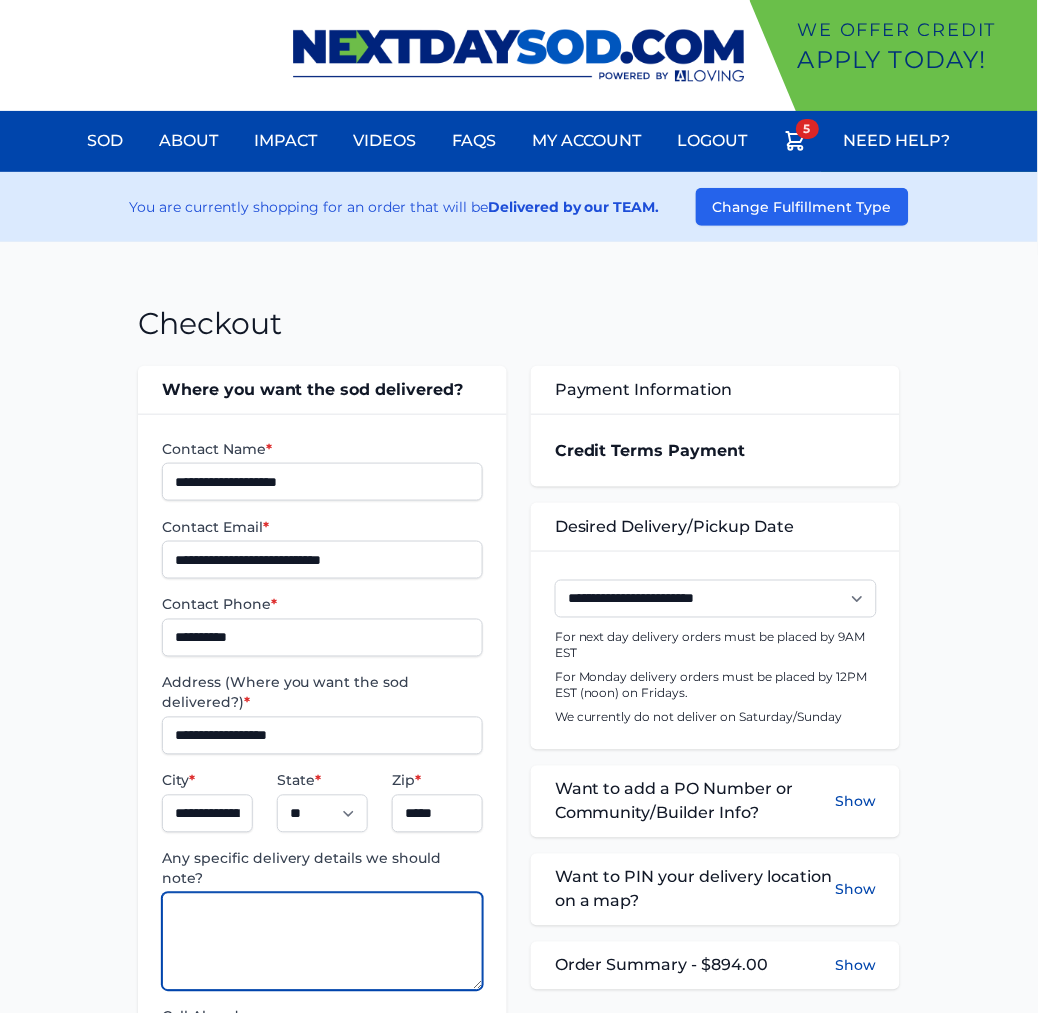 paste on "**********" 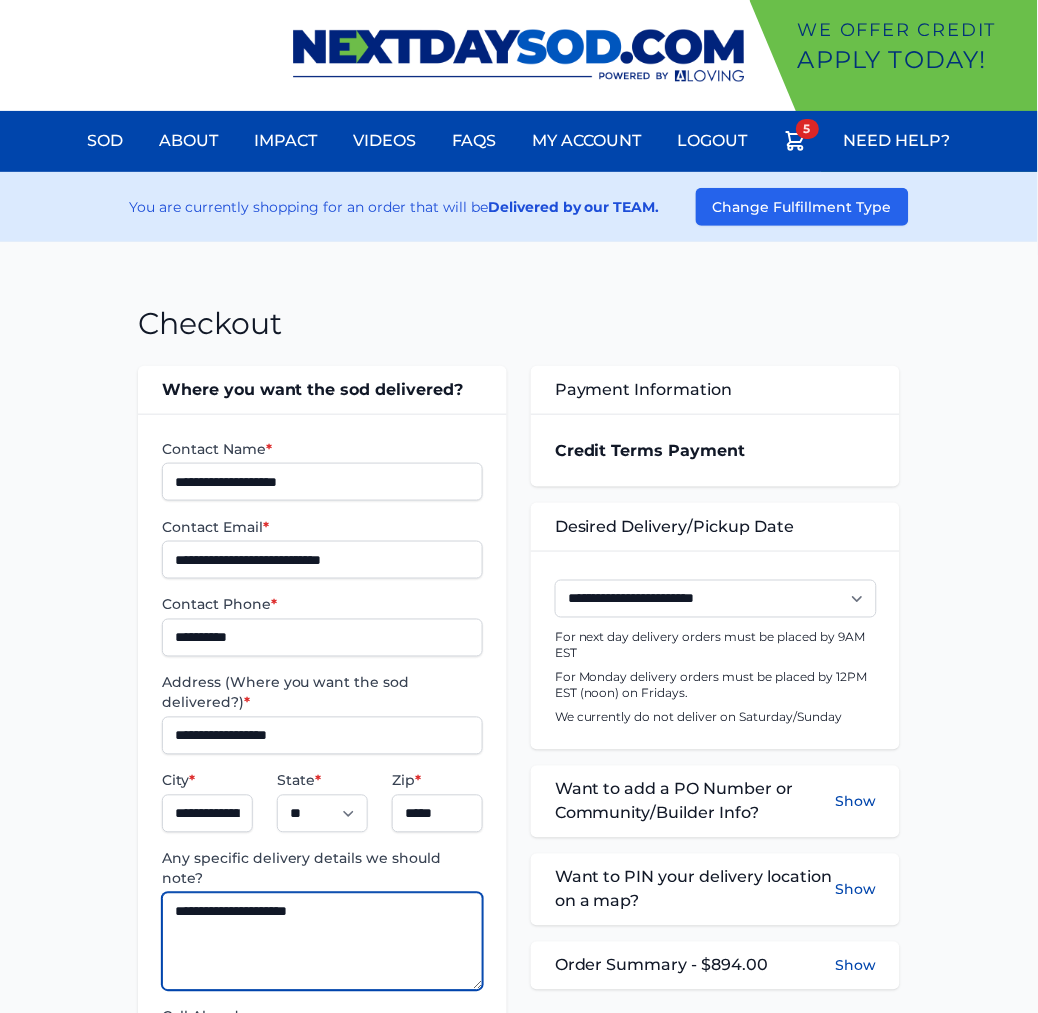 type on "**********" 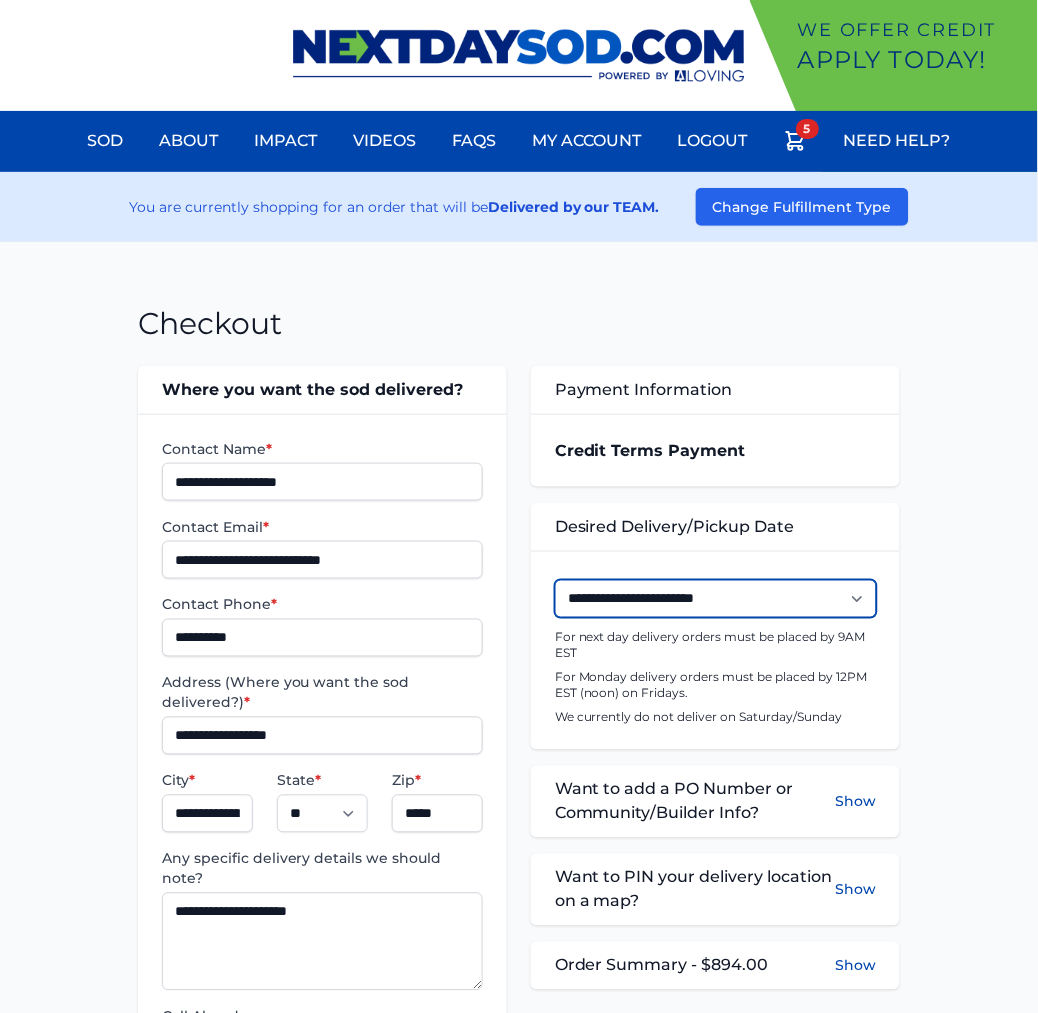 click on "**********" at bounding box center [716, 599] 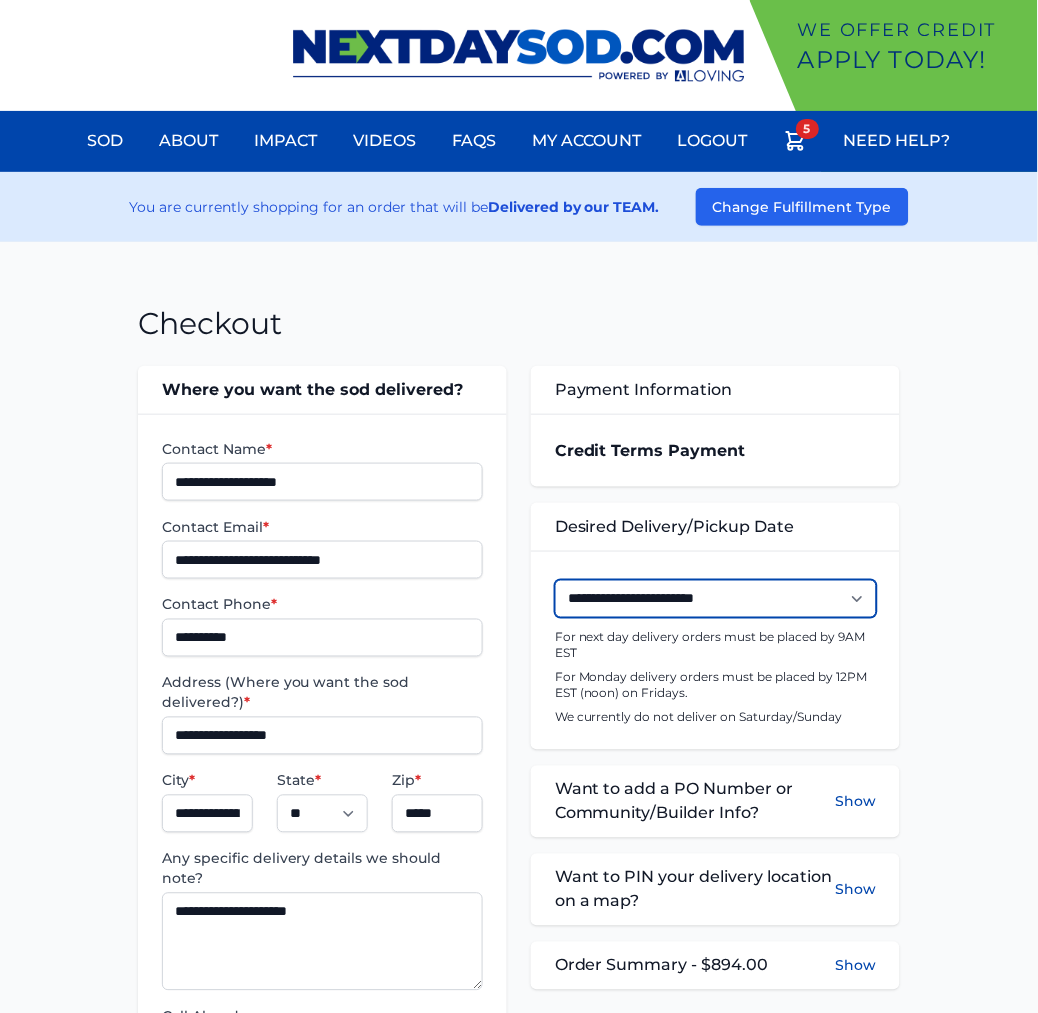 select on "**********" 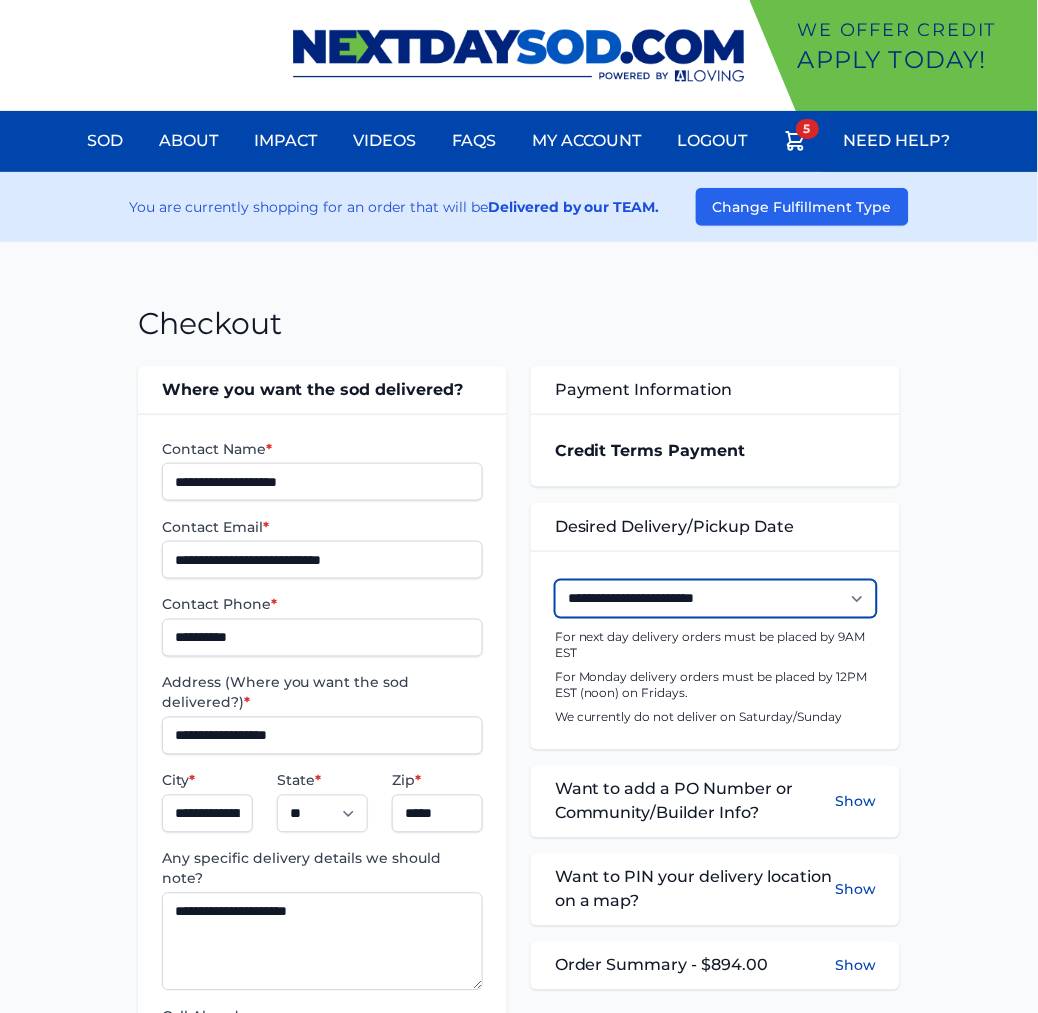 click on "**********" at bounding box center [716, 599] 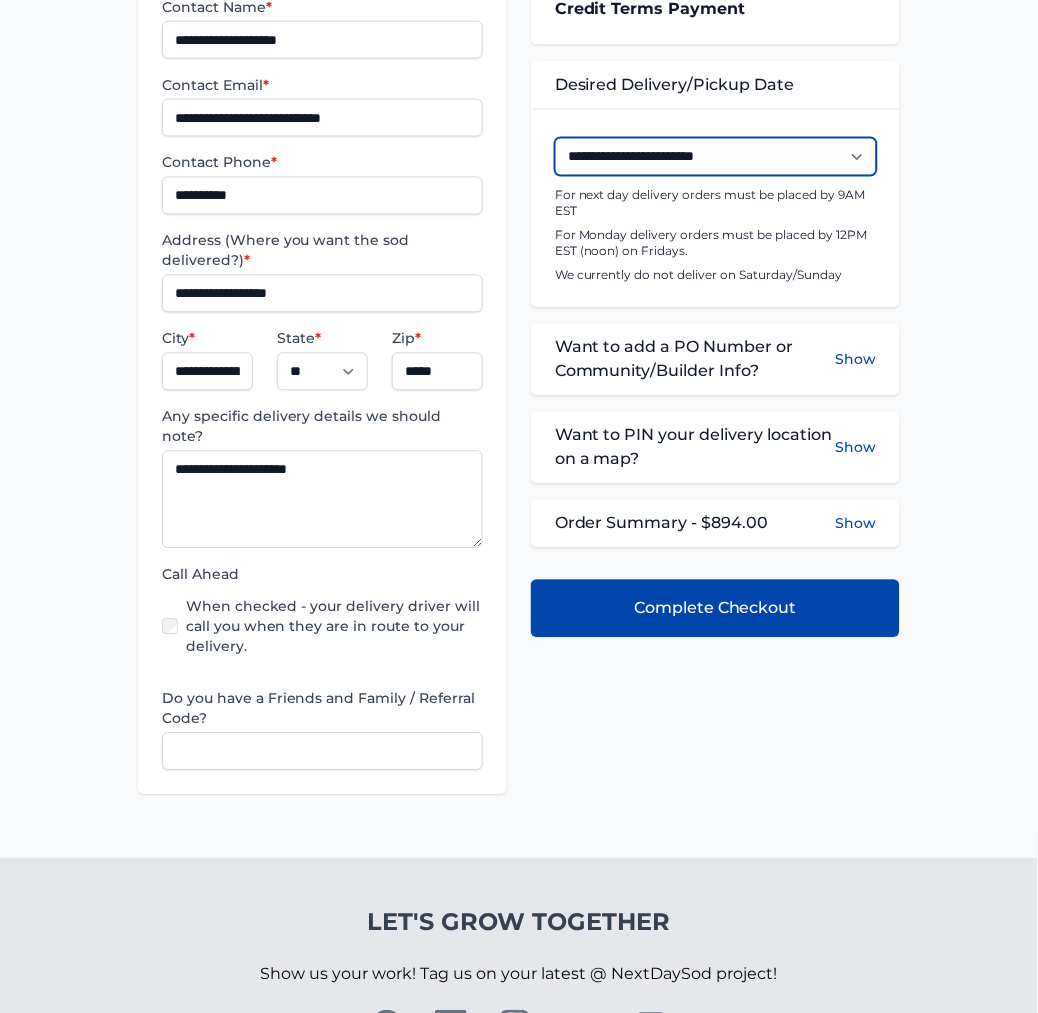 scroll, scrollTop: 444, scrollLeft: 0, axis: vertical 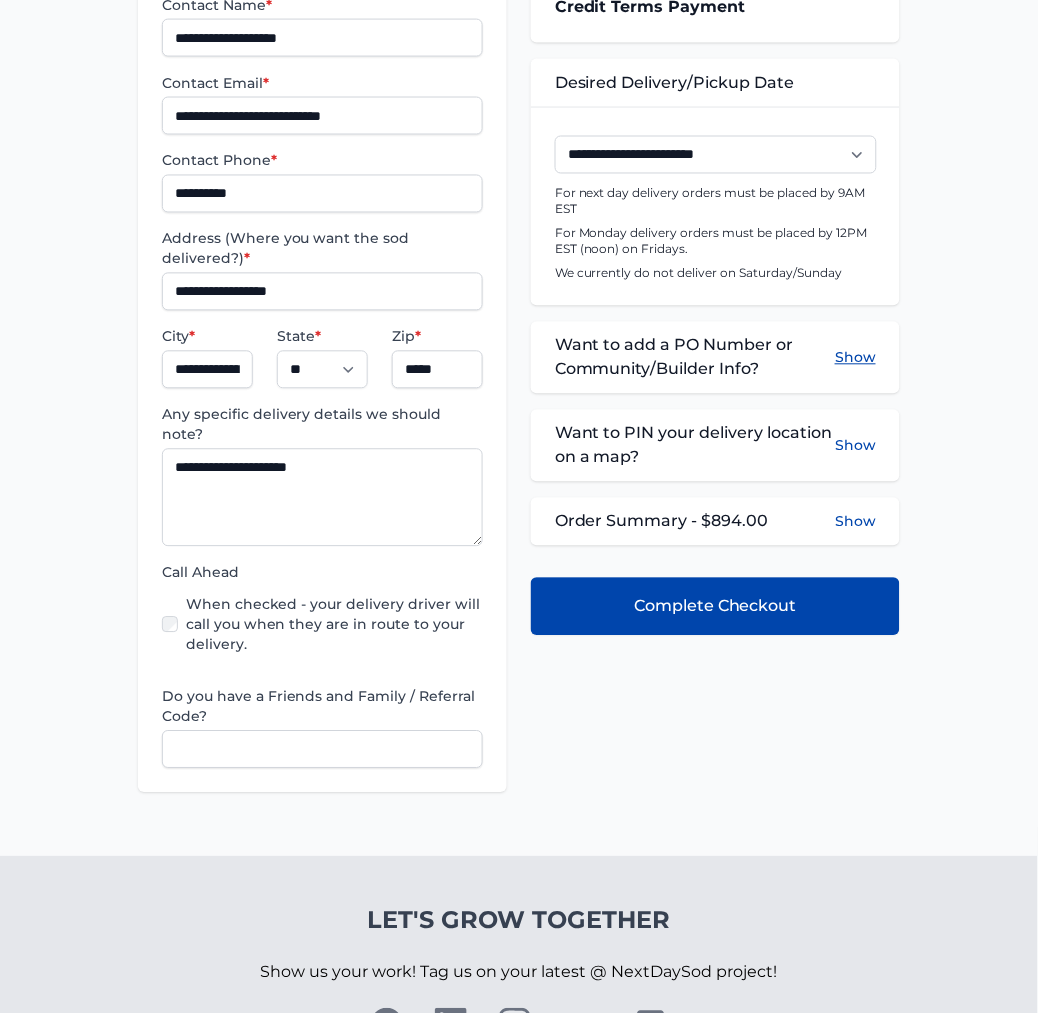 click on "Show" at bounding box center [855, 358] 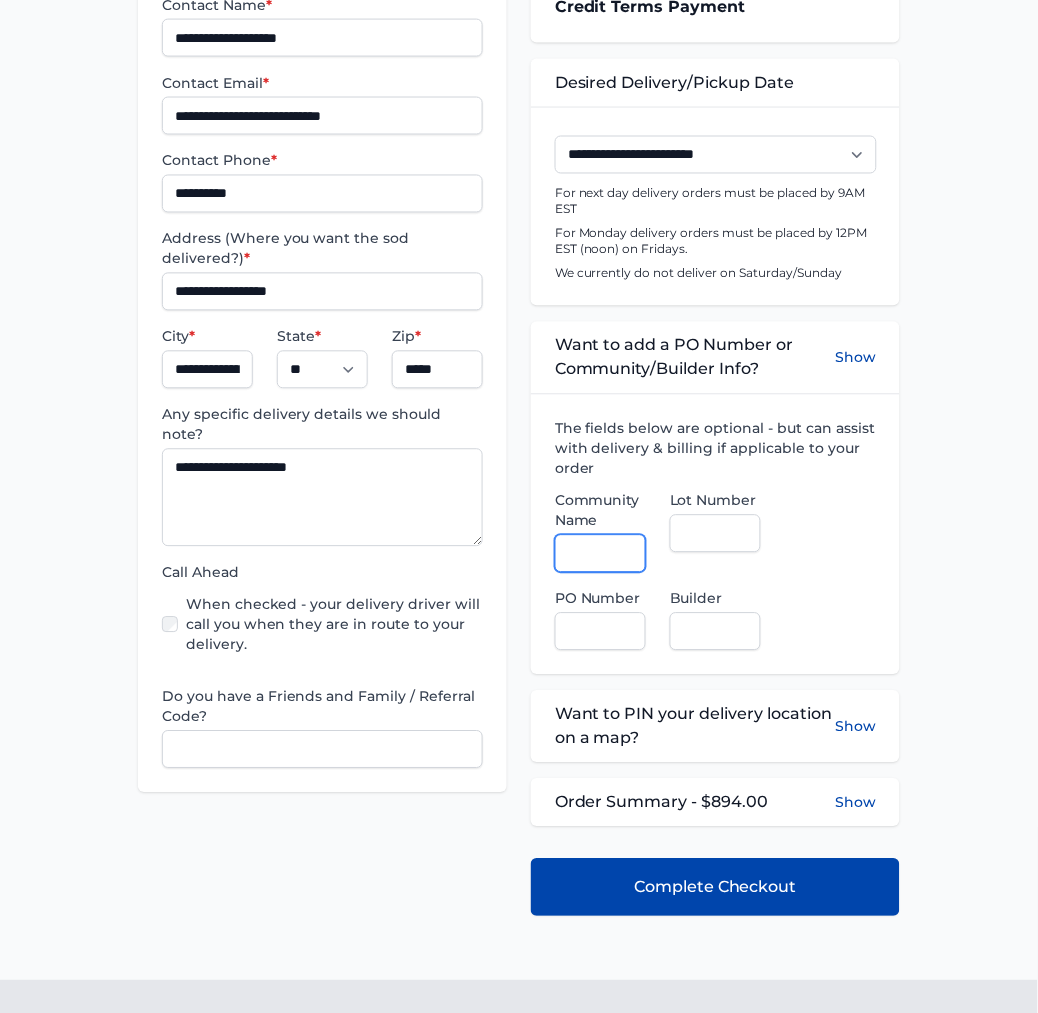 click on "Community Name" at bounding box center (600, 554) 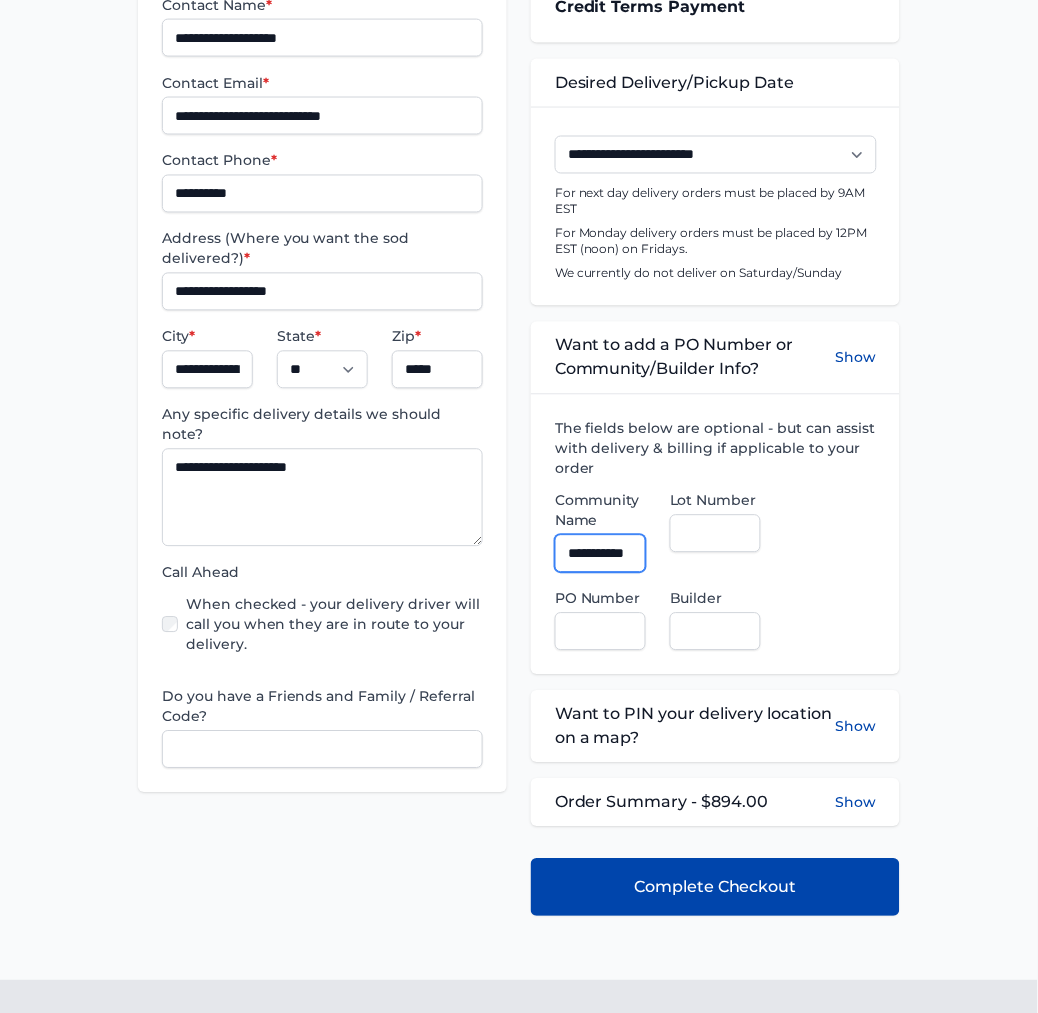 scroll, scrollTop: 0, scrollLeft: 16, axis: horizontal 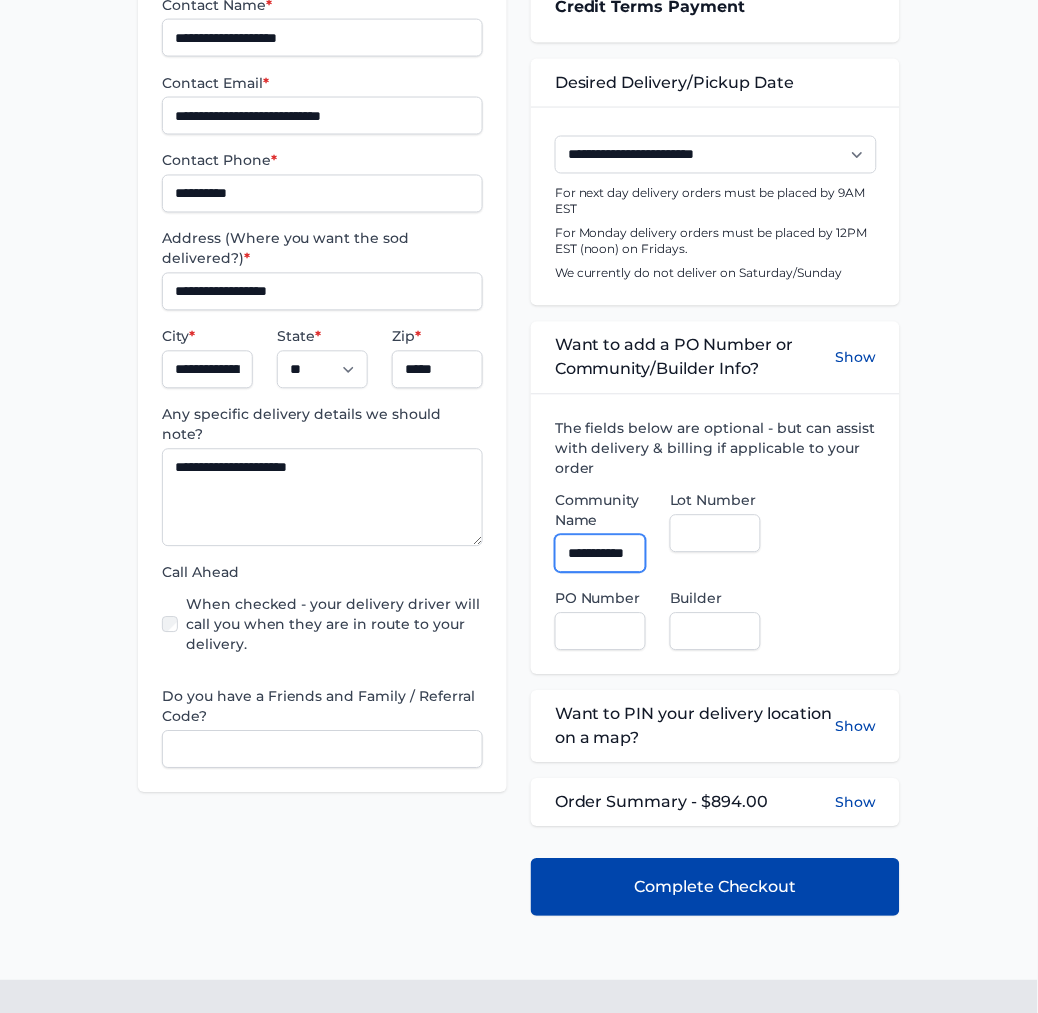 type on "**********" 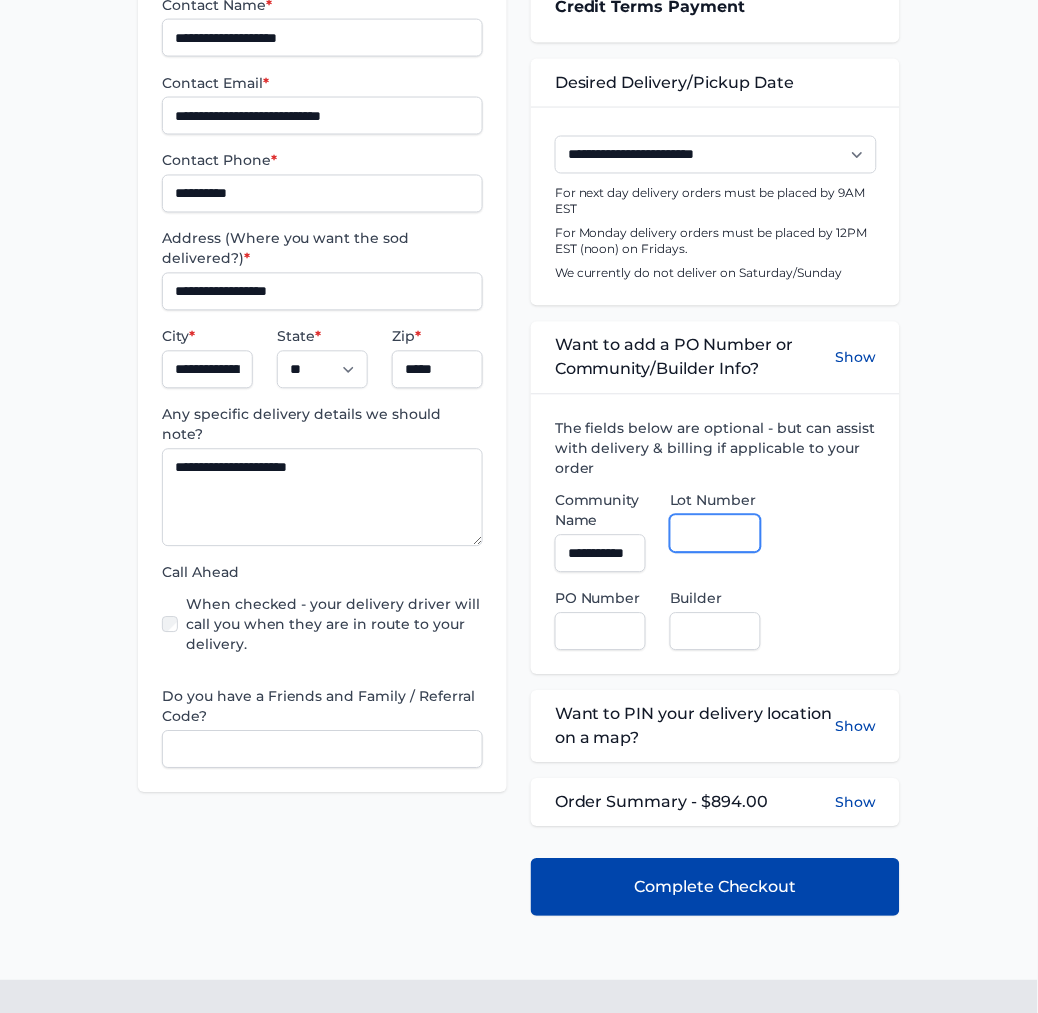 scroll, scrollTop: 0, scrollLeft: 0, axis: both 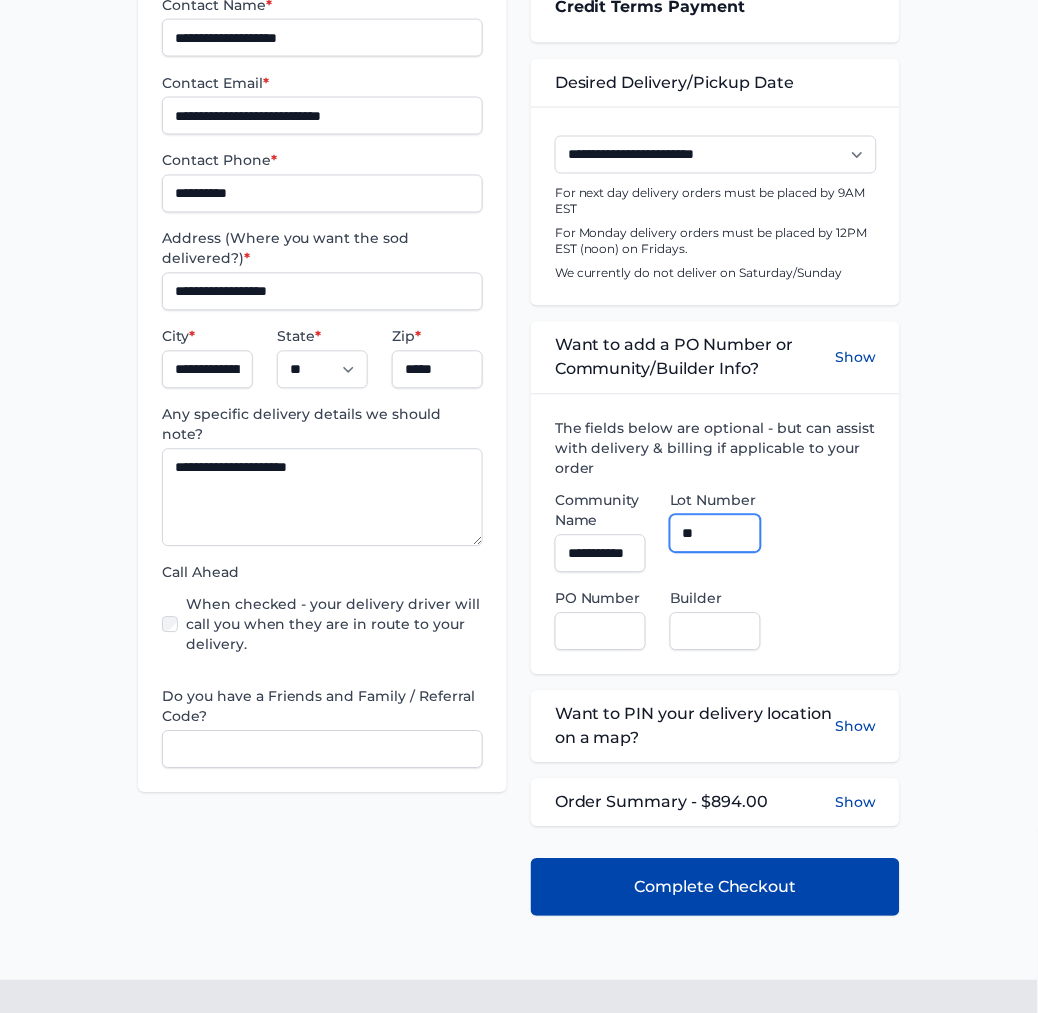 type on "**" 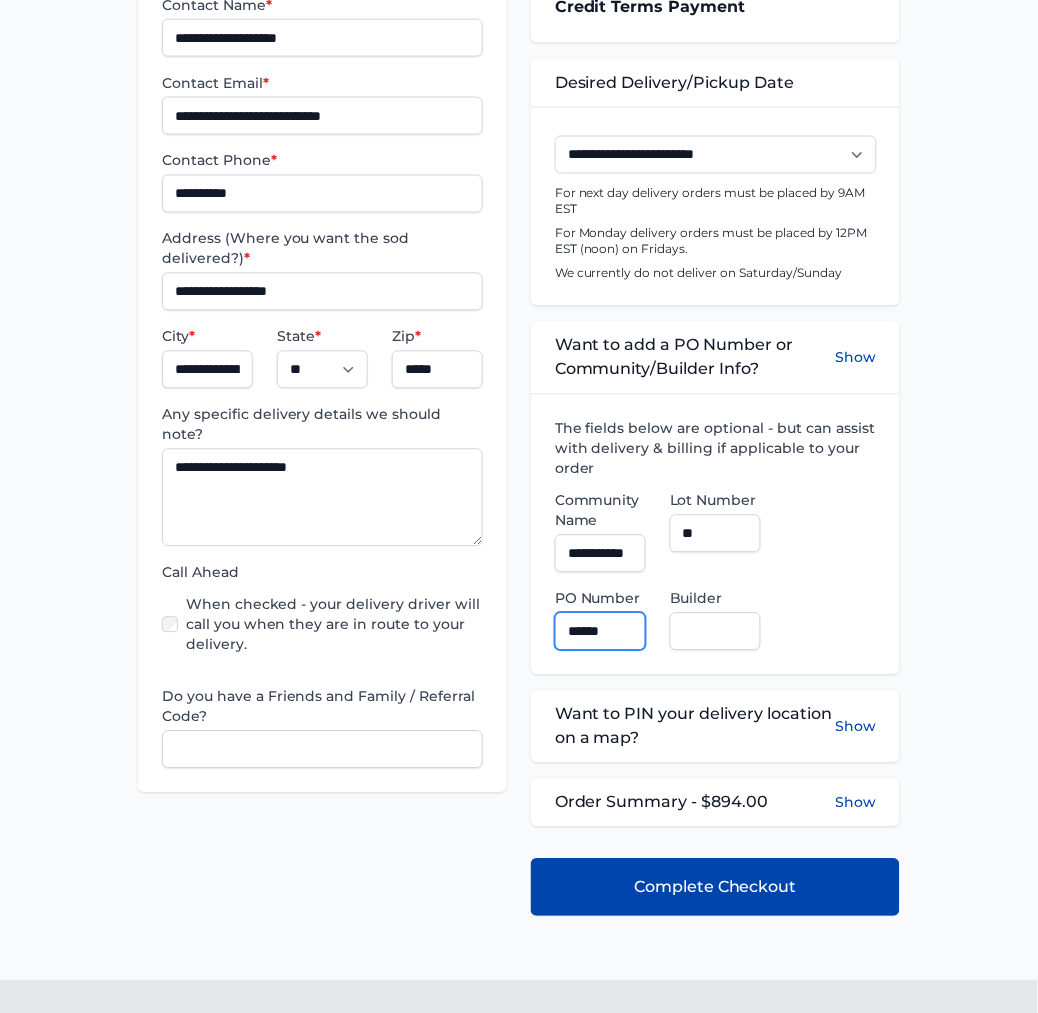 type on "******" 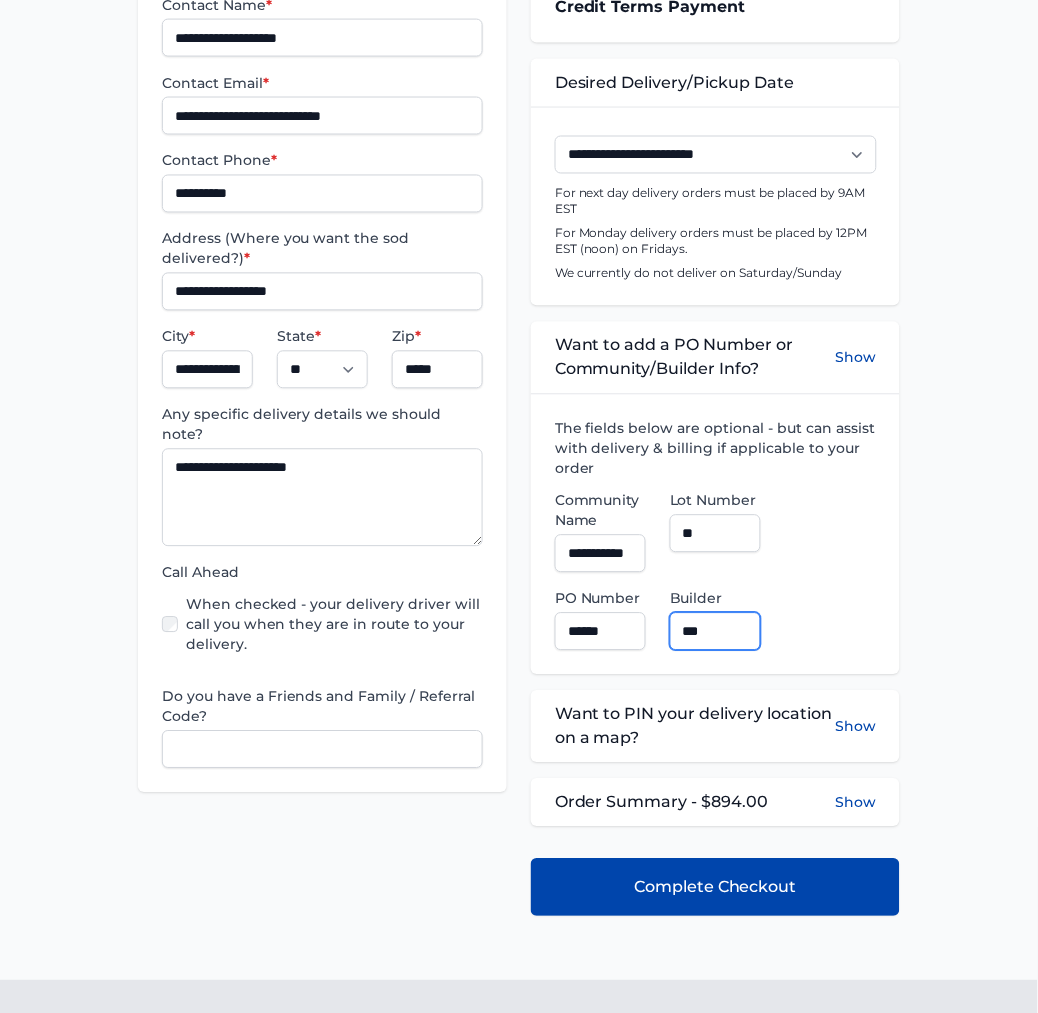 type on "**********" 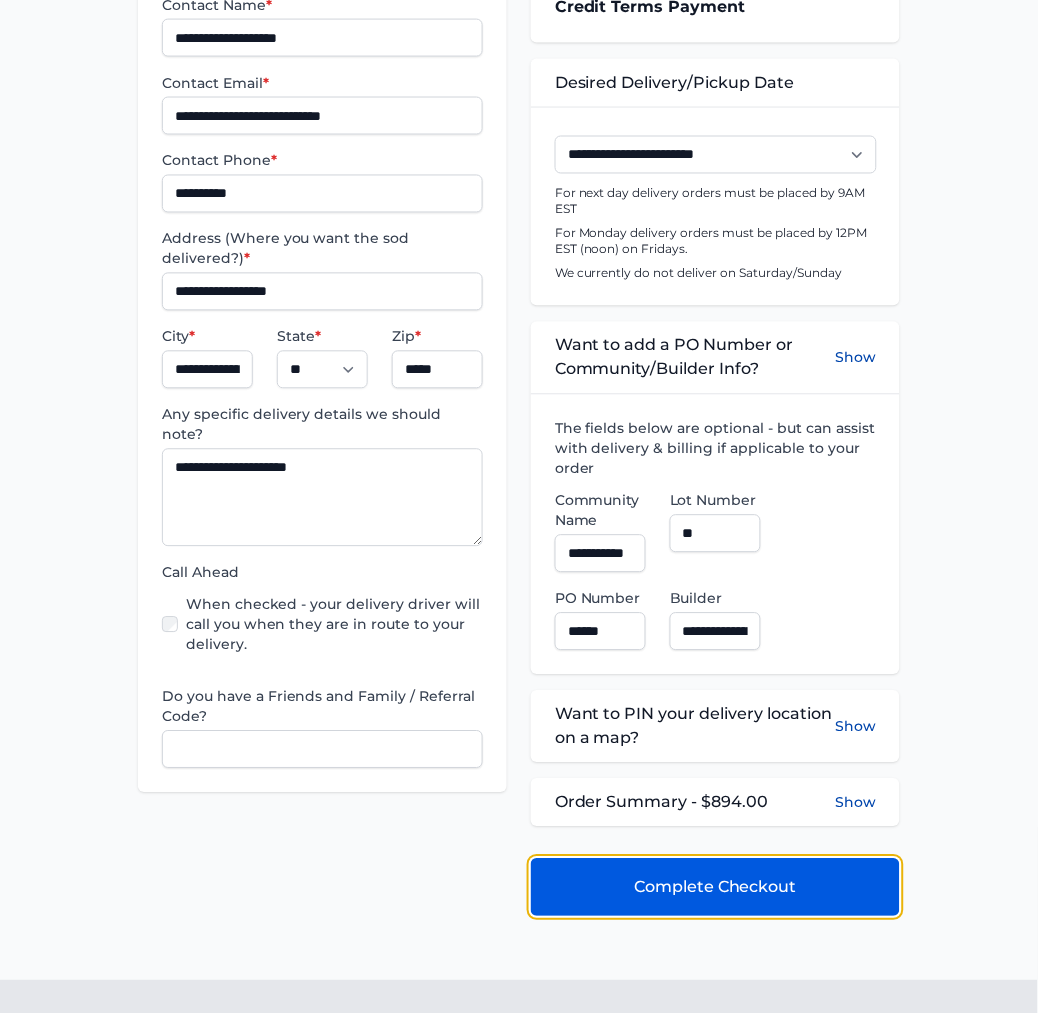 click on "Complete Checkout" at bounding box center (715, 888) 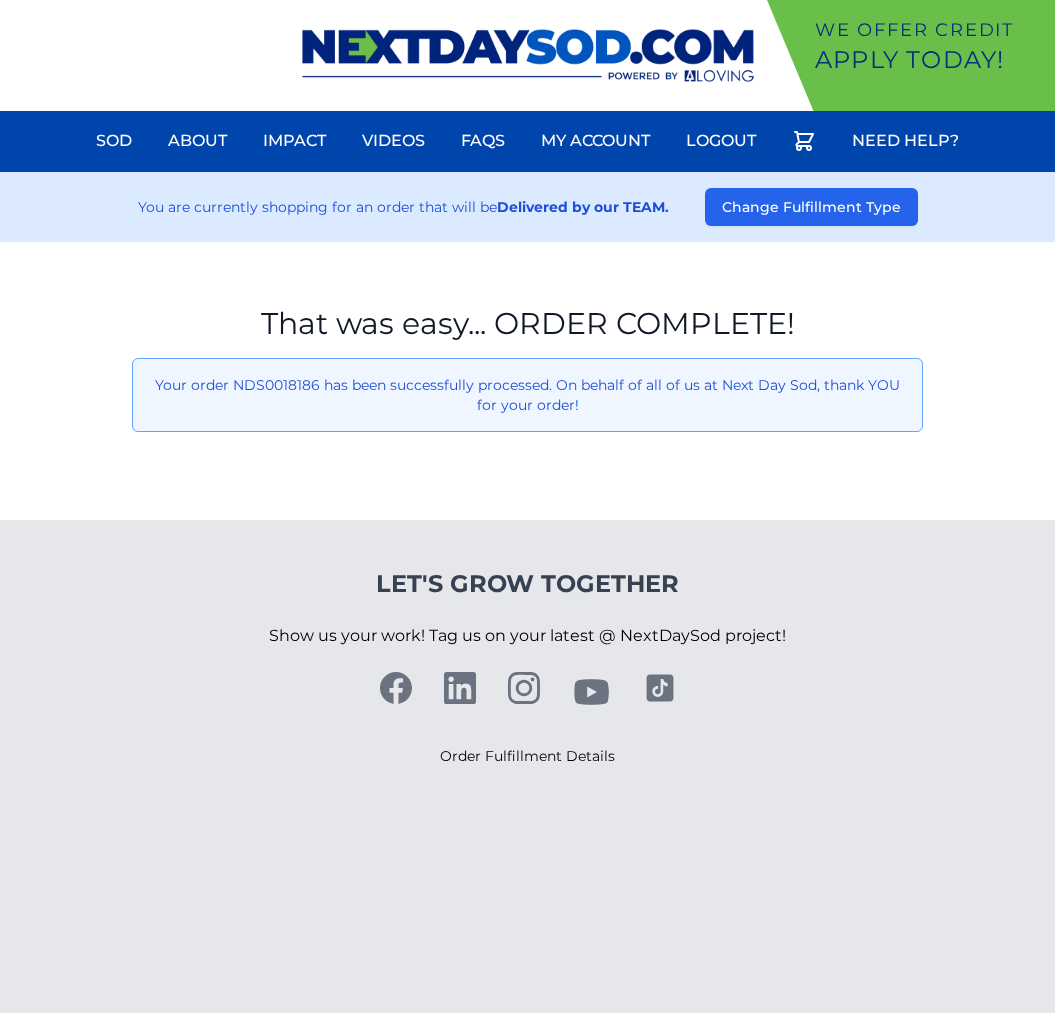 scroll, scrollTop: 0, scrollLeft: 0, axis: both 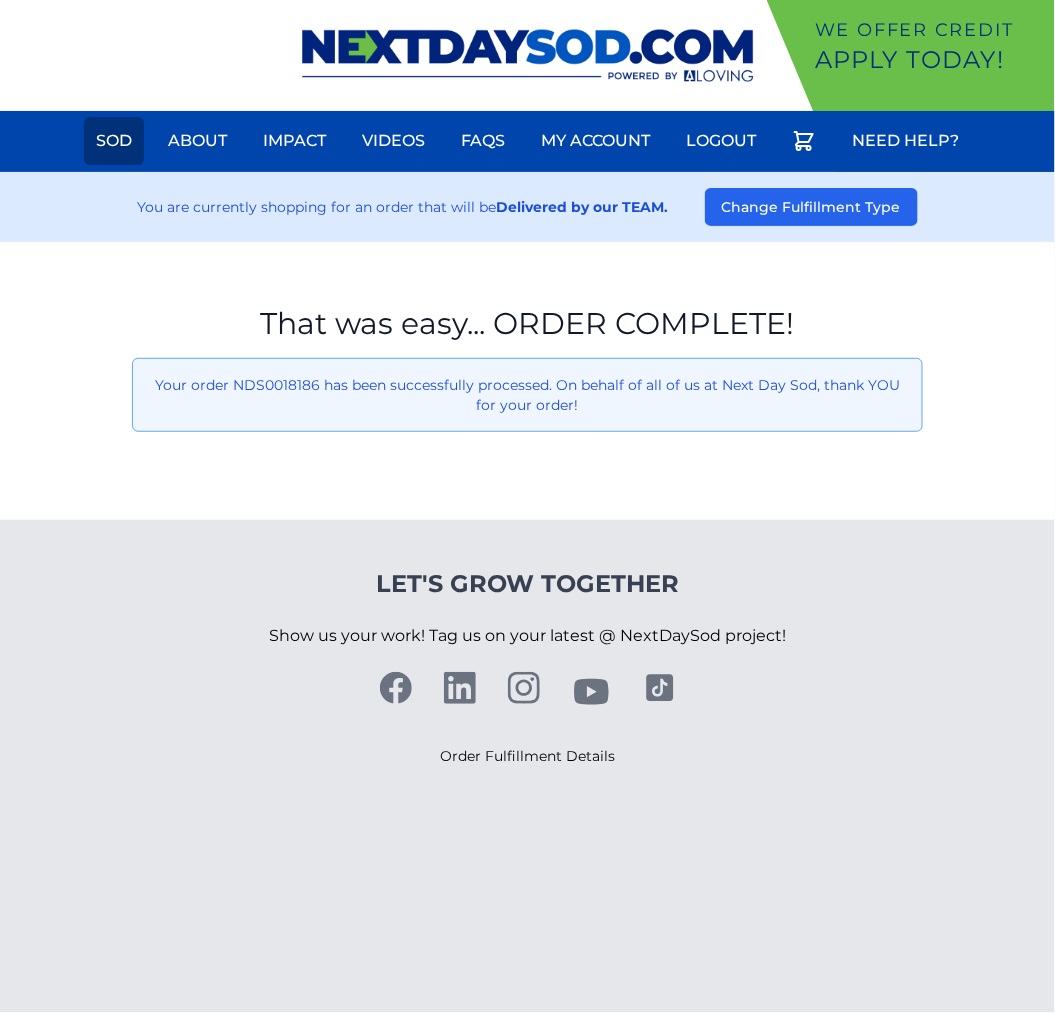 click on "Sod" at bounding box center (114, 141) 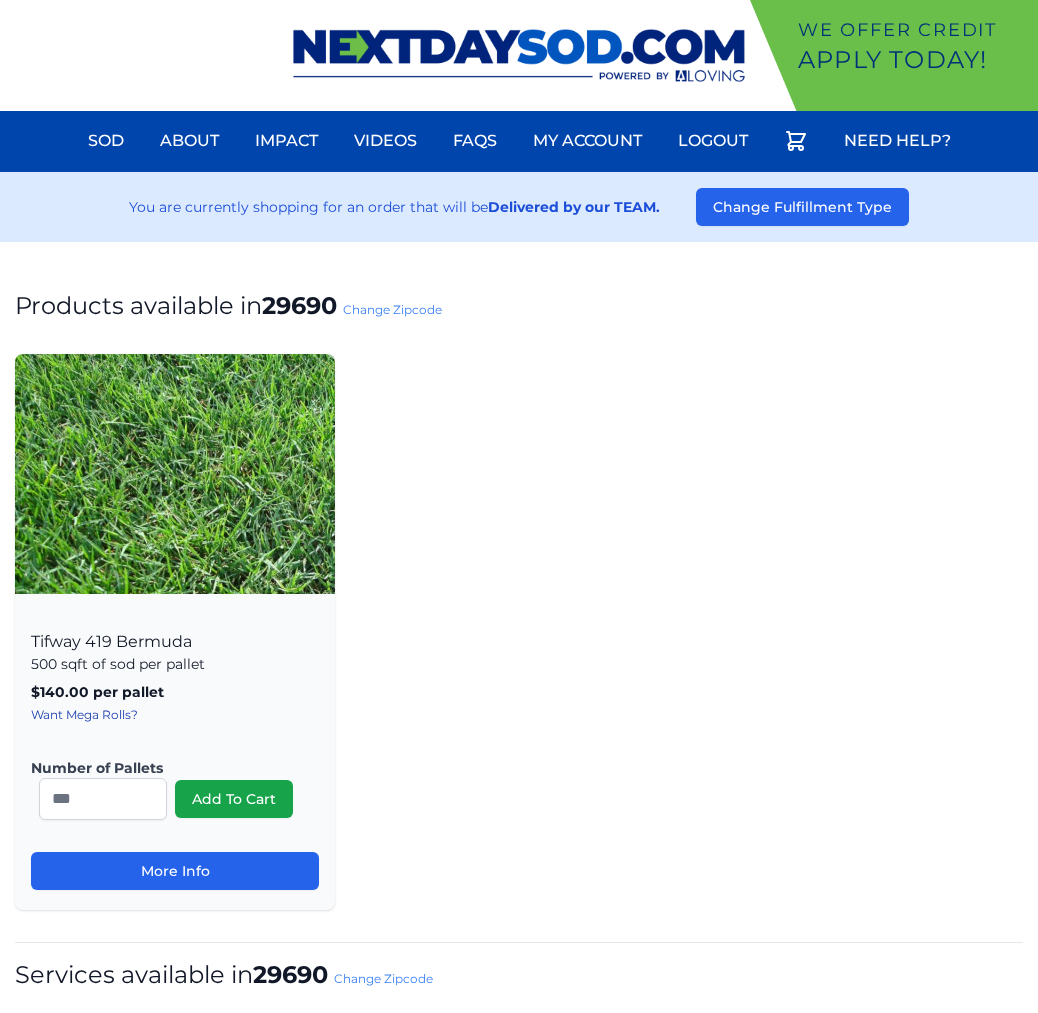 scroll, scrollTop: 0, scrollLeft: 0, axis: both 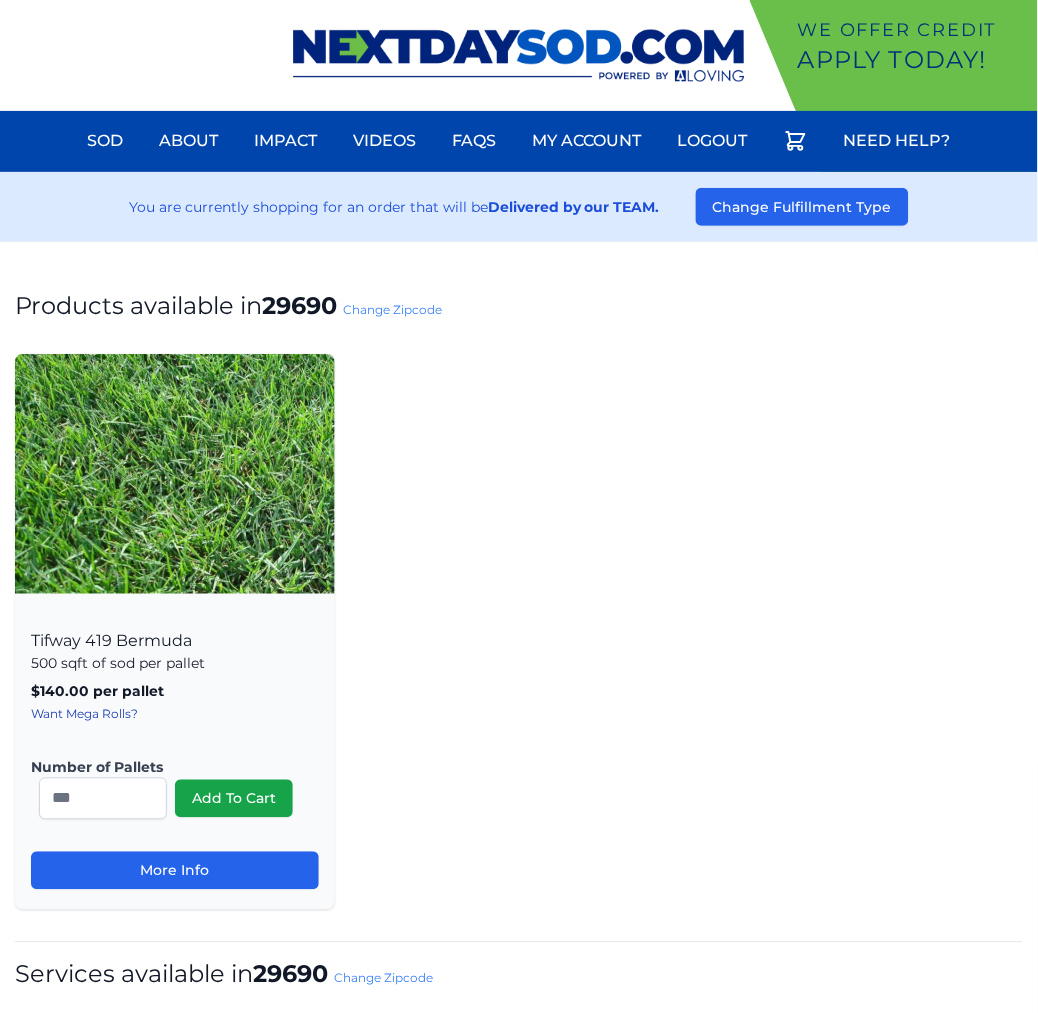 click on "You are currently shopping for an order that will be
Delivered by our TEAM.
Change Fulfillment Type" at bounding box center (519, 207) 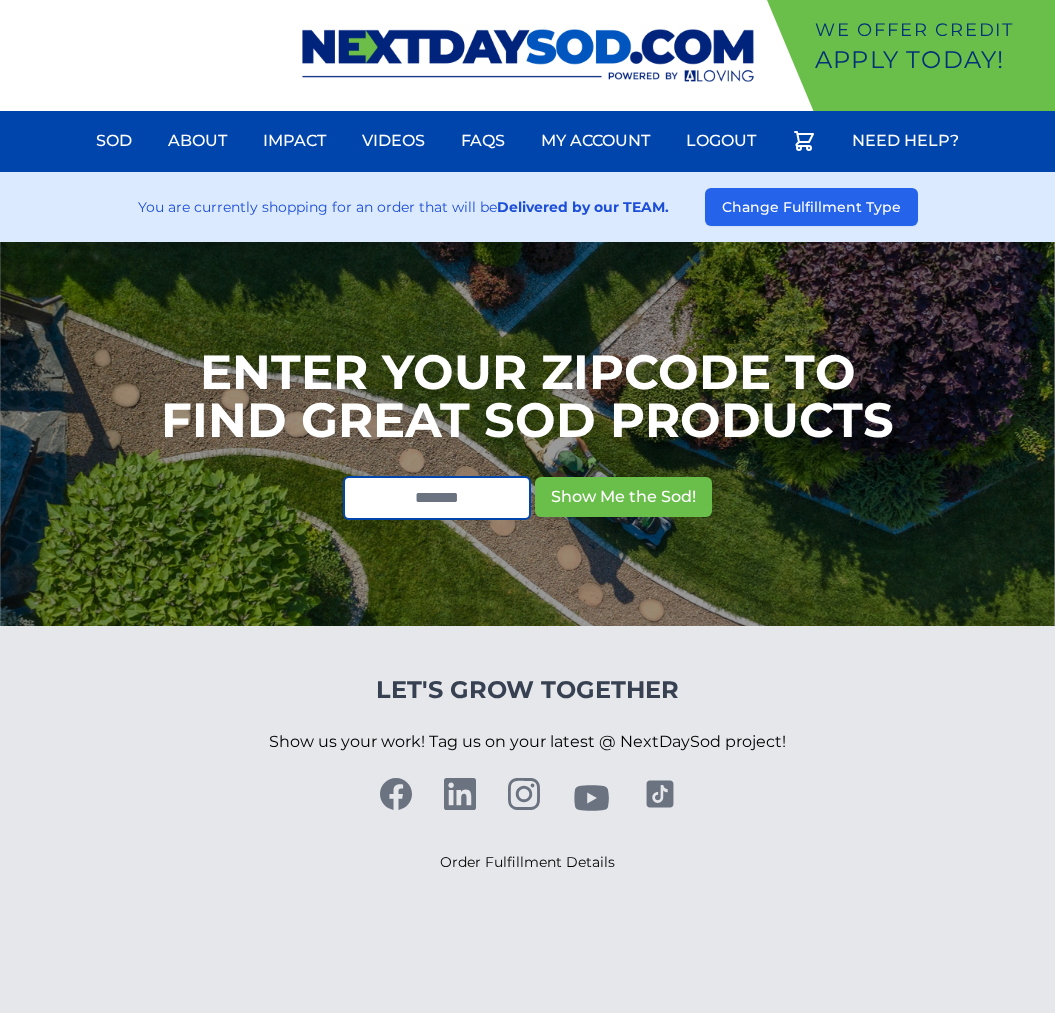 scroll, scrollTop: 0, scrollLeft: 0, axis: both 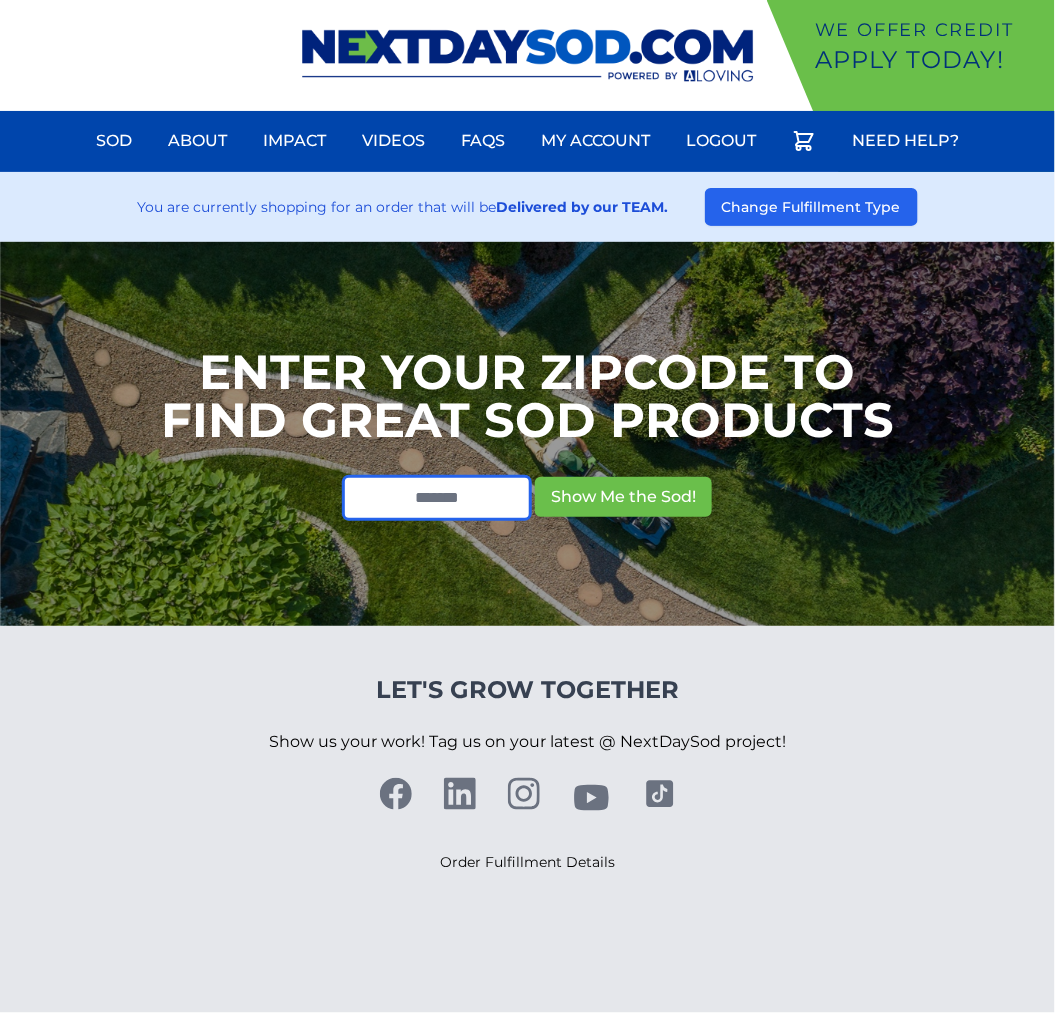 click at bounding box center (437, 498) 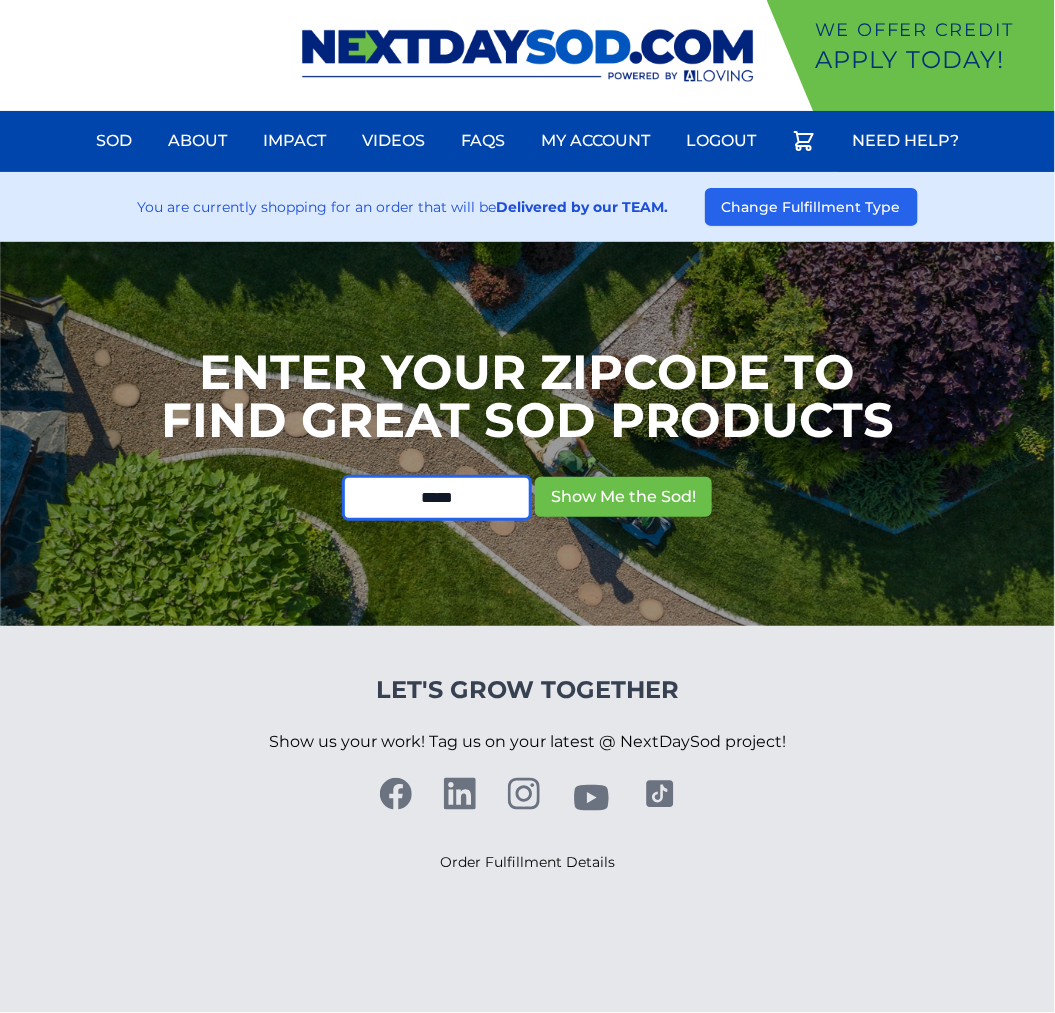 type on "*****" 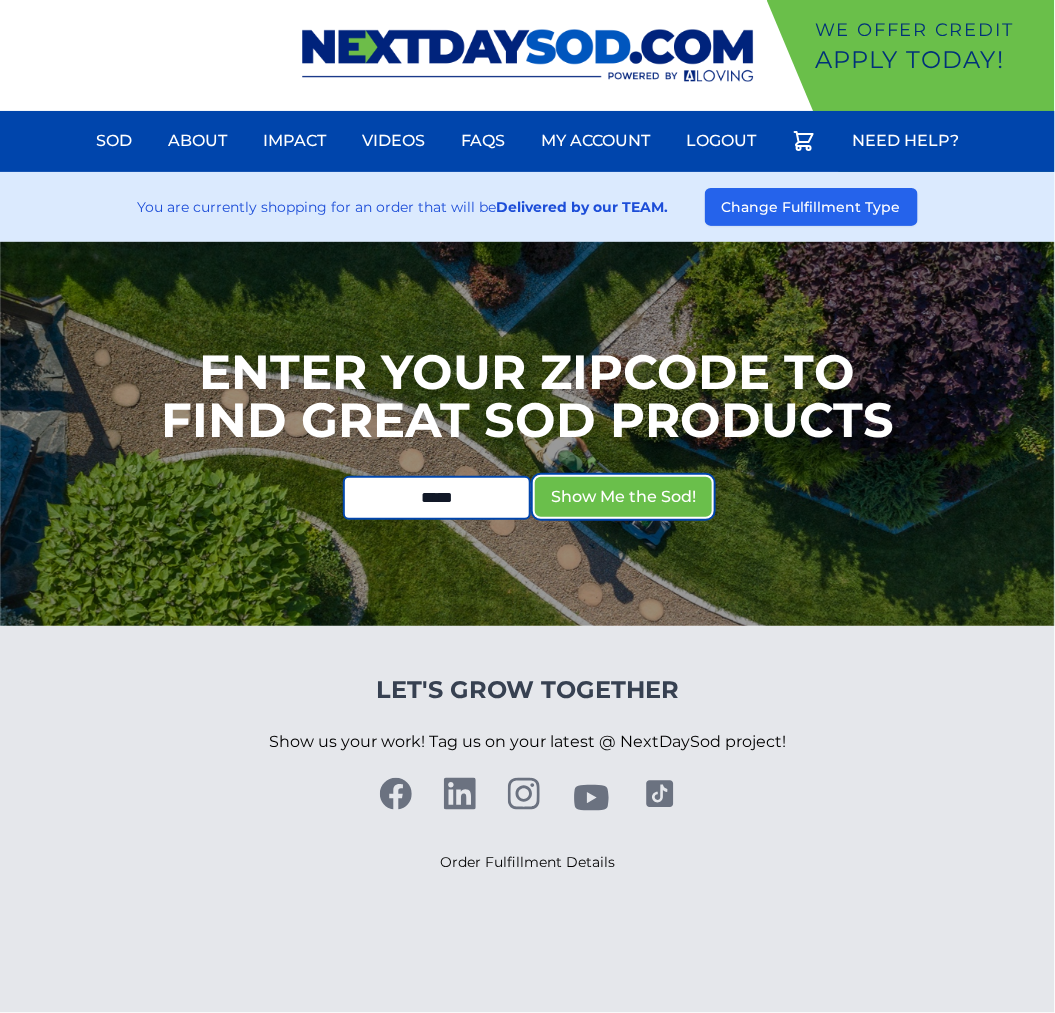 type 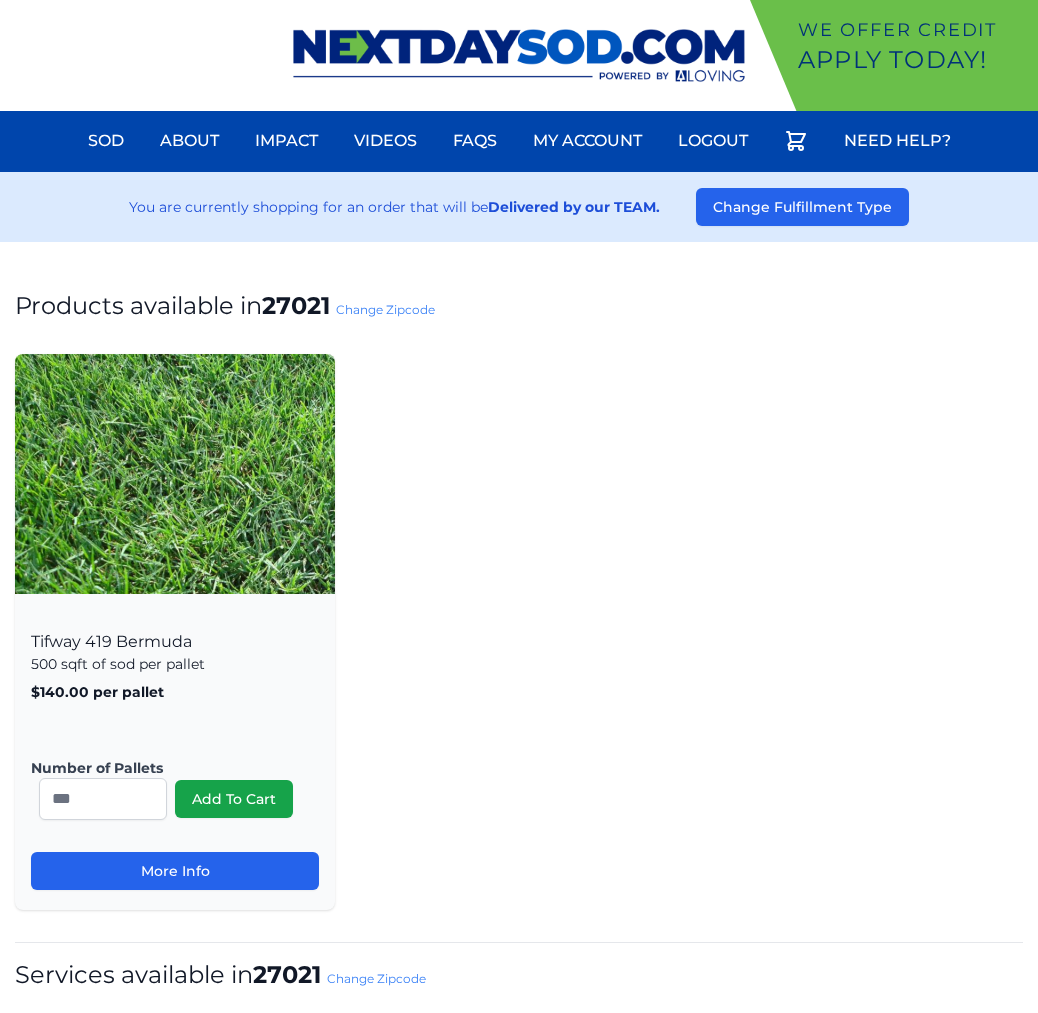 scroll, scrollTop: 0, scrollLeft: 0, axis: both 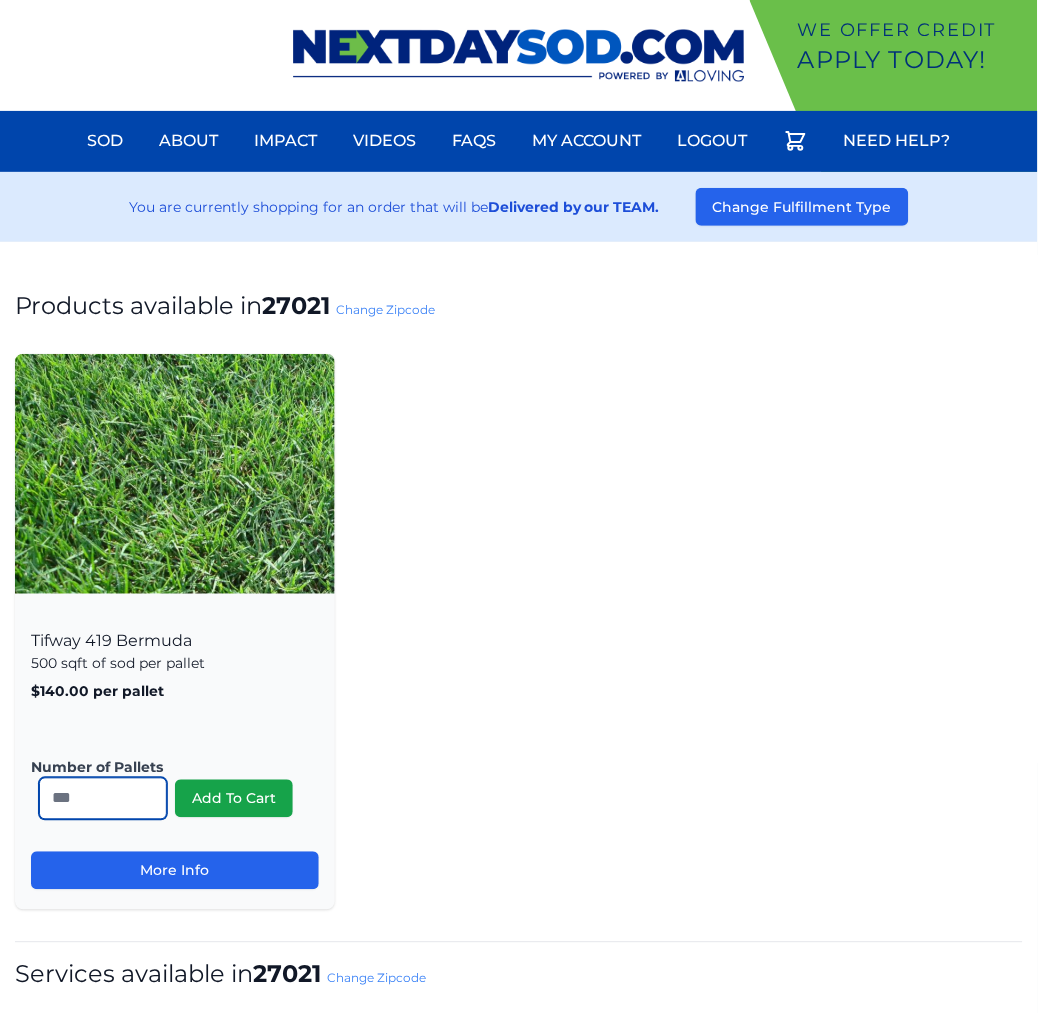 drag, startPoint x: 85, startPoint y: 802, endPoint x: -96, endPoint y: 777, distance: 182.71837 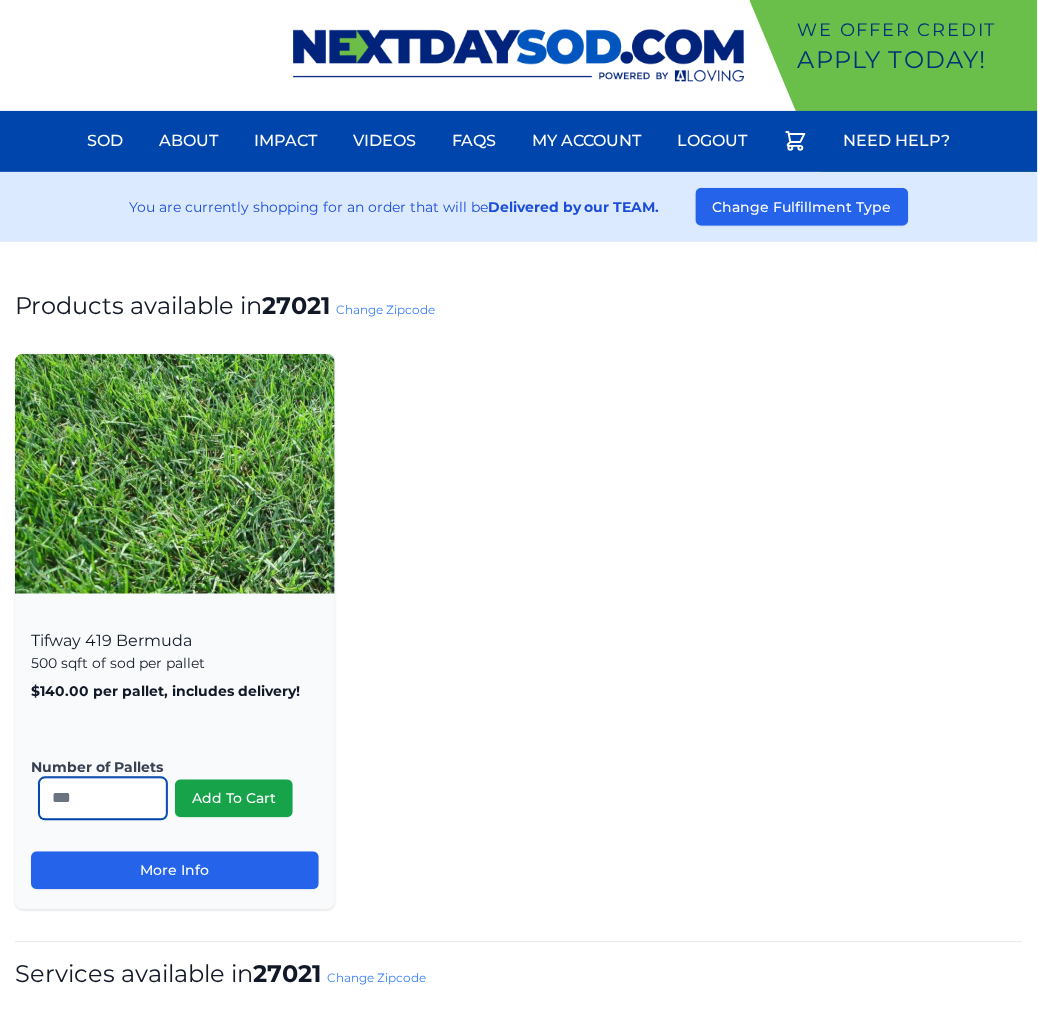 type on "**" 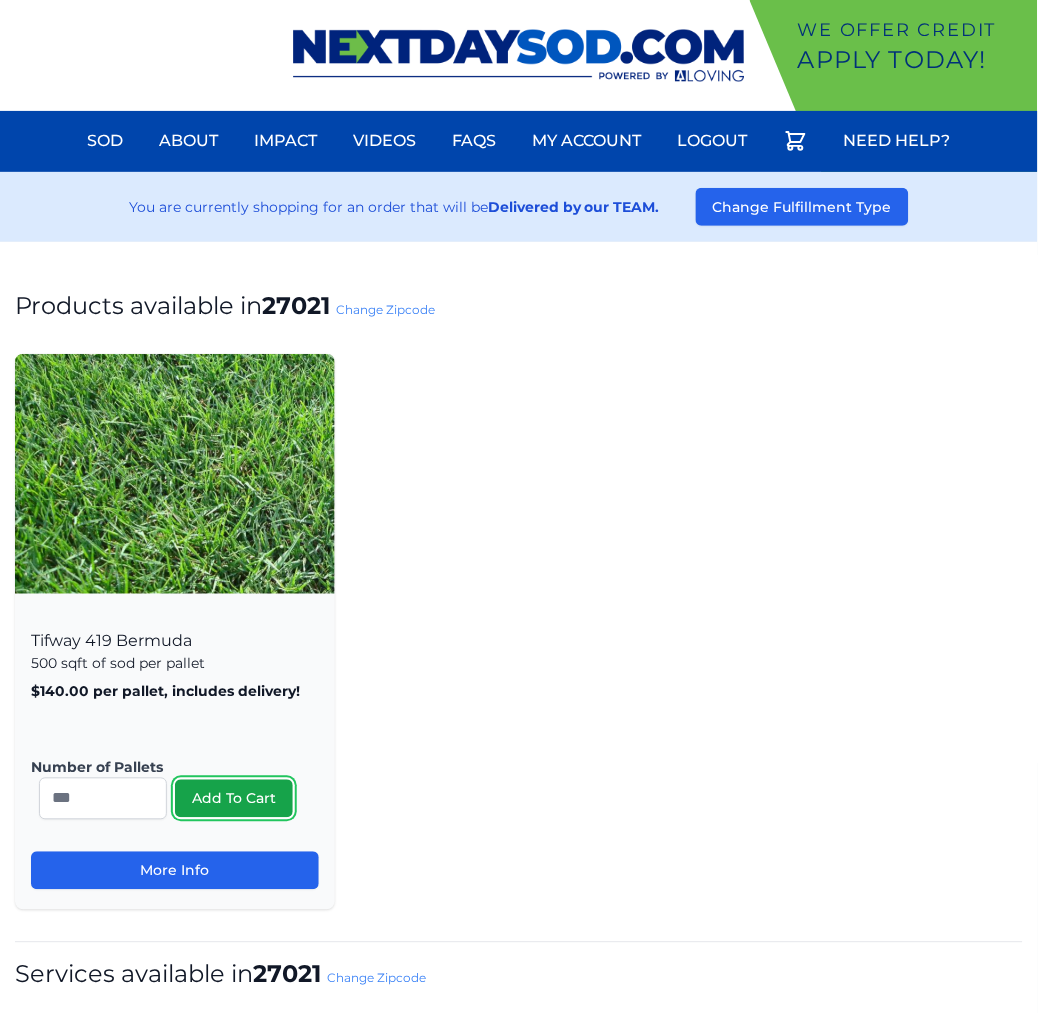 type 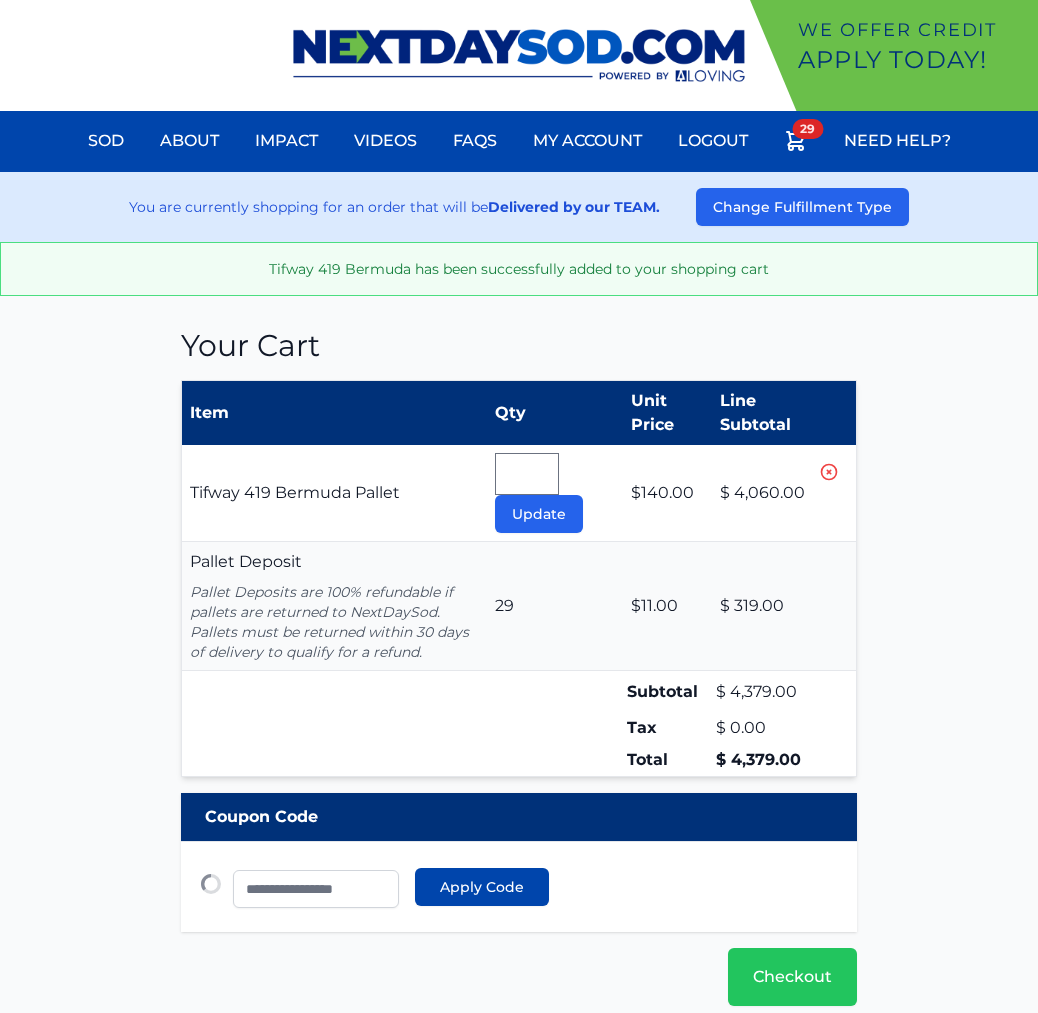 type 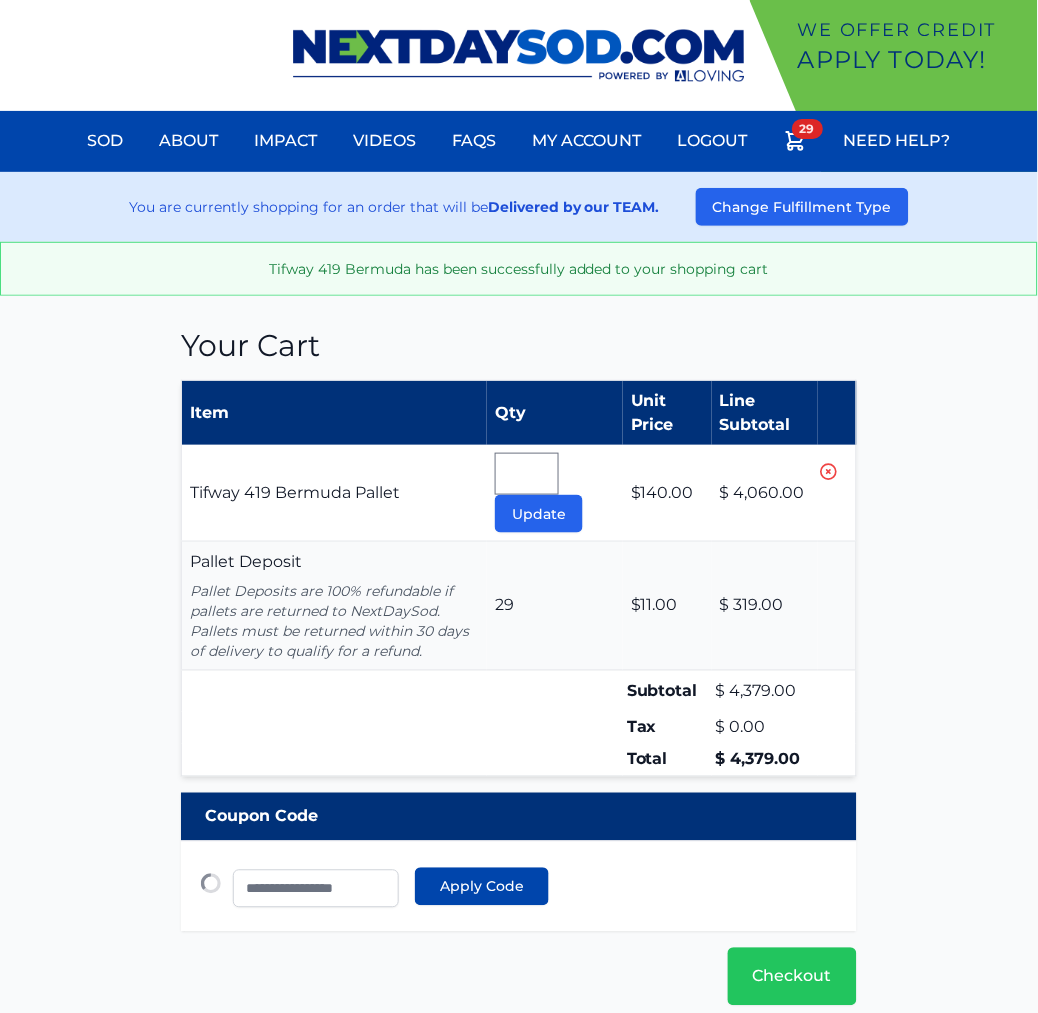 scroll, scrollTop: 0, scrollLeft: 0, axis: both 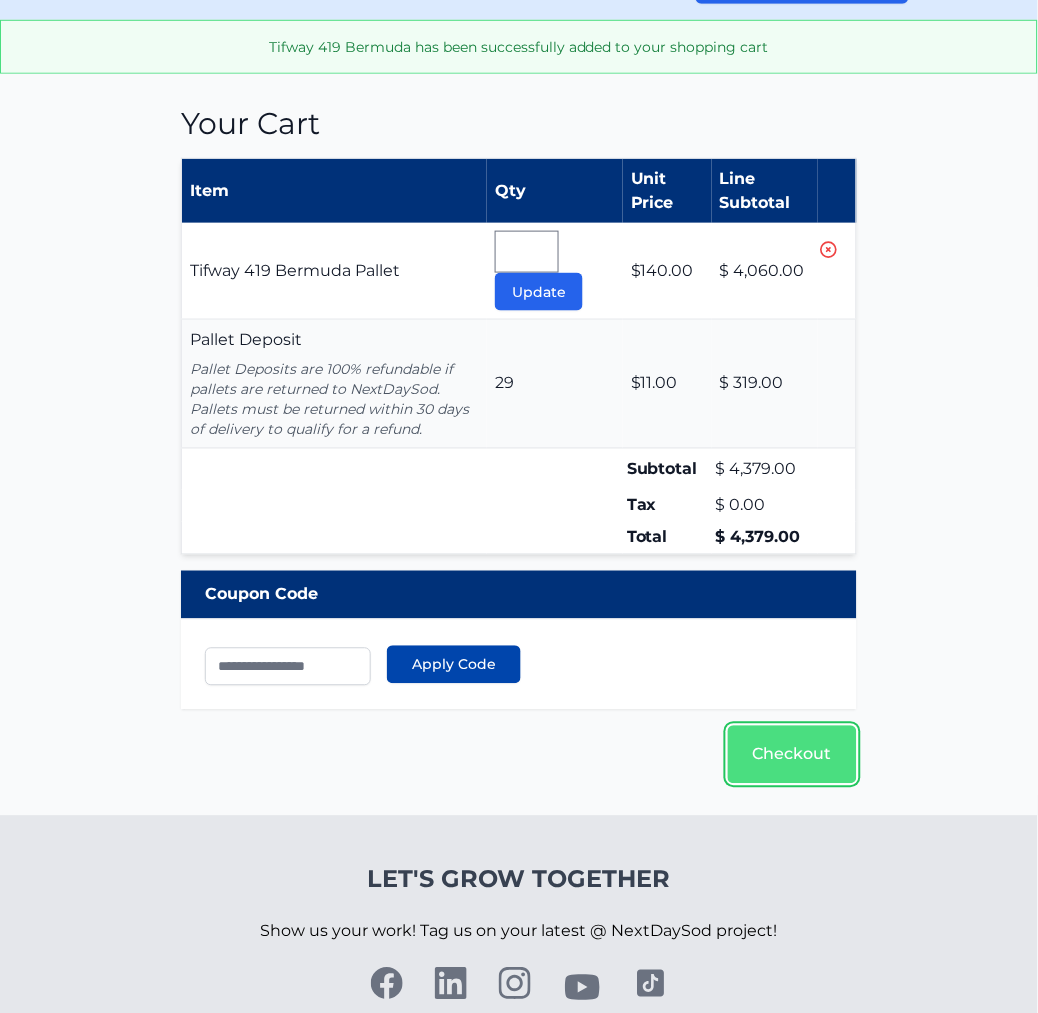 click on "Checkout" at bounding box center (792, 755) 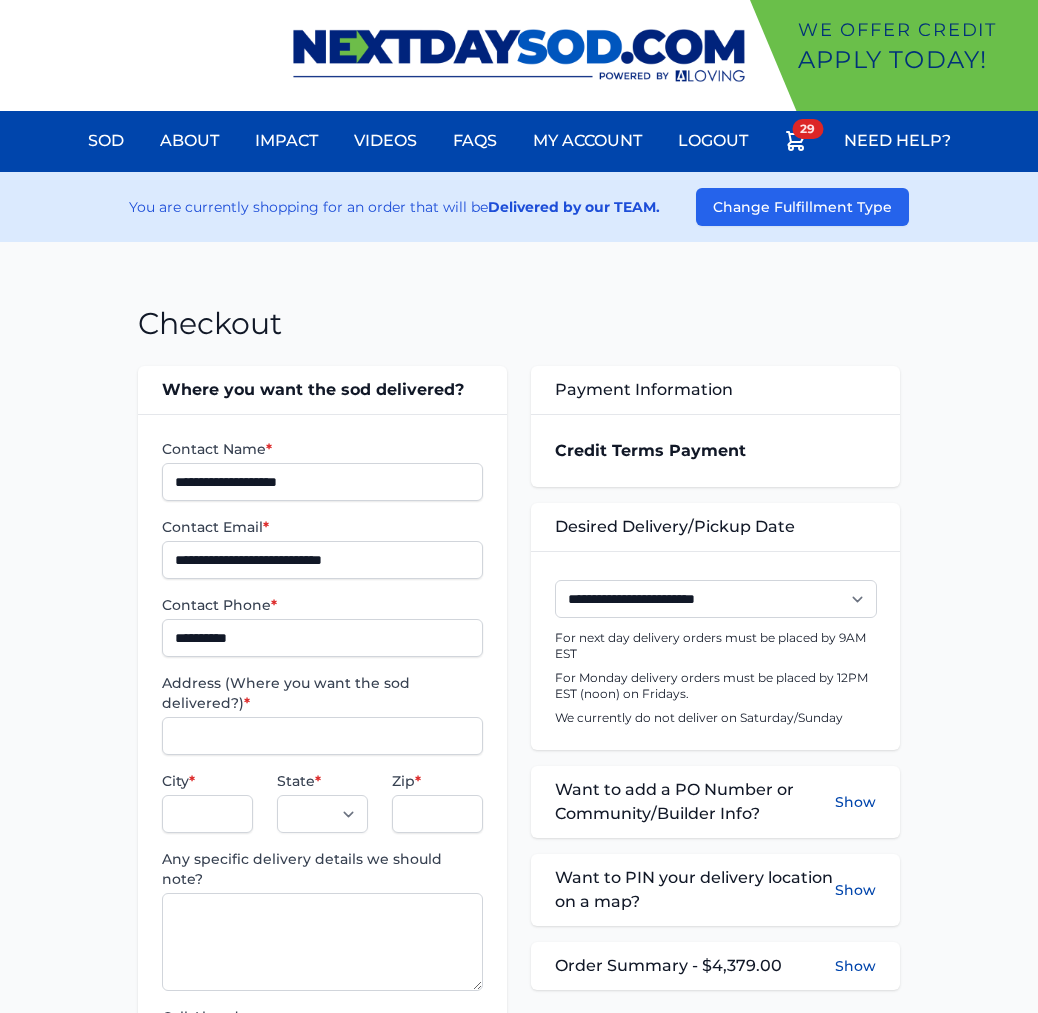 scroll, scrollTop: 0, scrollLeft: 0, axis: both 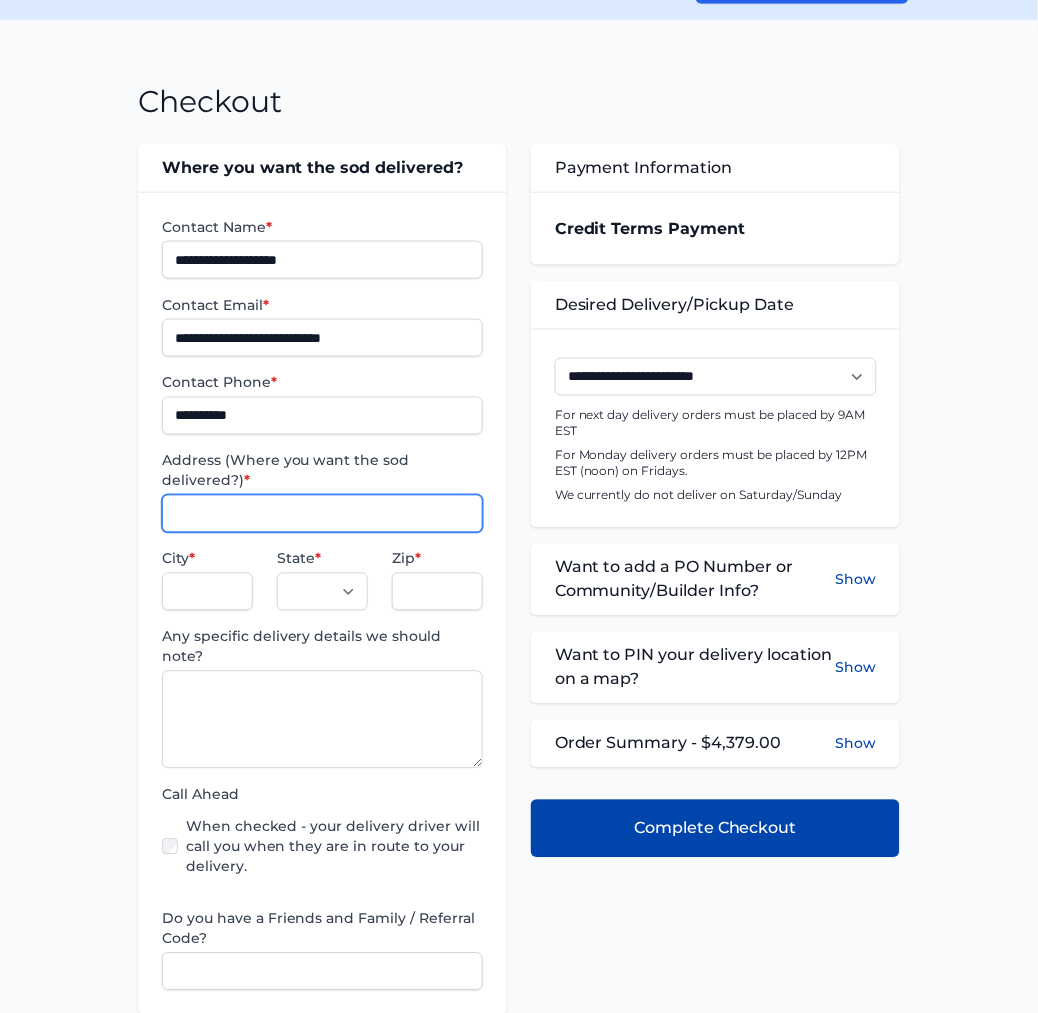 click on "Address (Where you want the sod delivered?)
*" at bounding box center (322, 514) 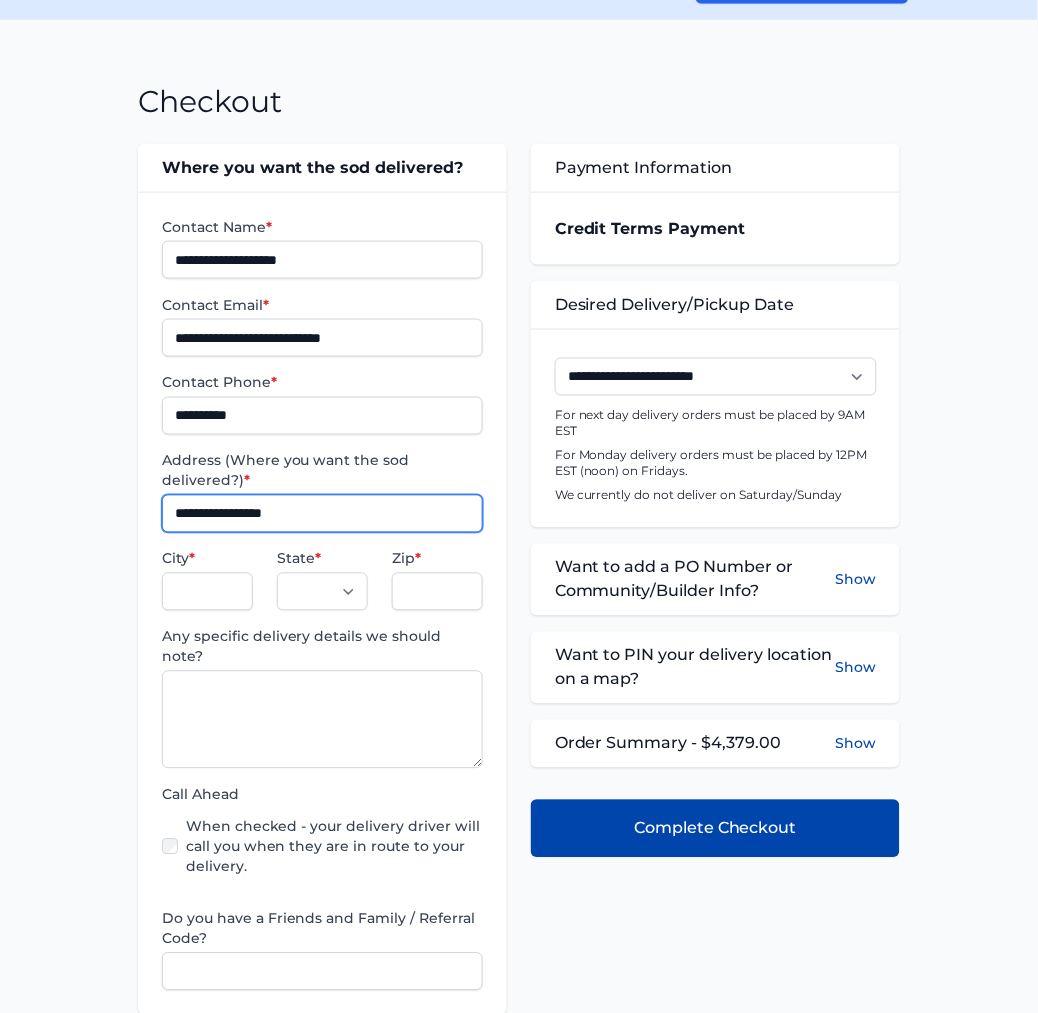 type on "**********" 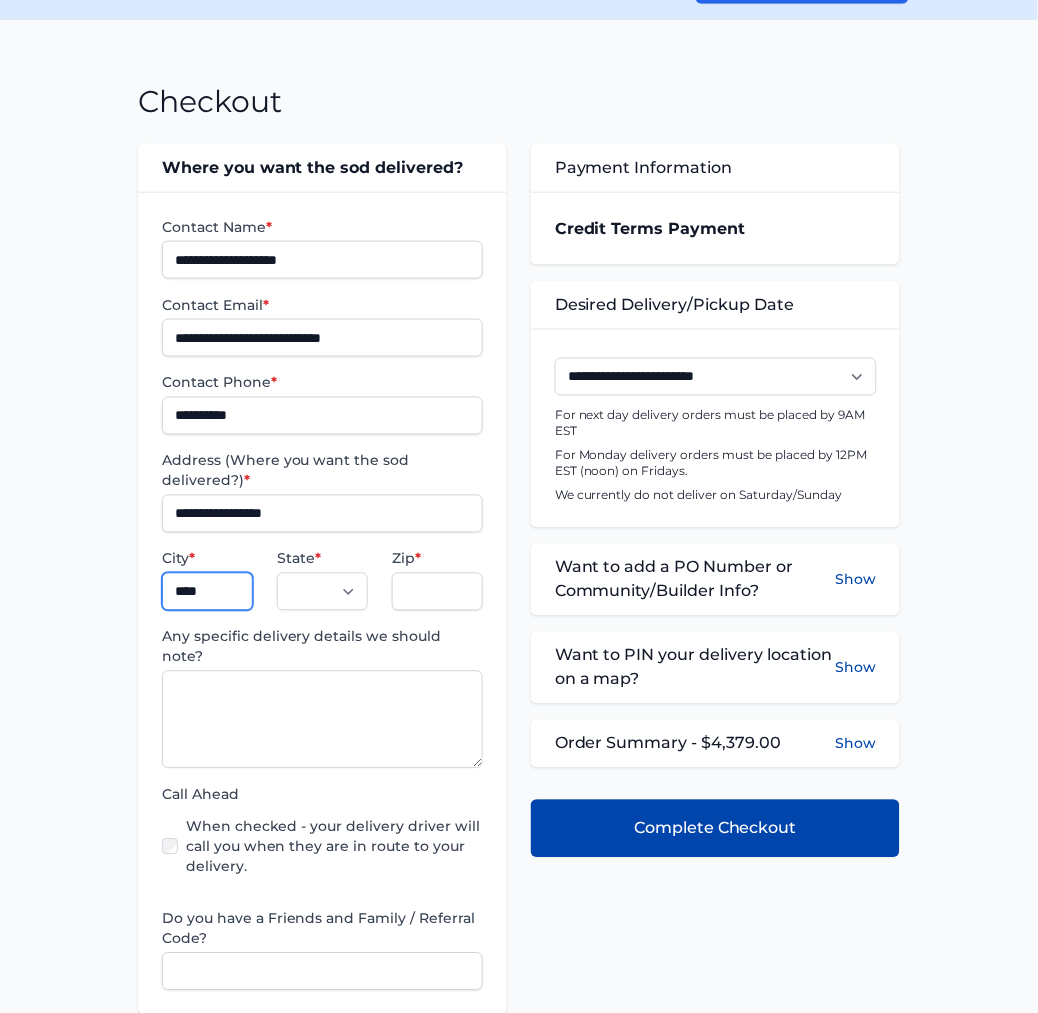type on "****" 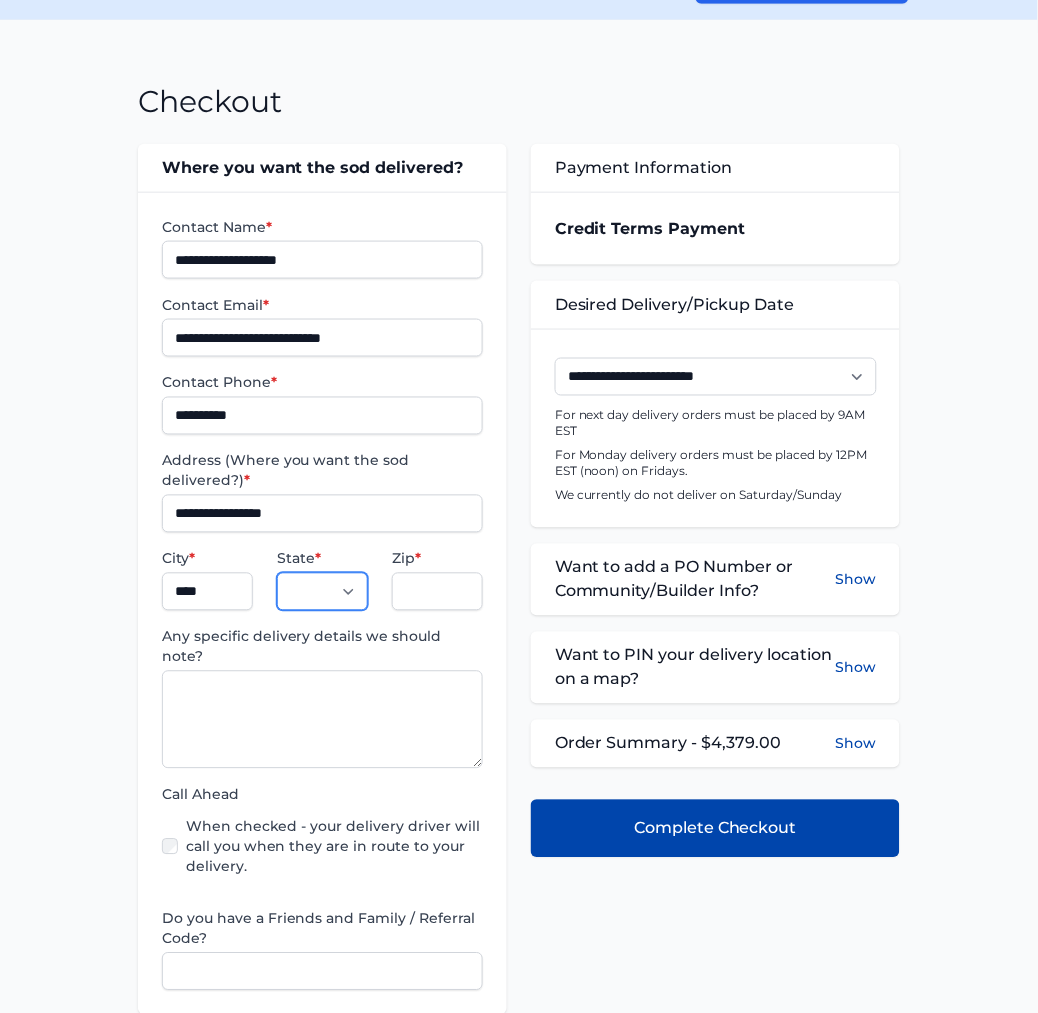 select on "**" 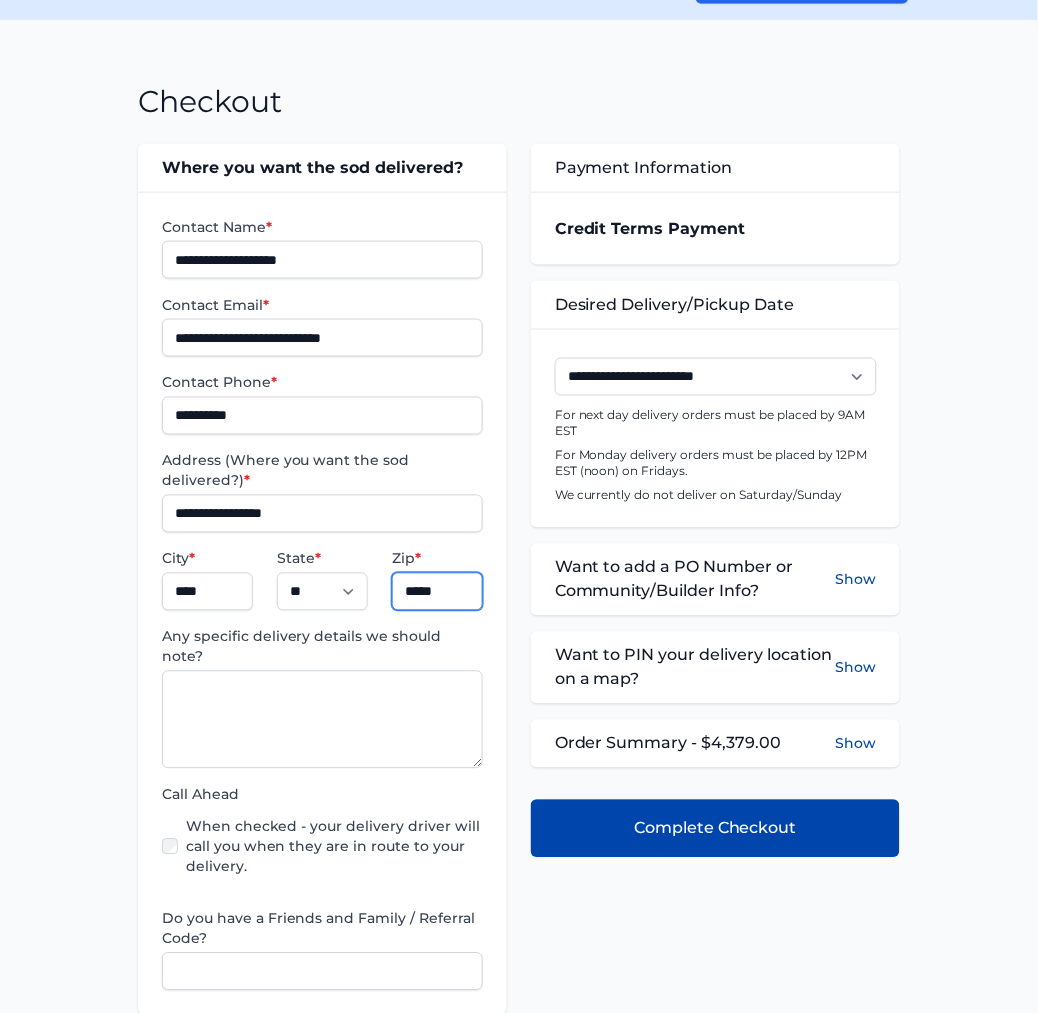 type on "*****" 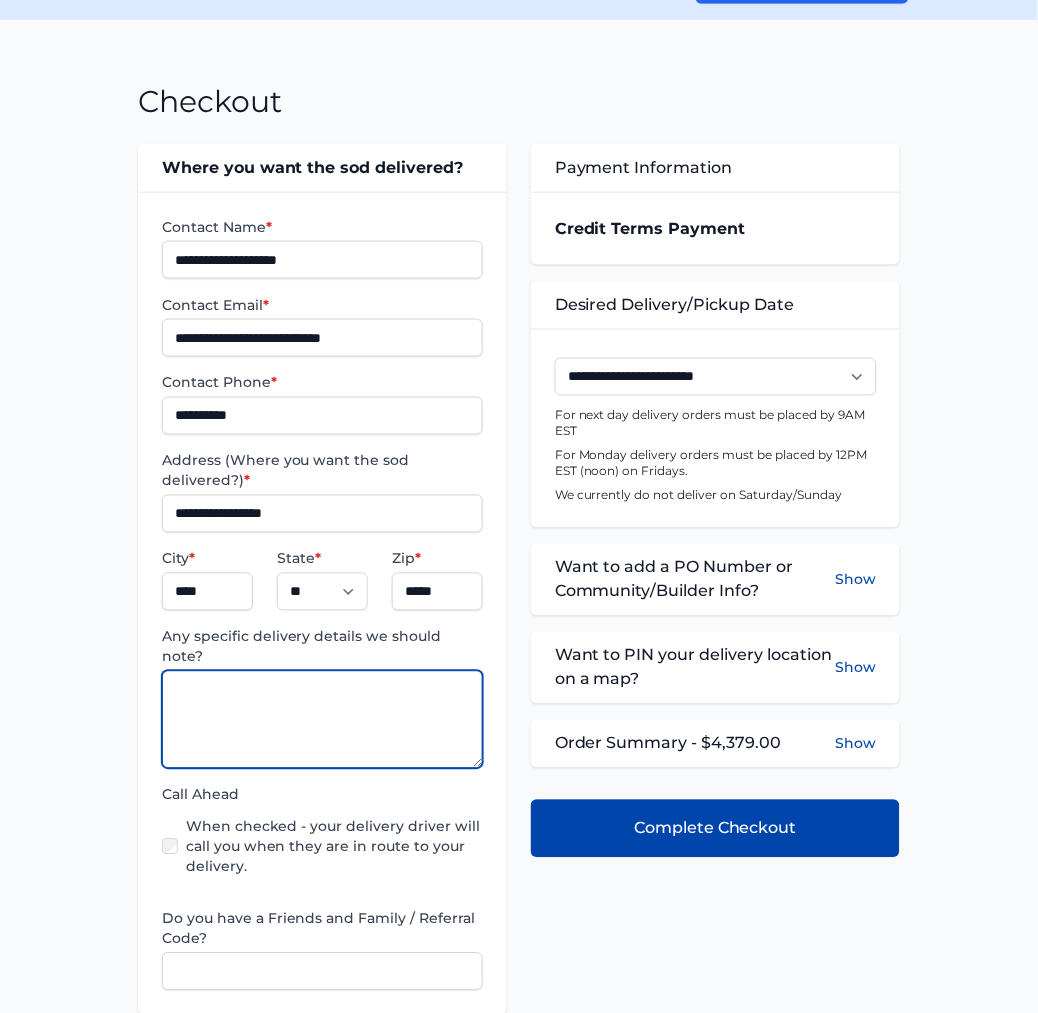 paste on "**********" 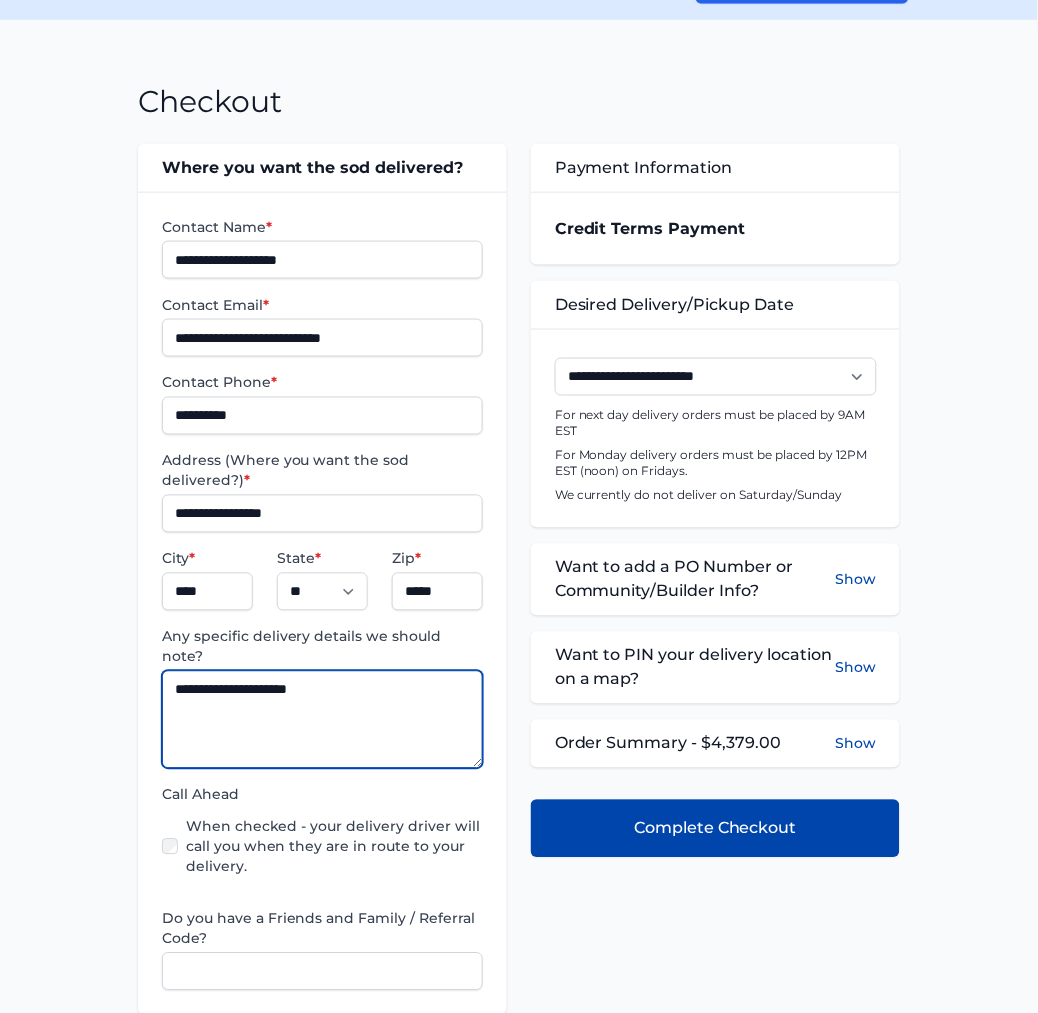type on "**********" 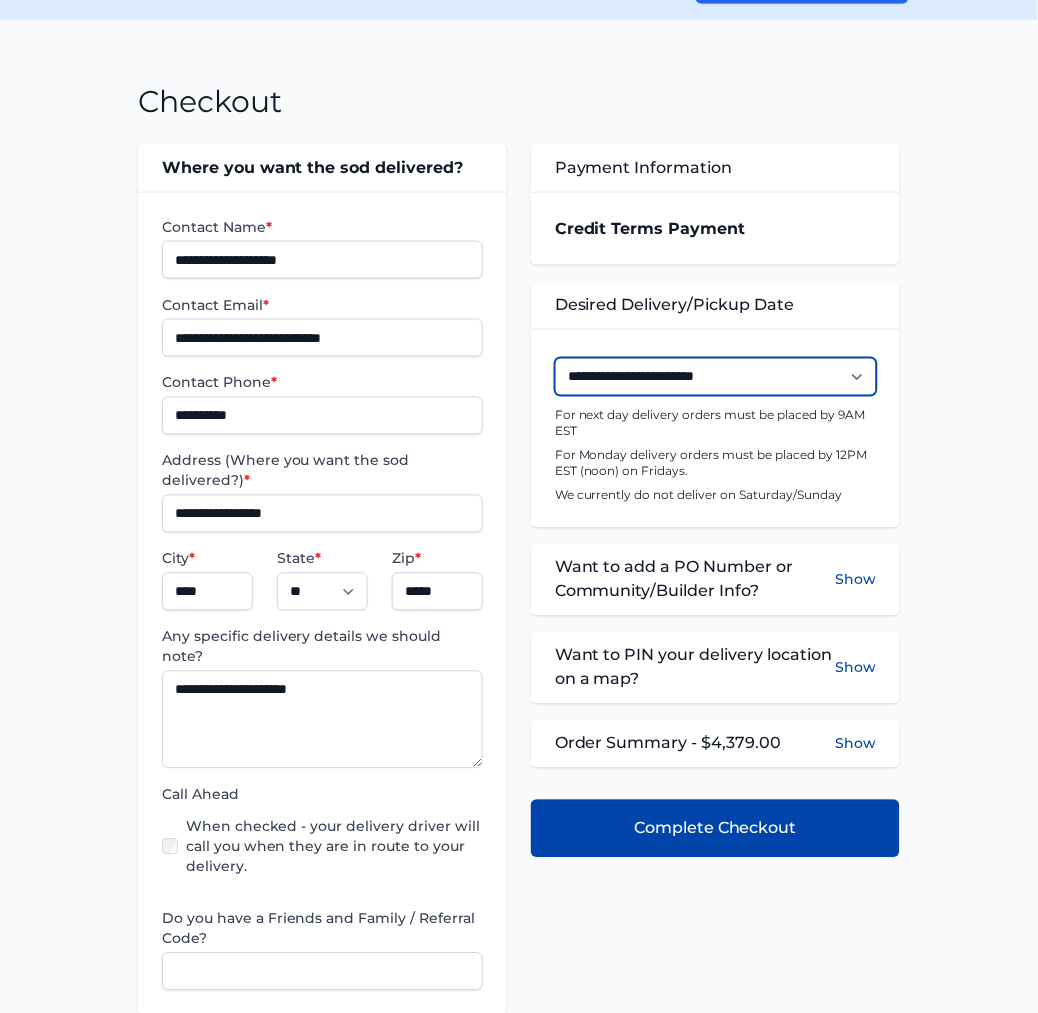 click on "**********" at bounding box center (716, 377) 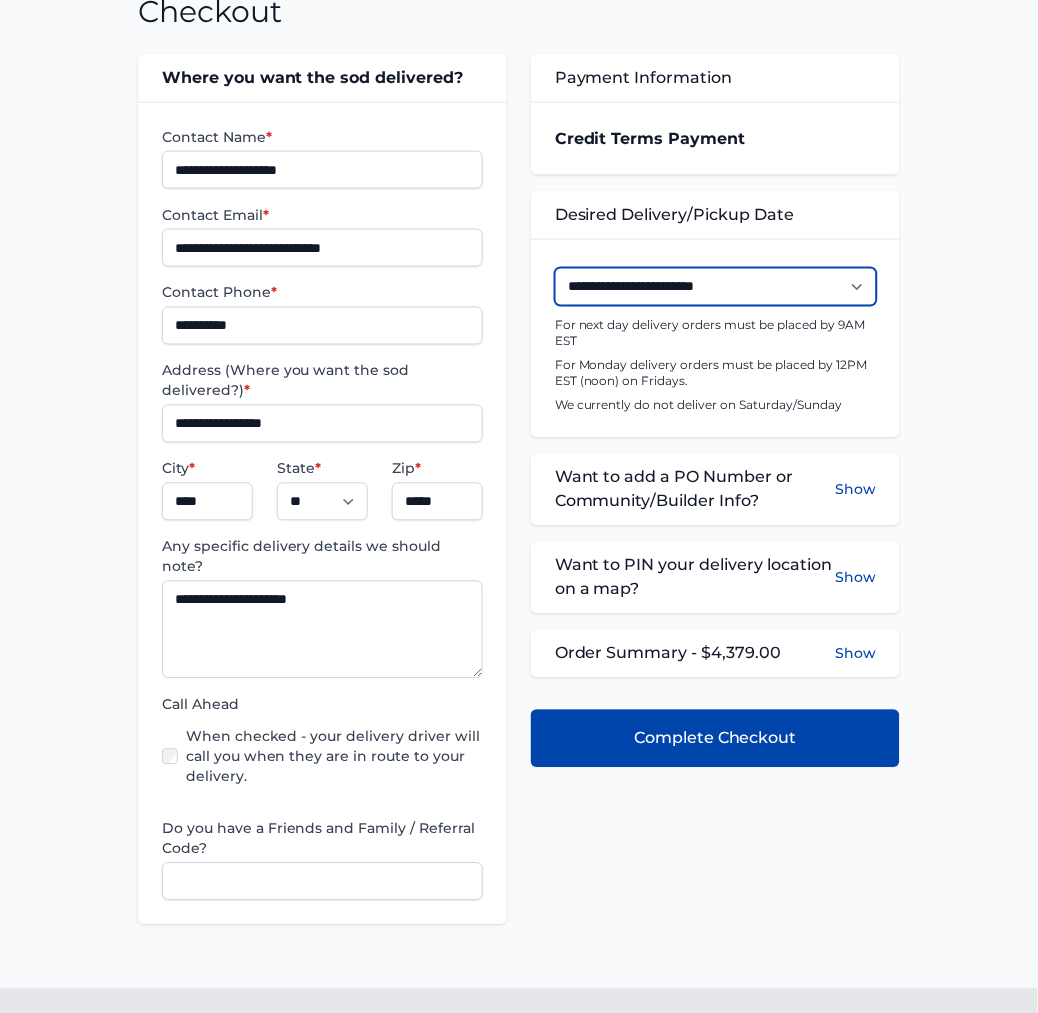 scroll, scrollTop: 444, scrollLeft: 0, axis: vertical 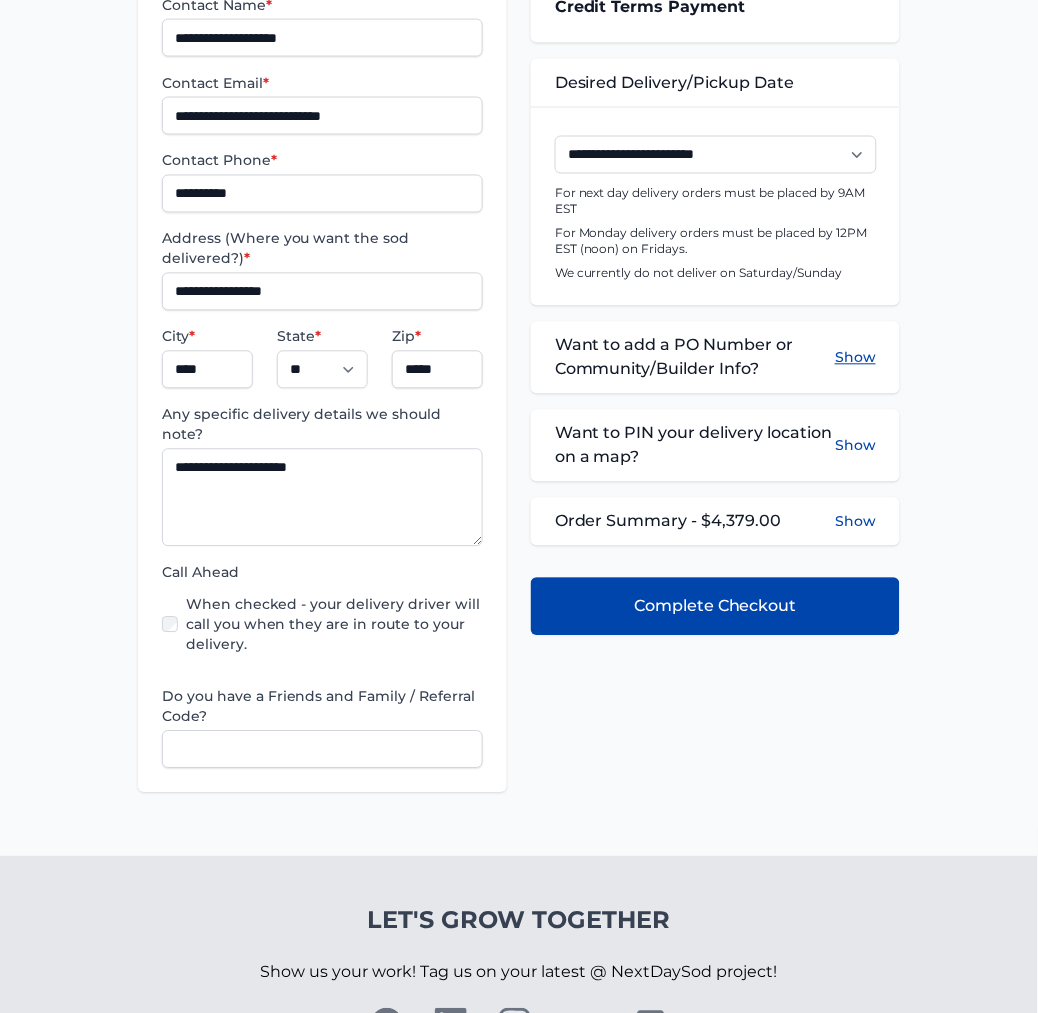 click on "Show" at bounding box center [855, 358] 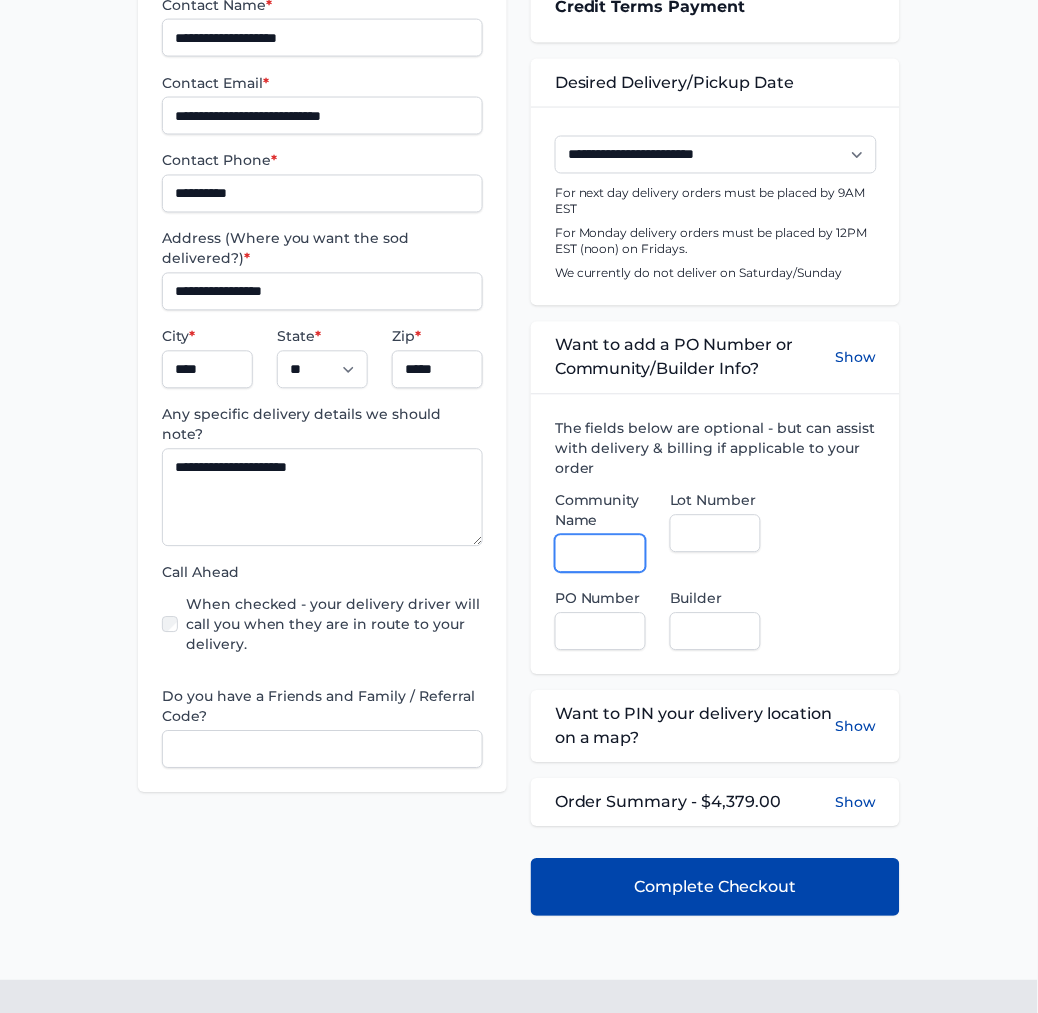 click on "Community Name" at bounding box center [600, 554] 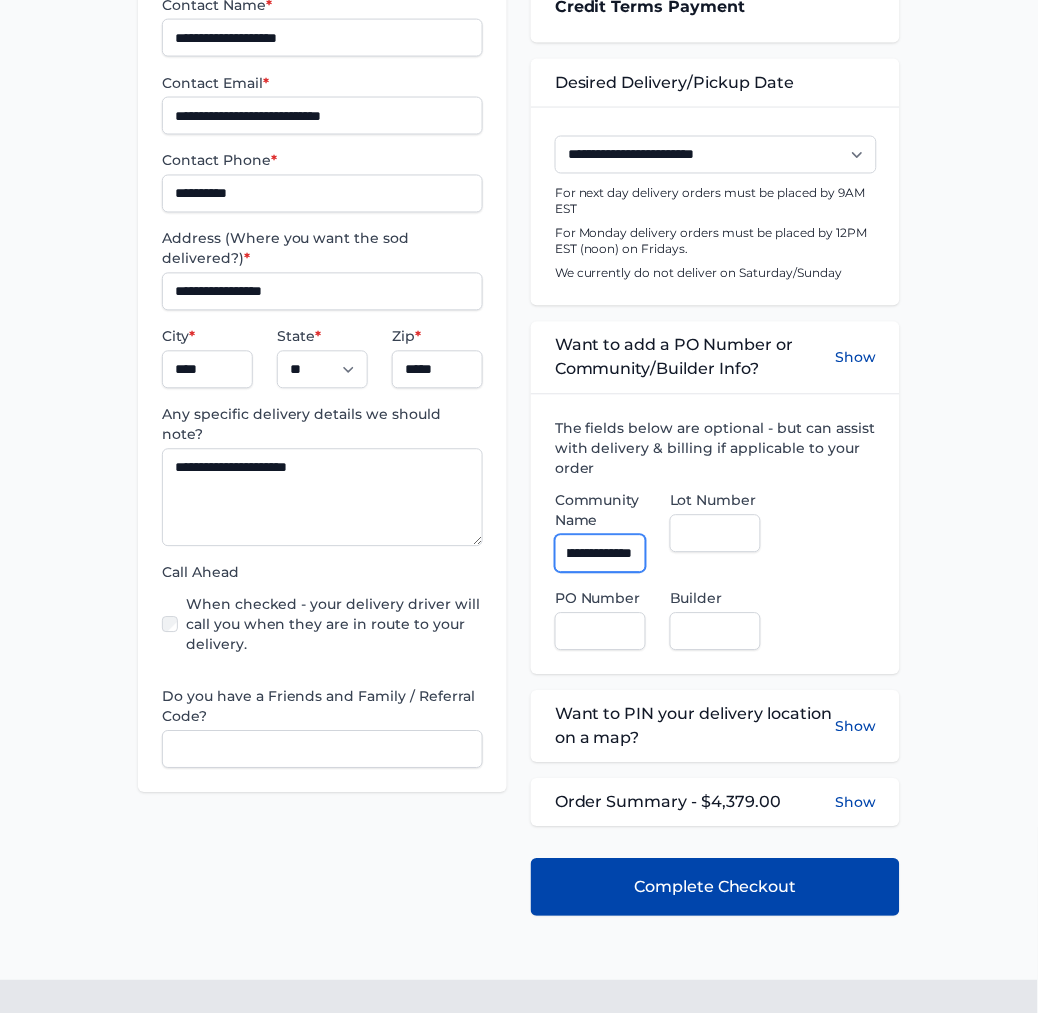 scroll, scrollTop: 0, scrollLeft: 91, axis: horizontal 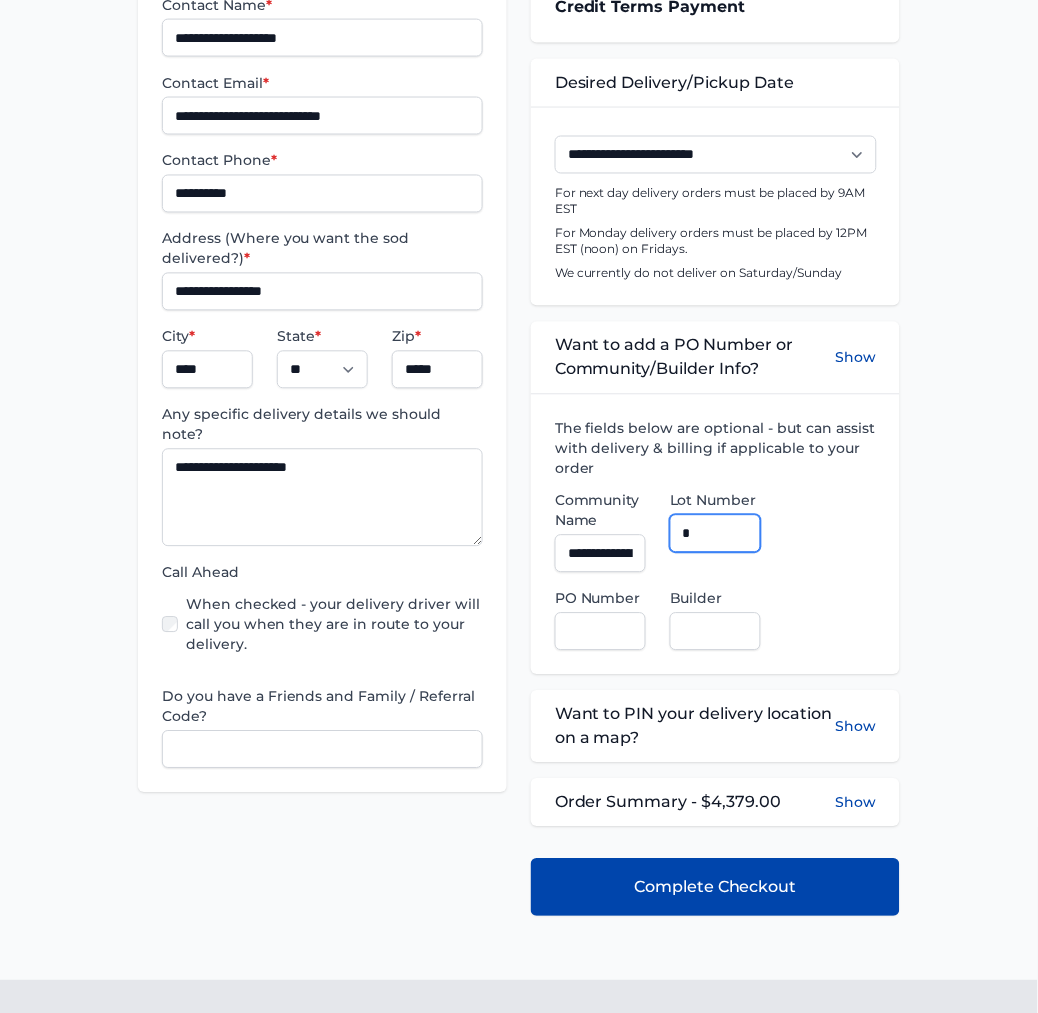 type on "*" 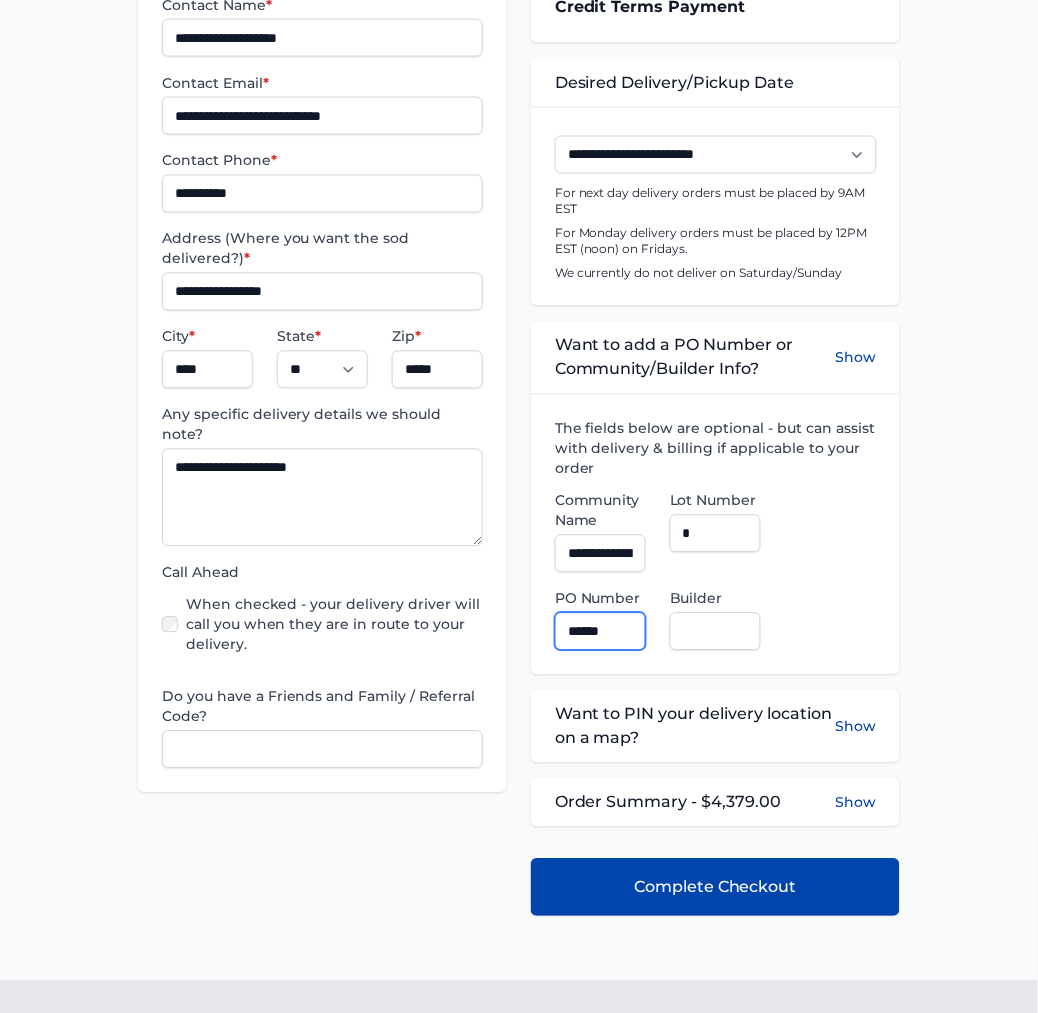type on "******" 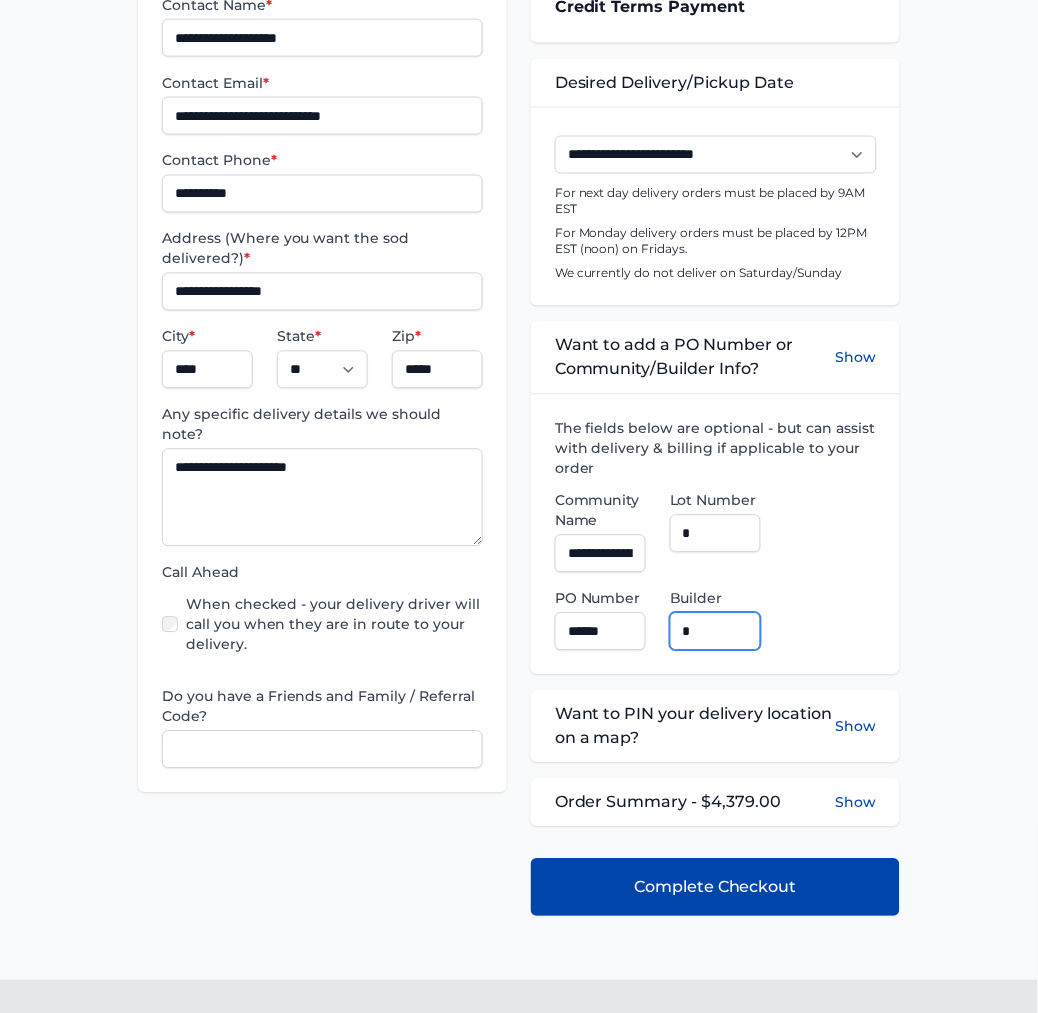 type on "**********" 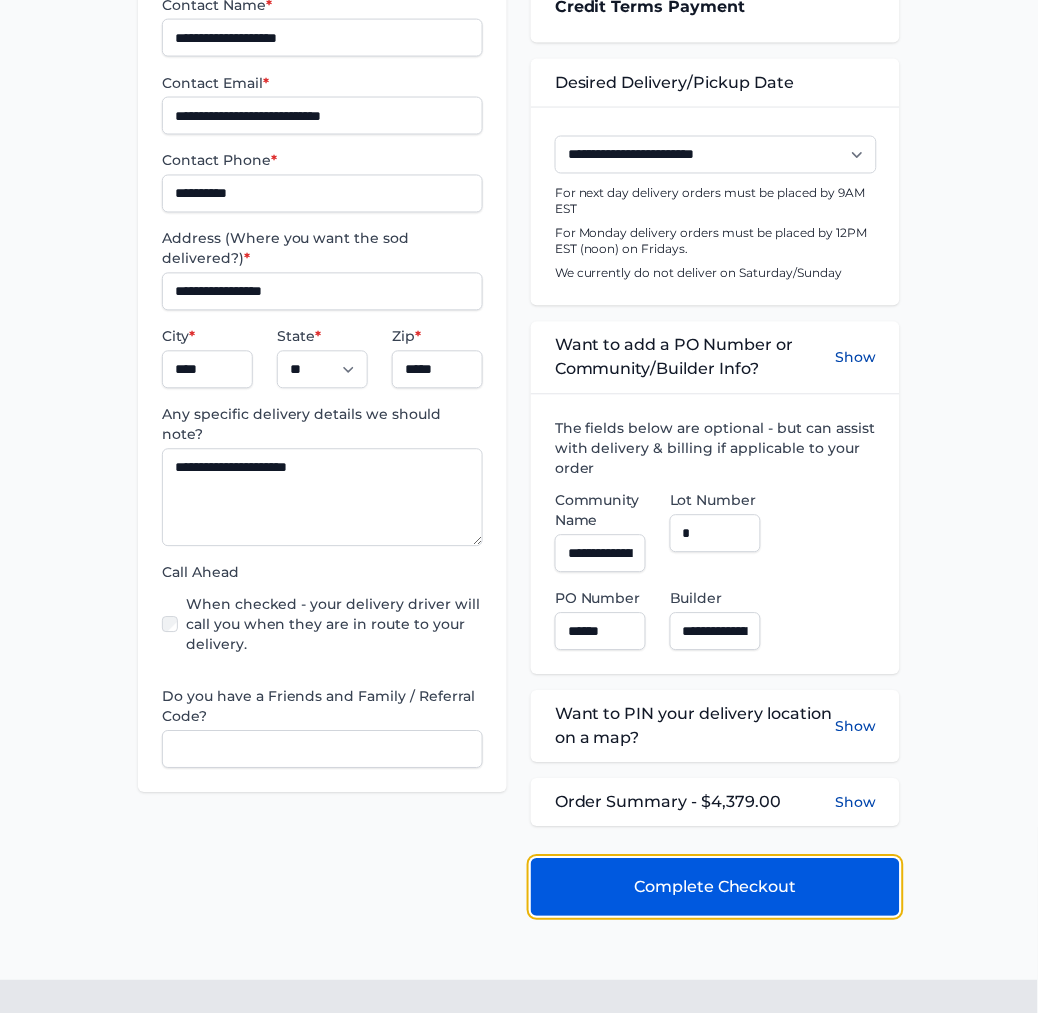 click on "Complete Checkout" at bounding box center (715, 888) 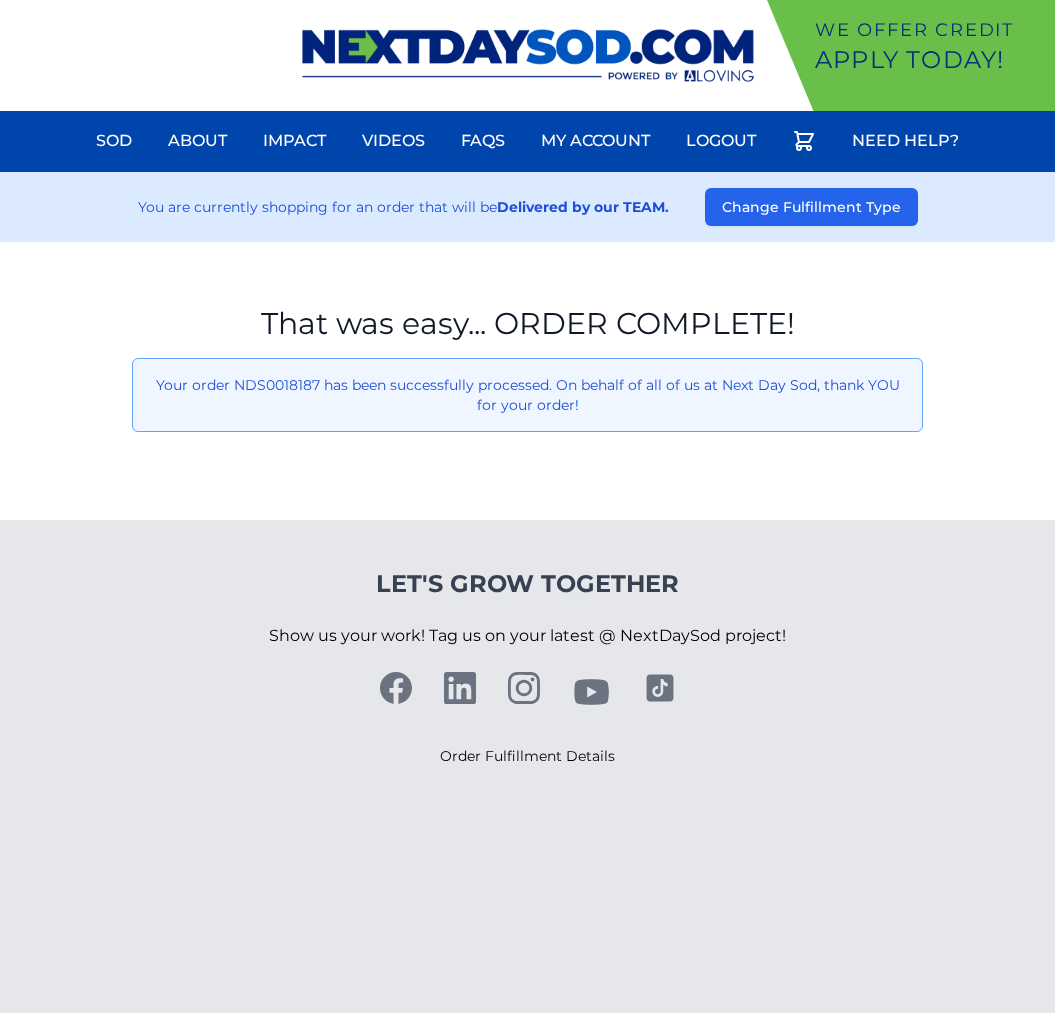 scroll, scrollTop: 0, scrollLeft: 0, axis: both 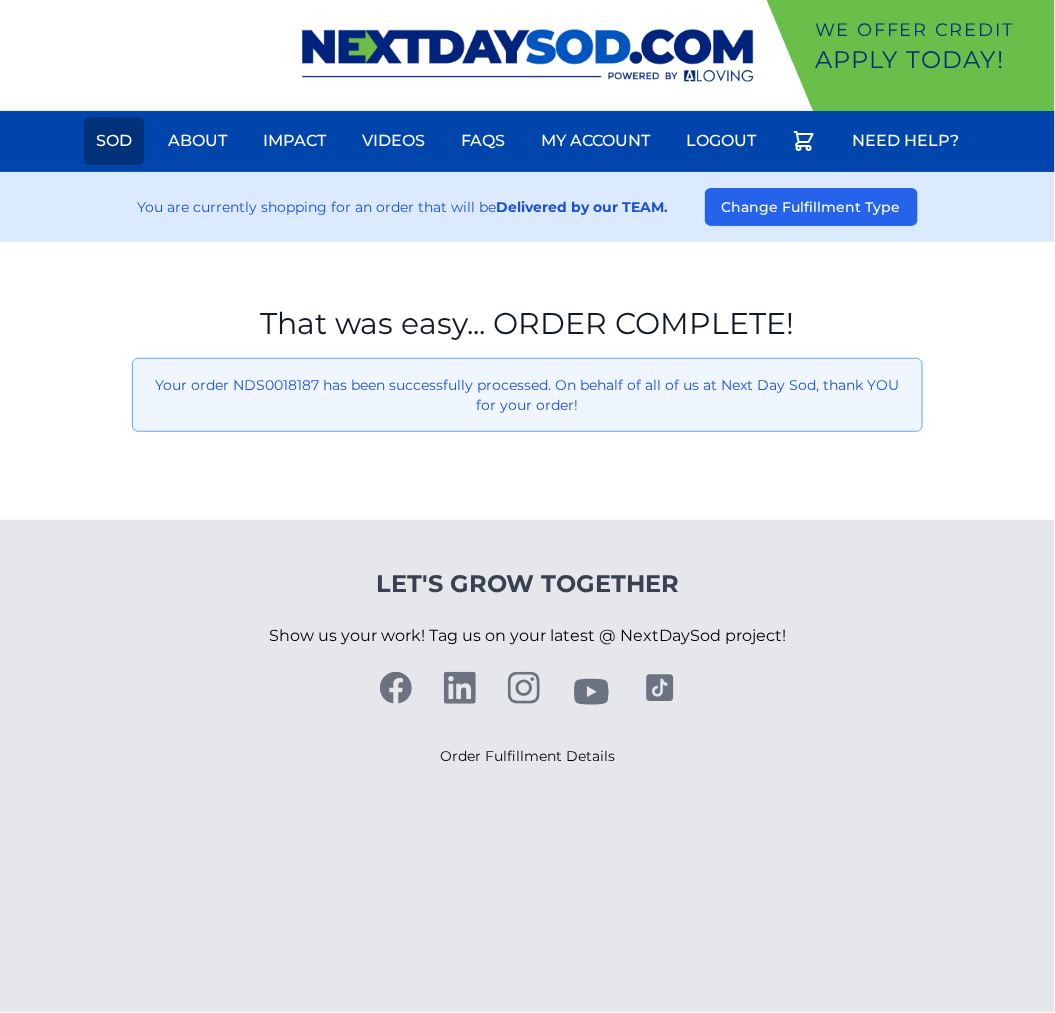 click on "Sod" at bounding box center [114, 141] 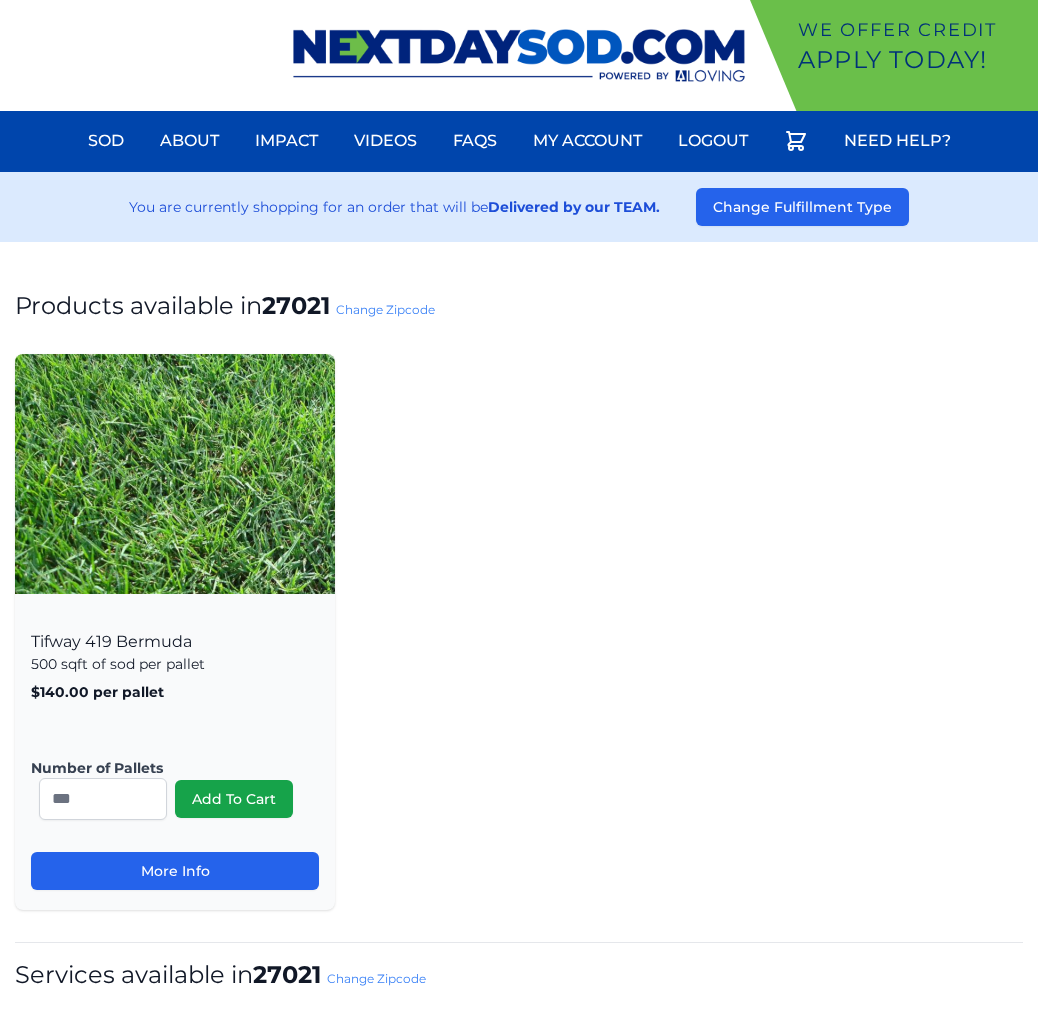 scroll, scrollTop: 0, scrollLeft: 0, axis: both 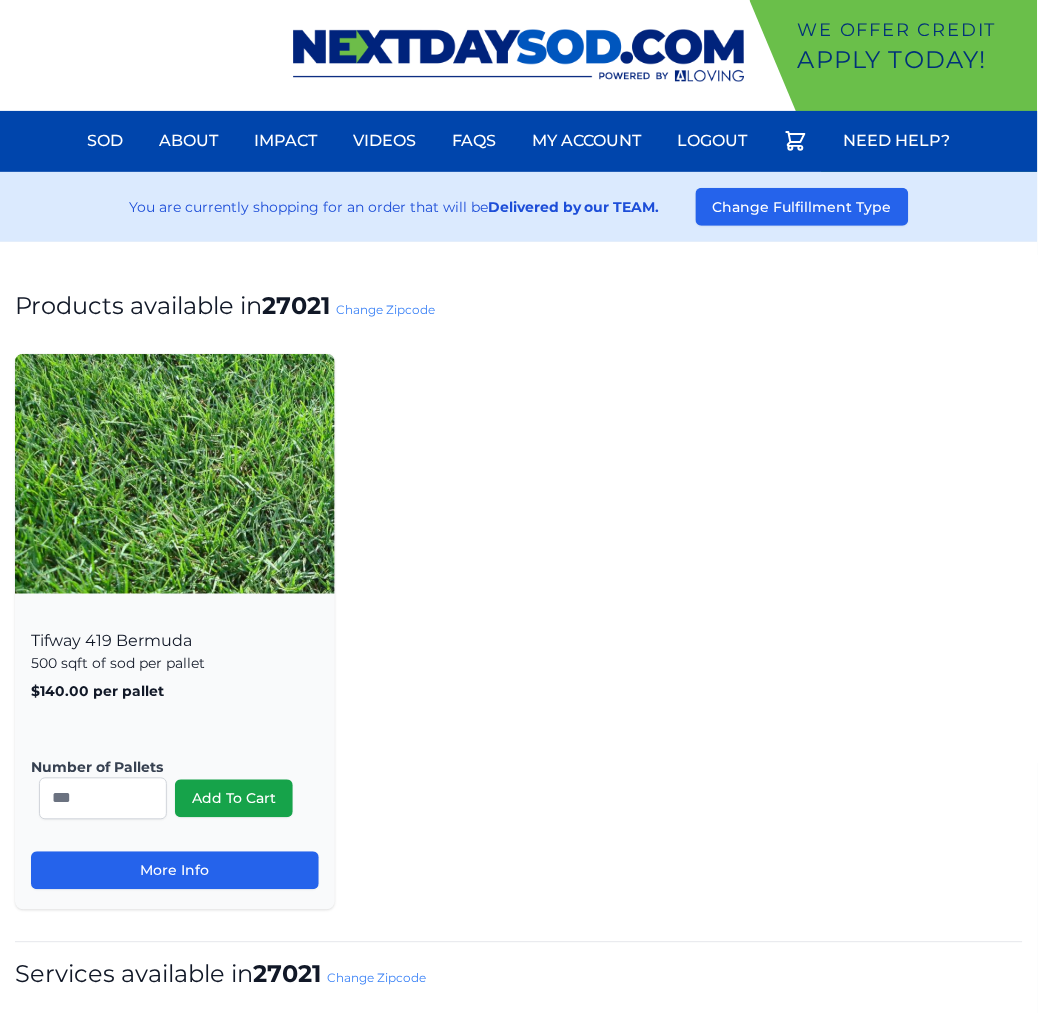 click on "Change Zipcode" at bounding box center (385, 309) 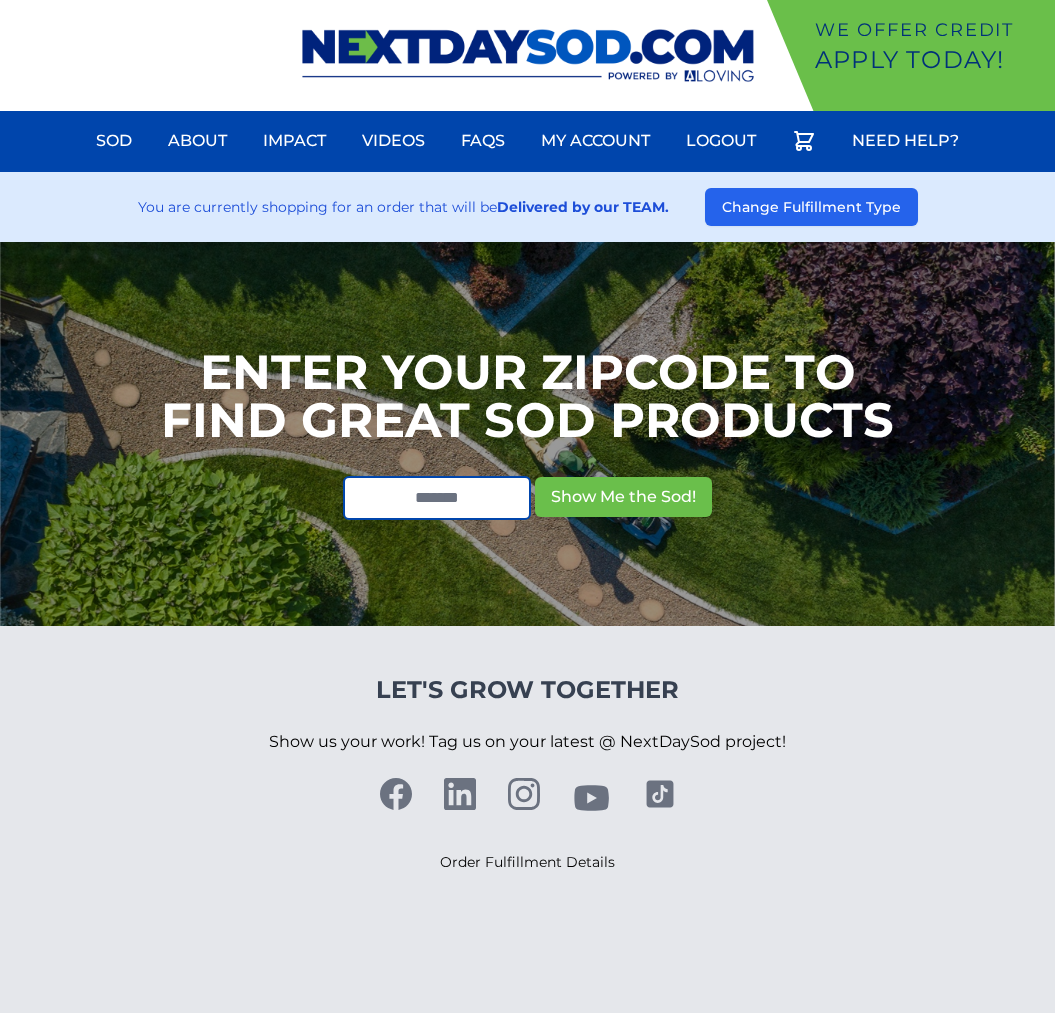 scroll, scrollTop: 0, scrollLeft: 0, axis: both 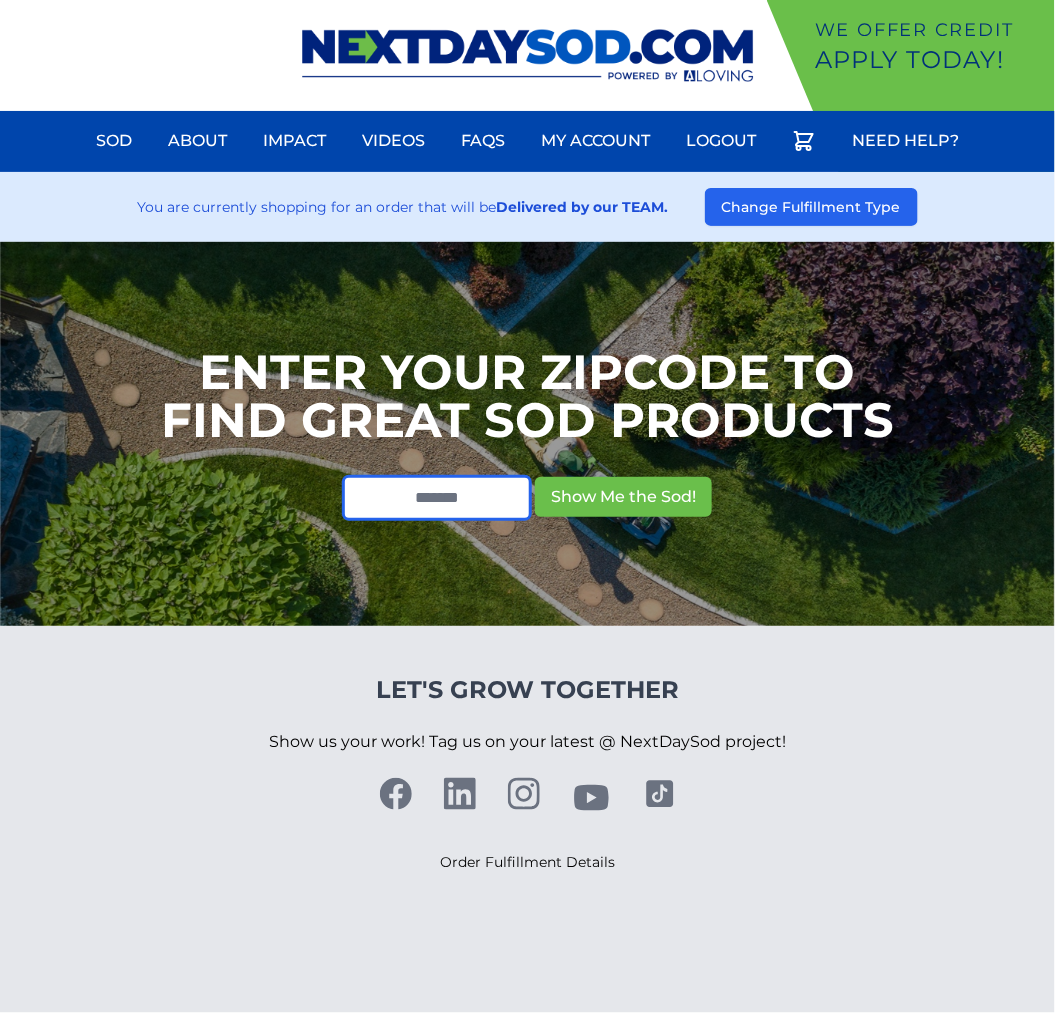 click at bounding box center (437, 498) 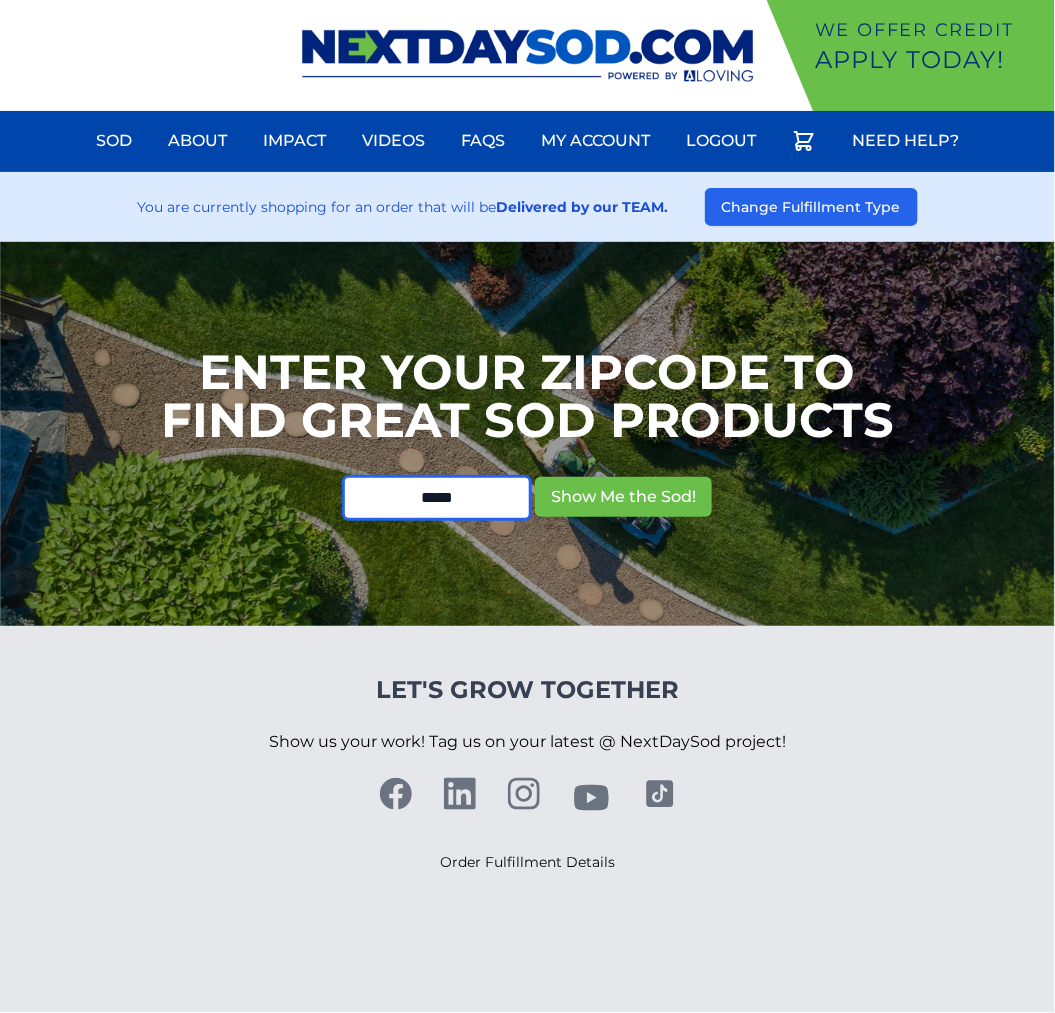 type on "*****" 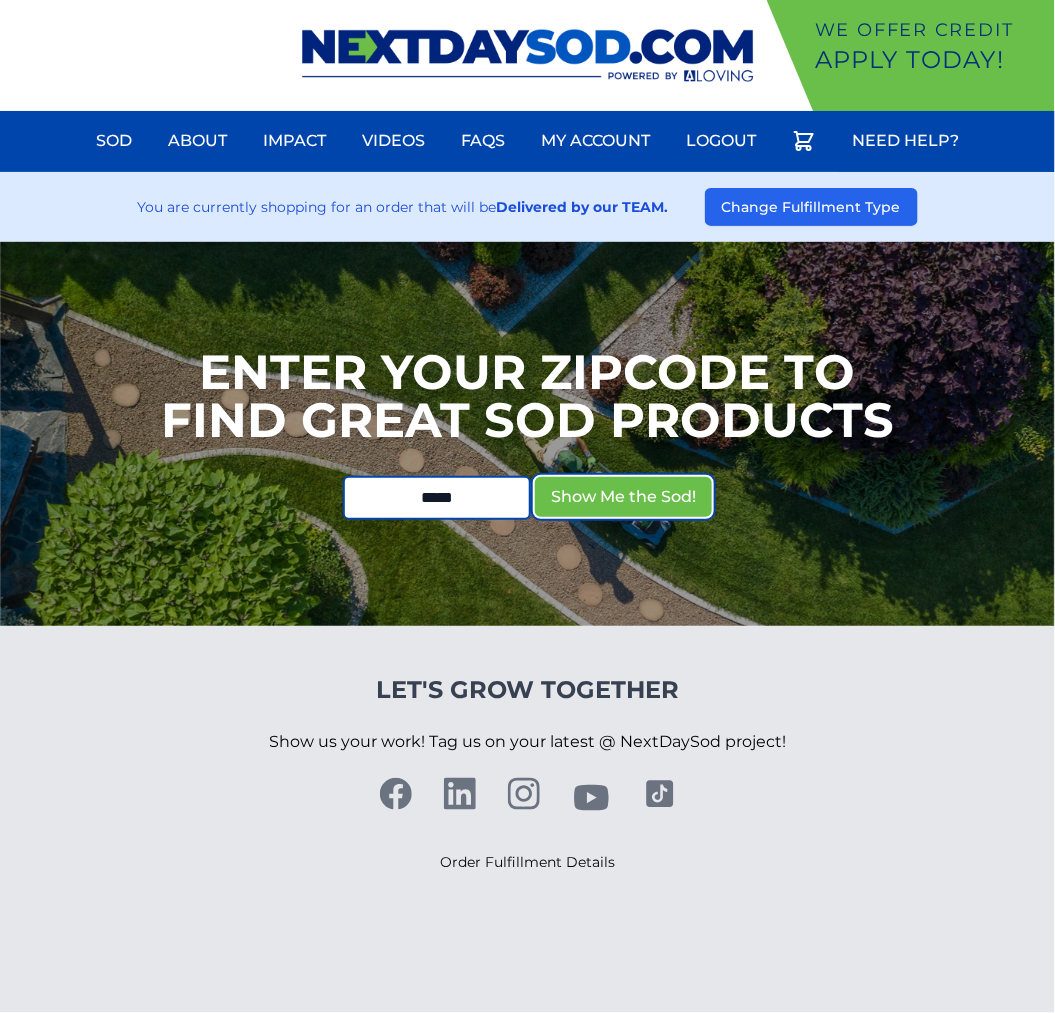 type 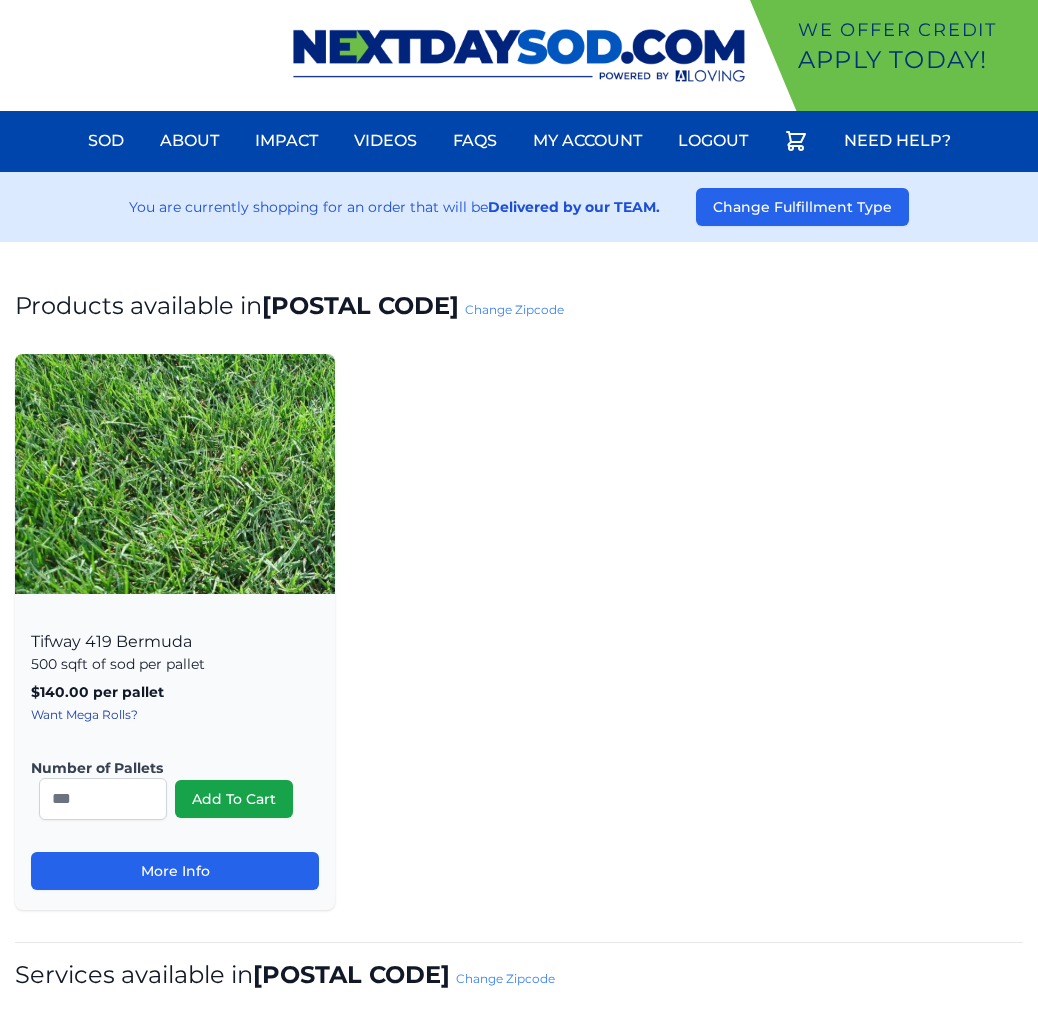scroll, scrollTop: 0, scrollLeft: 0, axis: both 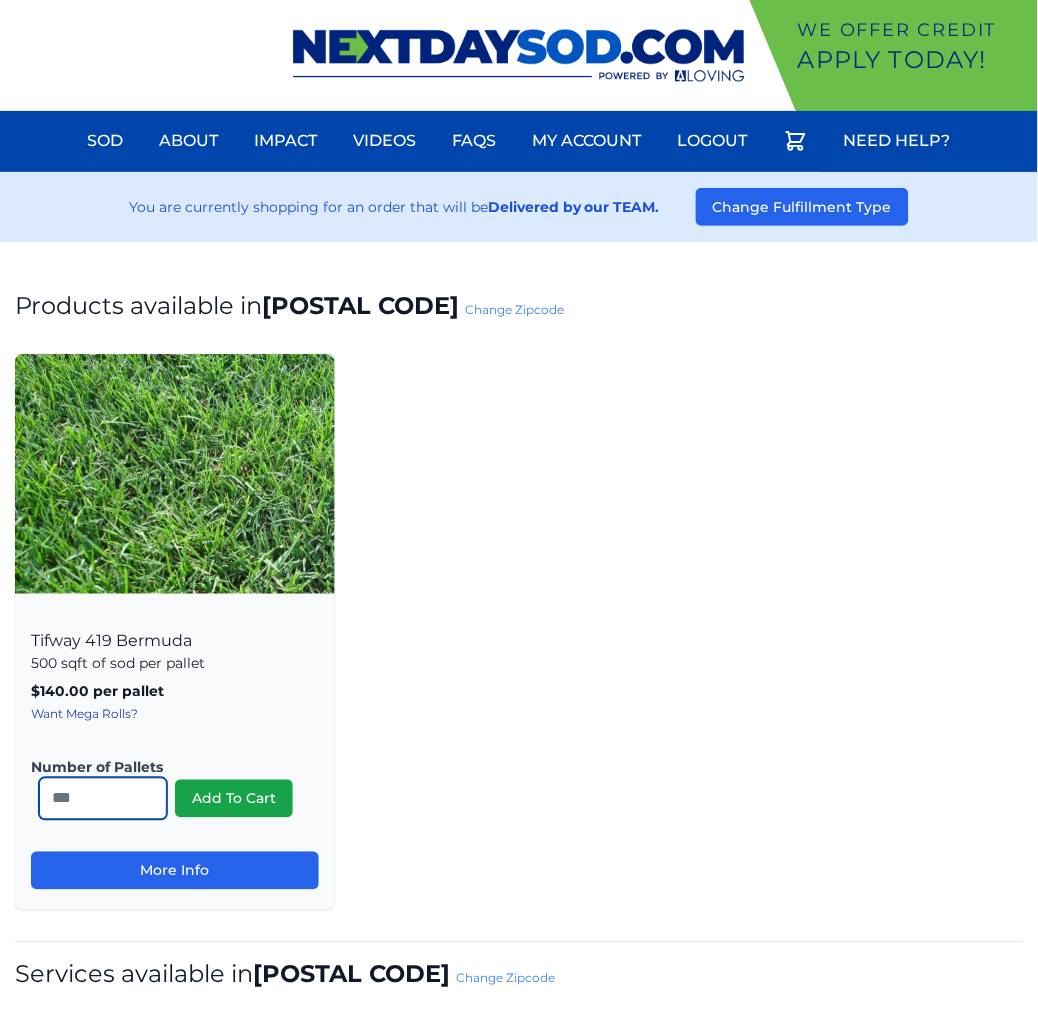 drag, startPoint x: 97, startPoint y: 790, endPoint x: -102, endPoint y: 777, distance: 199.42416 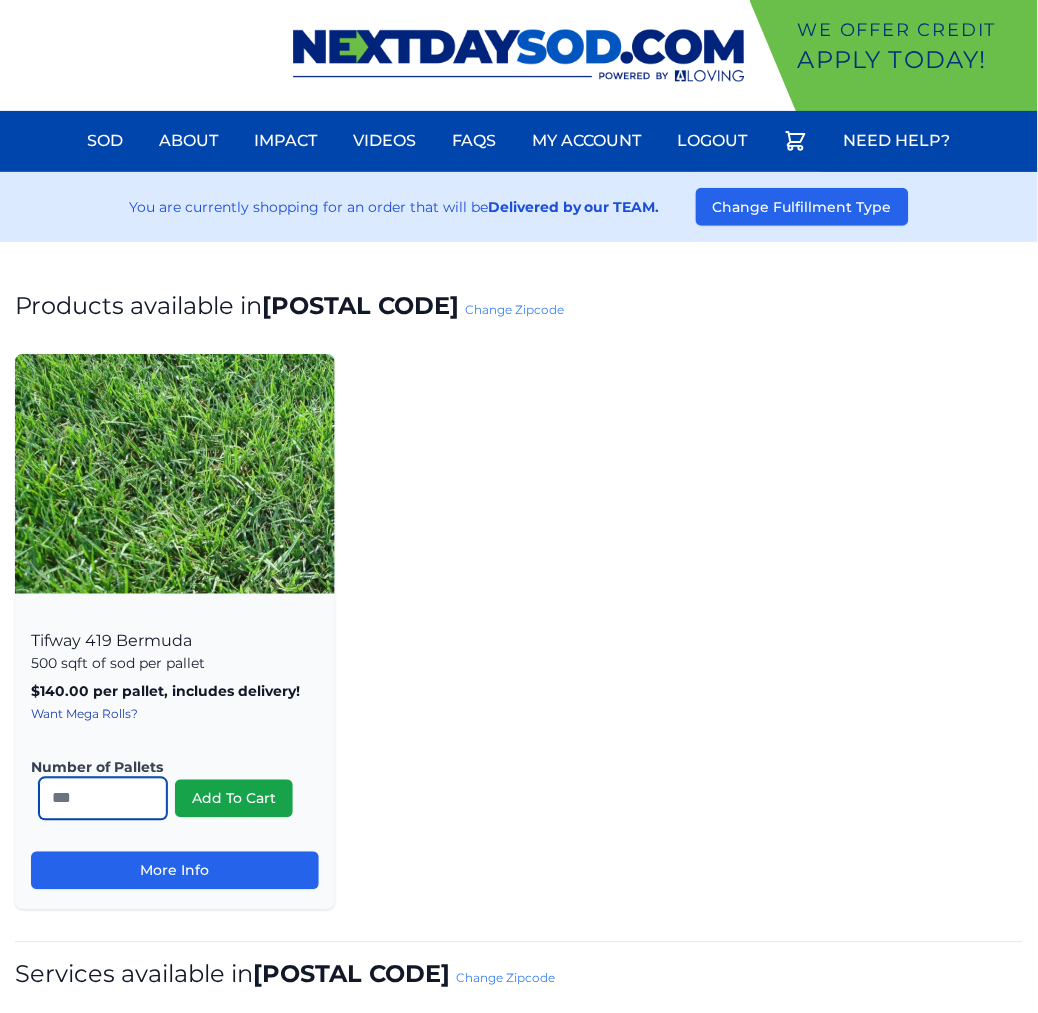 type on "*" 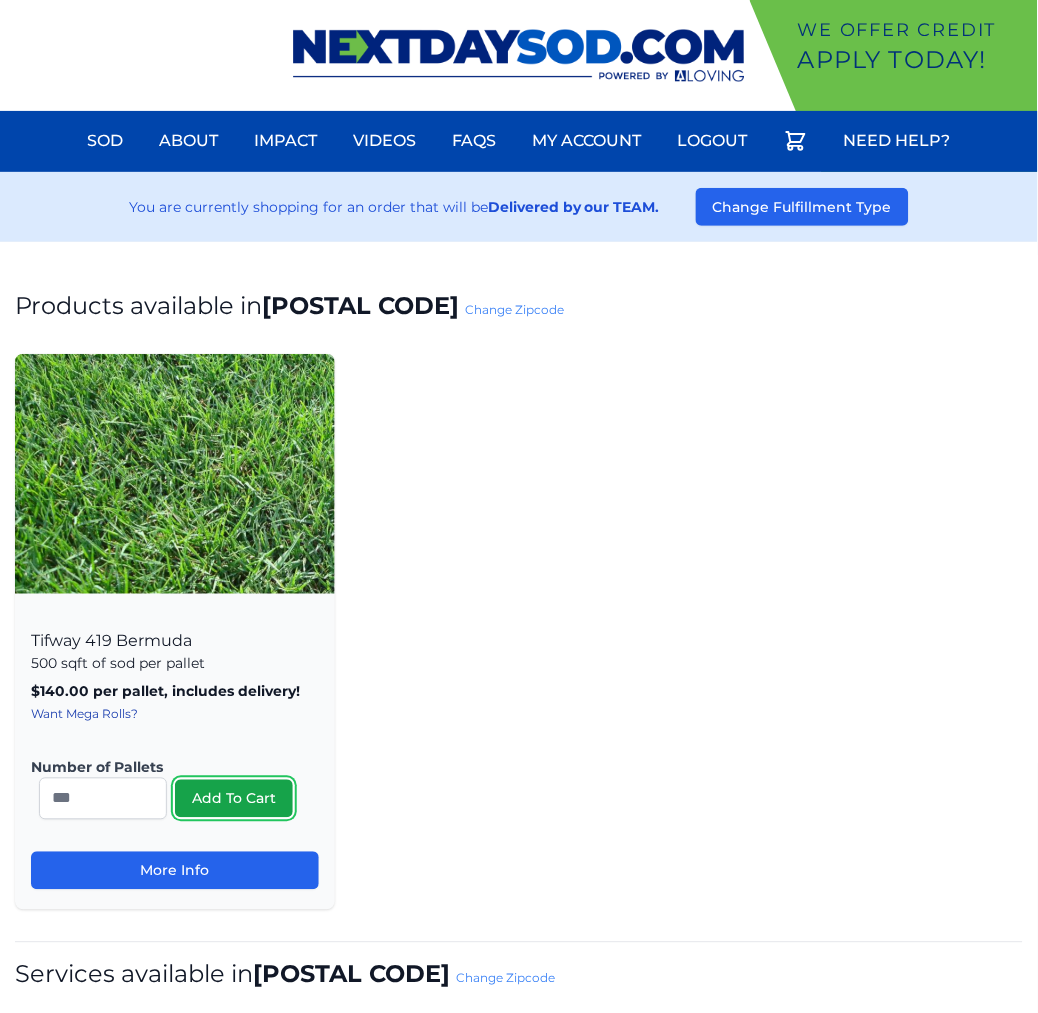 type 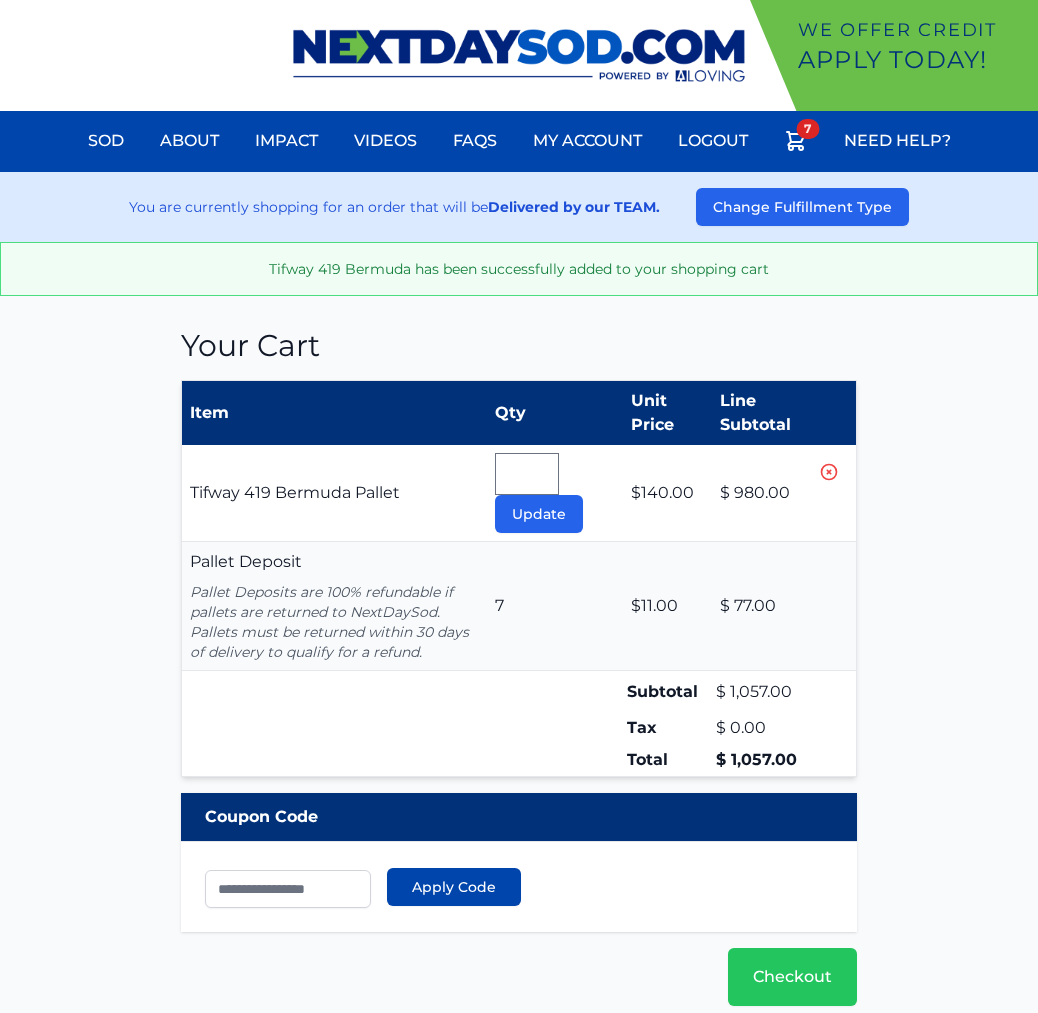 scroll, scrollTop: 0, scrollLeft: 0, axis: both 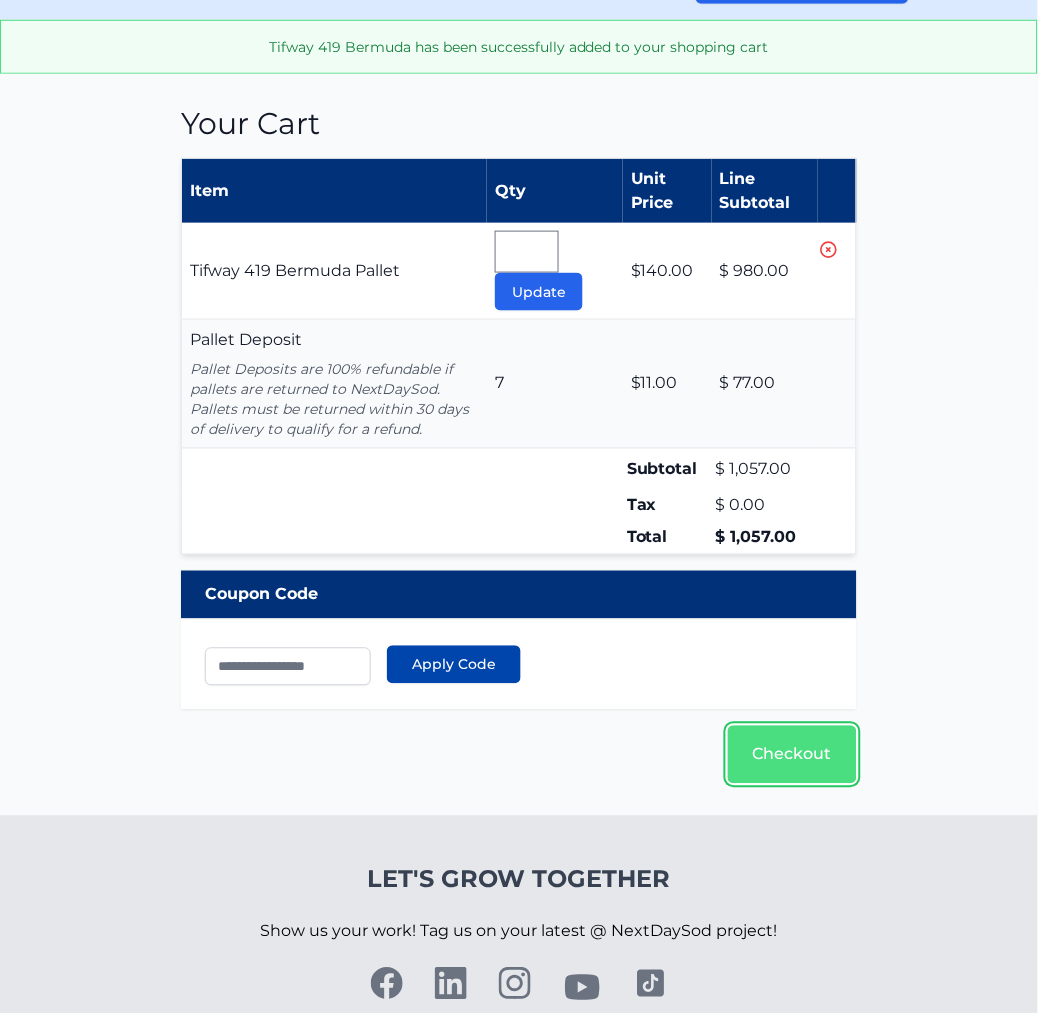 click on "Checkout" at bounding box center (792, 755) 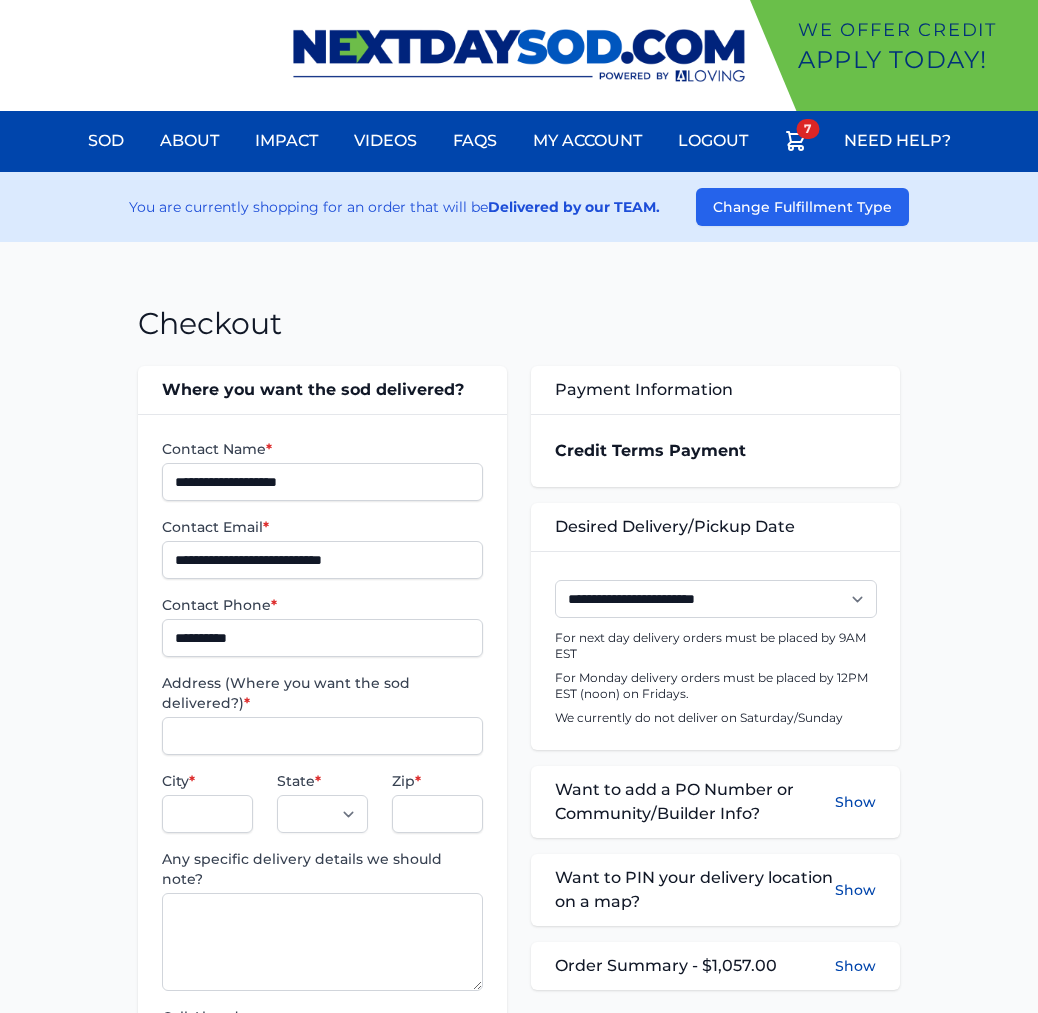 scroll, scrollTop: 0, scrollLeft: 0, axis: both 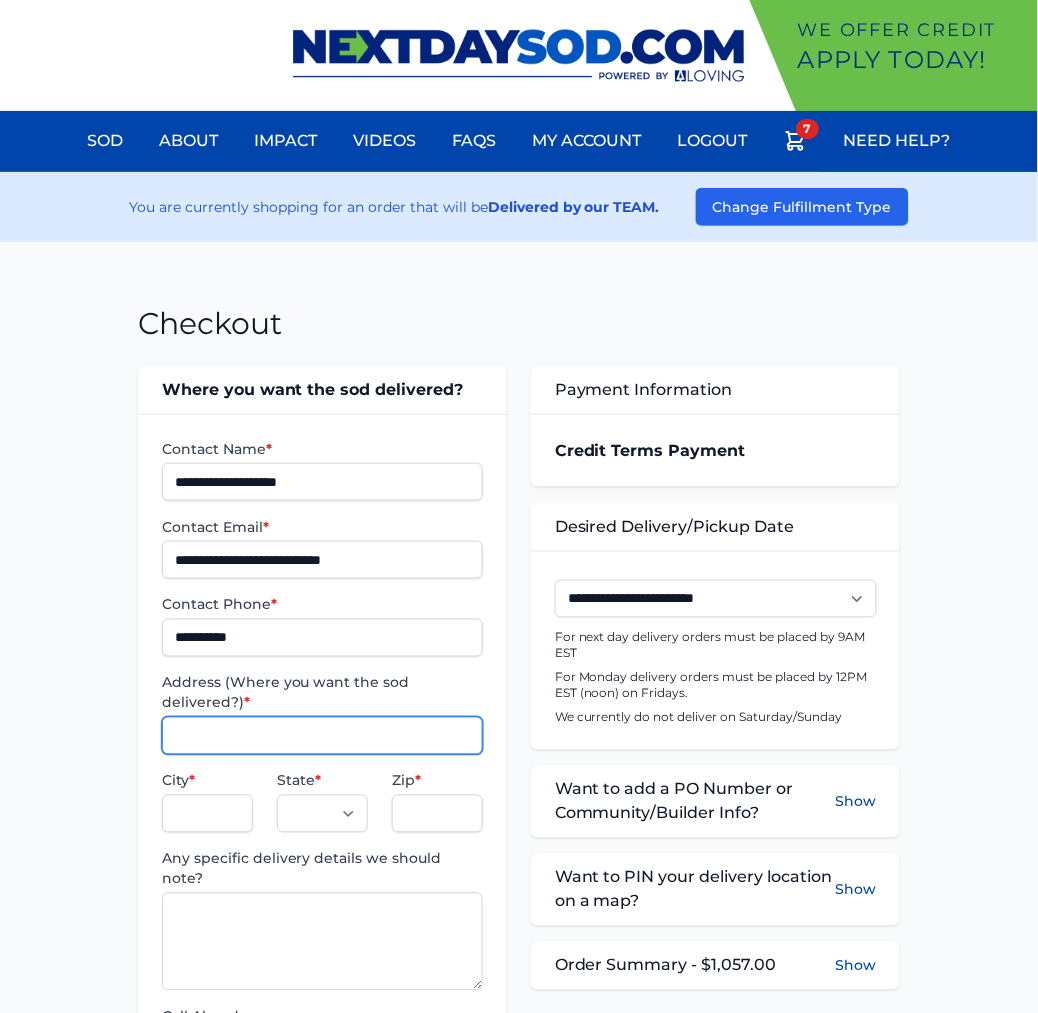 click on "Address (Where you want the sod delivered?)
*" at bounding box center [322, 736] 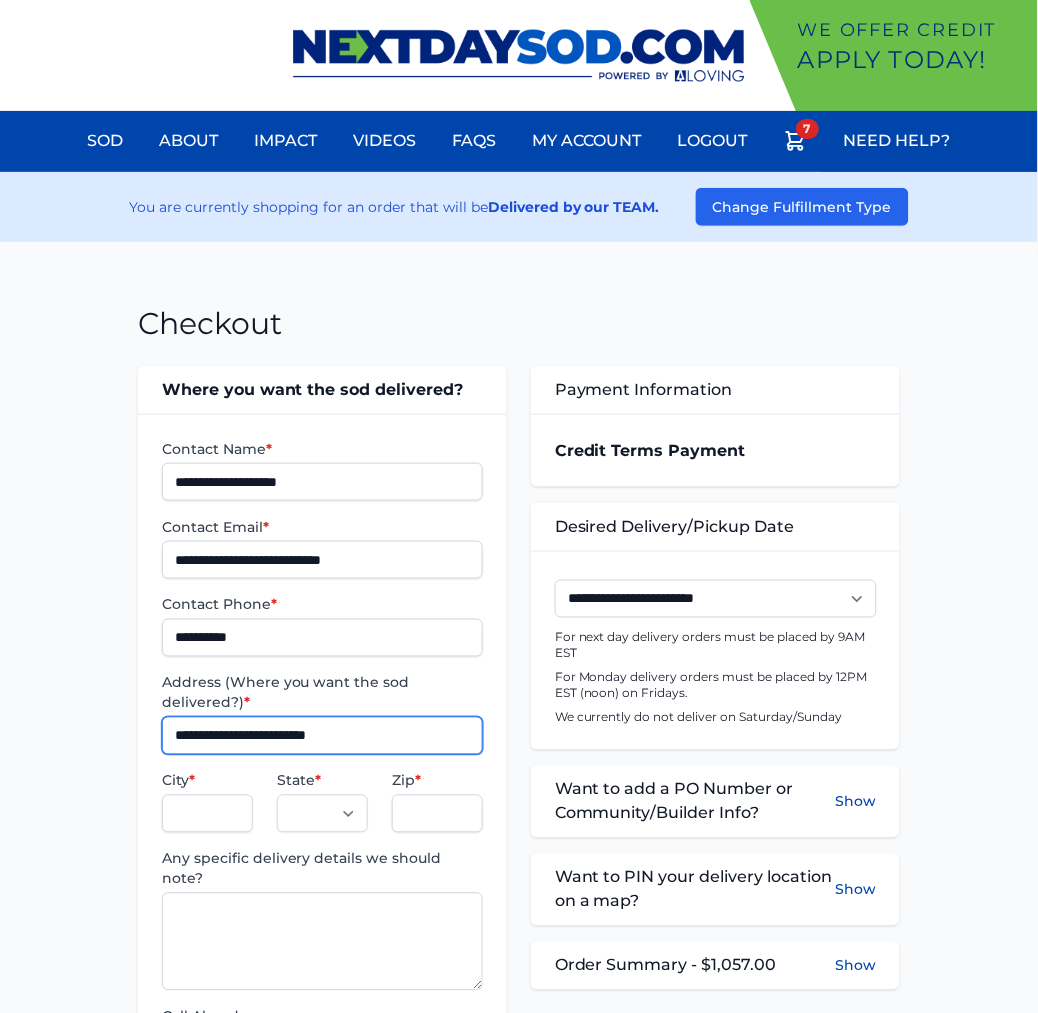 type on "**********" 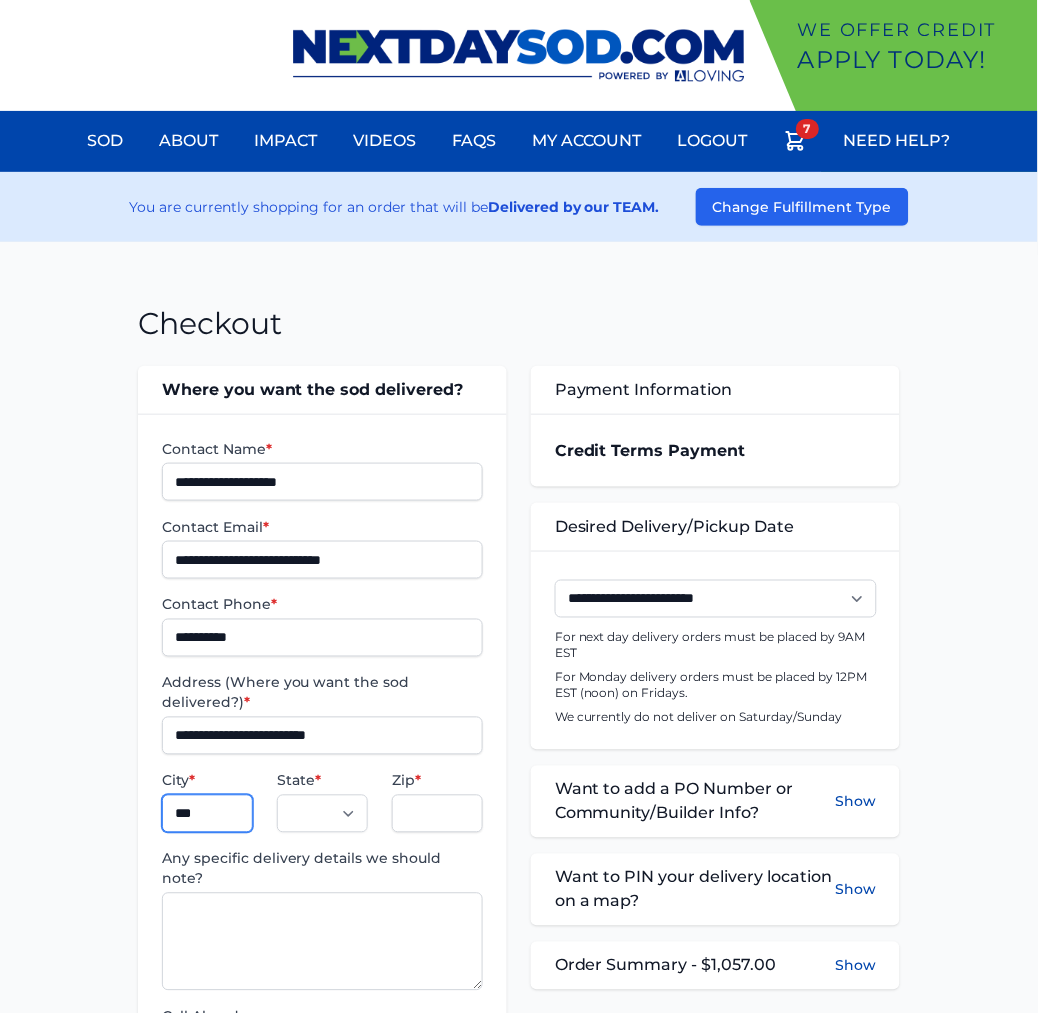 type on "******" 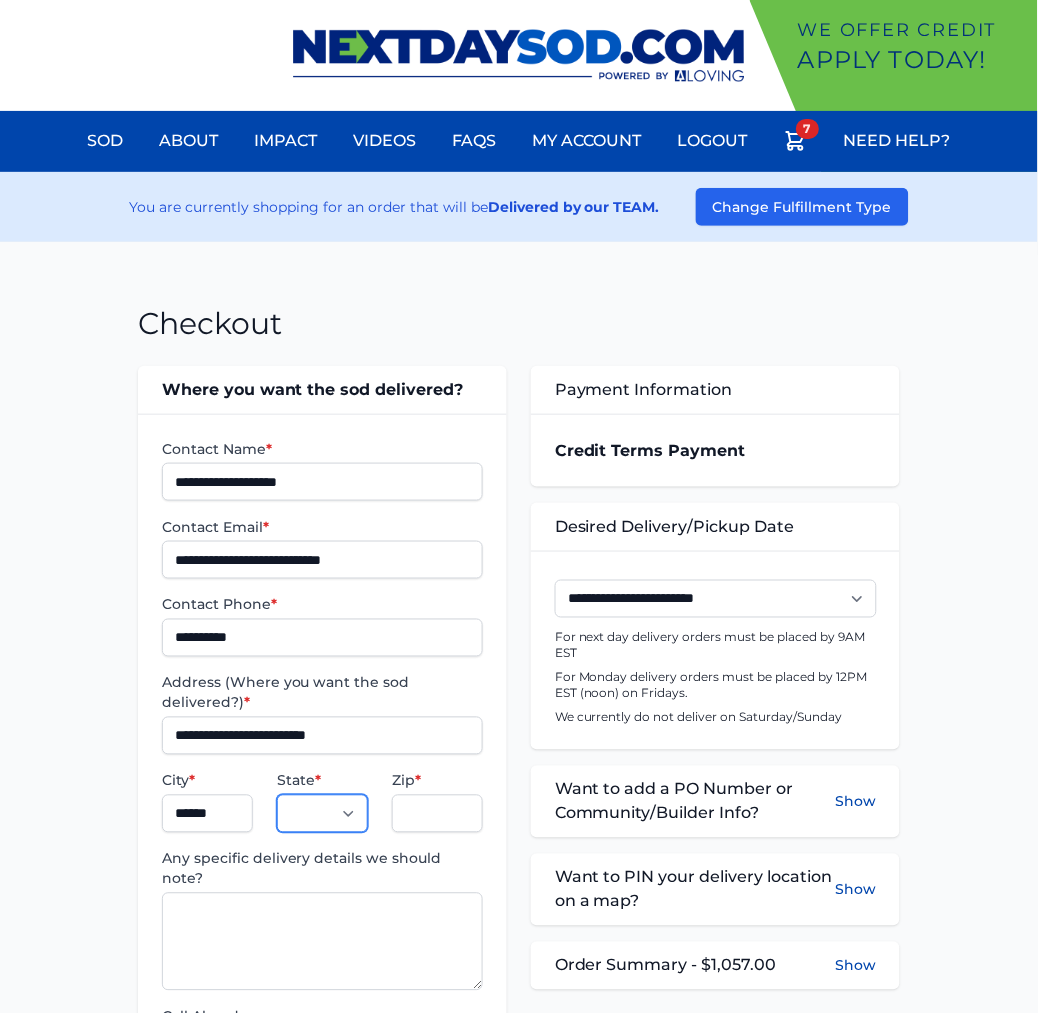 select on "**" 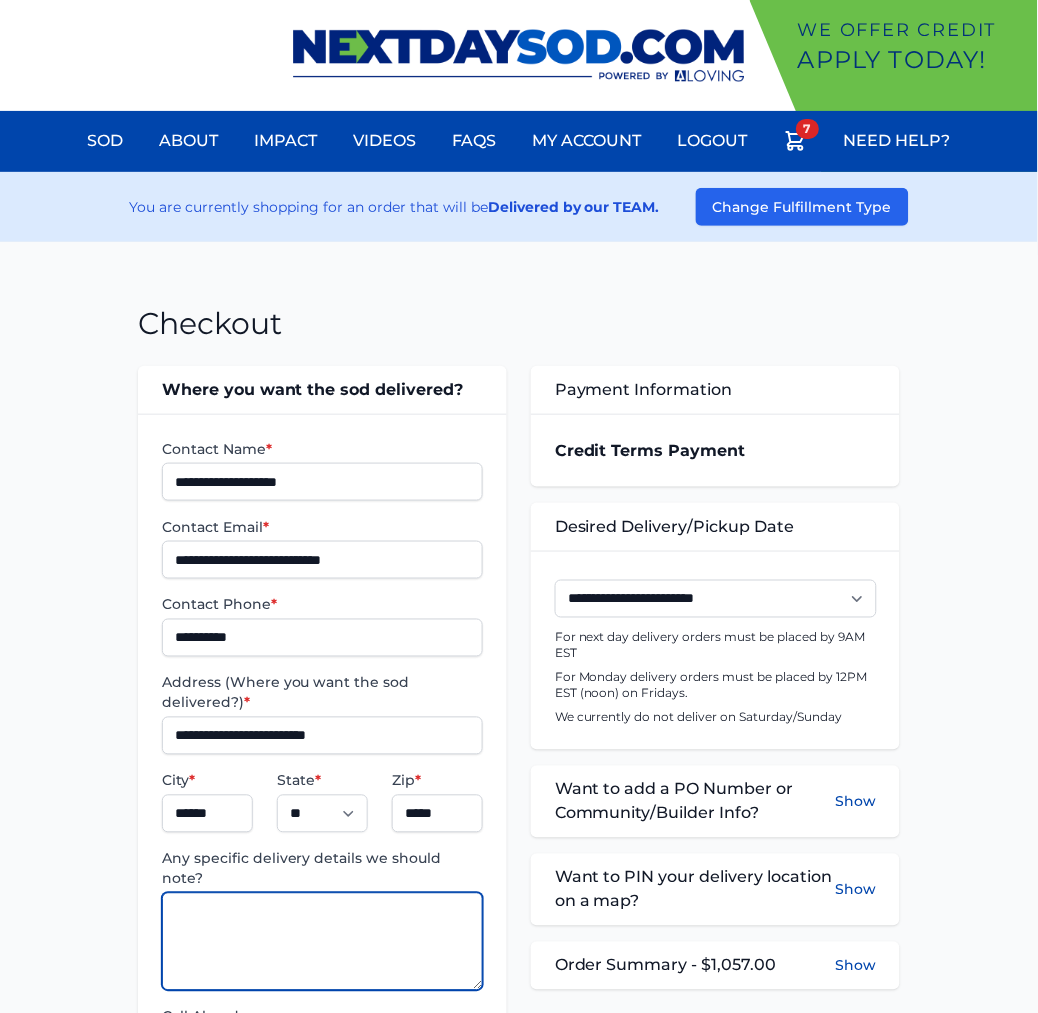 paste on "**********" 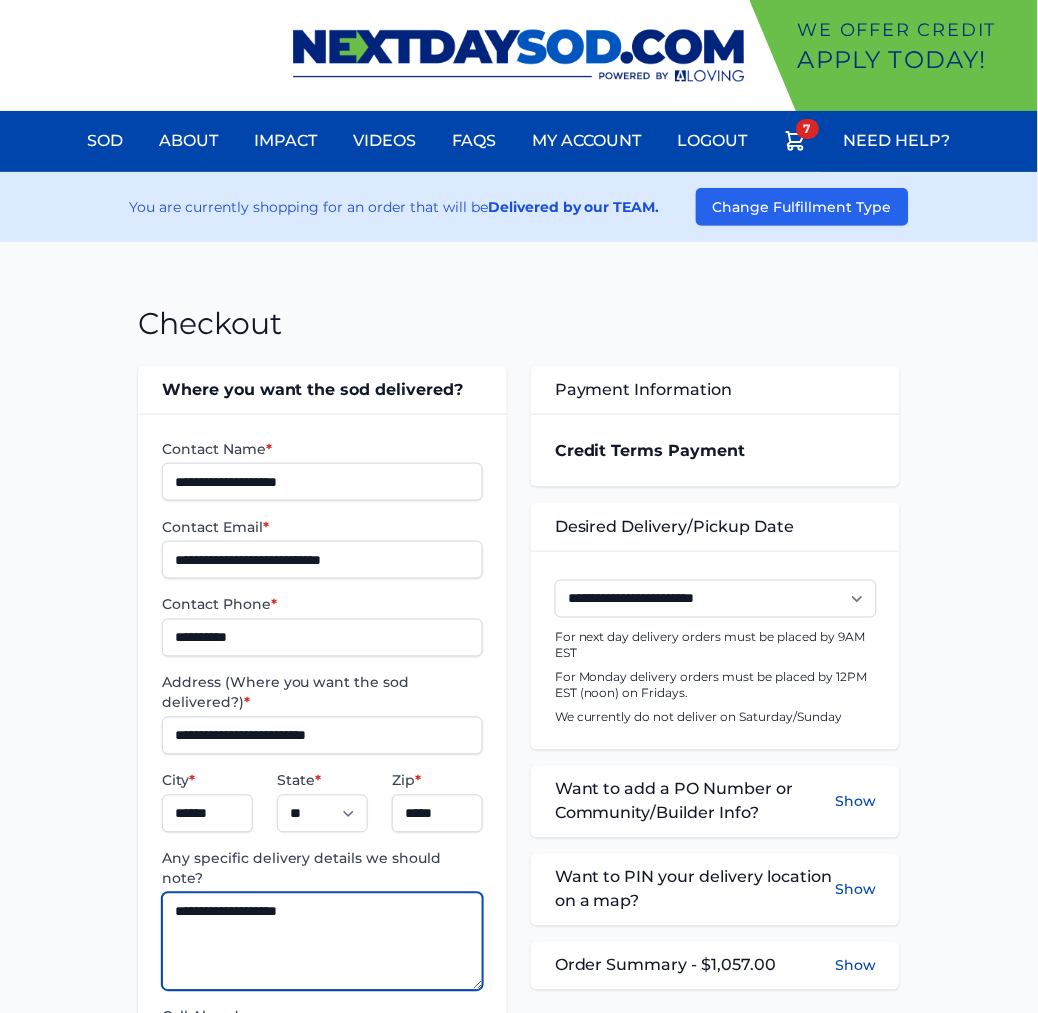 type on "**********" 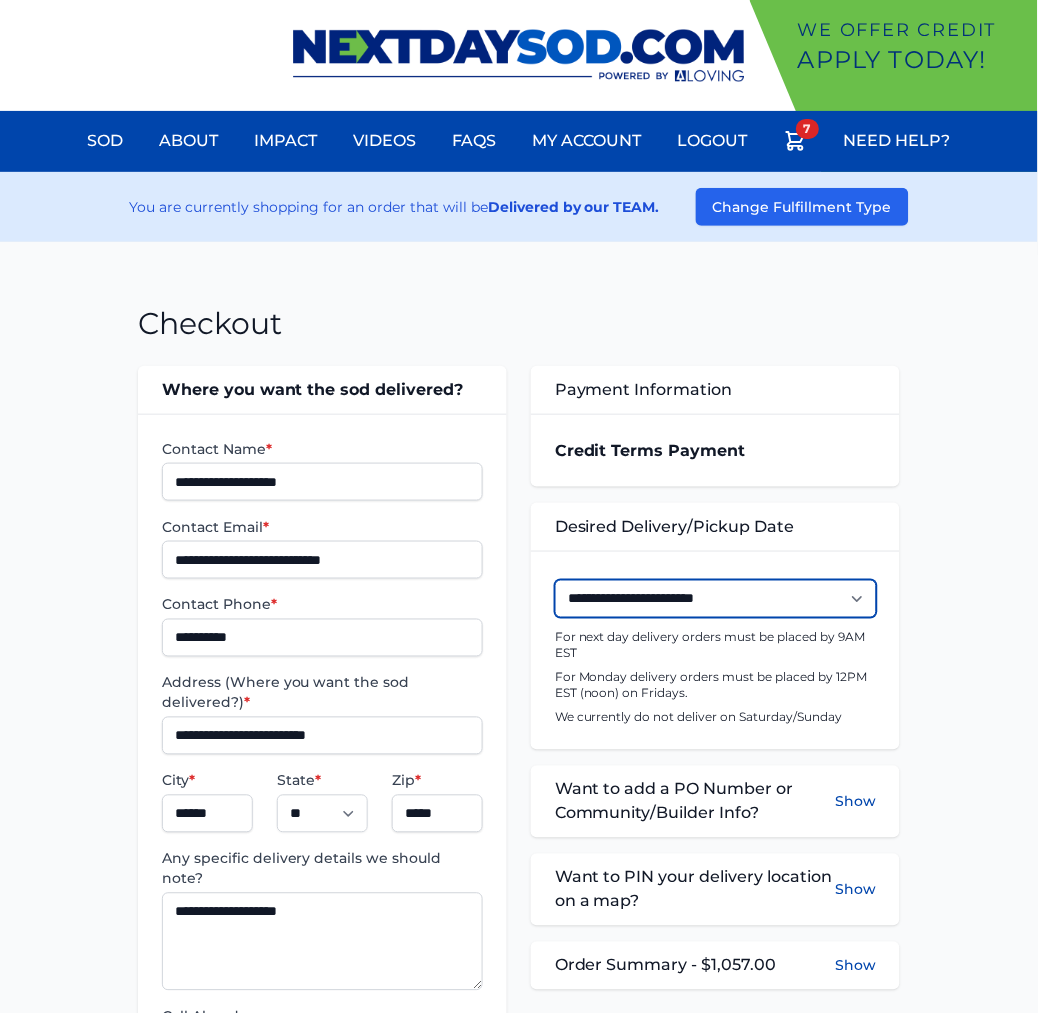 click on "**********" at bounding box center (716, 599) 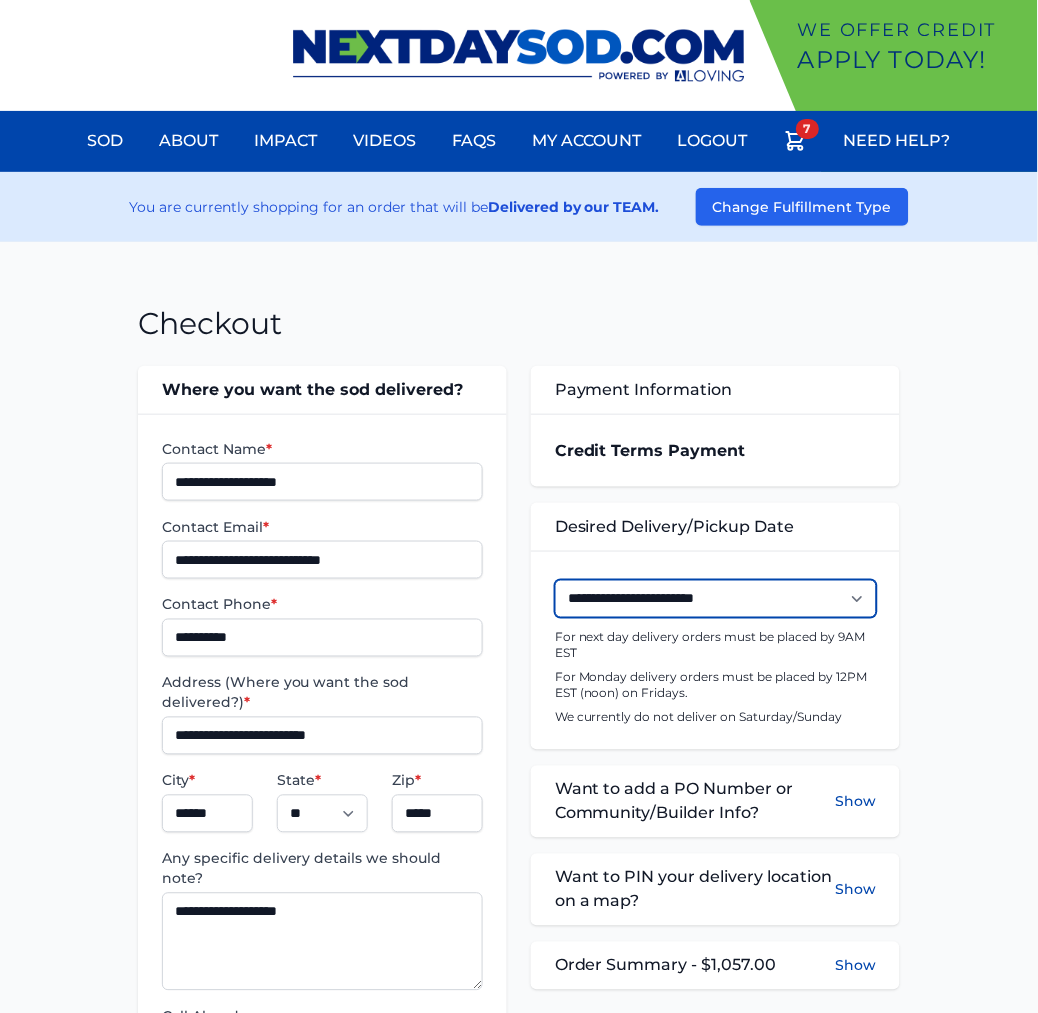 select on "**********" 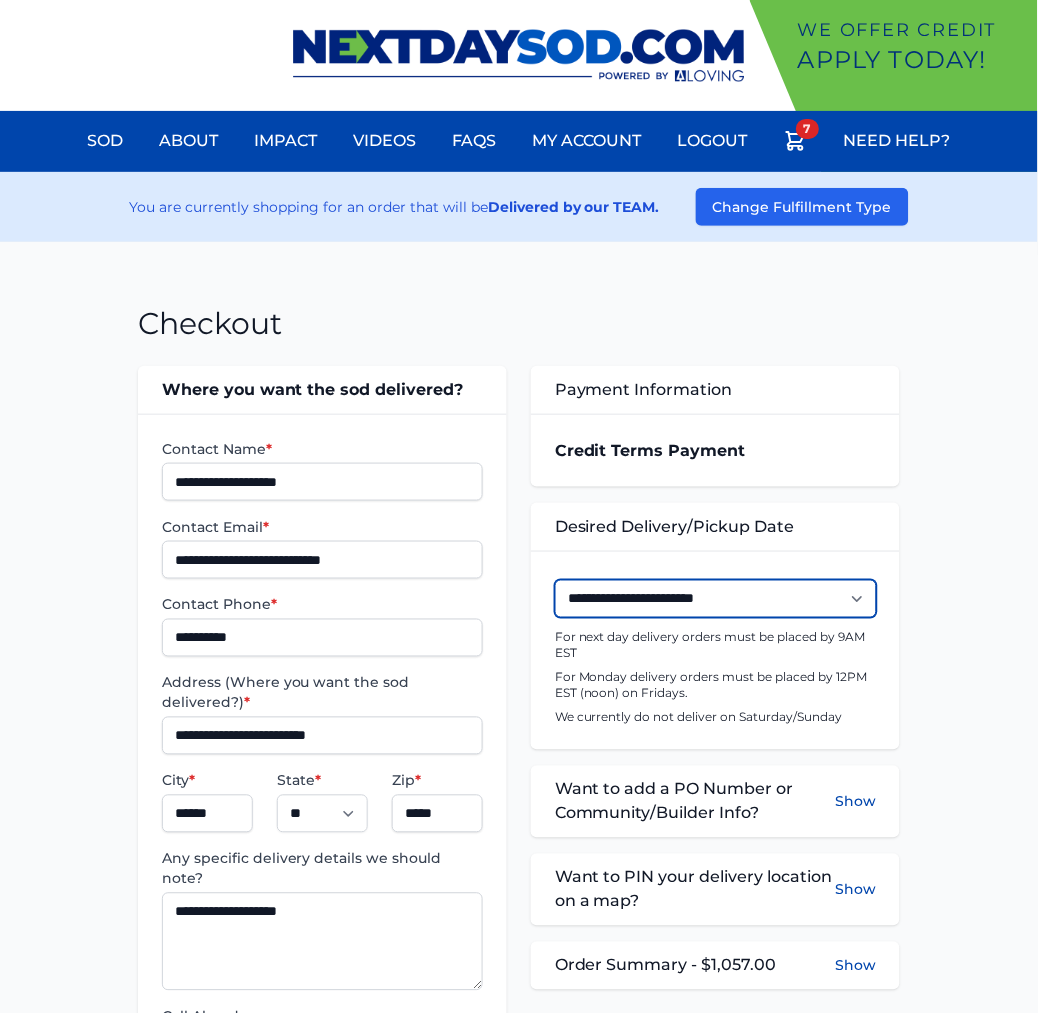 click on "**********" at bounding box center (716, 599) 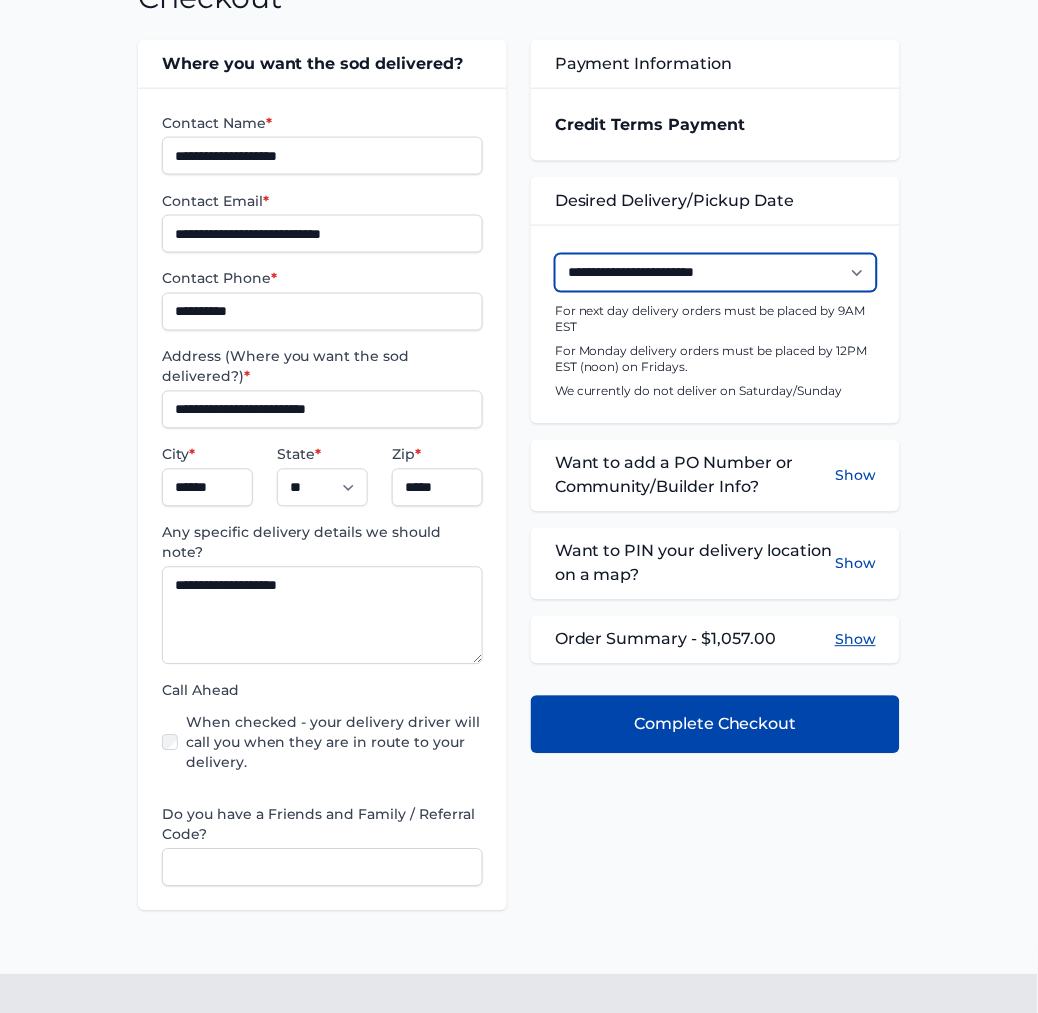 scroll, scrollTop: 333, scrollLeft: 0, axis: vertical 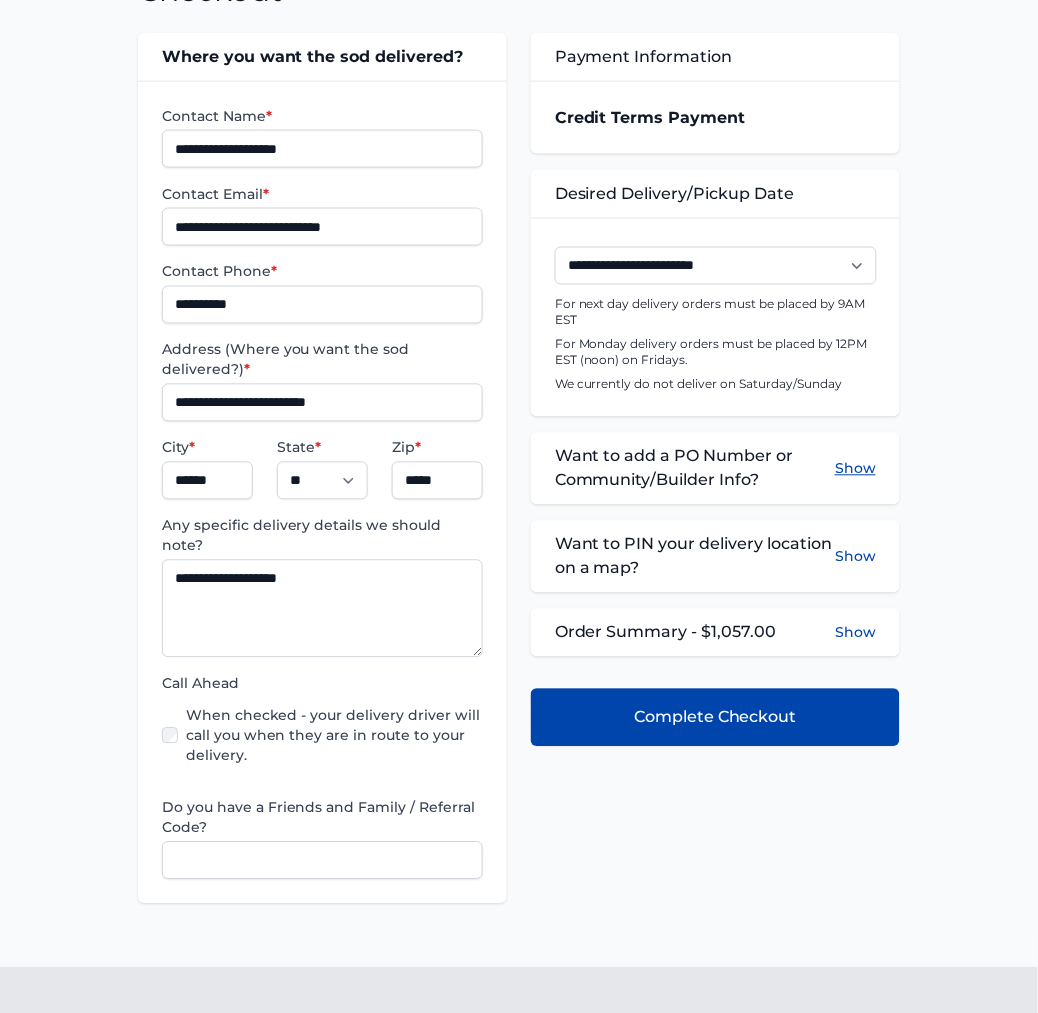 click on "Show" at bounding box center [855, 469] 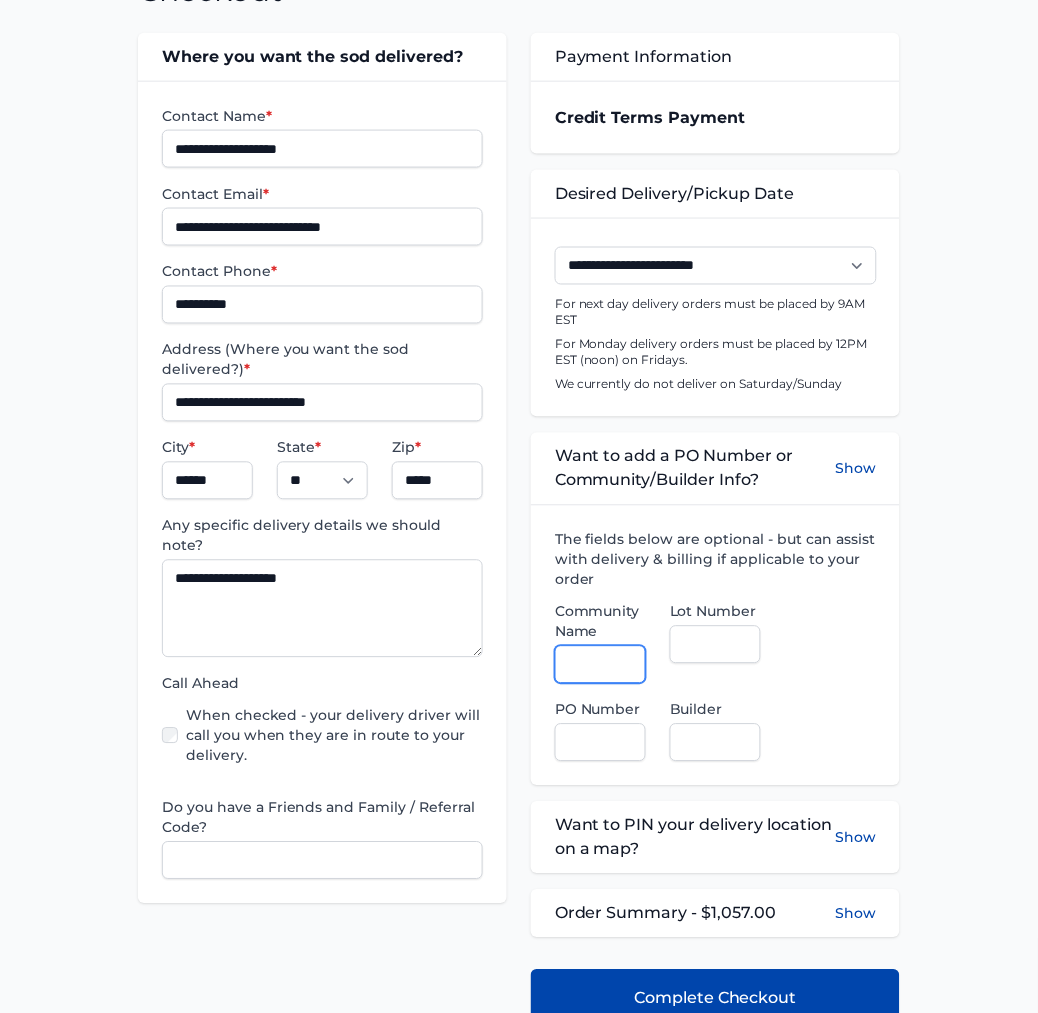 click on "Community Name" at bounding box center [600, 665] 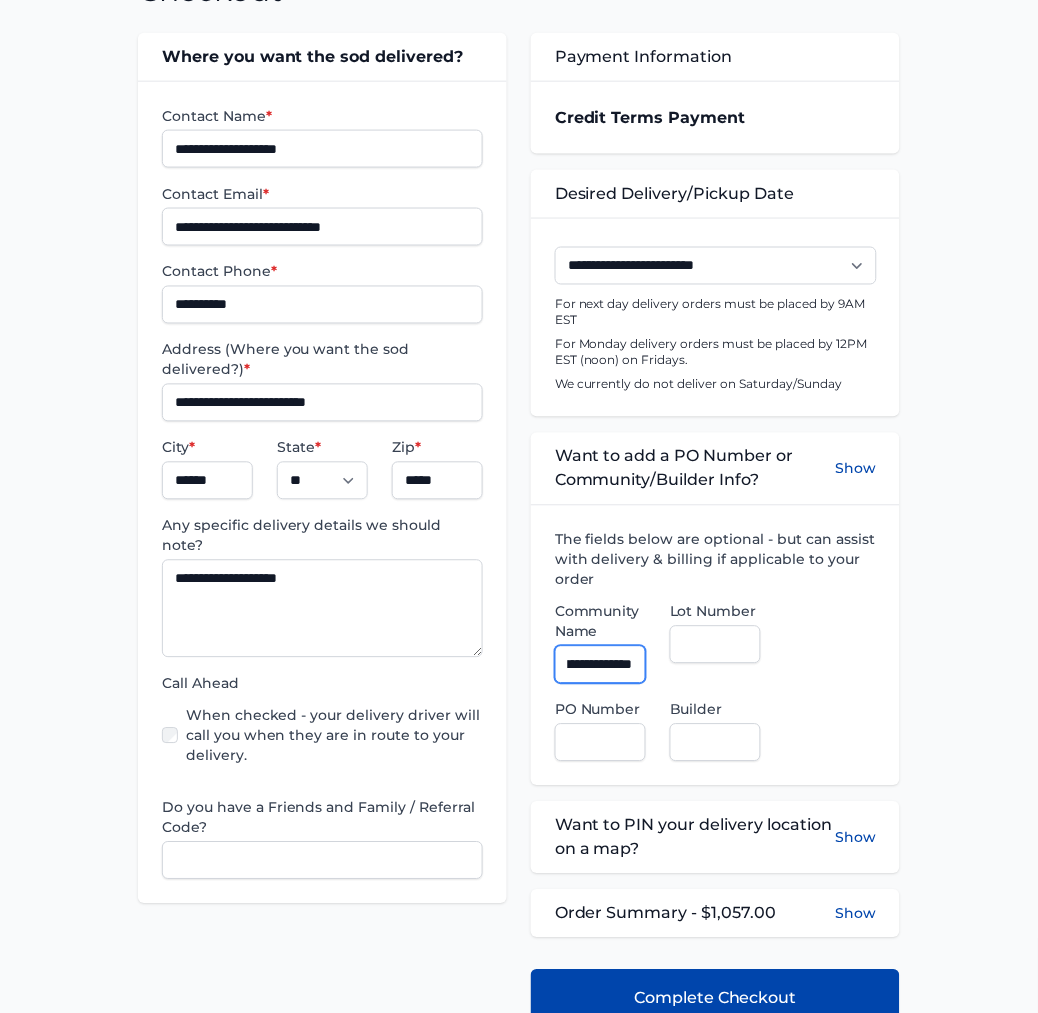 scroll, scrollTop: 0, scrollLeft: 63, axis: horizontal 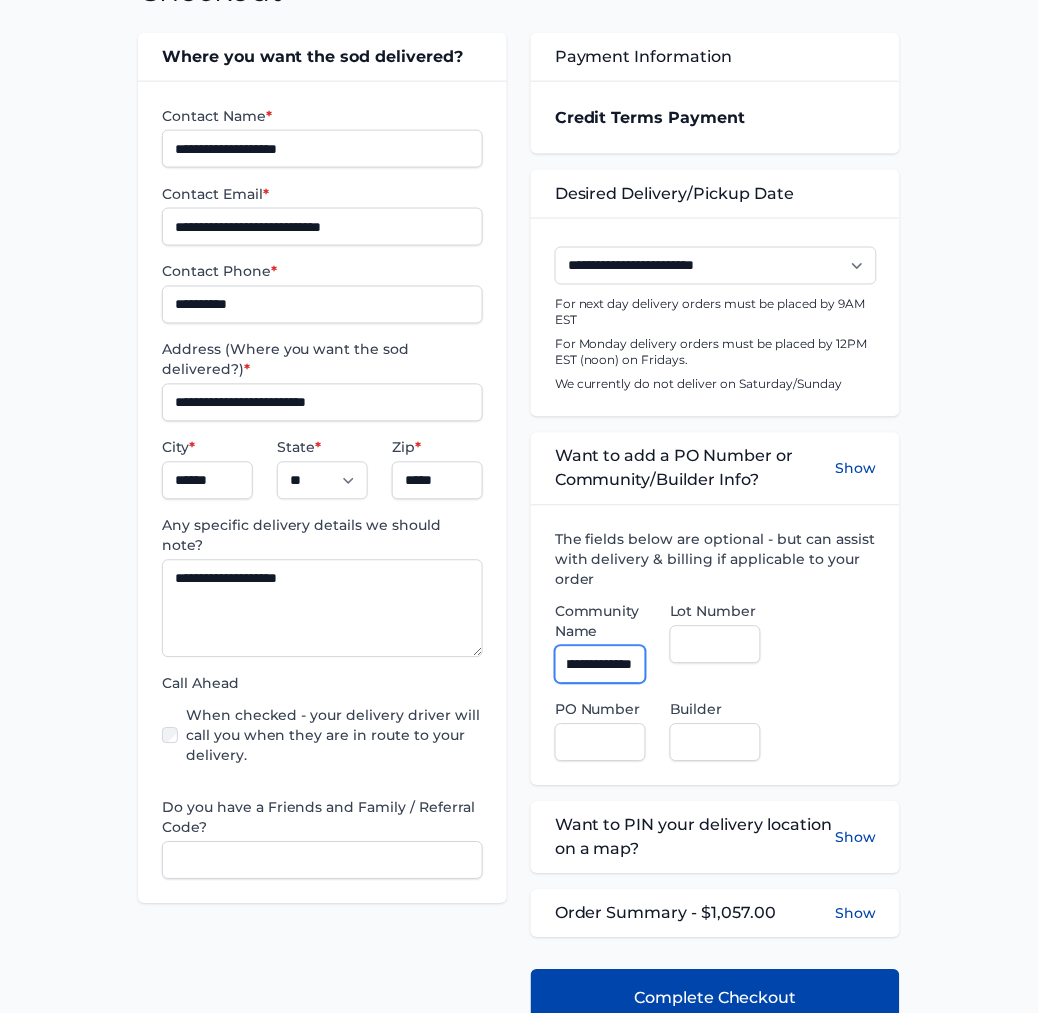 type on "**********" 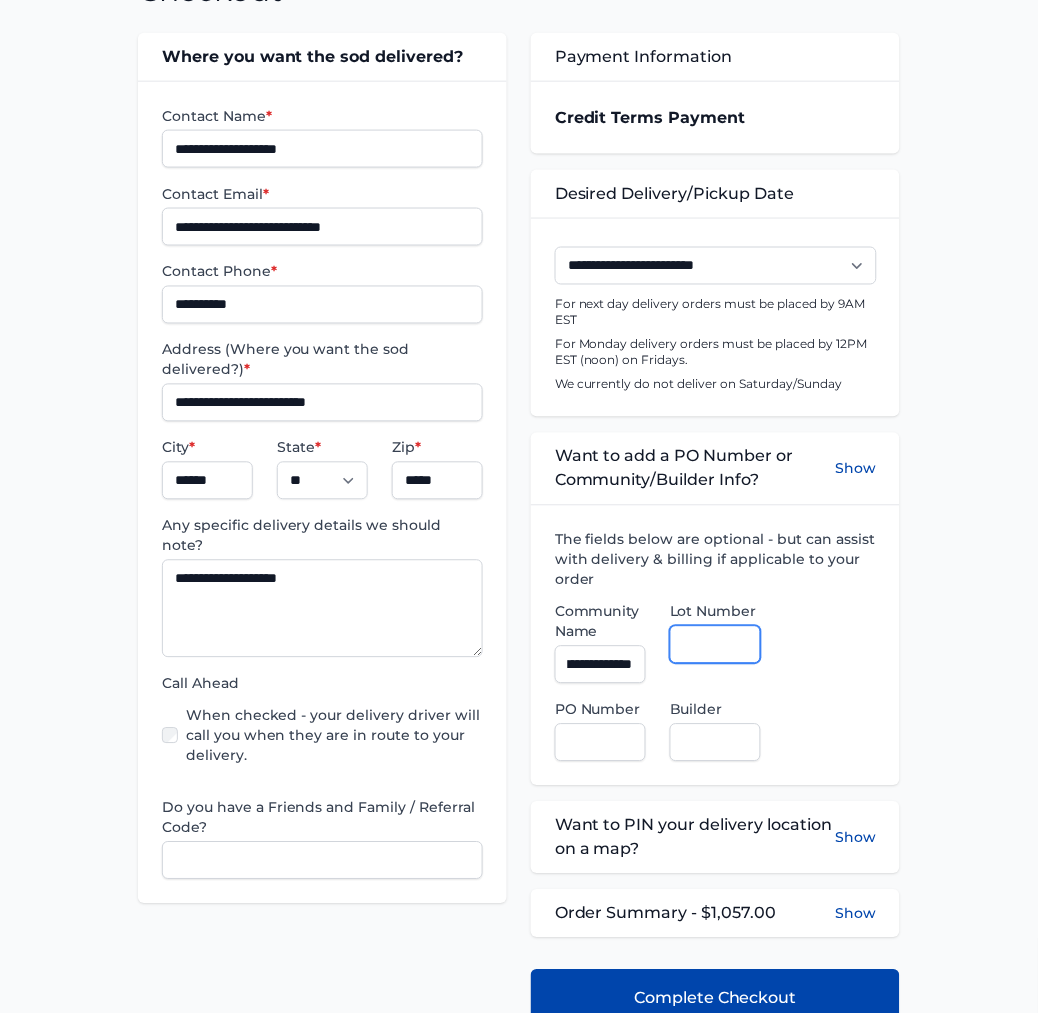 scroll, scrollTop: 0, scrollLeft: 0, axis: both 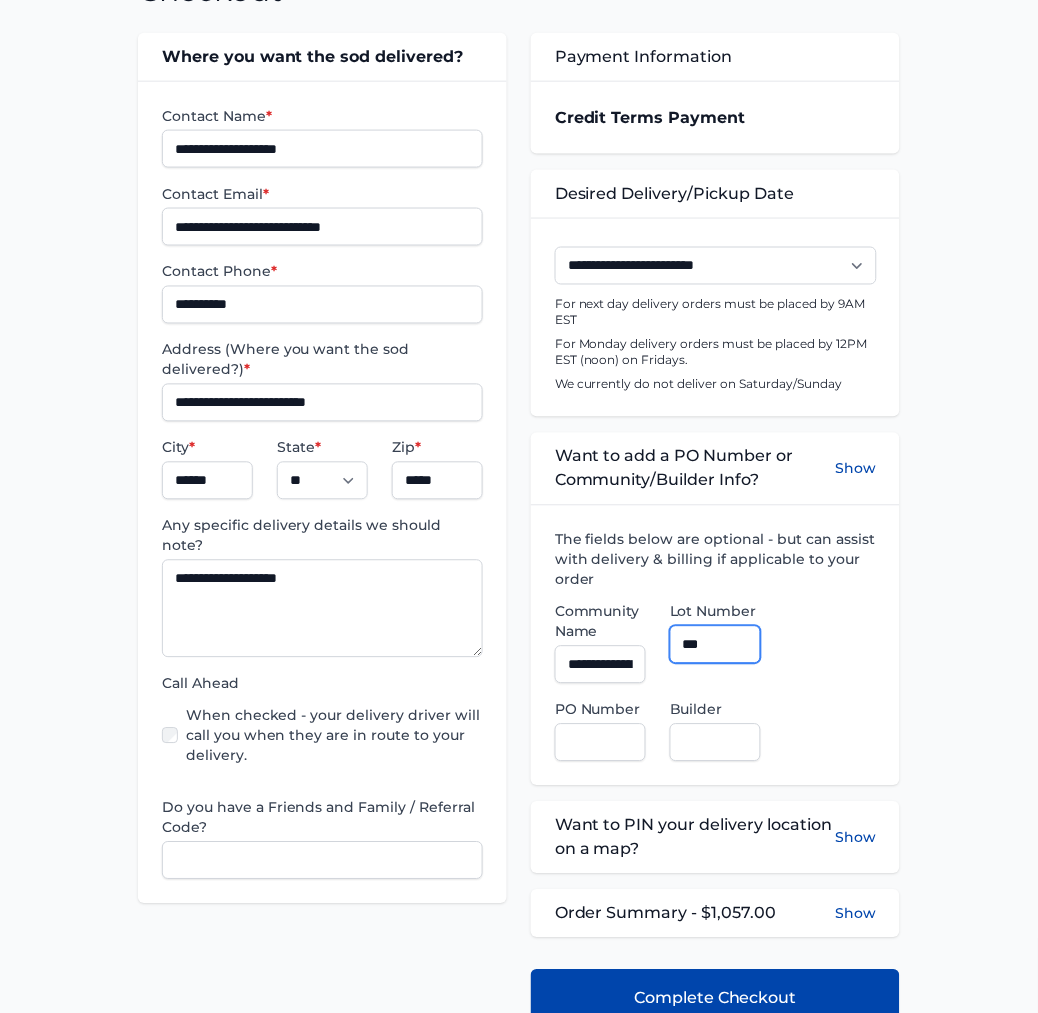type on "***" 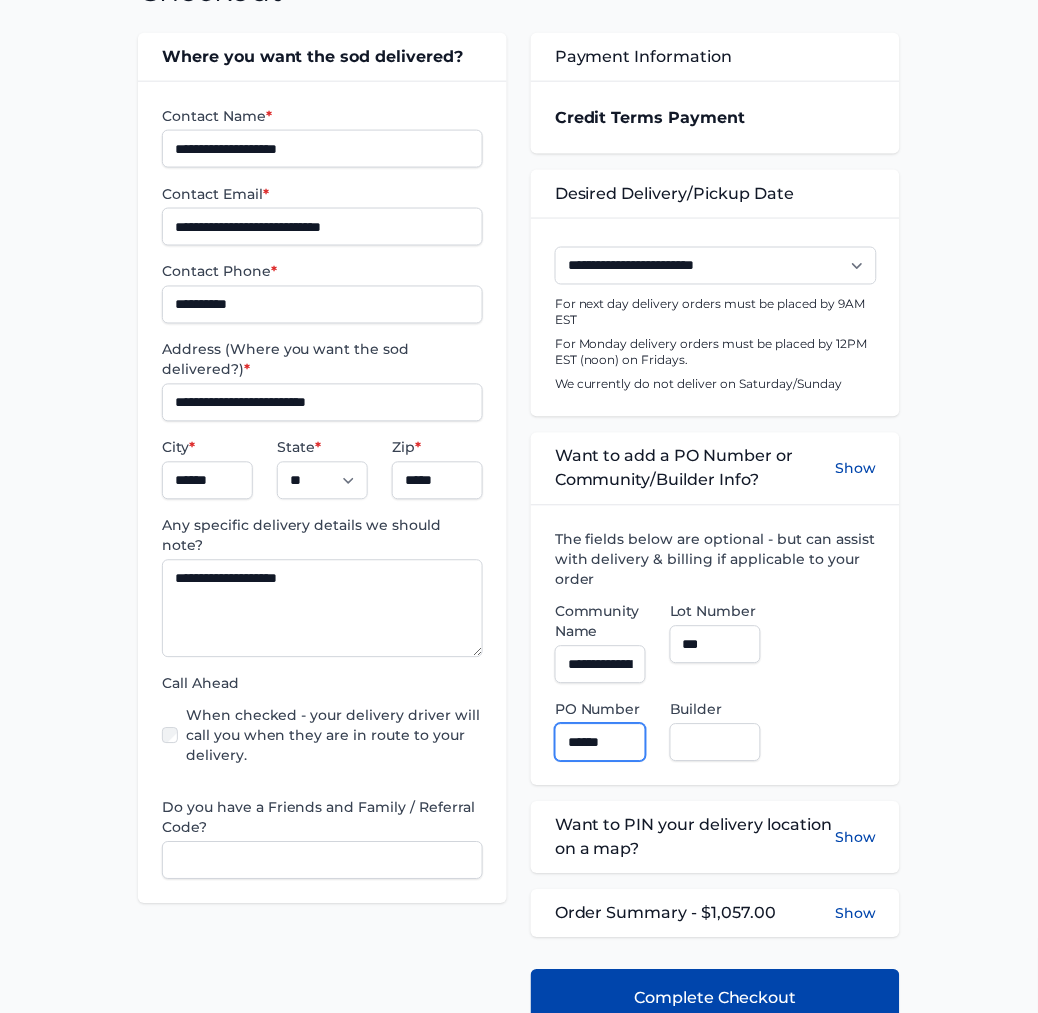 type on "******" 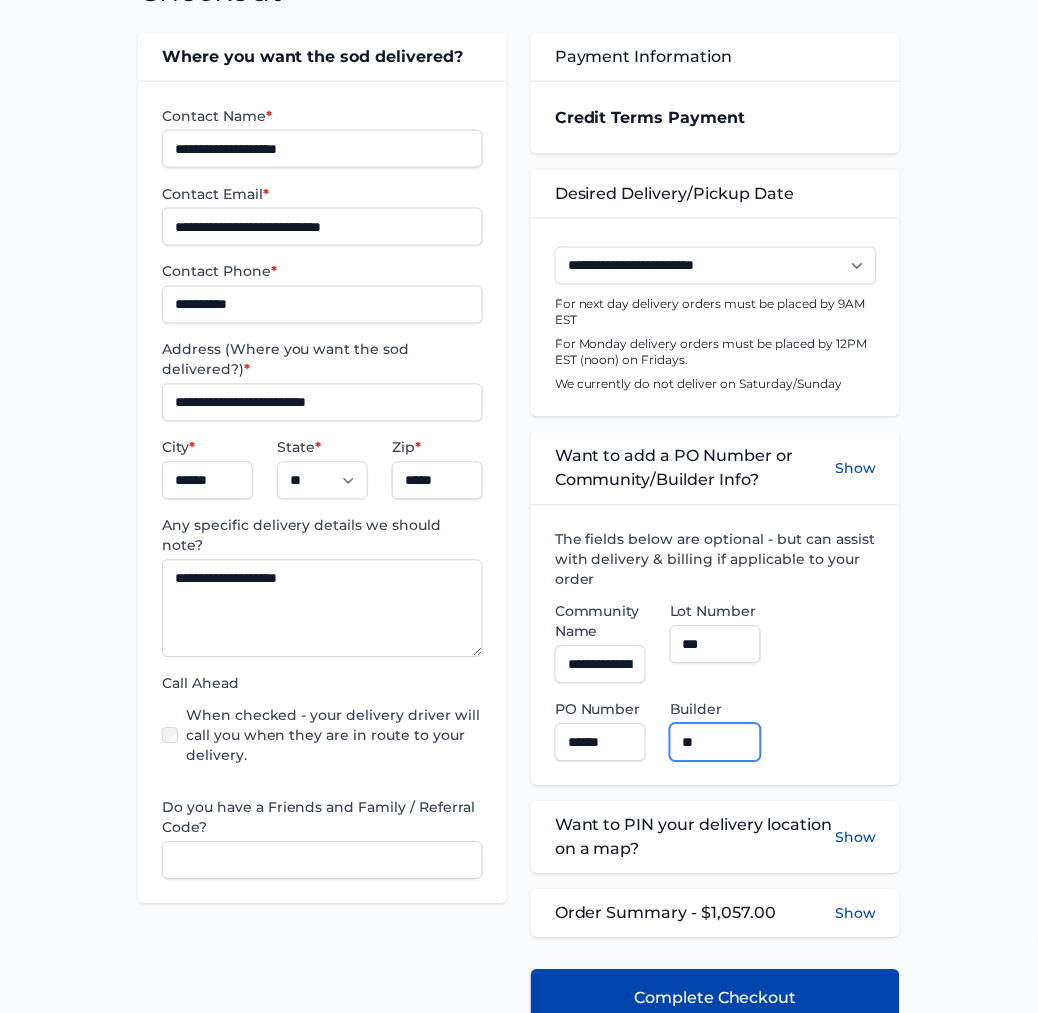 type on "**********" 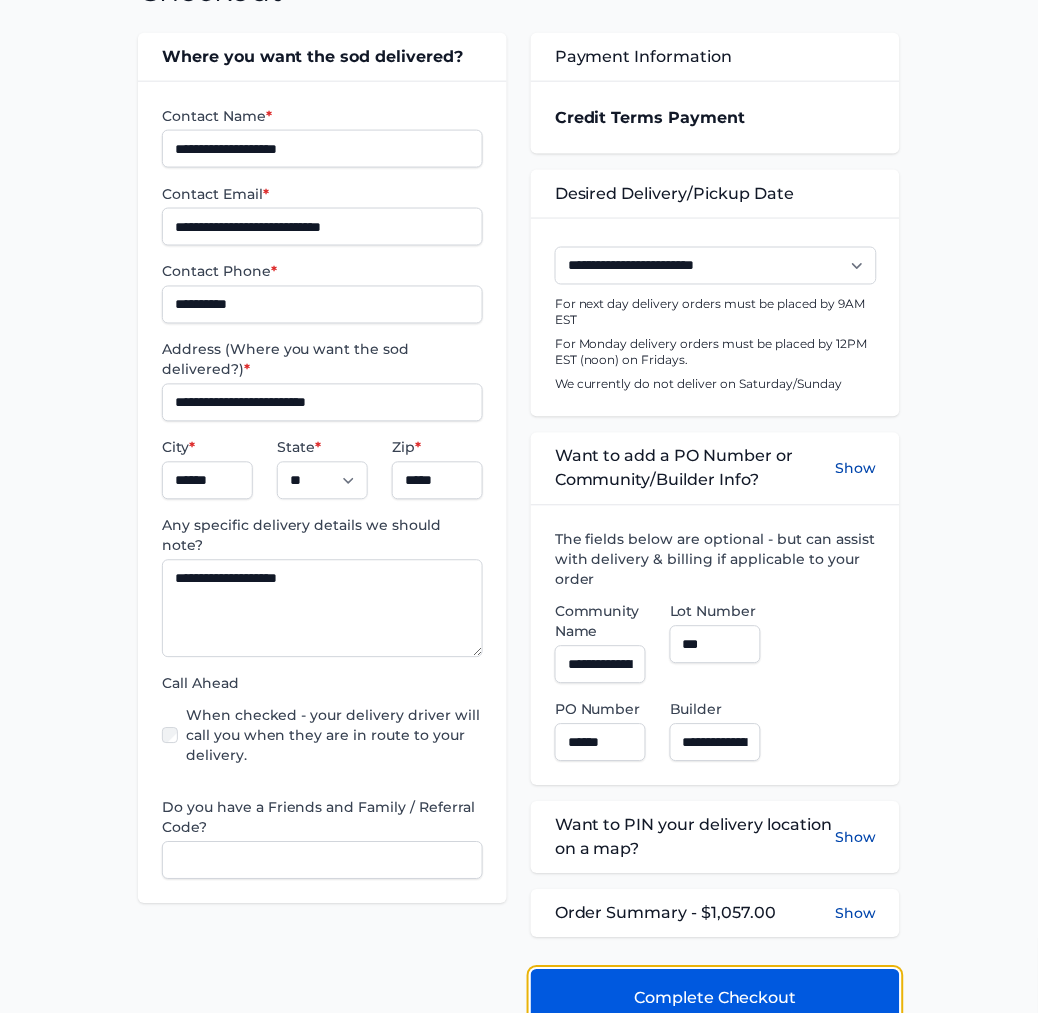 click on "Complete Checkout" at bounding box center [715, 999] 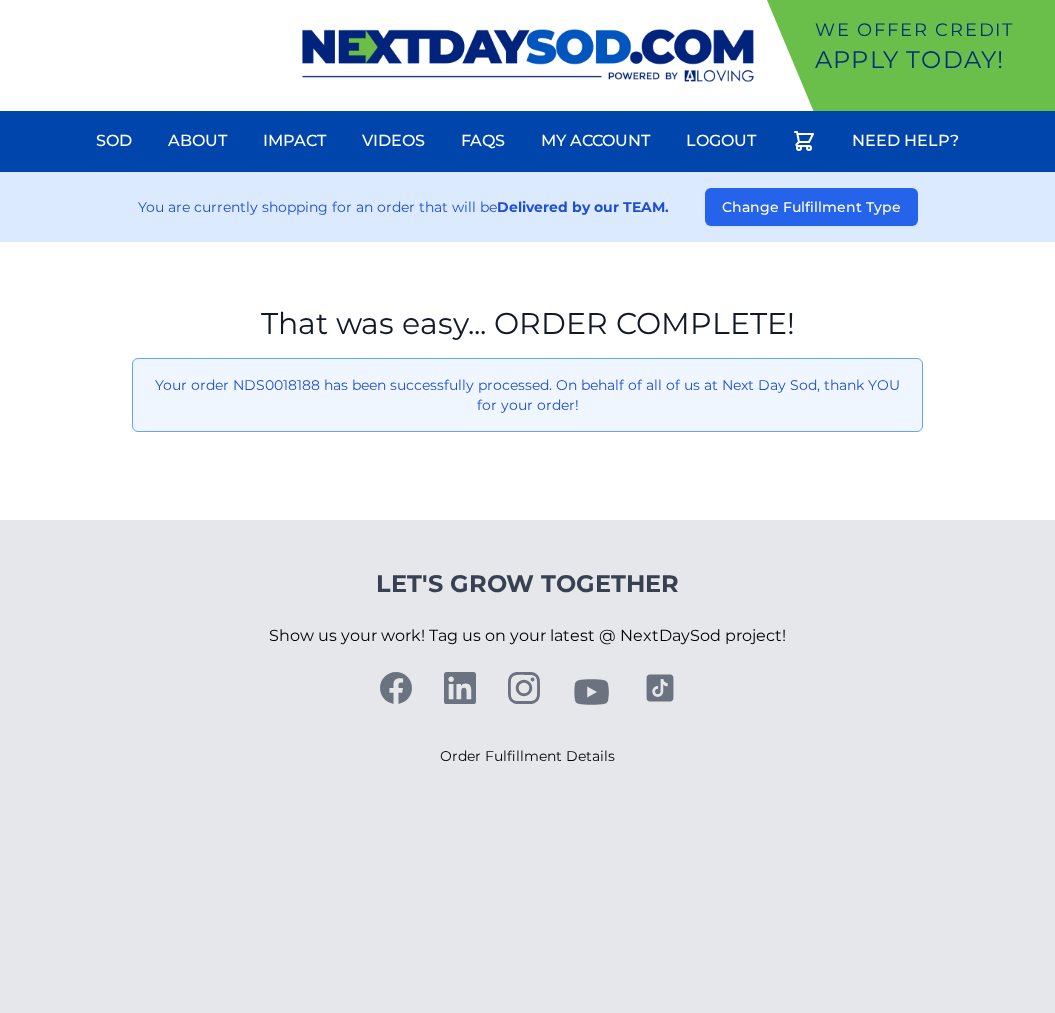 scroll, scrollTop: 0, scrollLeft: 0, axis: both 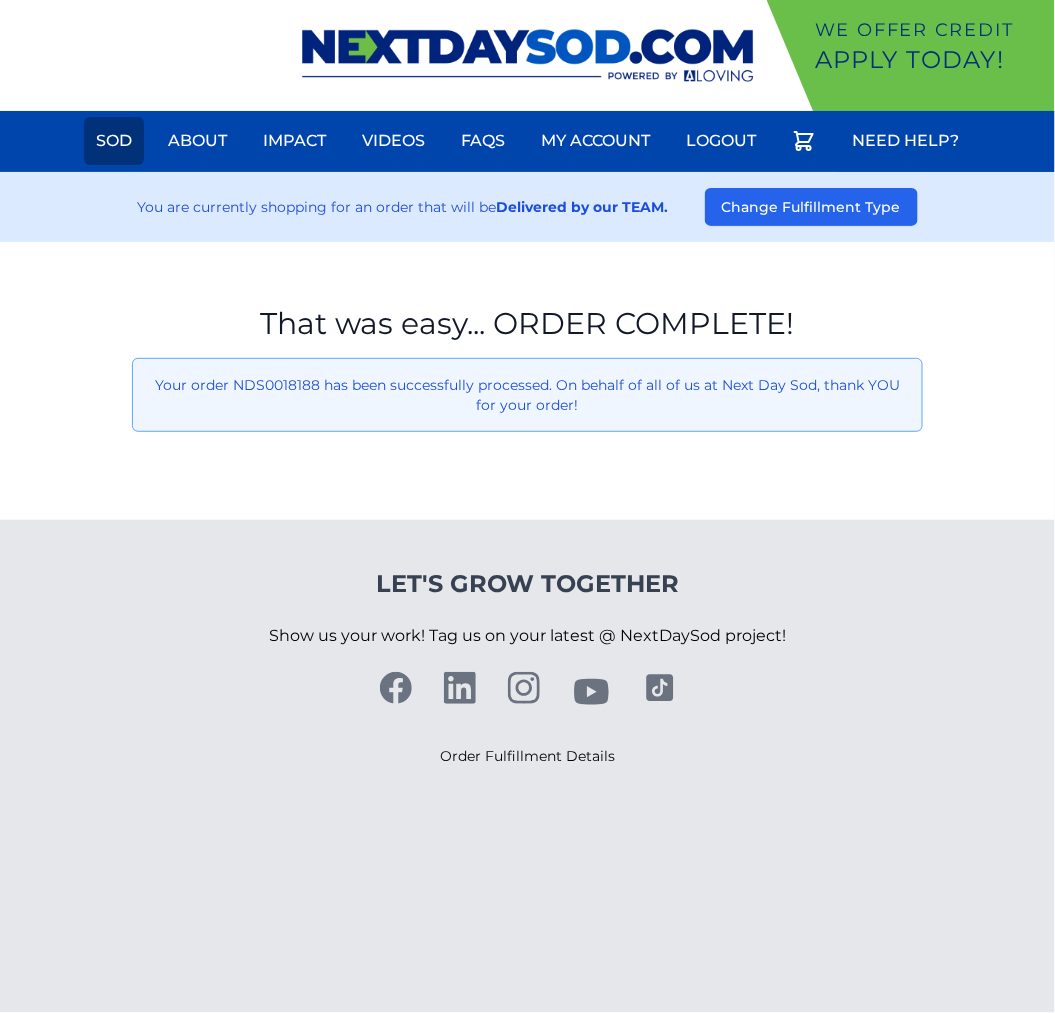 click on "Sod" at bounding box center [114, 141] 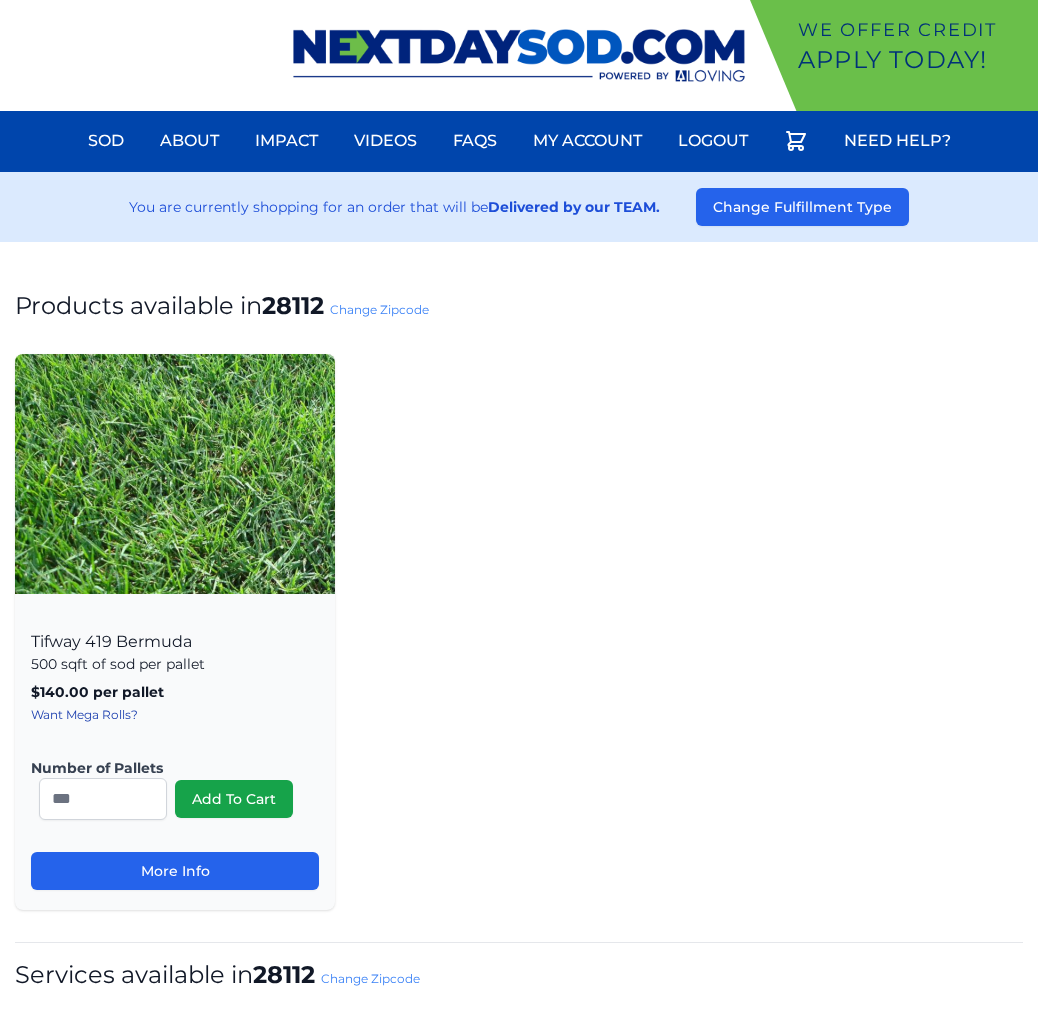 scroll, scrollTop: 0, scrollLeft: 0, axis: both 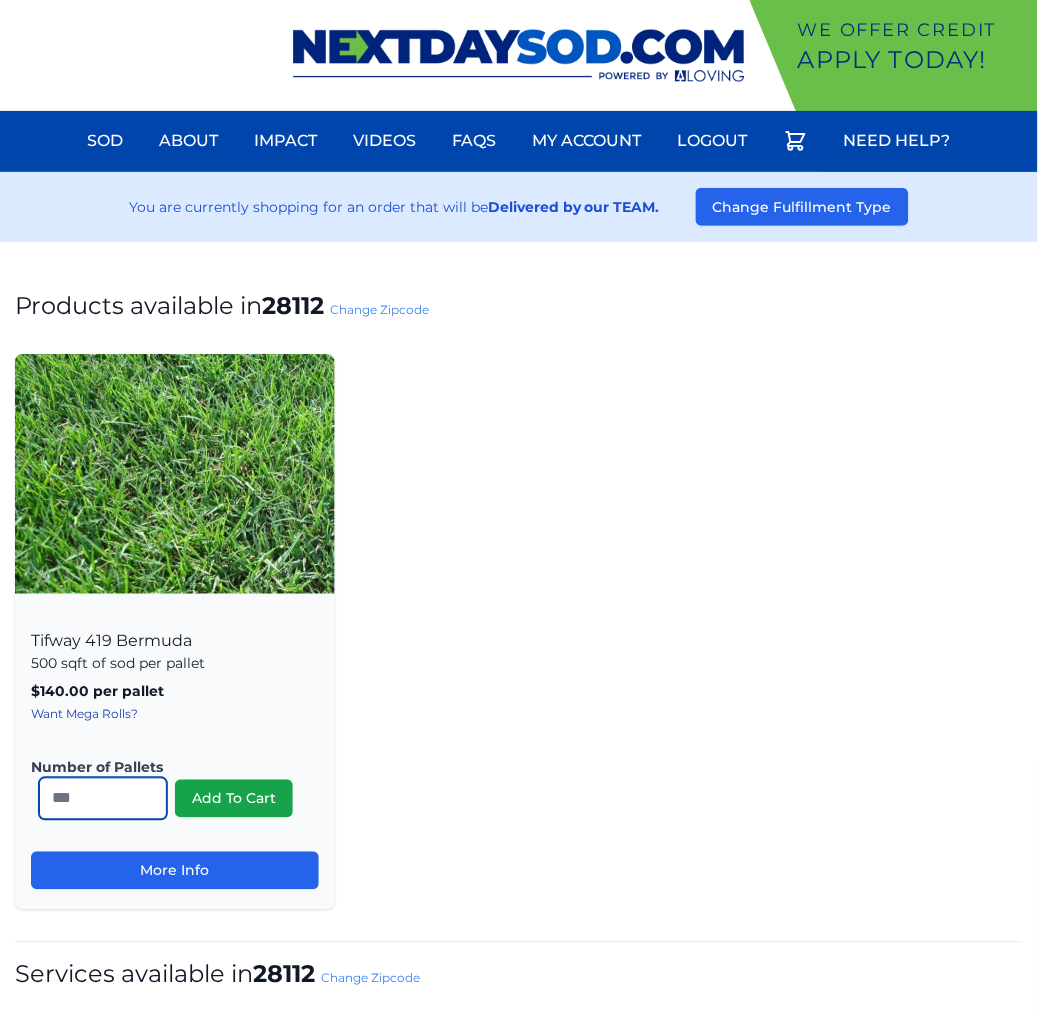 click on "*" at bounding box center [103, 799] 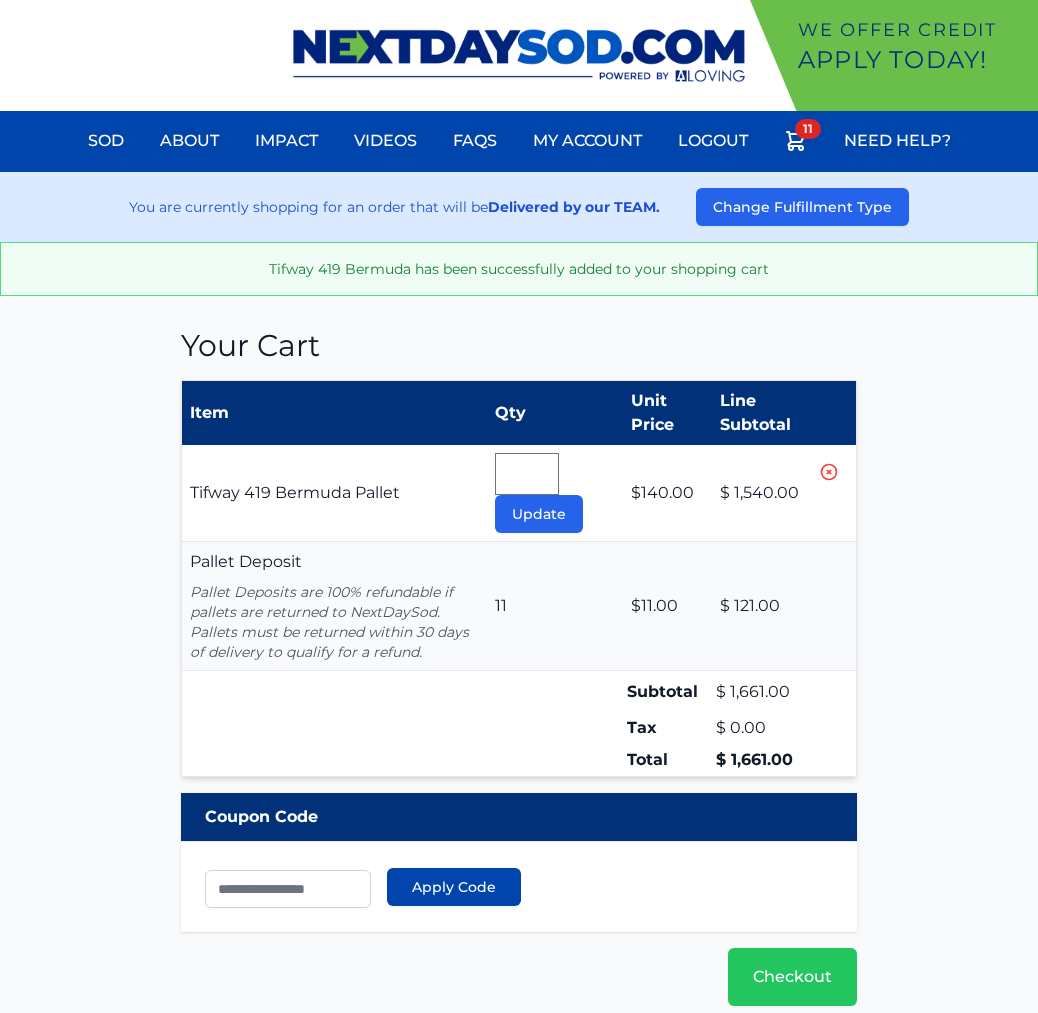 scroll, scrollTop: 0, scrollLeft: 0, axis: both 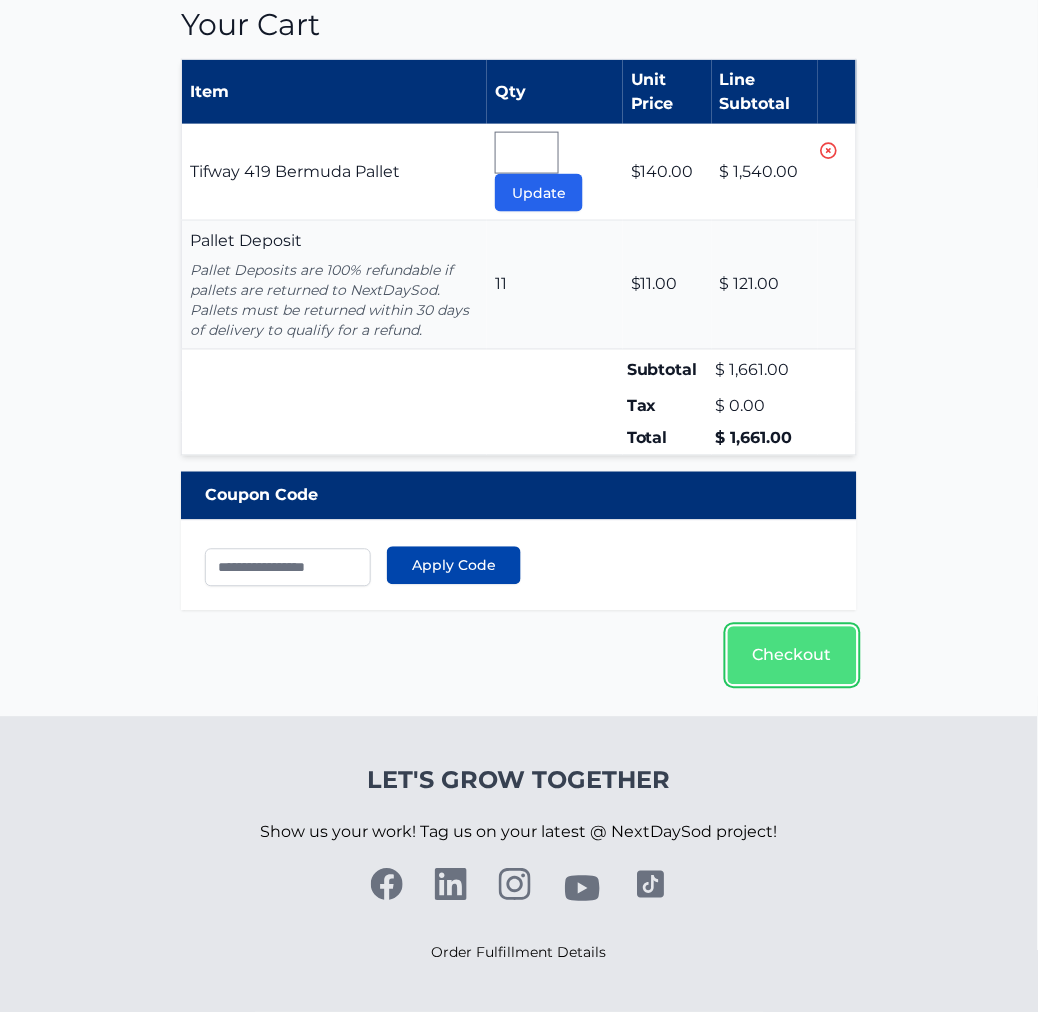 drag, startPoint x: 810, startPoint y: 655, endPoint x: 791, endPoint y: 662, distance: 20.248457 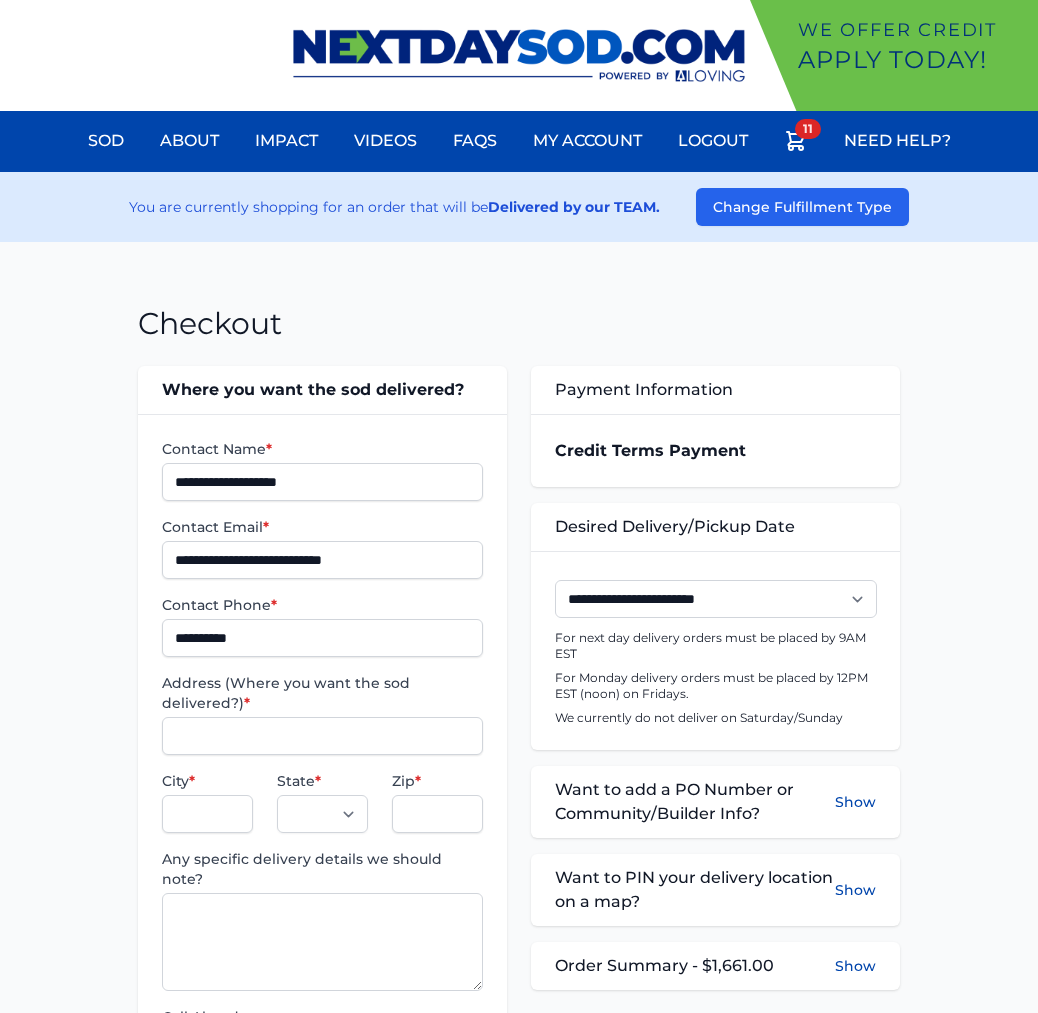 scroll, scrollTop: 0, scrollLeft: 0, axis: both 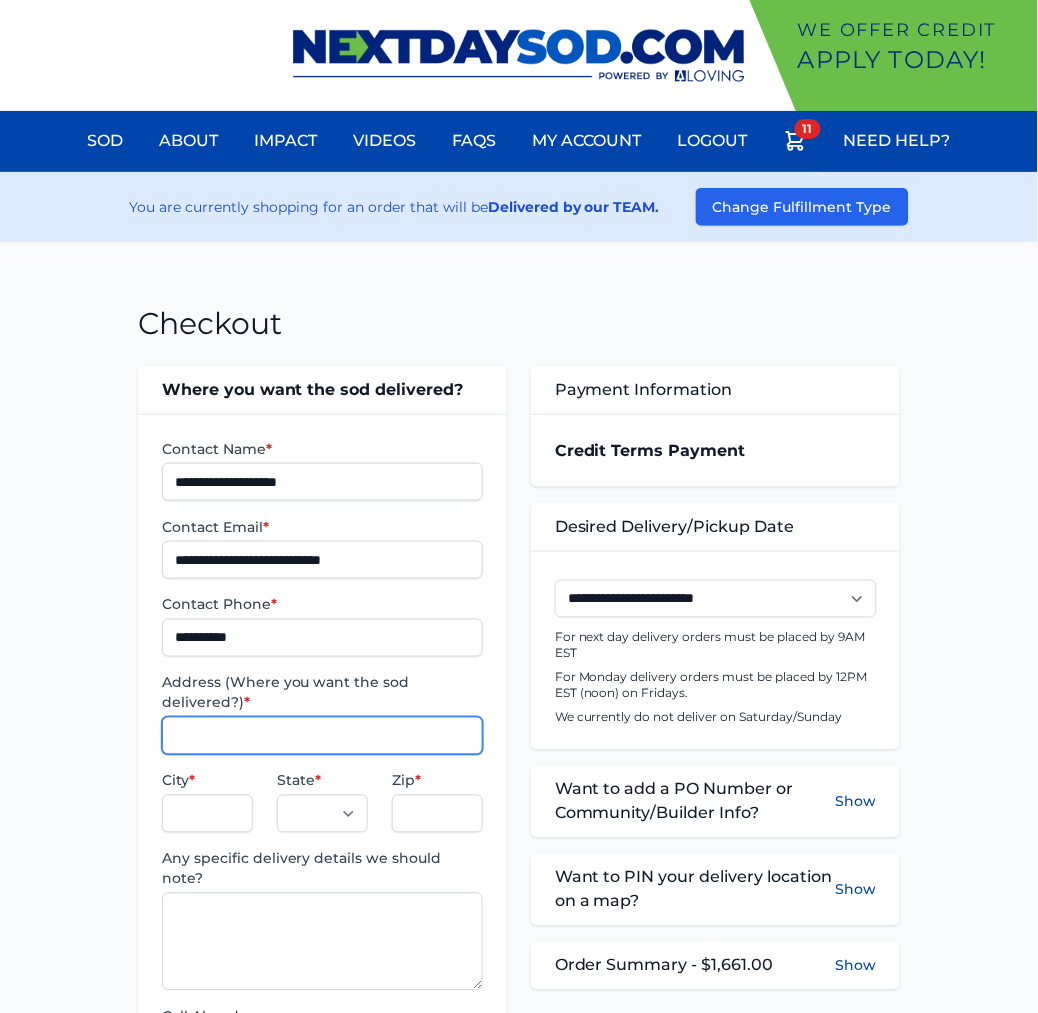 click on "Address (Where you want the sod delivered?)
*" at bounding box center (322, 736) 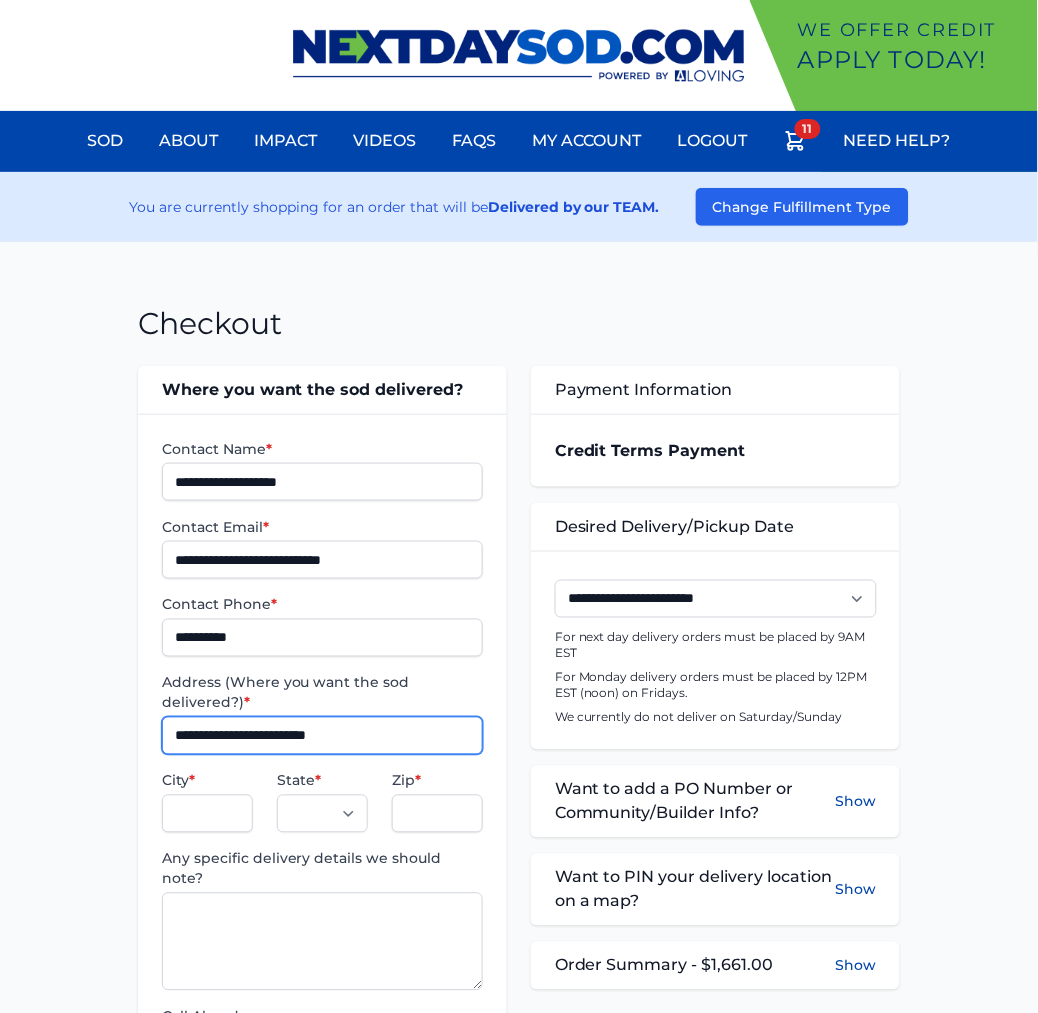 type on "**********" 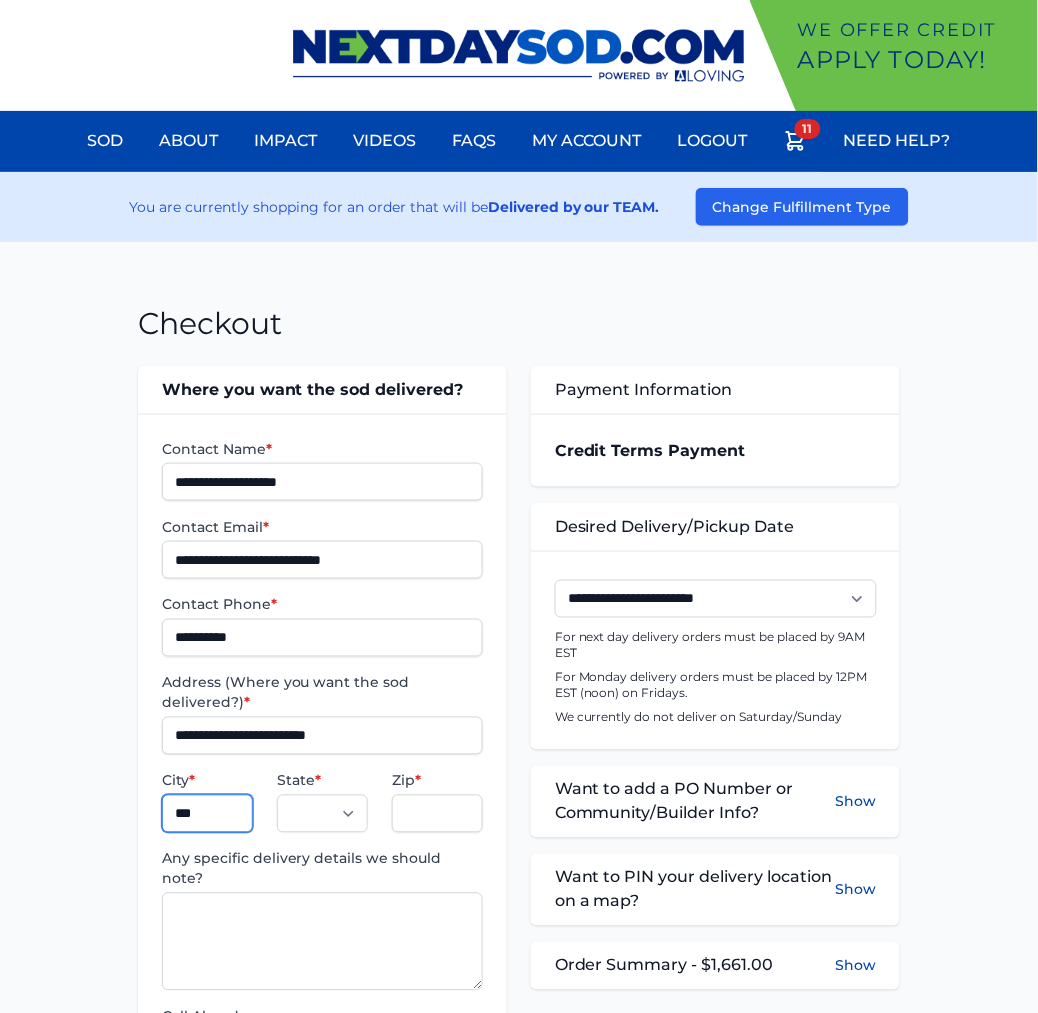 type on "******" 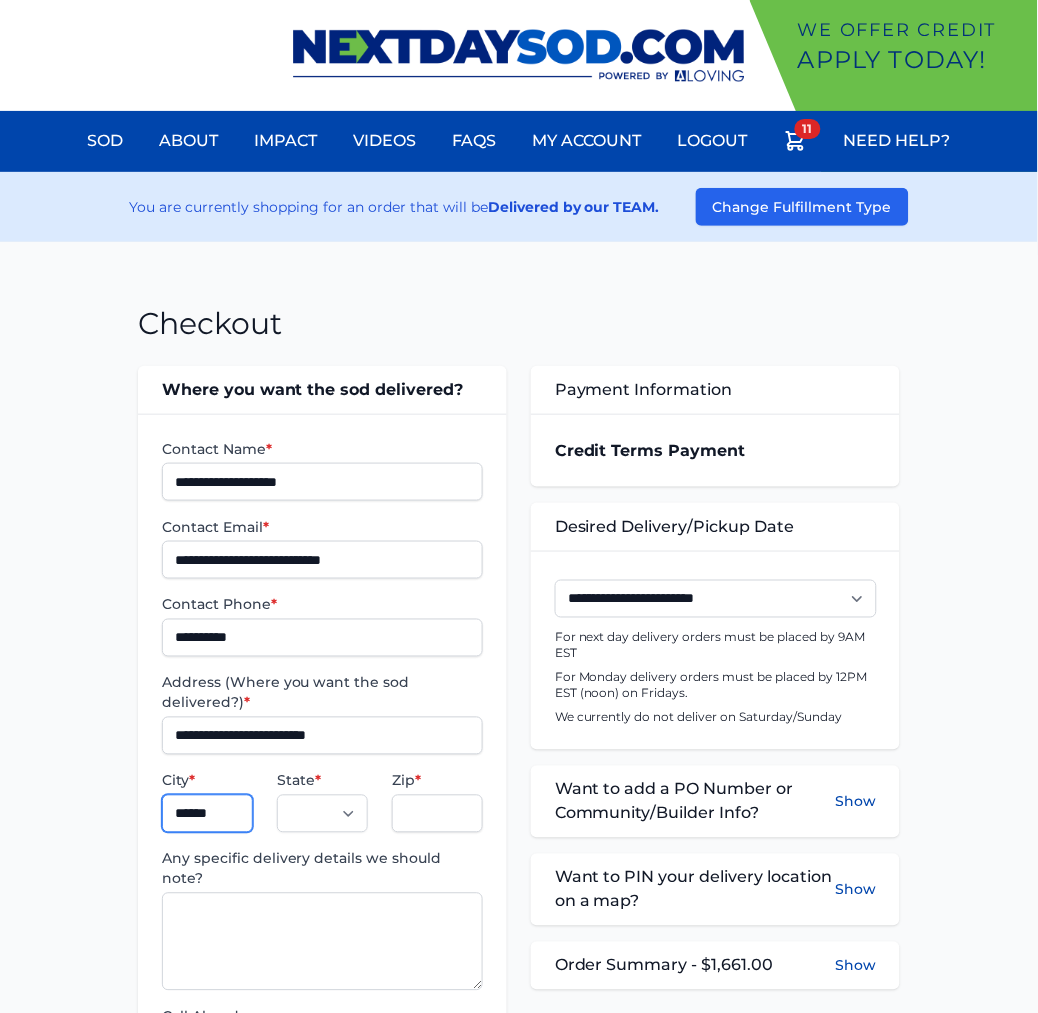 select on "**" 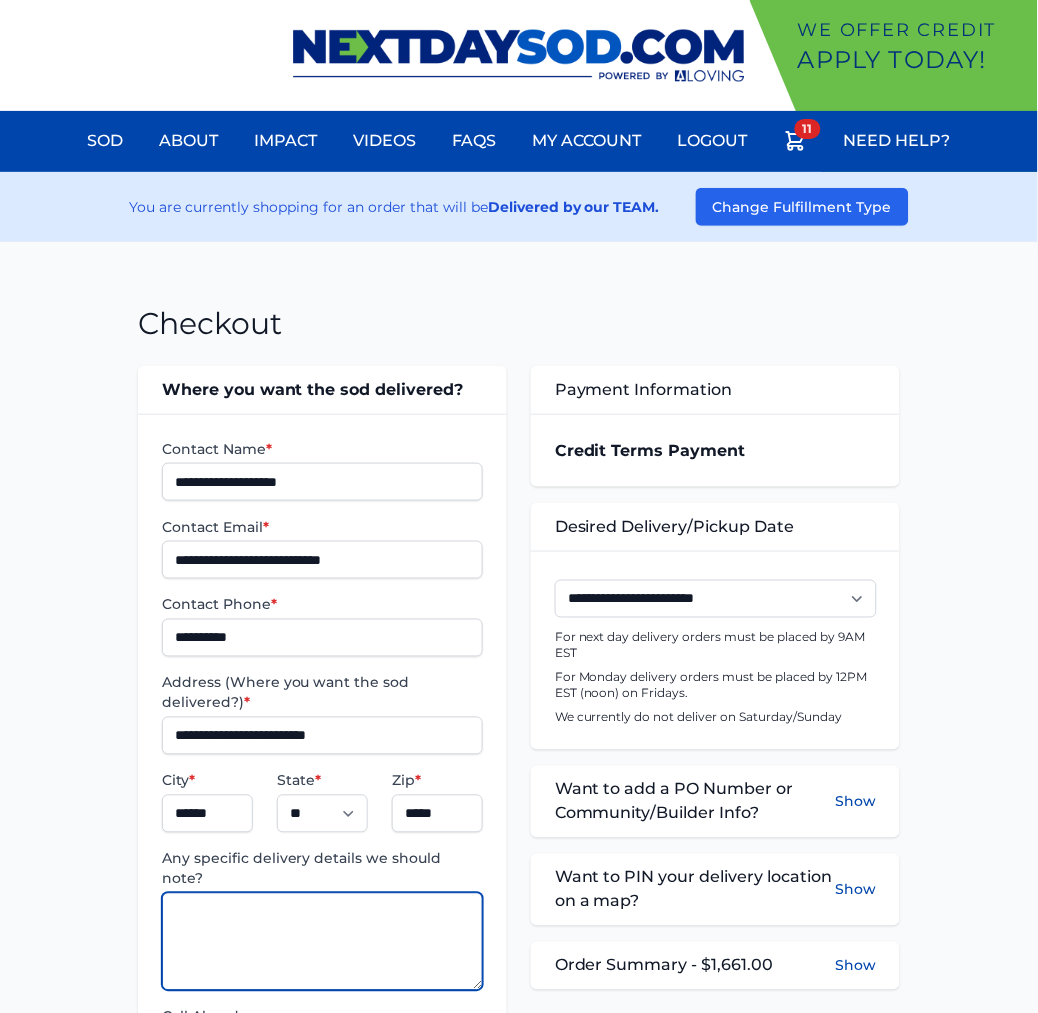 paste on "**********" 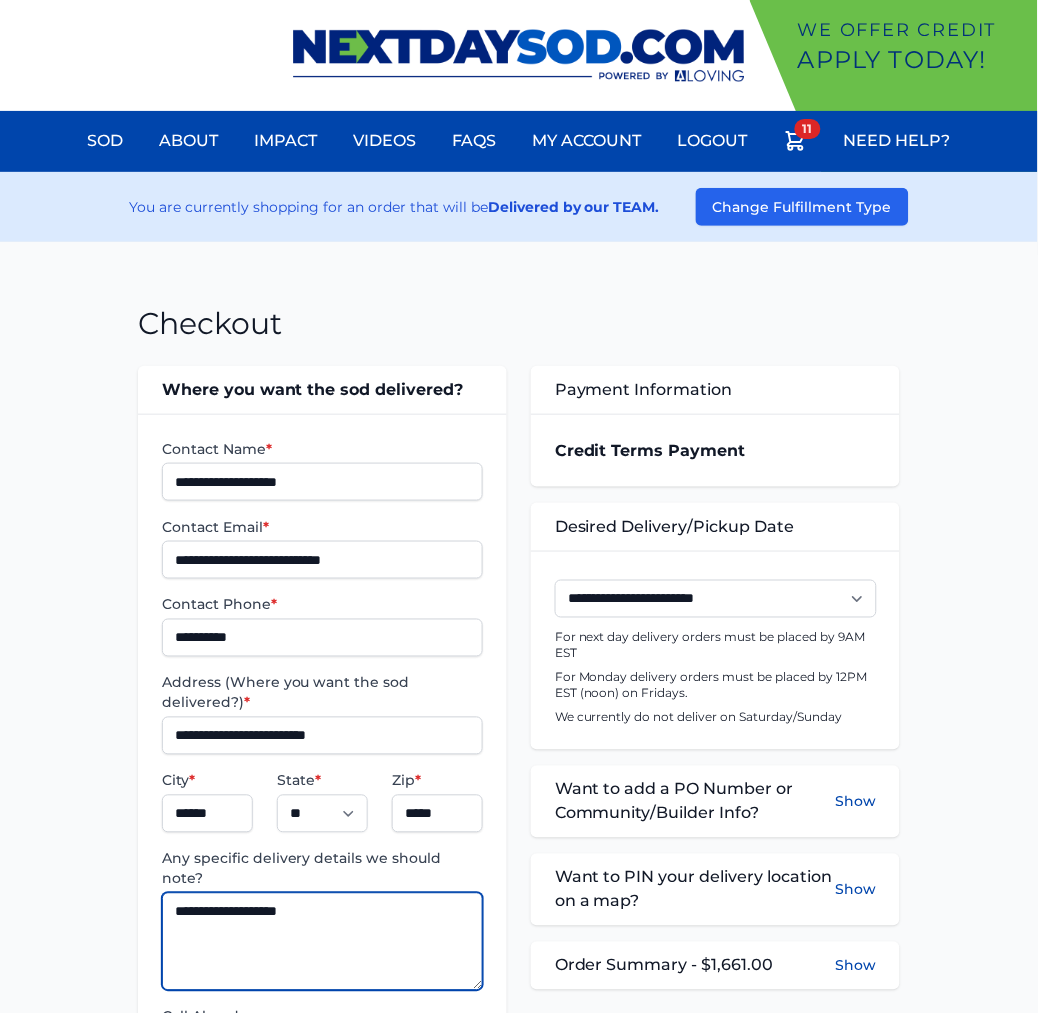 type on "**********" 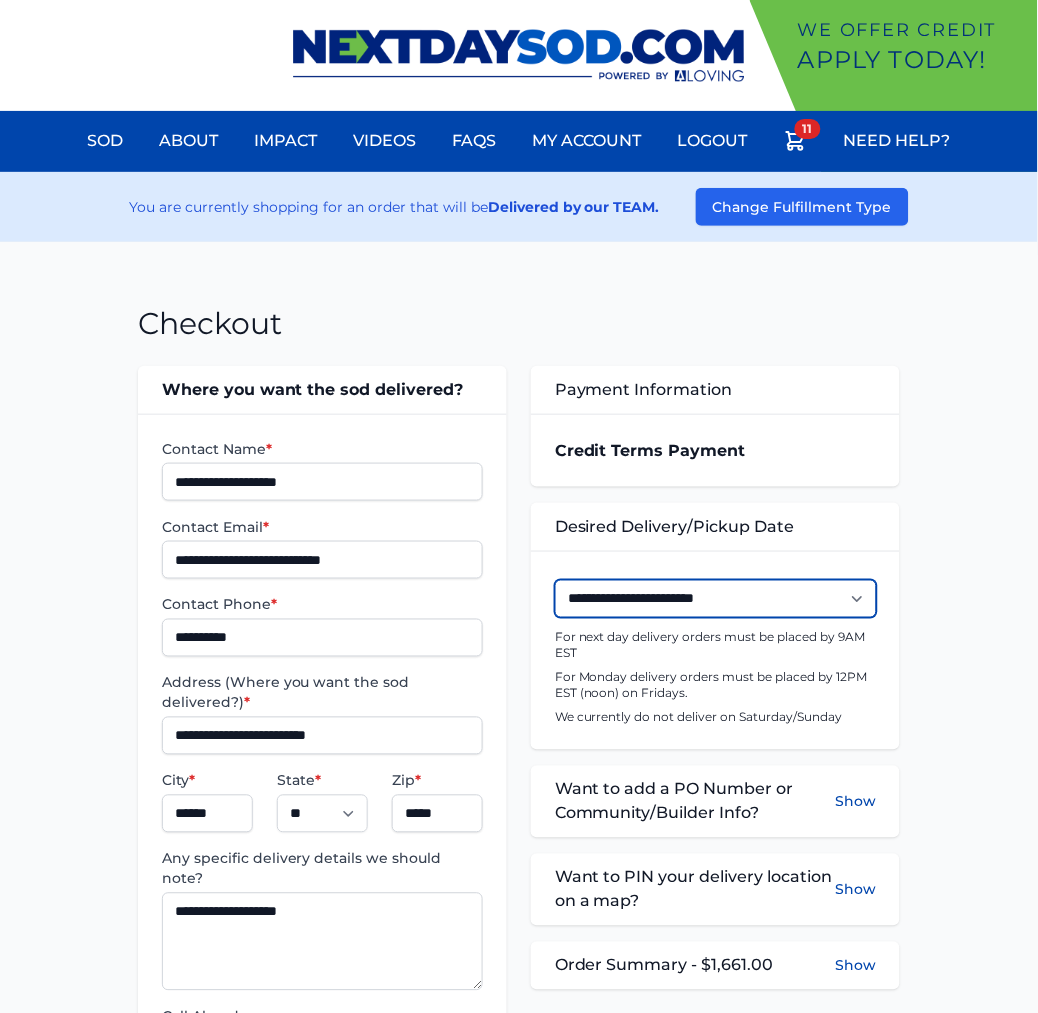 click on "**********" at bounding box center (716, 599) 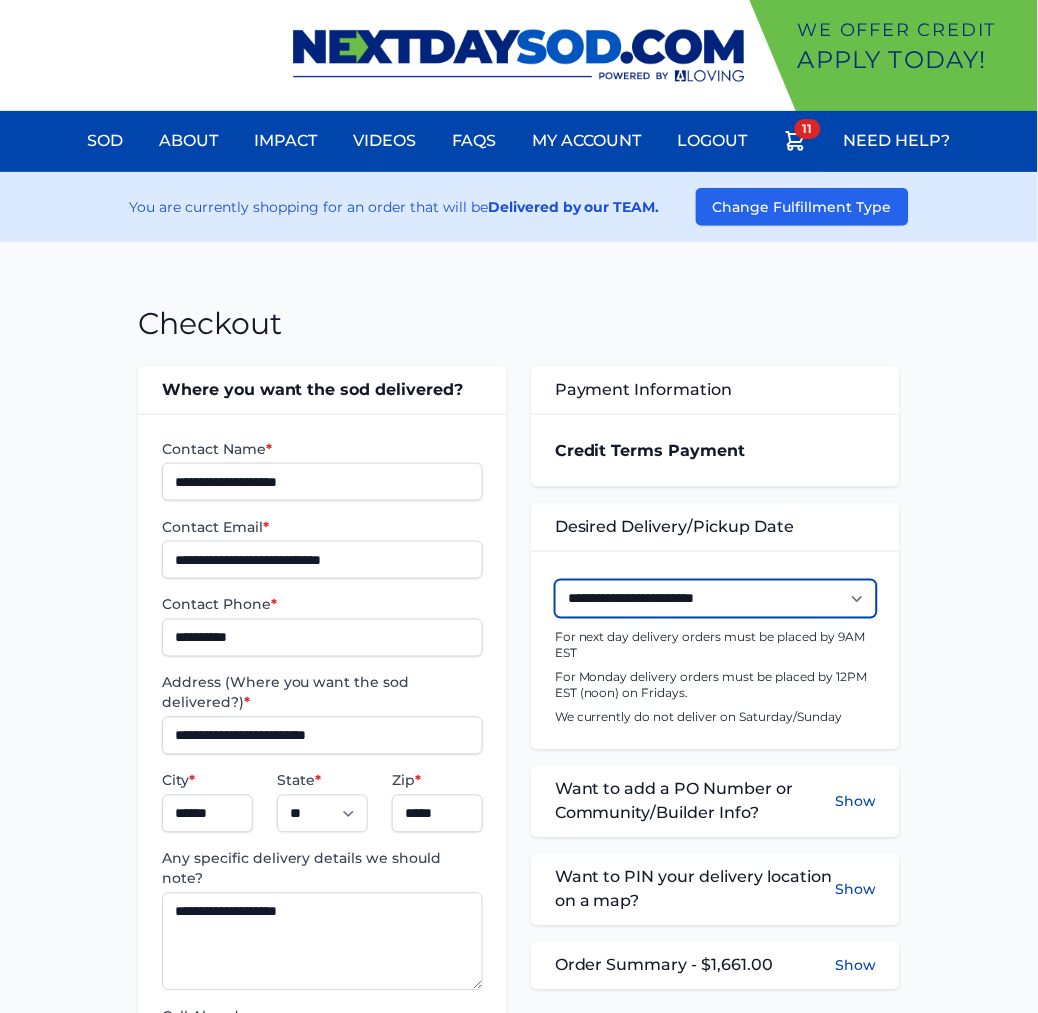 select on "**********" 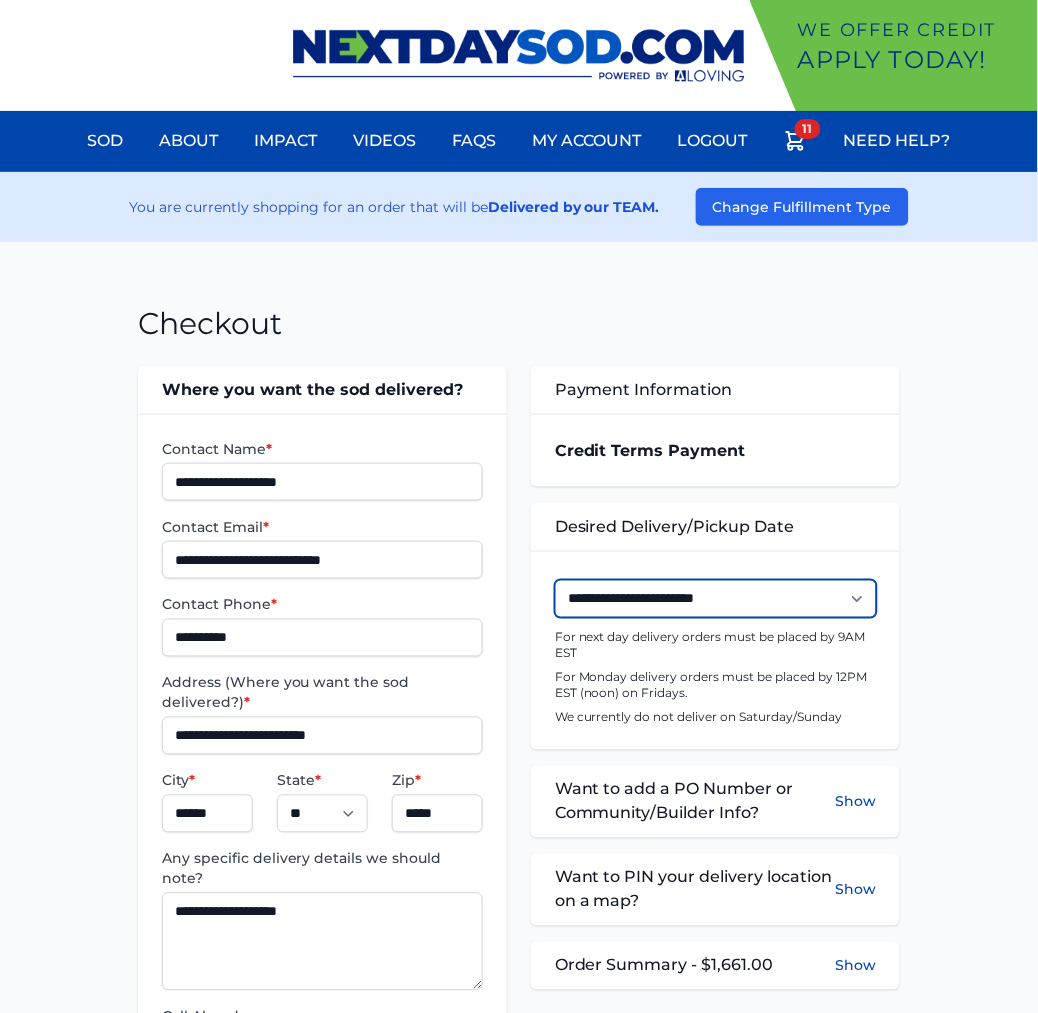 click on "**********" at bounding box center (716, 599) 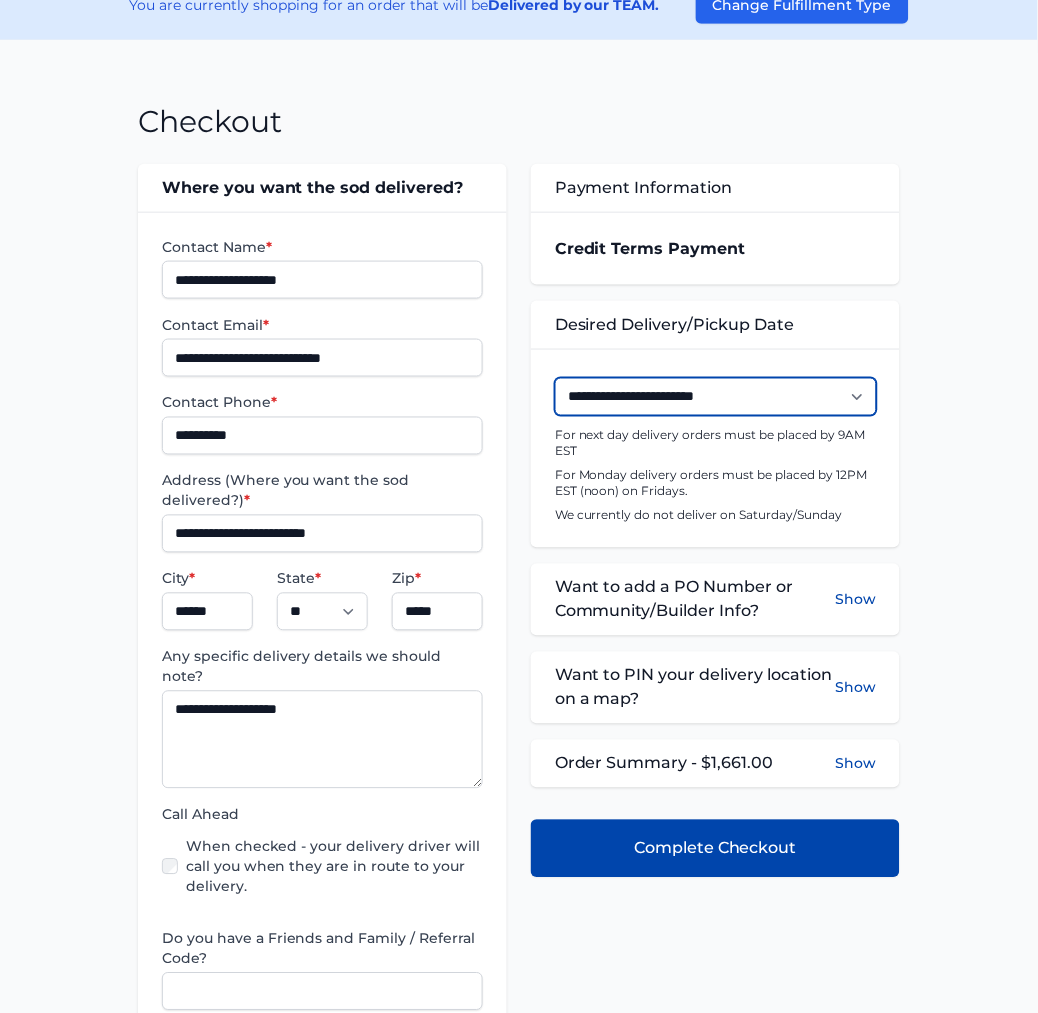 scroll, scrollTop: 222, scrollLeft: 0, axis: vertical 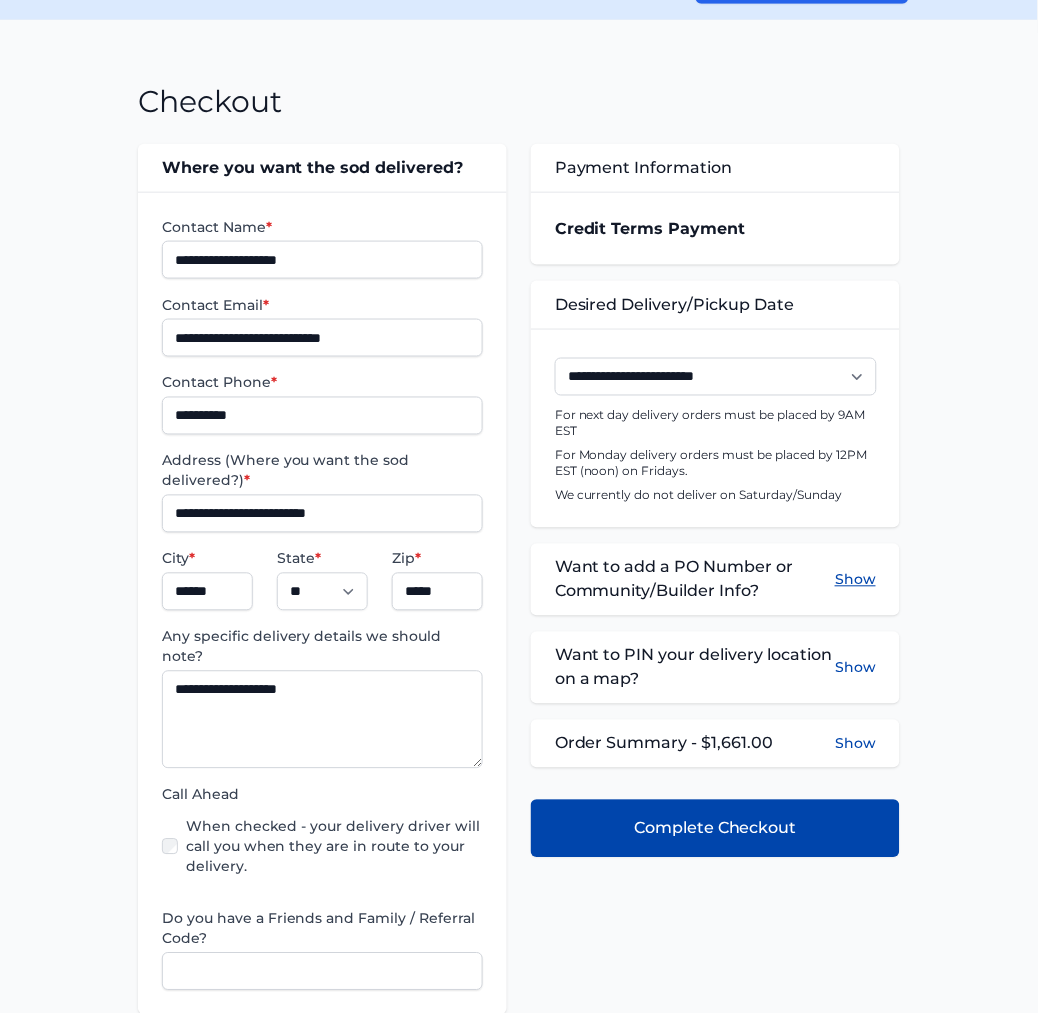 click on "Show" at bounding box center (855, 580) 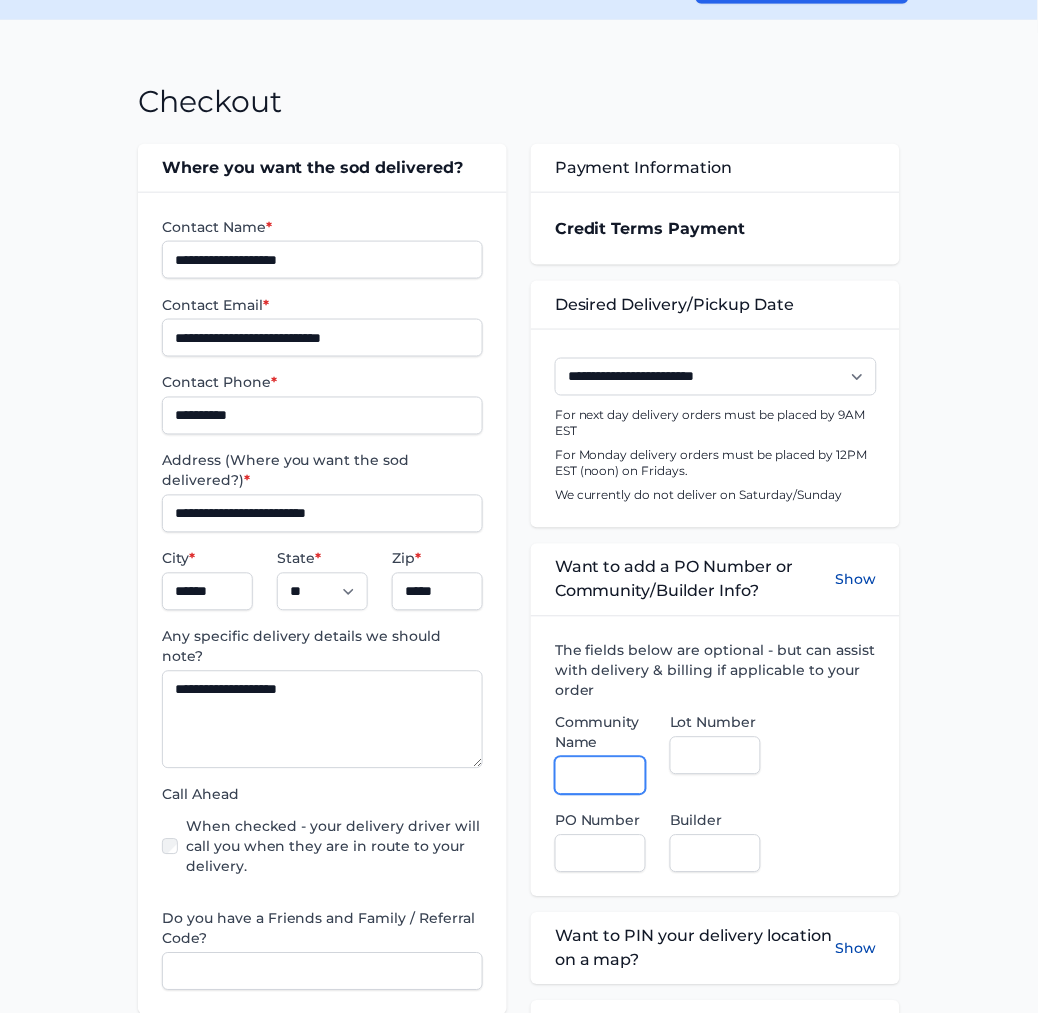 click on "Community Name" at bounding box center (600, 776) 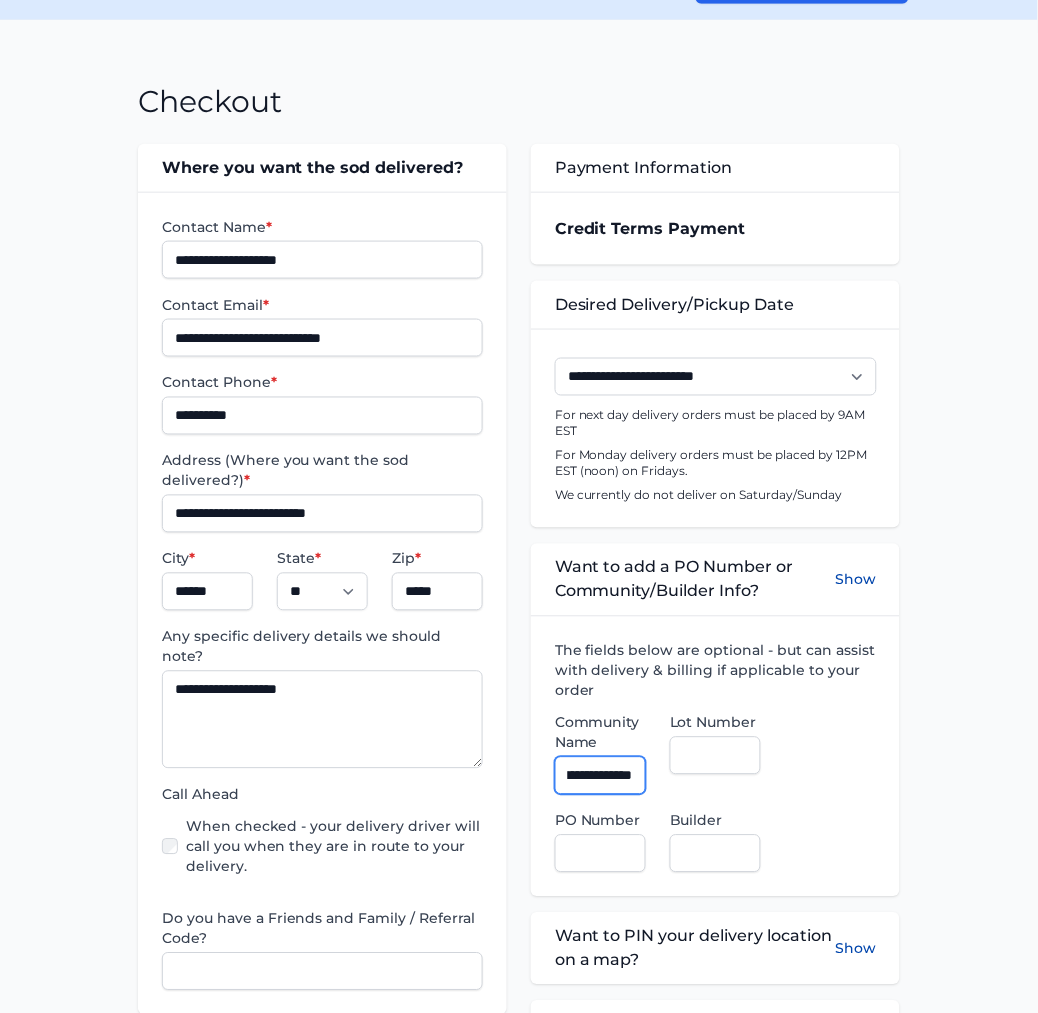scroll, scrollTop: 0, scrollLeft: 63, axis: horizontal 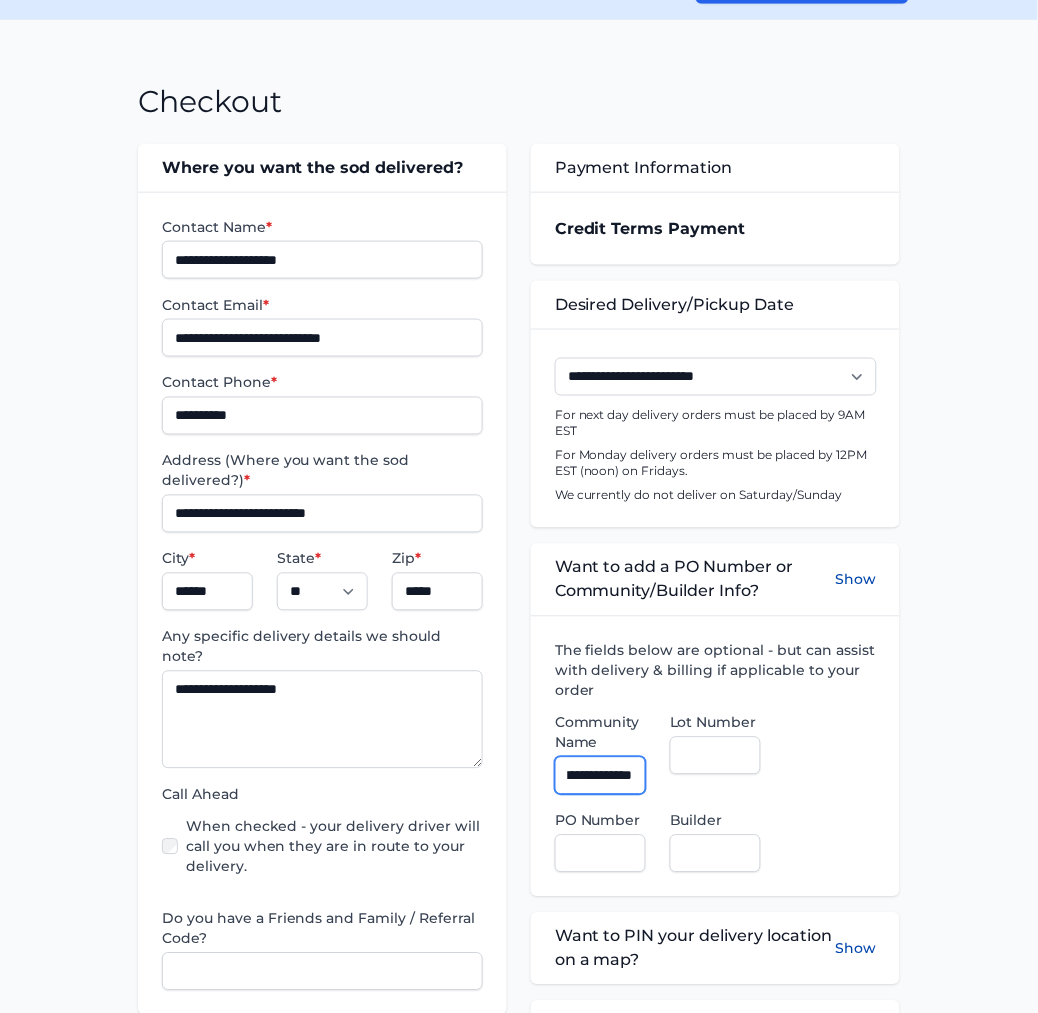 type on "**********" 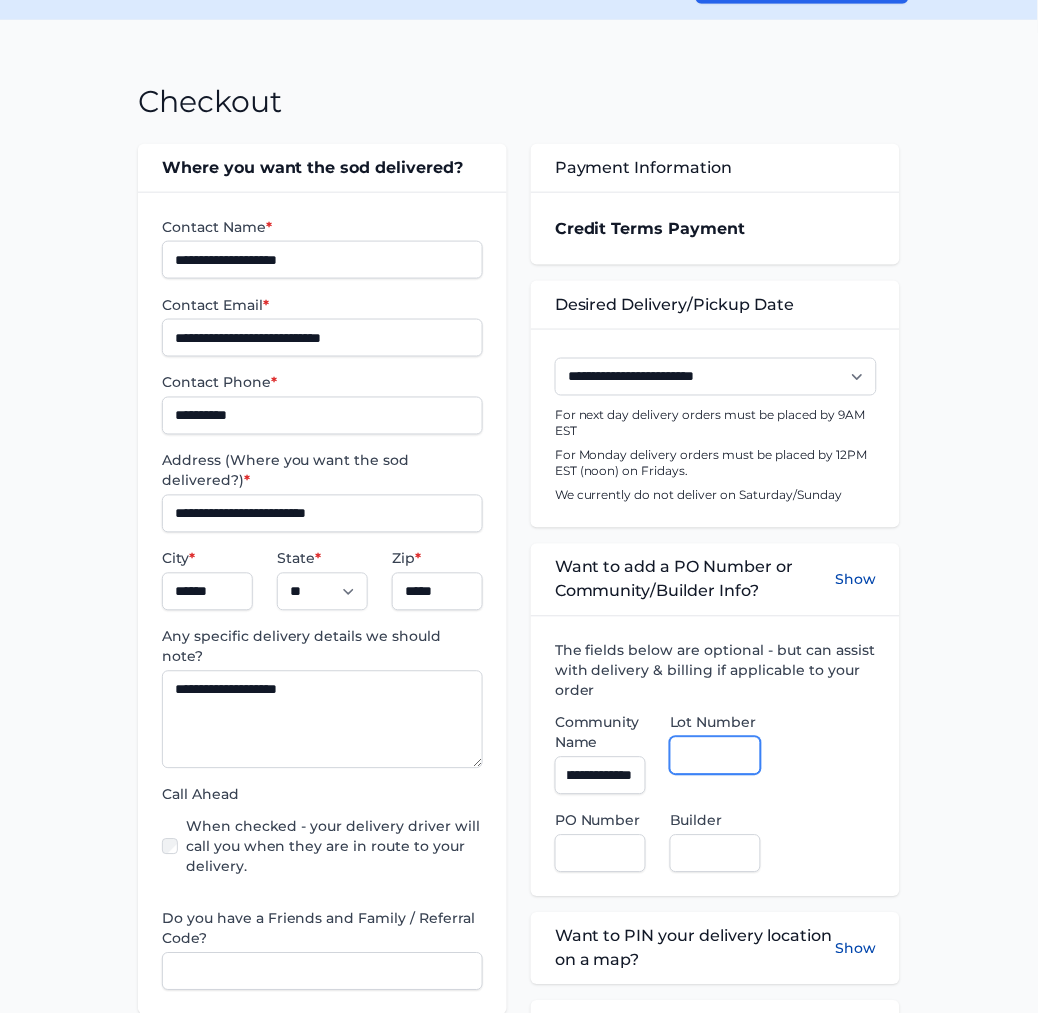 scroll, scrollTop: 0, scrollLeft: 0, axis: both 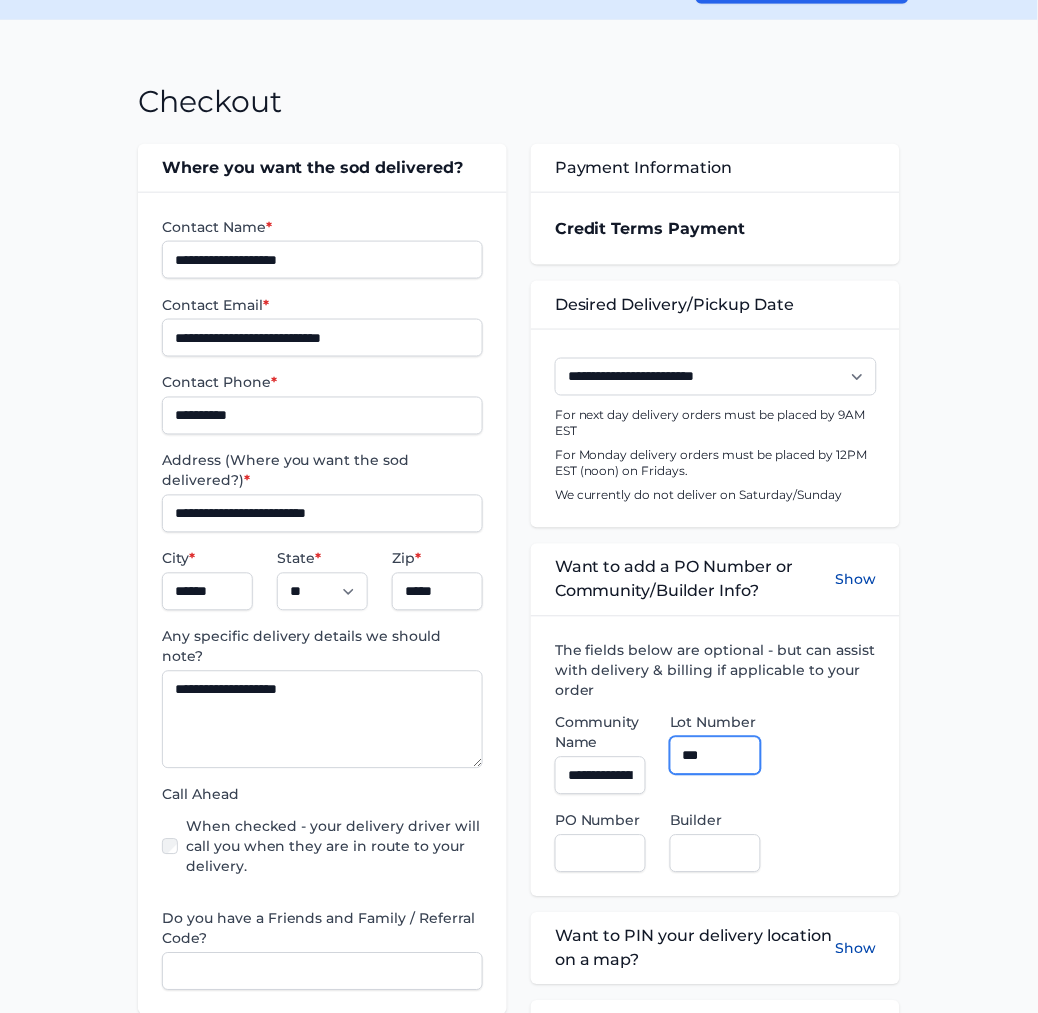 type on "***" 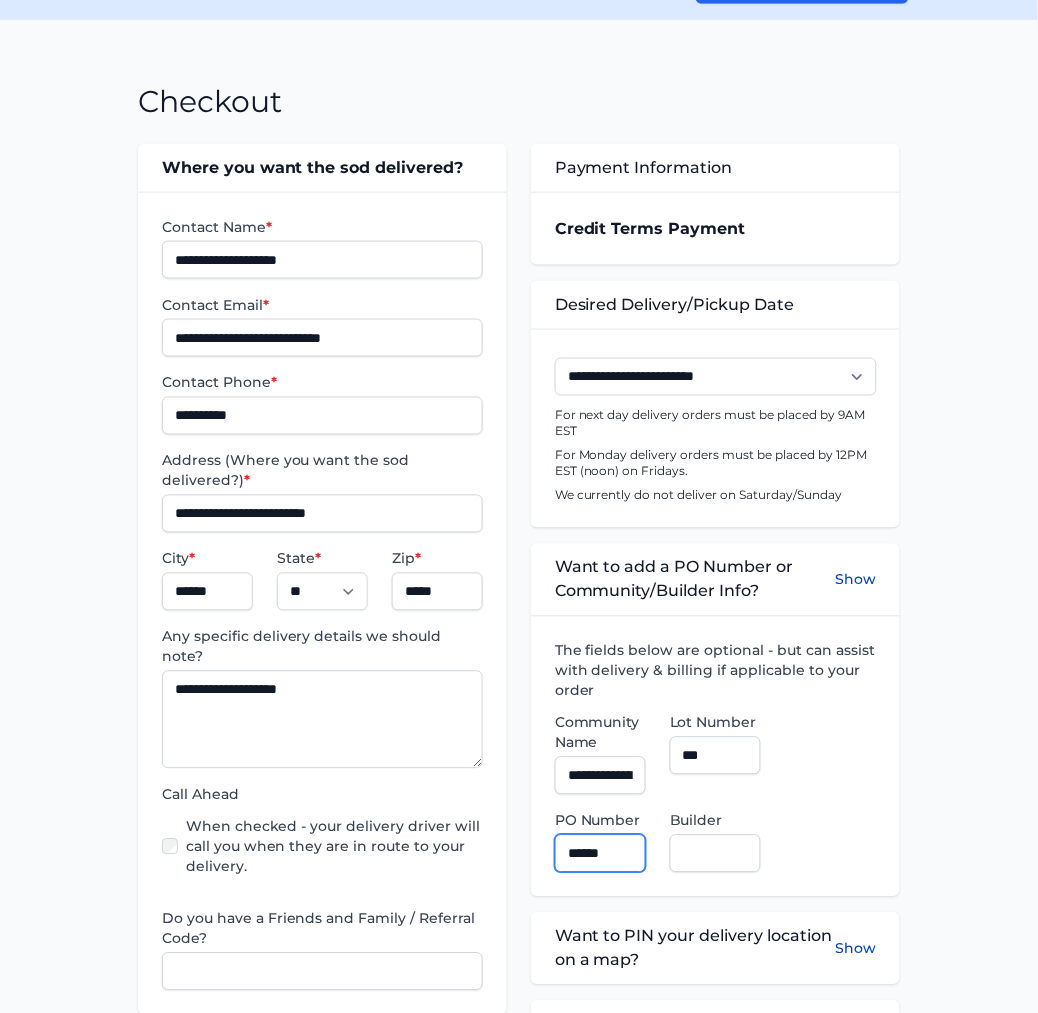 type on "******" 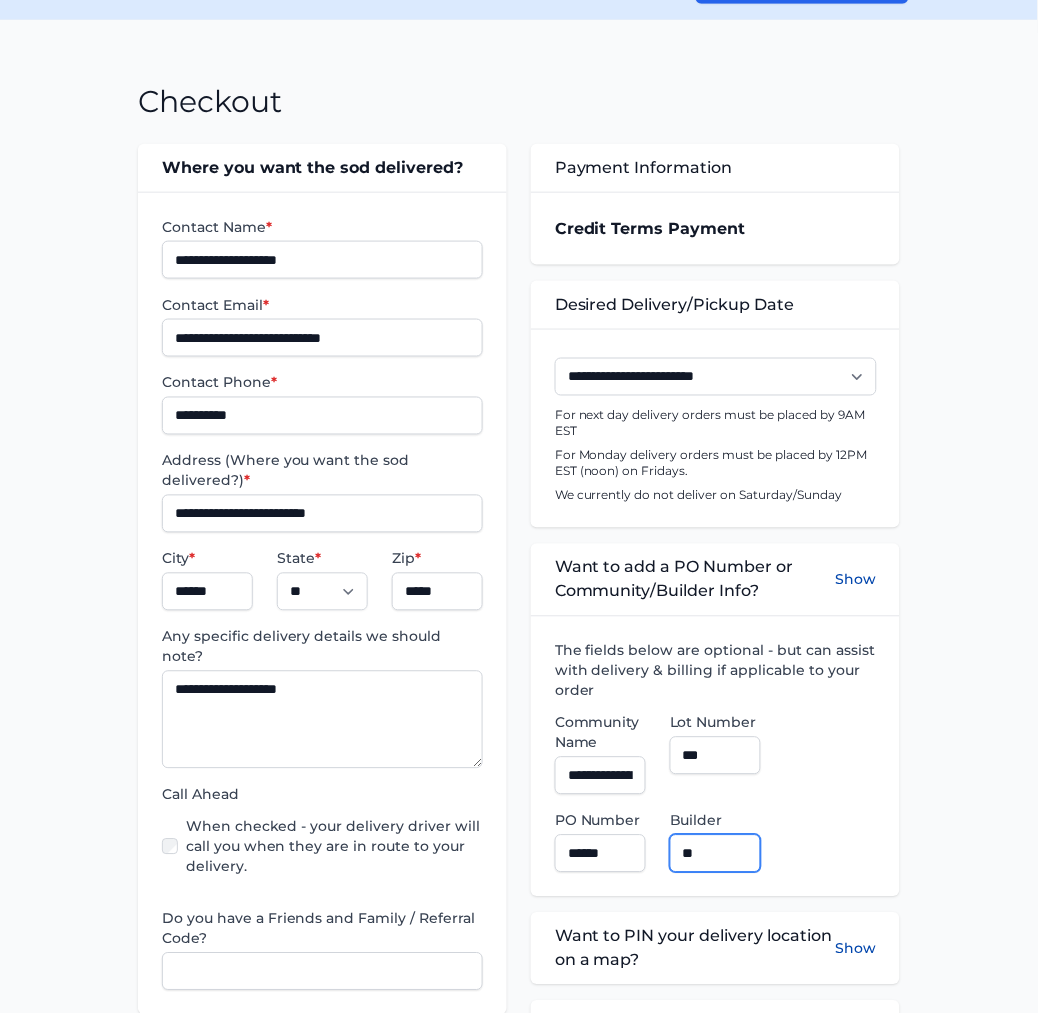 type on "**********" 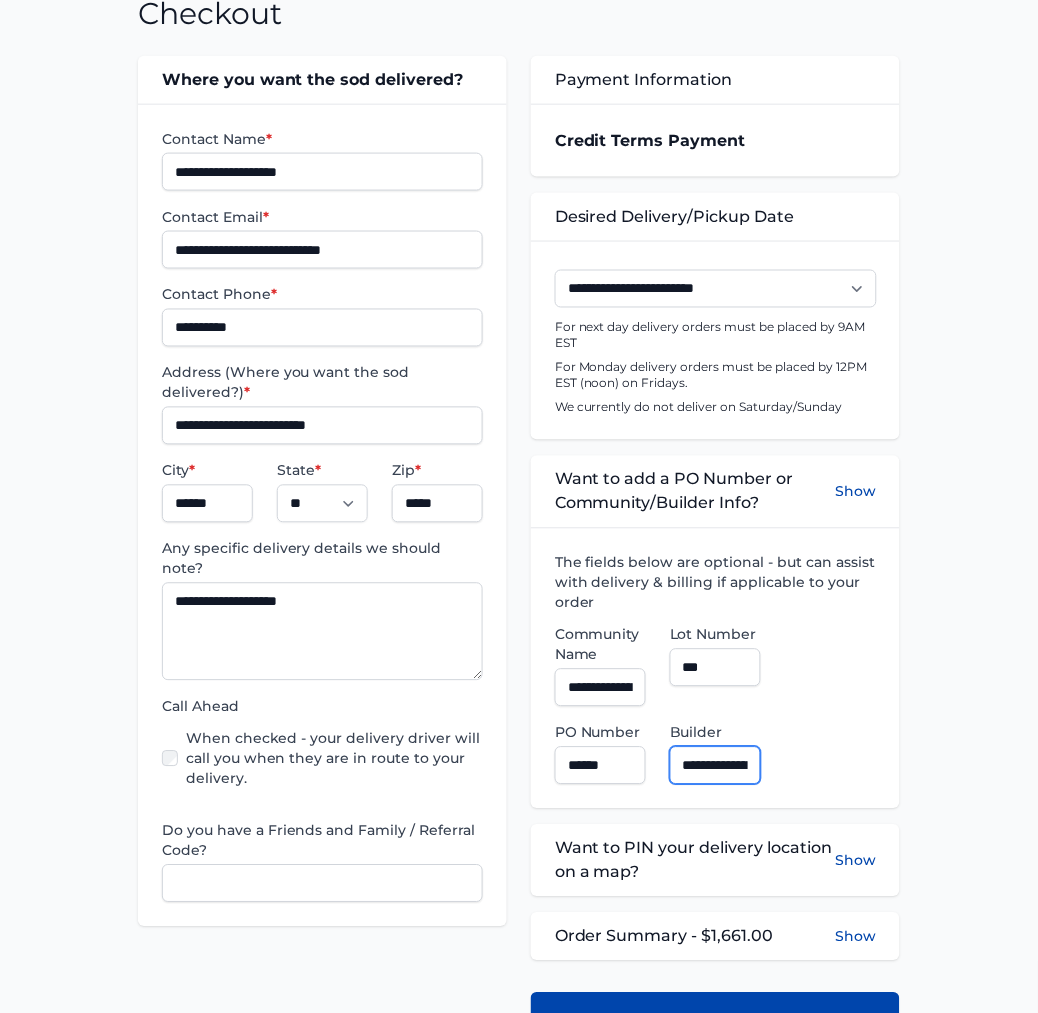 scroll, scrollTop: 555, scrollLeft: 0, axis: vertical 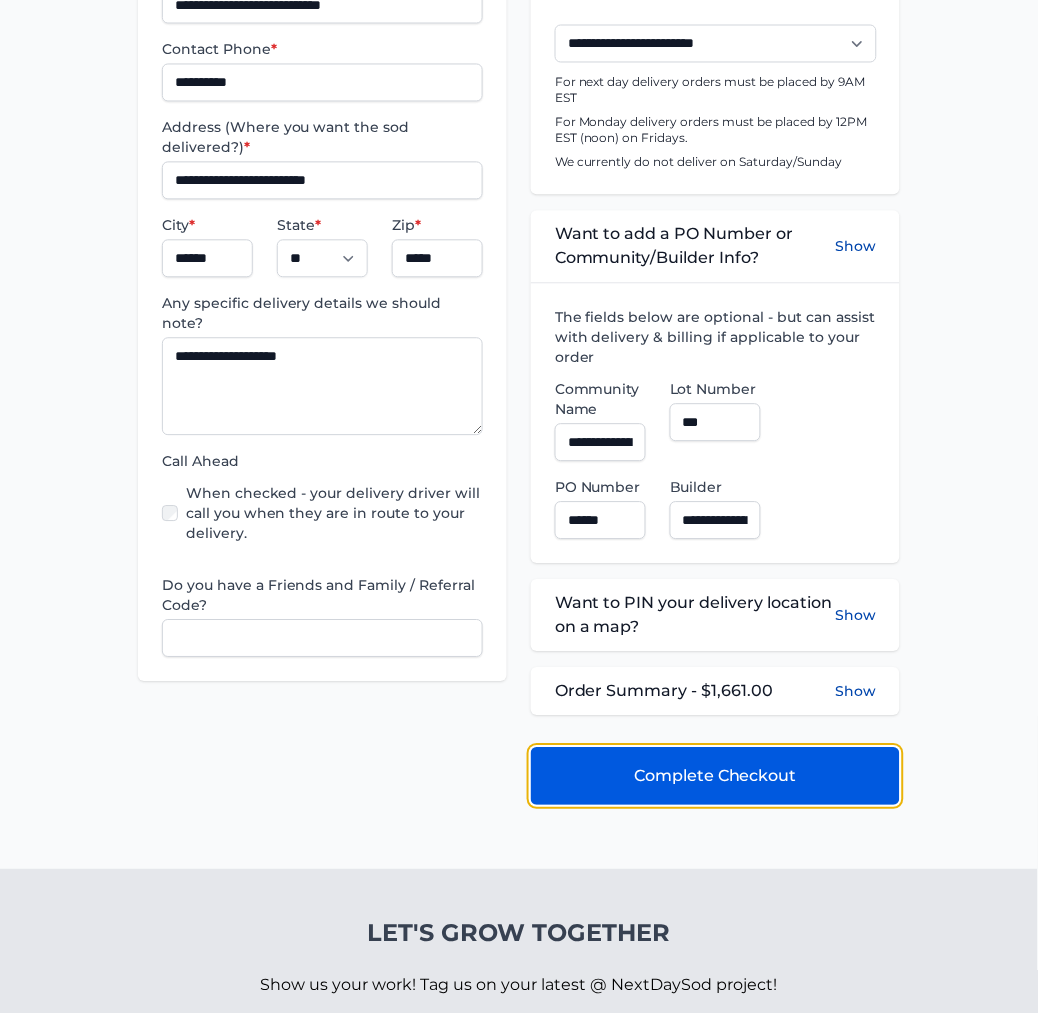 click on "Complete Checkout" at bounding box center (715, 777) 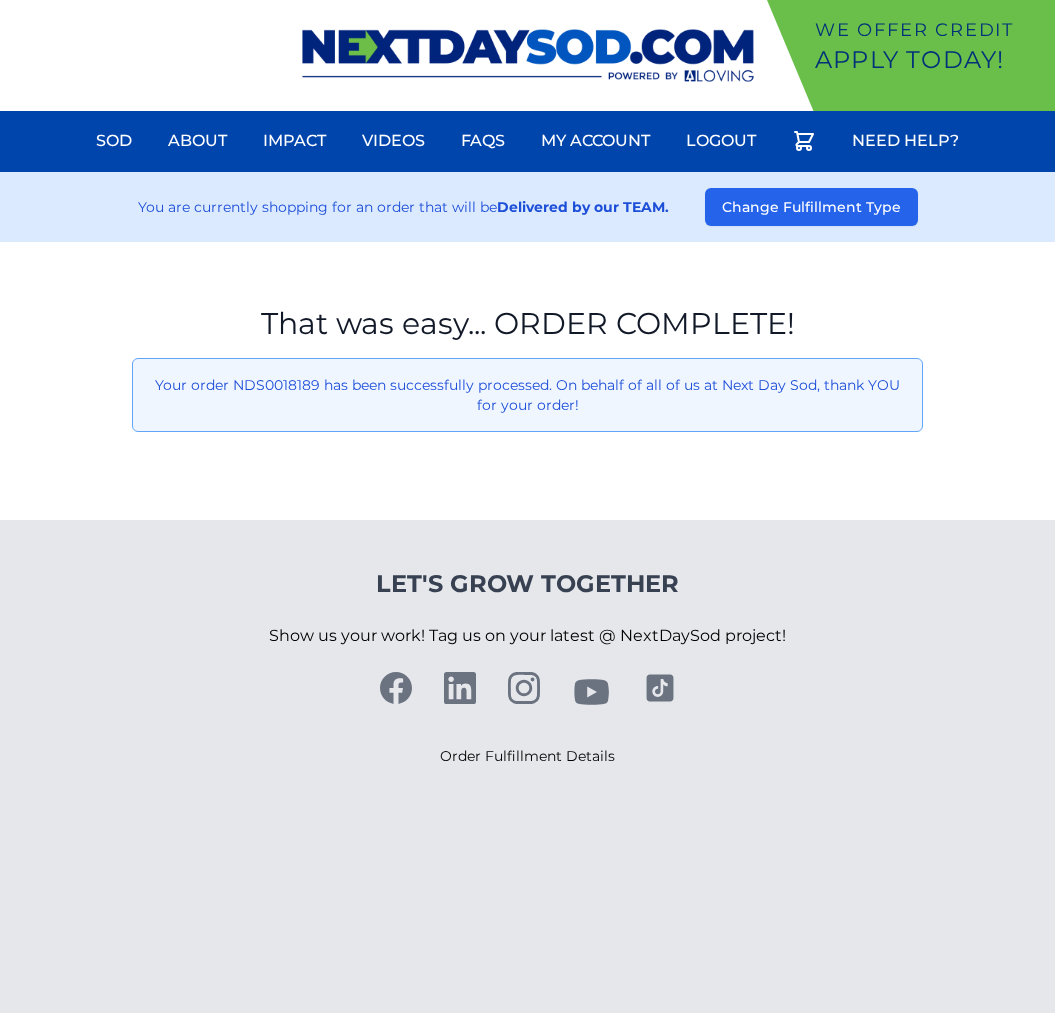 scroll, scrollTop: 0, scrollLeft: 0, axis: both 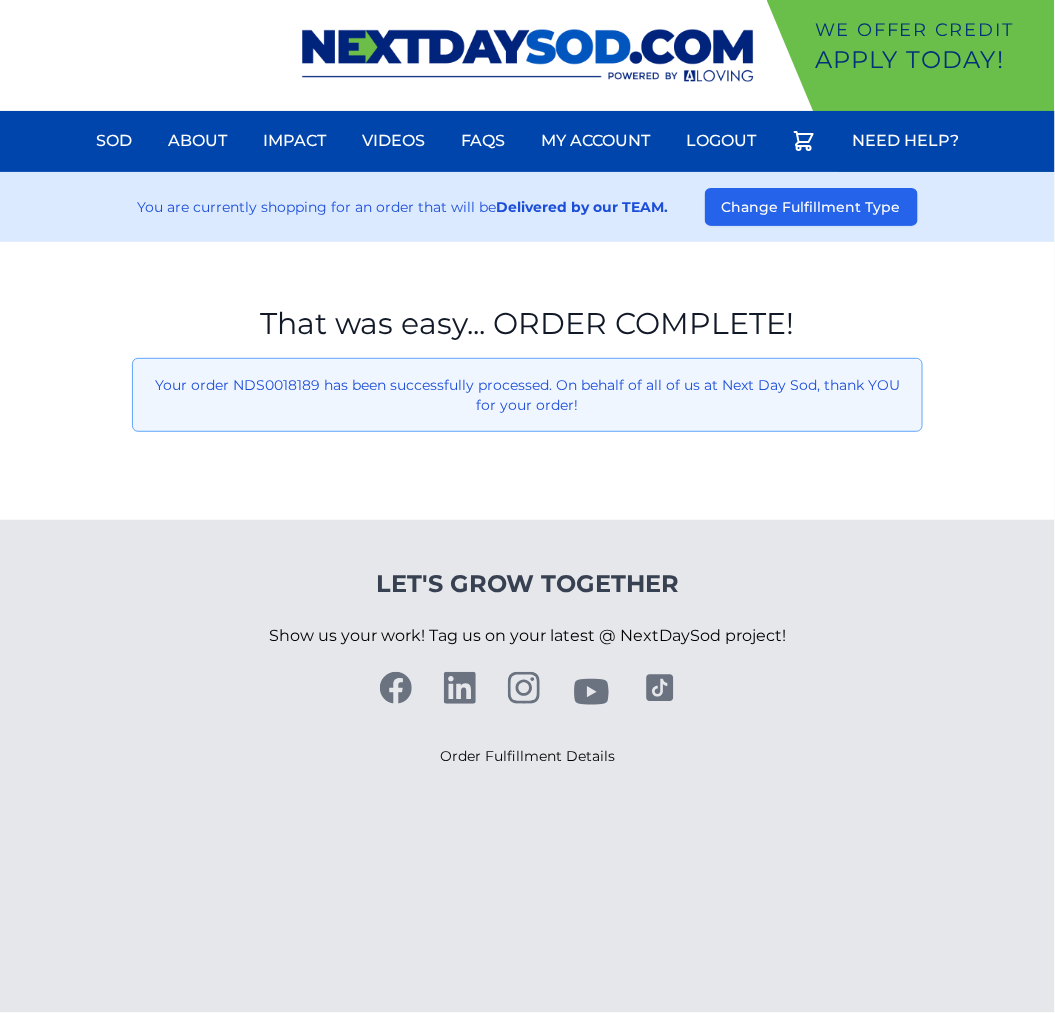 click on "That was easy... ORDER COMPLETE!
Your order NDS0018189 has been successfully processed. On behalf of all of us at  Next Day Sod, thank YOU for your order!" at bounding box center [527, 381] 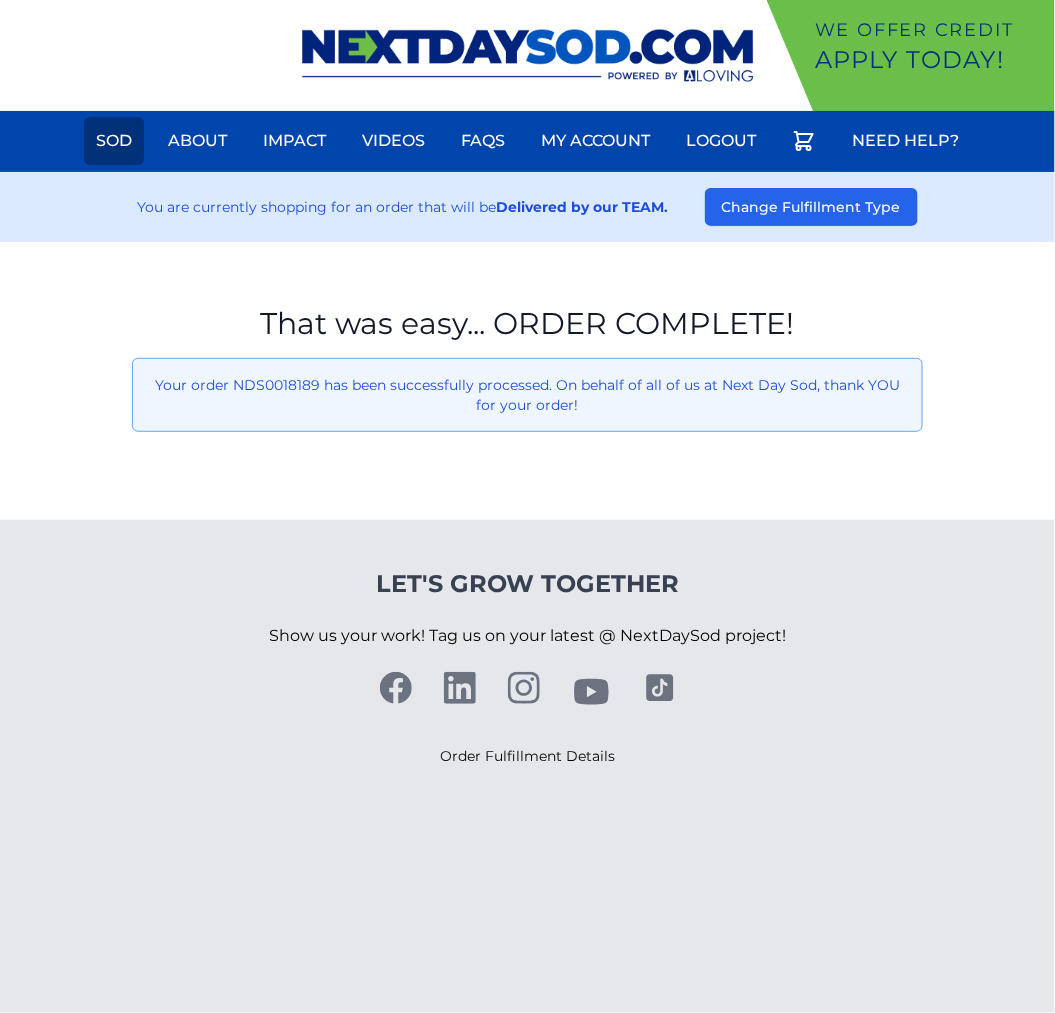 click on "Sod" at bounding box center [114, 141] 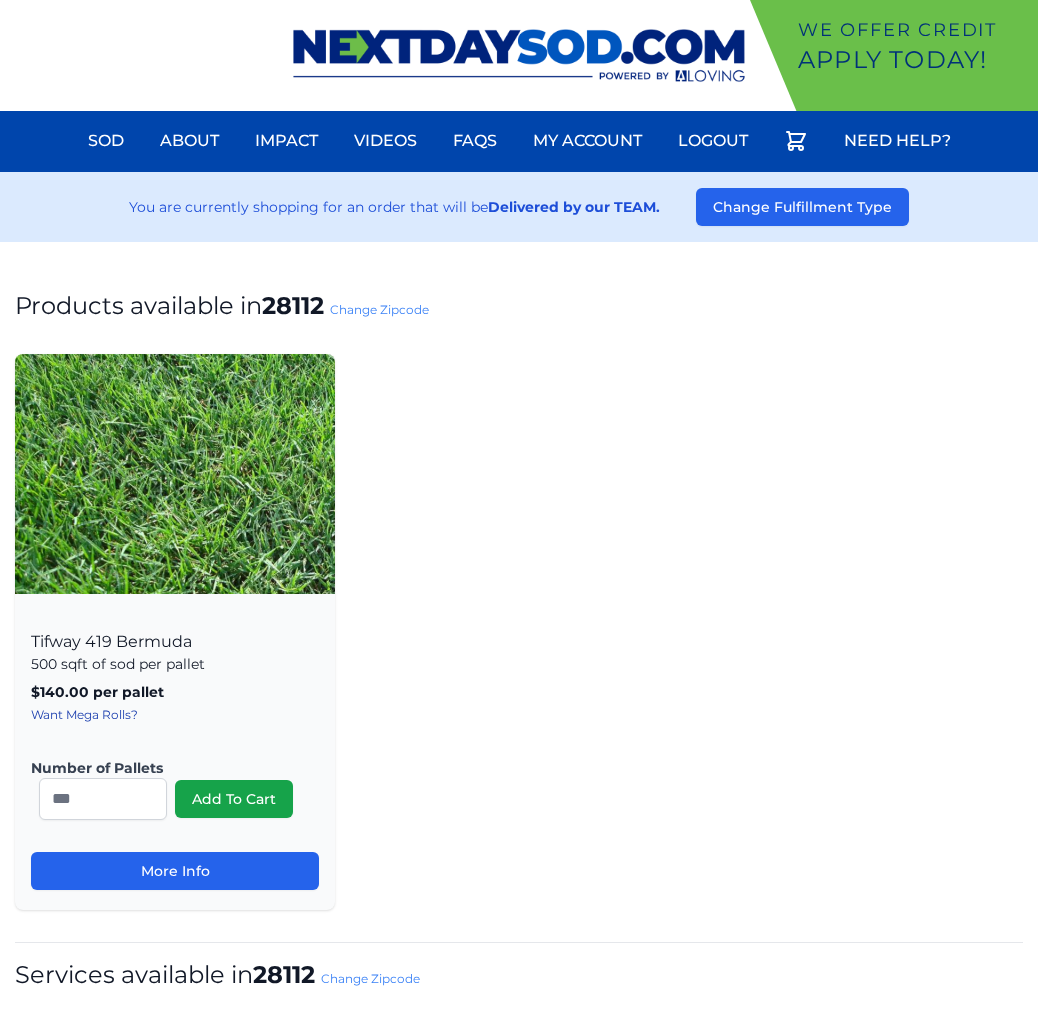 scroll, scrollTop: 0, scrollLeft: 0, axis: both 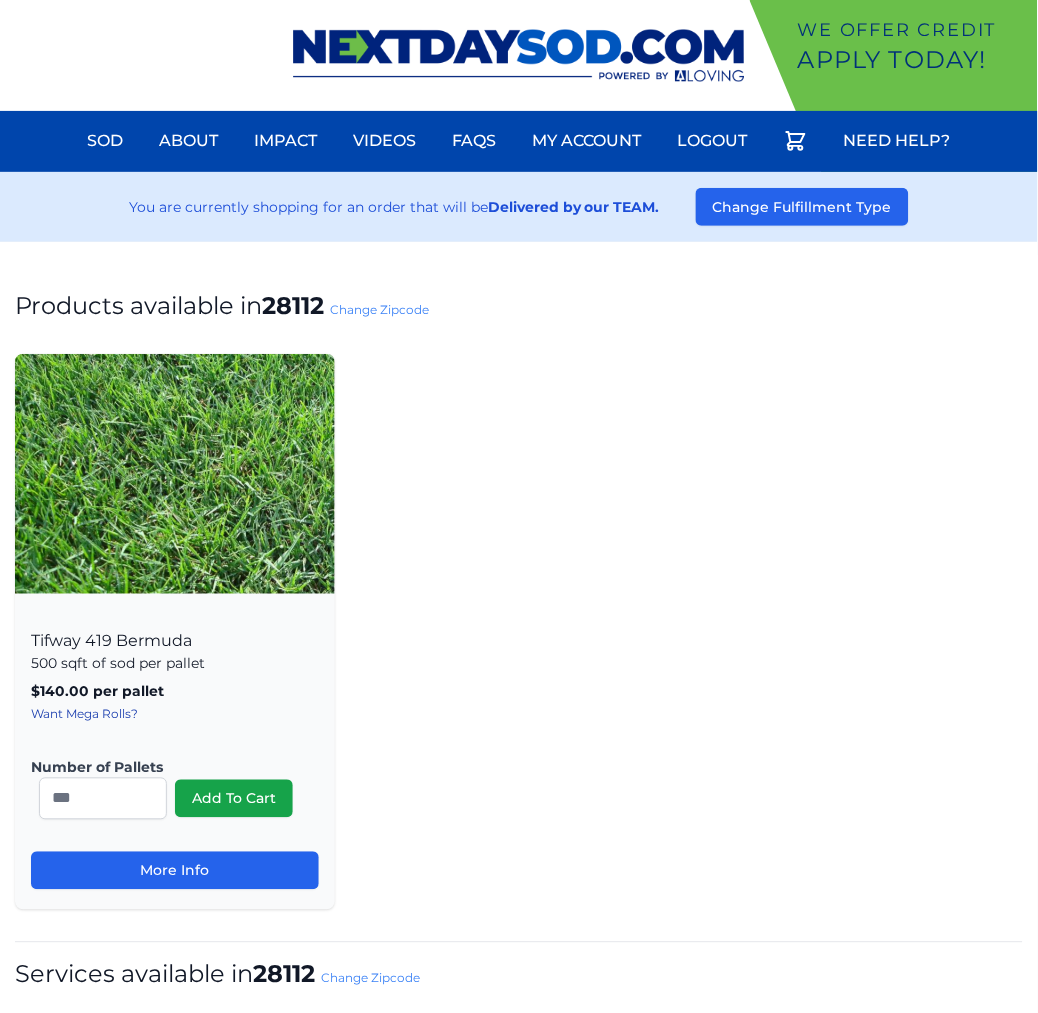 click on "Change Zipcode" at bounding box center [379, 309] 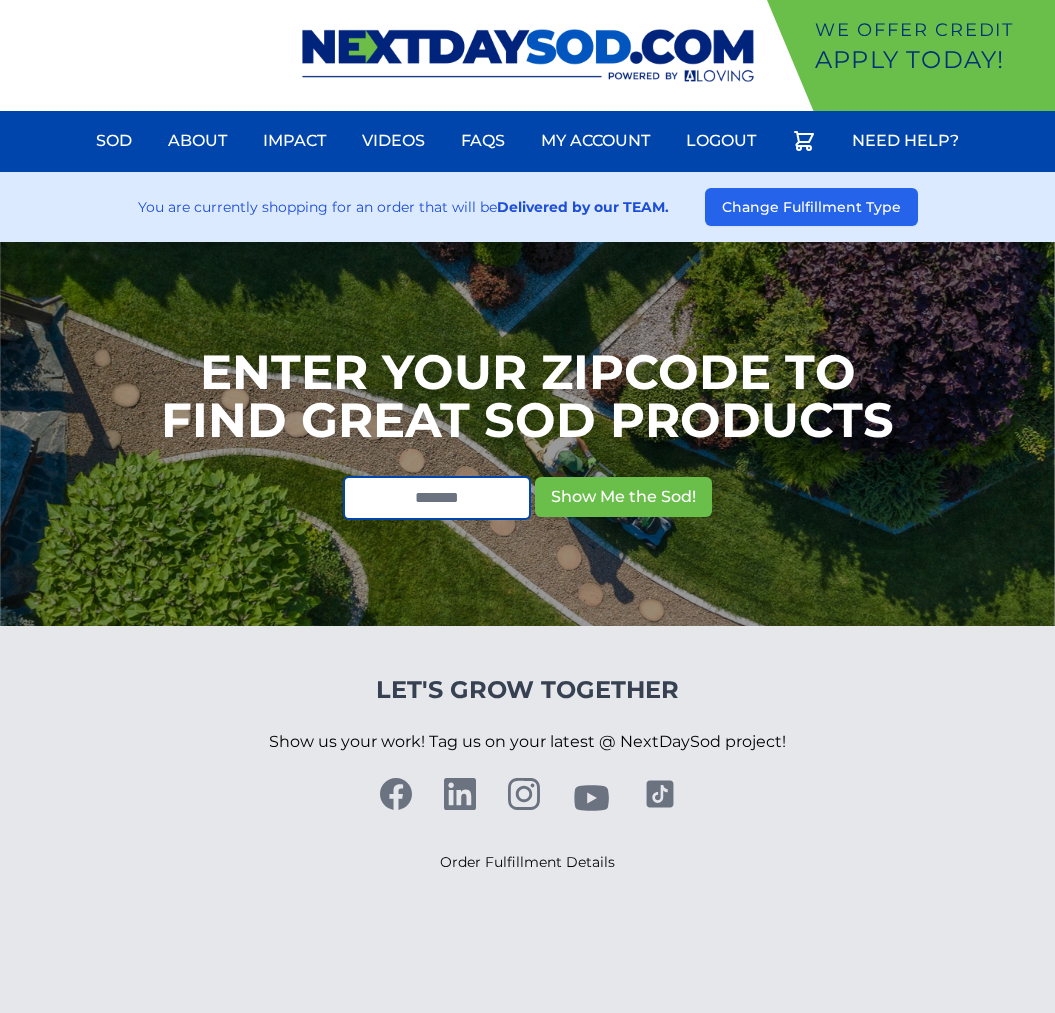 scroll, scrollTop: 0, scrollLeft: 0, axis: both 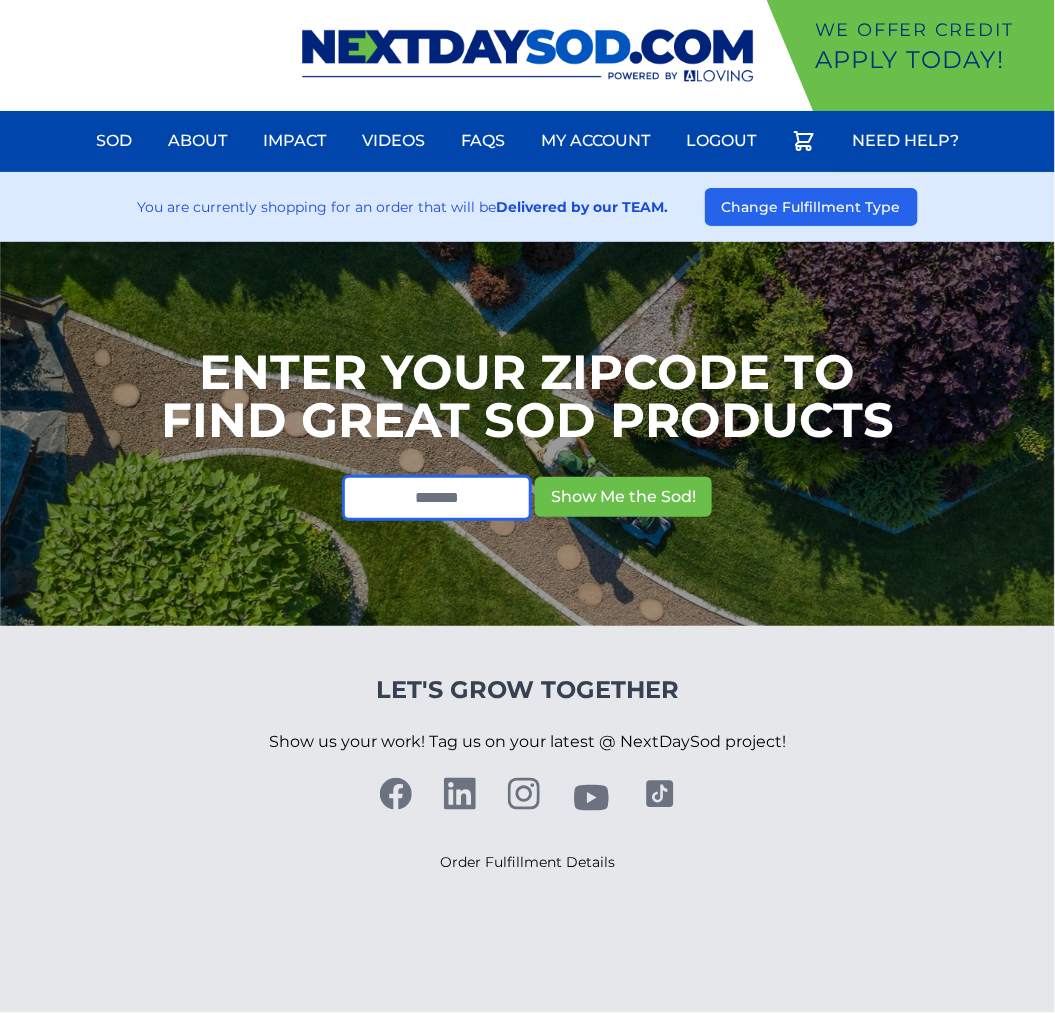 click at bounding box center (437, 498) 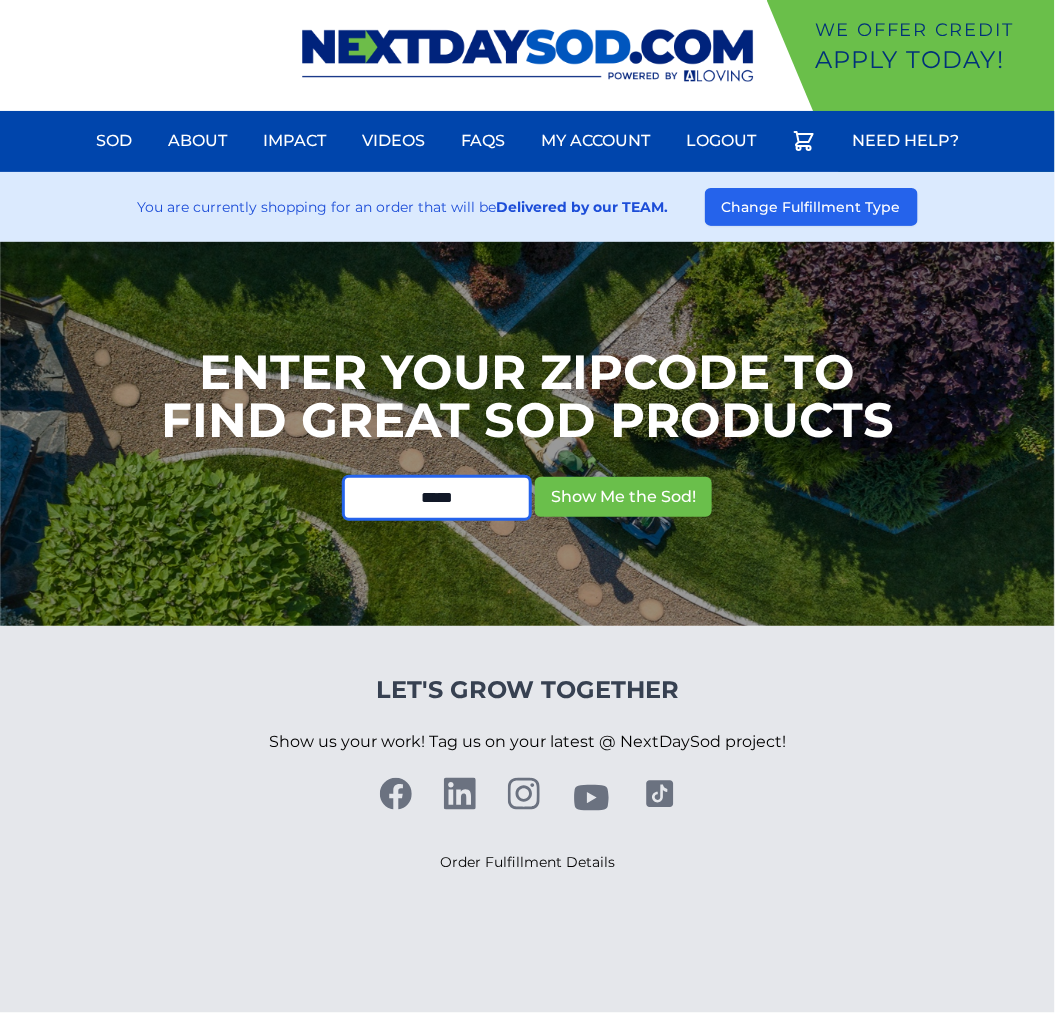 type on "*****" 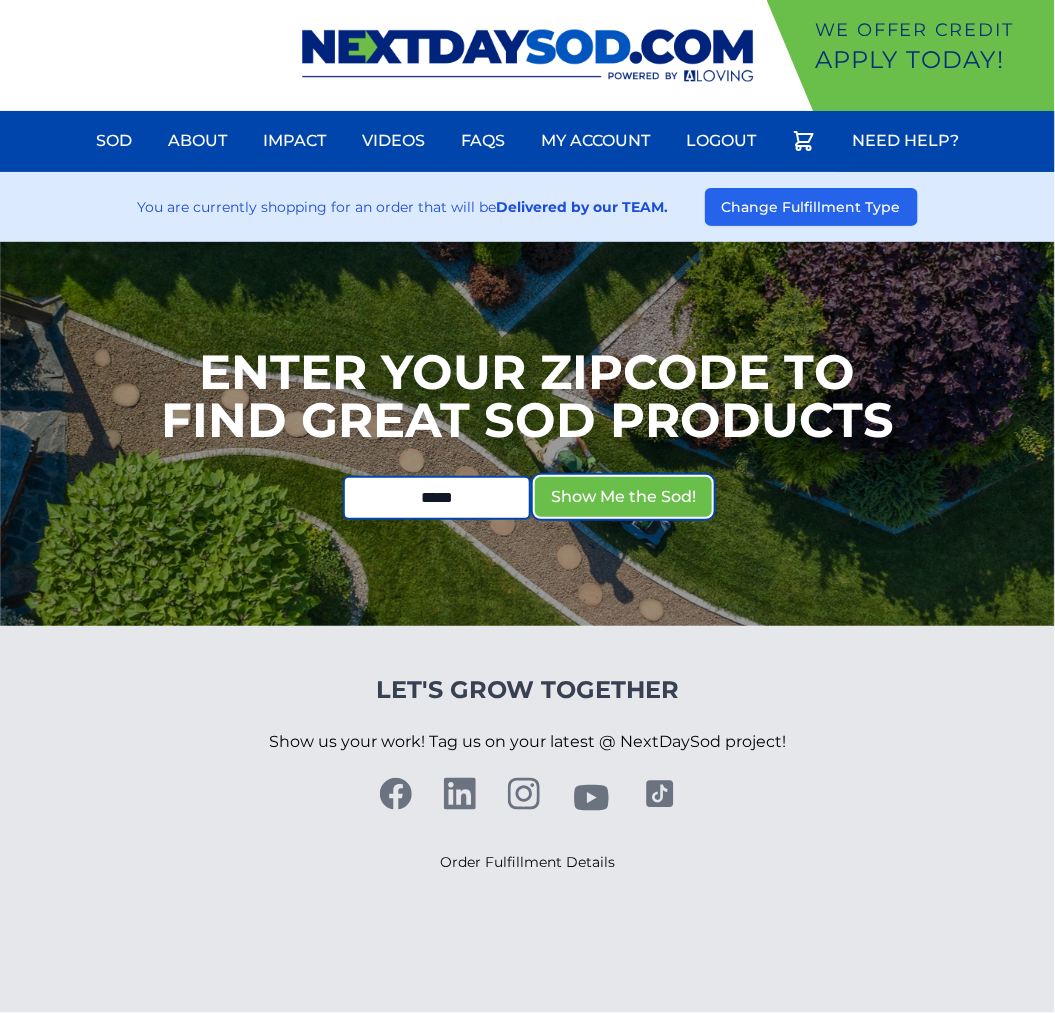 type 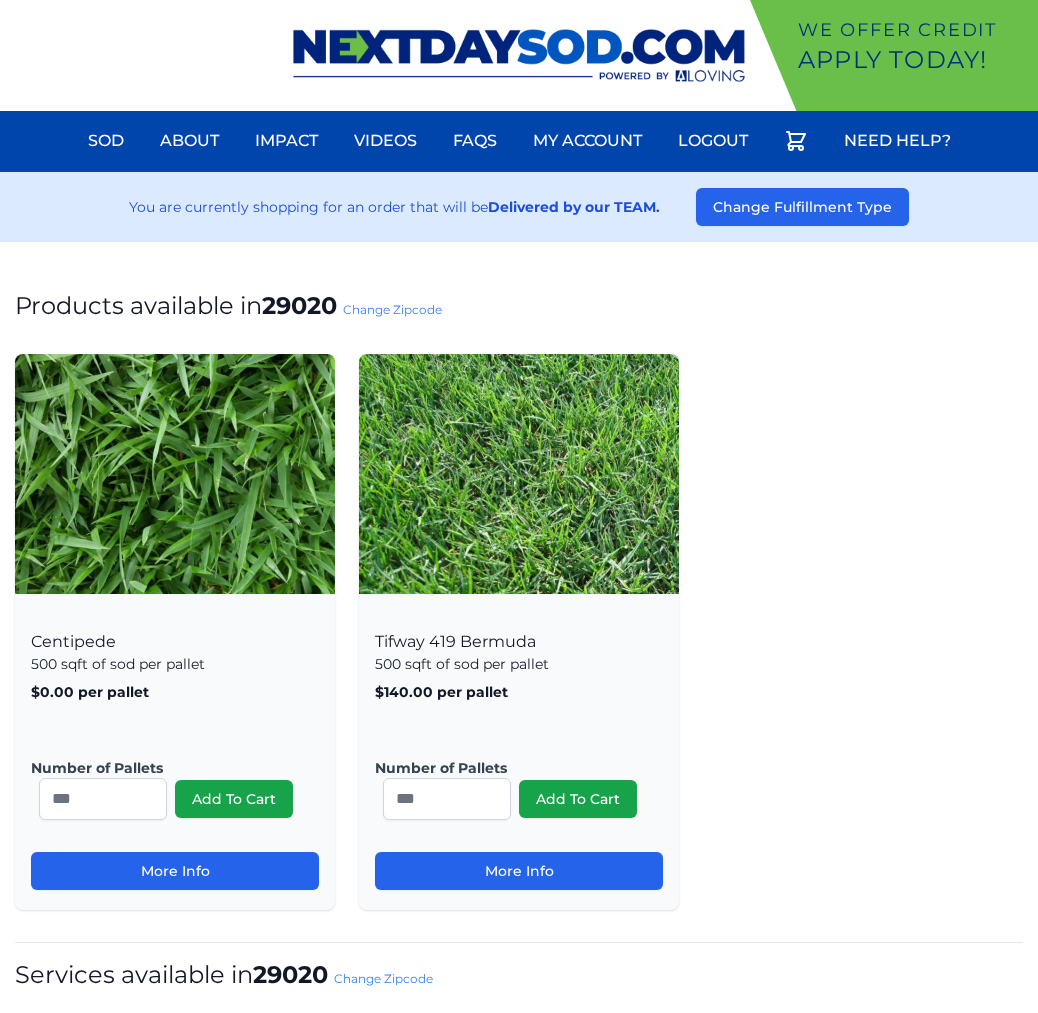 scroll, scrollTop: 0, scrollLeft: 0, axis: both 